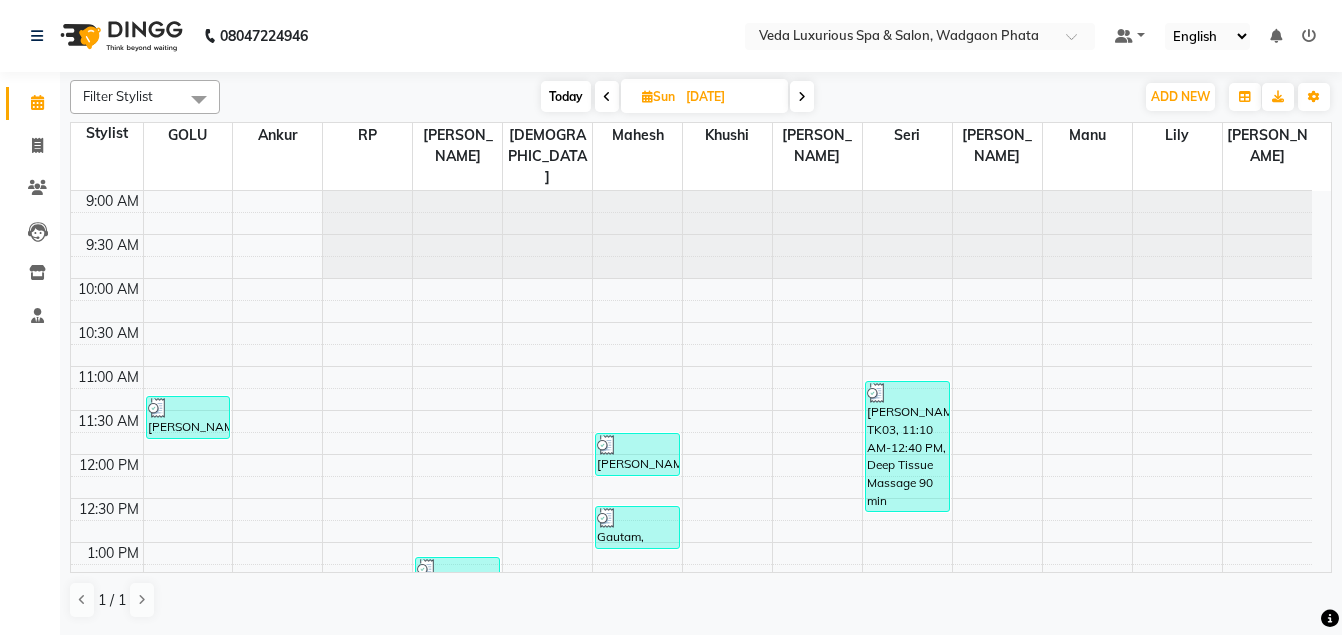 scroll, scrollTop: 0, scrollLeft: 0, axis: both 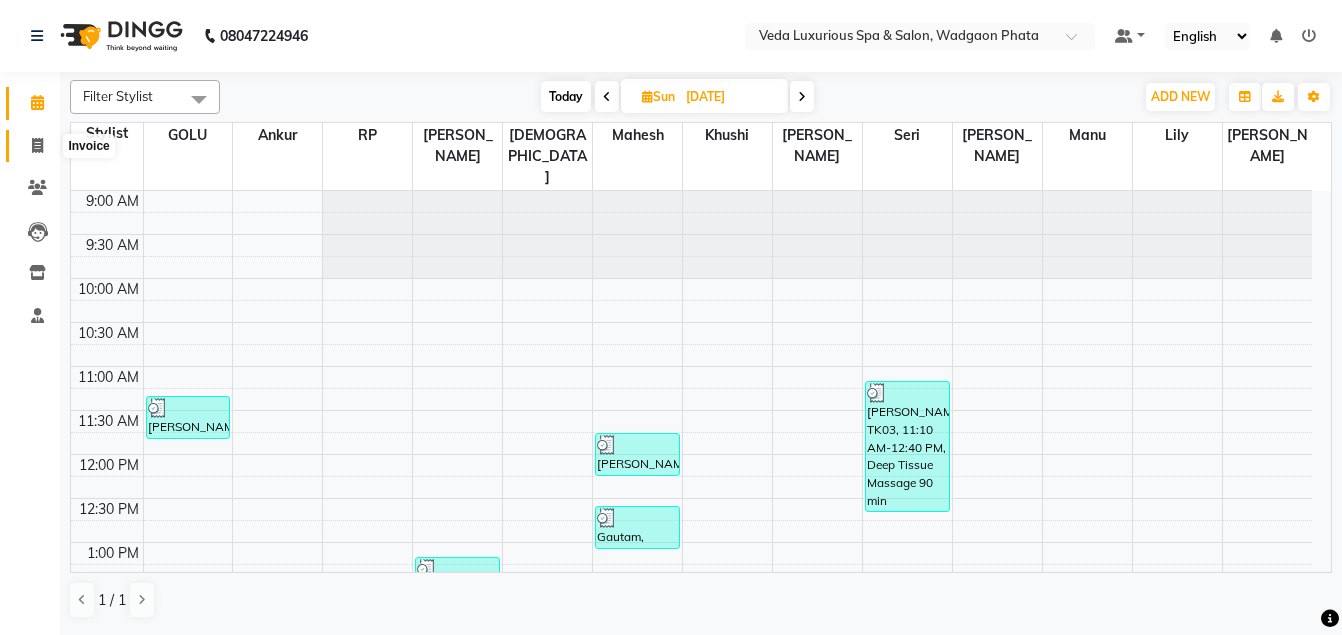 click 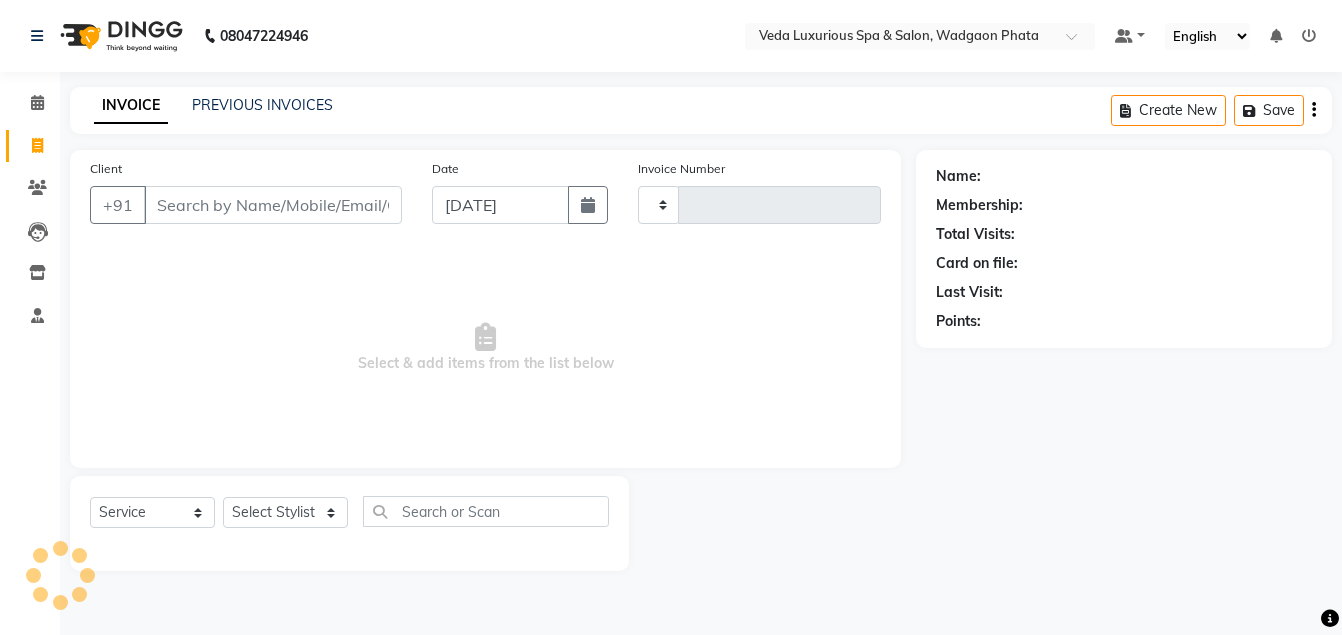 type on "1599" 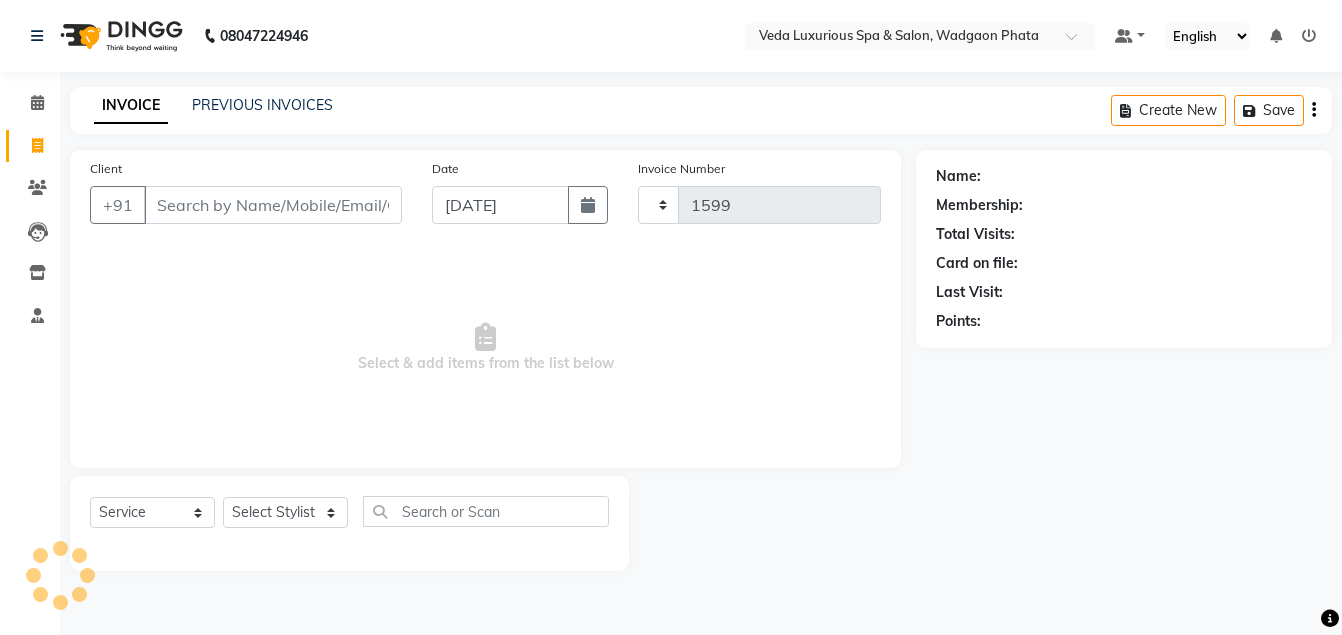 select on "4666" 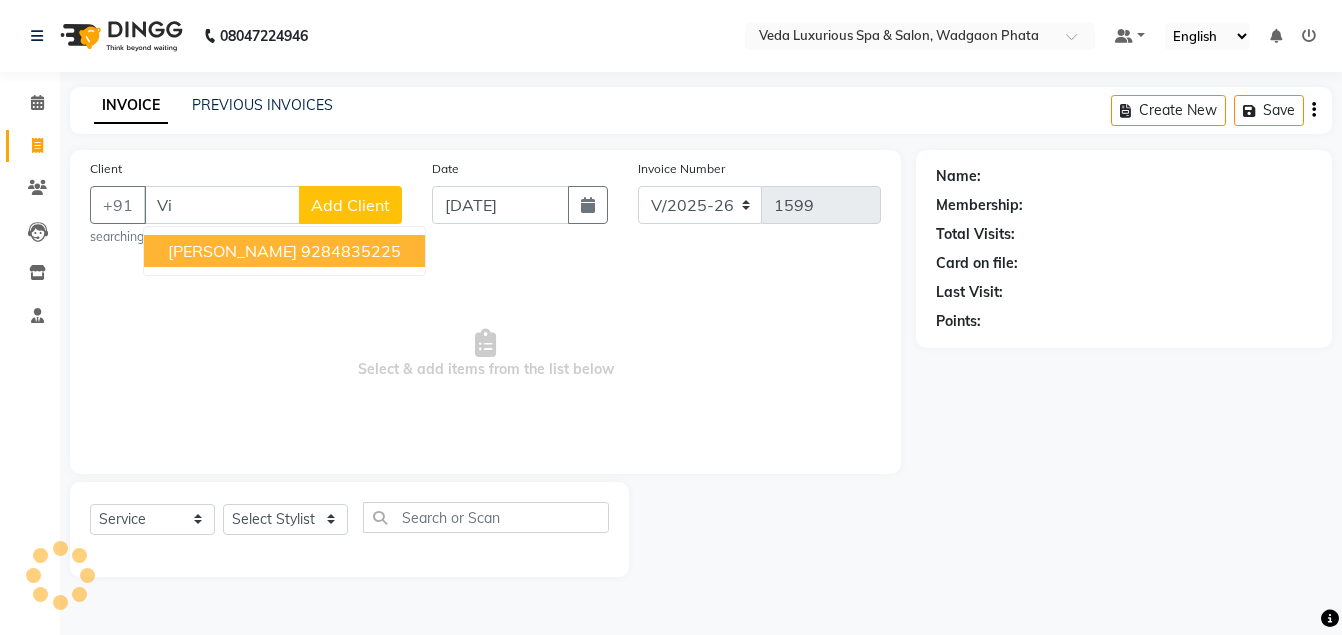 type on "V" 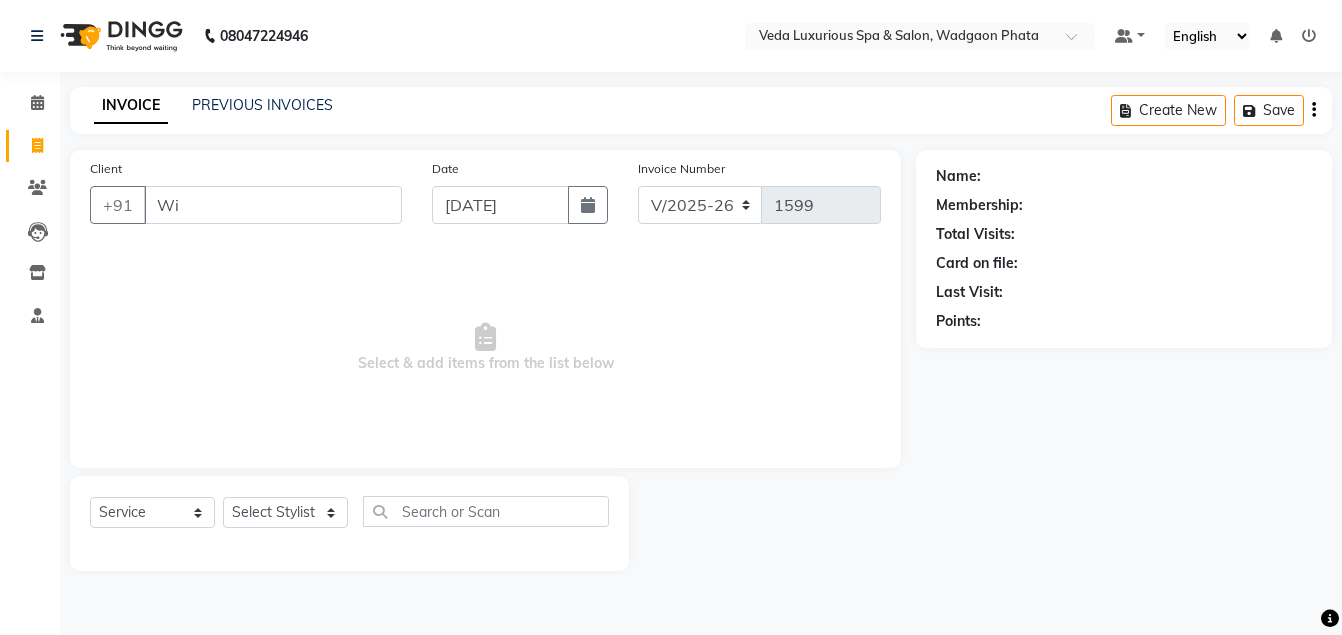type on "W" 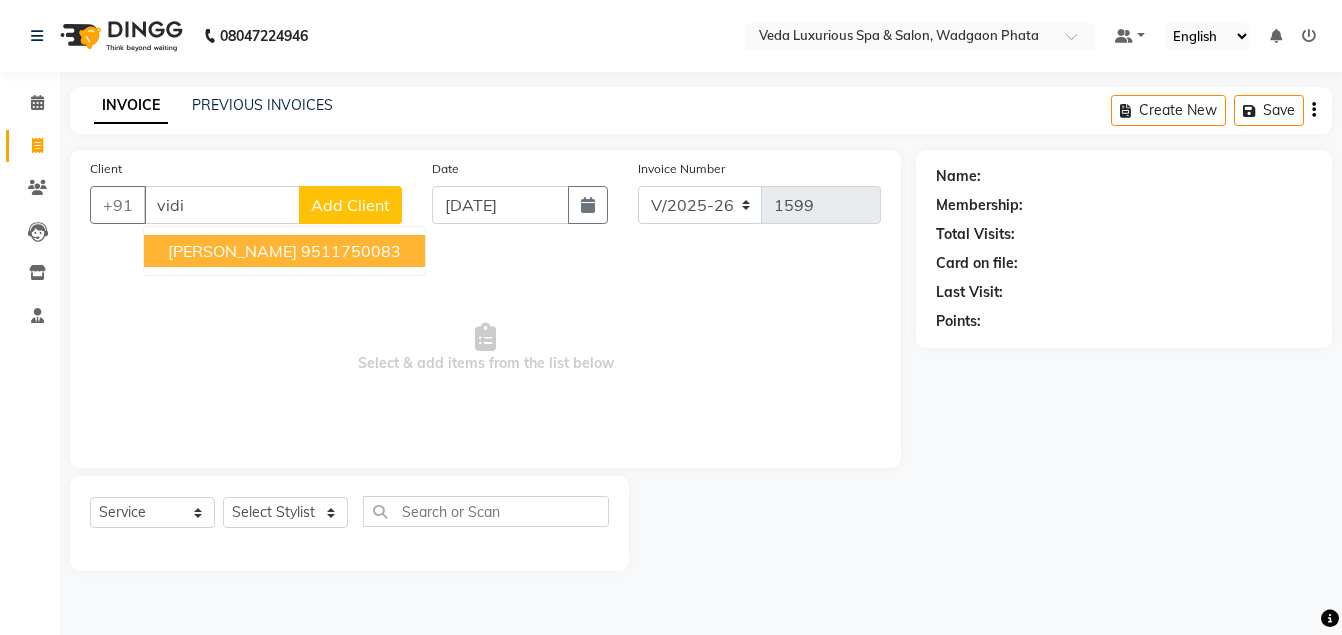 click on "9511750083" at bounding box center [351, 251] 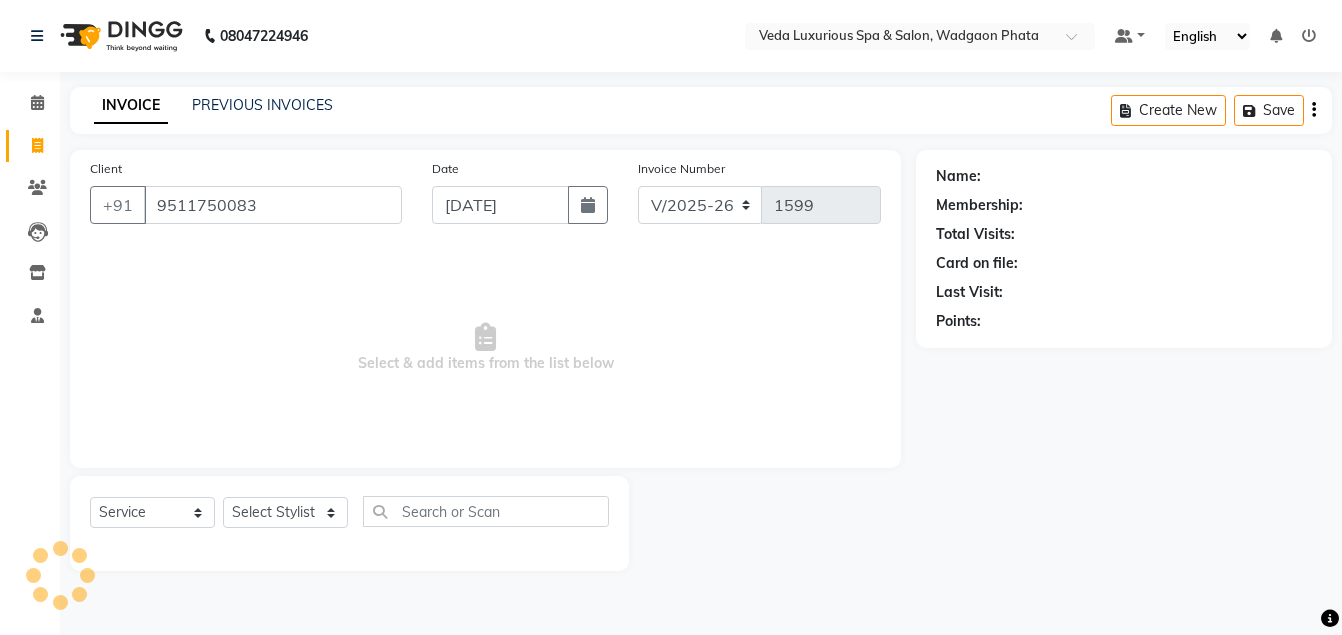 type on "9511750083" 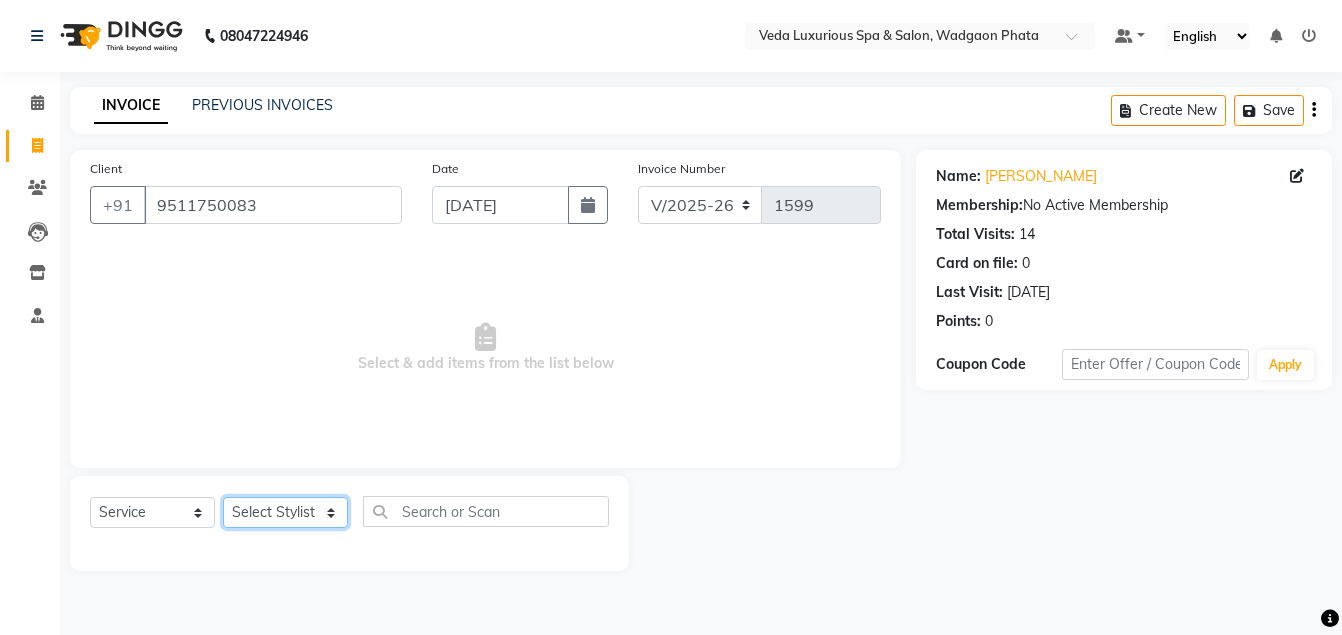 drag, startPoint x: 286, startPoint y: 516, endPoint x: 289, endPoint y: 499, distance: 17.262676 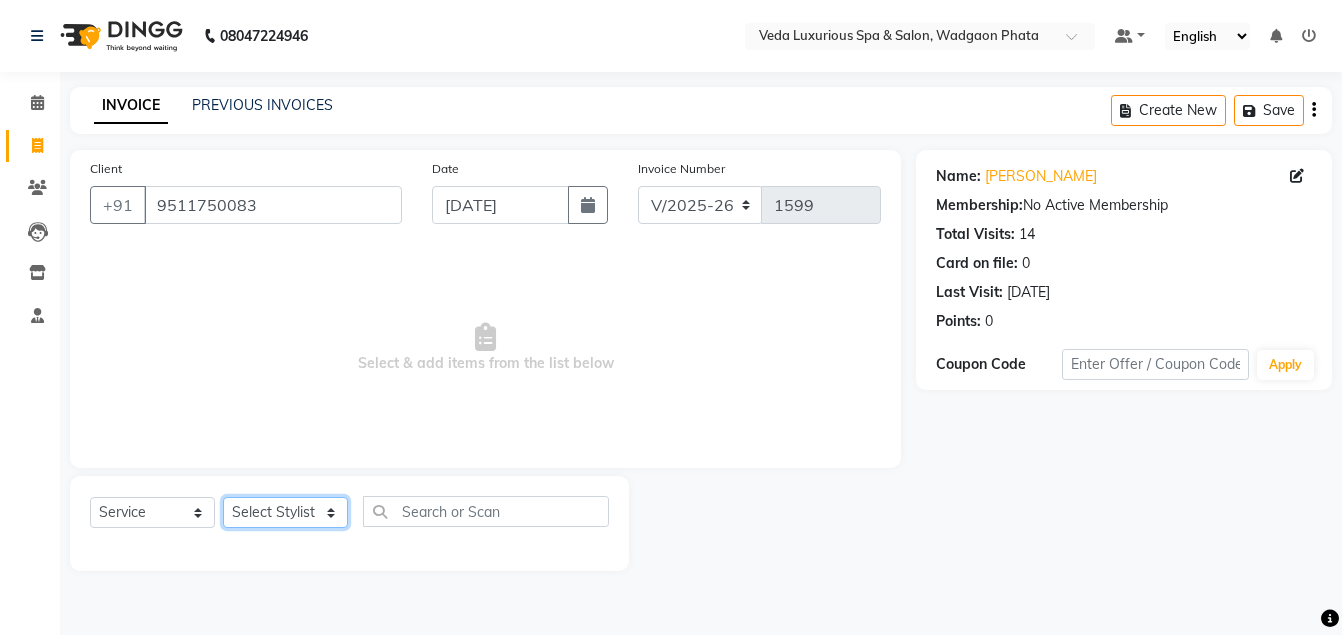 select on "27587" 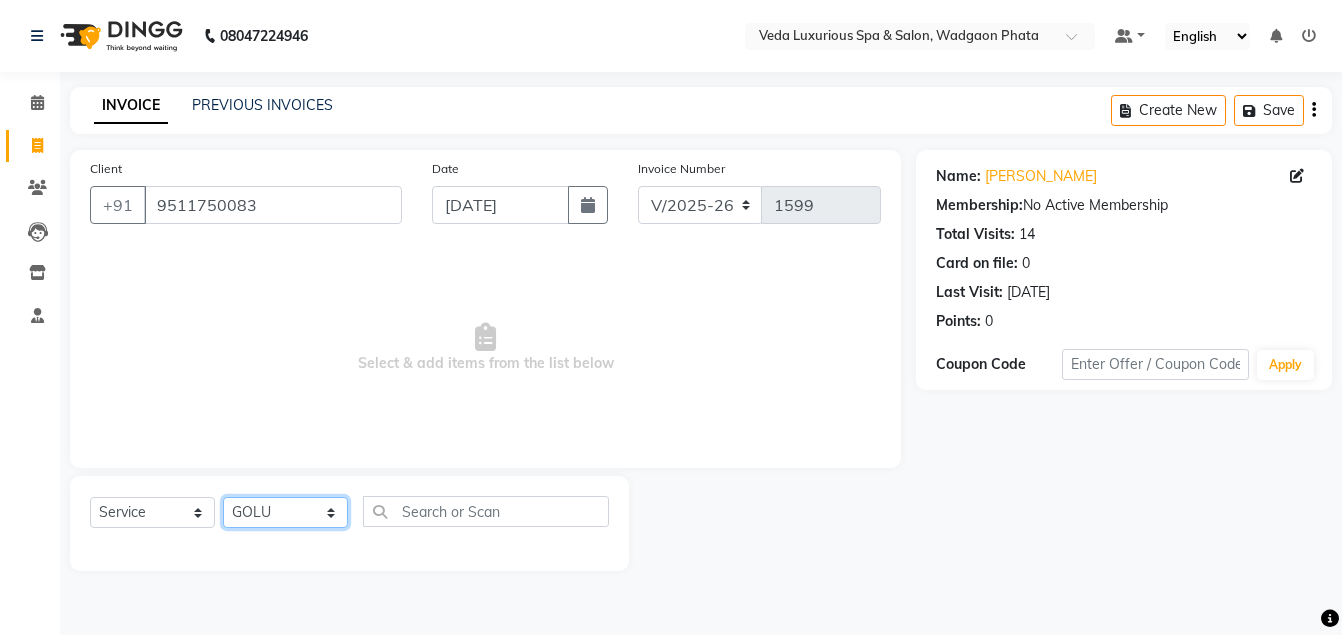 click on "Select Stylist Ankur GOLU [PERSON_NAME] [PERSON_NAME] [PERSON_NAME] RP seri VEDA" 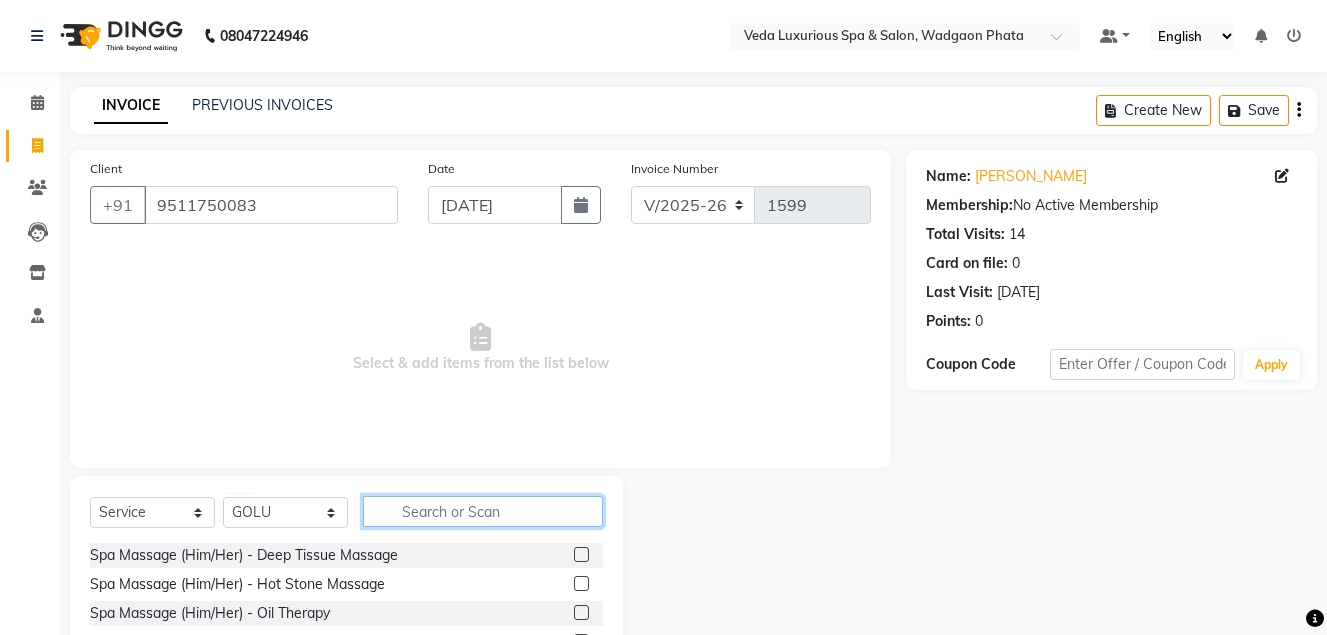 click 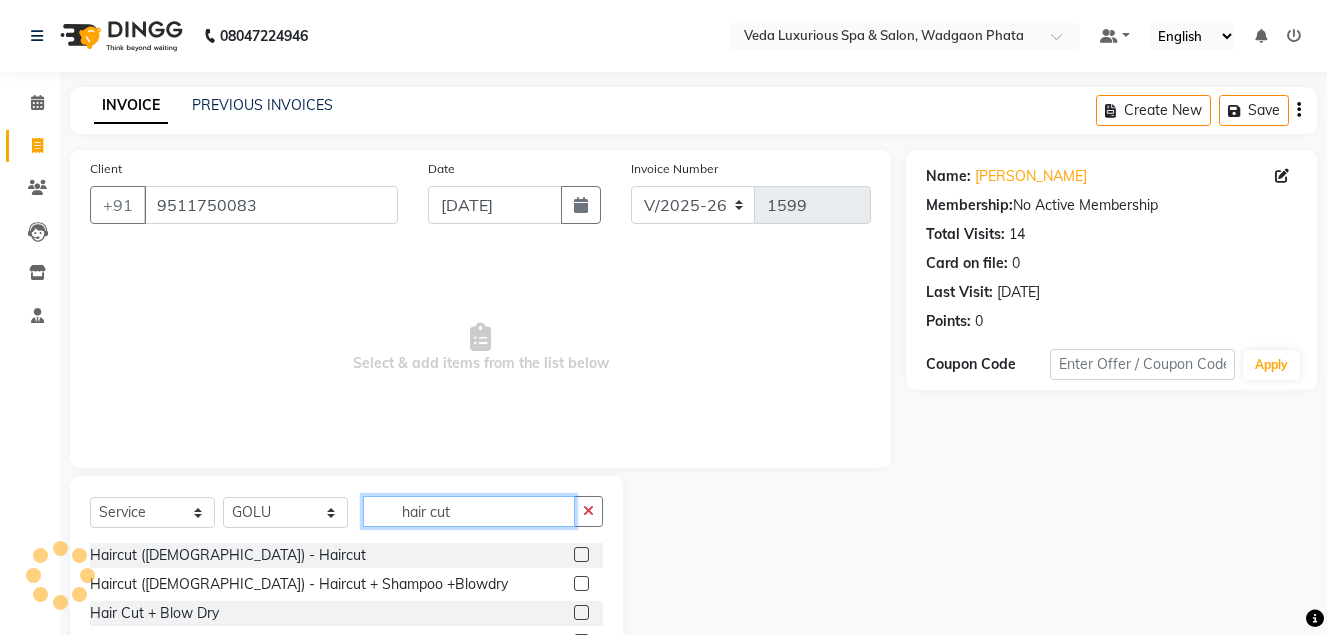 scroll, scrollTop: 140, scrollLeft: 0, axis: vertical 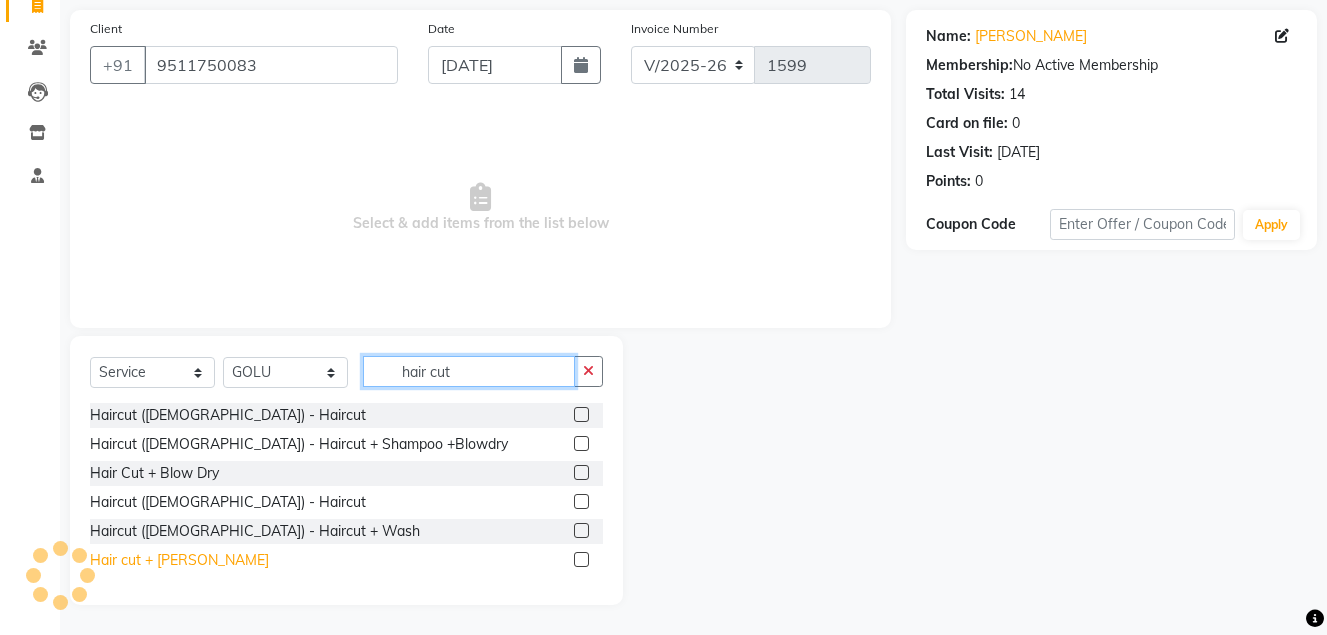 type on "hair cut" 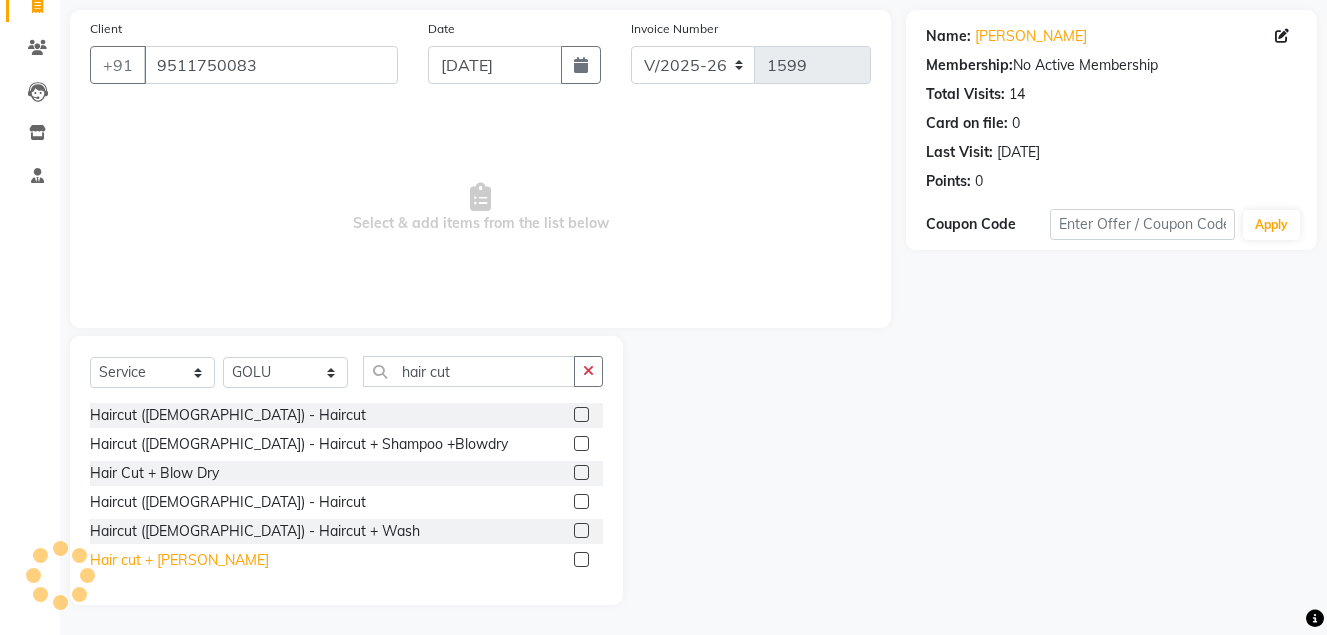 click on "Hair cut + [PERSON_NAME]" 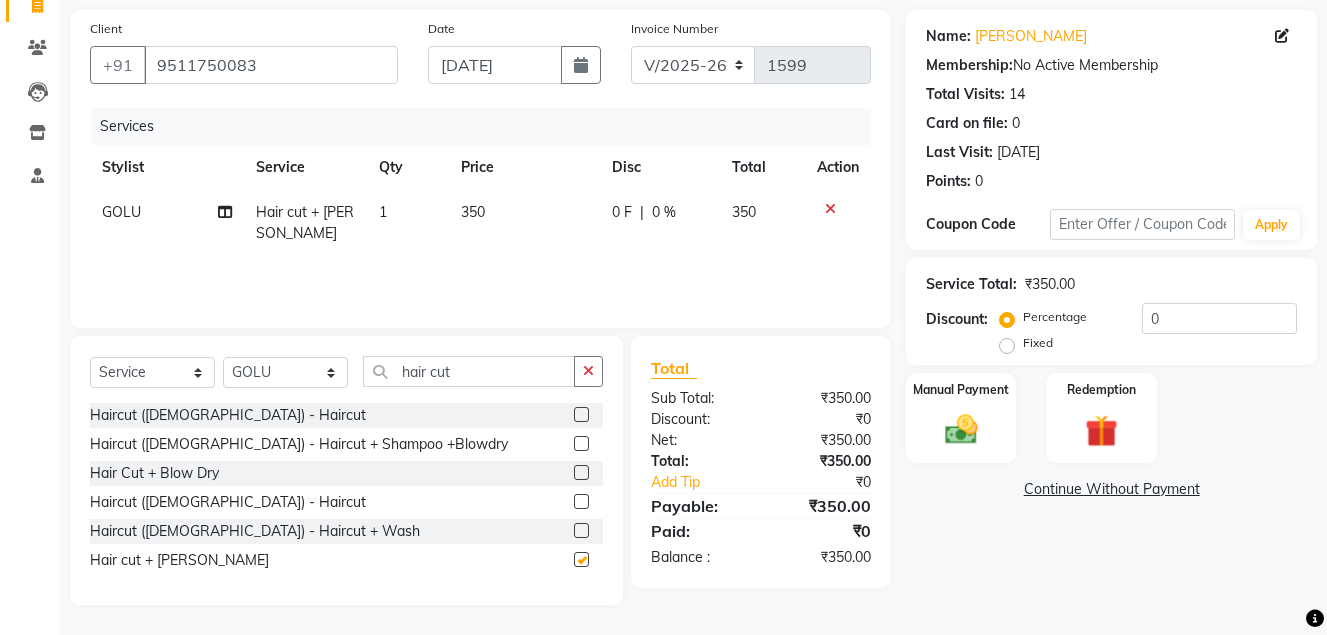 checkbox on "false" 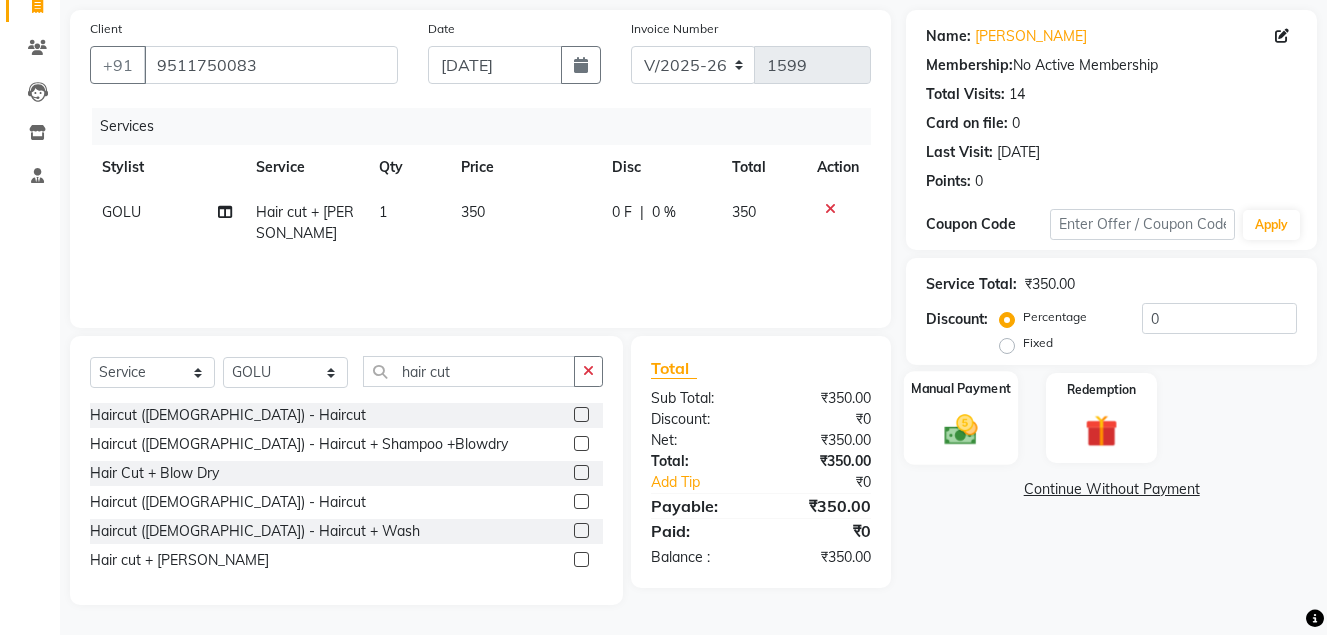 click 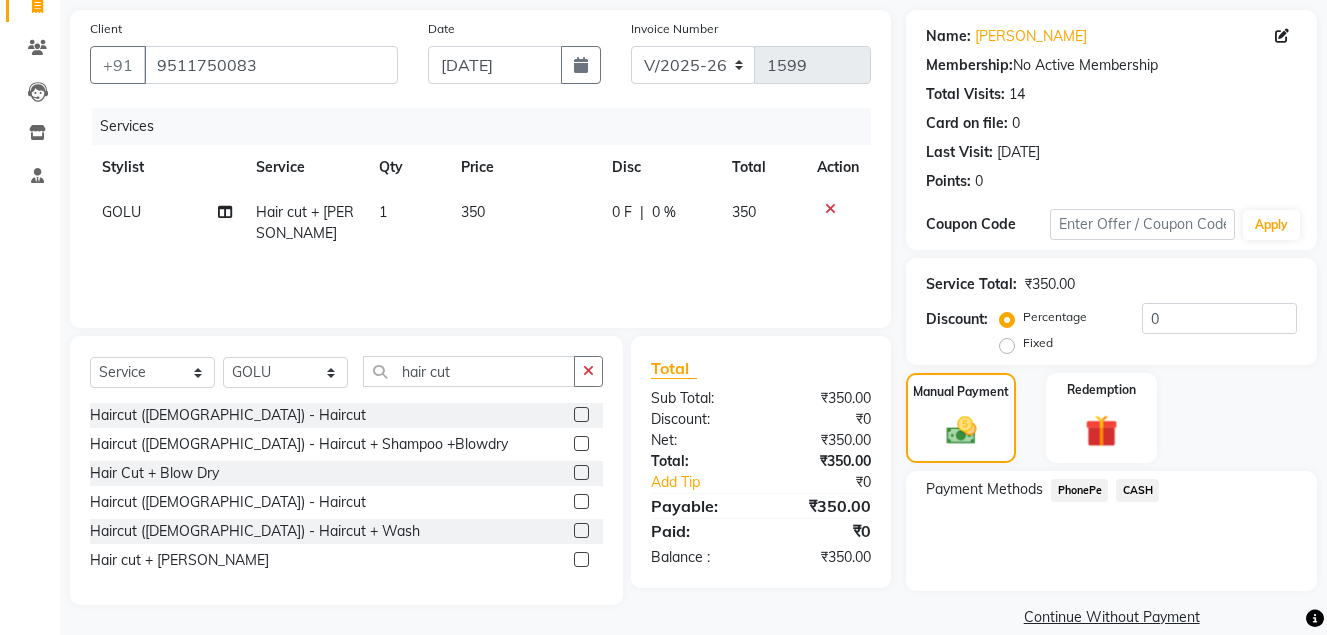 click on "CASH" 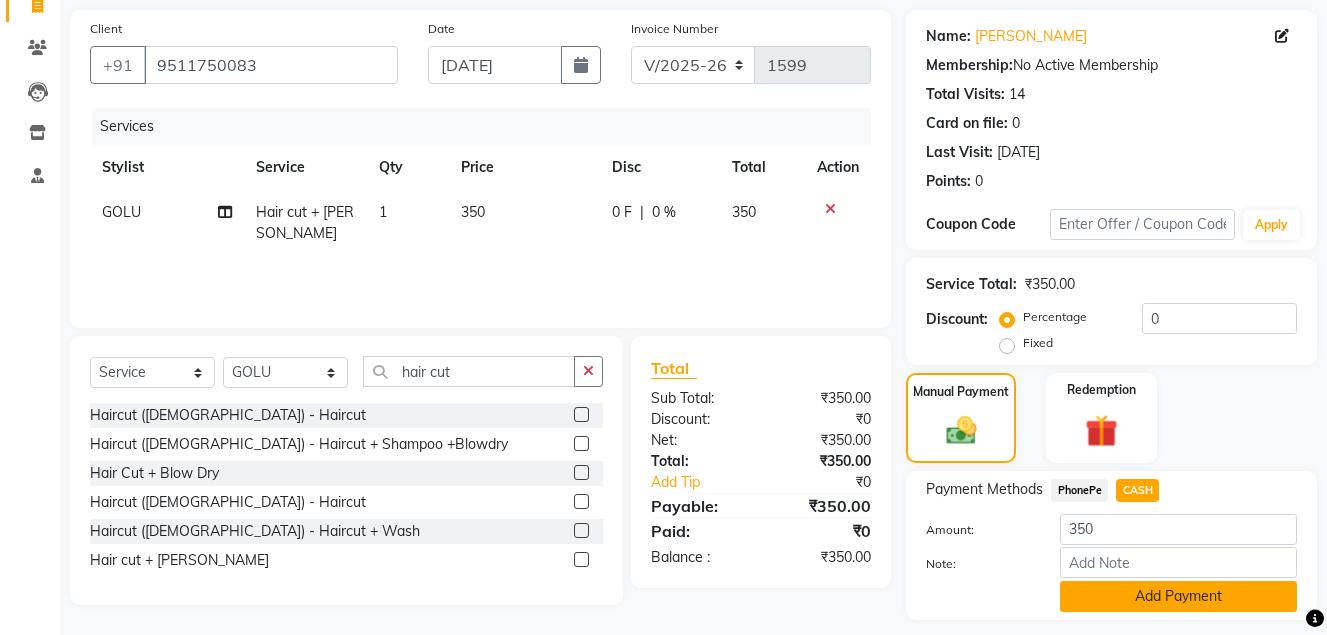 click on "Add Payment" 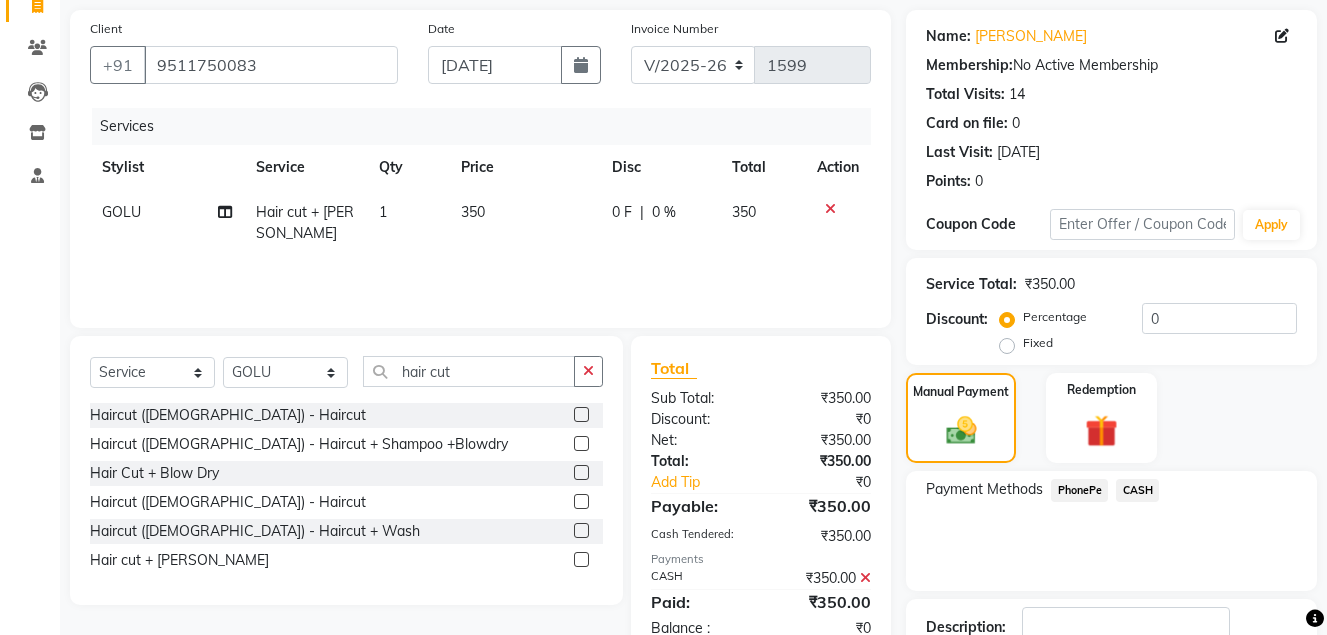 scroll, scrollTop: 280, scrollLeft: 0, axis: vertical 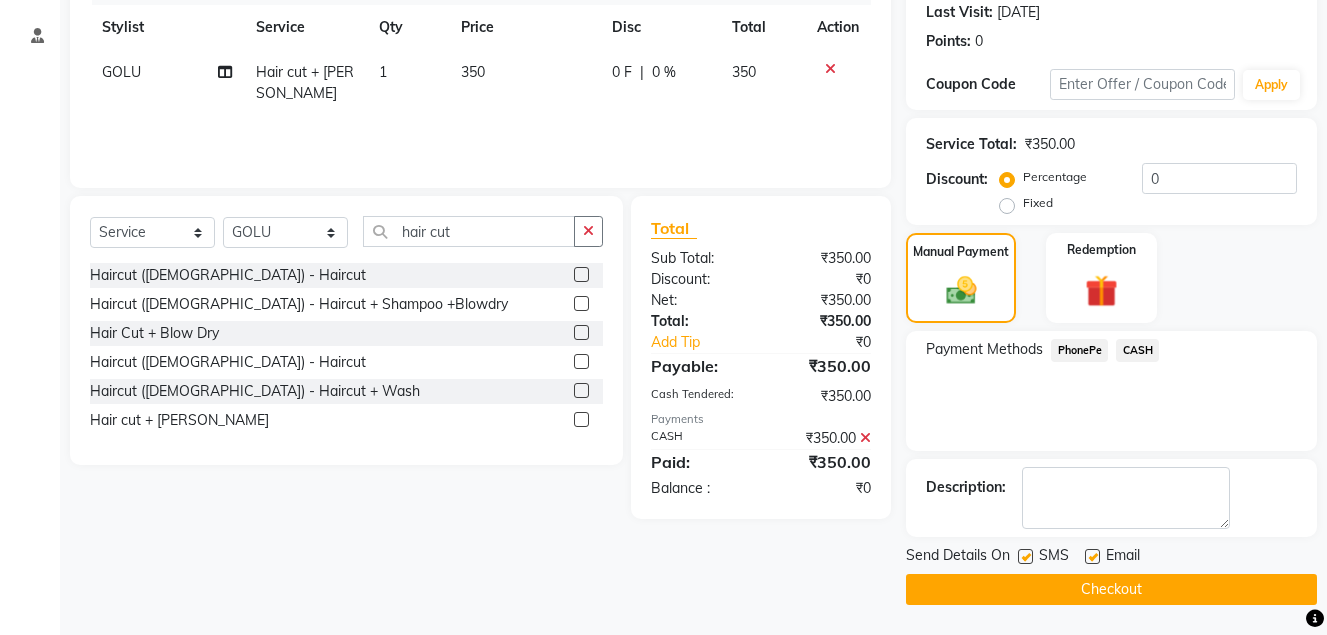 click on "Checkout" 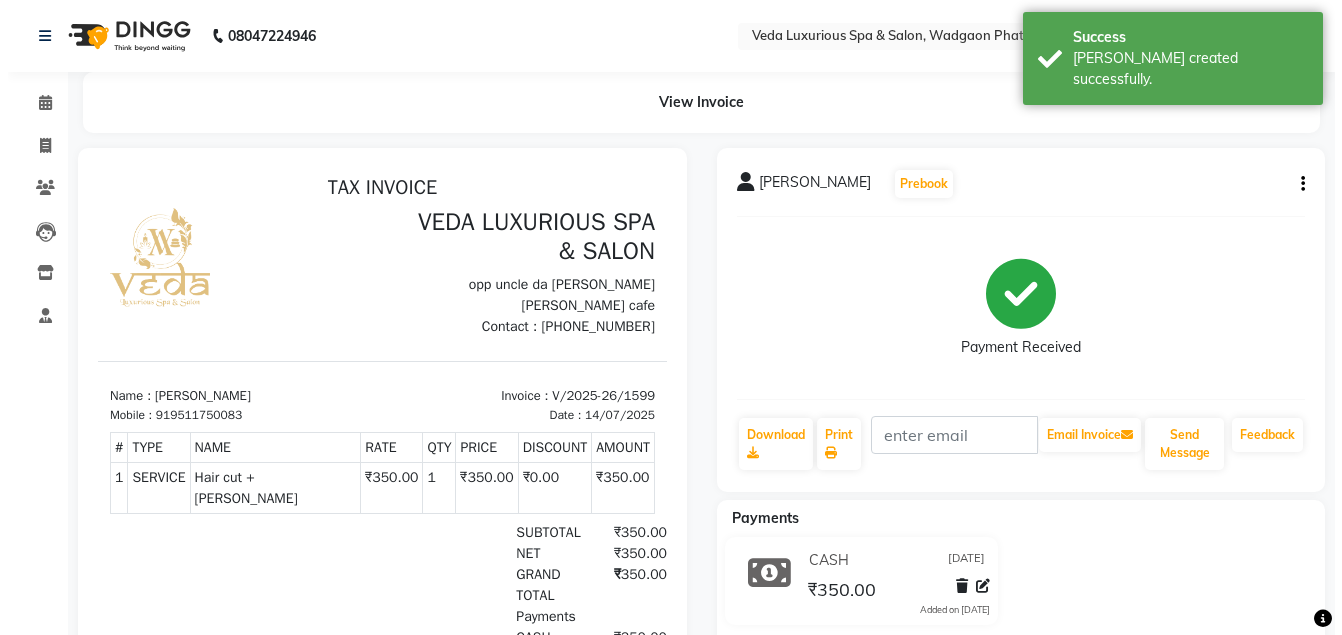 scroll, scrollTop: 0, scrollLeft: 0, axis: both 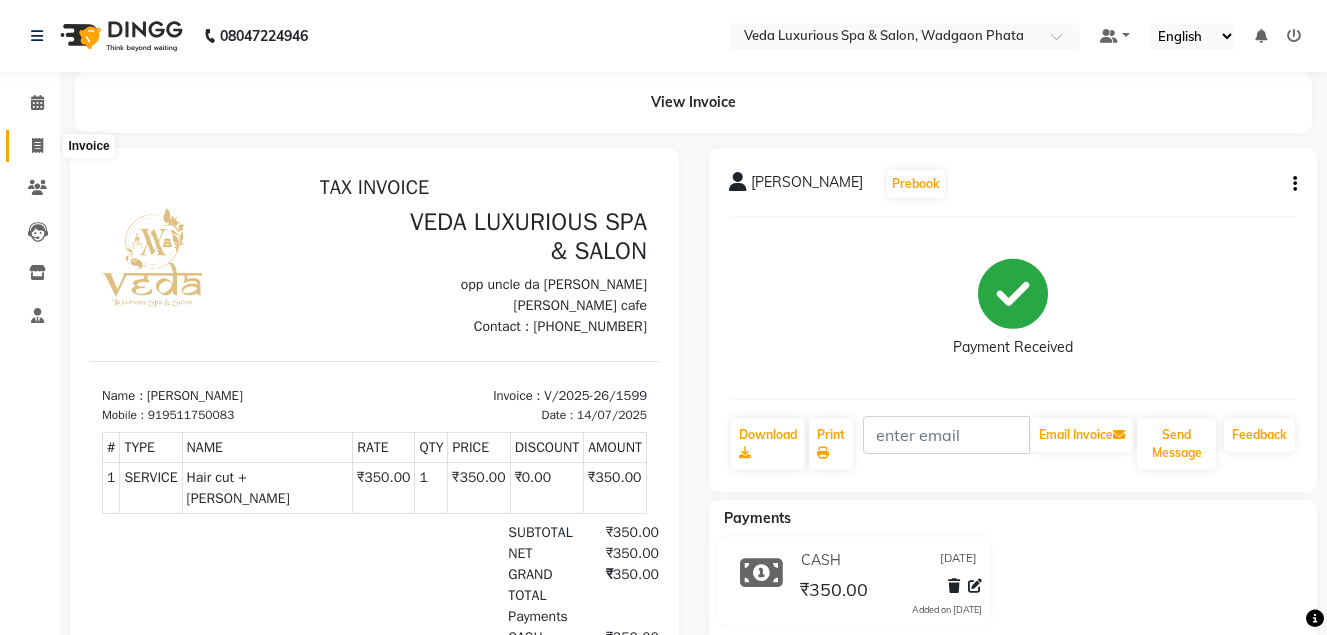 click 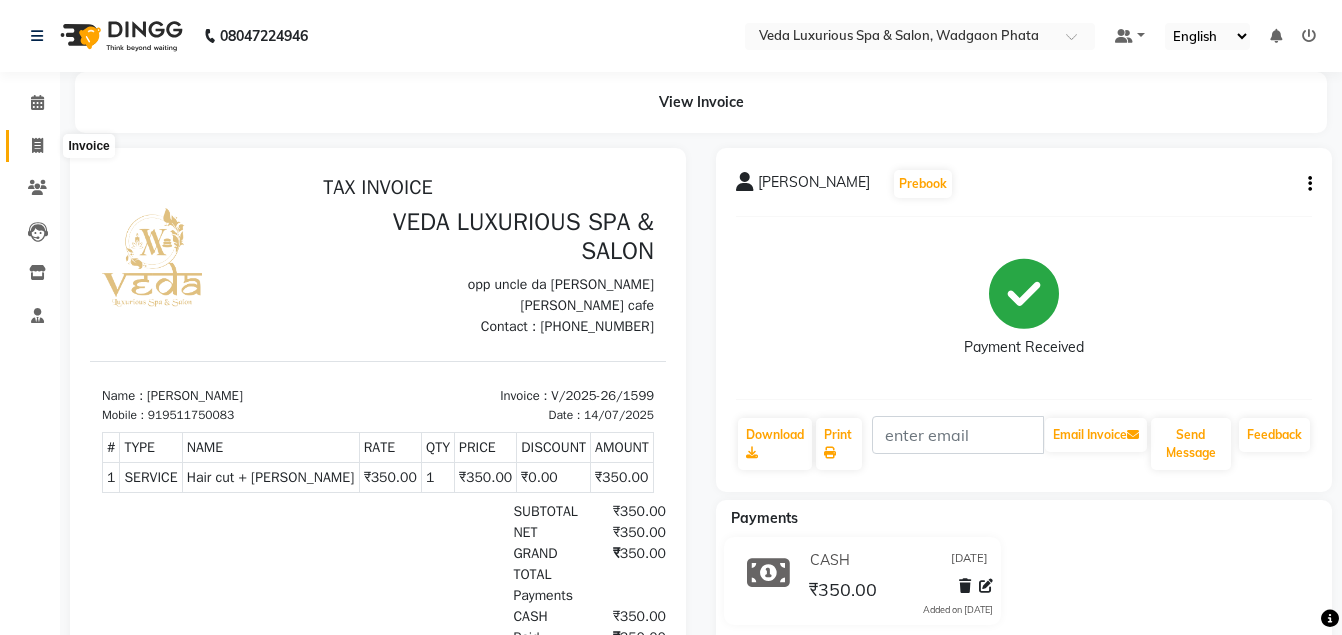 select on "service" 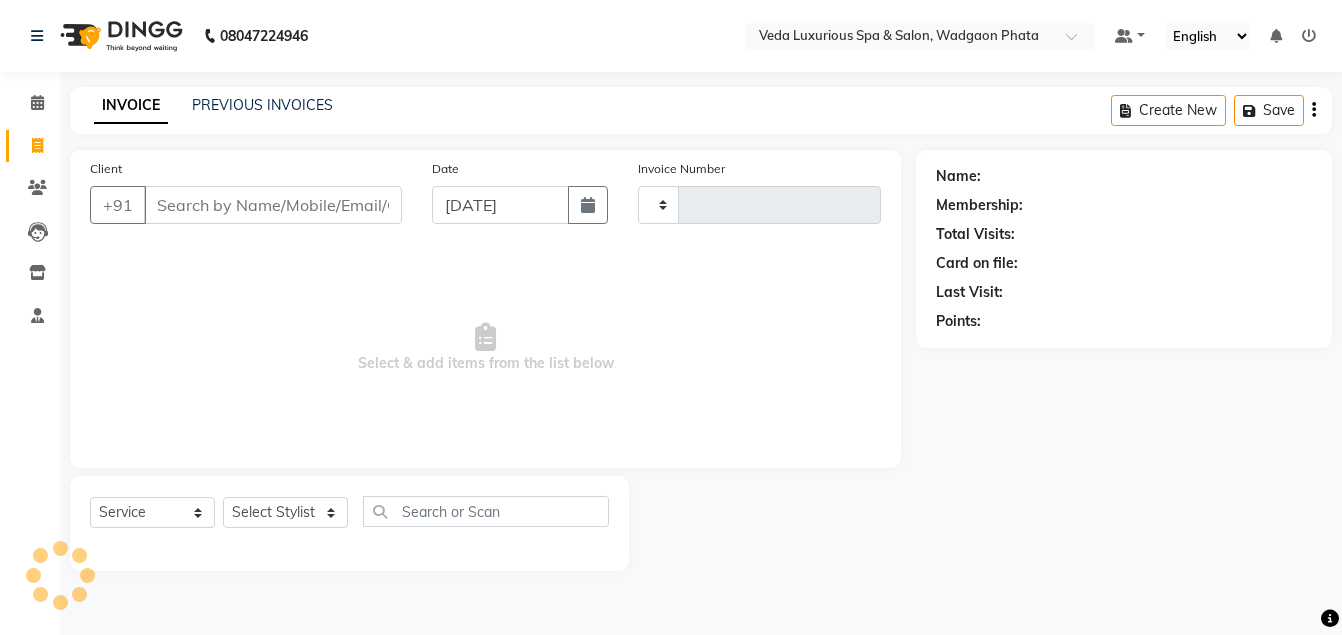 type on "1600" 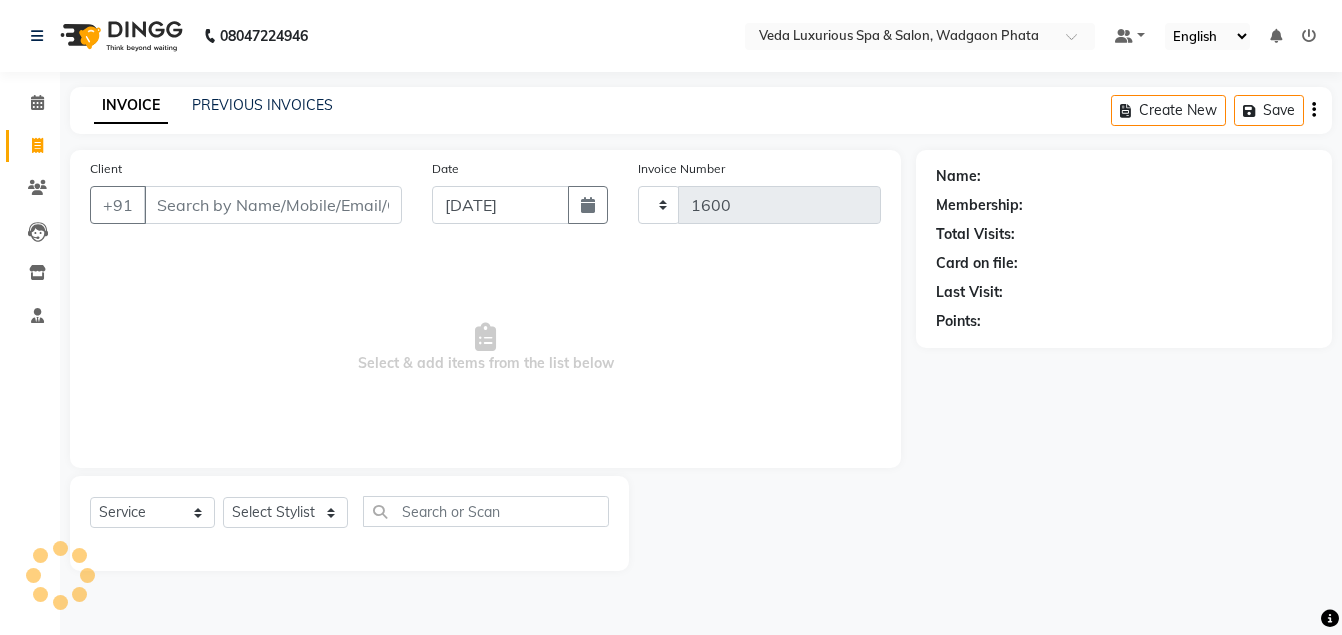 select on "4666" 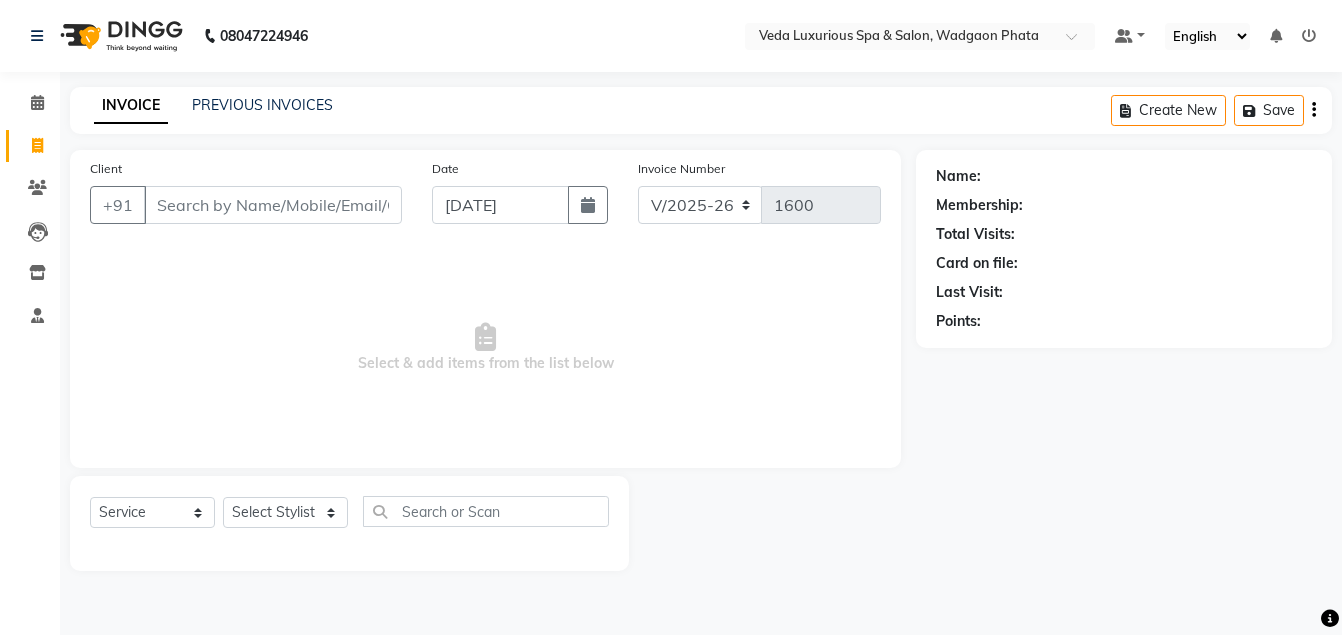 click on "Client" at bounding box center (273, 205) 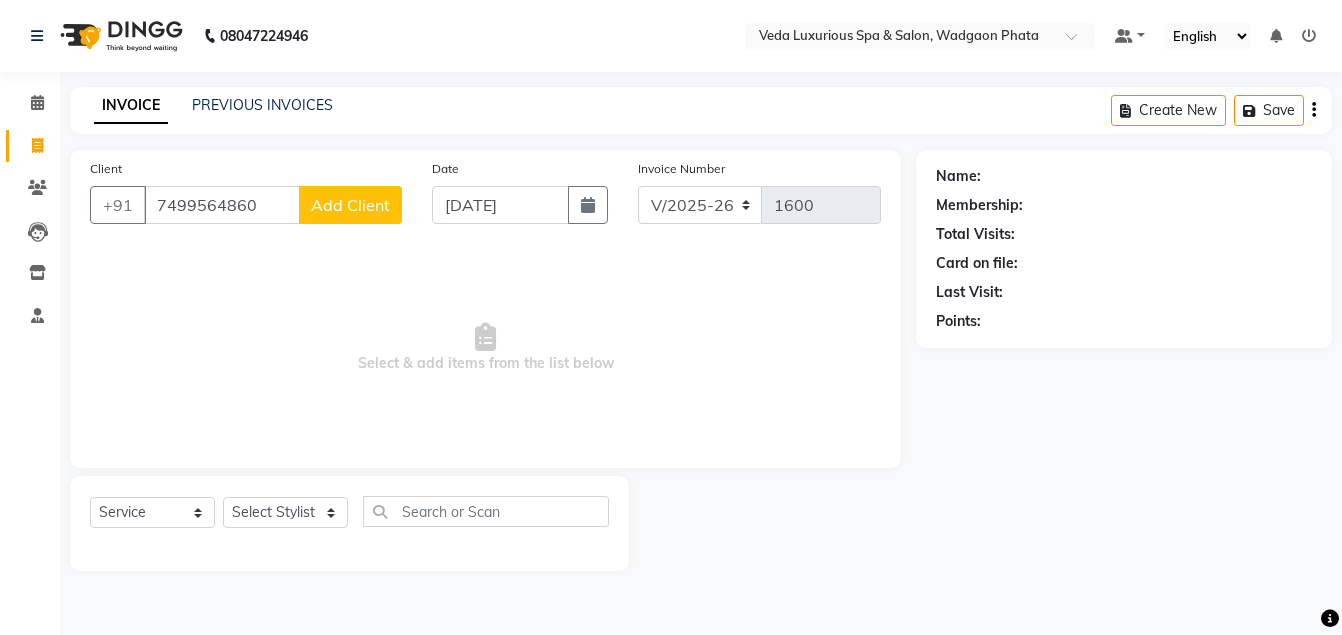 type on "7499564860" 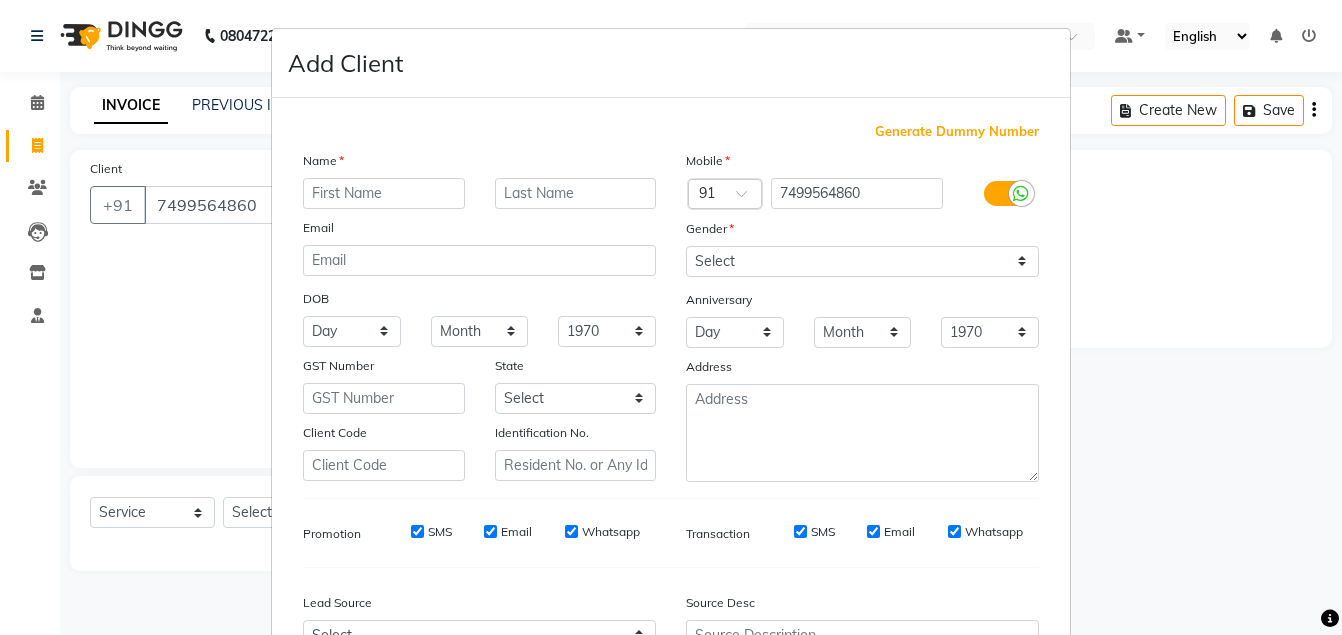 click at bounding box center (384, 193) 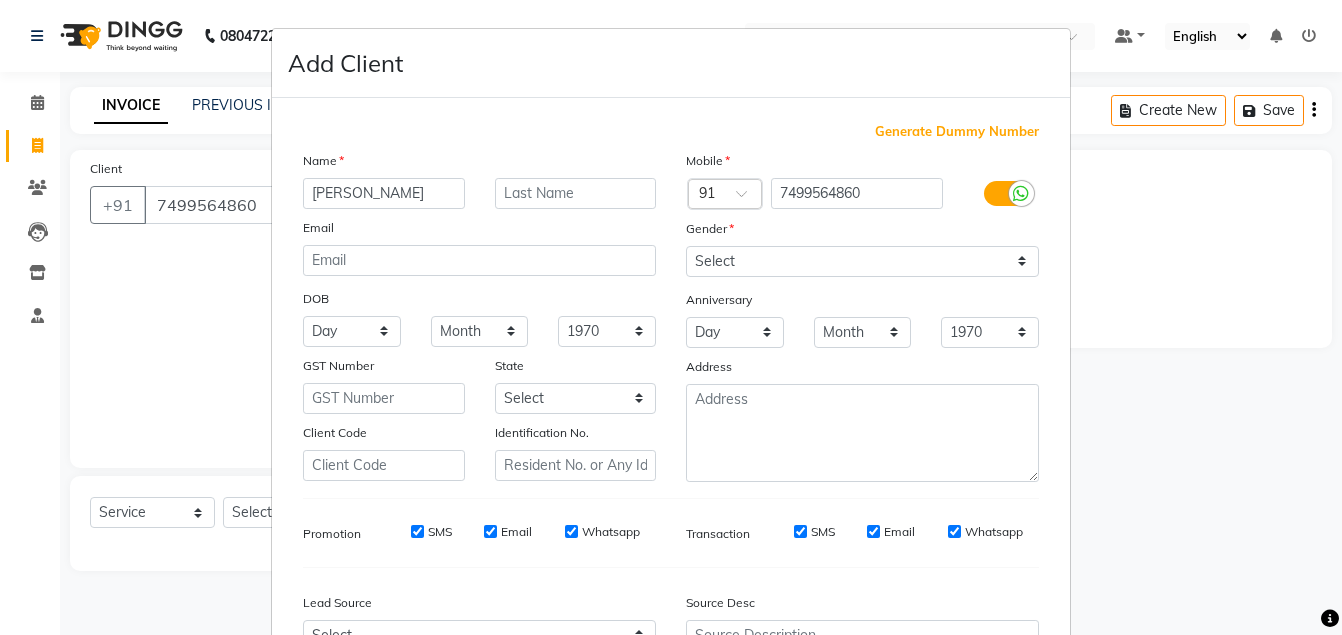 type on "[PERSON_NAME]" 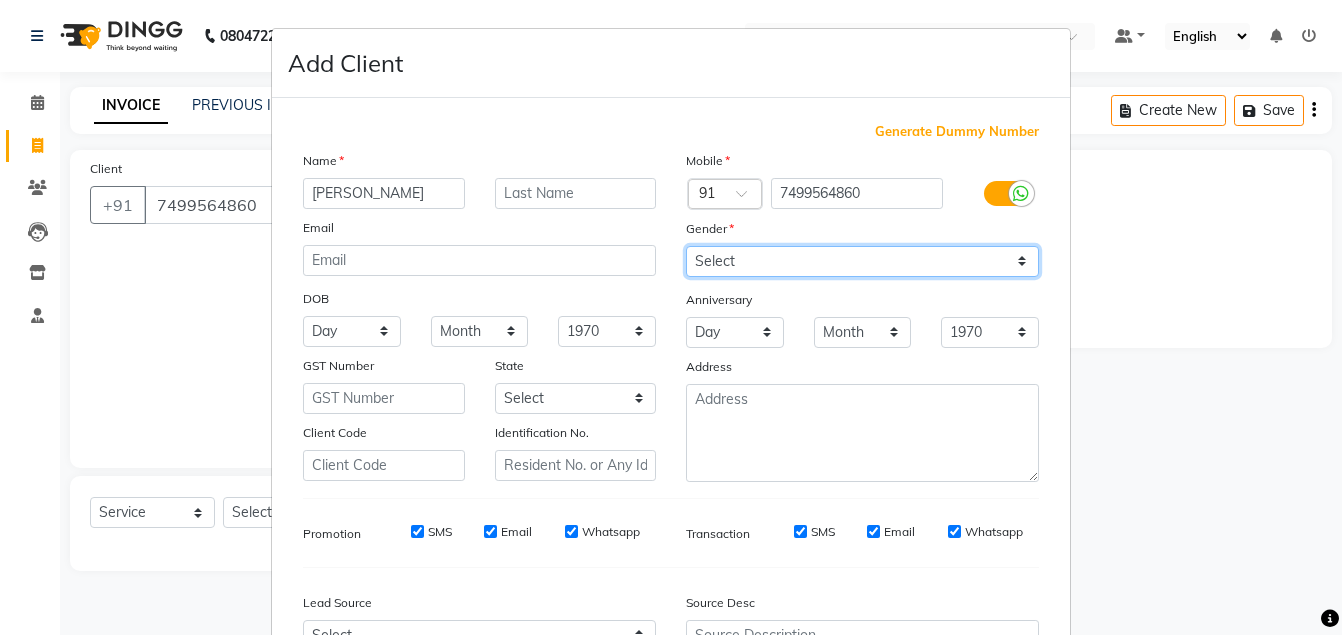 click on "Select [DEMOGRAPHIC_DATA] [DEMOGRAPHIC_DATA] Other Prefer Not To Say" at bounding box center (862, 261) 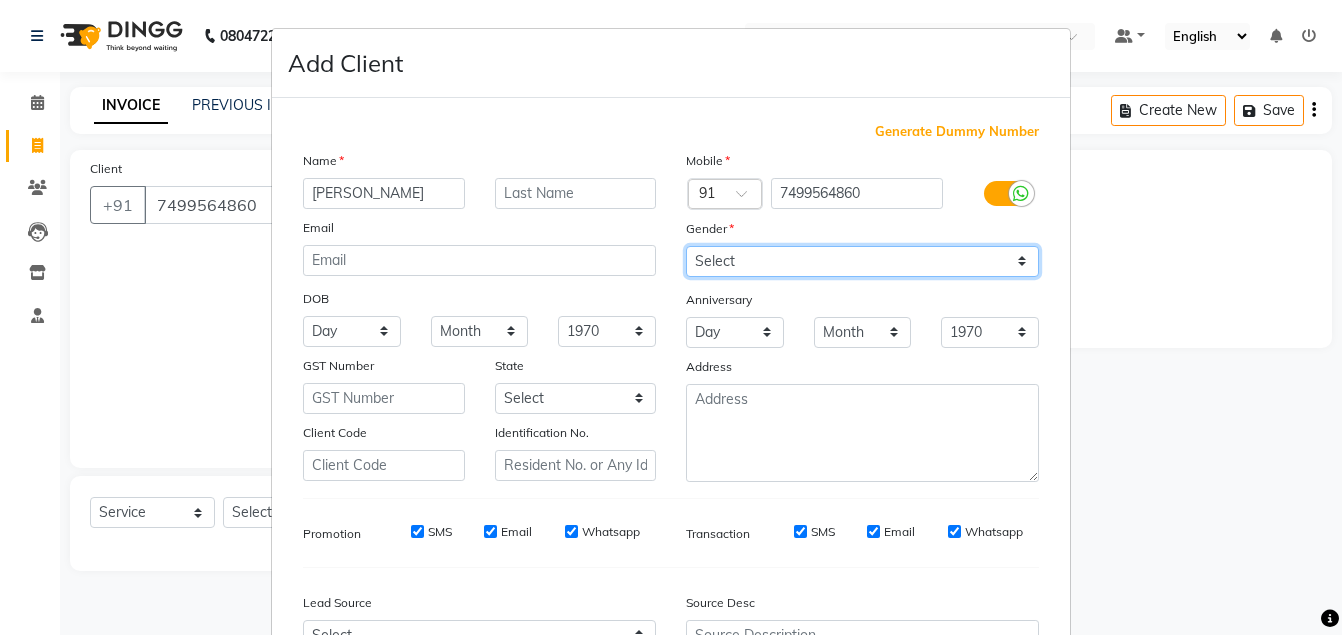 select on "[DEMOGRAPHIC_DATA]" 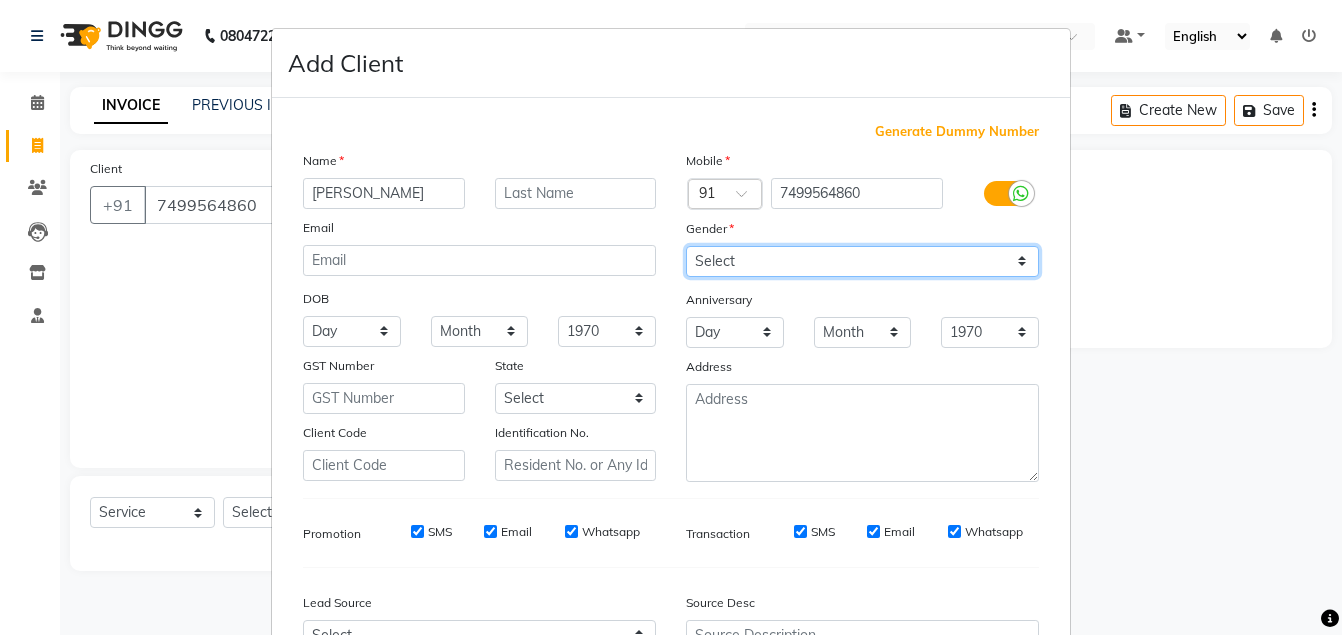 click on "Select [DEMOGRAPHIC_DATA] [DEMOGRAPHIC_DATA] Other Prefer Not To Say" at bounding box center [862, 261] 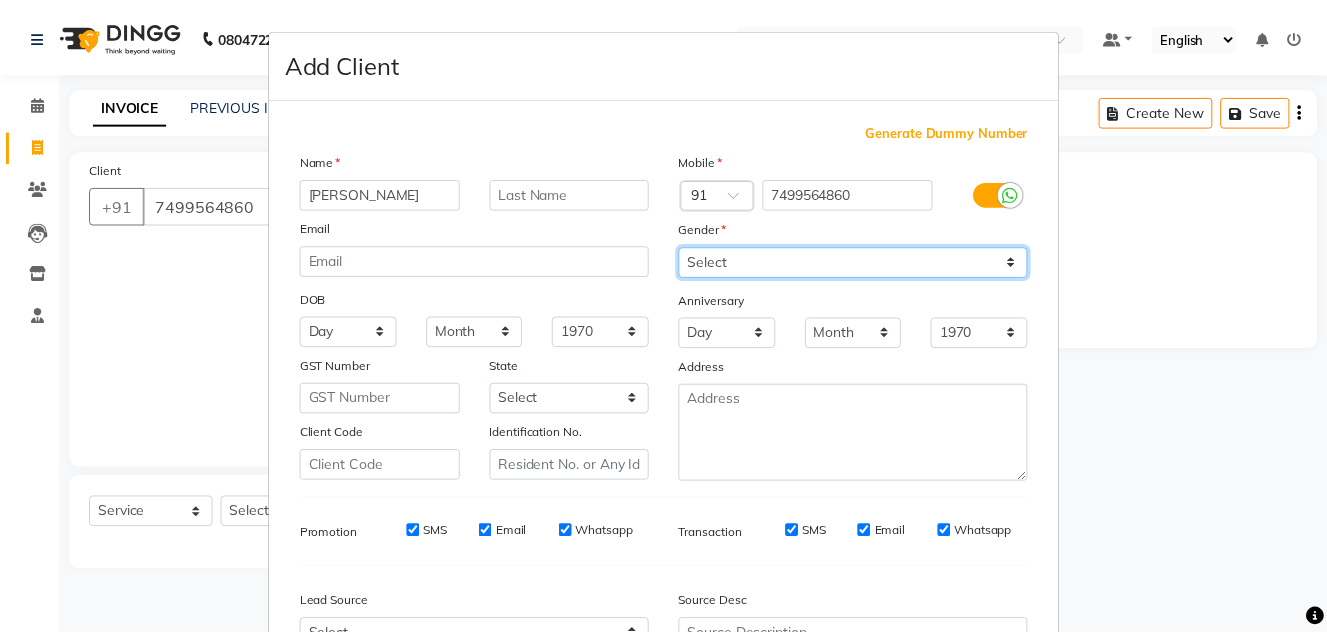 scroll, scrollTop: 214, scrollLeft: 0, axis: vertical 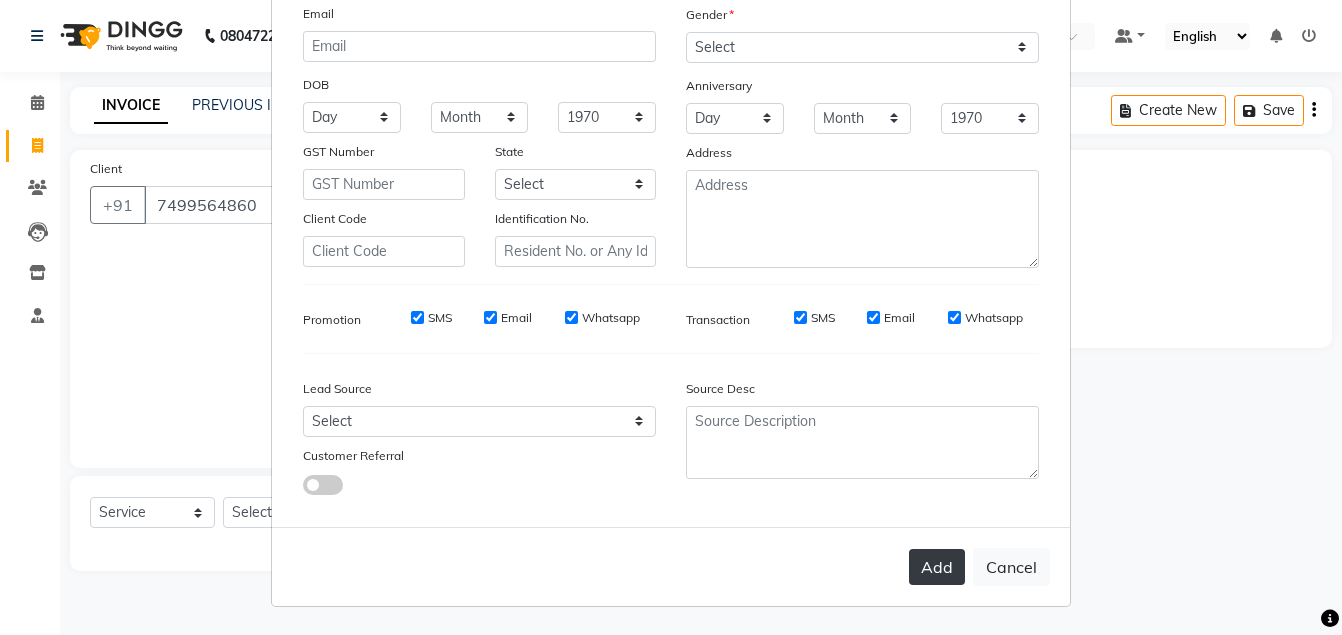 click on "Add" at bounding box center (937, 567) 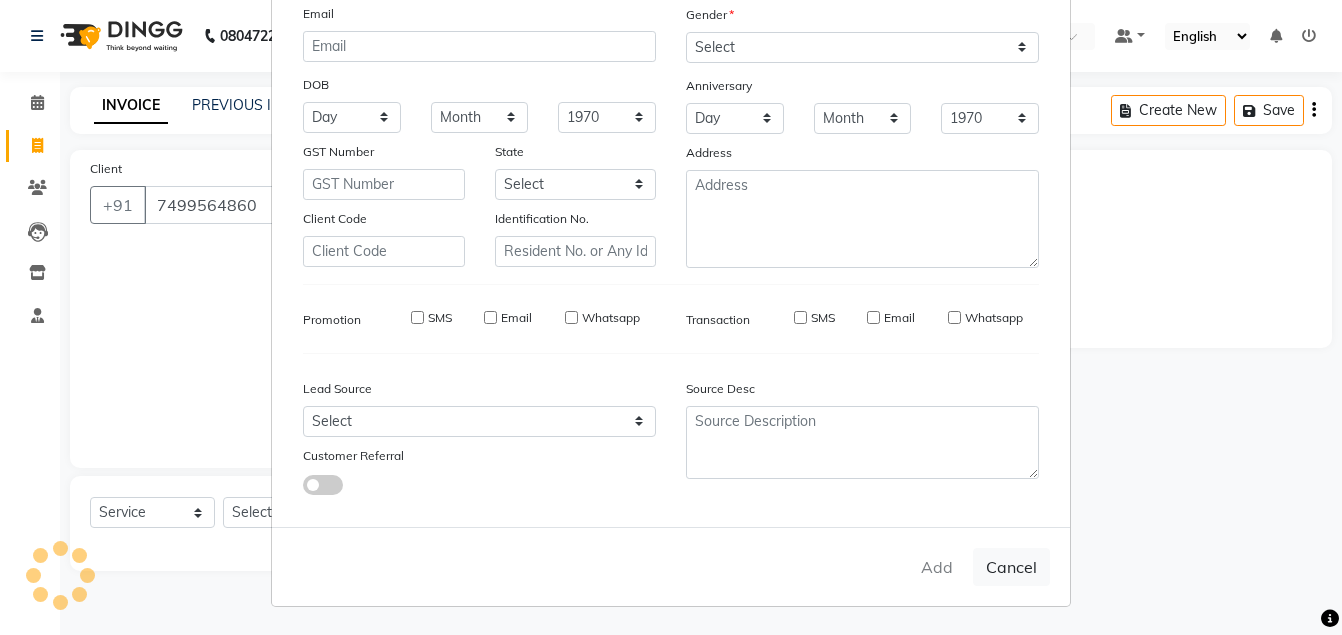 type 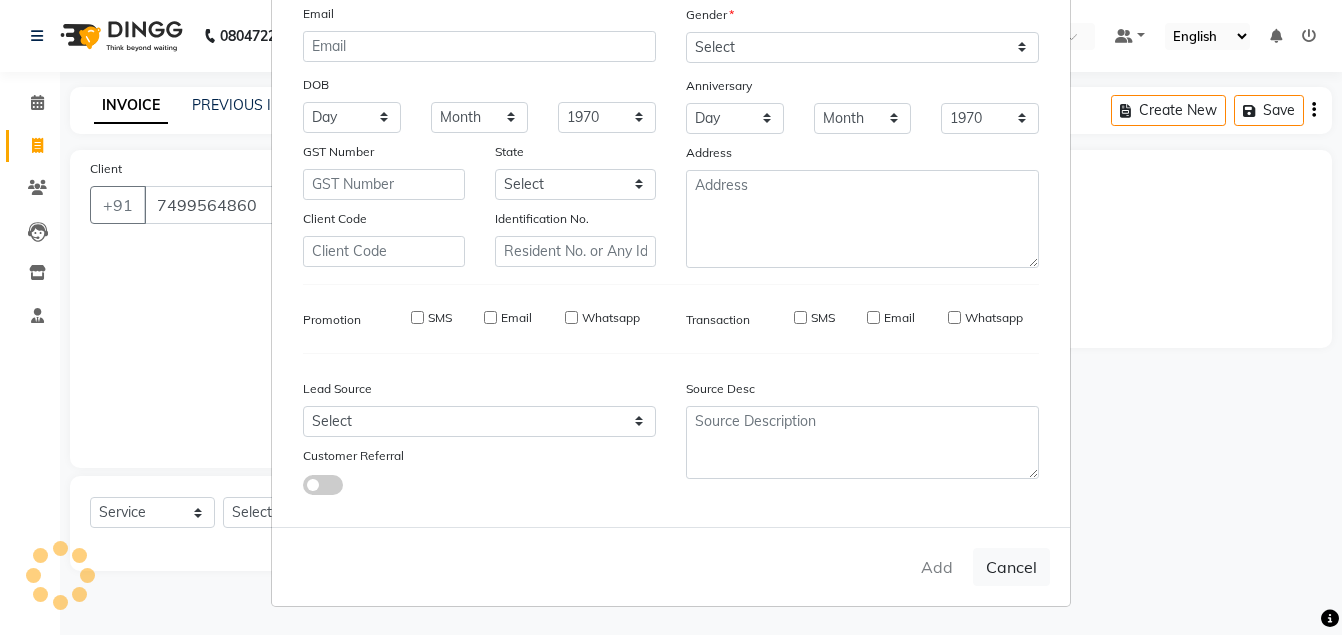 select 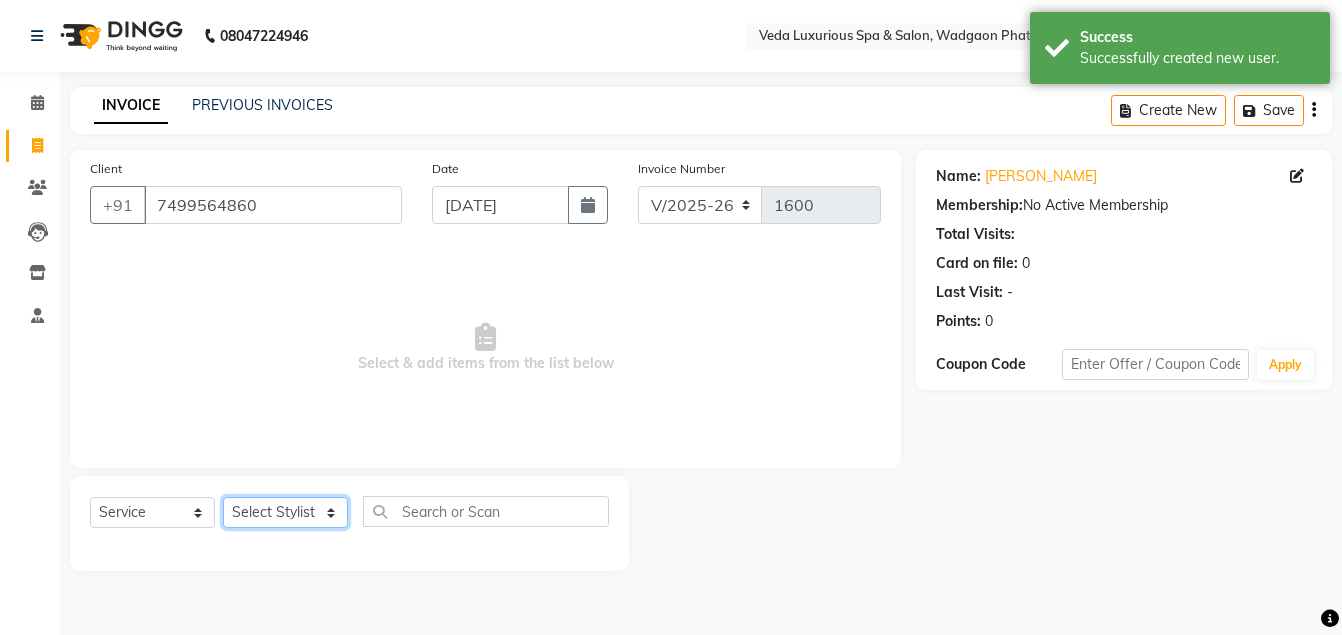 drag, startPoint x: 310, startPoint y: 512, endPoint x: 314, endPoint y: 502, distance: 10.770329 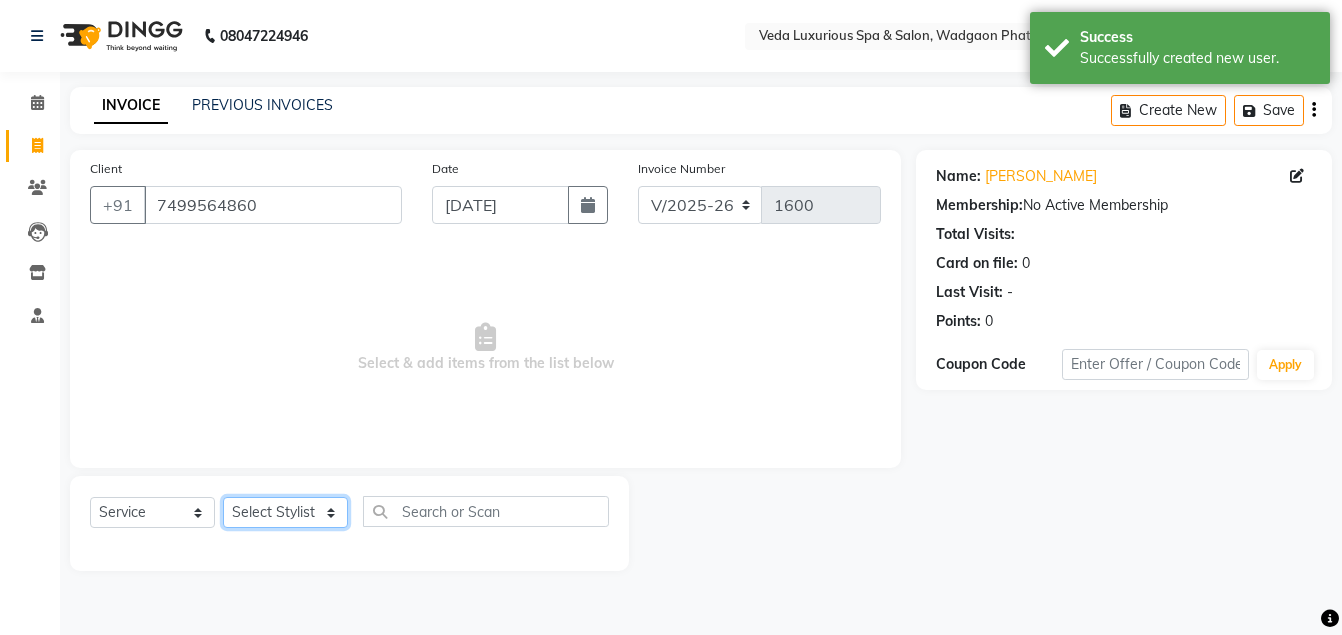 select on "50865" 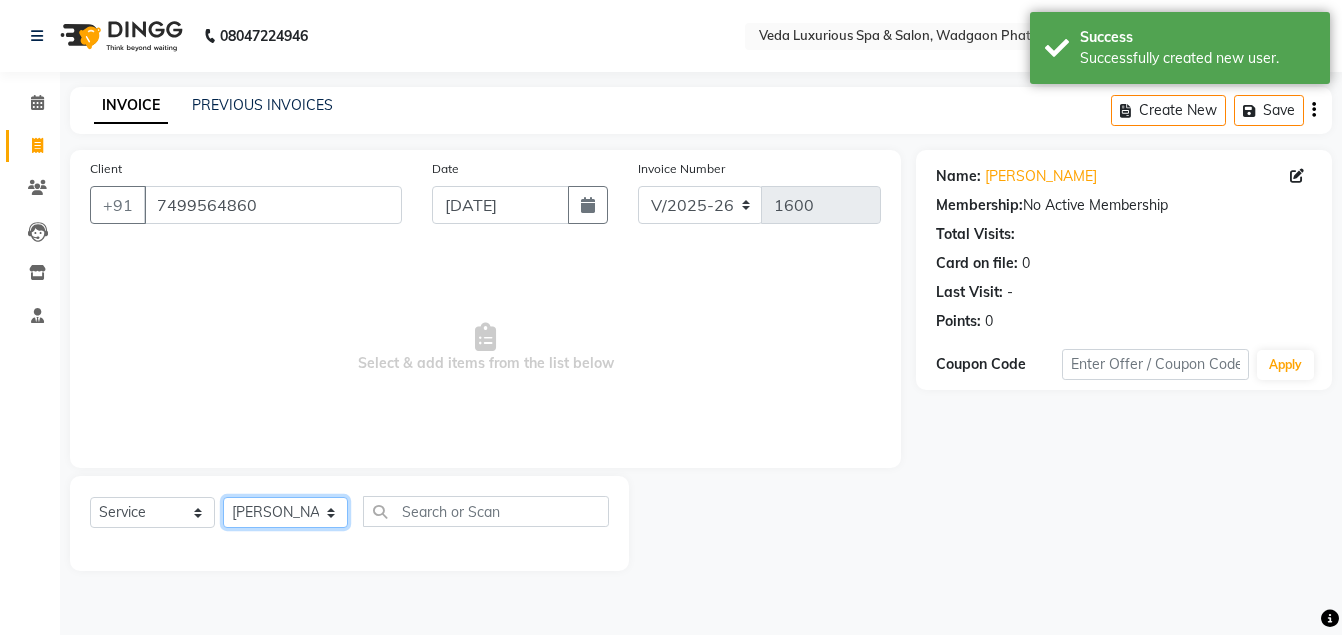 click on "Select Stylist Ankur GOLU [PERSON_NAME] [PERSON_NAME] [PERSON_NAME] RP seri VEDA" 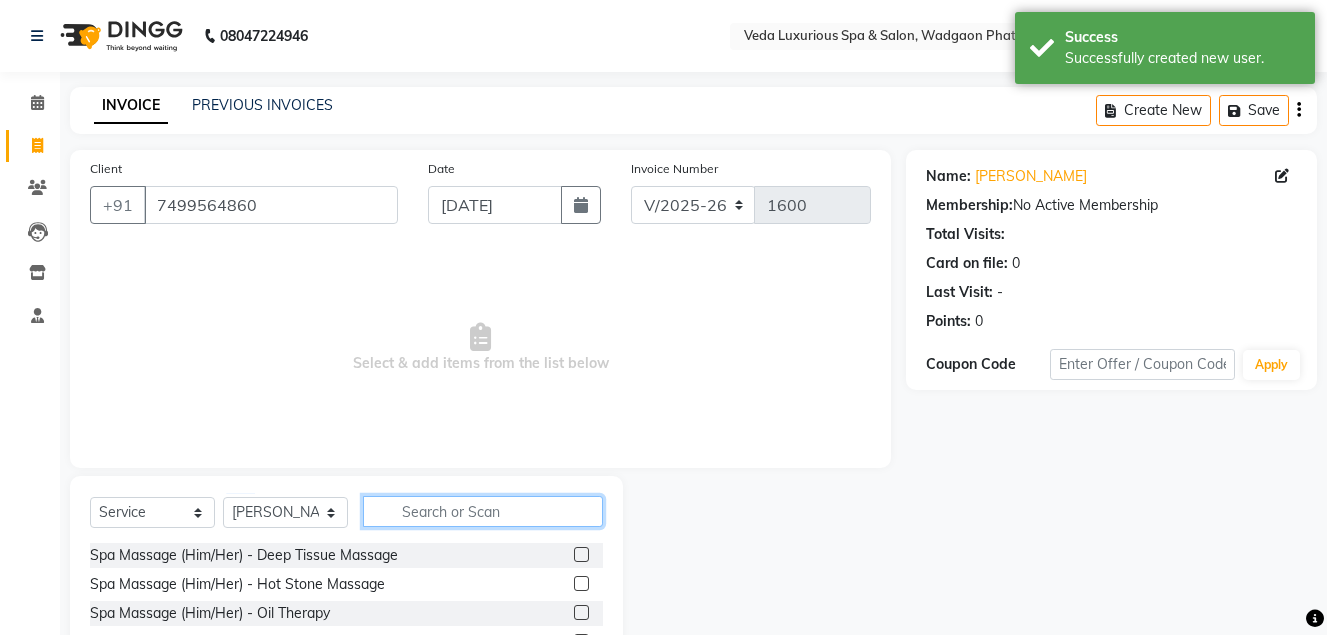 click 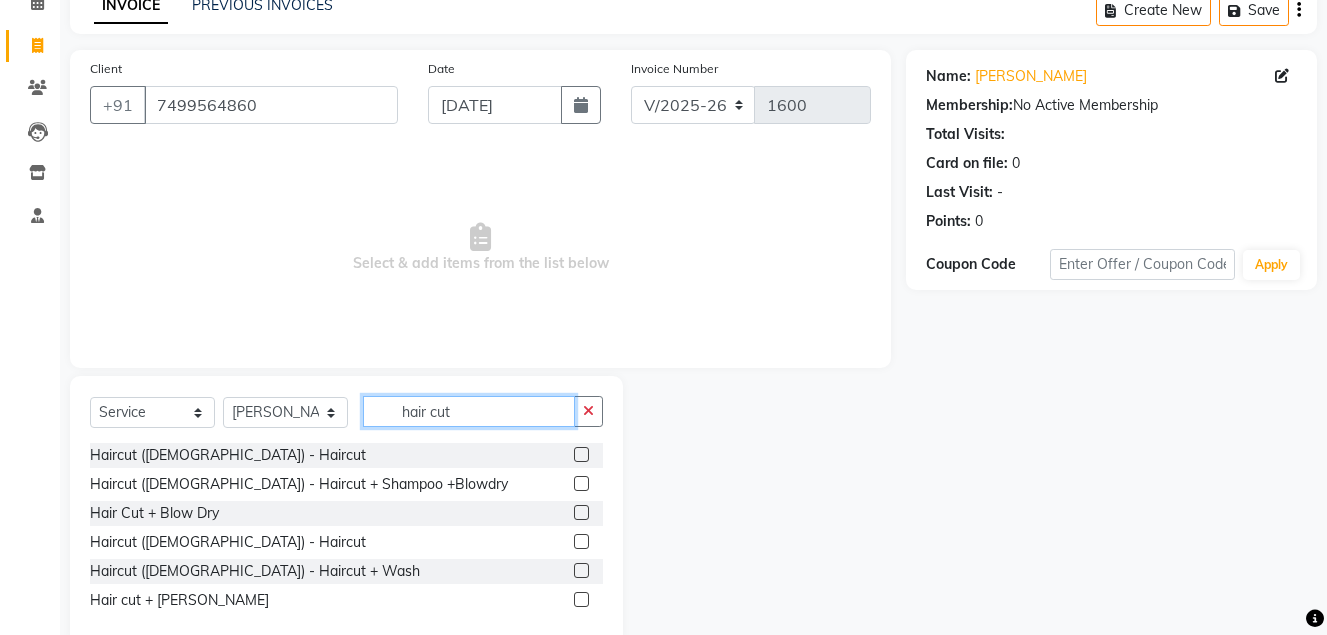 scroll, scrollTop: 140, scrollLeft: 0, axis: vertical 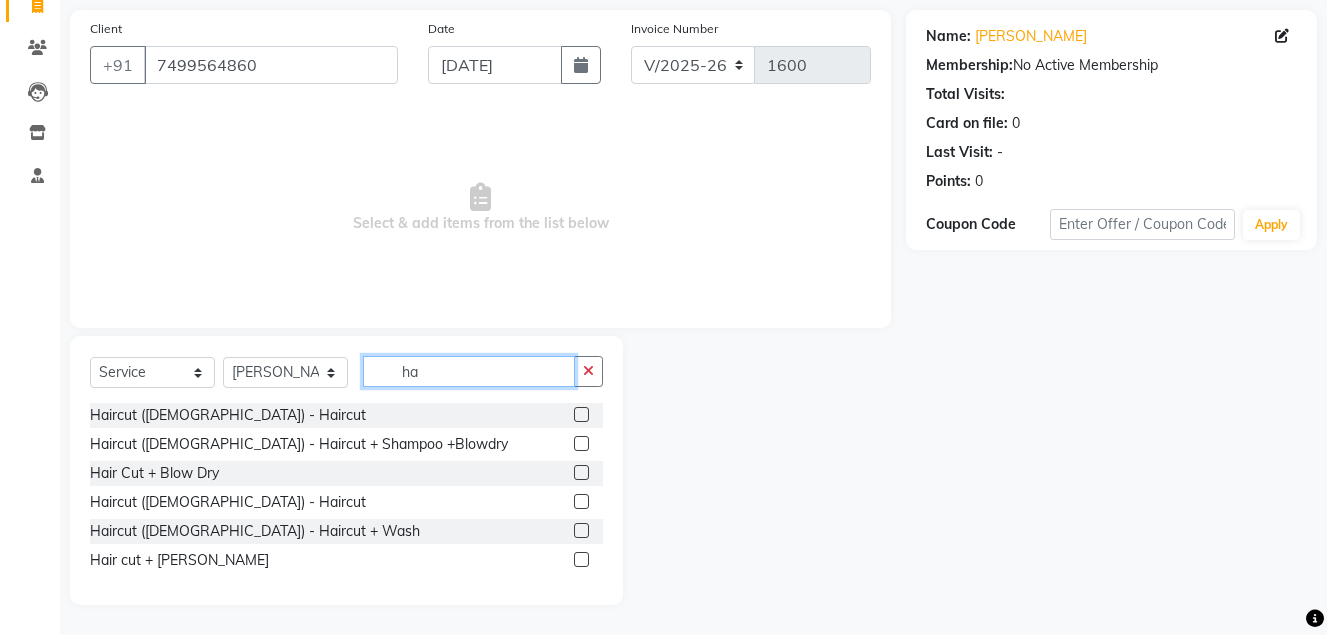 type on "h" 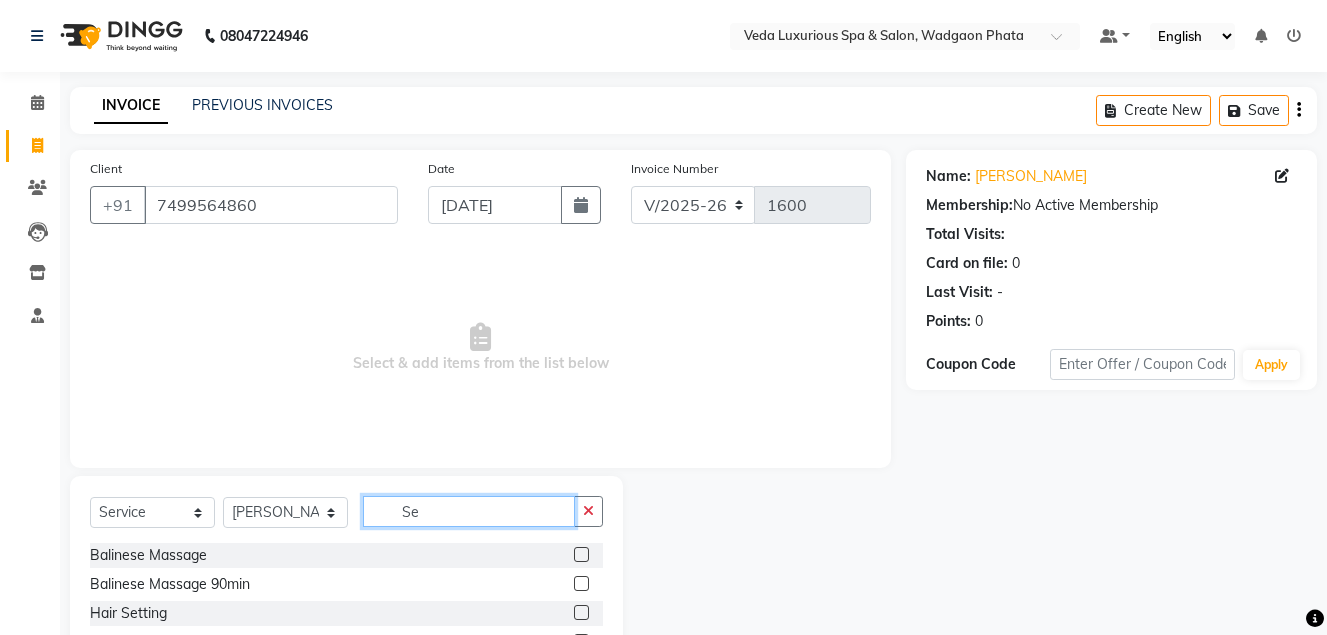 scroll, scrollTop: 100, scrollLeft: 0, axis: vertical 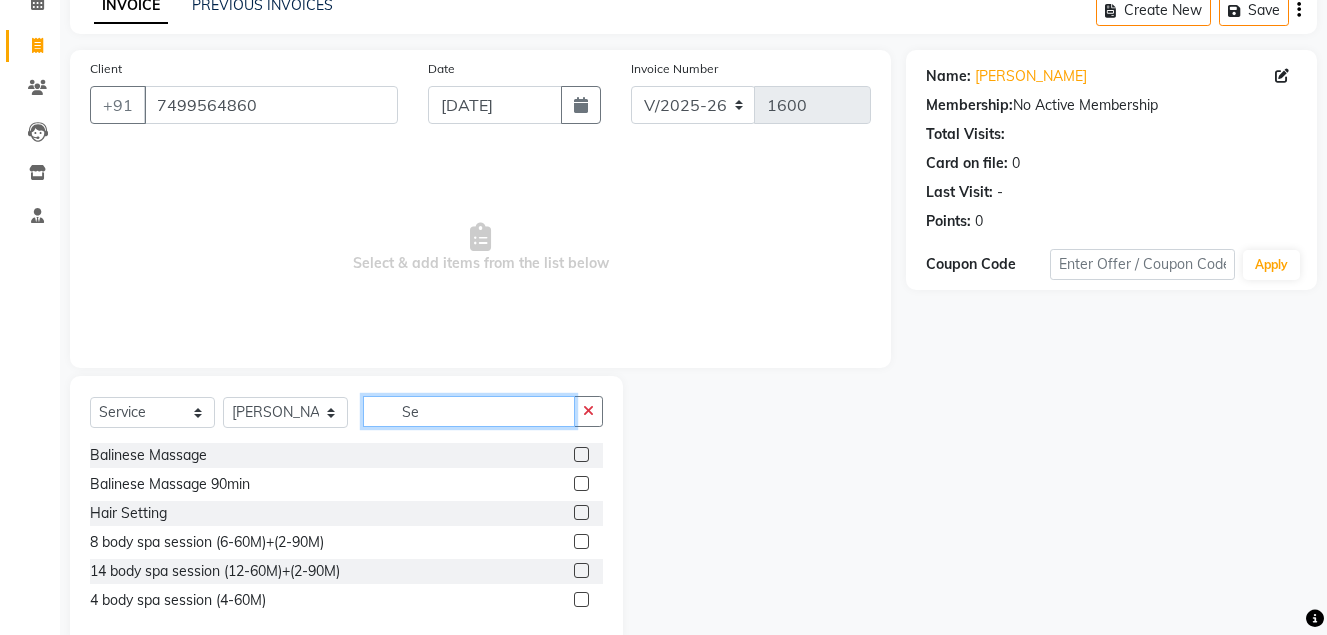 type on "S" 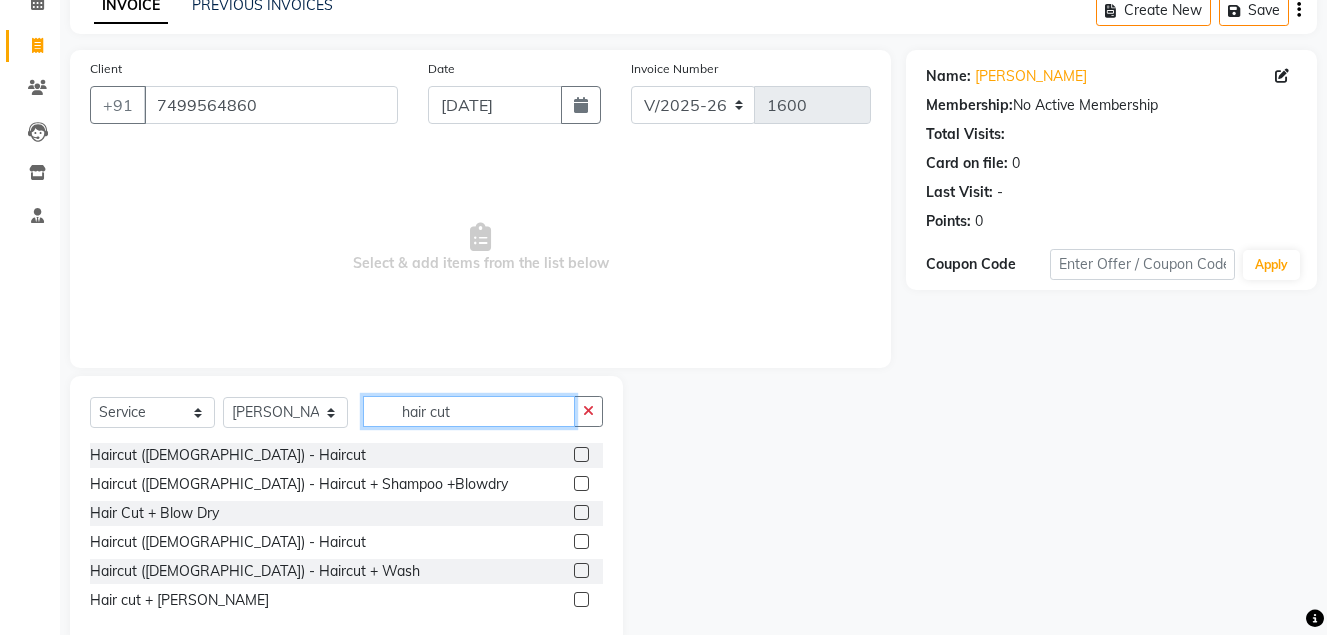 scroll, scrollTop: 140, scrollLeft: 0, axis: vertical 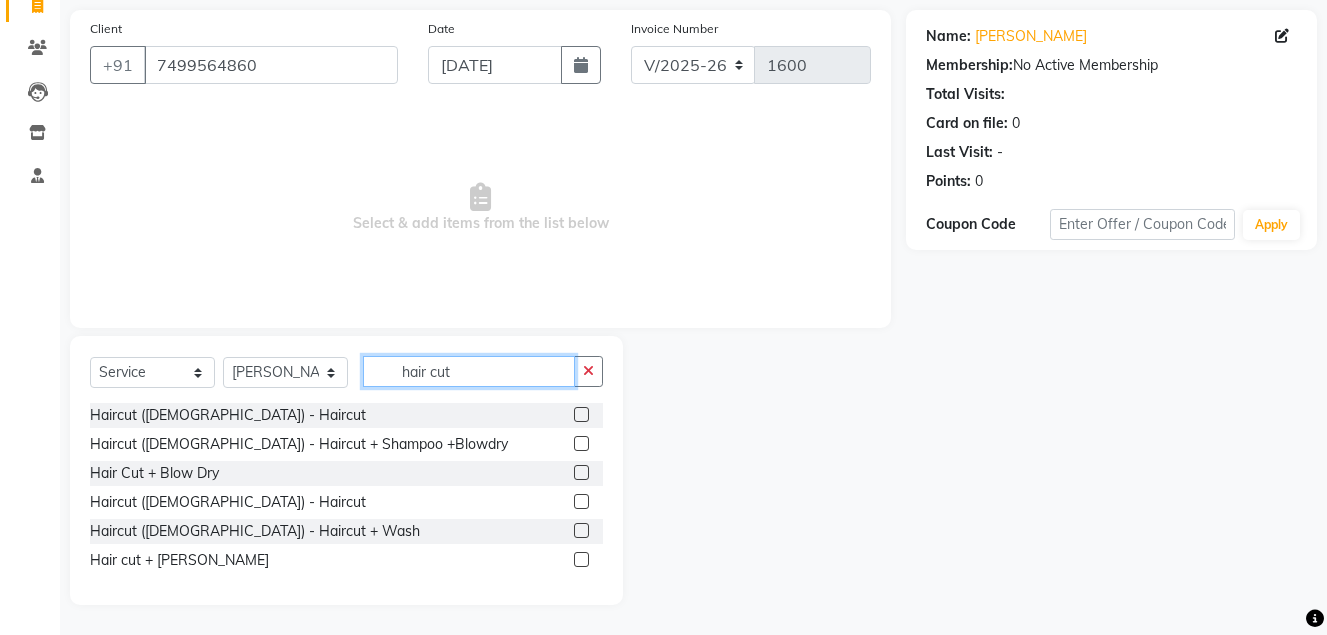 type on "hair cut" 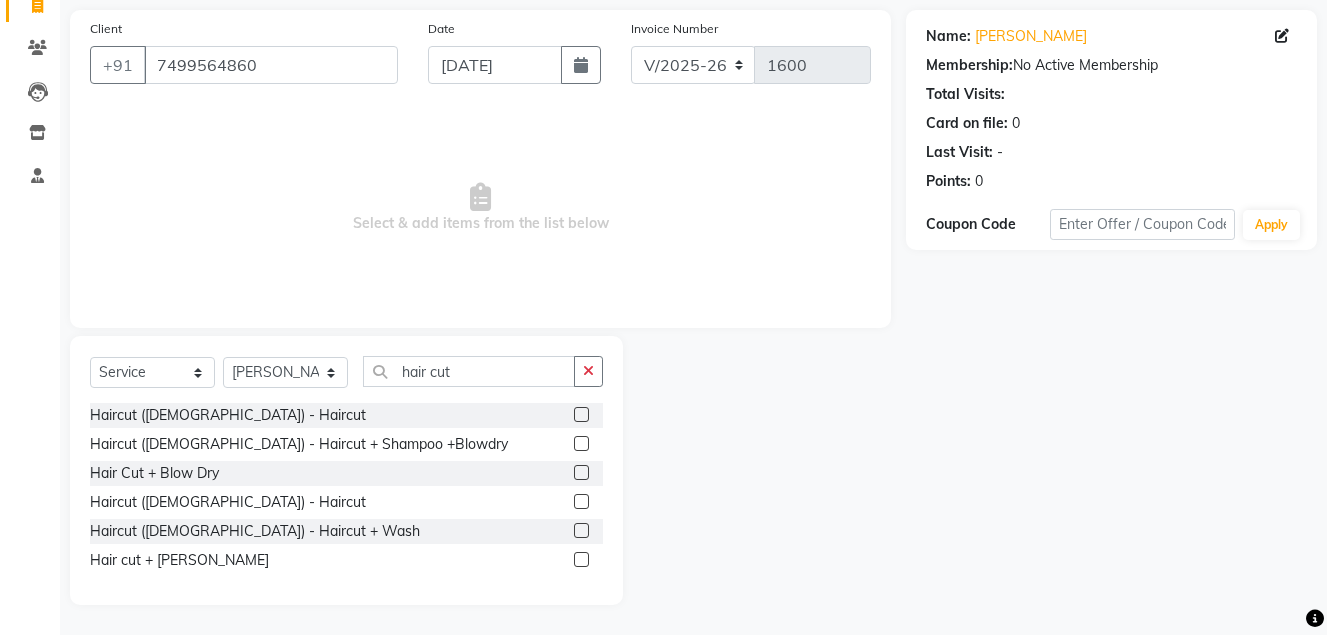 click 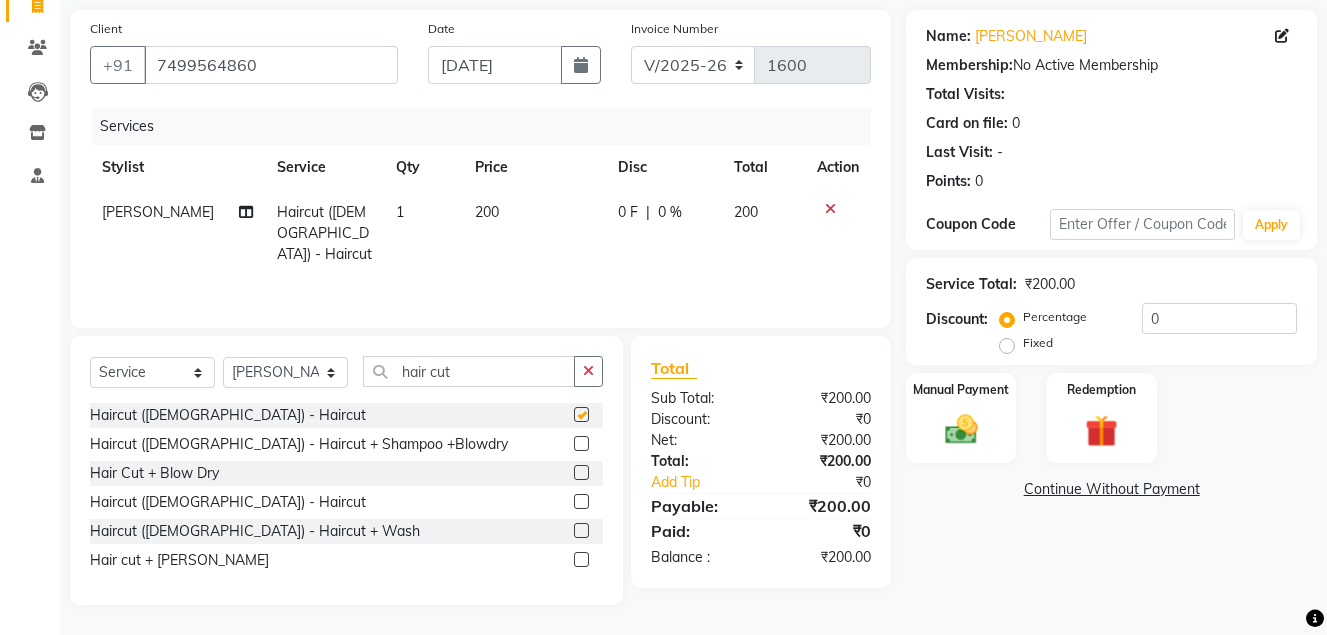checkbox on "false" 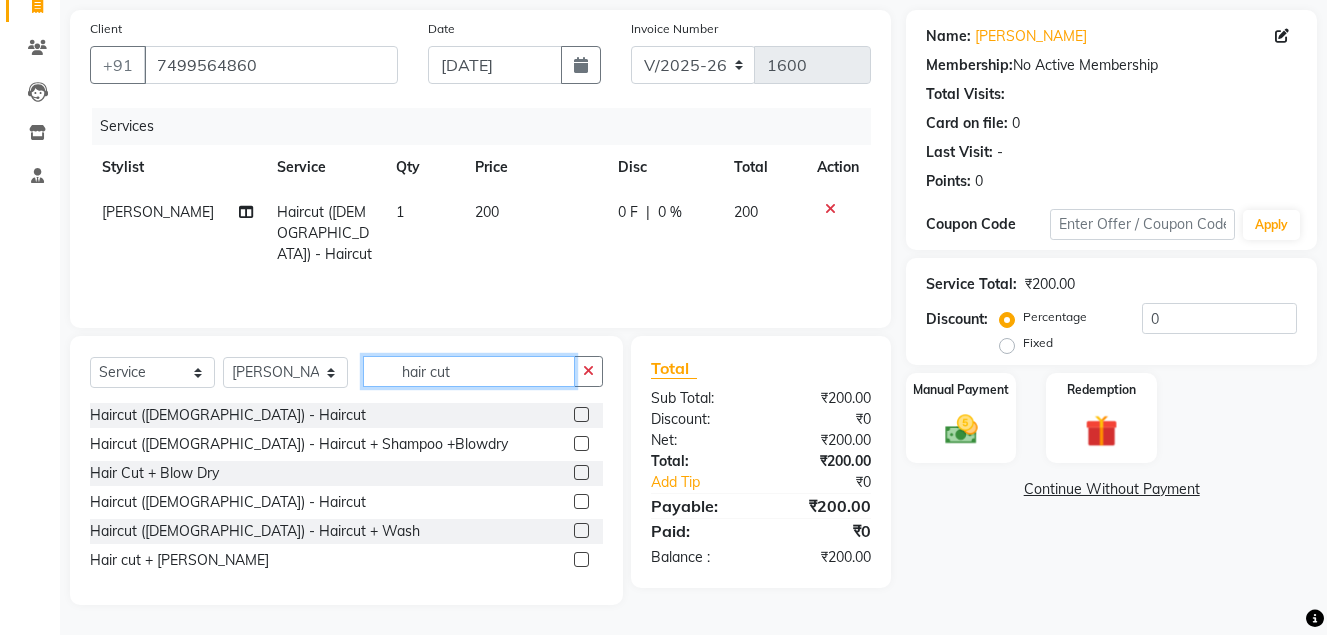 click on "hair cut" 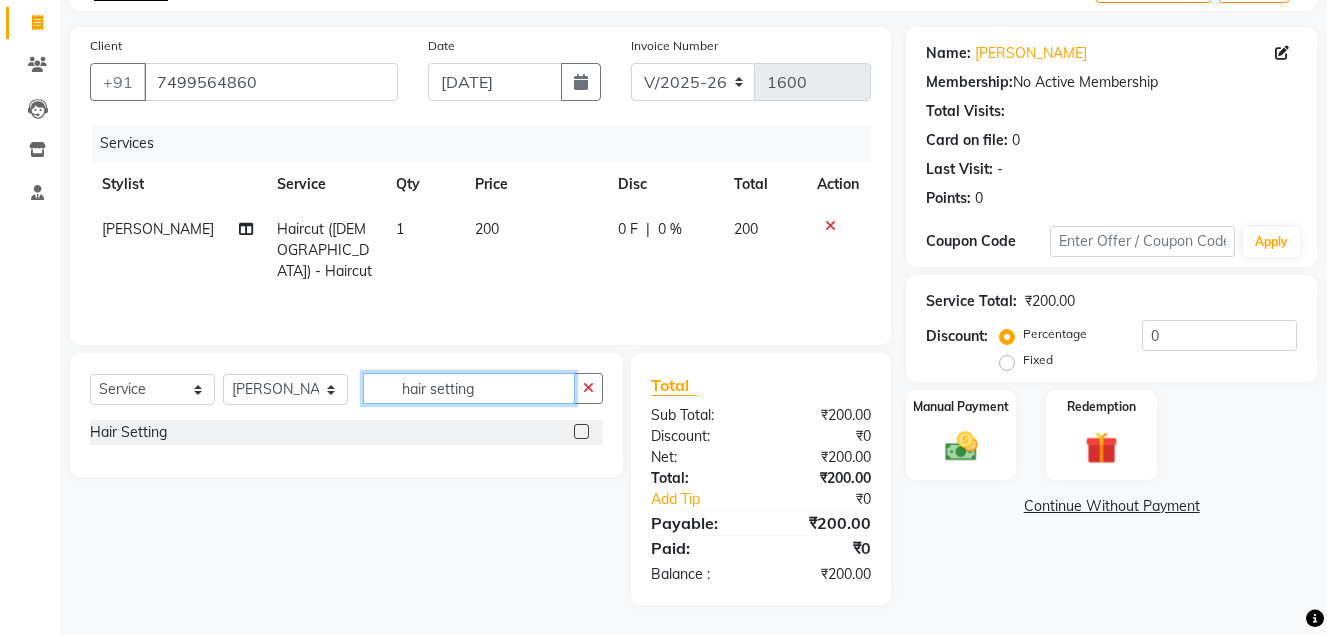scroll, scrollTop: 23, scrollLeft: 0, axis: vertical 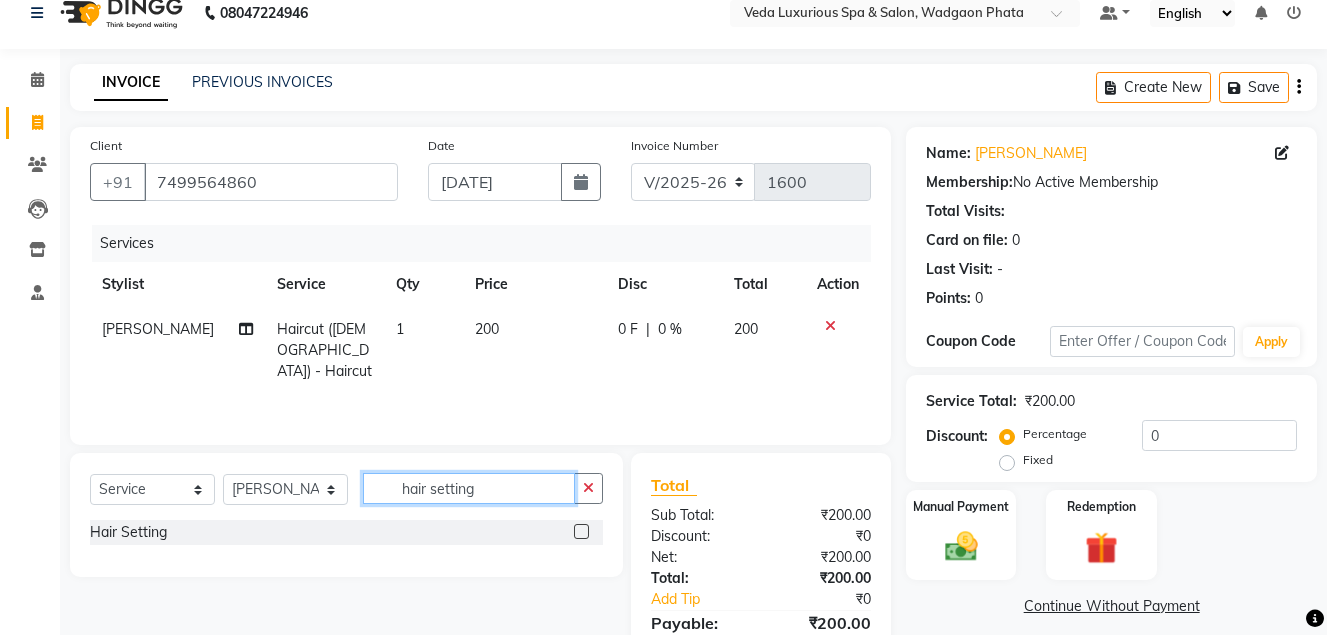 type on "hair setting" 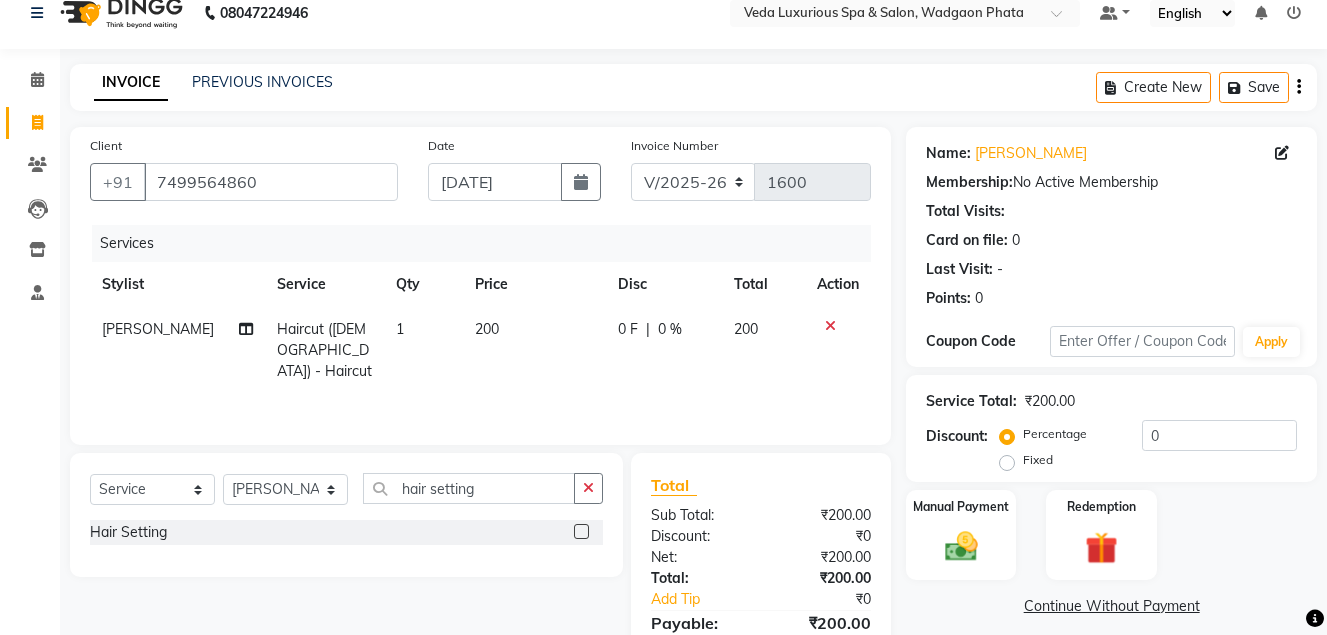 click 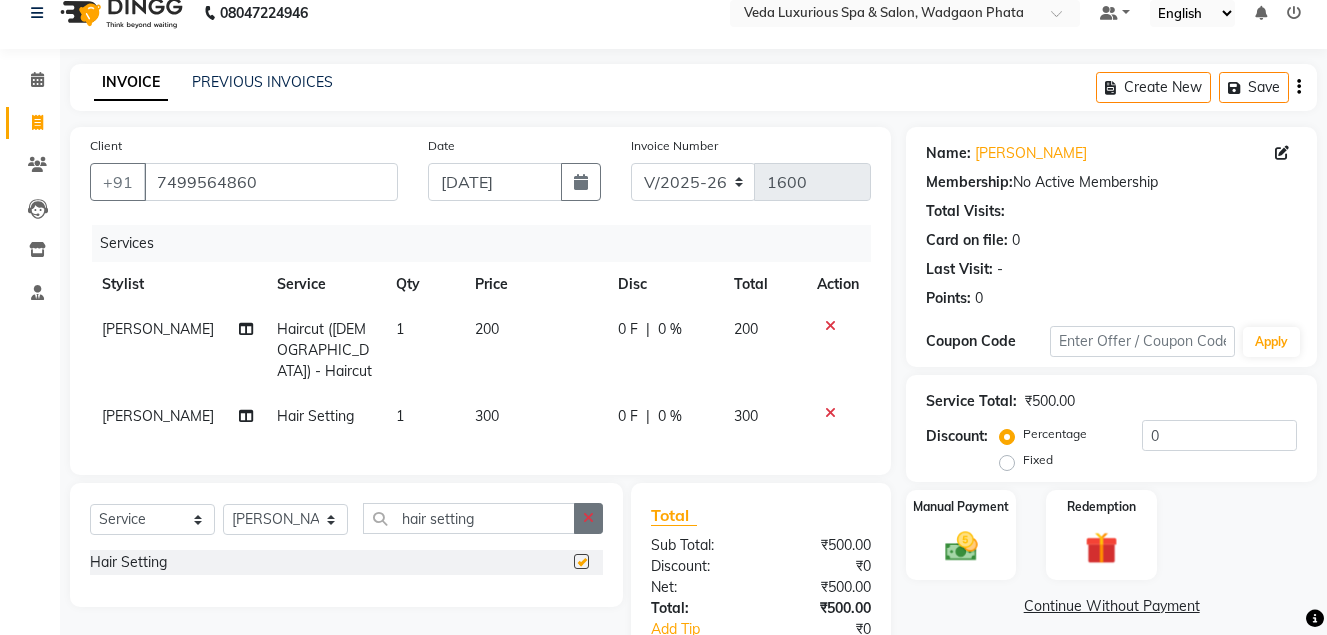 checkbox on "false" 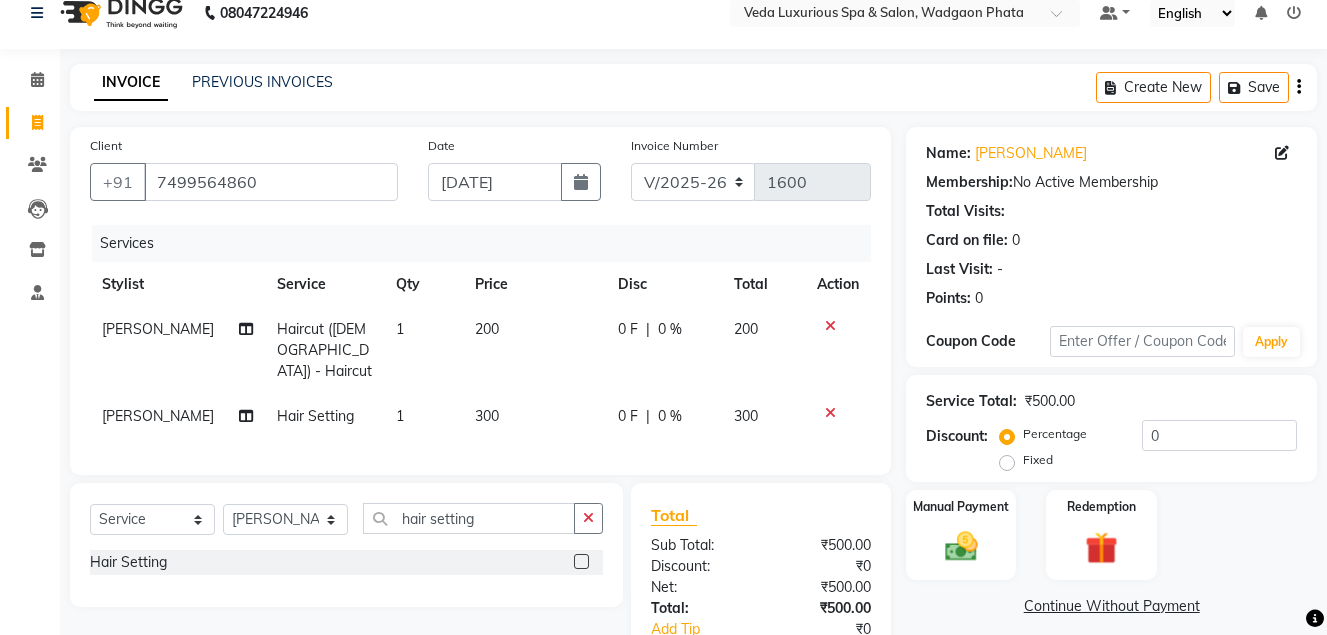 click 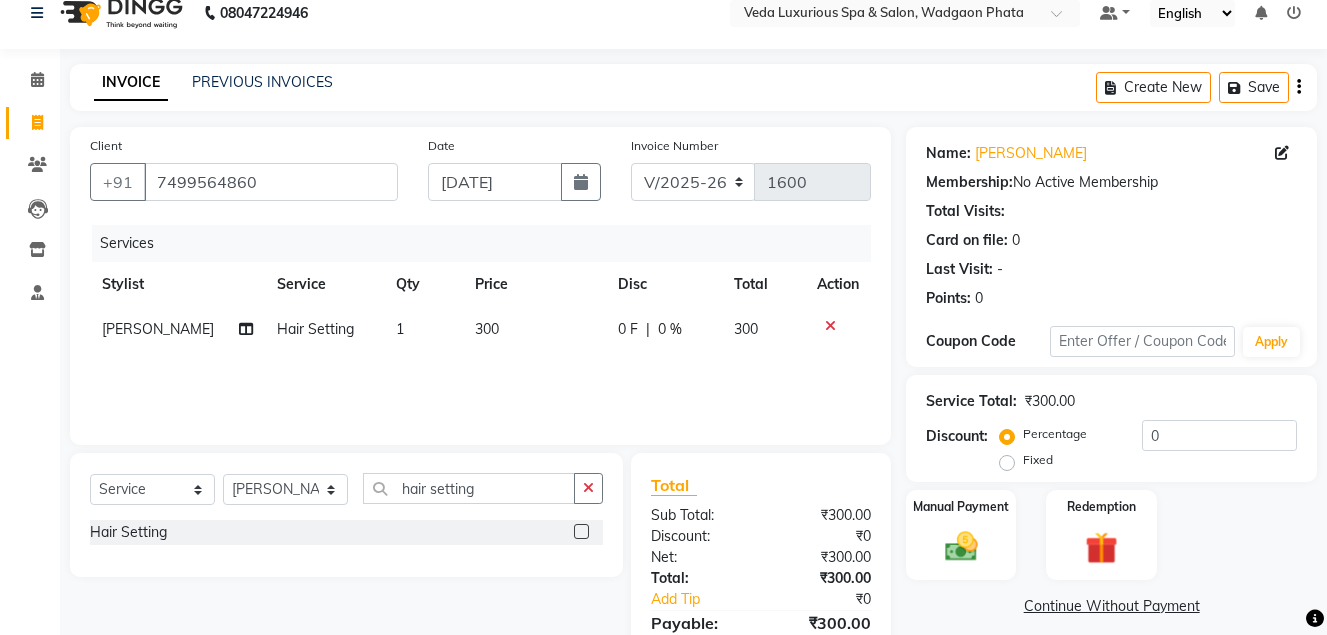 scroll, scrollTop: 123, scrollLeft: 0, axis: vertical 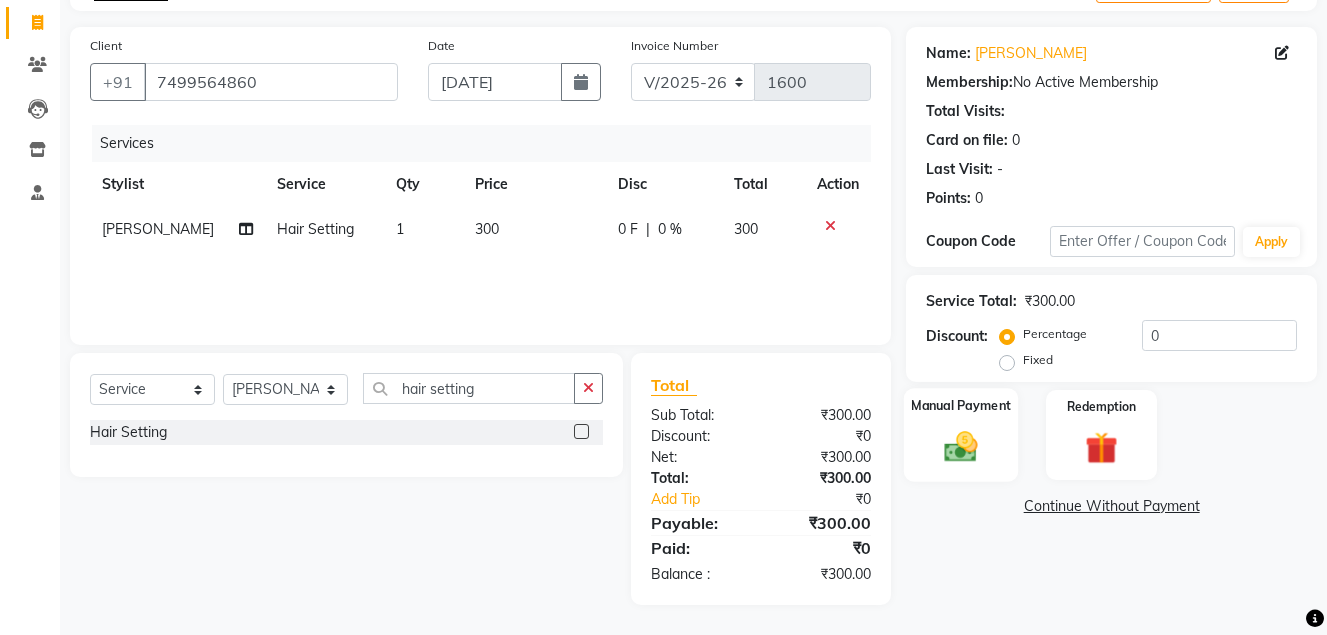 click 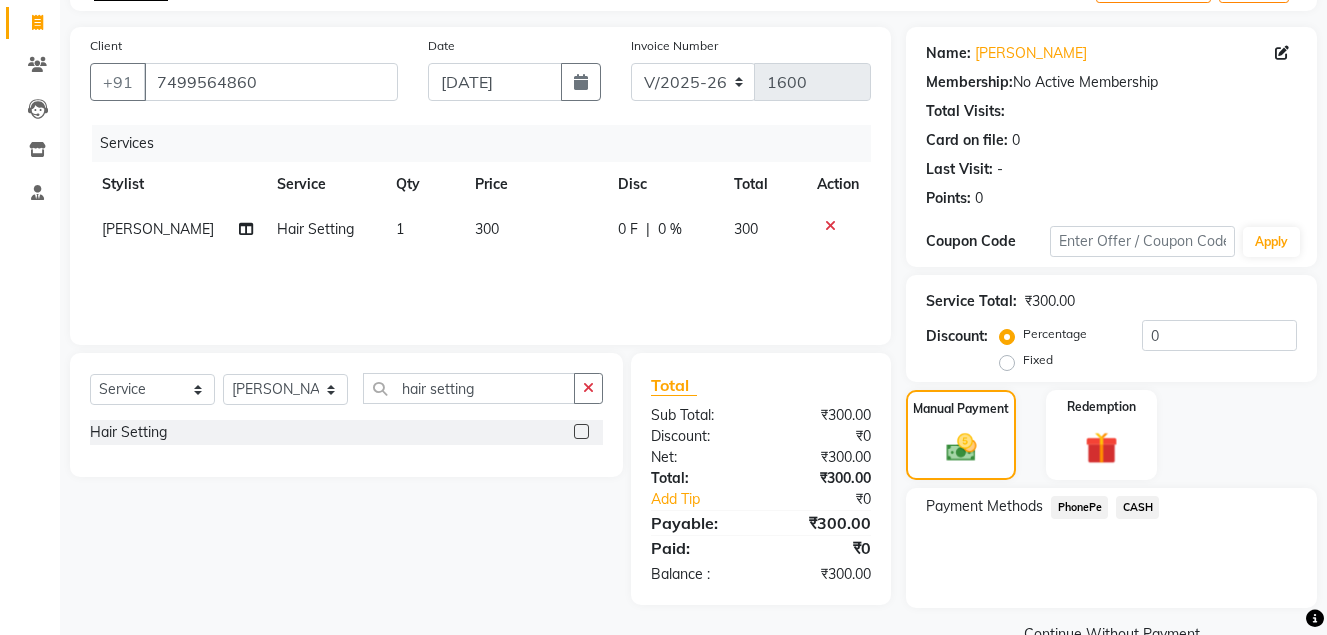 click on "CASH" 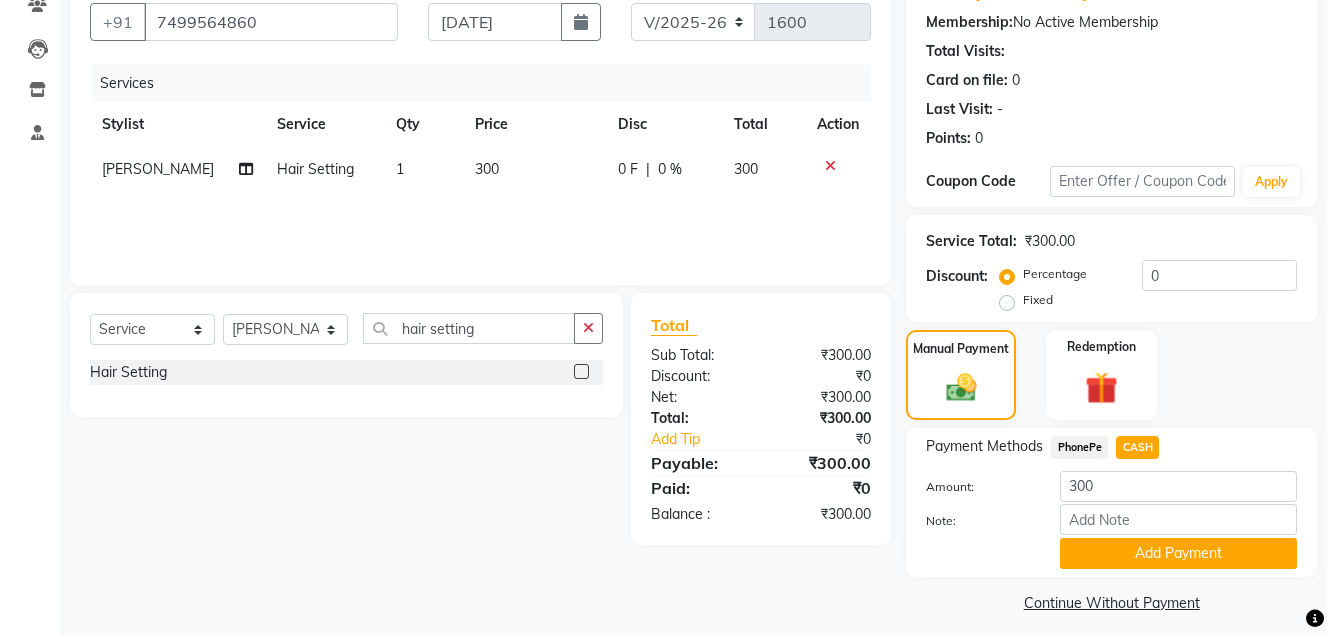 scroll, scrollTop: 196, scrollLeft: 0, axis: vertical 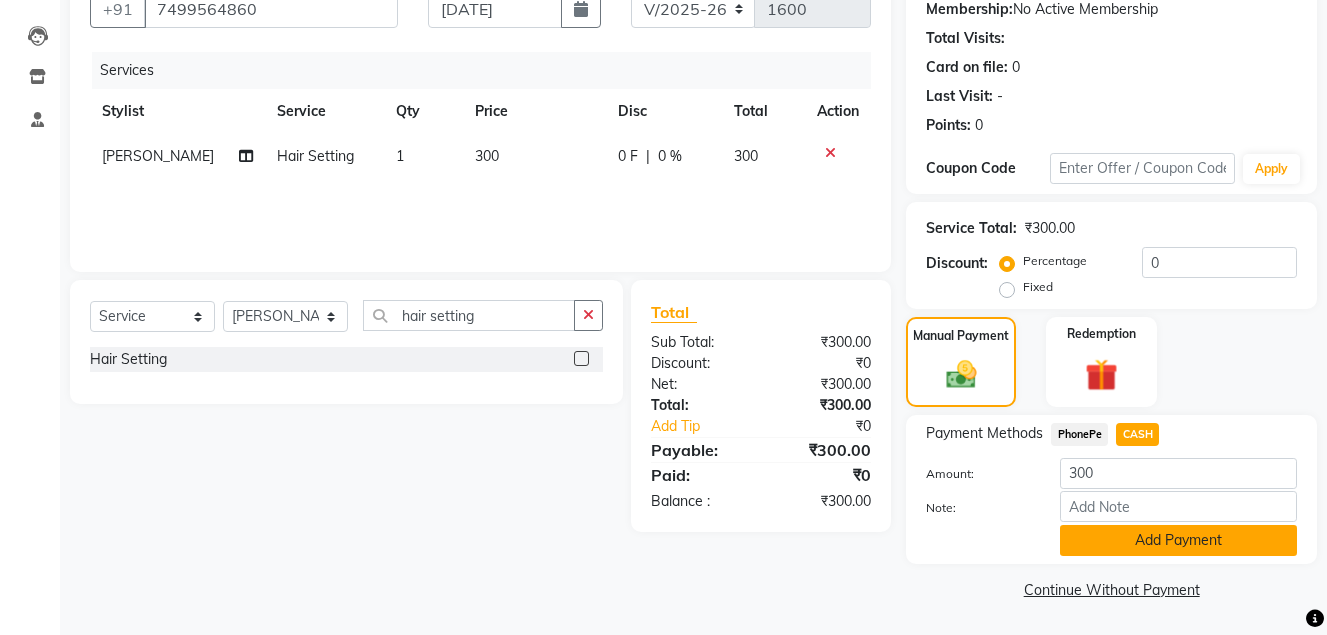 click on "Add Payment" 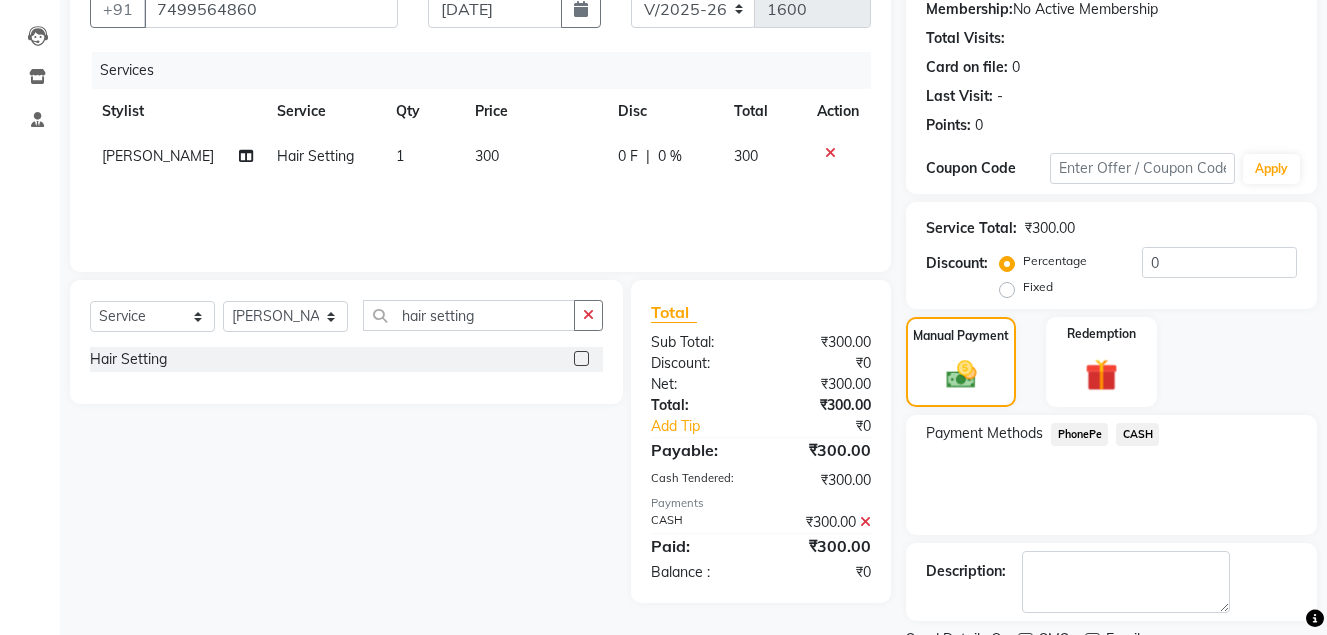 scroll, scrollTop: 280, scrollLeft: 0, axis: vertical 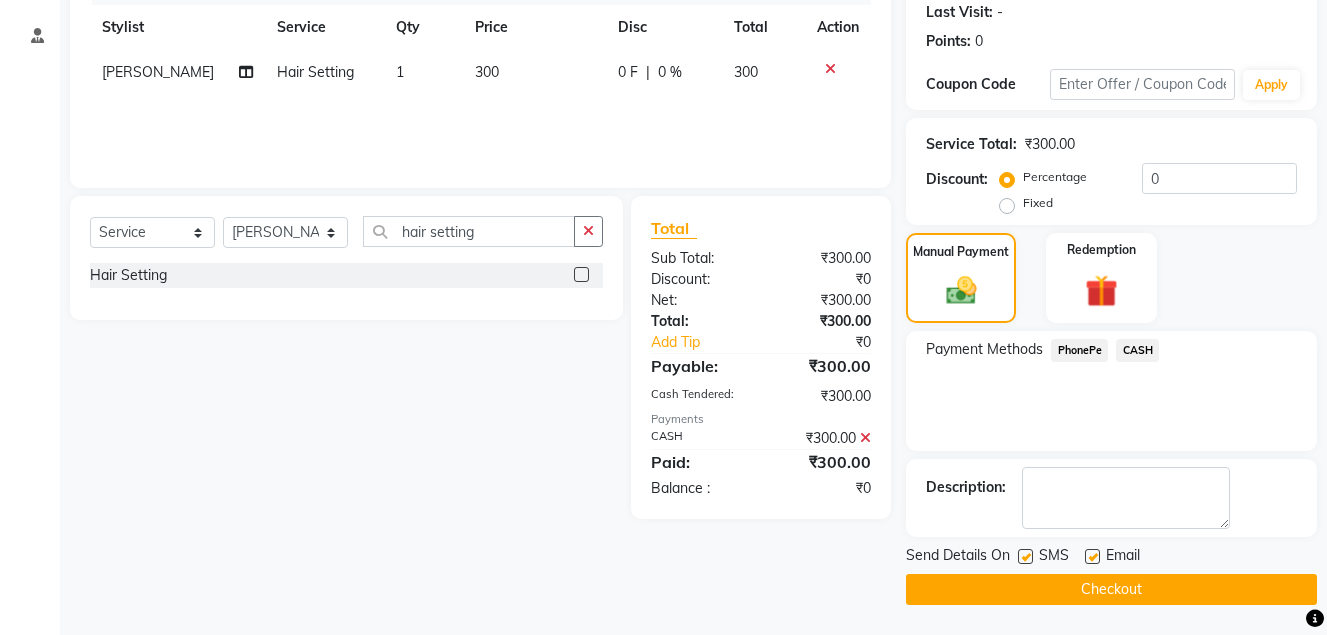 click on "Checkout" 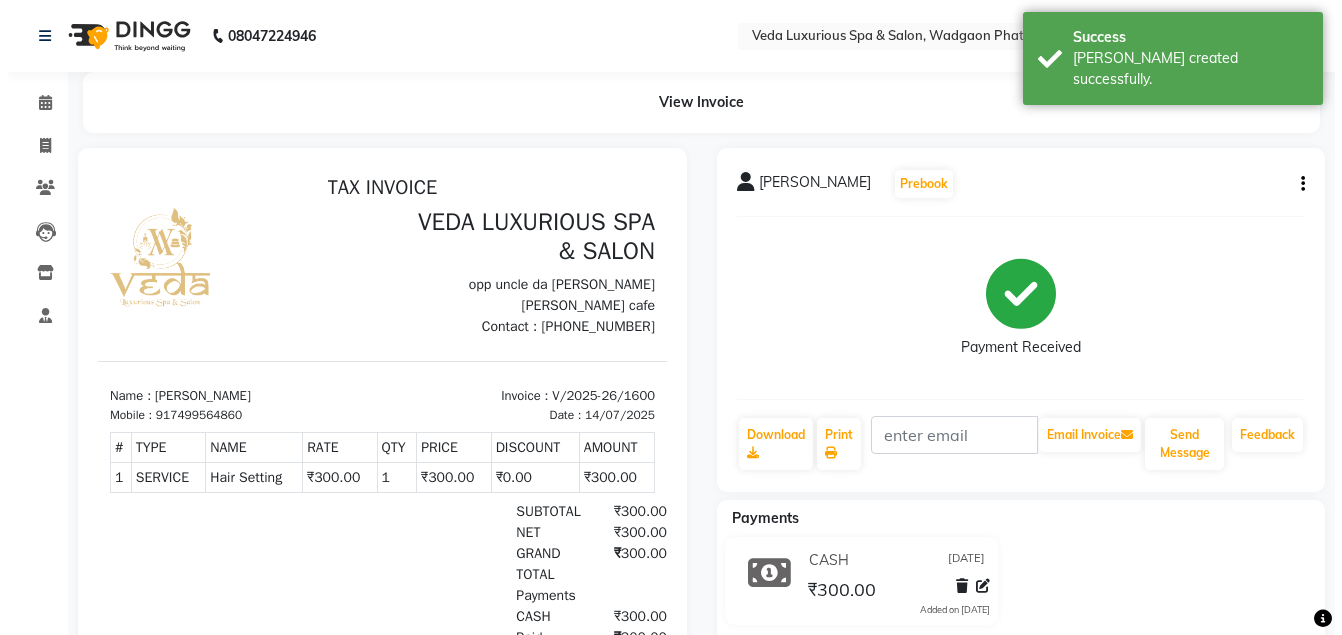 scroll, scrollTop: 0, scrollLeft: 0, axis: both 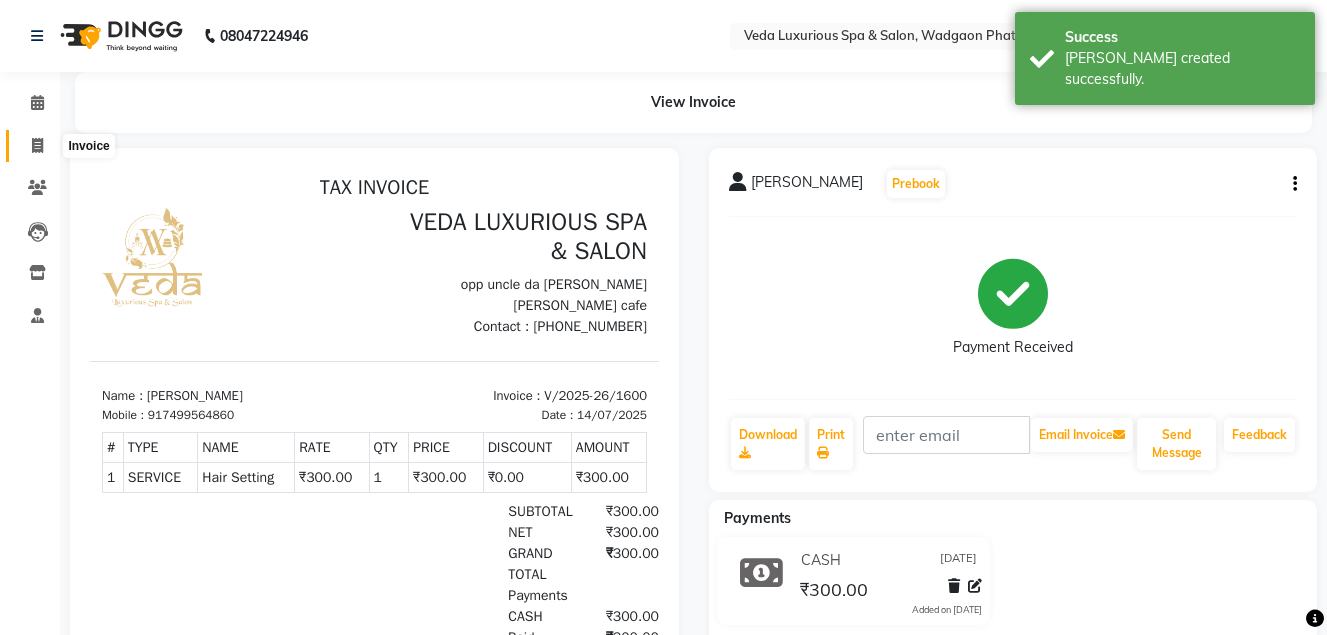 click 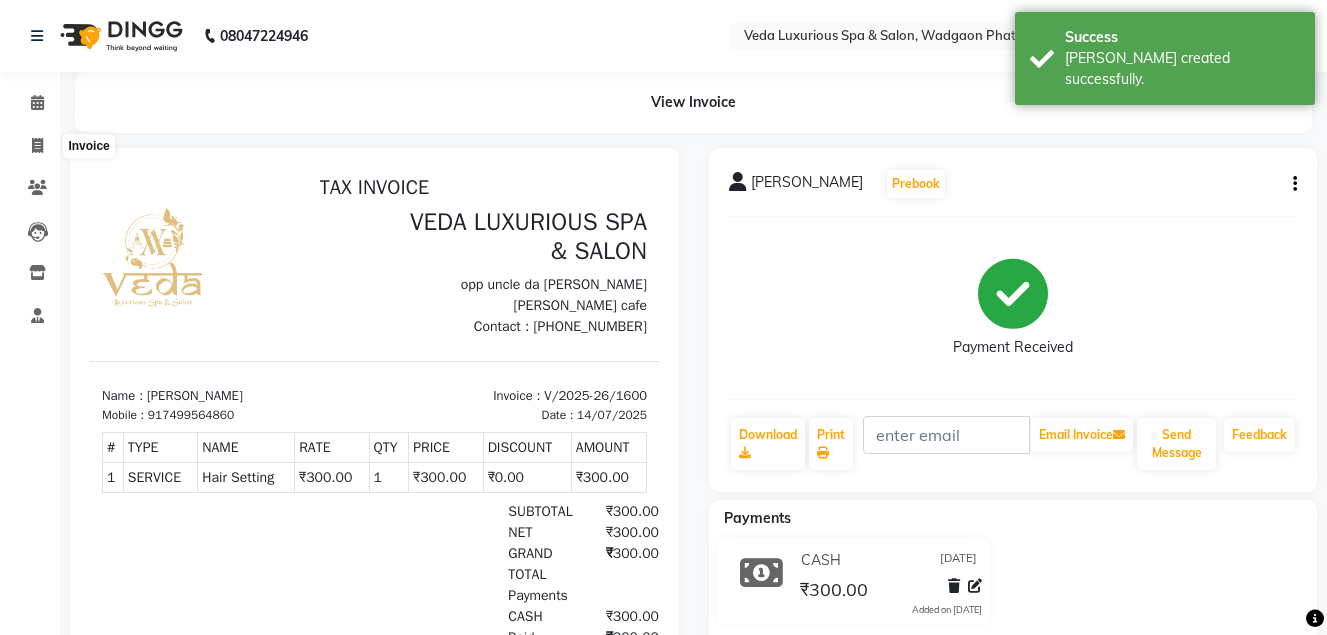 select on "service" 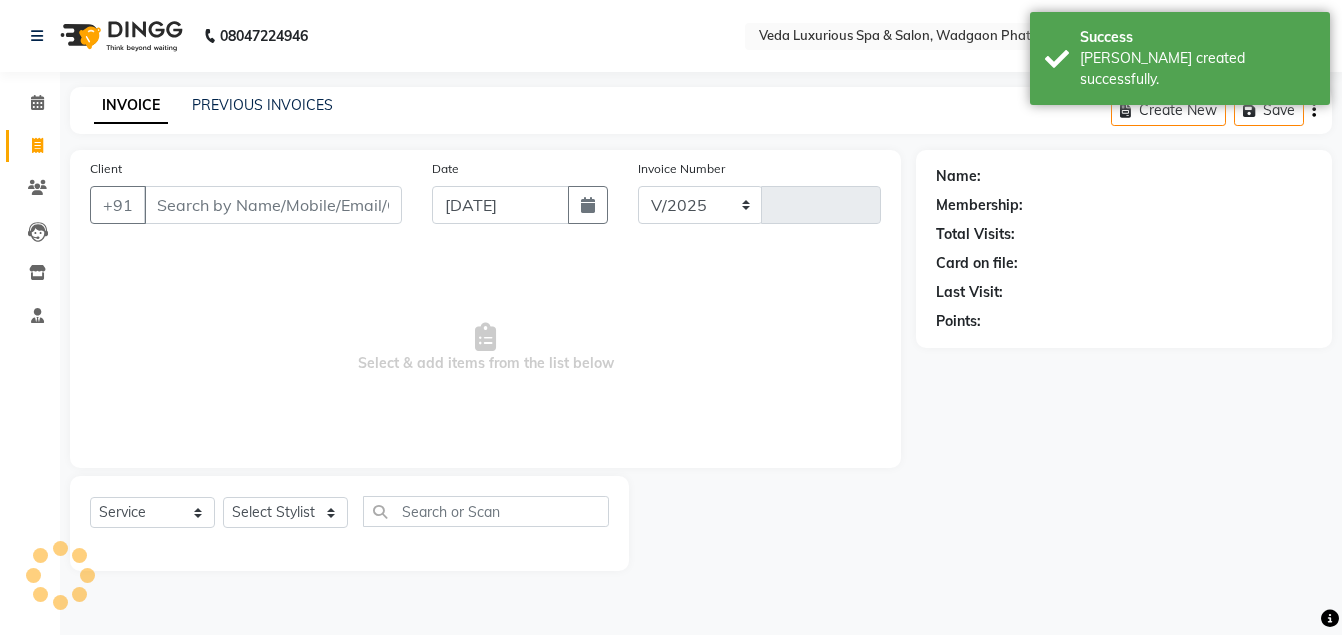 select on "4666" 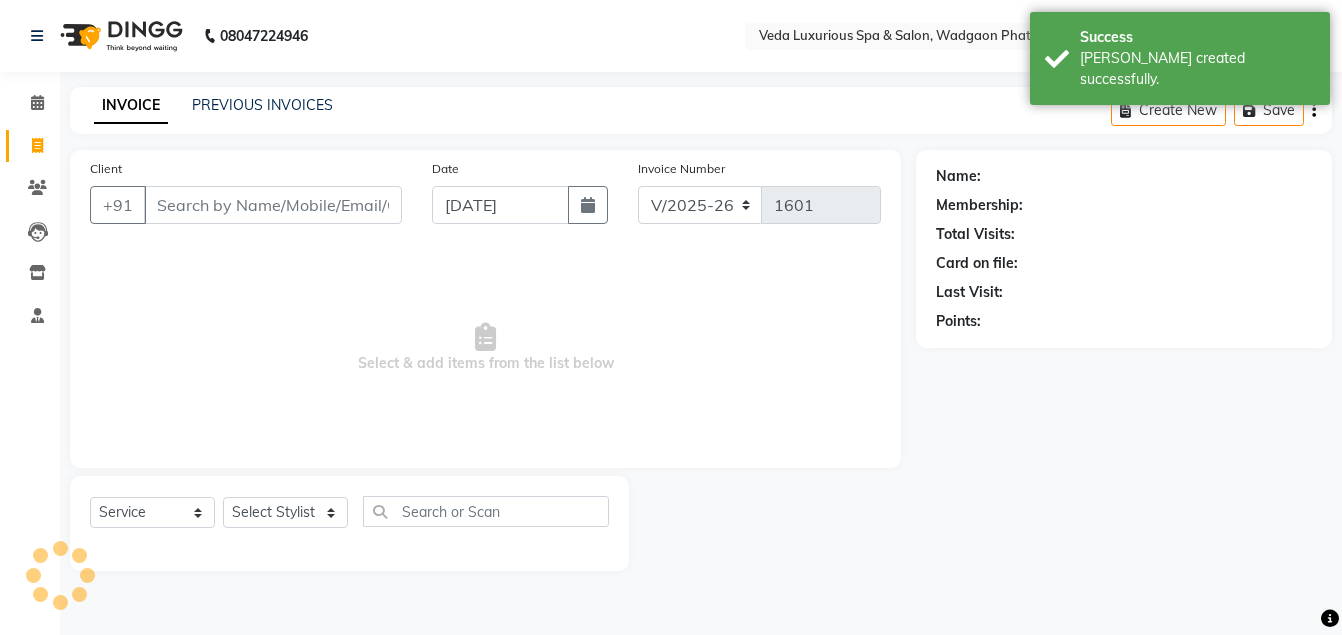 click on "Client" at bounding box center [273, 205] 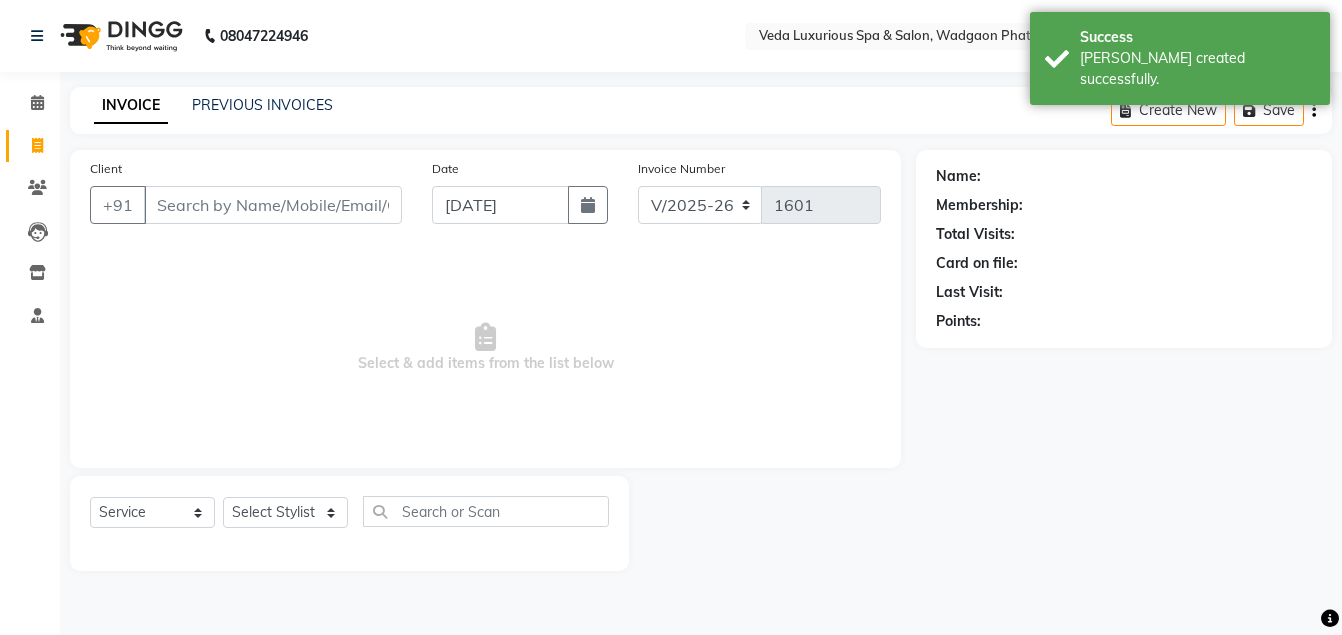 type on "M" 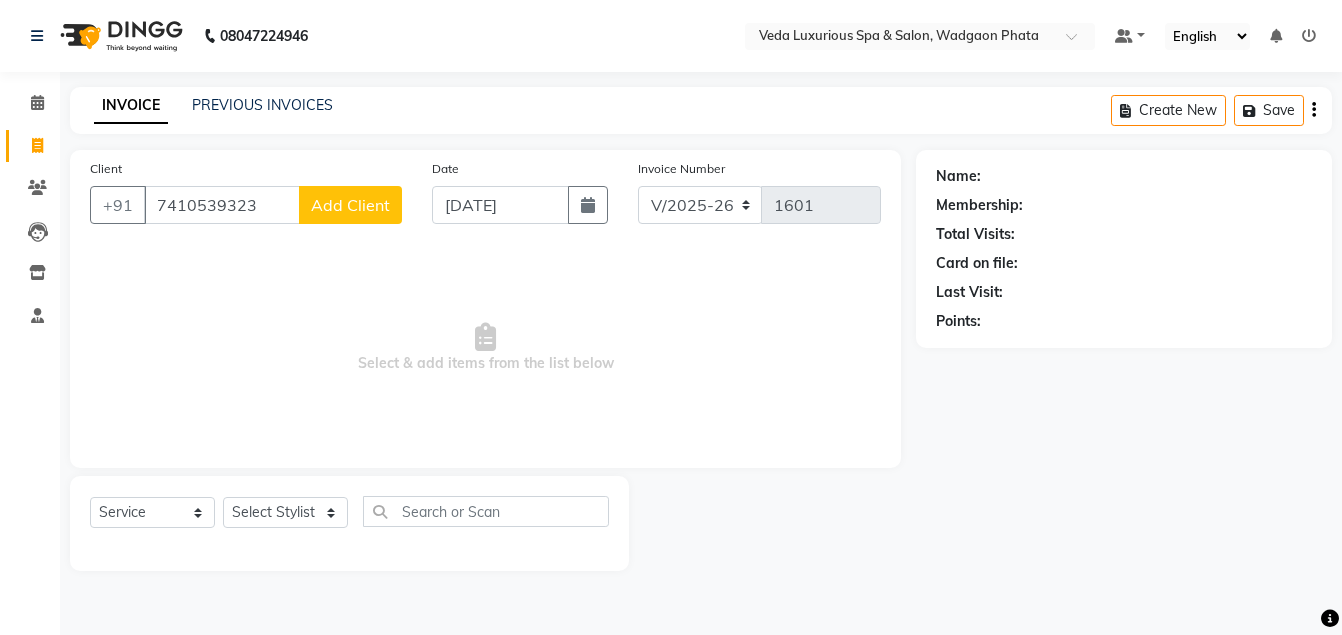 type on "7410539323" 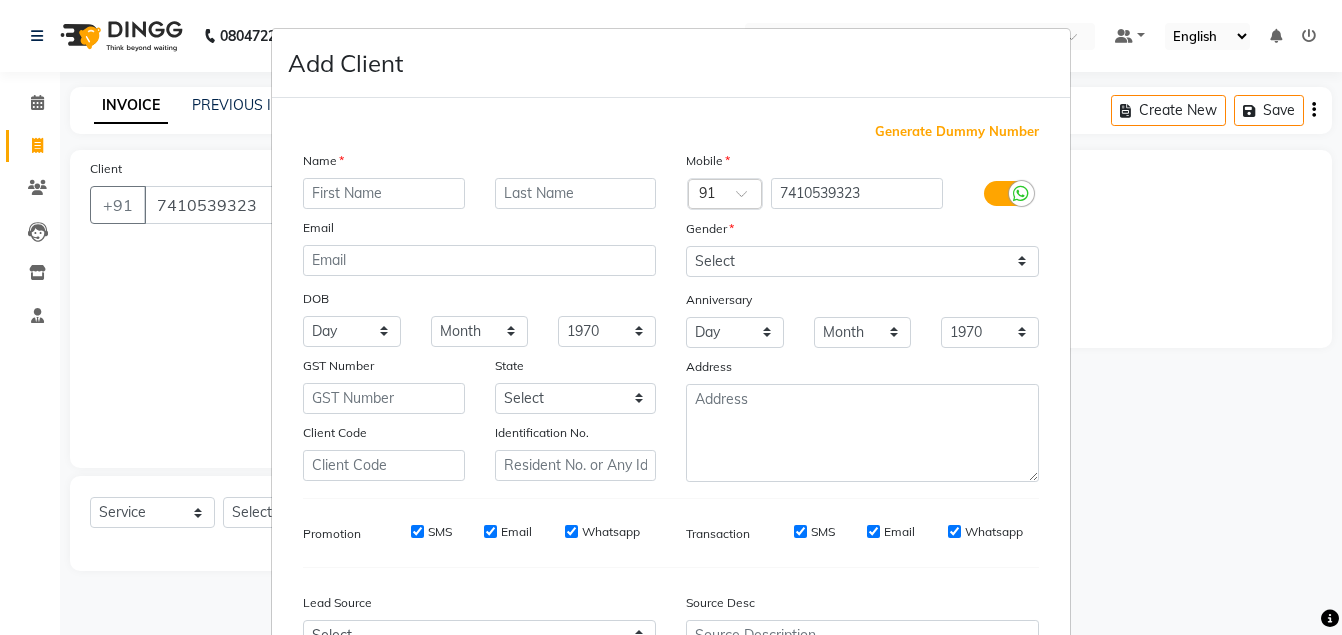 click at bounding box center (384, 193) 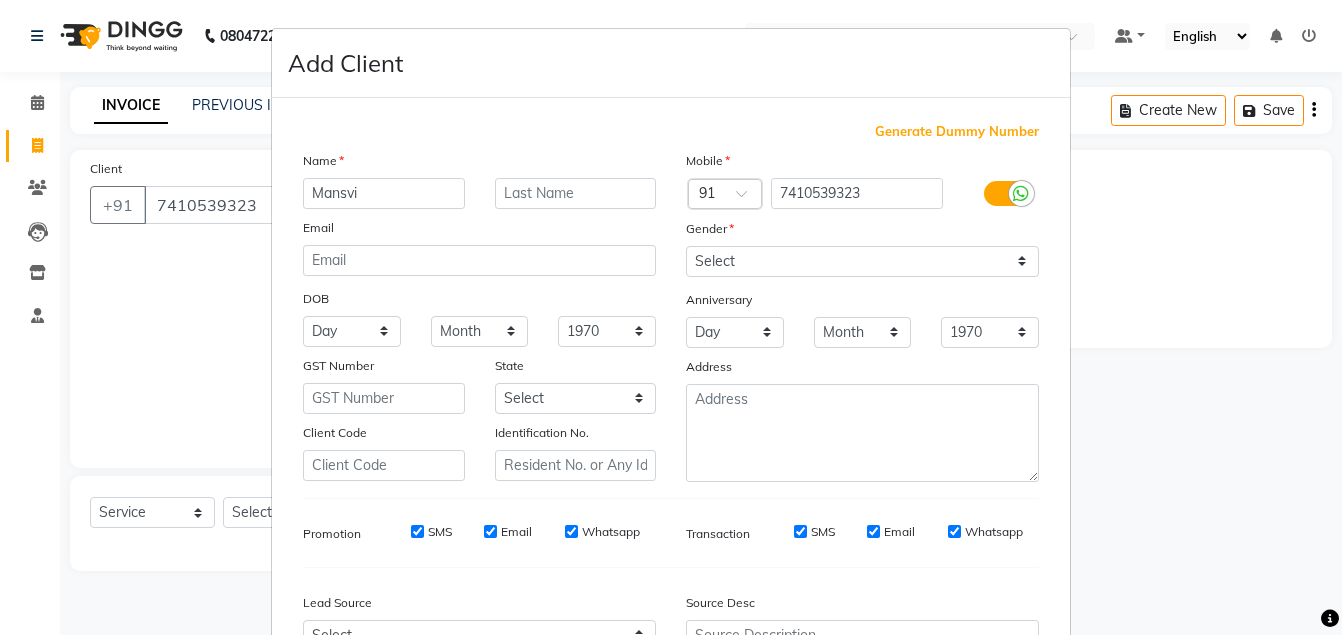 type on "Mansvi" 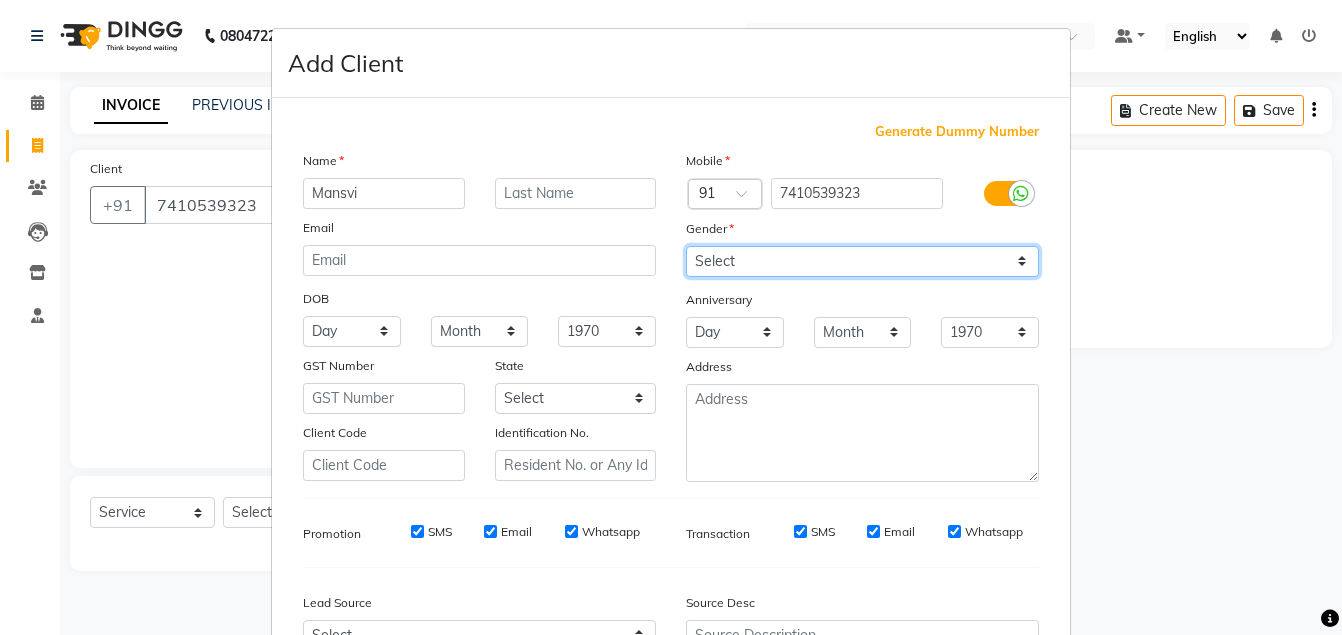 click on "Select [DEMOGRAPHIC_DATA] [DEMOGRAPHIC_DATA] Other Prefer Not To Say" at bounding box center [862, 261] 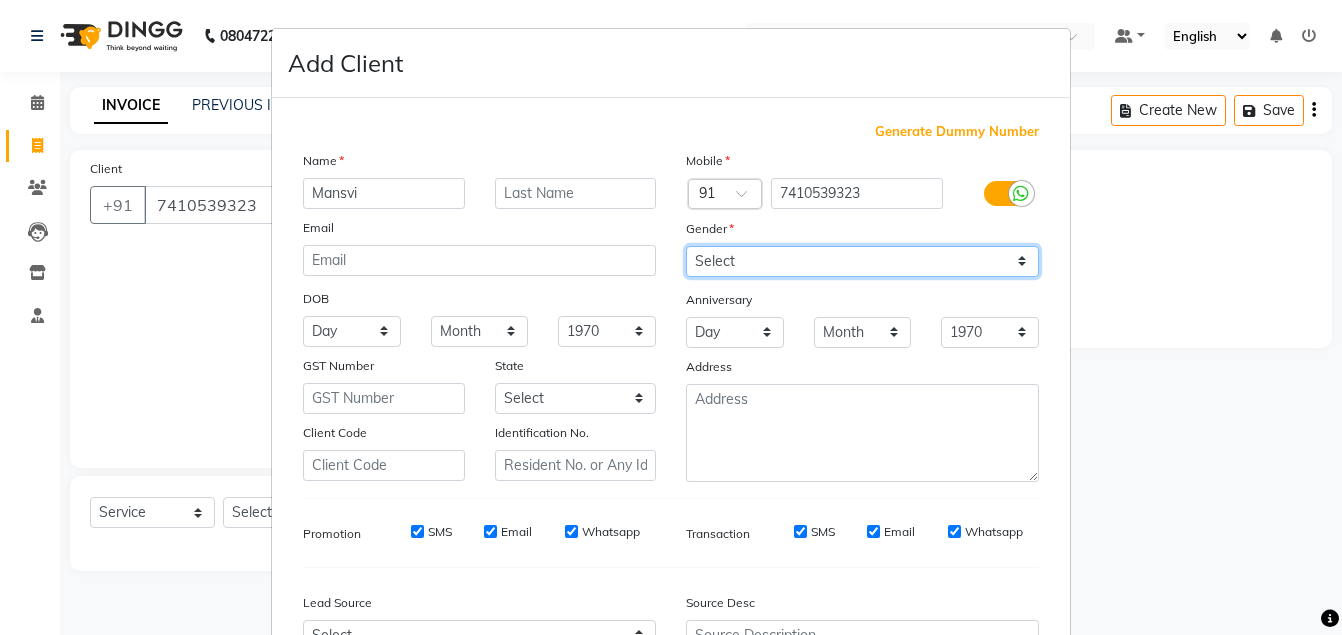 select on "[DEMOGRAPHIC_DATA]" 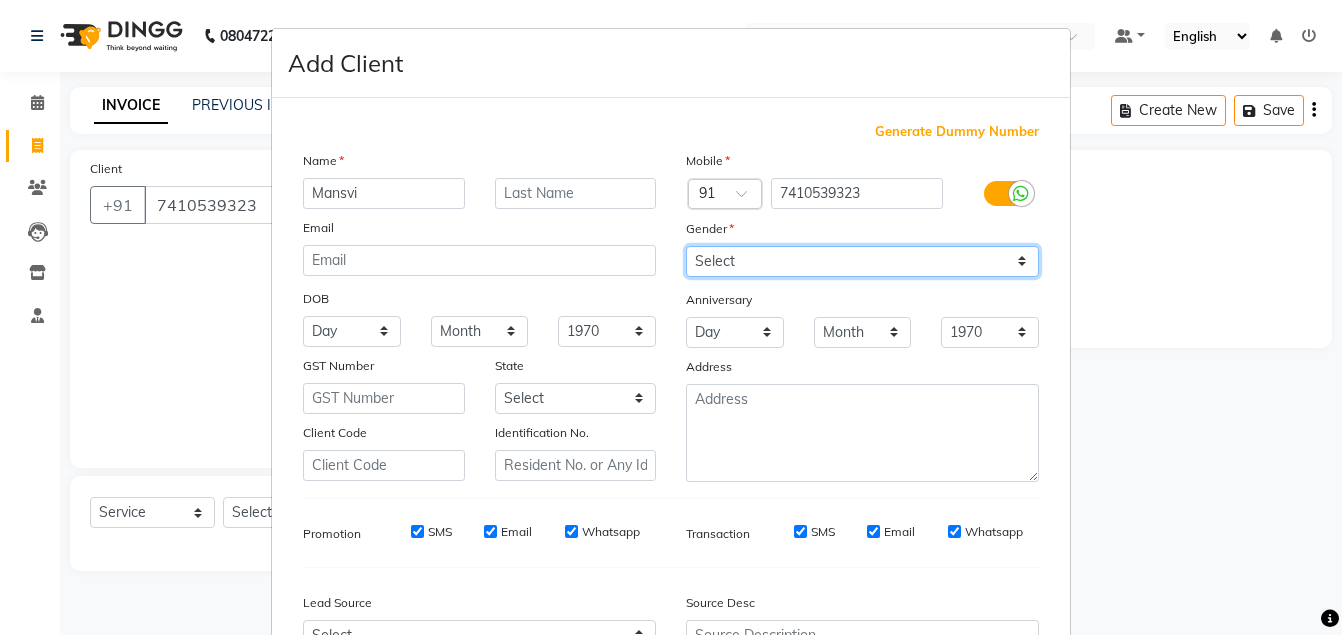 click on "Select [DEMOGRAPHIC_DATA] [DEMOGRAPHIC_DATA] Other Prefer Not To Say" at bounding box center (862, 261) 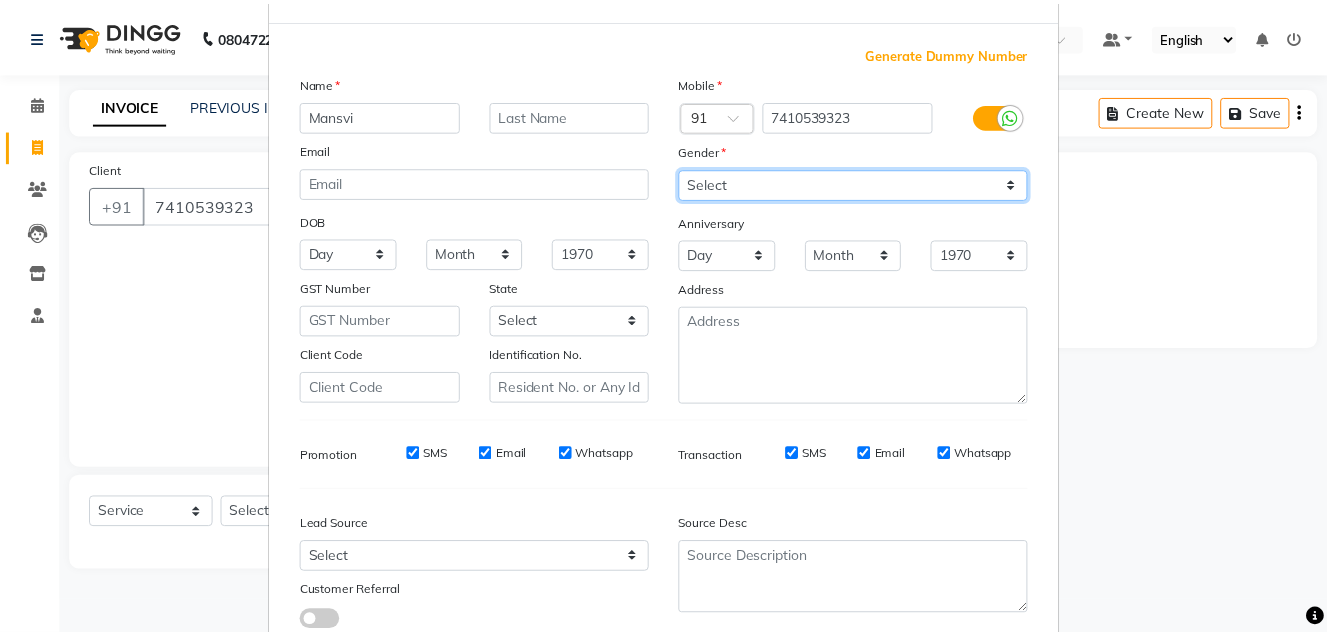 scroll, scrollTop: 214, scrollLeft: 0, axis: vertical 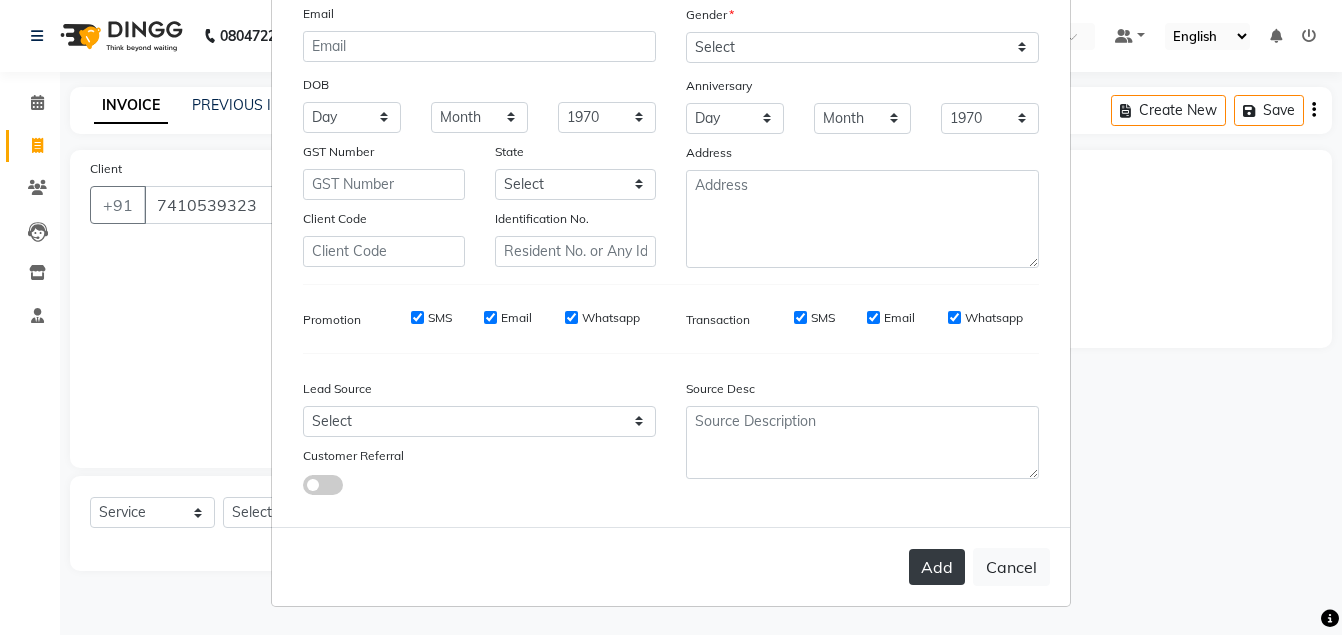 click on "Add" at bounding box center [937, 567] 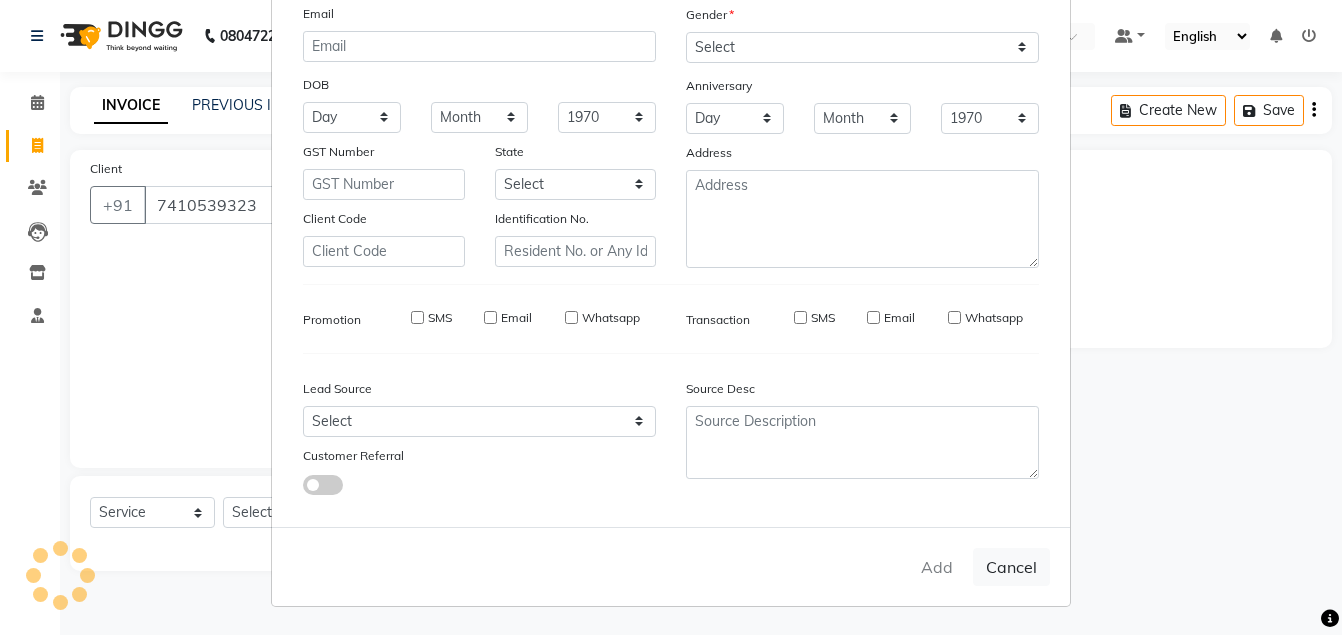 type 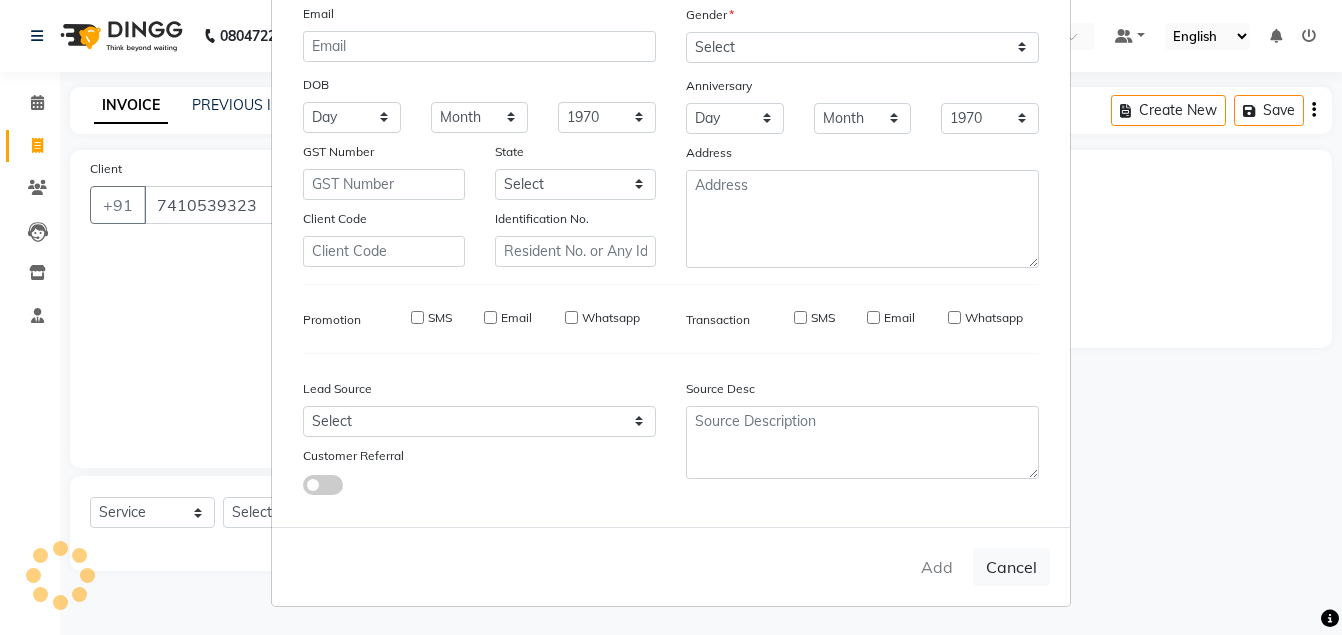 select 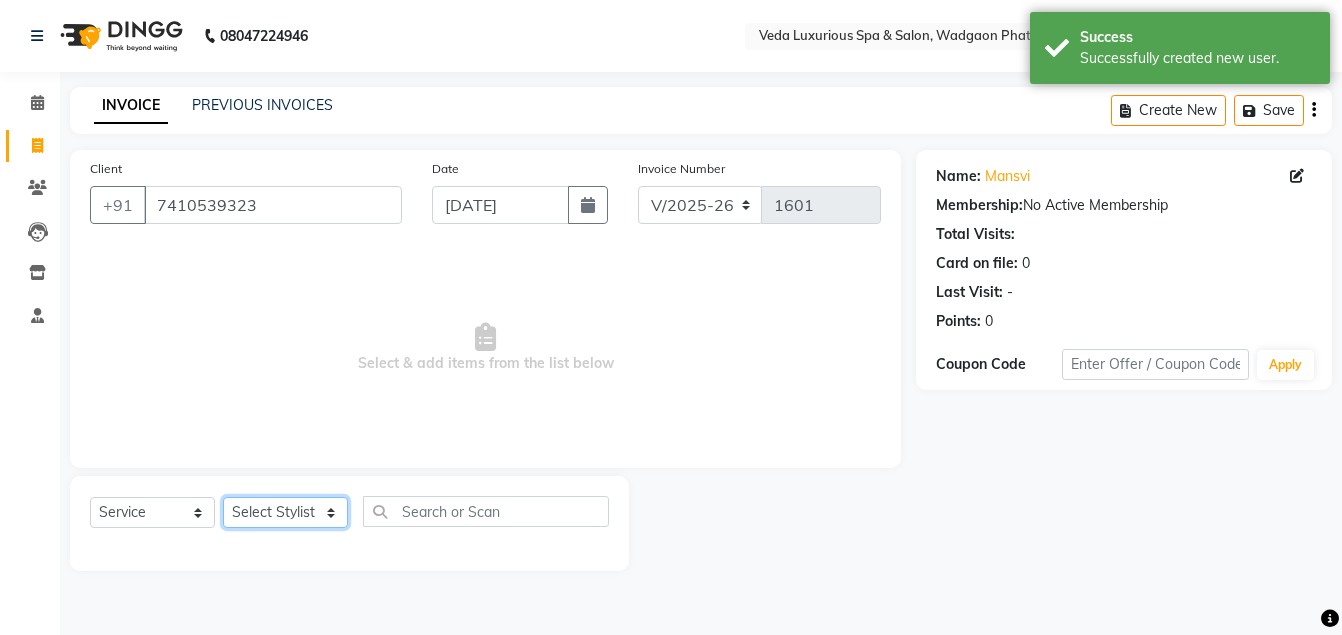 click on "Select Stylist Ankur GOLU [PERSON_NAME] [PERSON_NAME] [PERSON_NAME] RP seri VEDA" 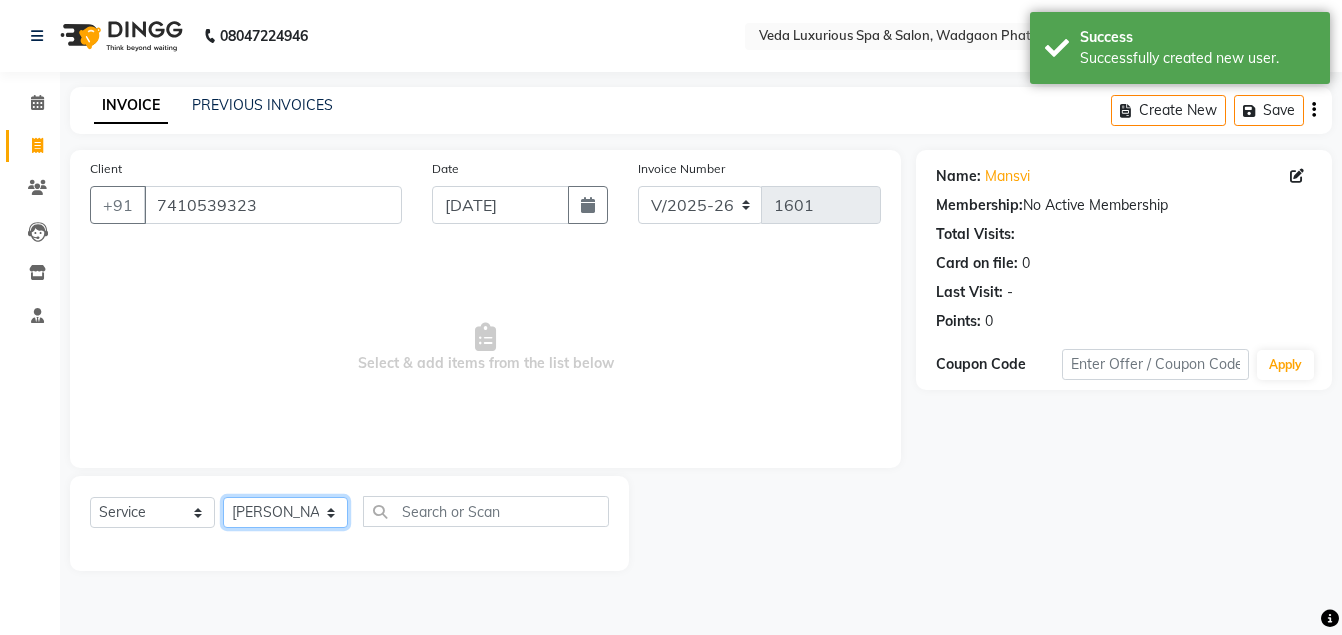 click on "Select Stylist Ankur GOLU [PERSON_NAME] [PERSON_NAME] [PERSON_NAME] RP seri VEDA" 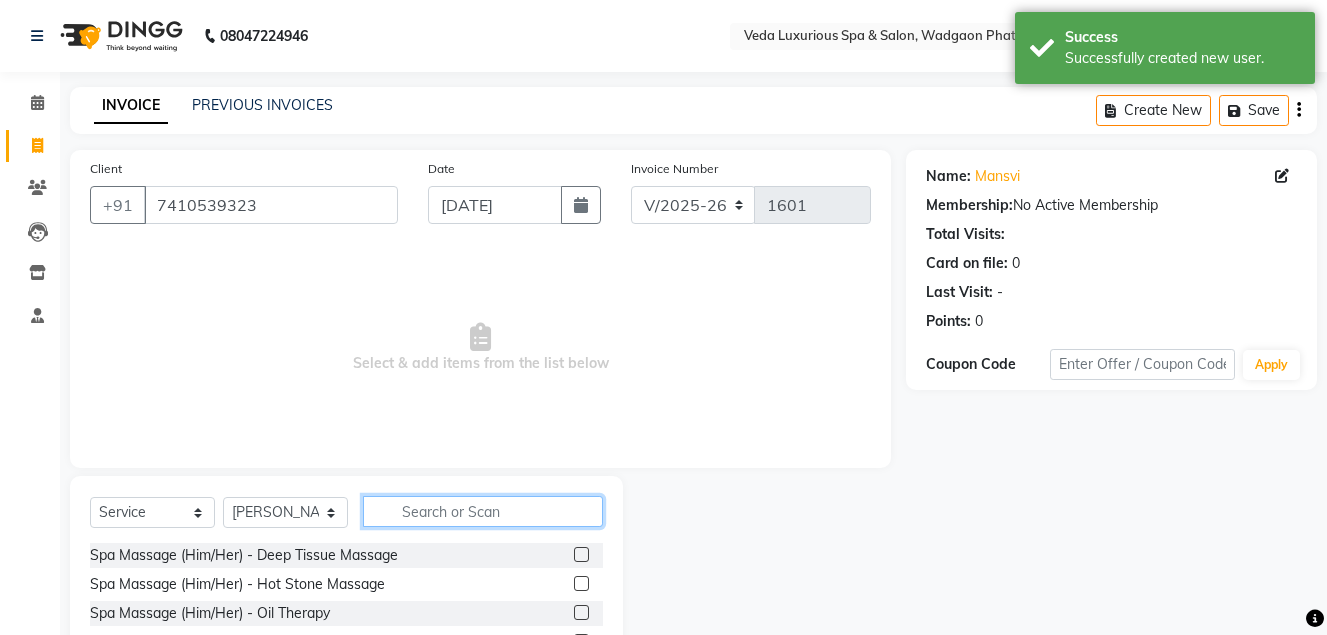 click 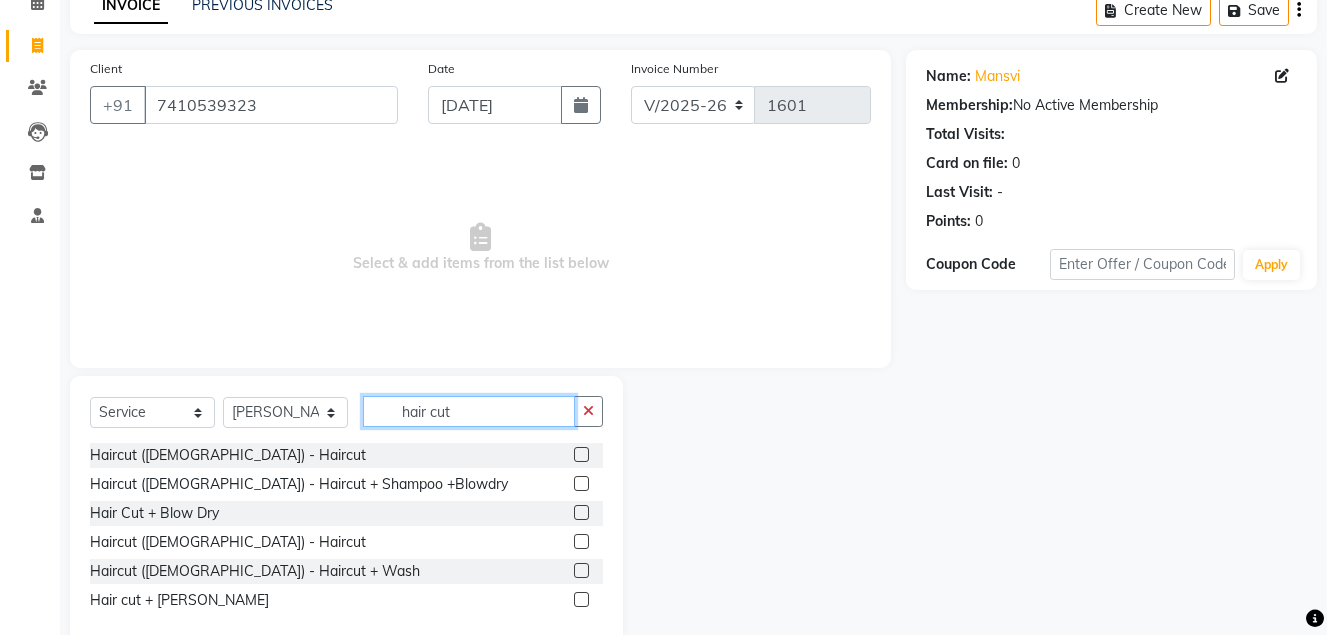 scroll, scrollTop: 140, scrollLeft: 0, axis: vertical 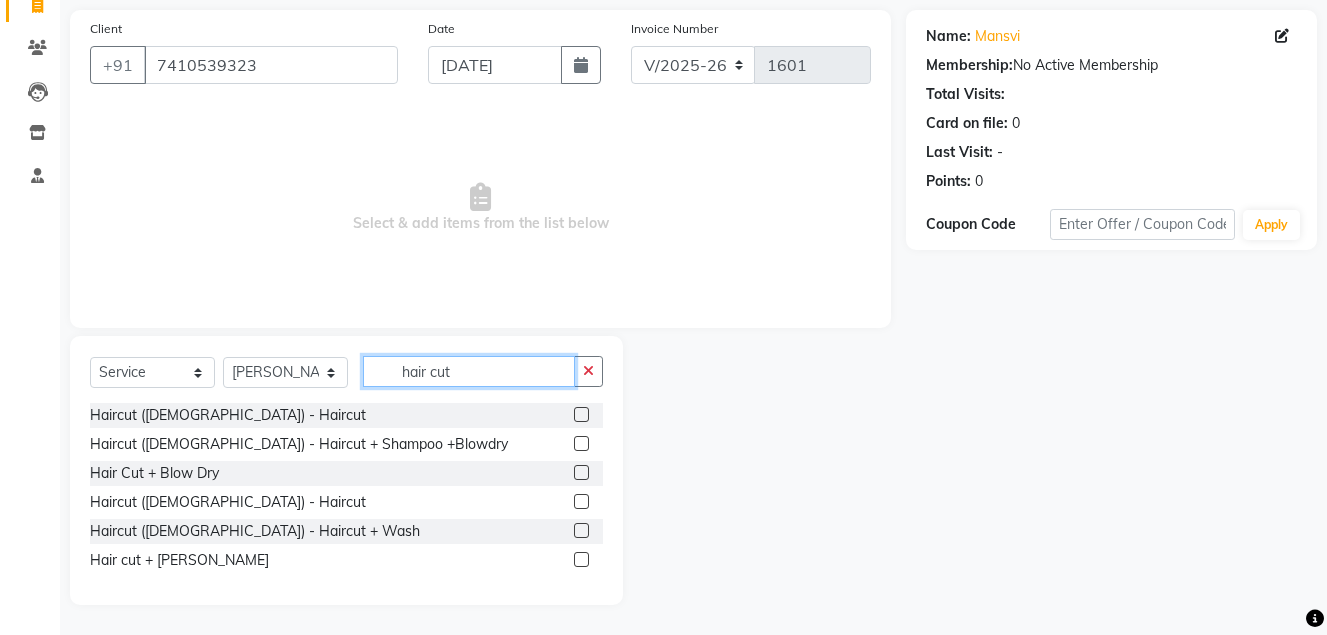 type on "hair cut" 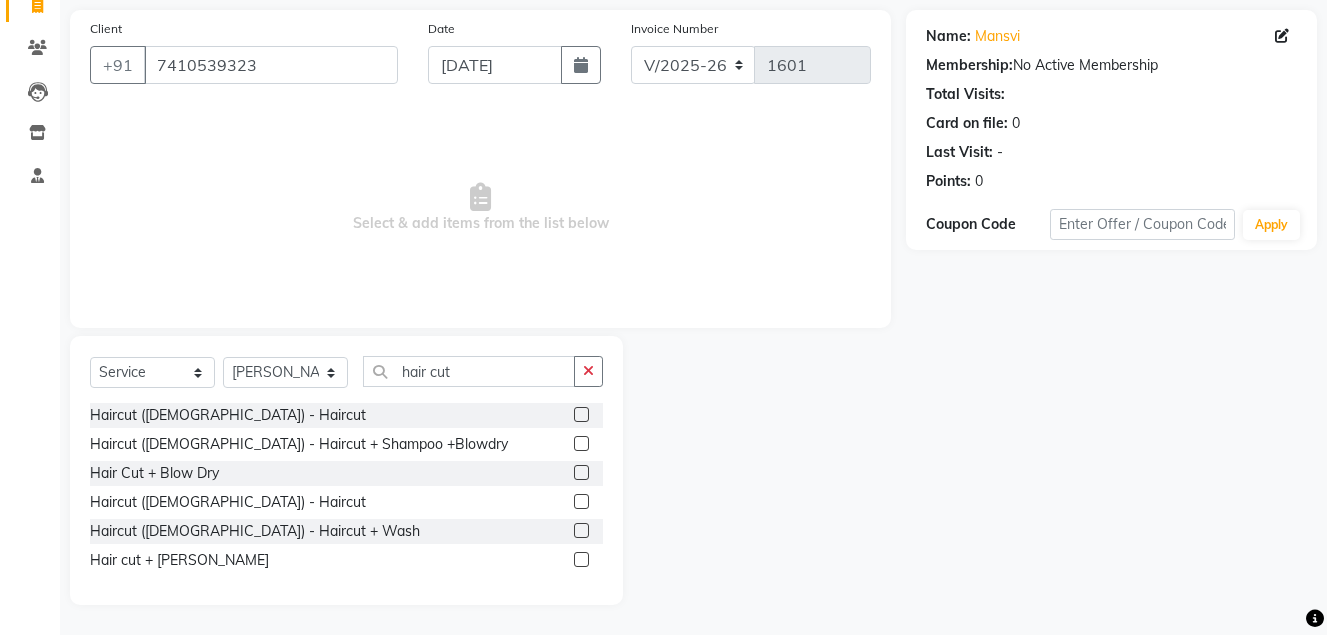 click 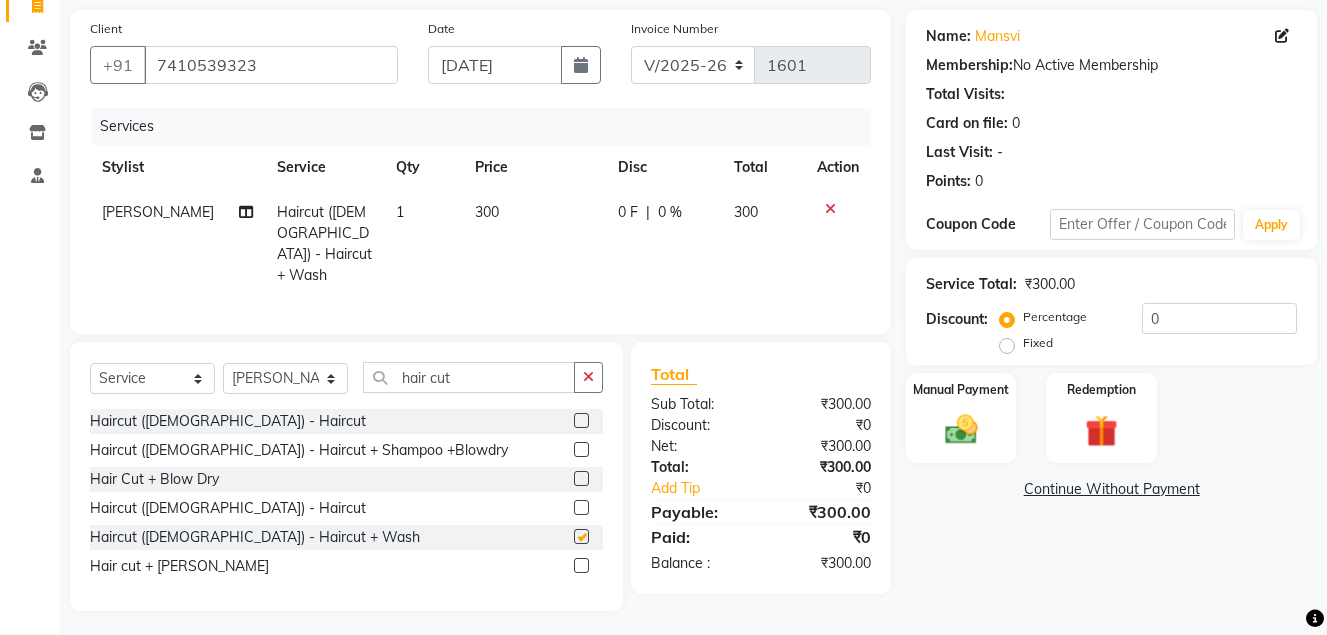 checkbox on "false" 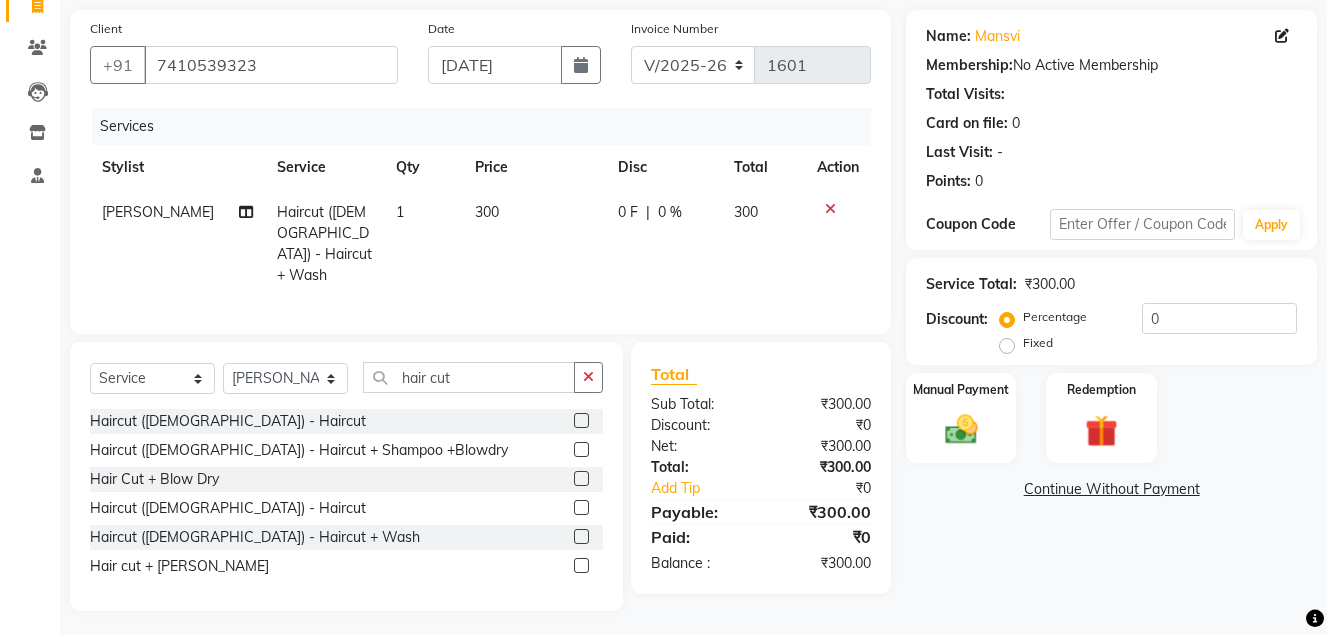 click 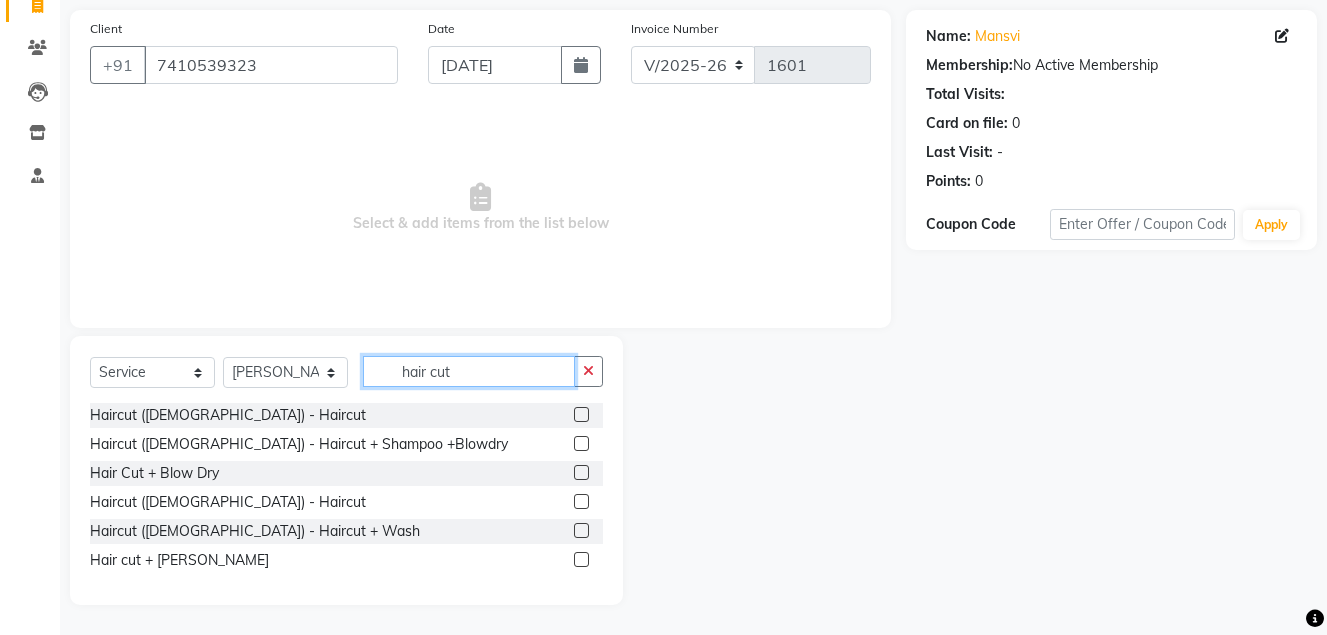 click on "hair cut" 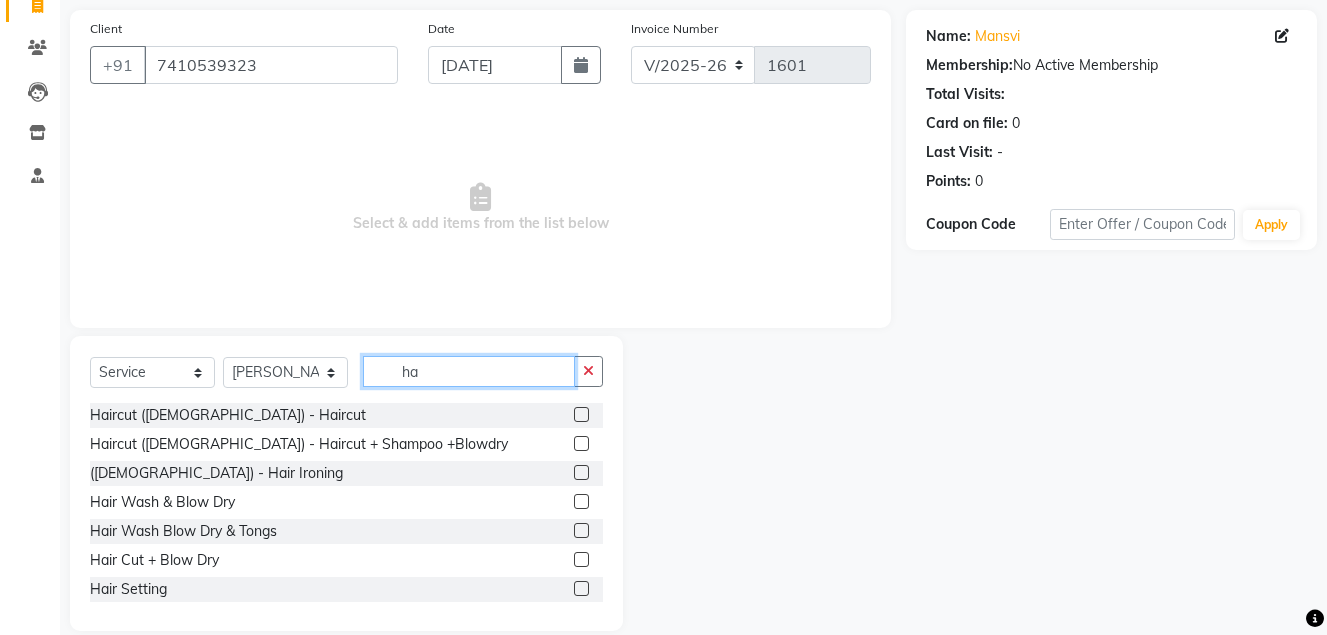 type on "h" 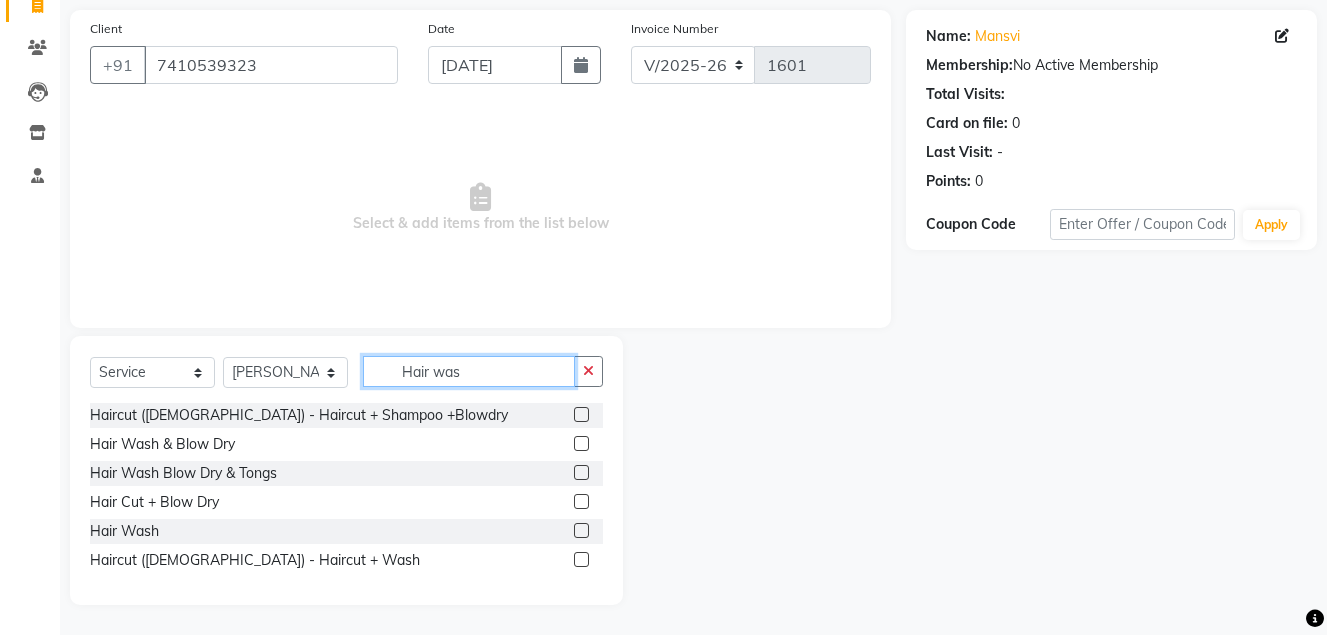 scroll, scrollTop: 82, scrollLeft: 0, axis: vertical 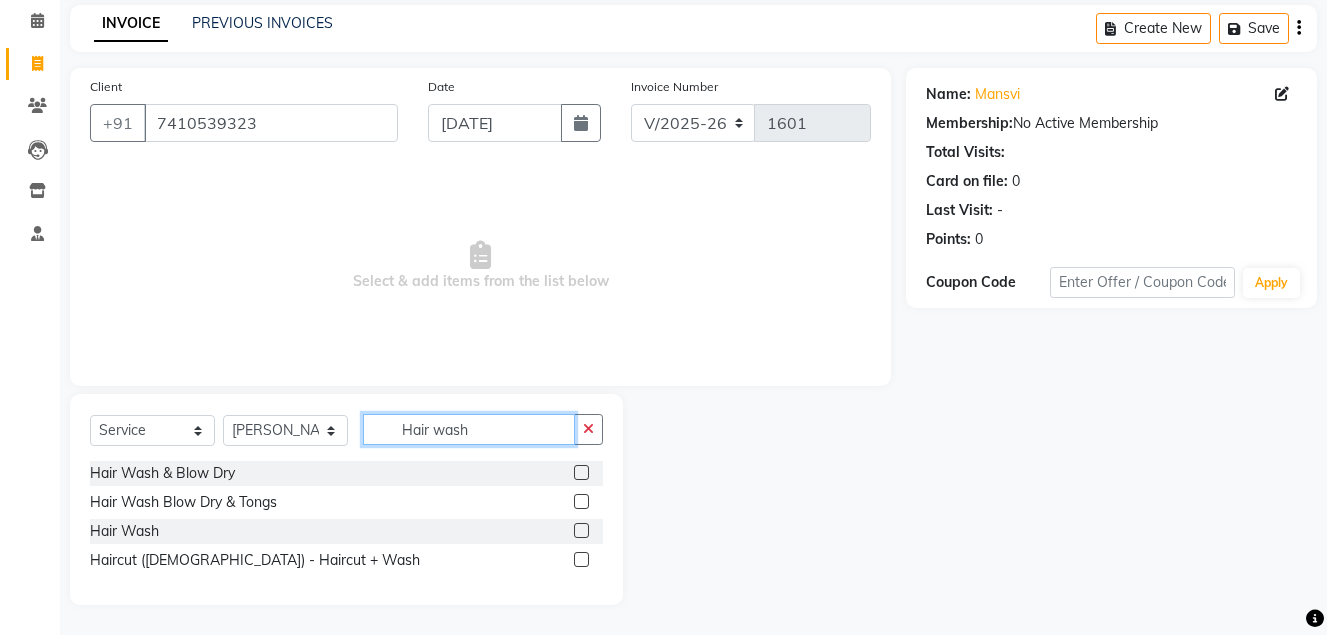 type on "Hair wash" 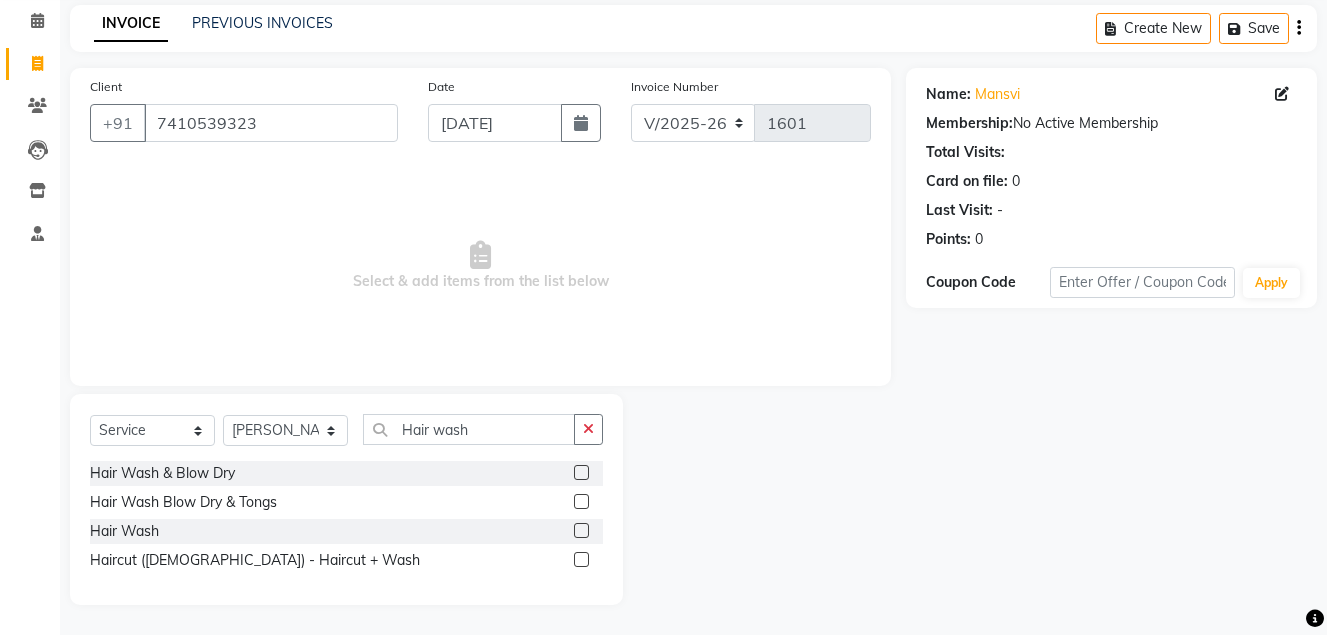 click 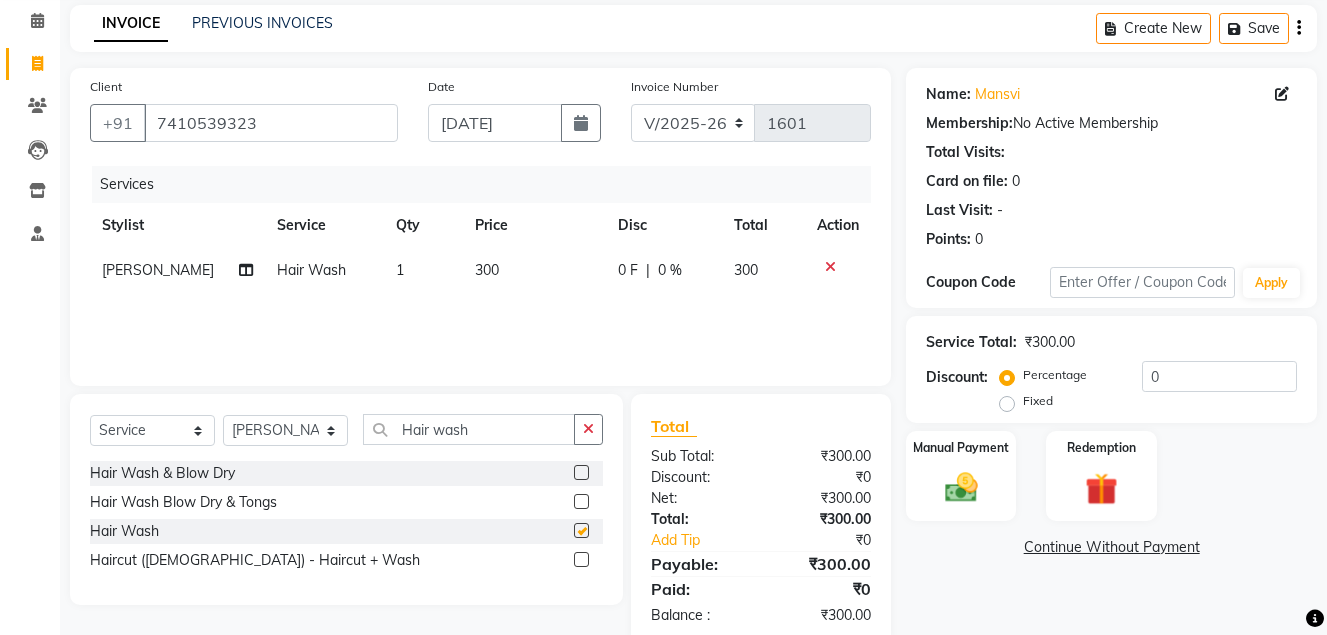 checkbox on "false" 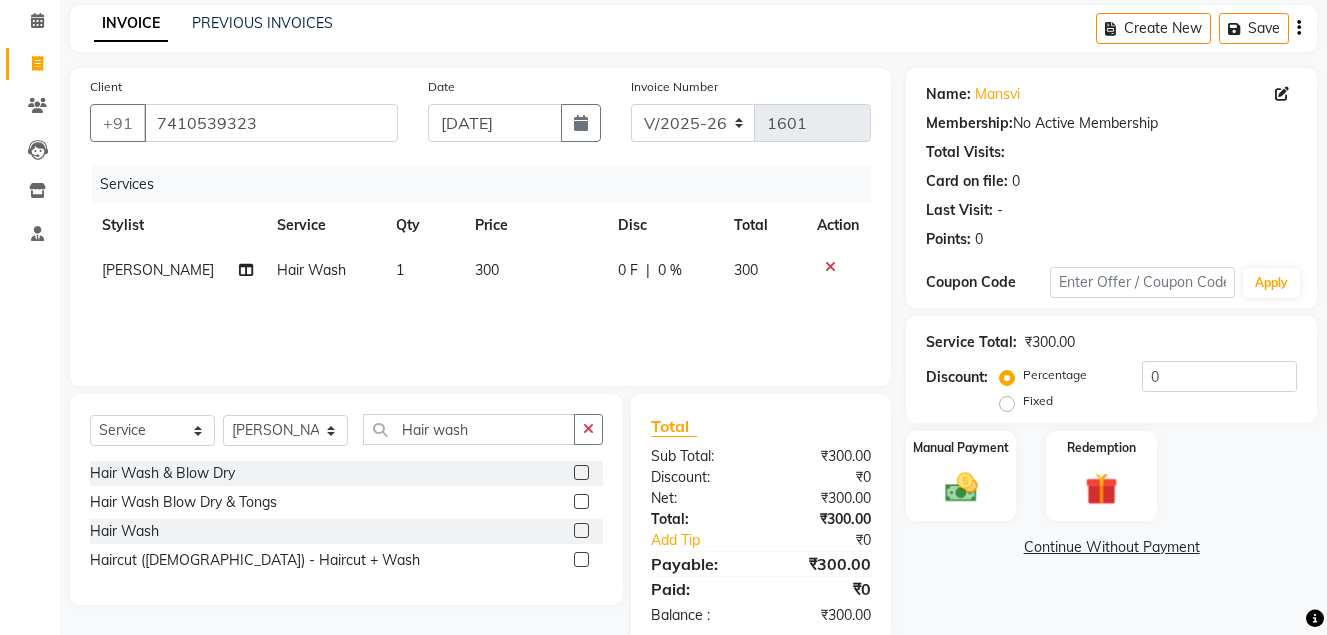 click 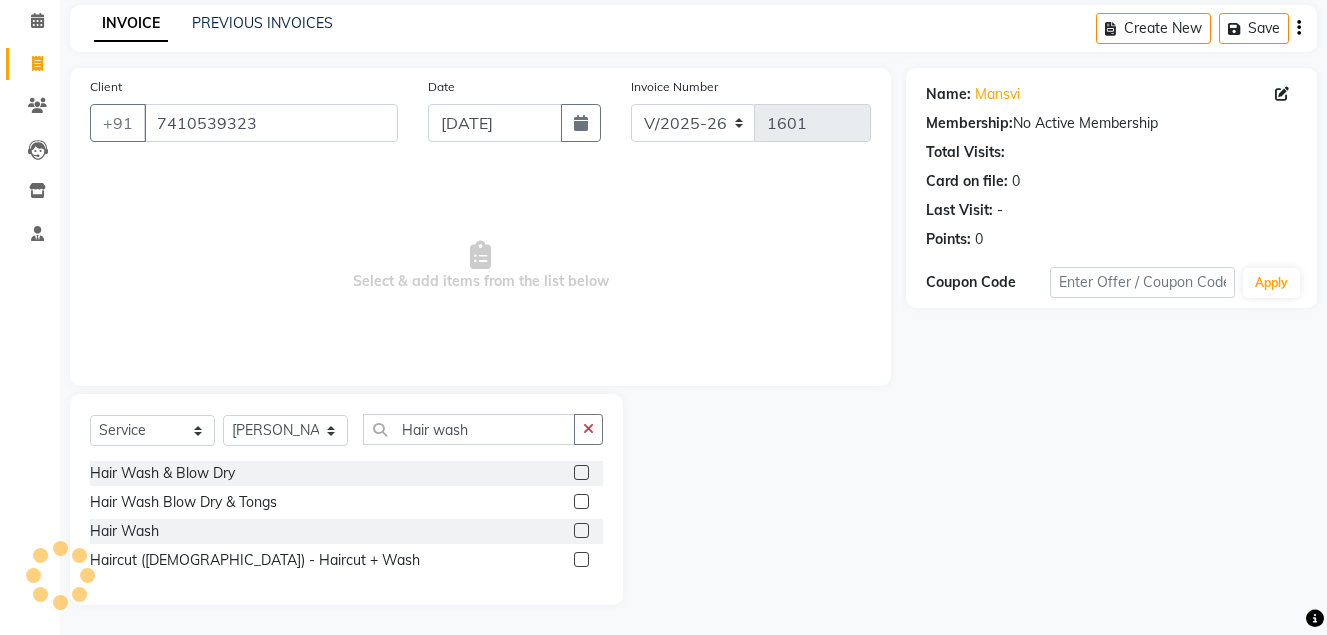 click 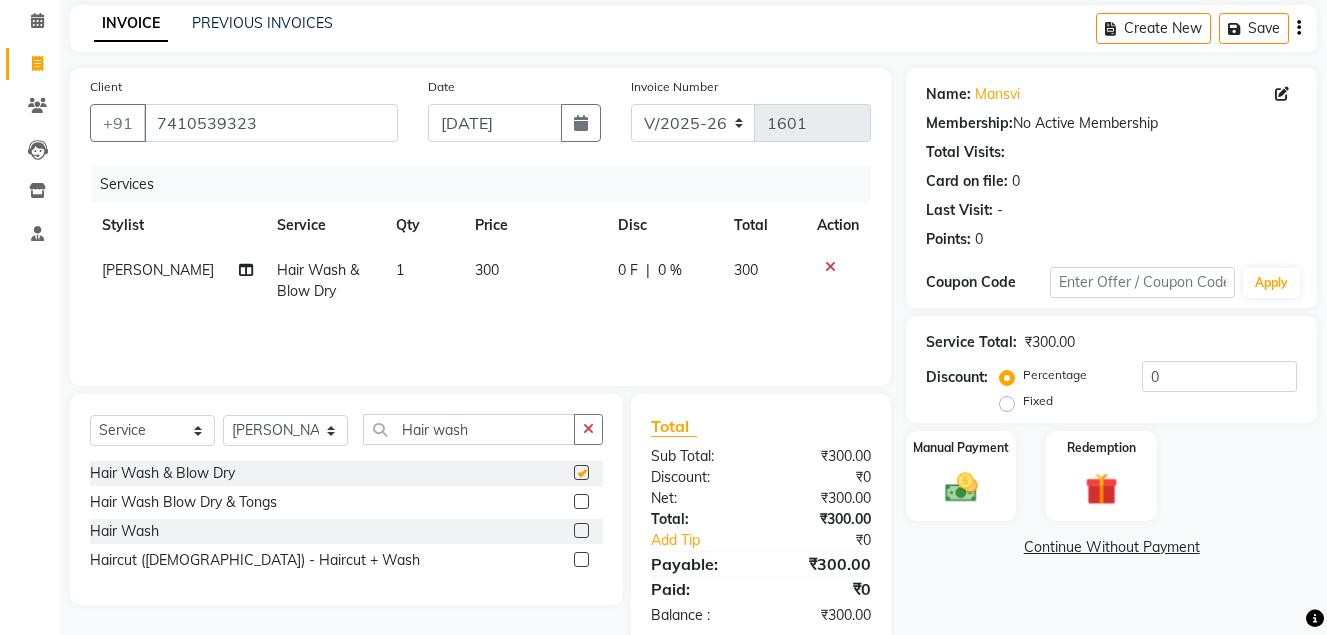 checkbox on "false" 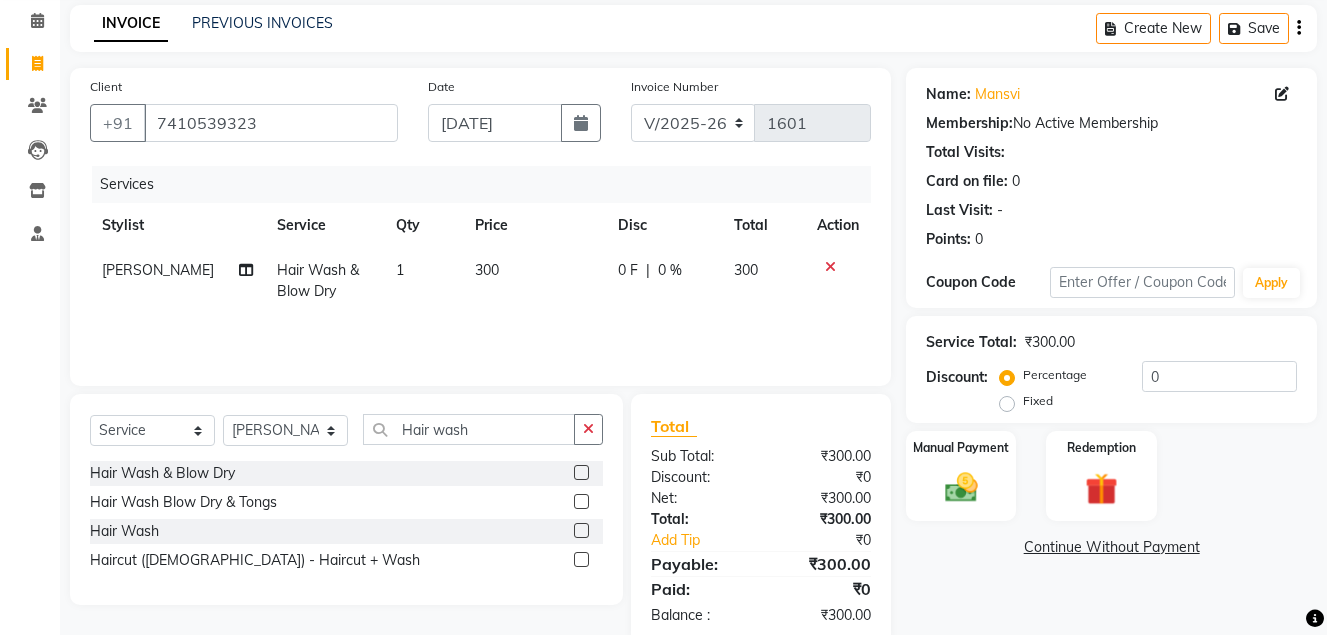 click 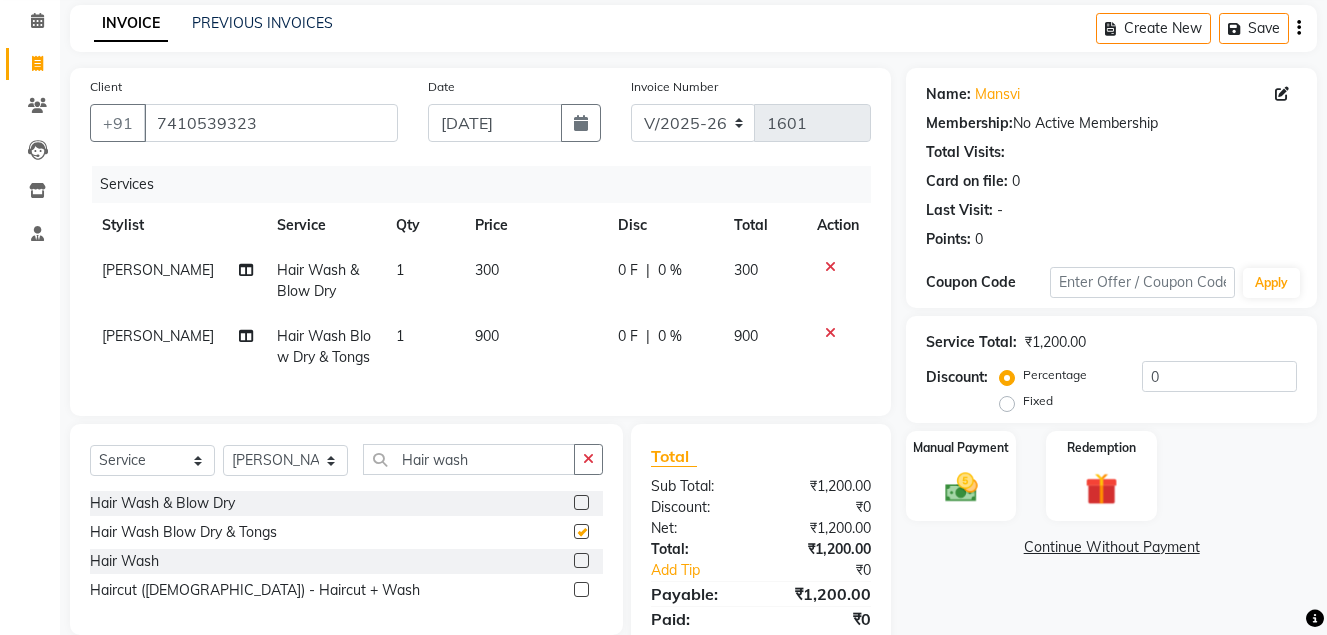 checkbox on "false" 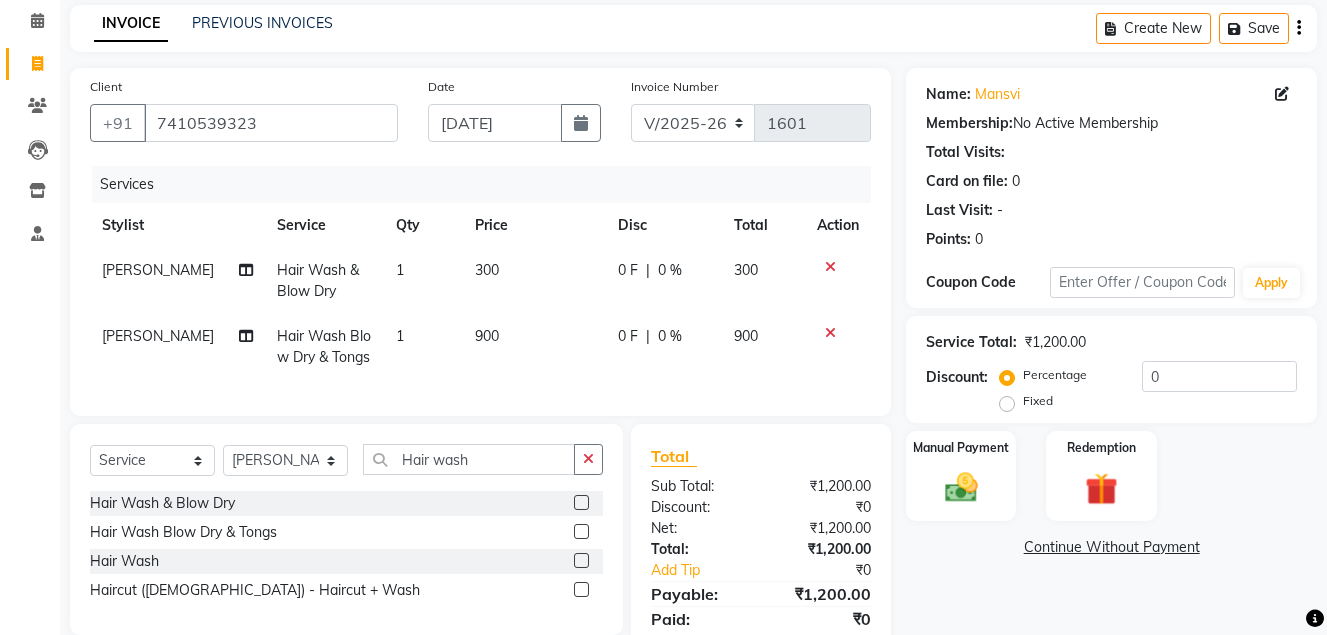 click 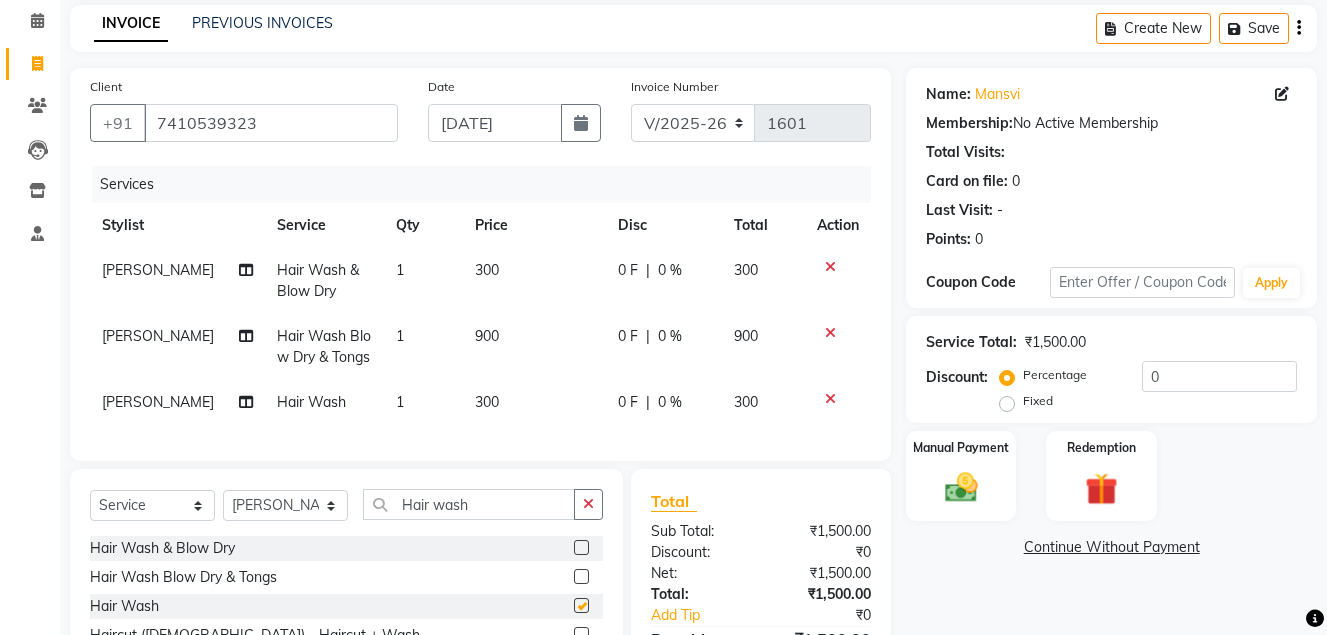 checkbox on "false" 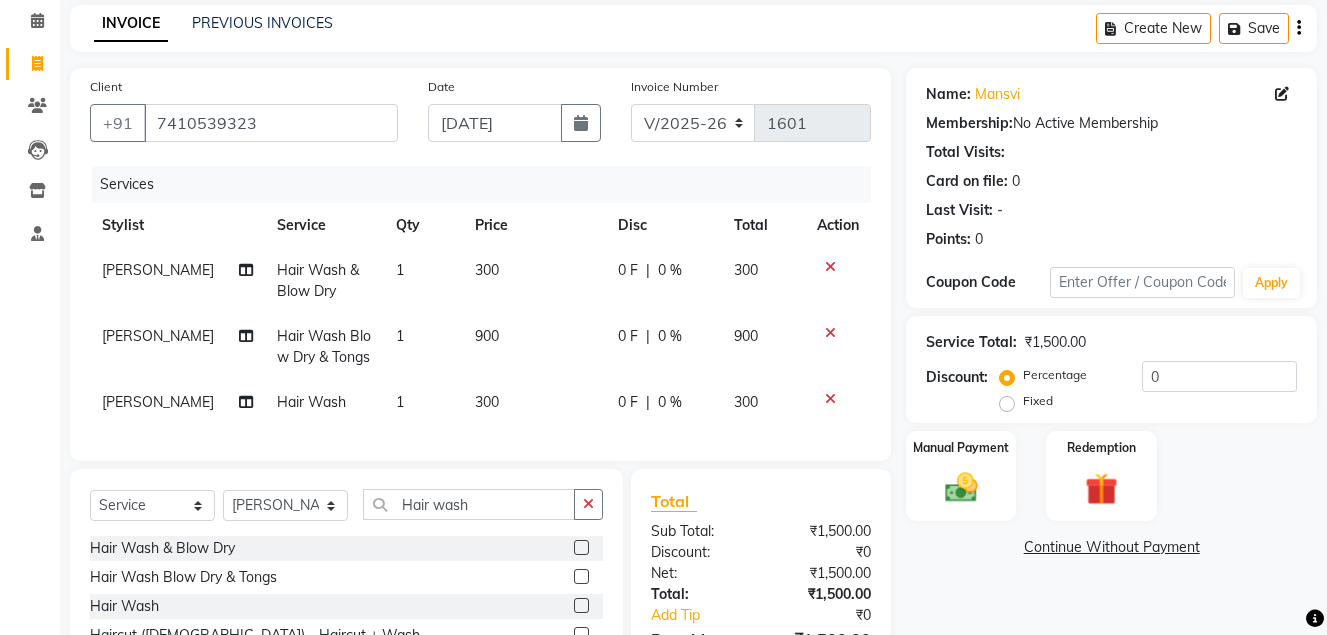 scroll, scrollTop: 213, scrollLeft: 0, axis: vertical 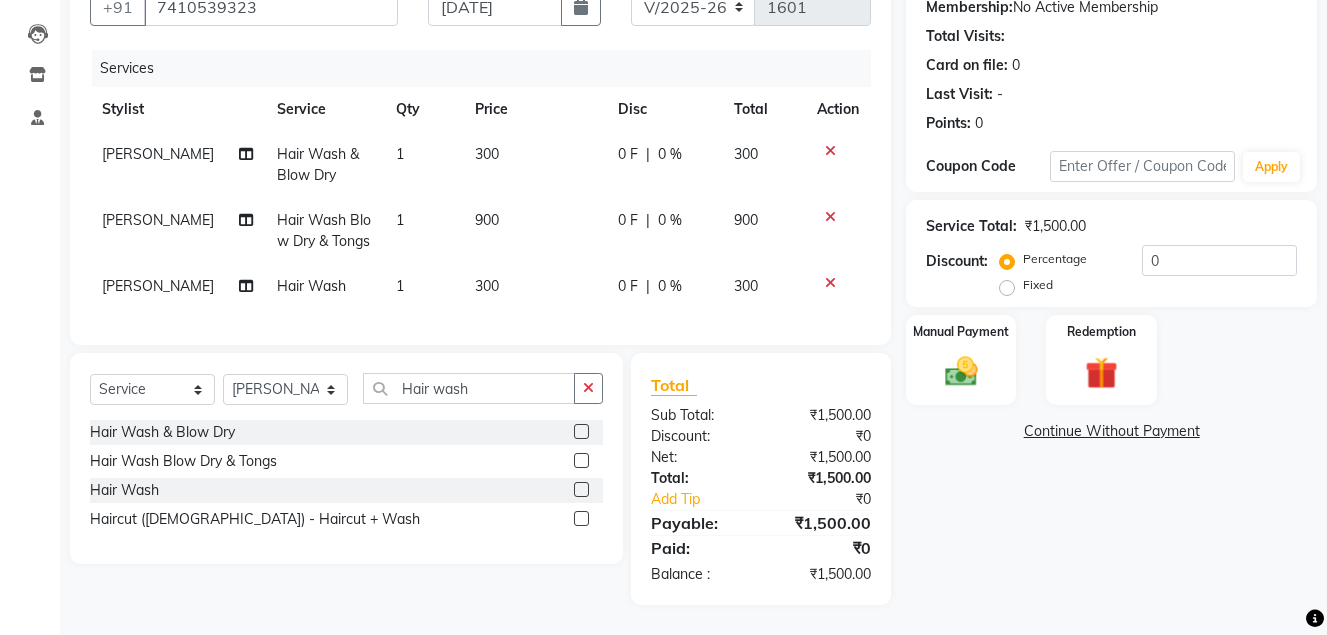 click 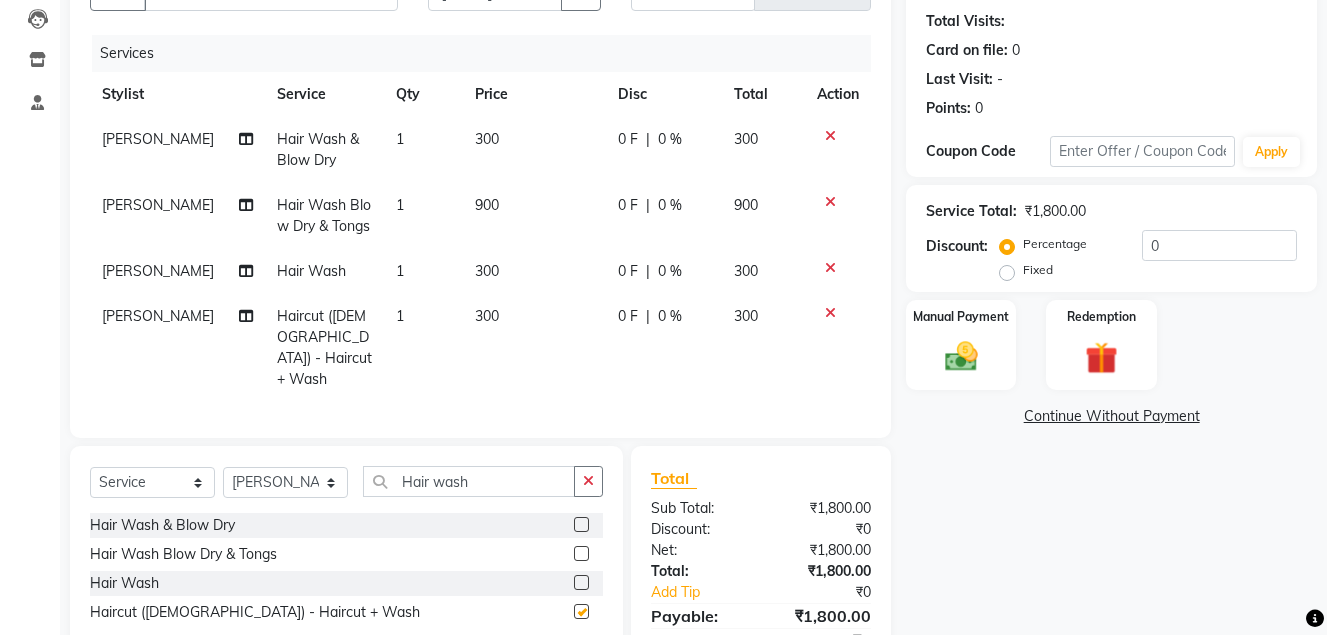 checkbox on "false" 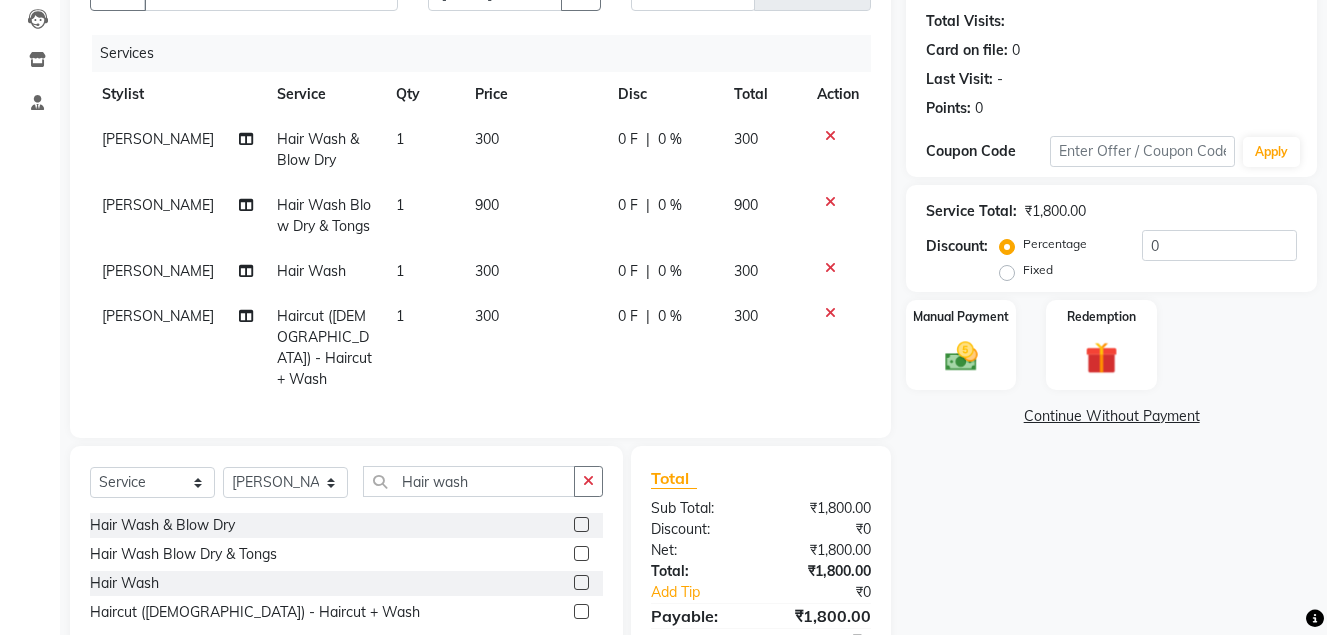 click 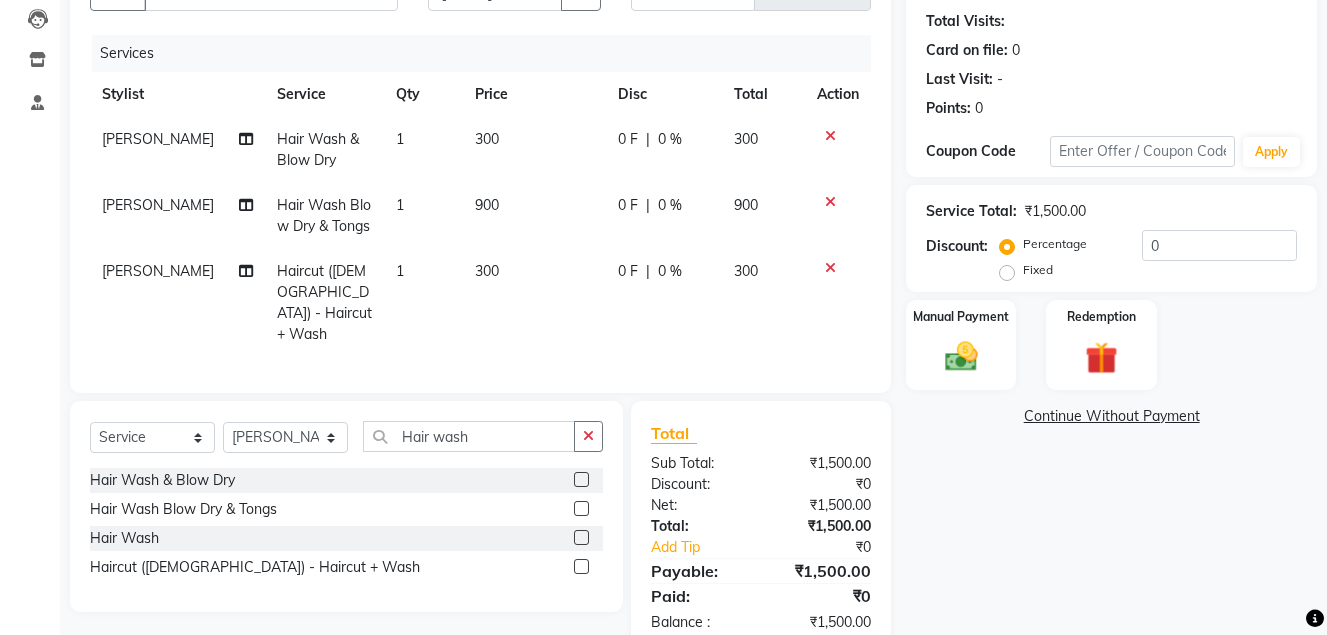 click 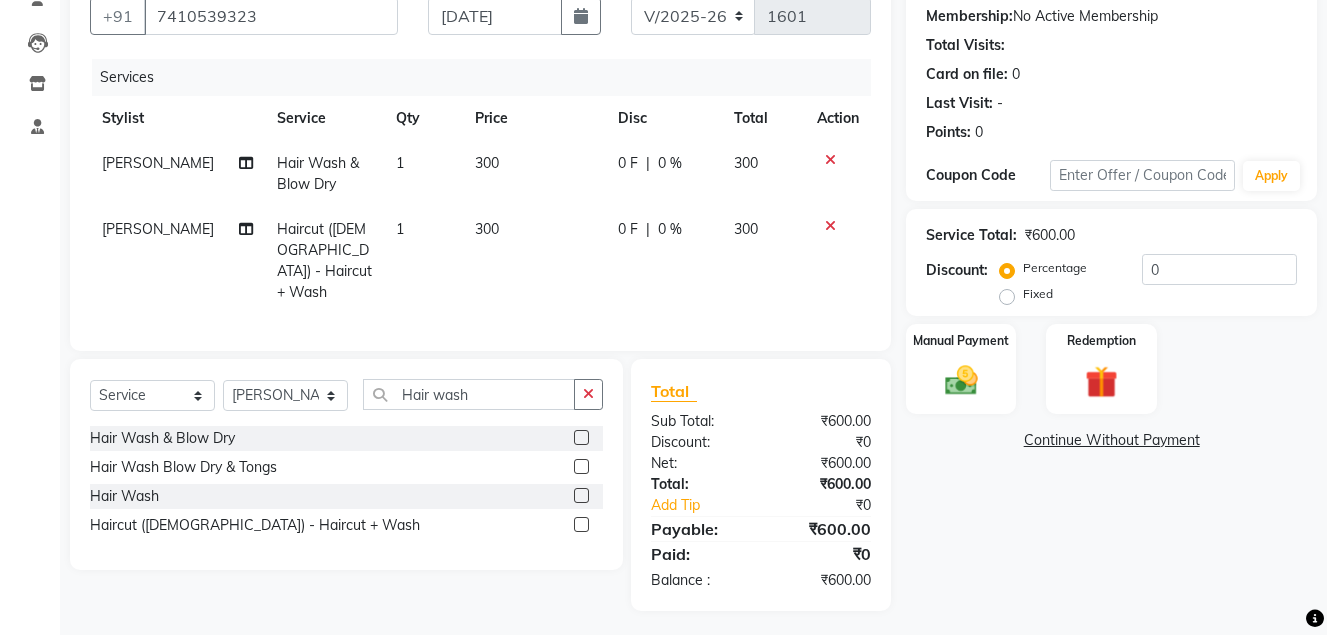 click 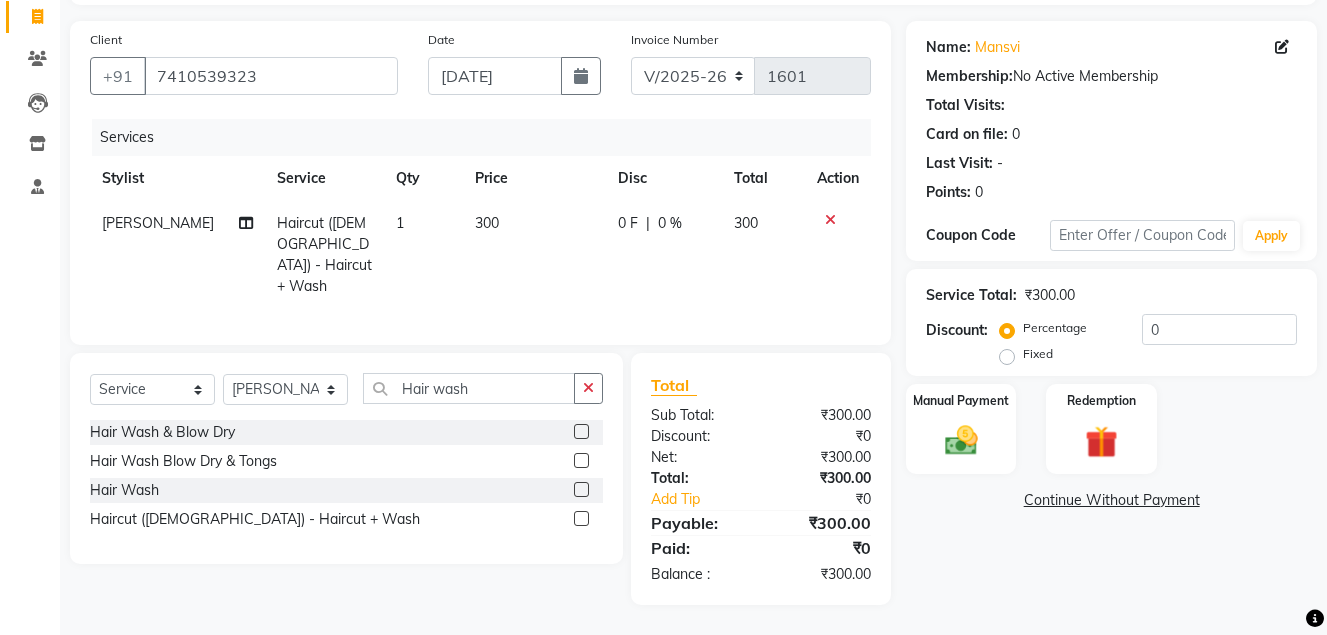 scroll, scrollTop: 123, scrollLeft: 0, axis: vertical 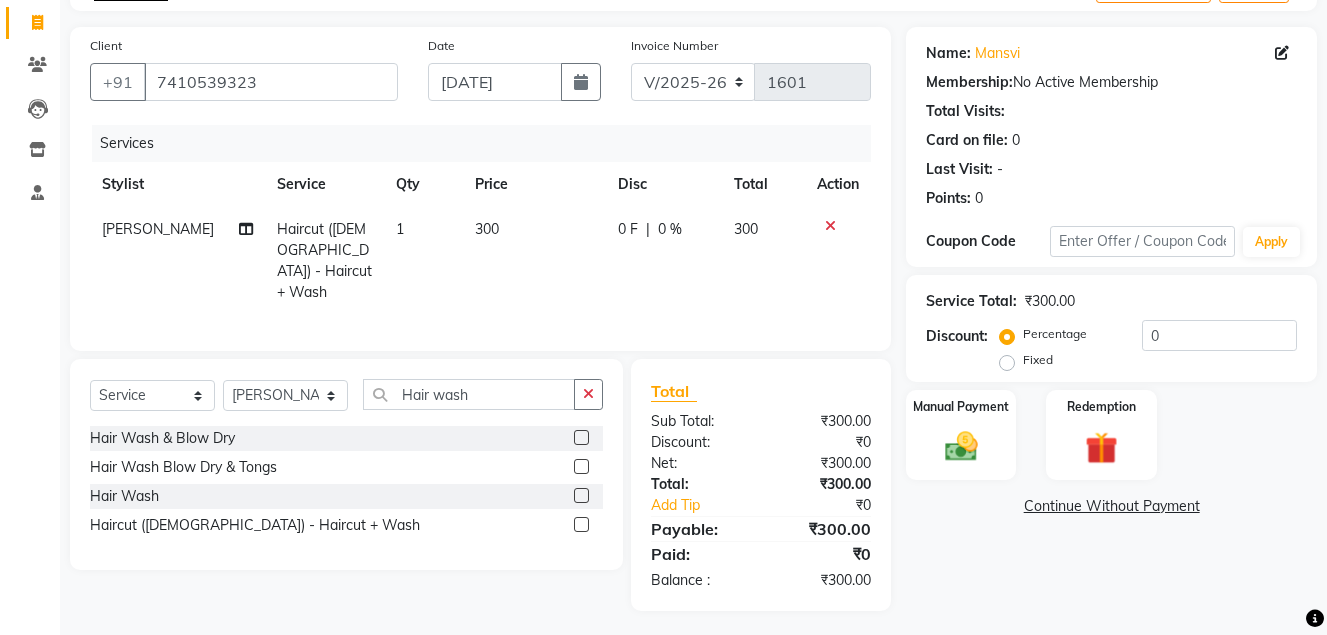 click 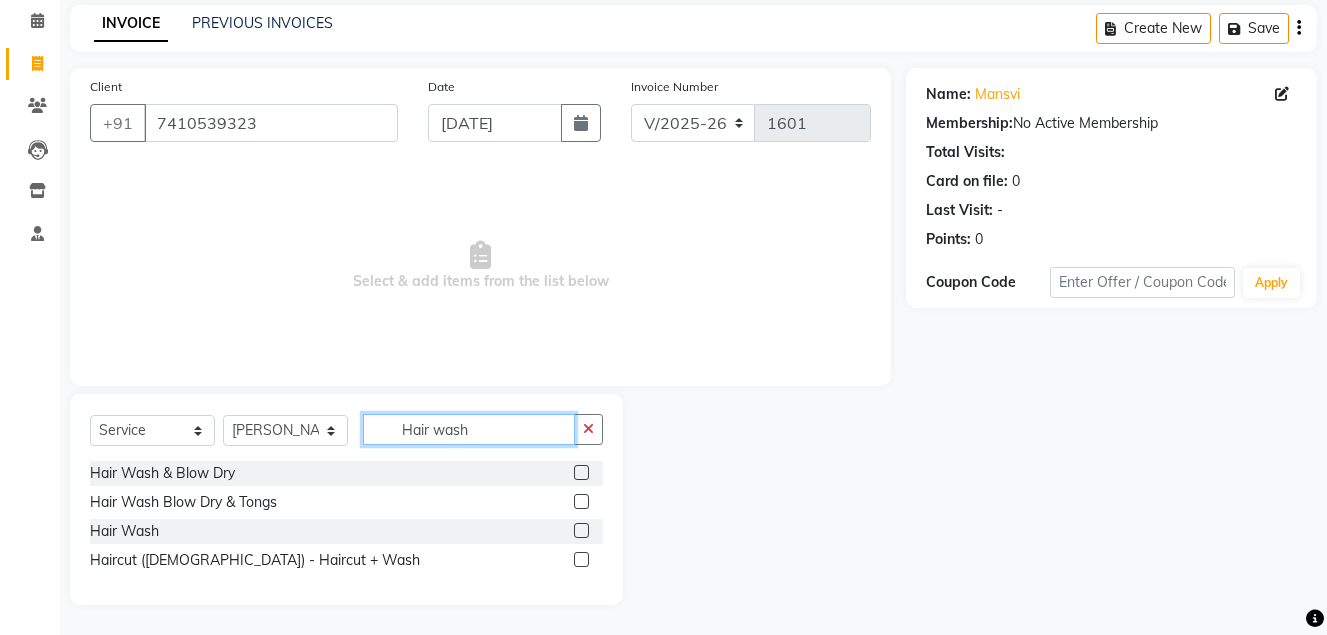 click on "Hair wash" 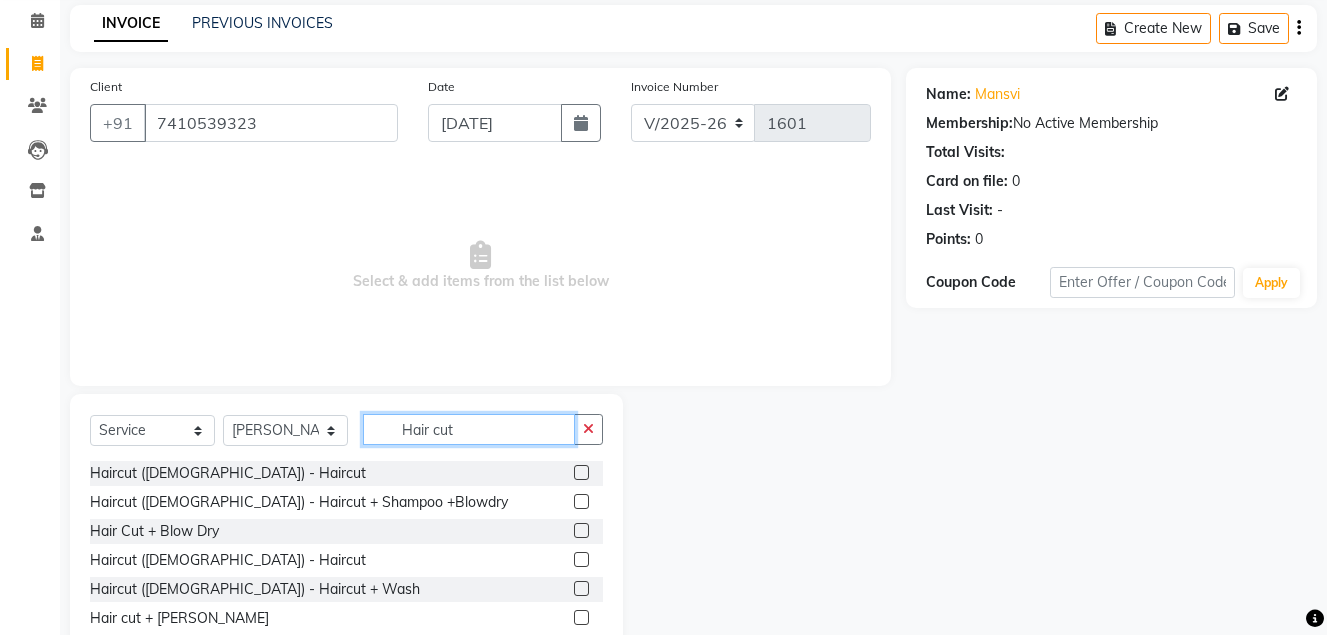 type on "Hair cut" 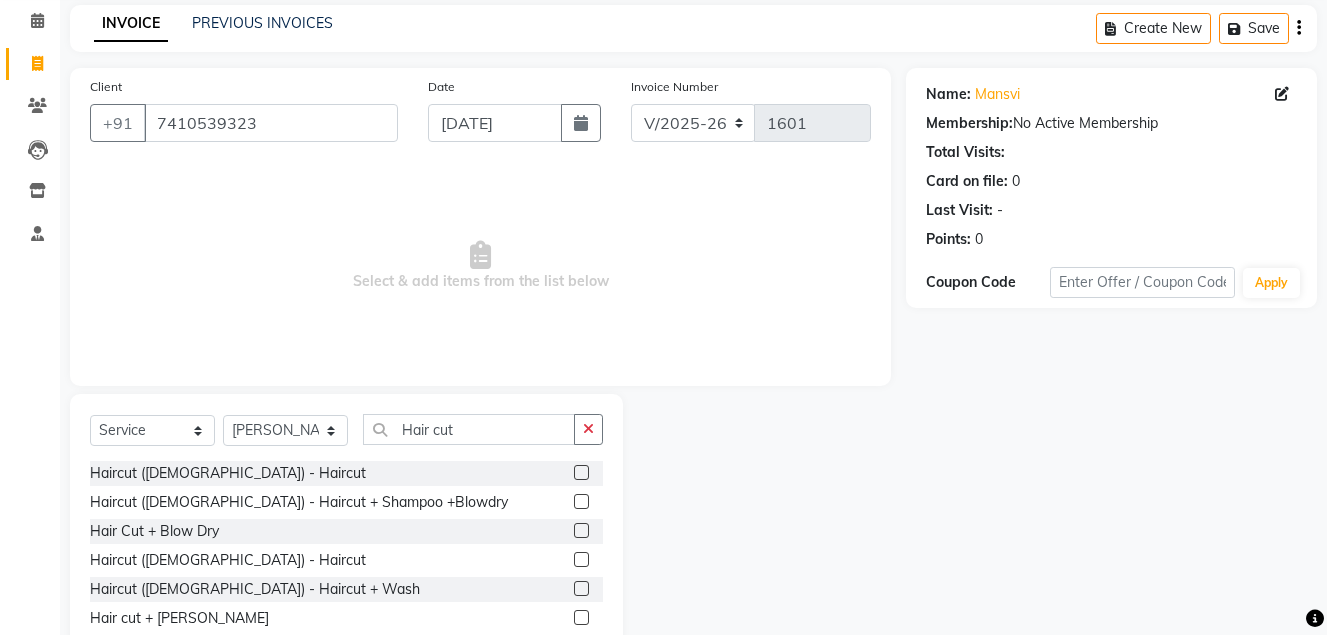 click 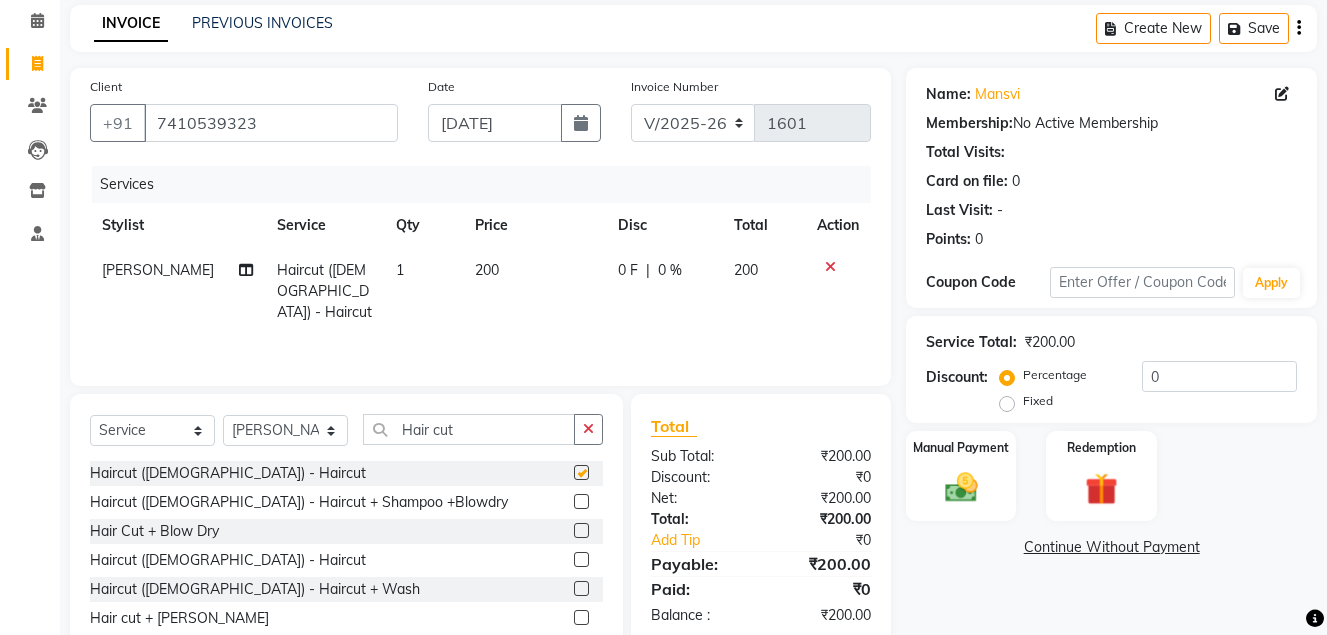 checkbox on "false" 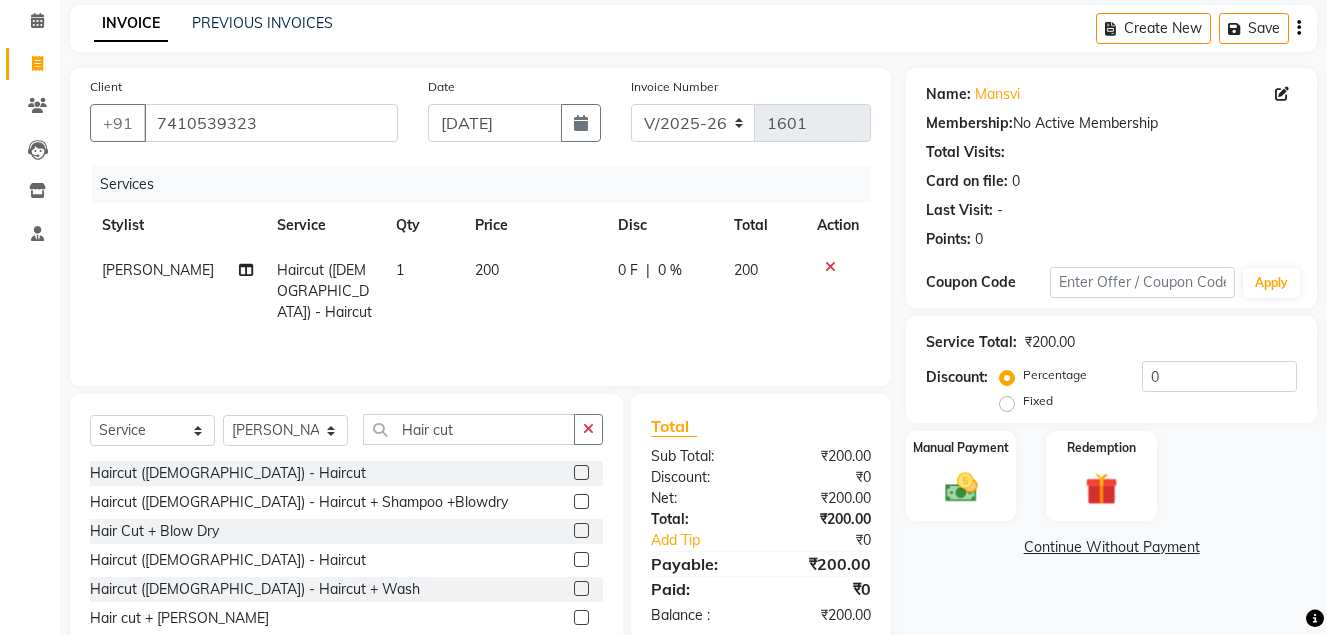 click on "200" 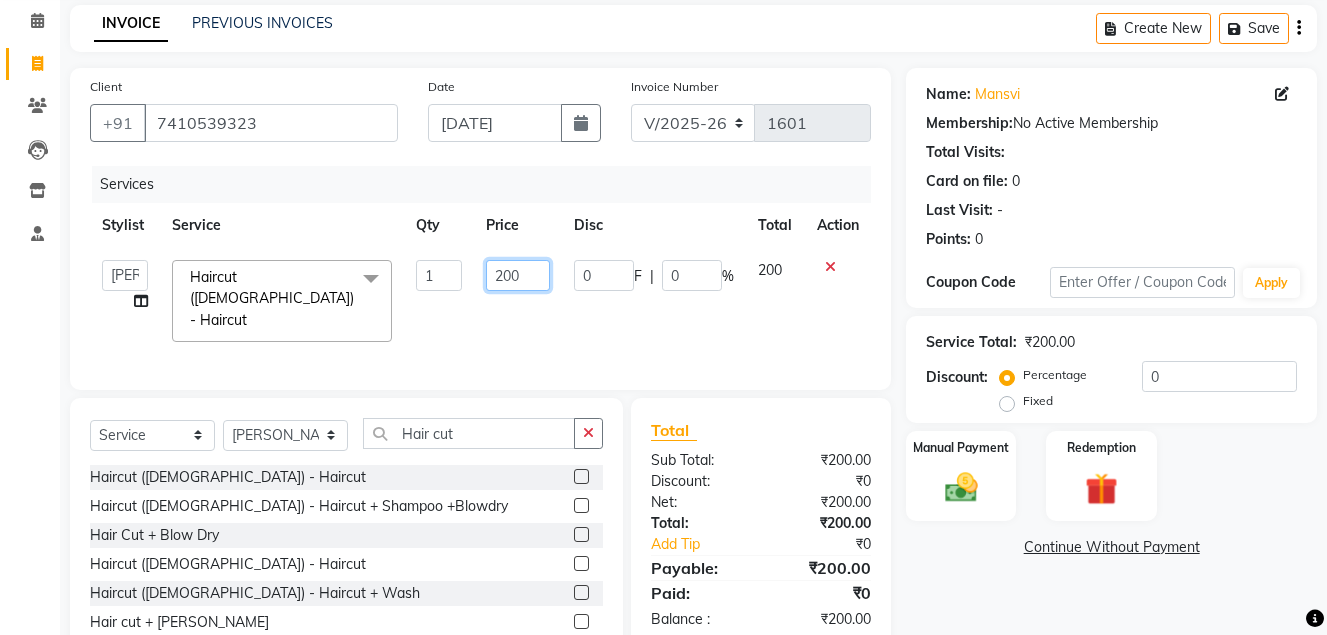 click on "200" 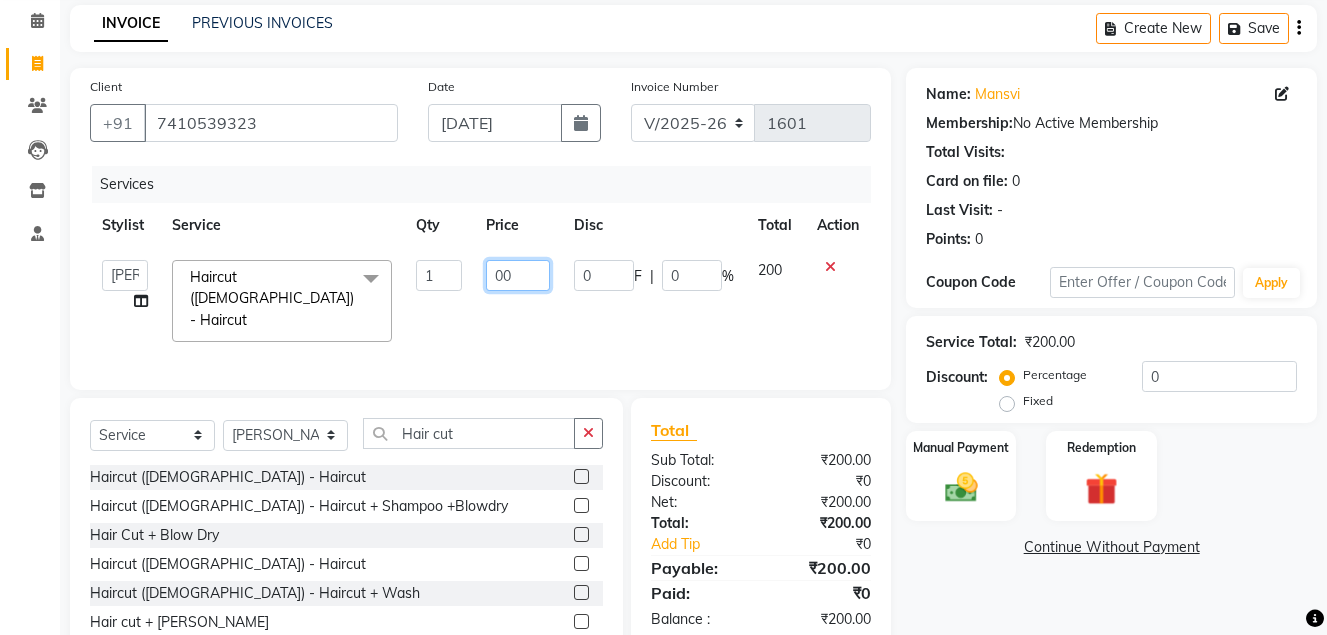 type on "400" 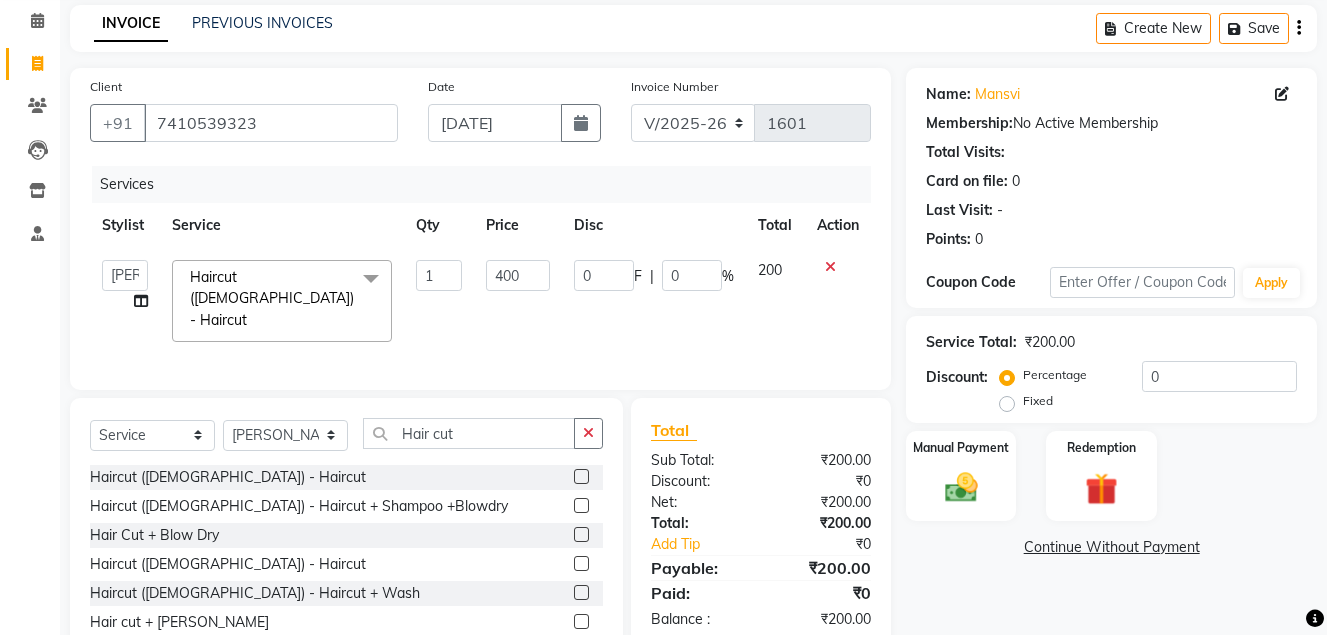 click on "Services Stylist Service Qty Price Disc Total Action  Ankur   GOLU   [PERSON_NAME]   [PERSON_NAME]   manu   [PERSON_NAME]   [PERSON_NAME]   RP   seri   VEDA  Haircut ([DEMOGRAPHIC_DATA]) - Haircut  x Spa Massage (Him/Her) - Deep Tissue Massage  Spa Massage (Him/Her) - Hot Stone Massage  Spa Massage (Him/Her) - Oil Therapy Spa Massage (Him/Her) - Body Scrub with Massage  Spa Massage (Him/Her) - Foot Massage  Spa Massage (Him/Her) - Body Scrub  Spa Massage (Him/Her) - Aromatheraphy Massage  Balinese Massage Head Massage Deep Tissue Massage 90 min Spa Massage Foot Massage Balinese Massage 90min Hot Oil Massage Four Hand Massage Swedish Massage Aromatheraphy (90 min) Body Scrub With Massage 4 Hand Traditional Thai Massage Steam Bath HEAD MASSAGE Face Clean Up Other Couple  Massage (60 M) (Married only) Couple Massage (90 M) (Married only) Deep Tissue Massage  Deep Tissue Massage (90 min)  Body Scrub With Massage  Head ,Neck,Shoulder,Back Dry Massage Retreate Spa Package - 2 Hours (up) Haircut ([DEMOGRAPHIC_DATA]) - Haircut Hair Wash & Blow Dry" 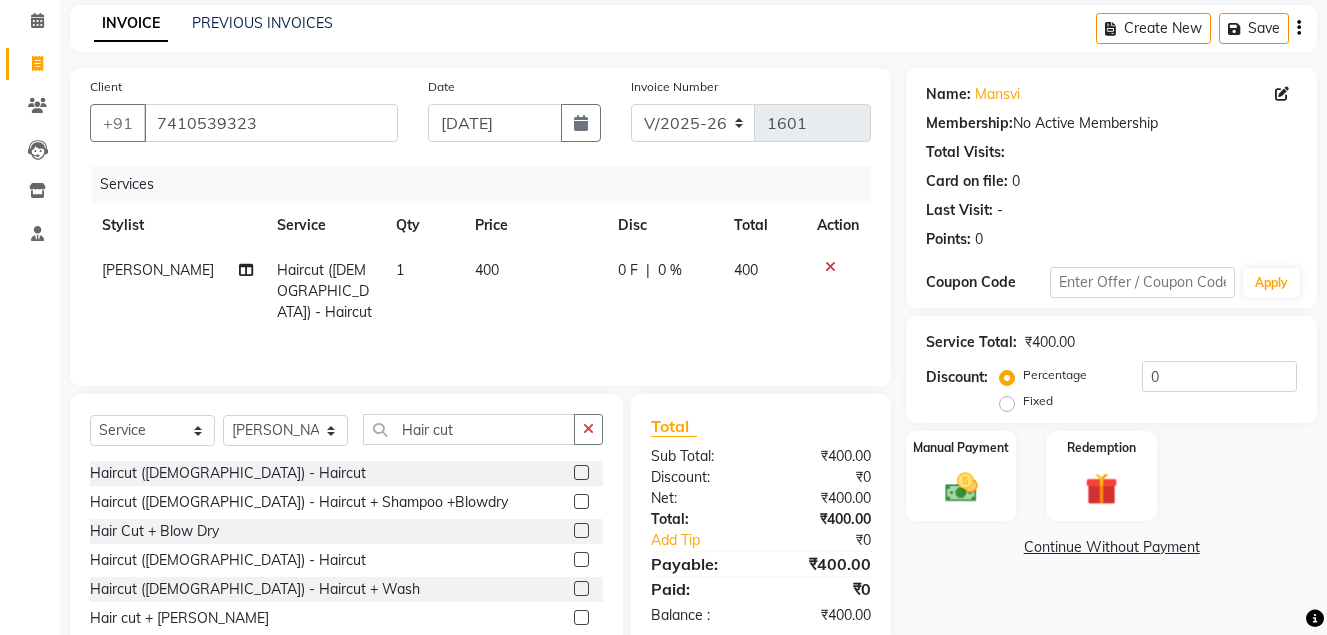scroll, scrollTop: 140, scrollLeft: 0, axis: vertical 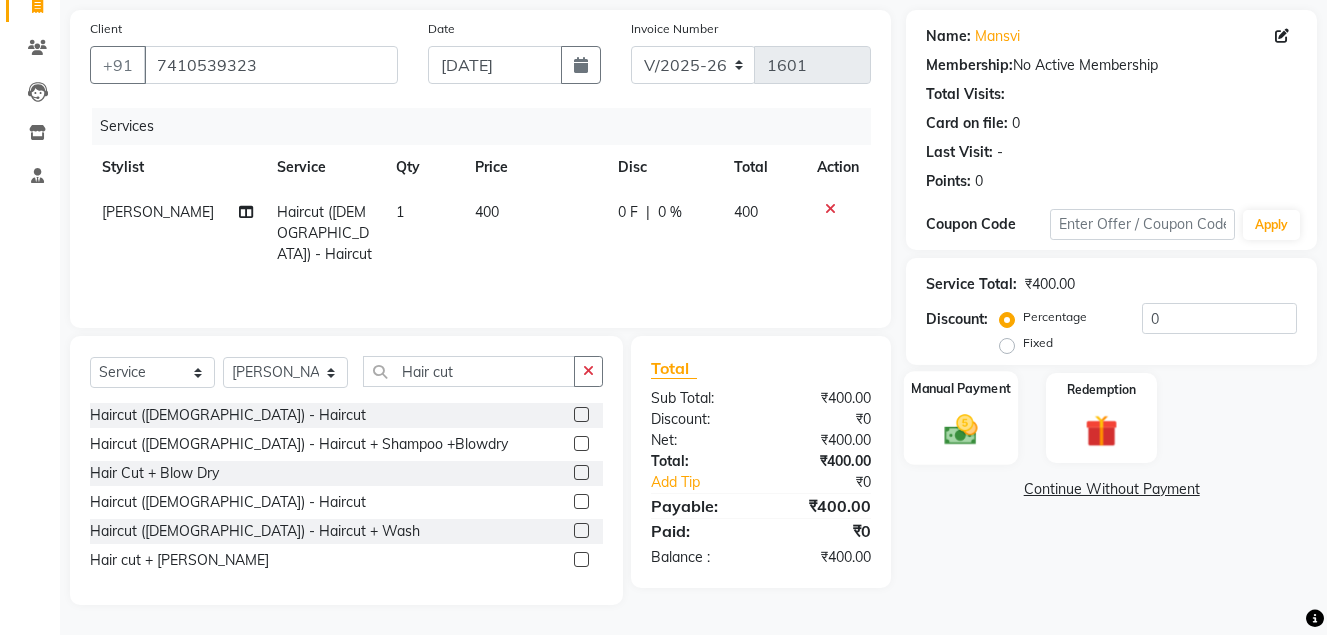 click 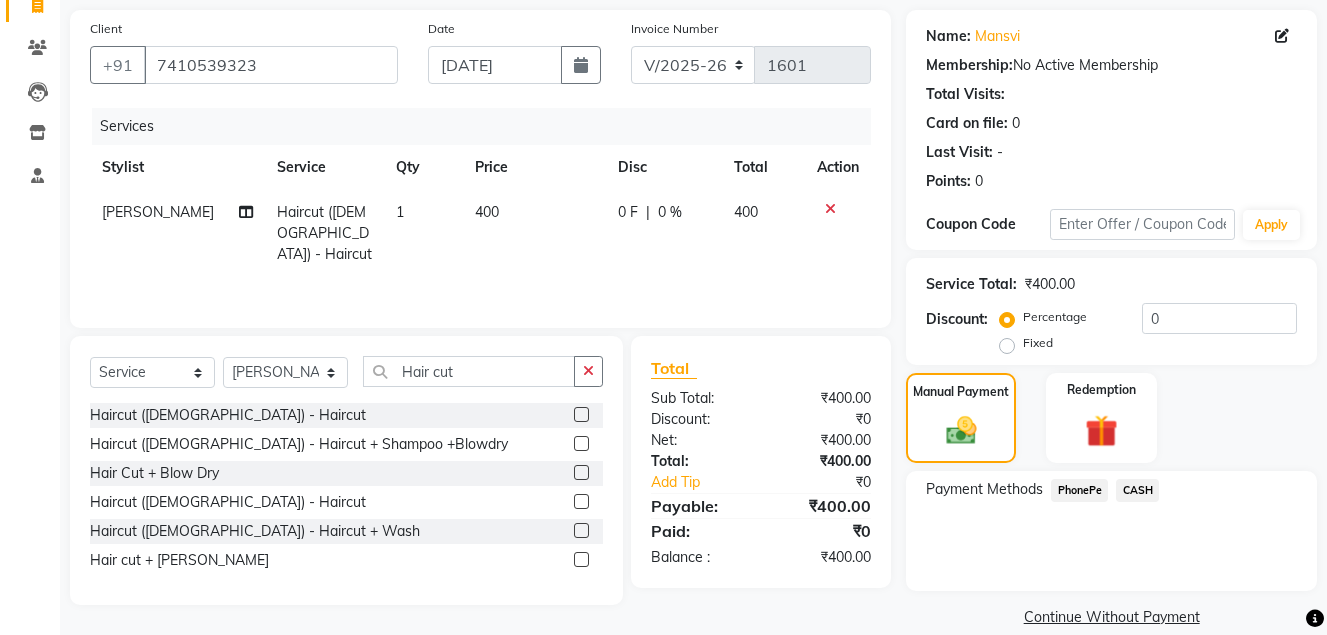 click on "PhonePe" 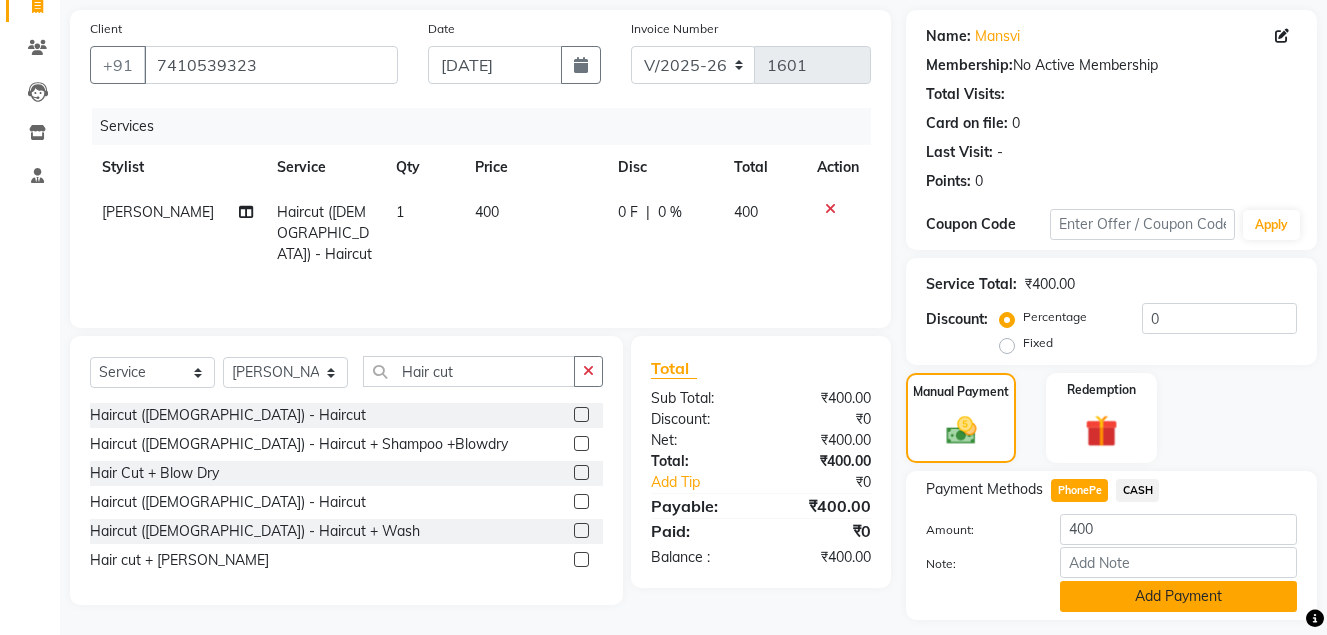 click on "Add Payment" 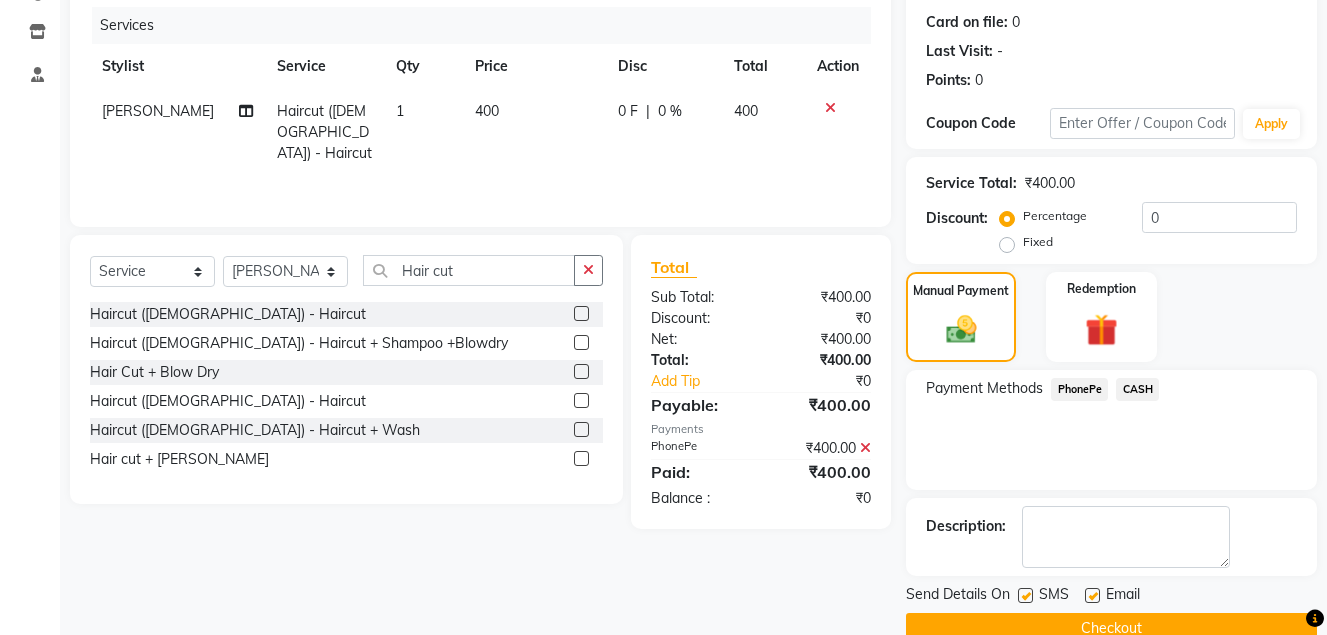 scroll, scrollTop: 280, scrollLeft: 0, axis: vertical 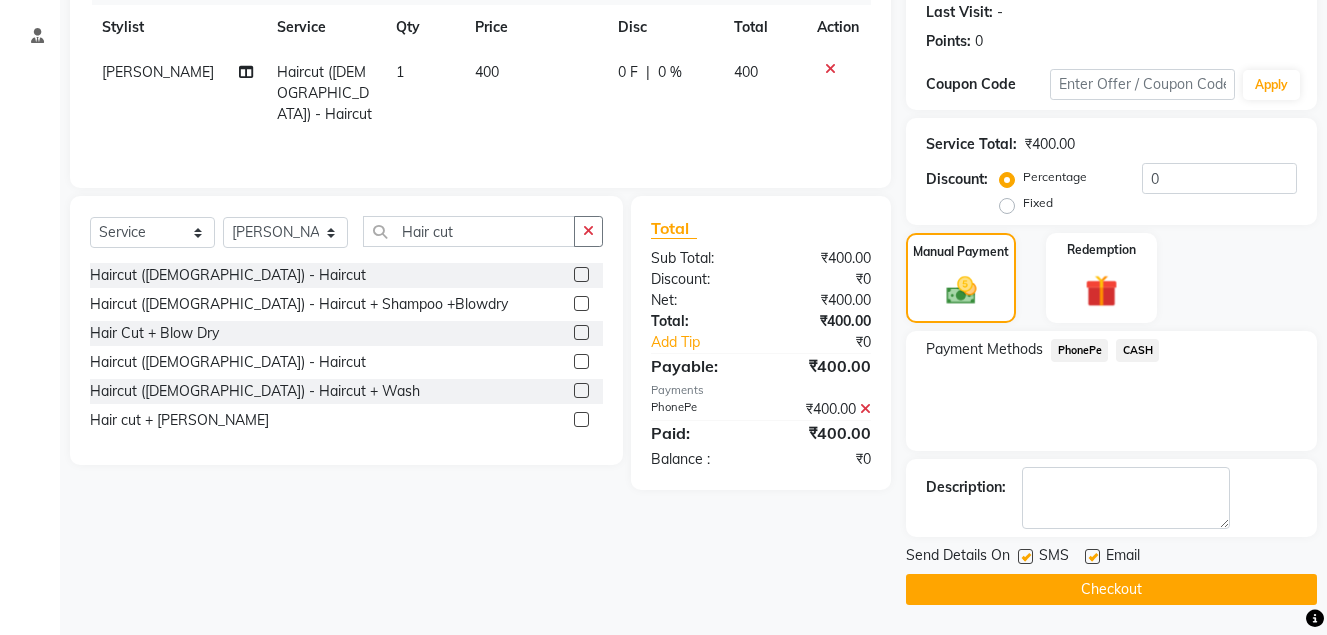 click on "Checkout" 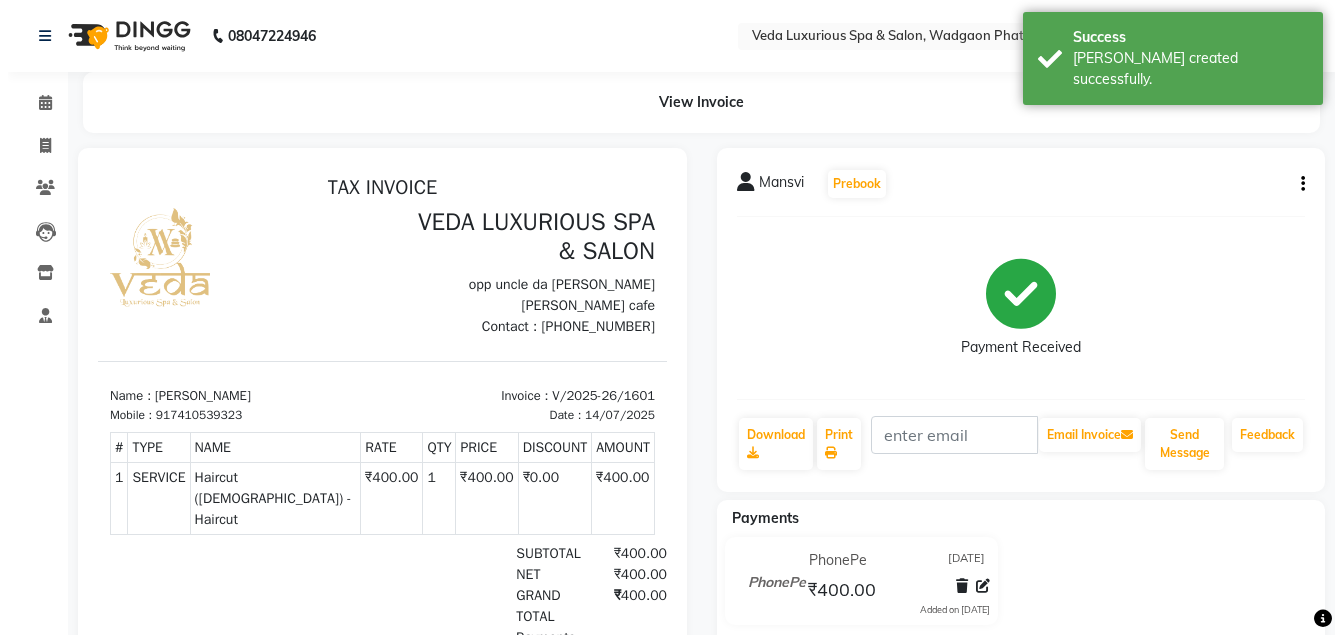 scroll, scrollTop: 0, scrollLeft: 0, axis: both 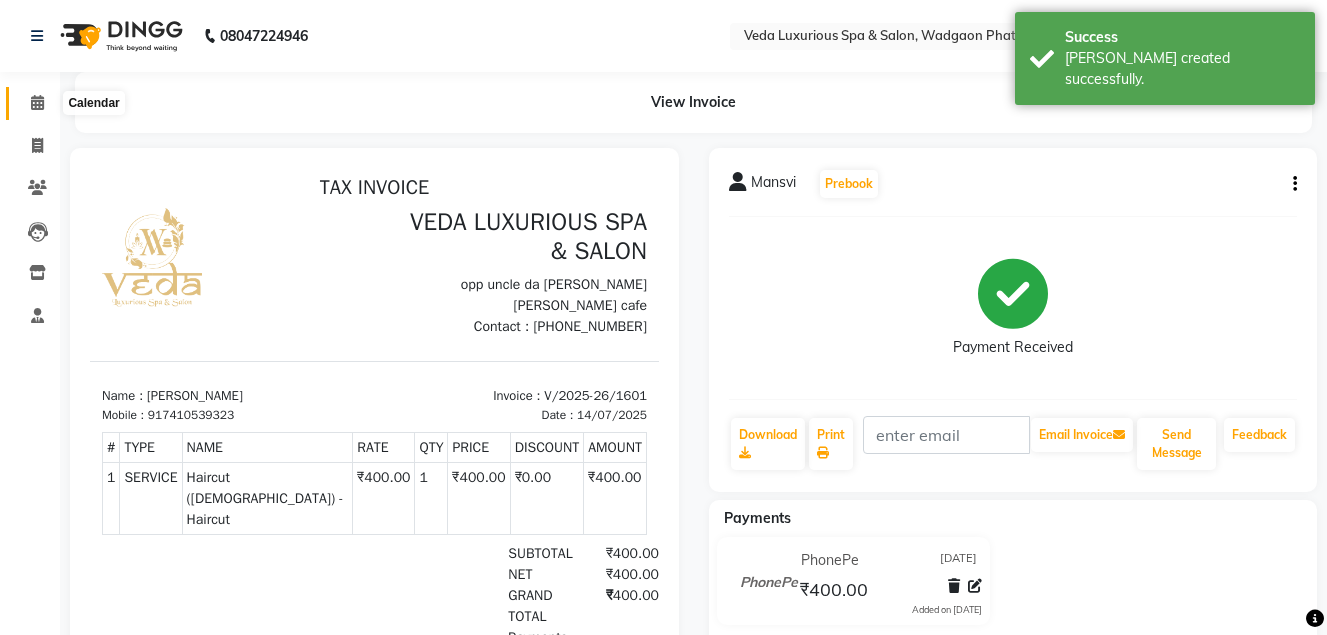 click 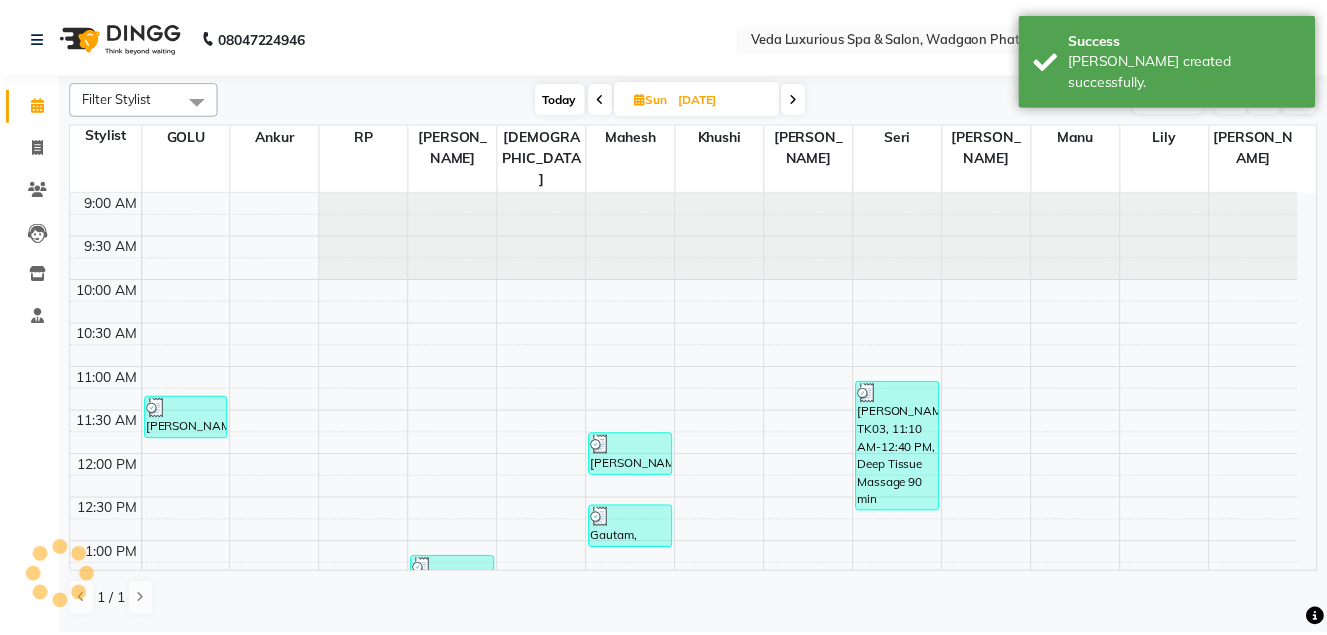 scroll, scrollTop: 0, scrollLeft: 0, axis: both 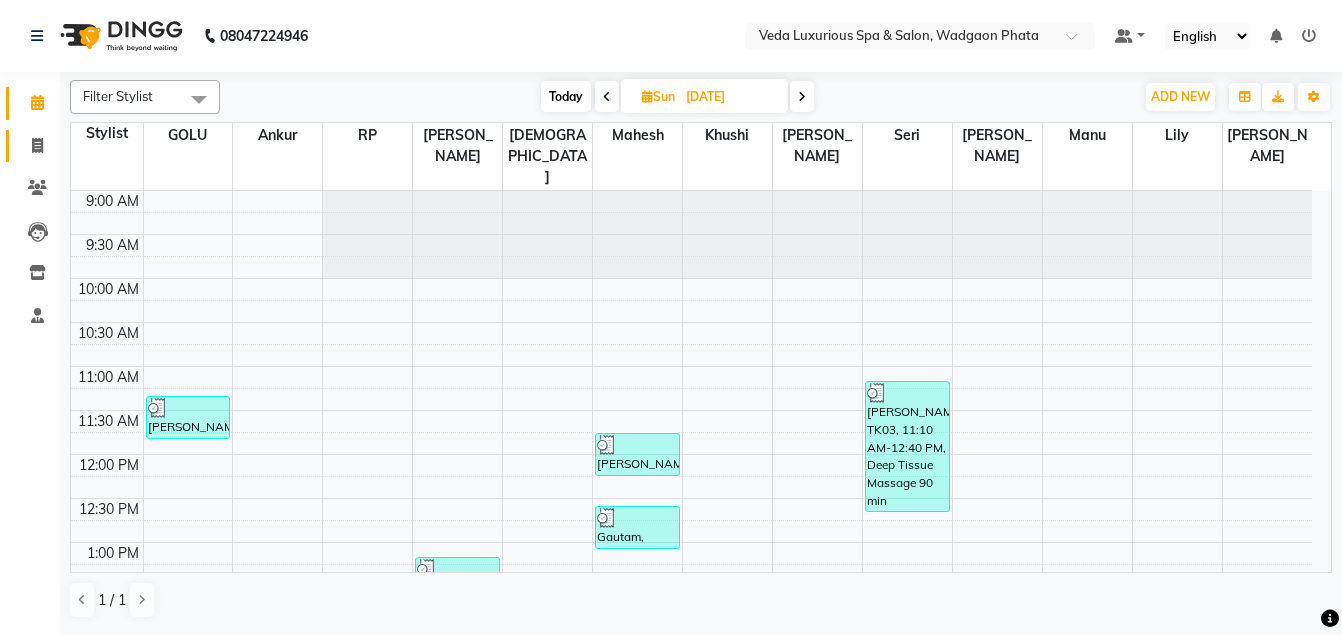 click 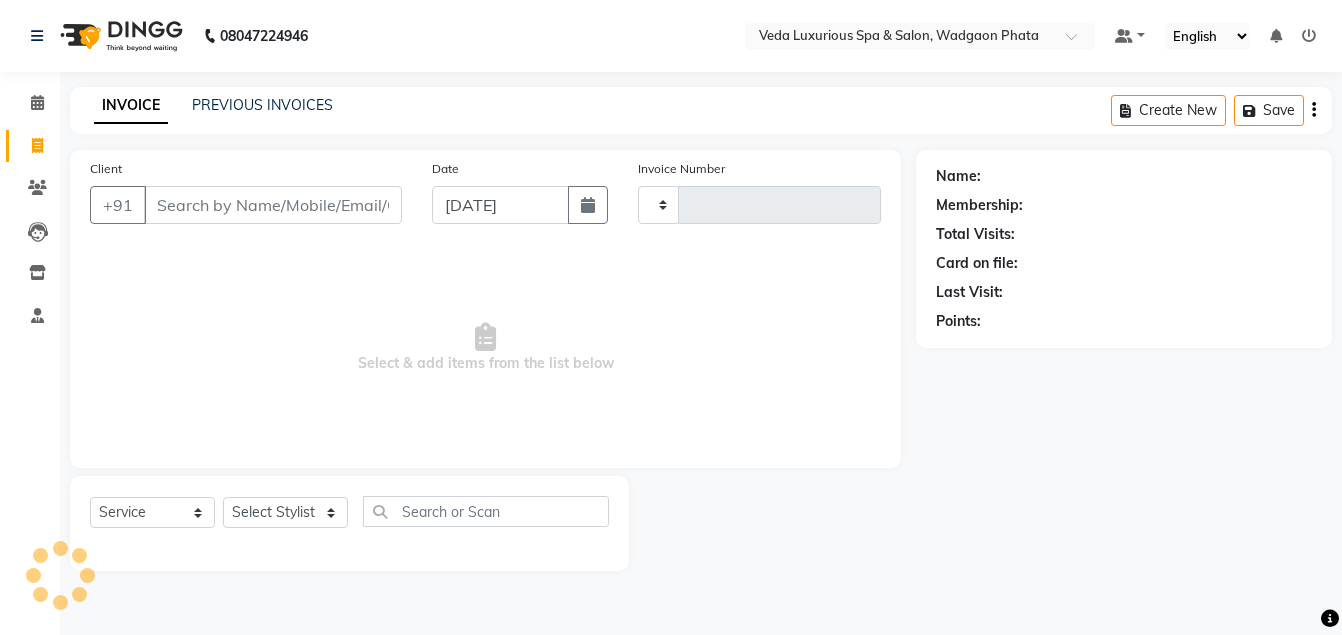 type on "1602" 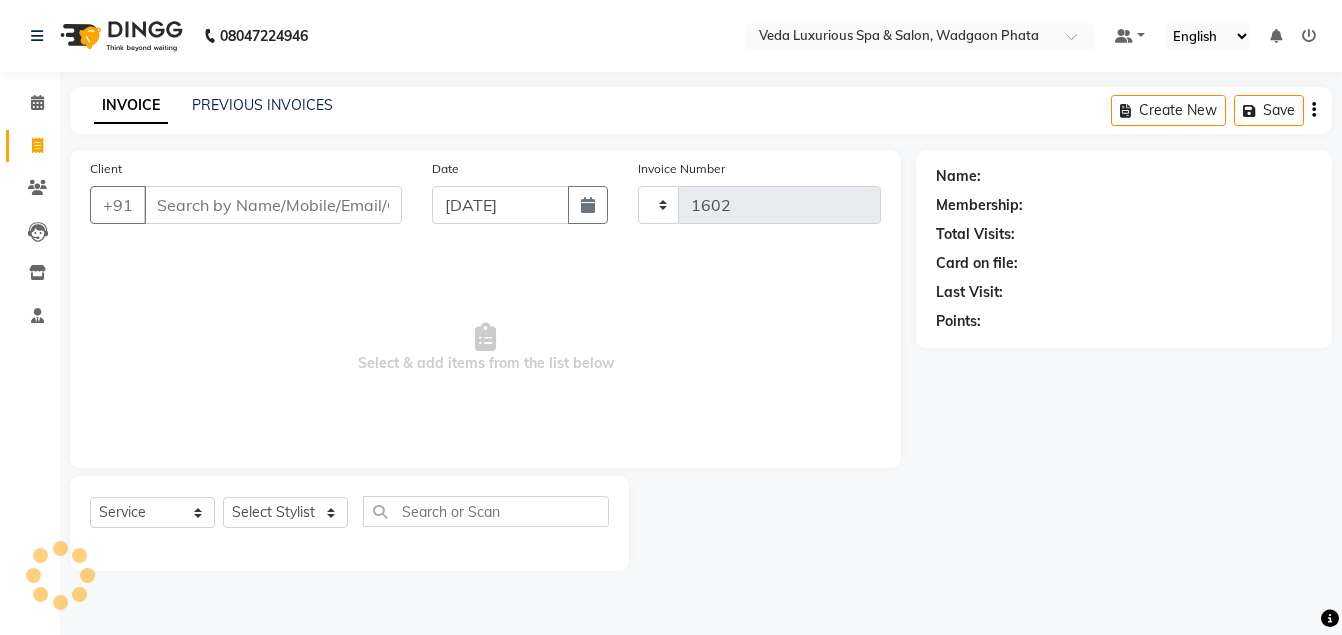 select on "4666" 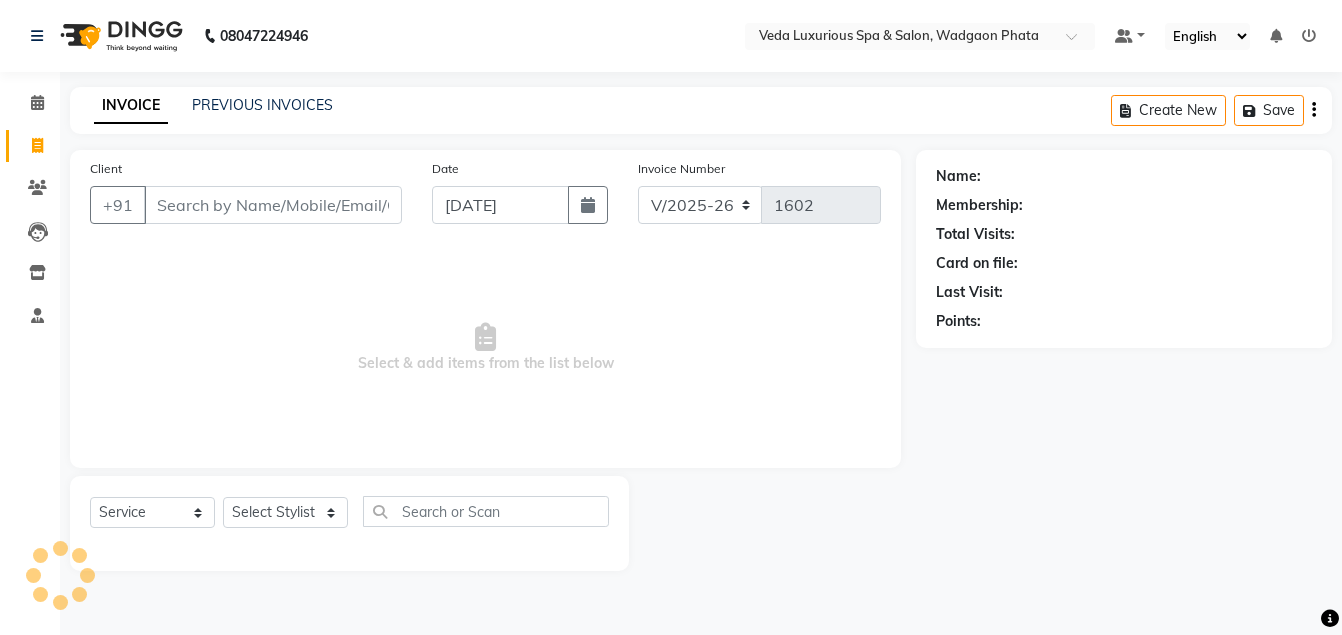 click on "Client" at bounding box center [273, 205] 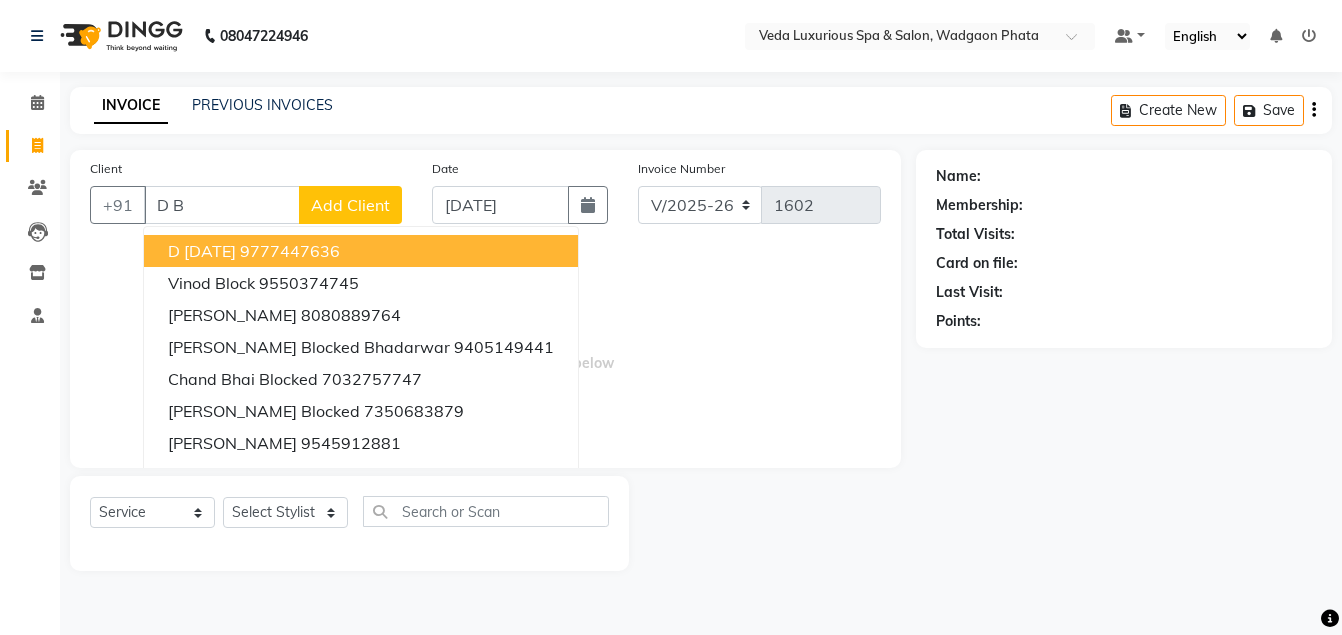 click on "9777447636" at bounding box center [290, 251] 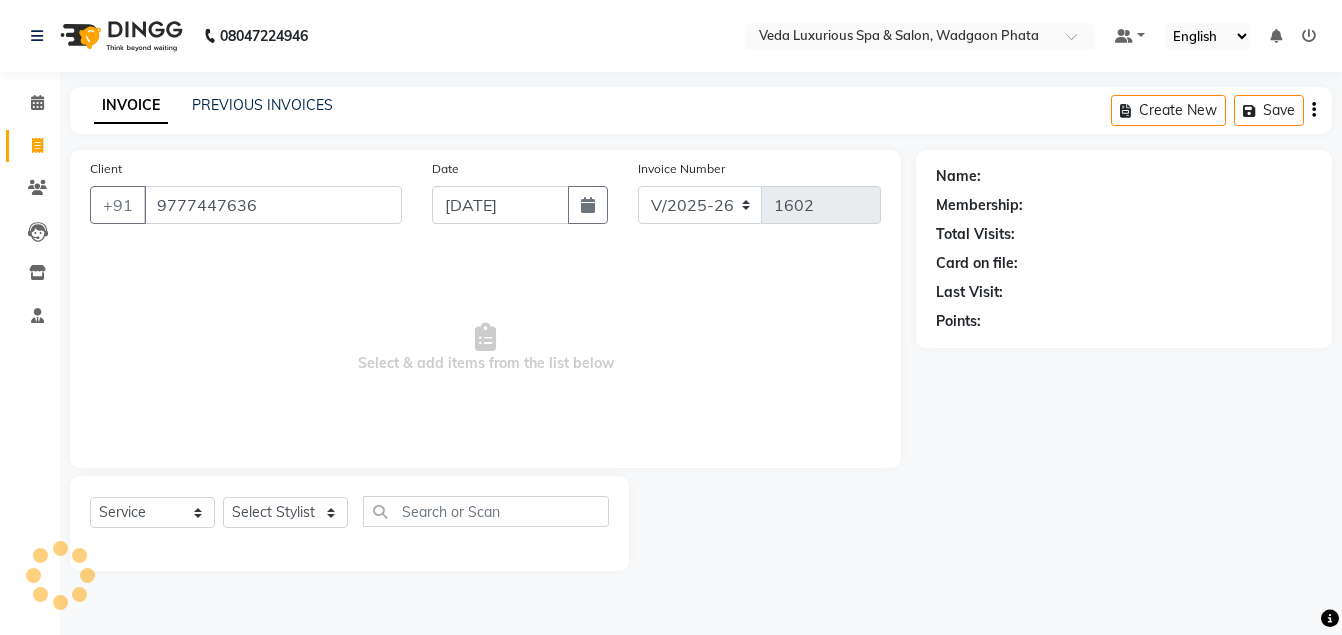 type on "9777447636" 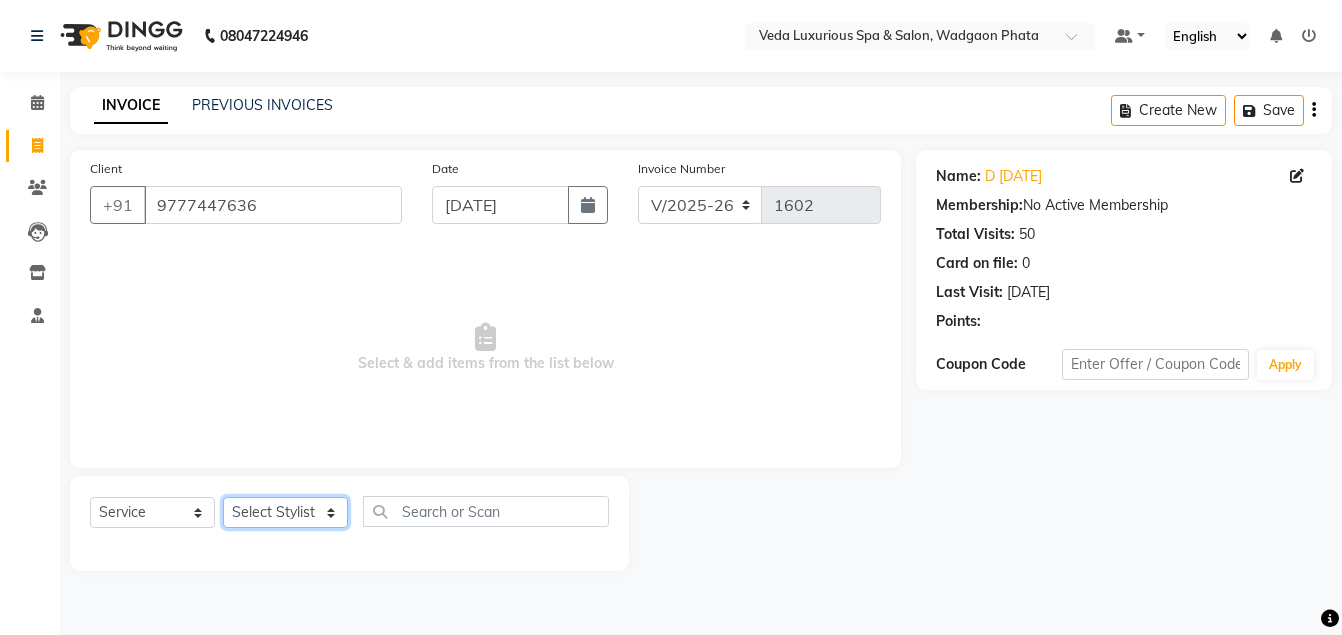 click on "Select Stylist Ankur GOLU [PERSON_NAME] [PERSON_NAME] [PERSON_NAME] RP seri VEDA" 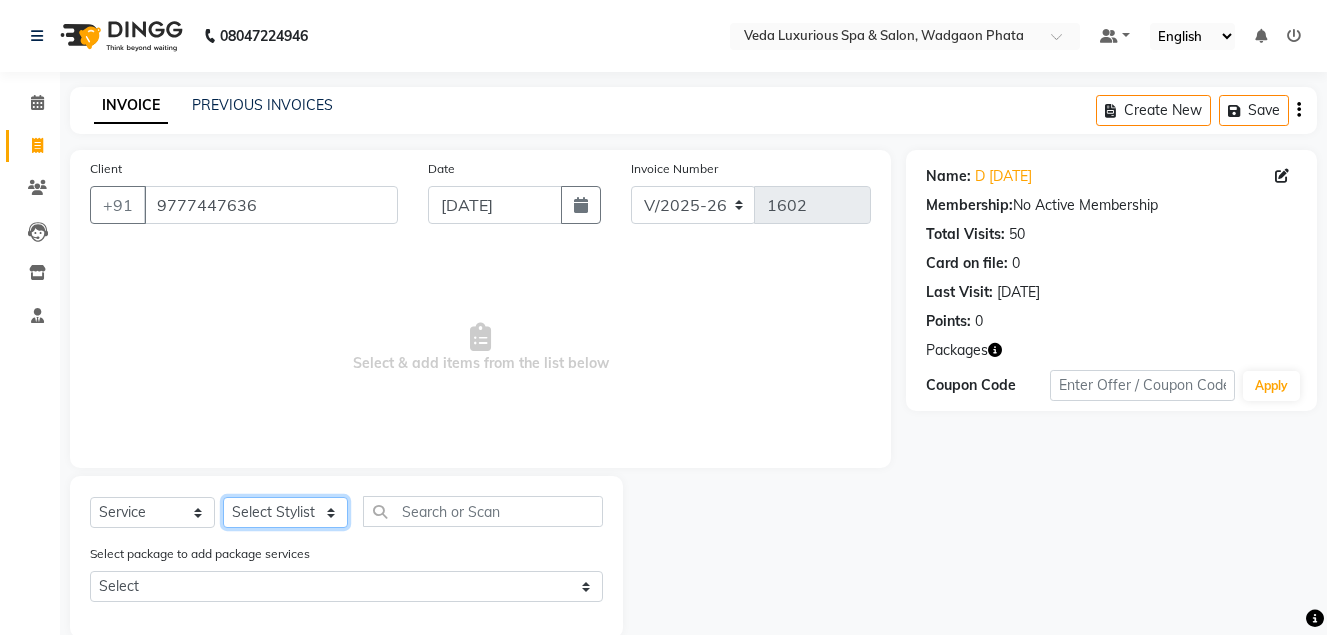 select on "44309" 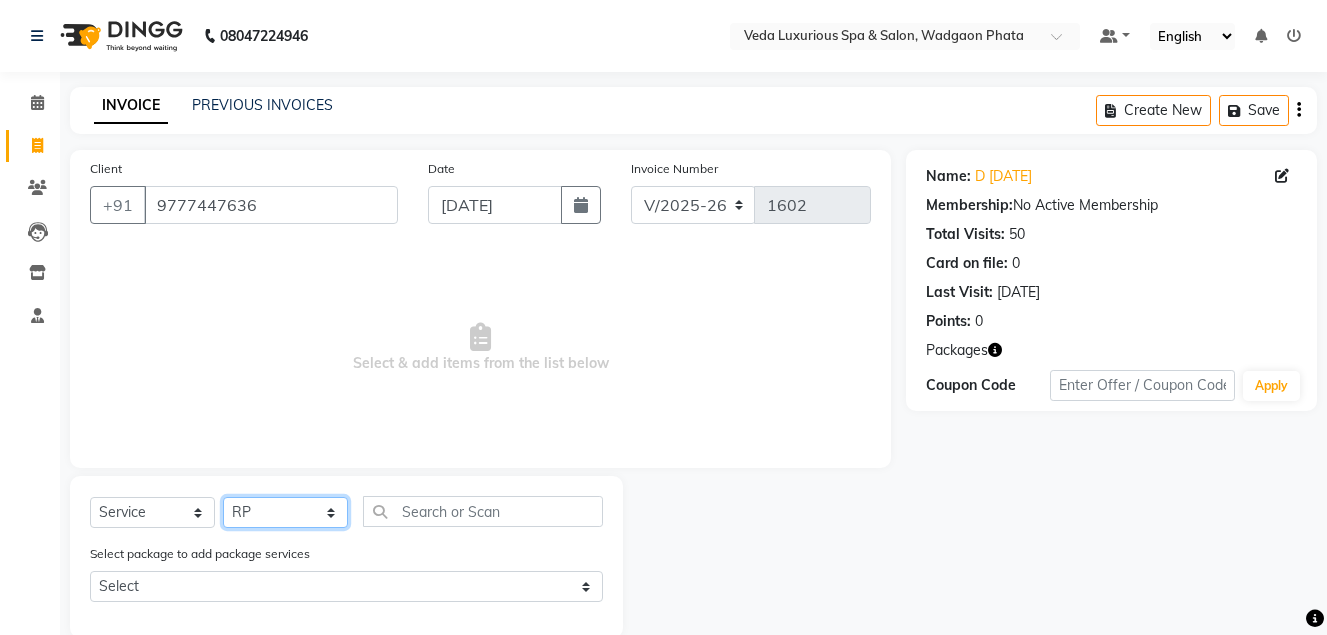 click on "Select Stylist Ankur GOLU [PERSON_NAME] [PERSON_NAME] [PERSON_NAME] RP seri VEDA" 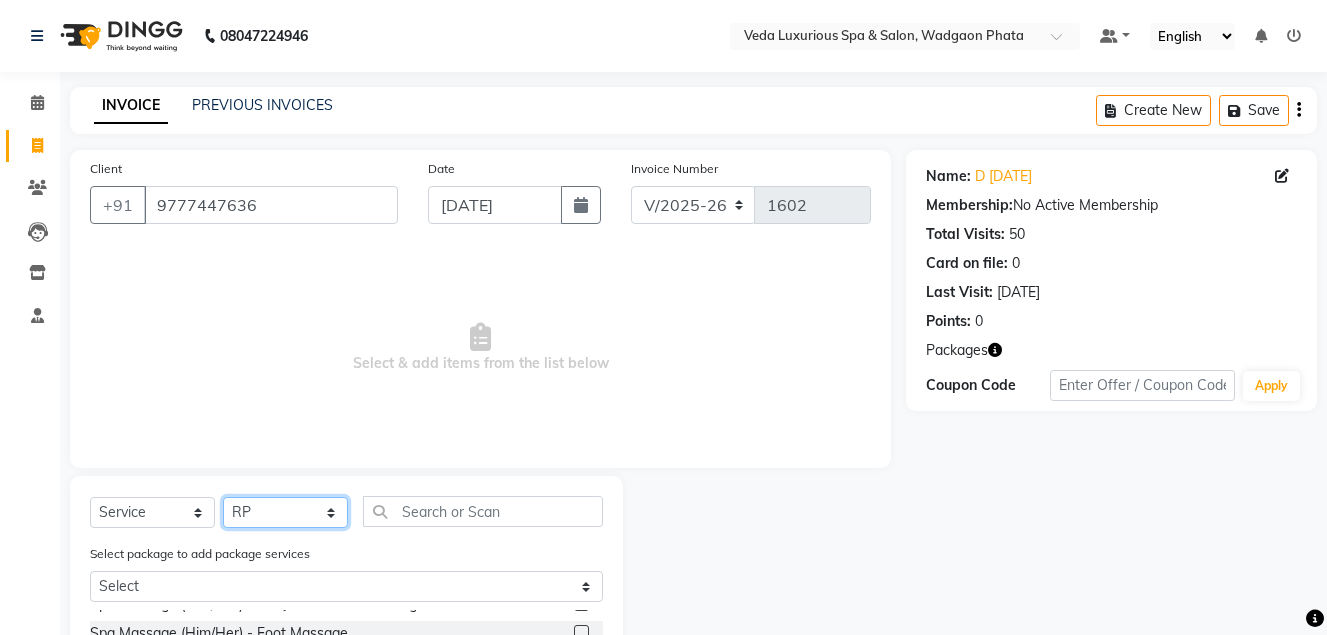 scroll, scrollTop: 300, scrollLeft: 0, axis: vertical 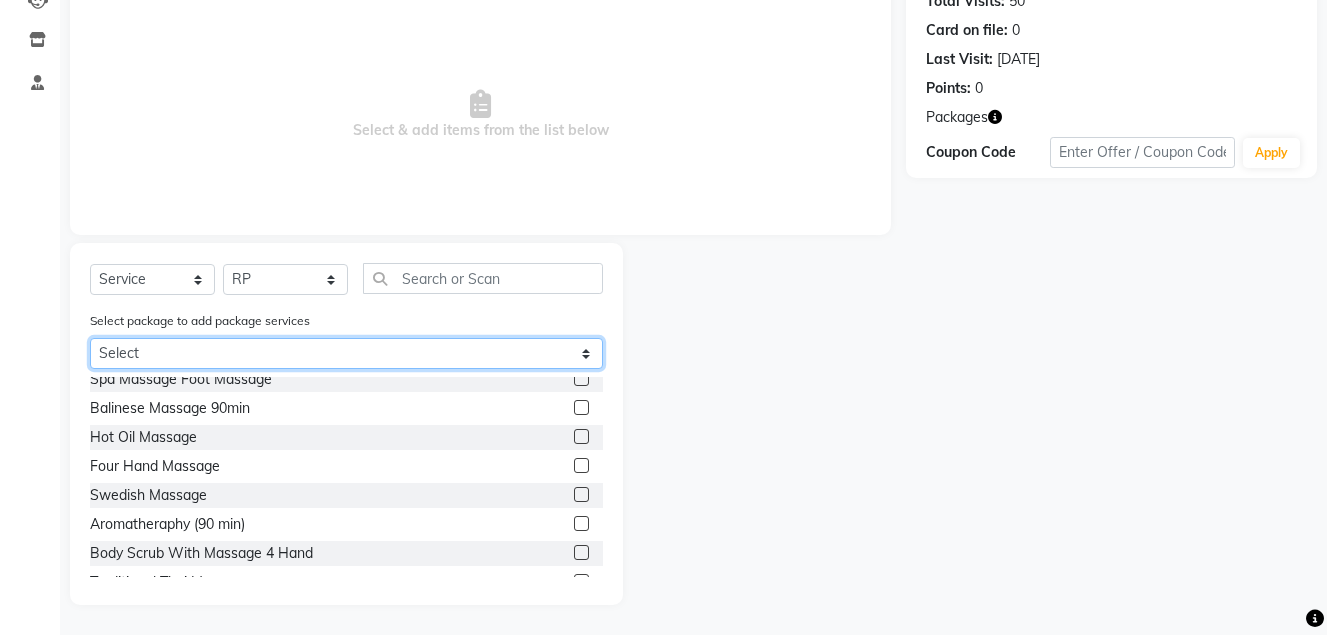 click on "Select 08 BODY SPA (5*60) (3*90) 08 BODY SPA (5*60) (3*90) 08 BODY SPA (5*60) (3*90)" 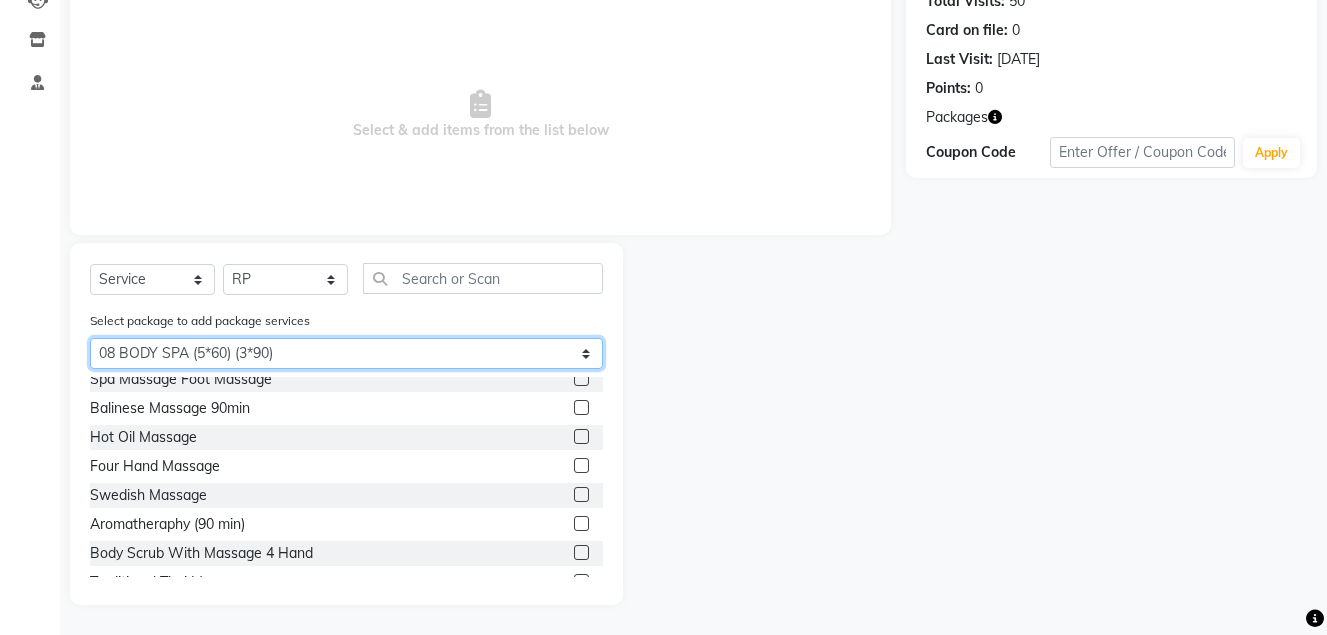 click on "Select 08 BODY SPA (5*60) (3*90) 08 BODY SPA (5*60) (3*90) 08 BODY SPA (5*60) (3*90)" 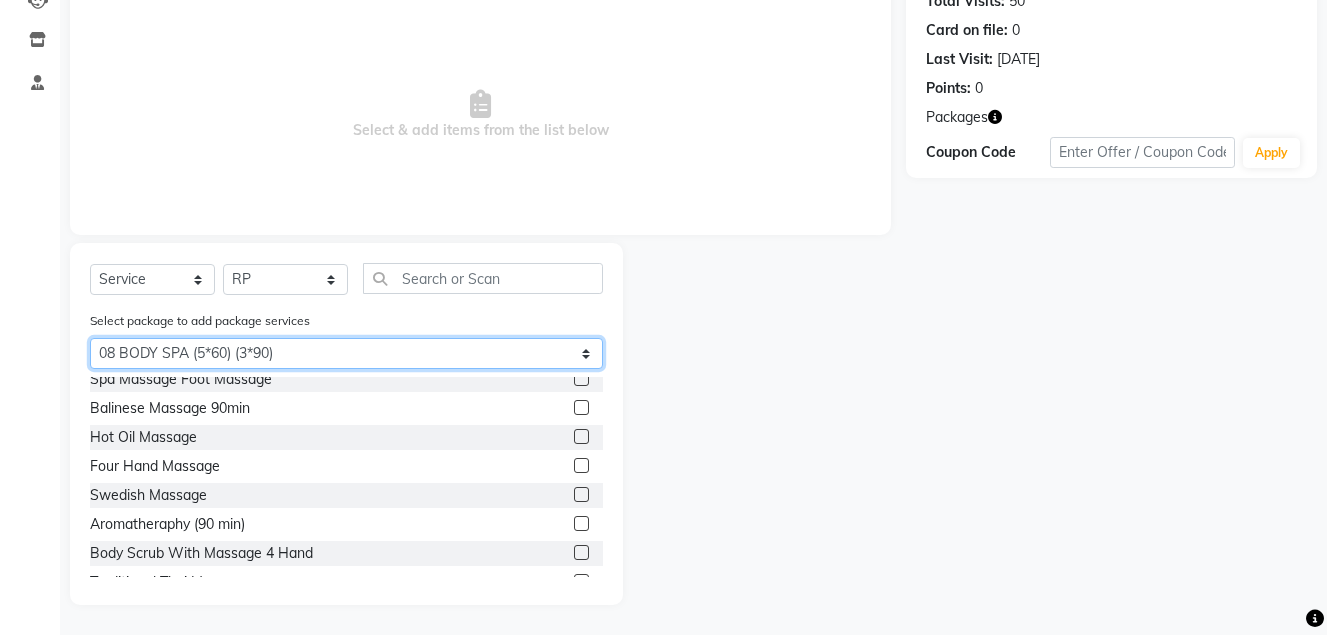 scroll, scrollTop: 0, scrollLeft: 0, axis: both 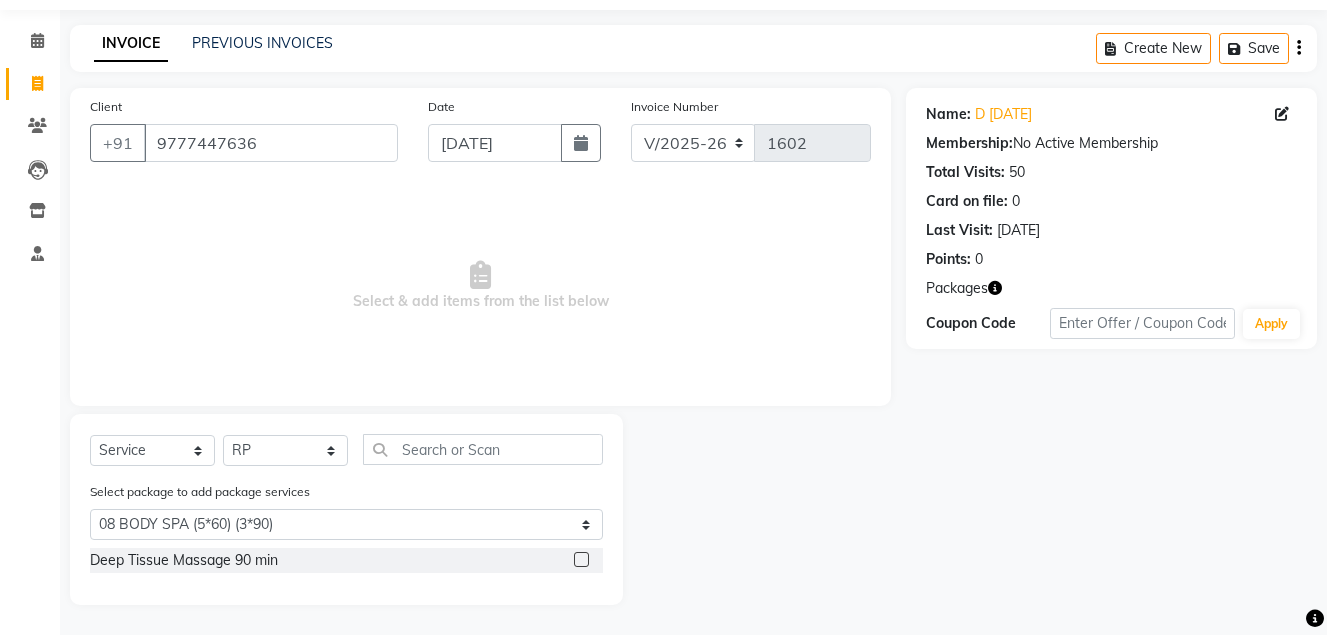 click 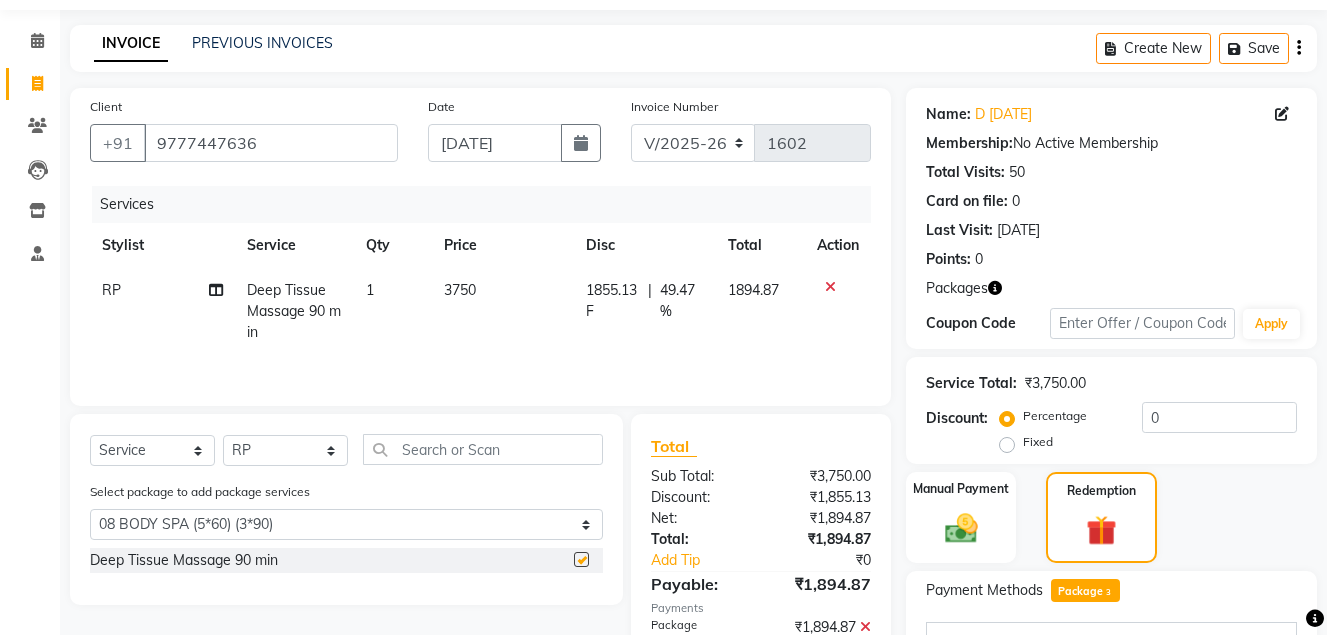 checkbox on "false" 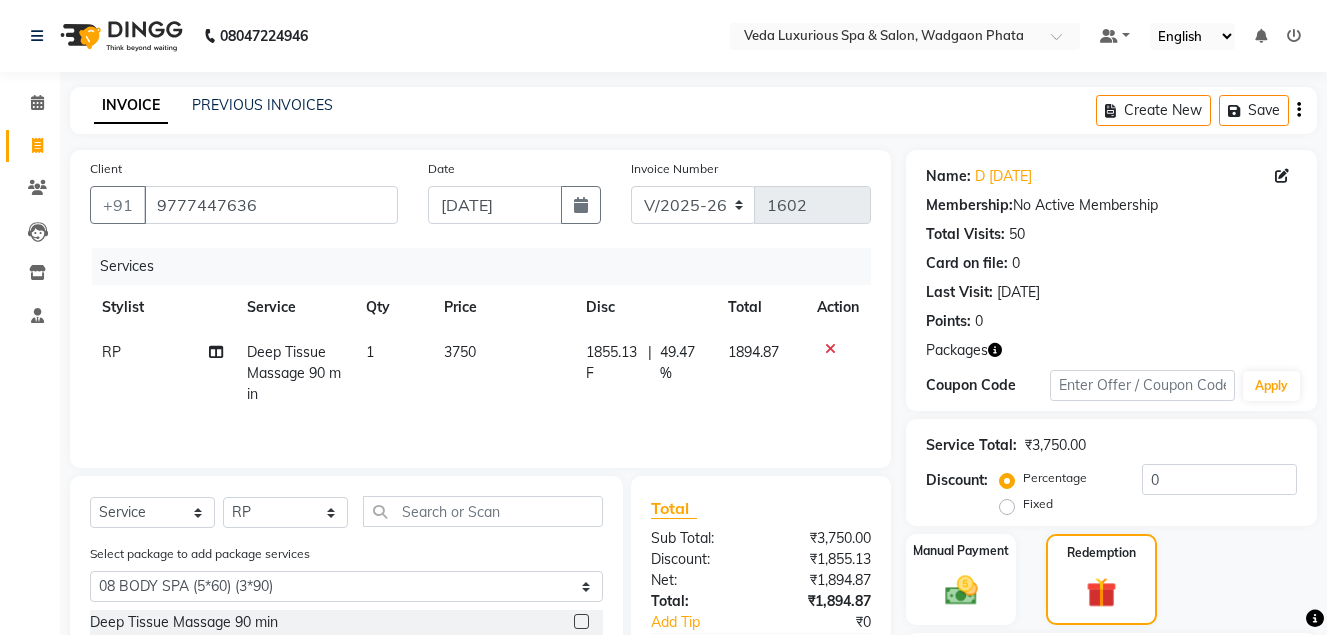 scroll, scrollTop: 463, scrollLeft: 0, axis: vertical 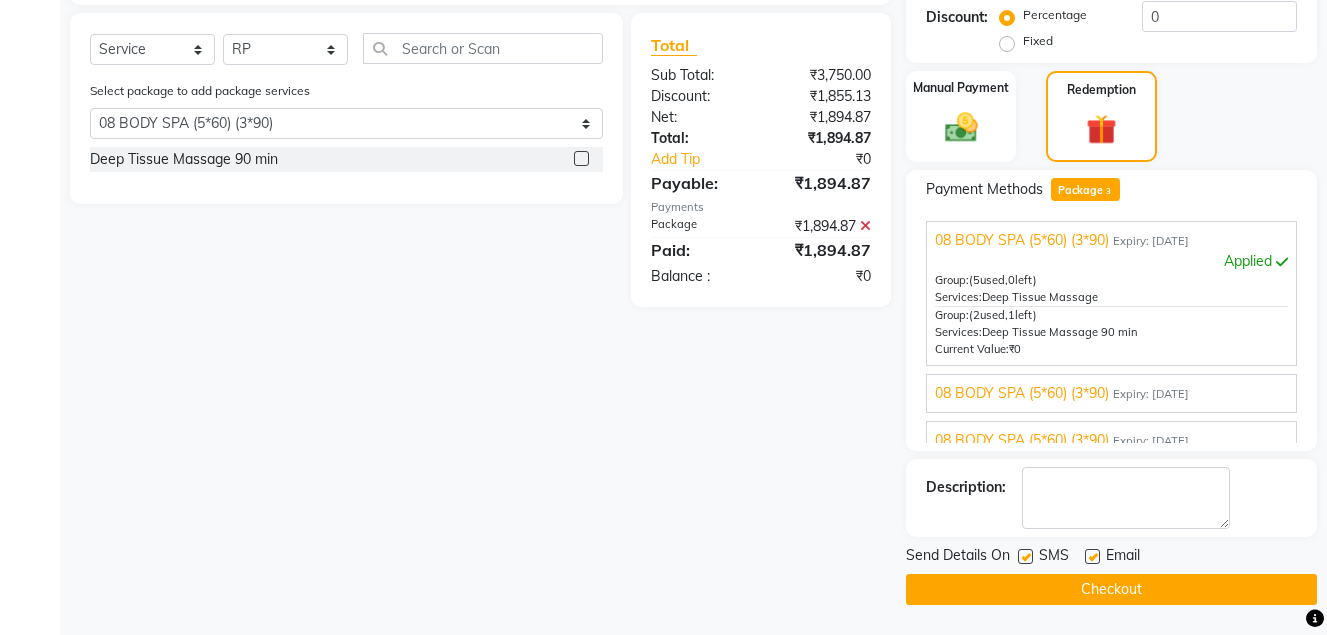 click on "Checkout" 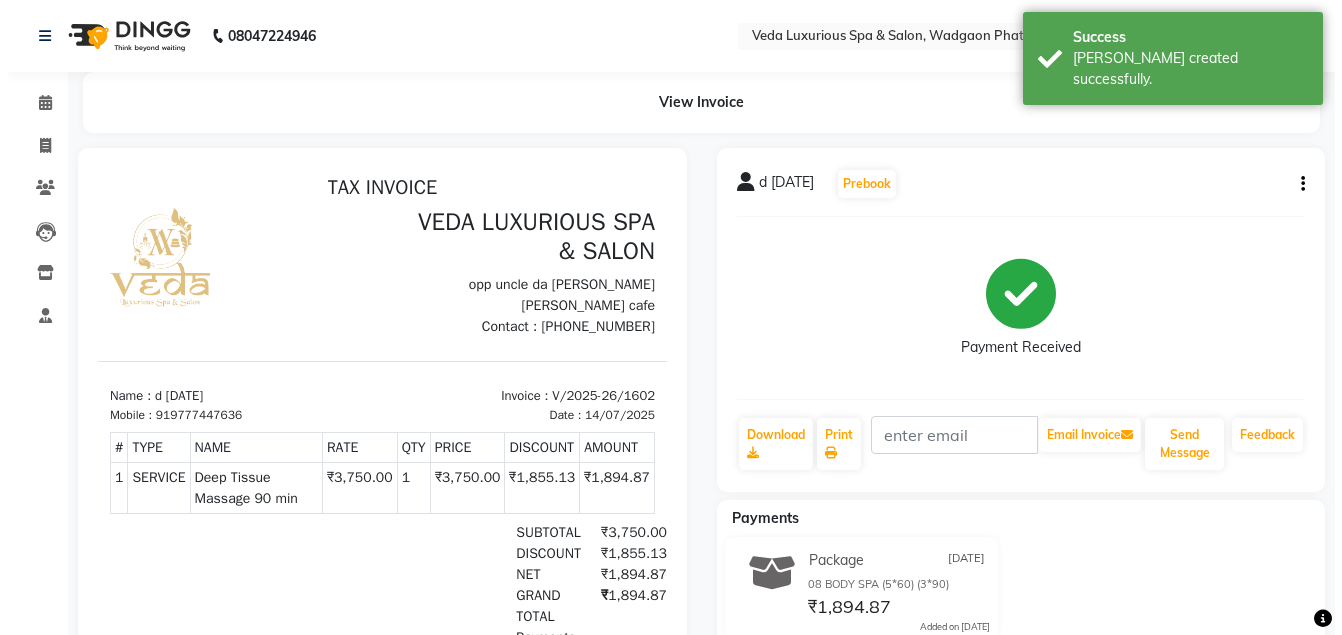 scroll, scrollTop: 0, scrollLeft: 0, axis: both 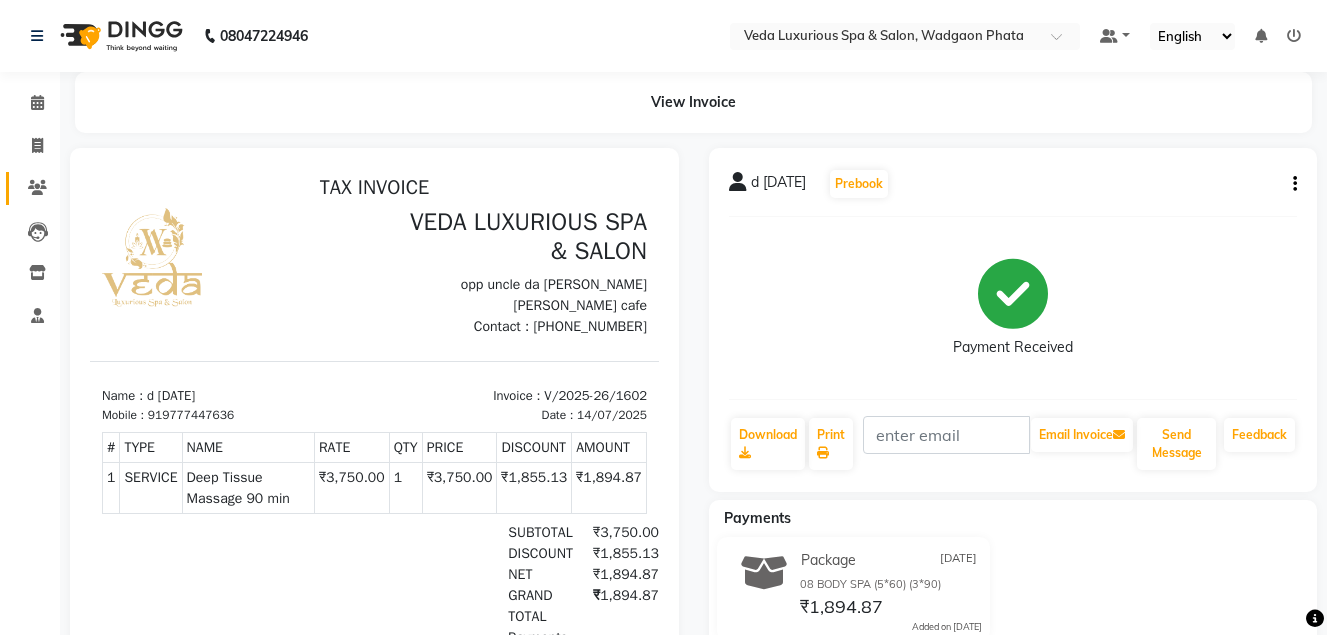click on "Clients" 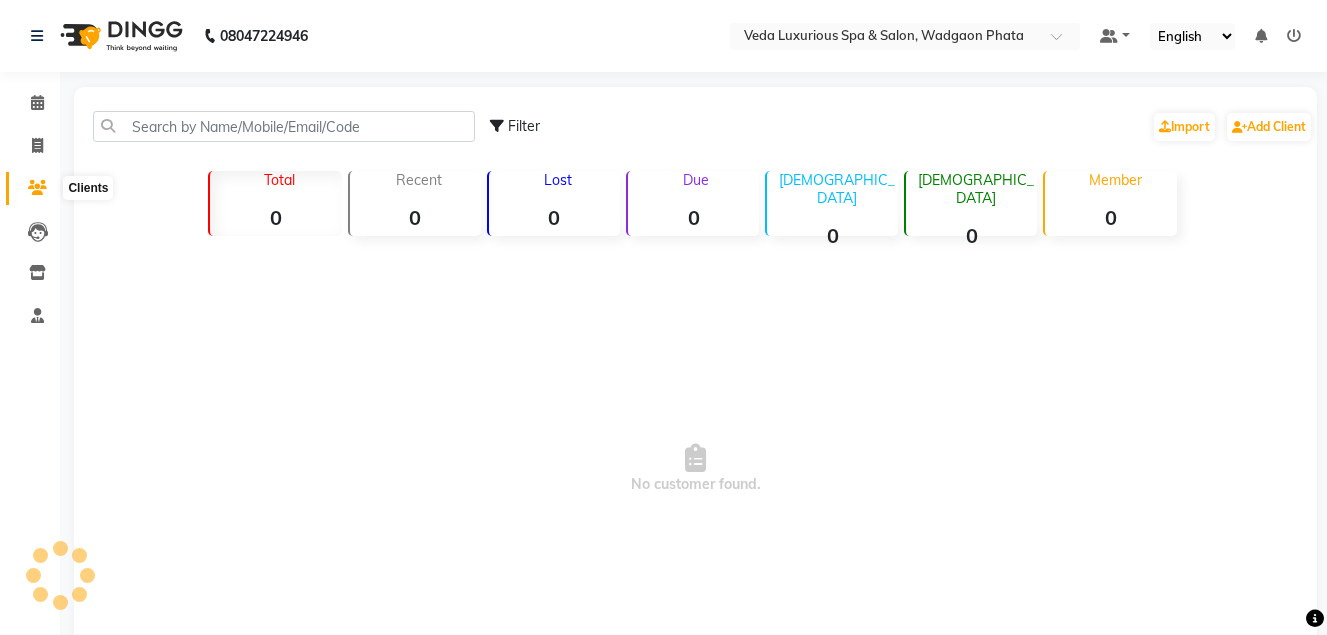 click 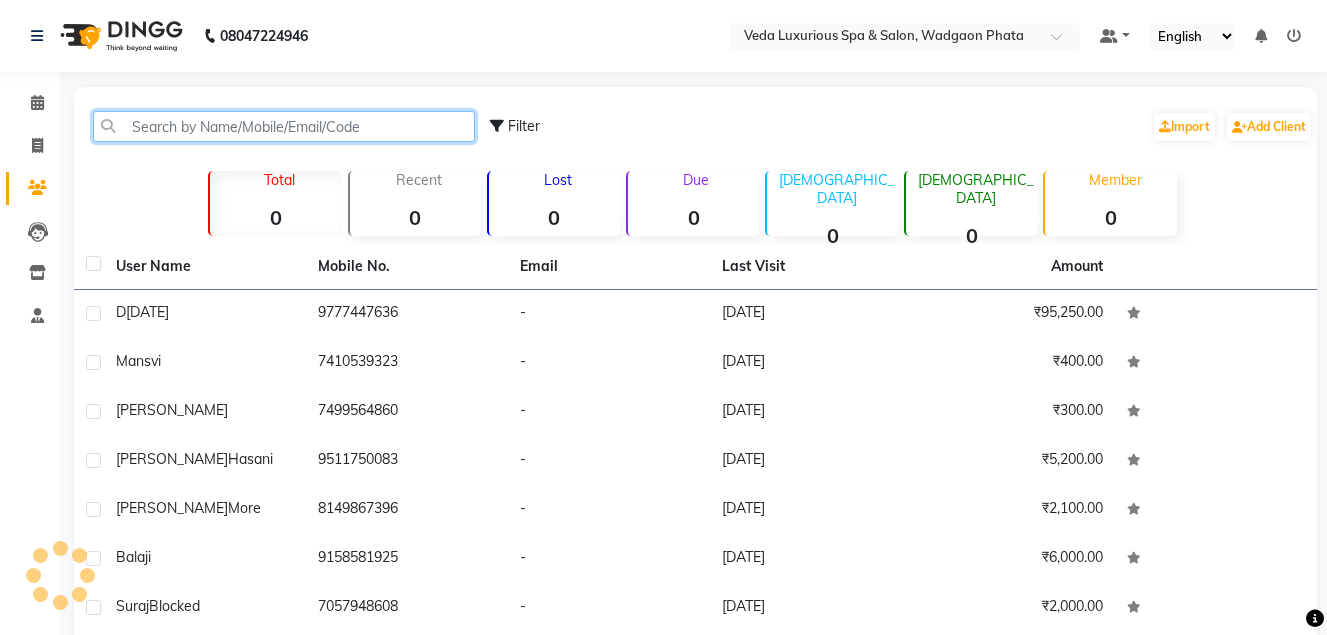 click 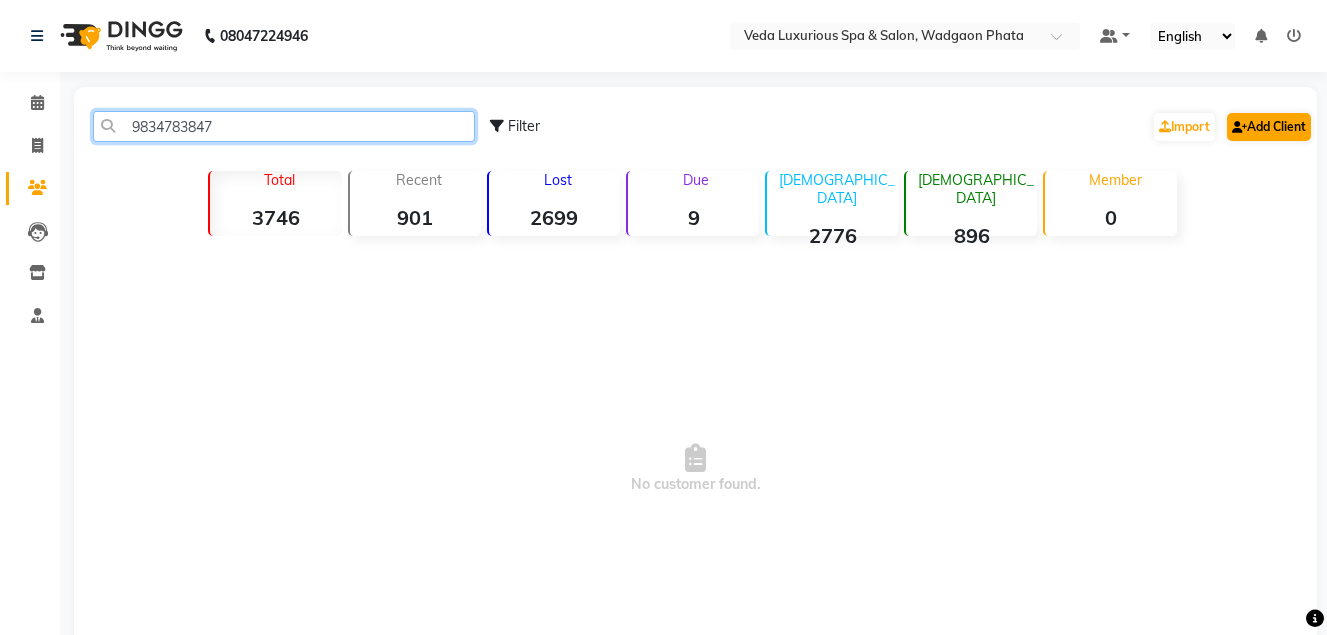 type on "9834783847" 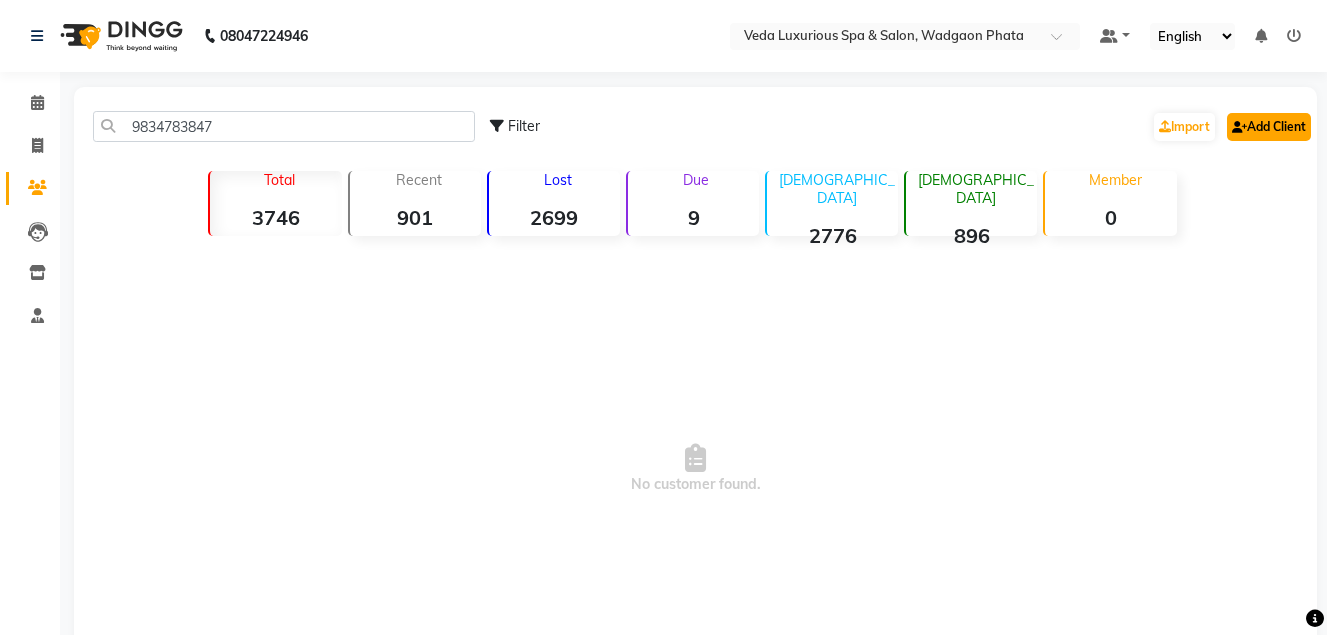 click on "Add Client" 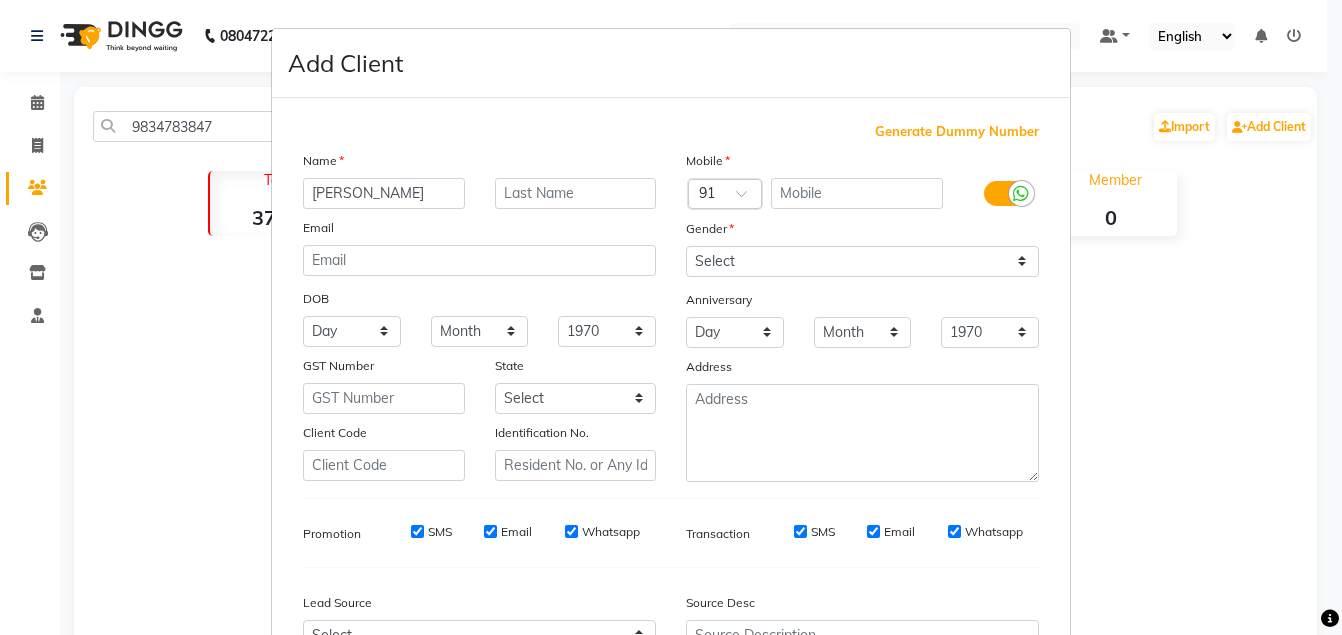 type on "[PERSON_NAME]" 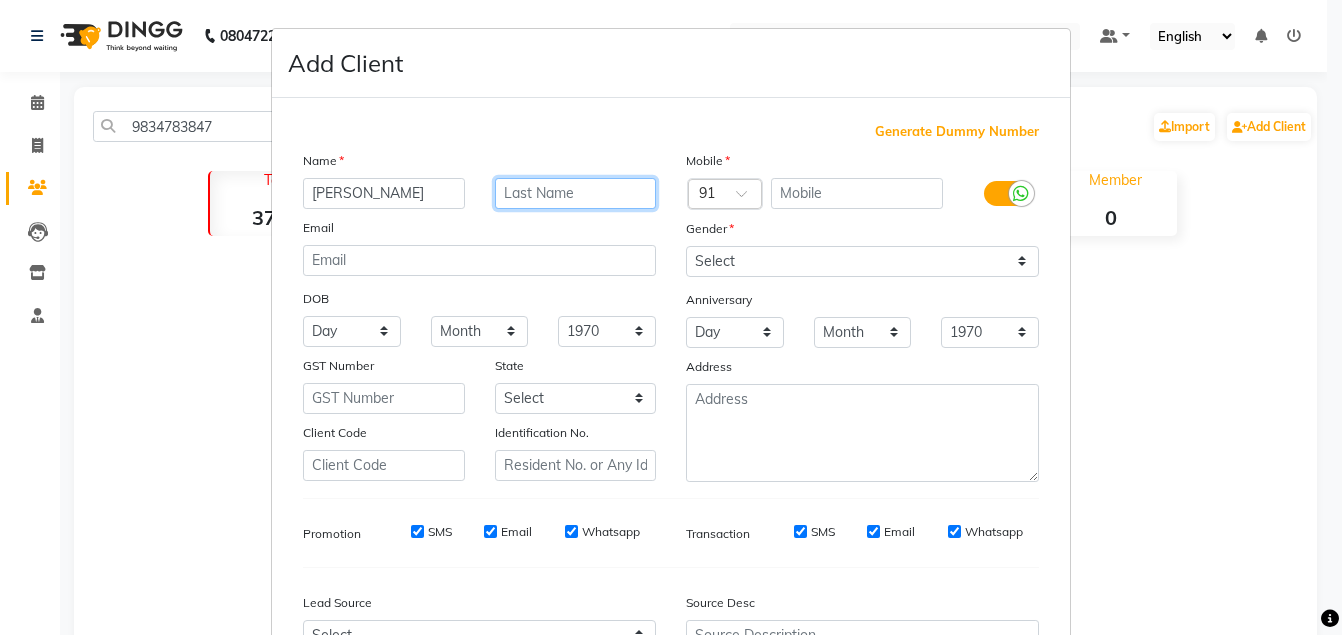 click at bounding box center (576, 193) 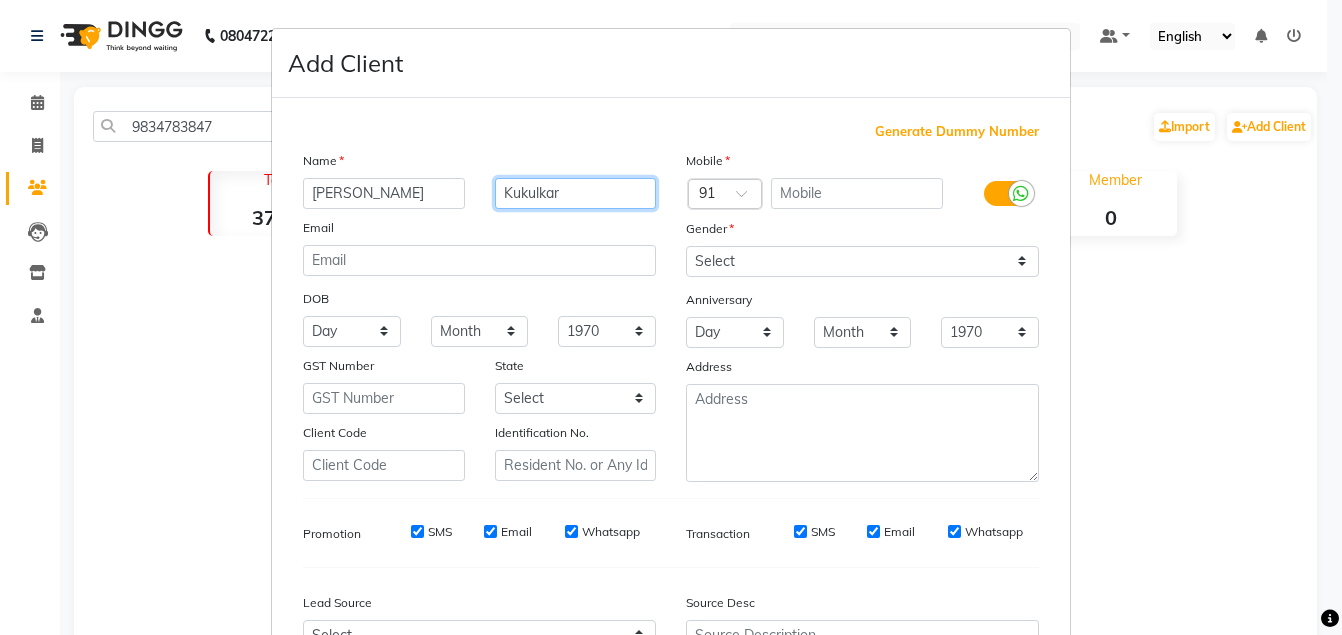 type on "Kukulkar" 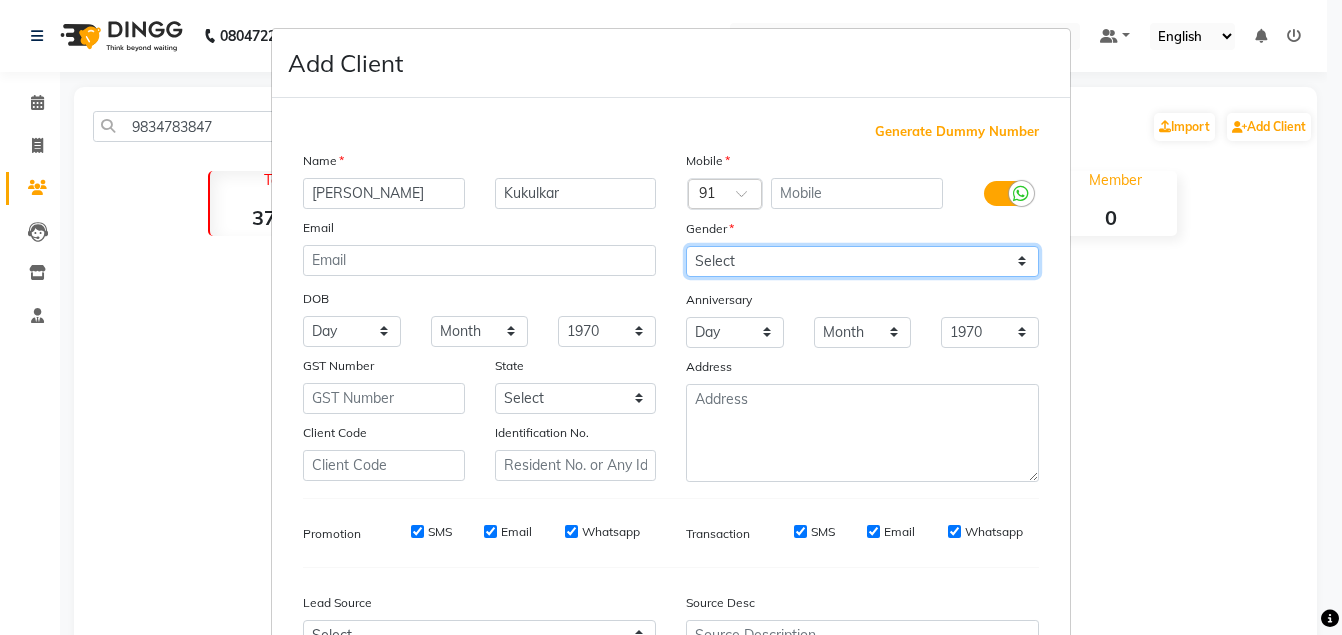 drag, startPoint x: 719, startPoint y: 254, endPoint x: 724, endPoint y: 264, distance: 11.18034 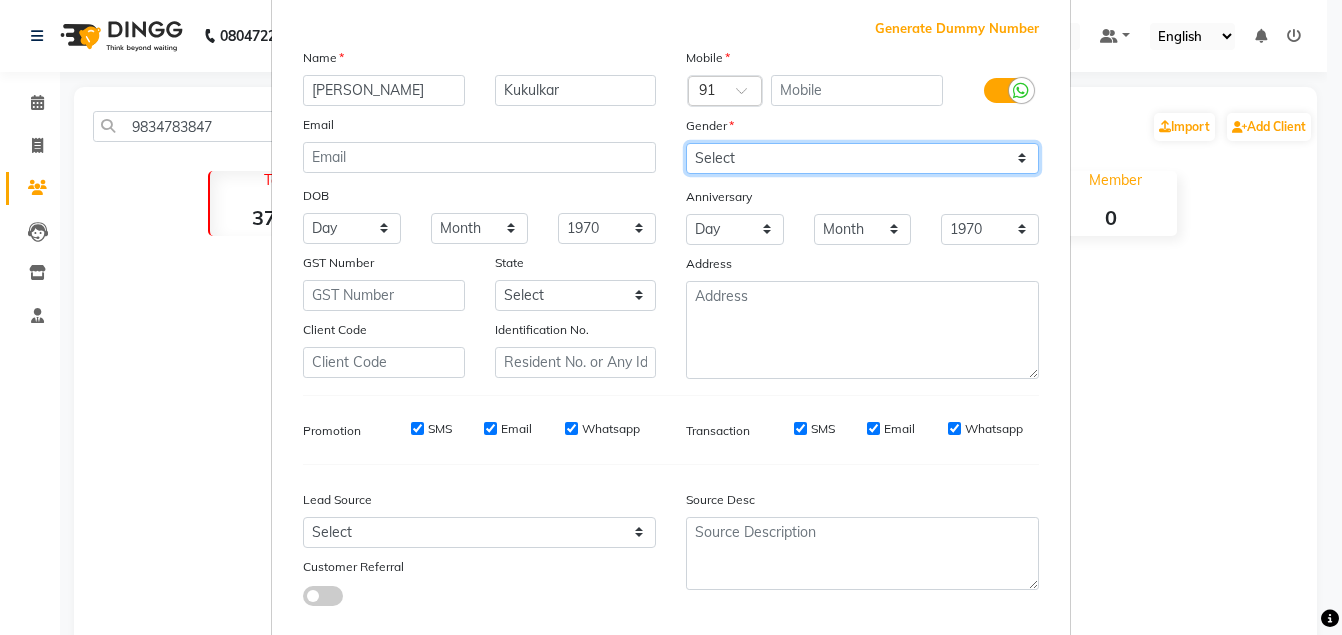 scroll, scrollTop: 214, scrollLeft: 0, axis: vertical 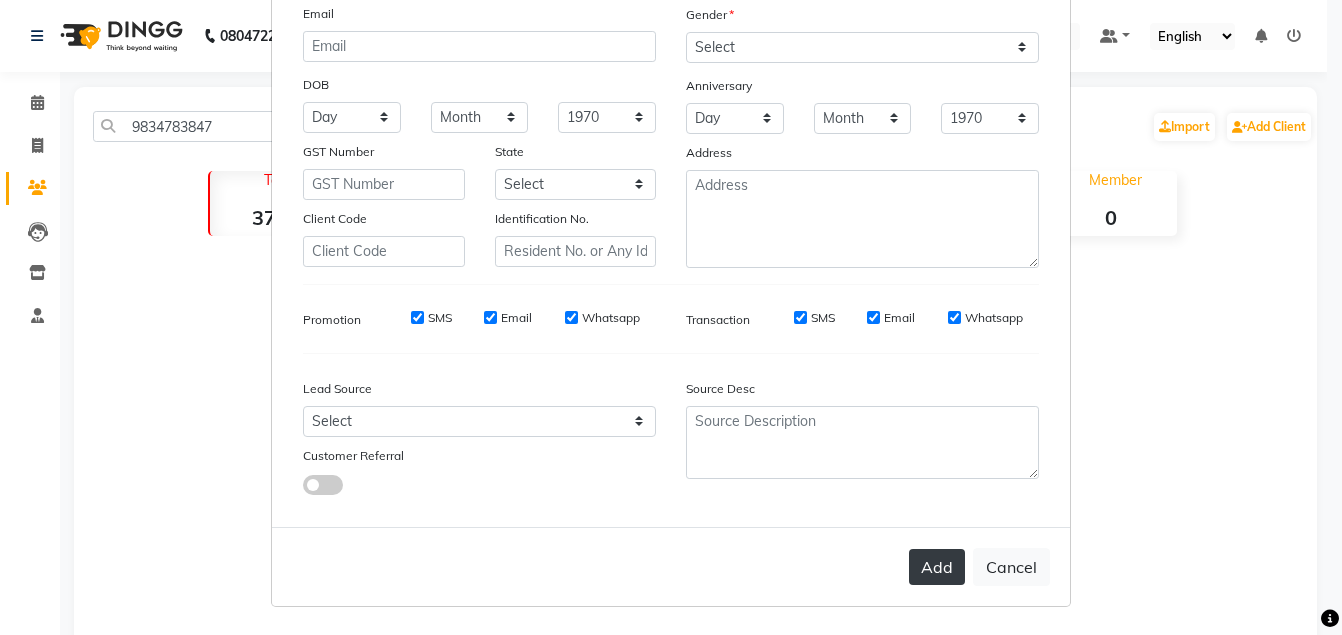 click on "Add" at bounding box center [937, 567] 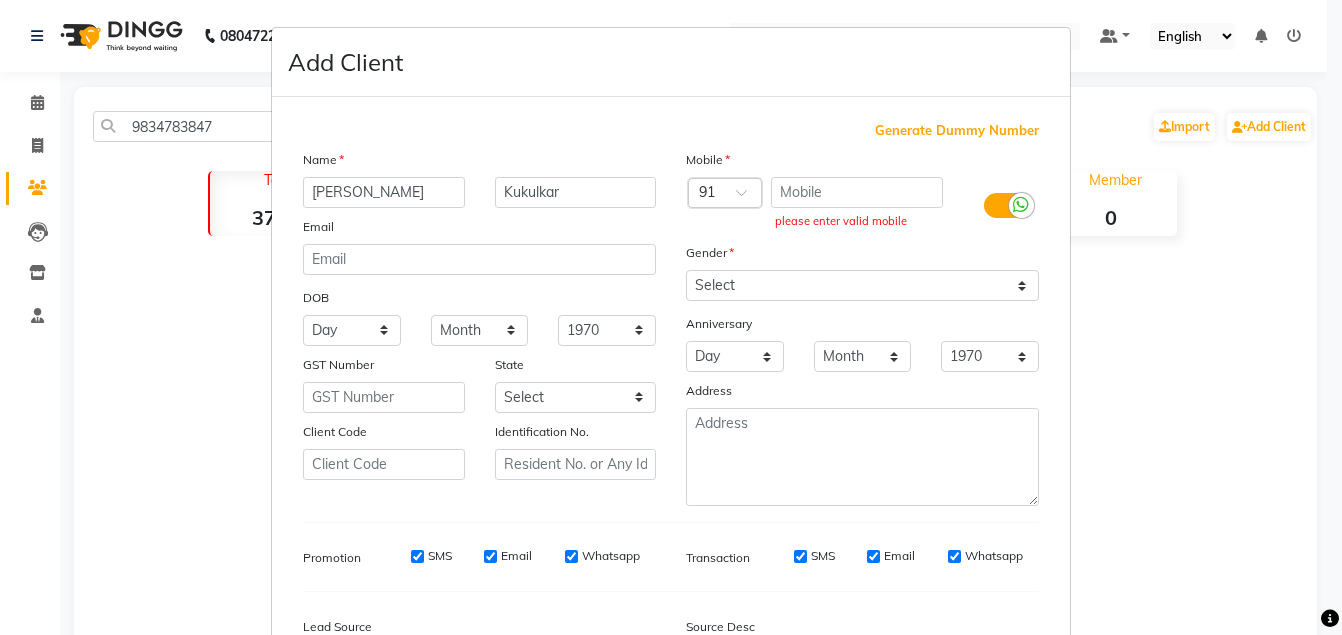scroll, scrollTop: 0, scrollLeft: 0, axis: both 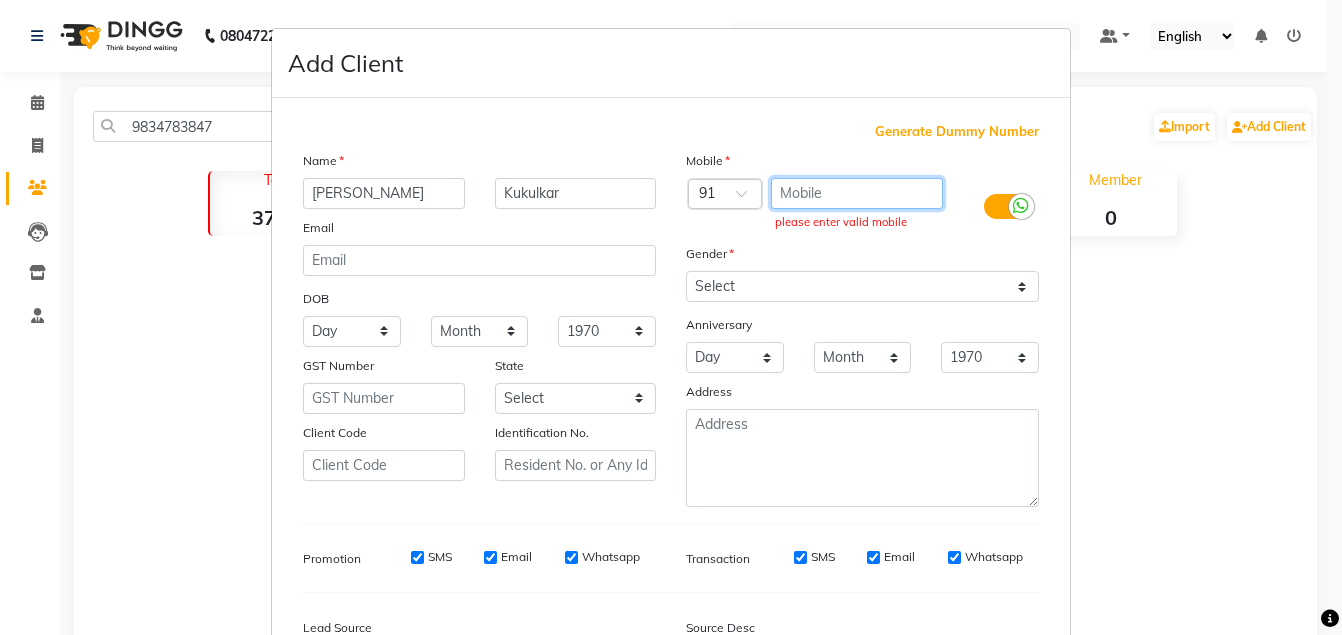 click at bounding box center [857, 193] 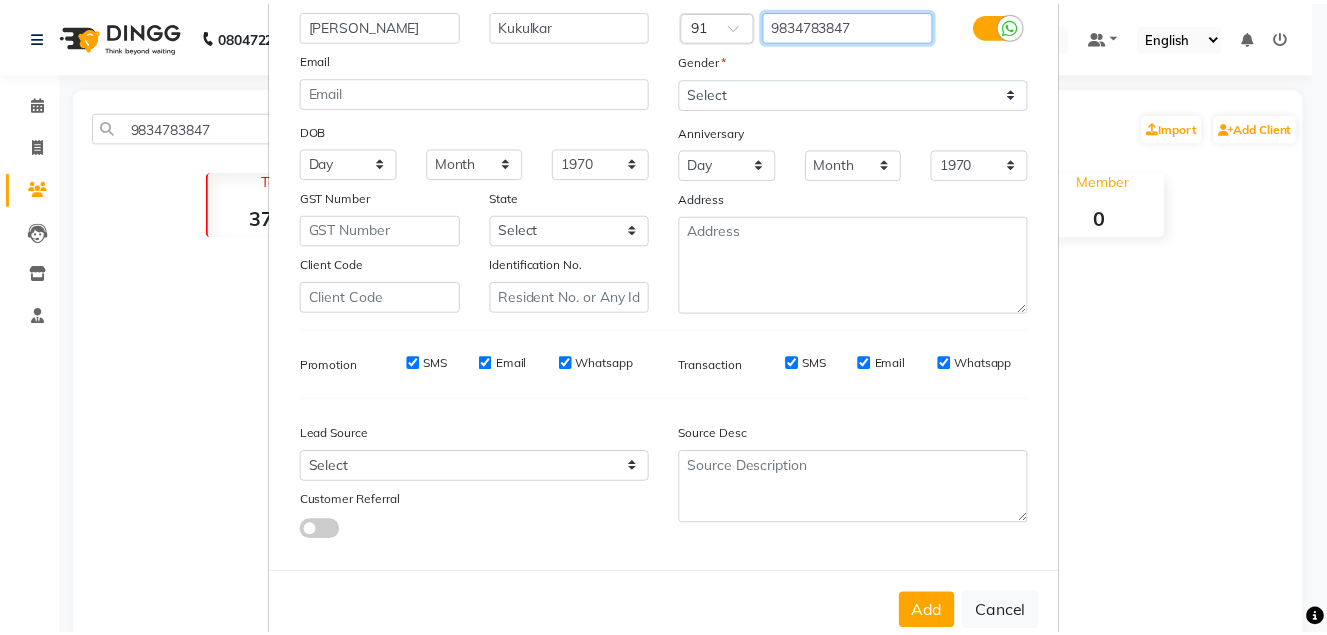scroll, scrollTop: 214, scrollLeft: 0, axis: vertical 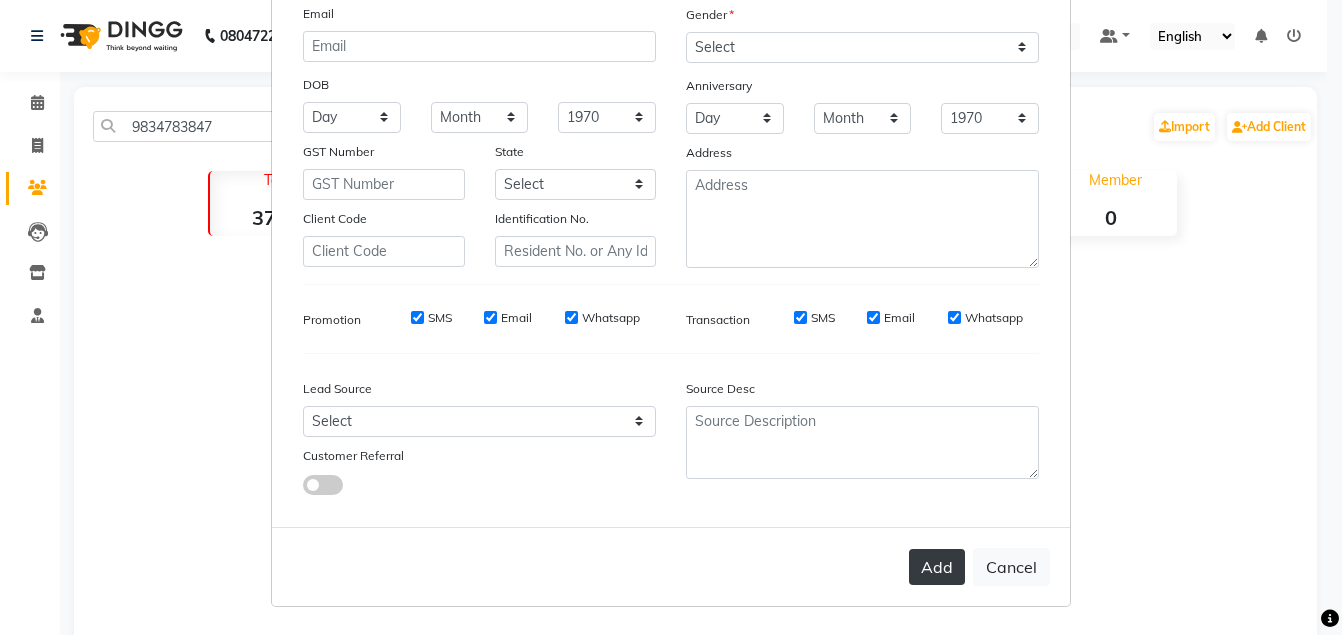 type on "9834783847" 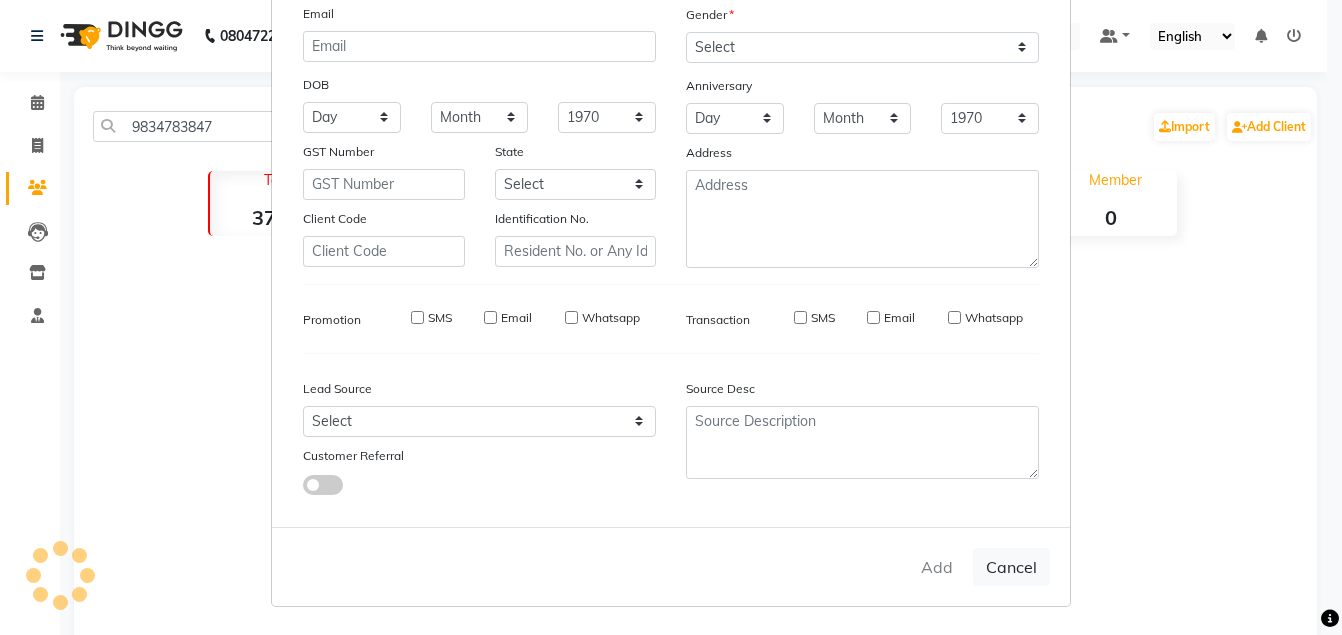 type 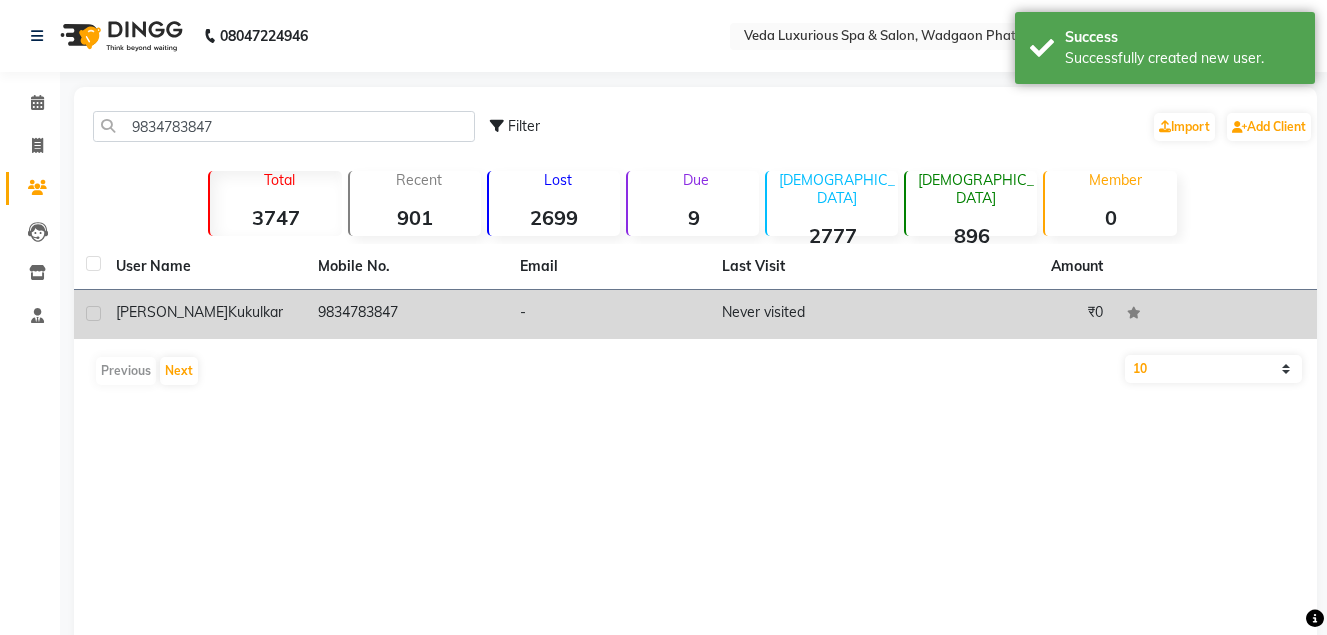 drag, startPoint x: 221, startPoint y: 320, endPoint x: 248, endPoint y: 334, distance: 30.413813 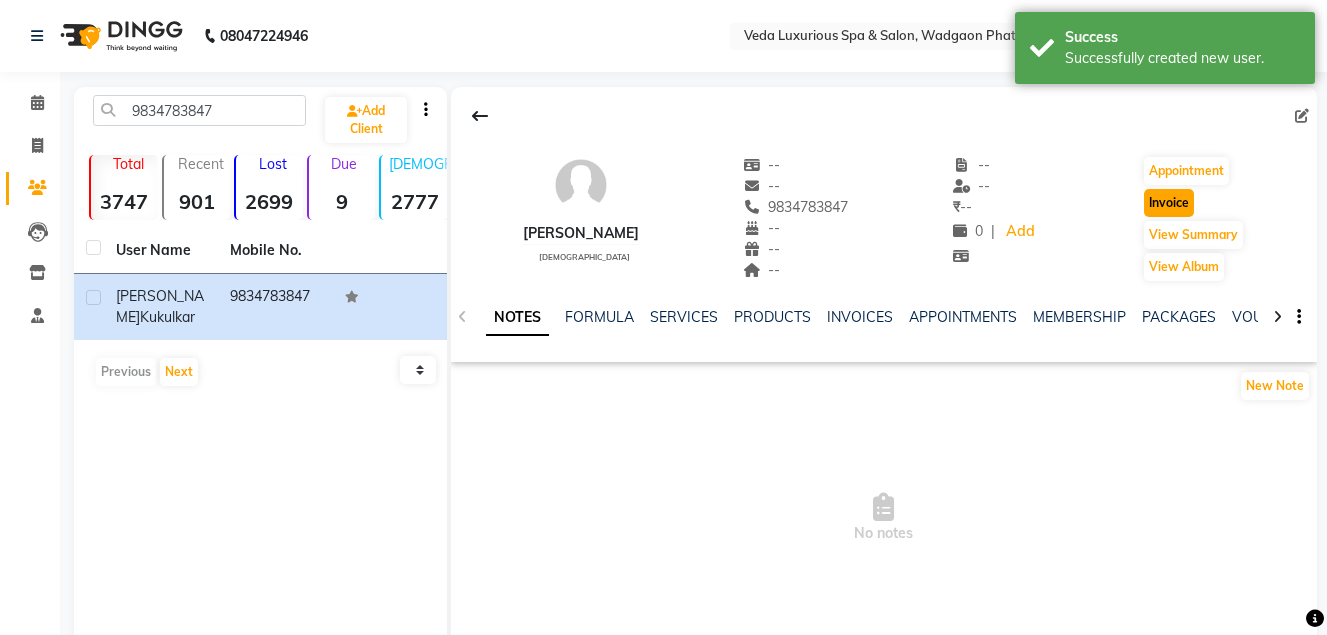 click on "Invoice" 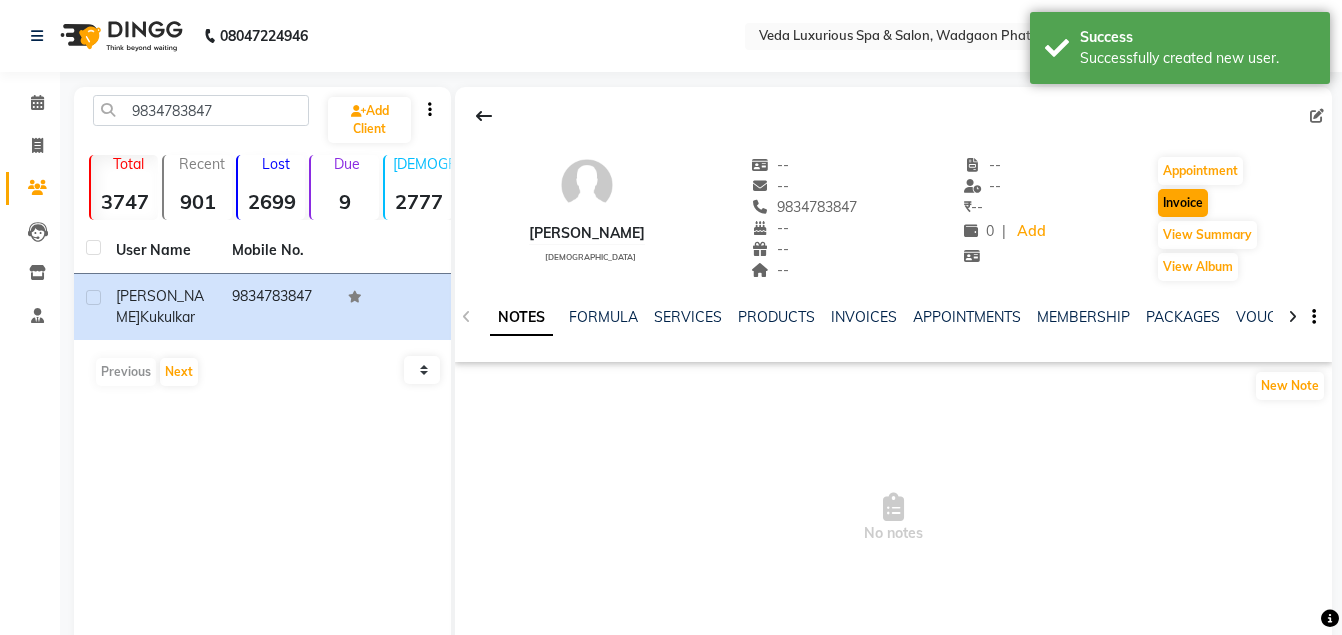 select on "service" 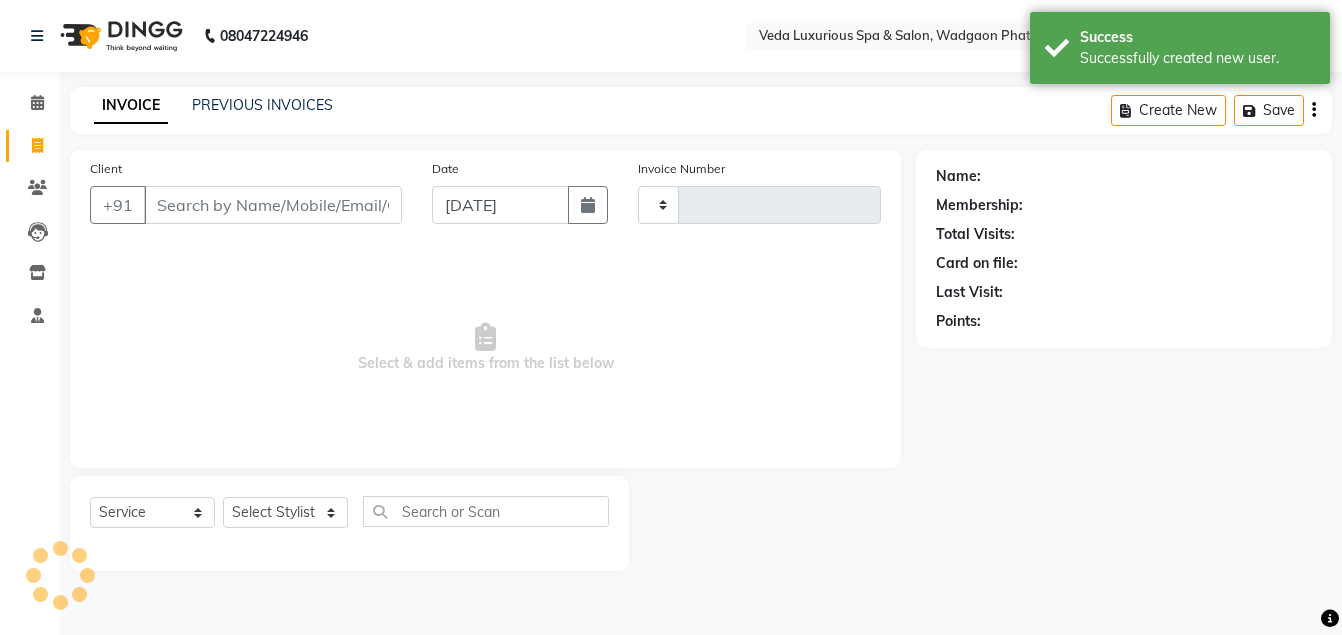 type on "1603" 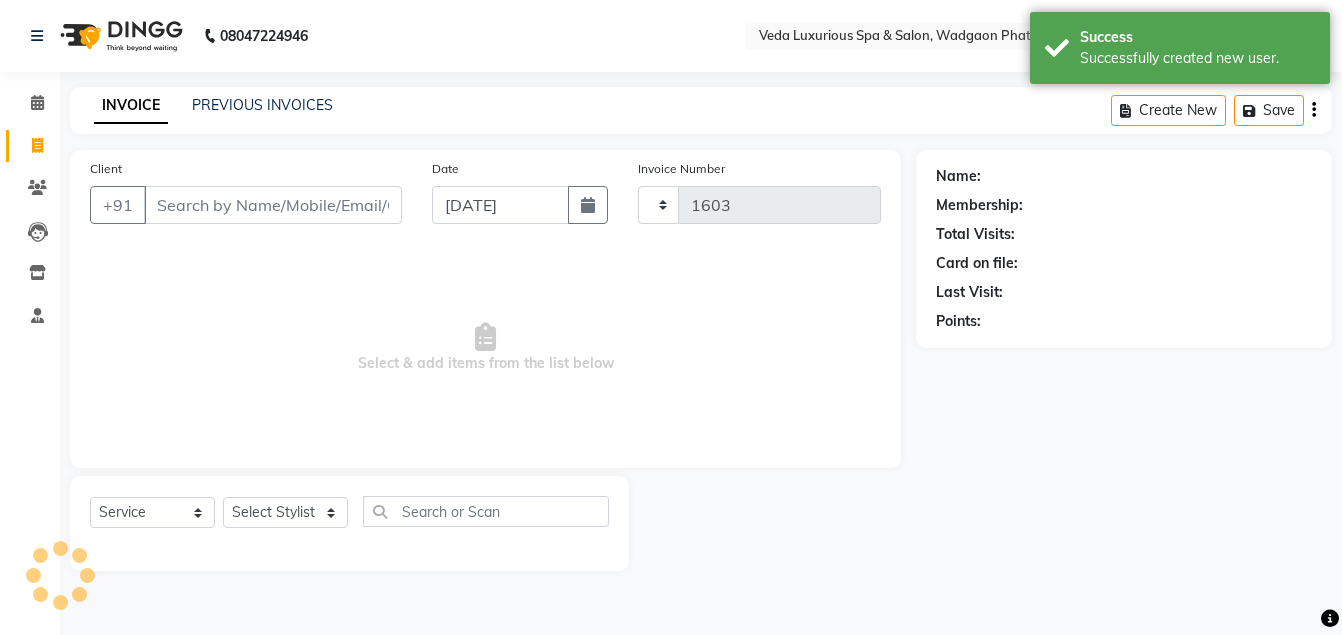select on "4666" 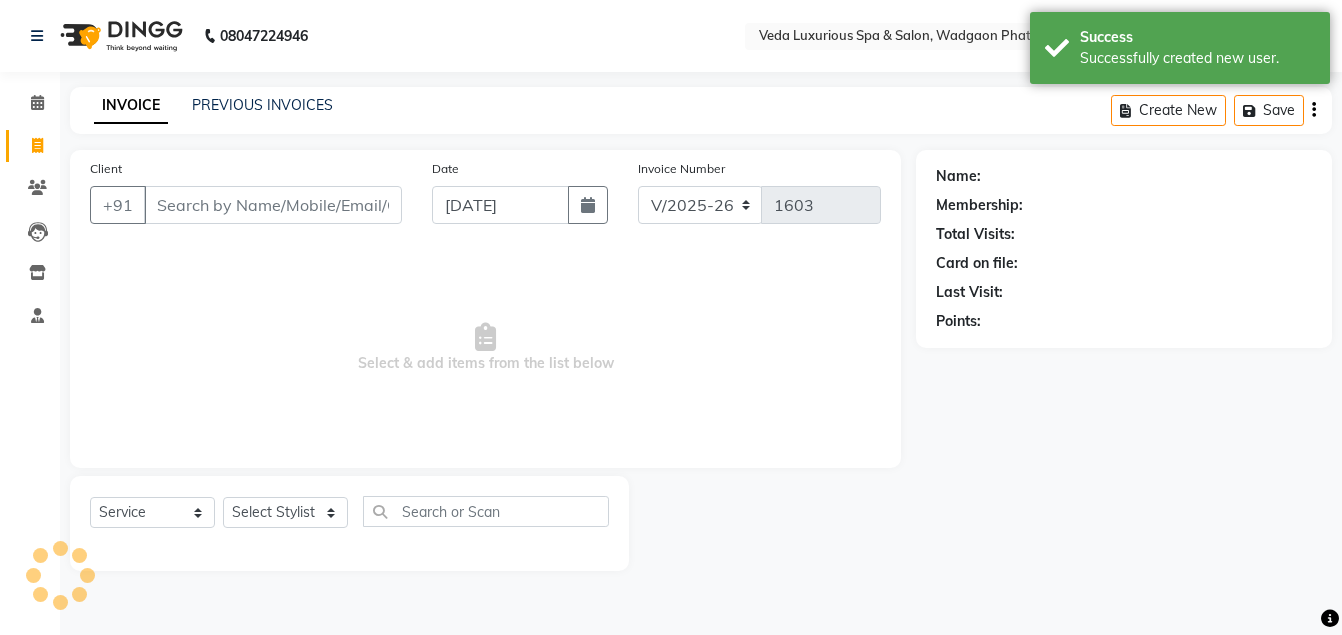 type on "9834783847" 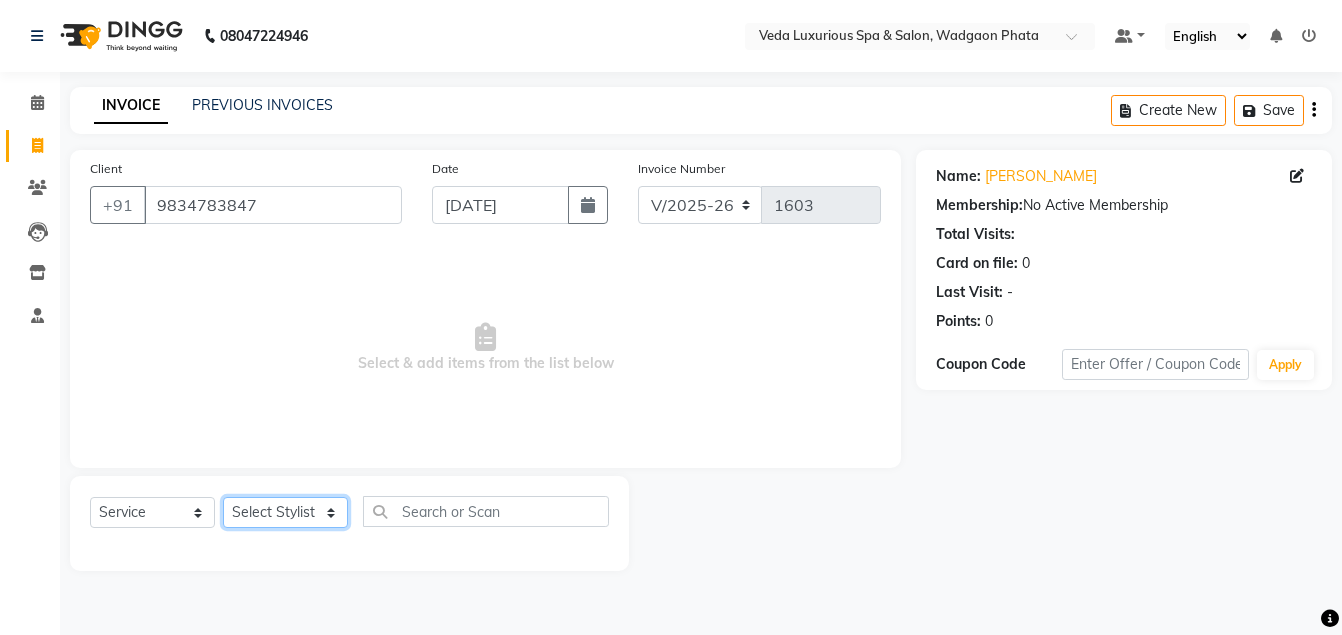 drag, startPoint x: 273, startPoint y: 514, endPoint x: 265, endPoint y: 505, distance: 12.0415945 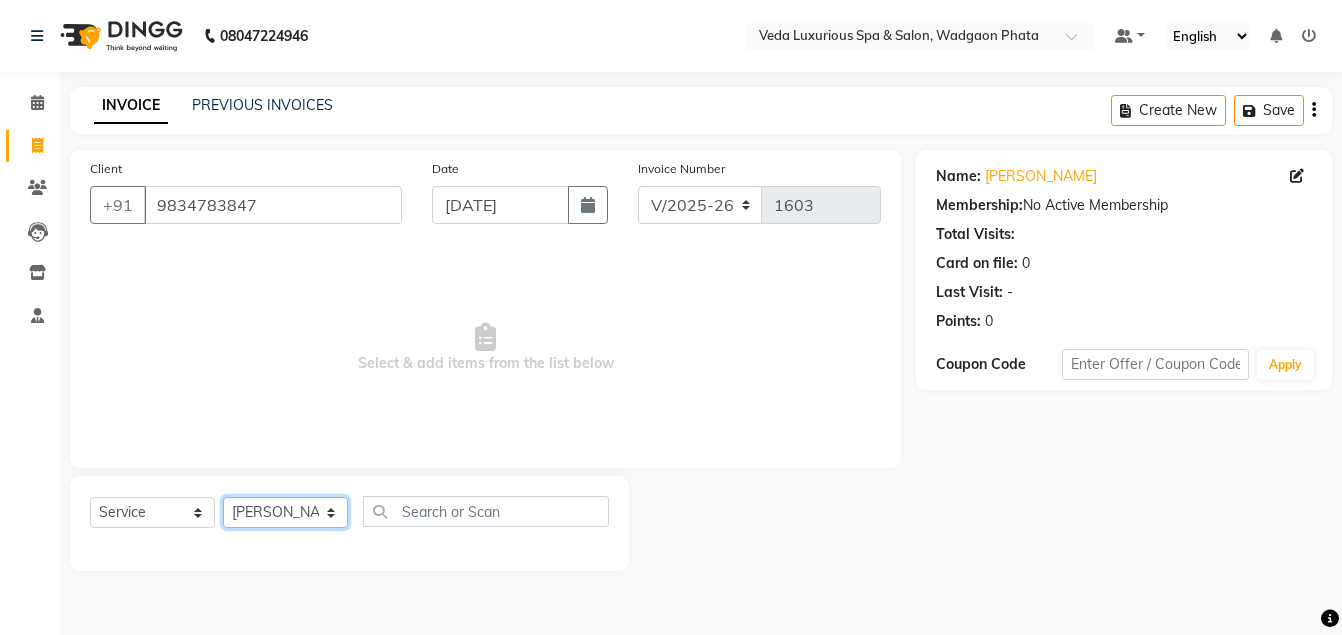 click on "Select Stylist Ankur GOLU [PERSON_NAME] [PERSON_NAME] [PERSON_NAME] RP seri VEDA" 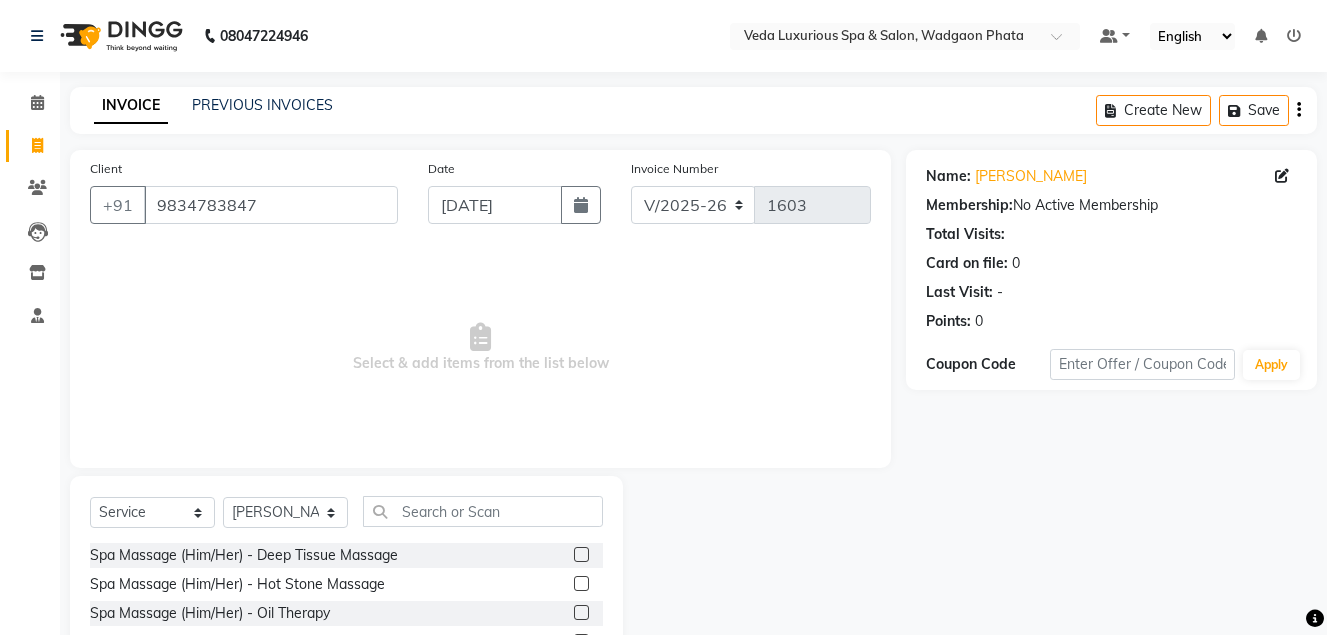 click on "Spa Massage (Him/Her) - Deep Tissue Massage" 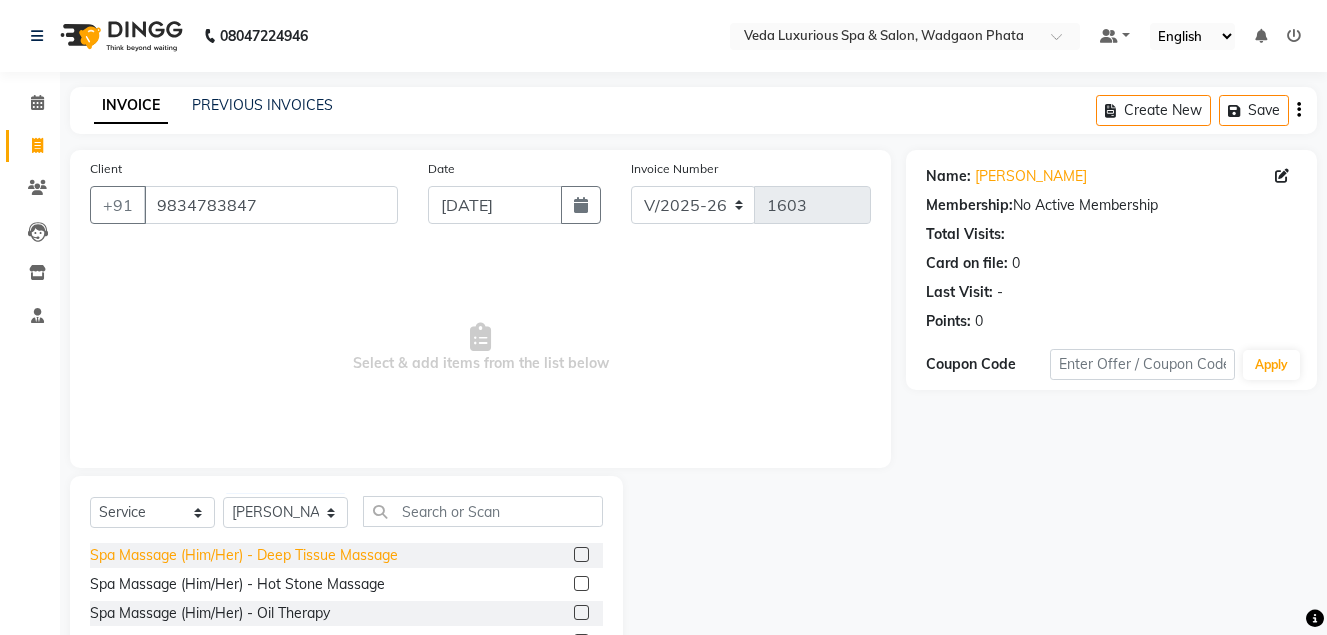 click on "Spa Massage (Him/Her) - Deep Tissue Massage" 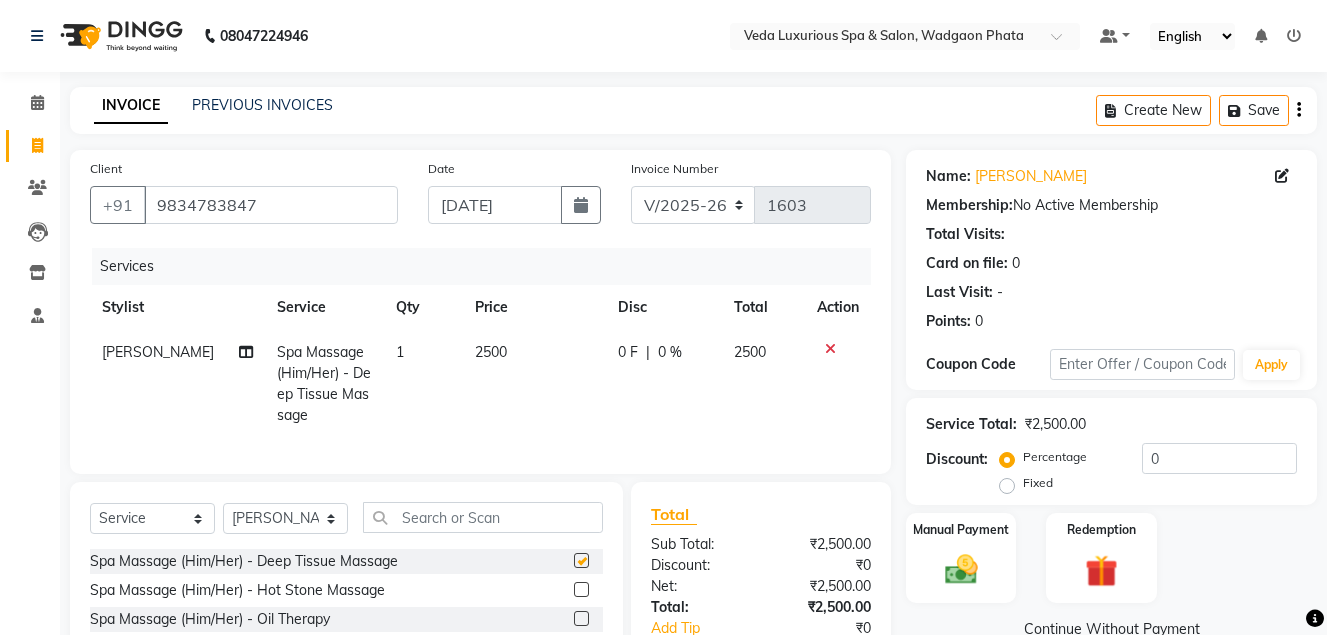 checkbox on "false" 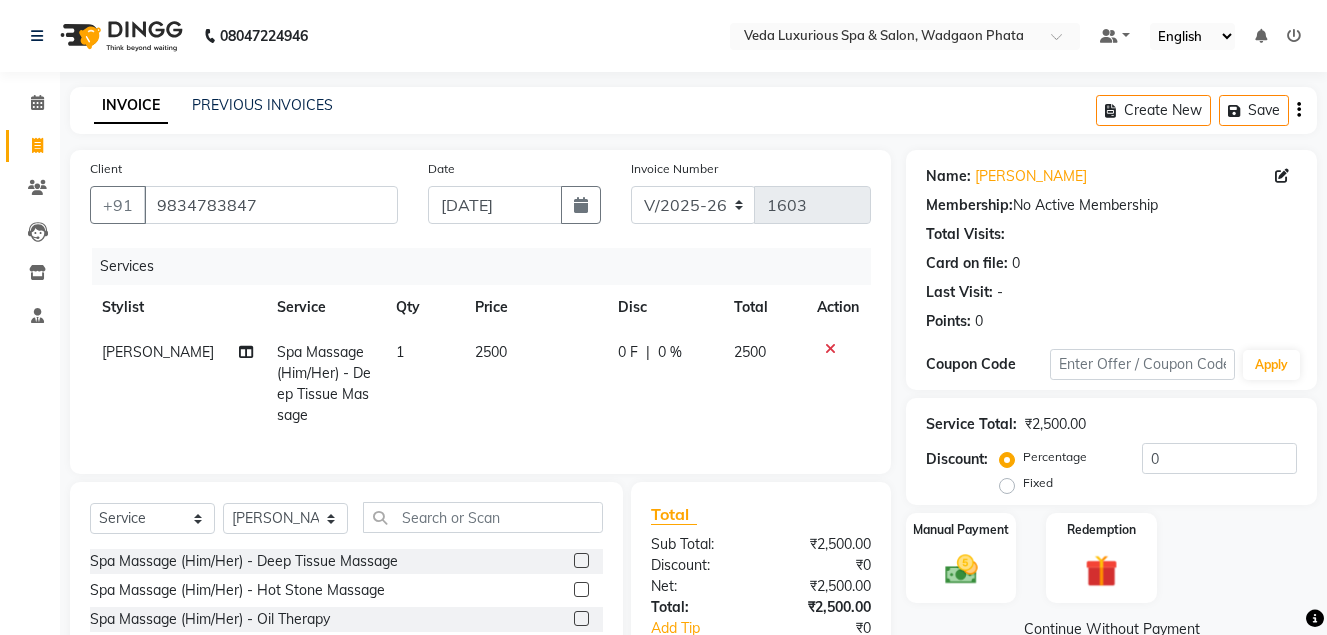 click on "0 %" 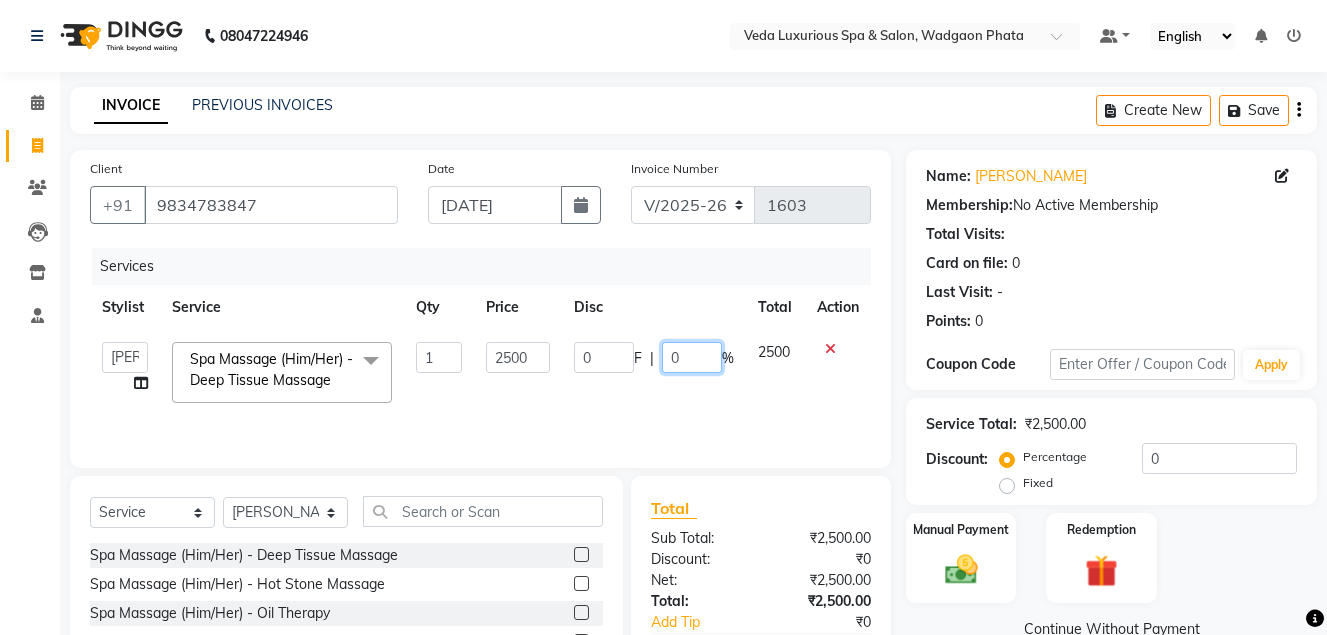 click on "0" 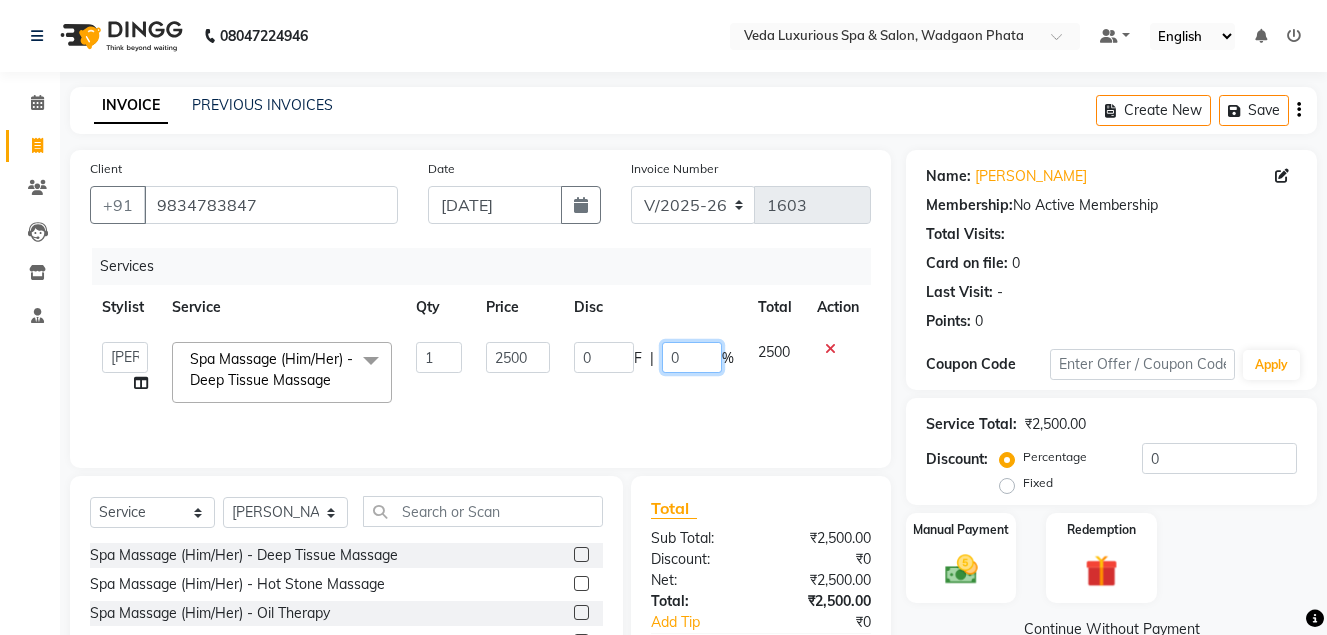 type on "20" 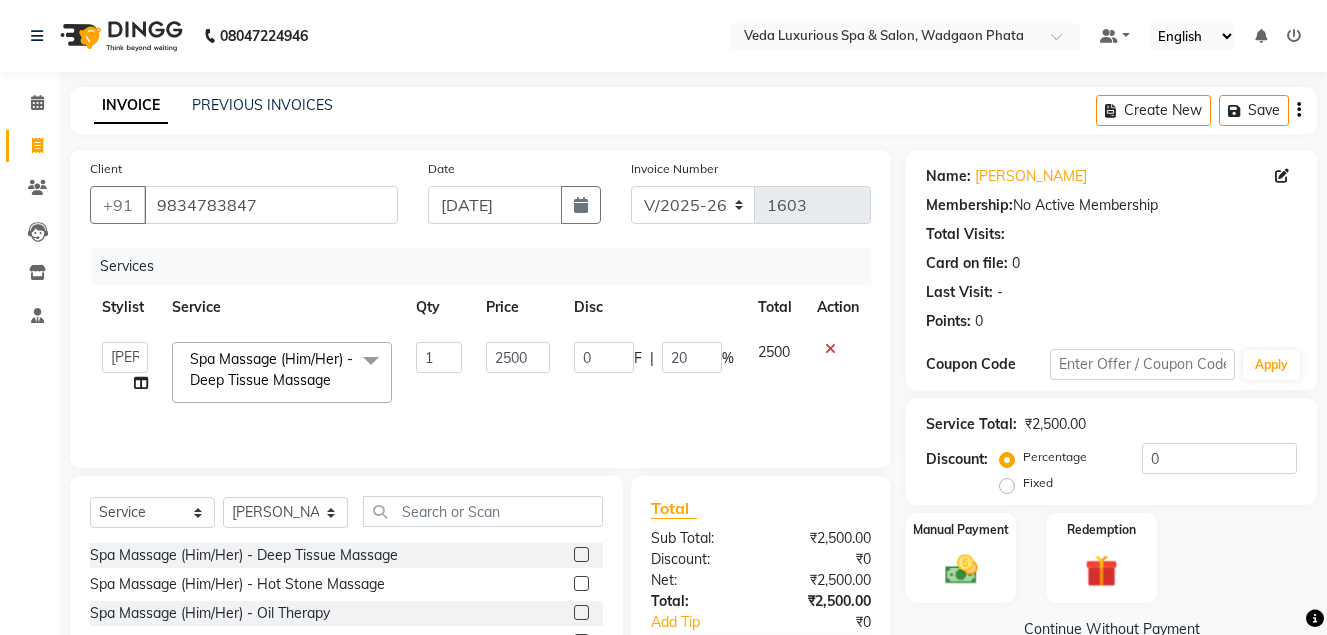 click on "0 F | 20 %" 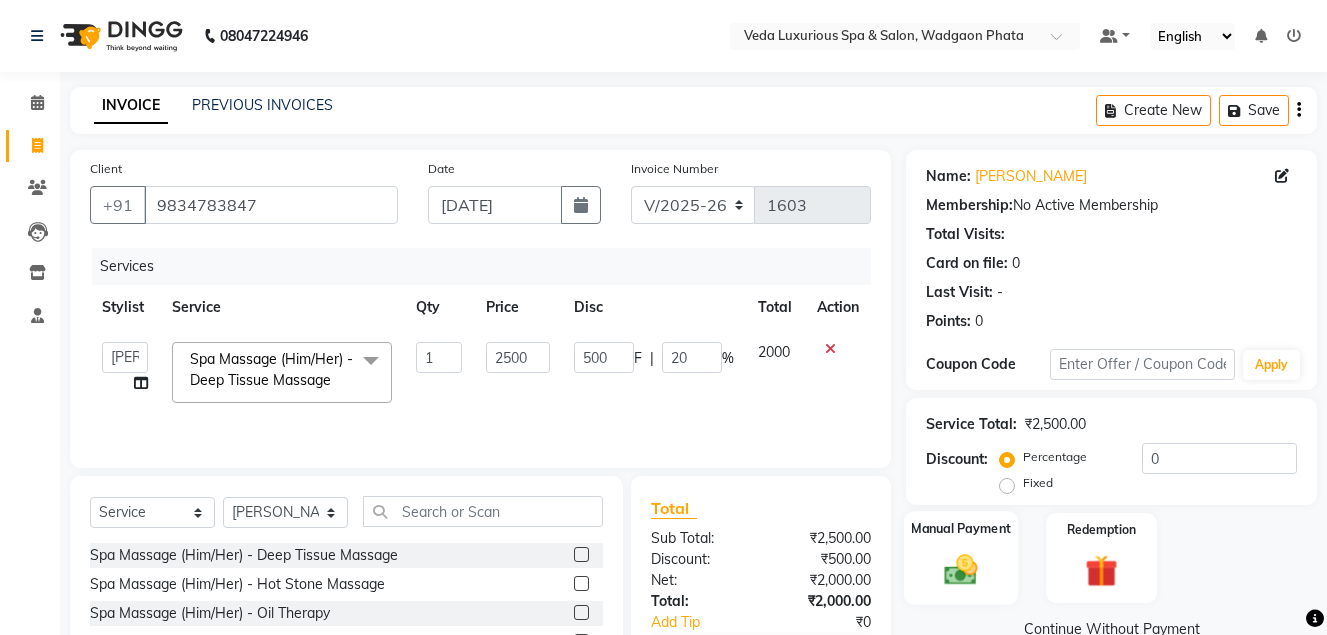 click 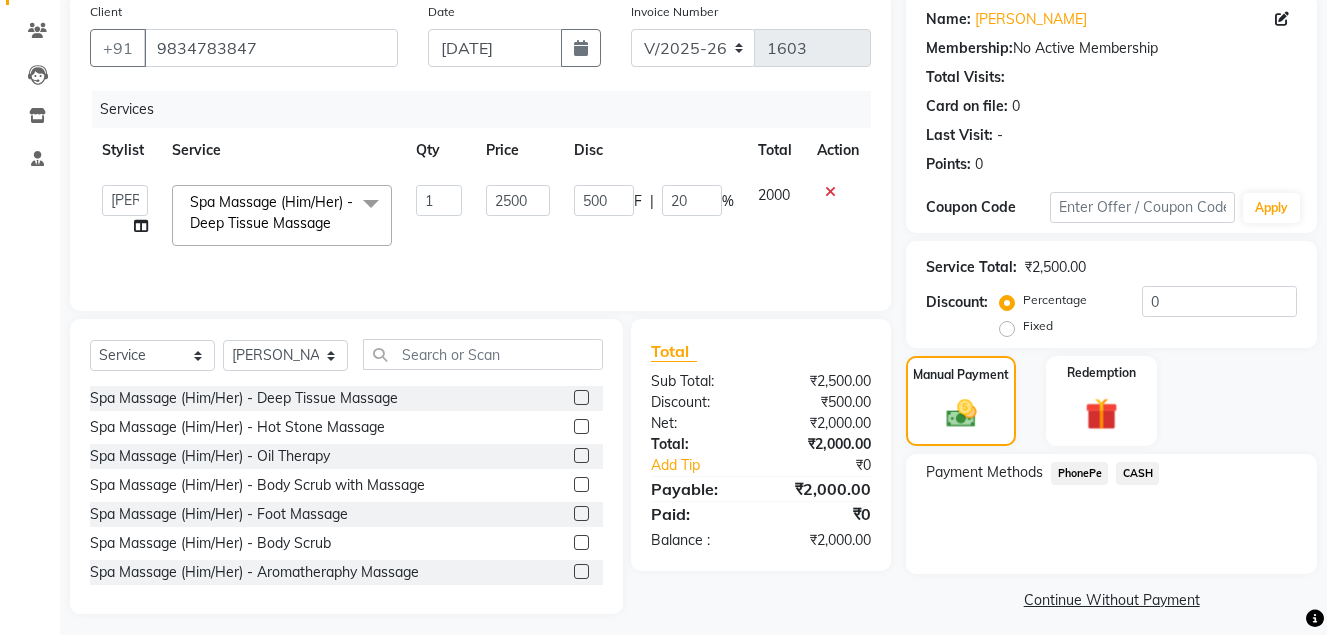 scroll, scrollTop: 167, scrollLeft: 0, axis: vertical 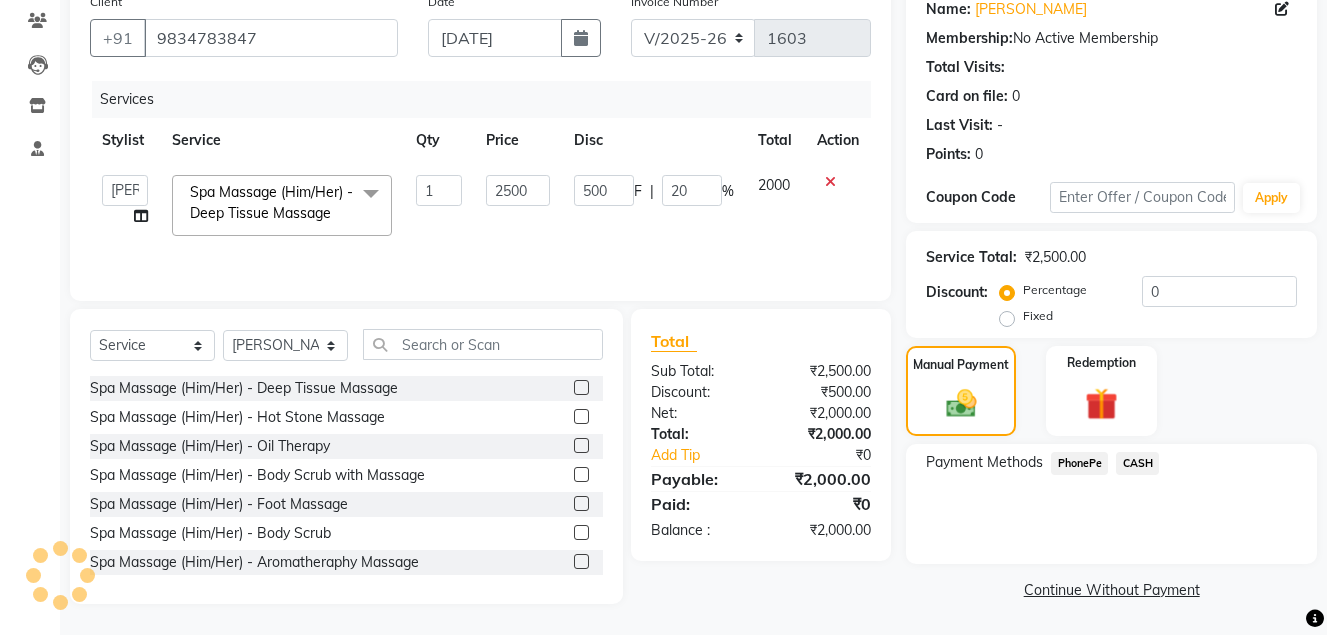 click on "PhonePe" 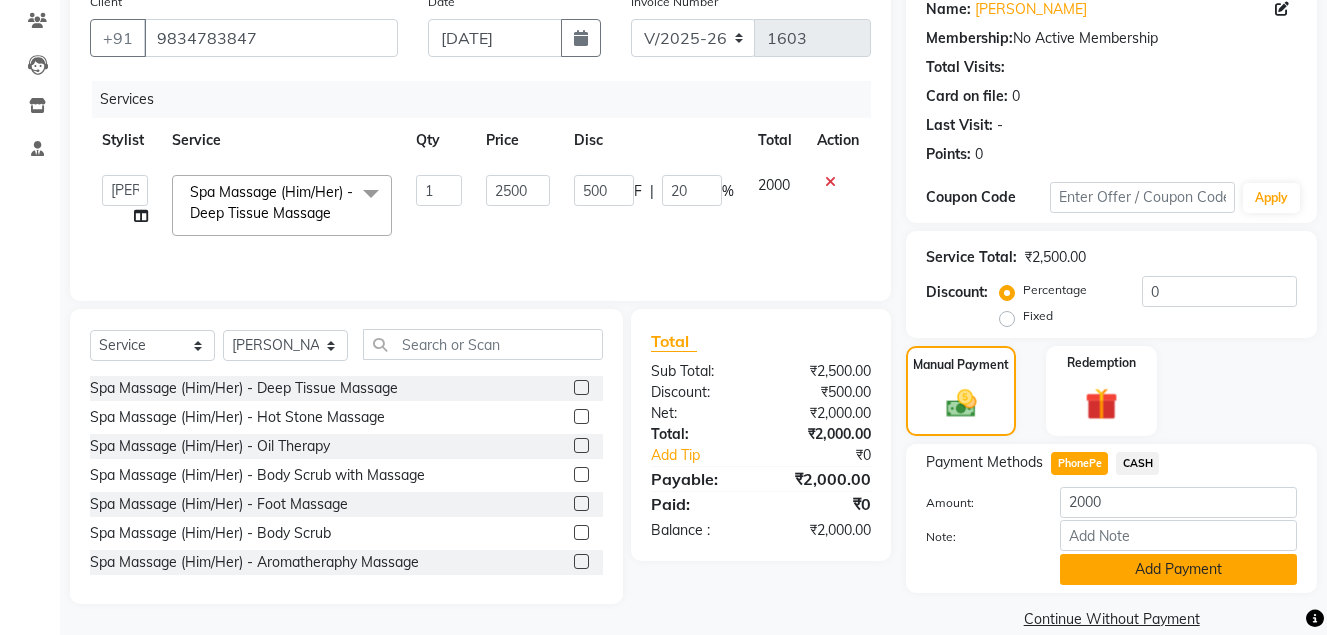 click on "Add Payment" 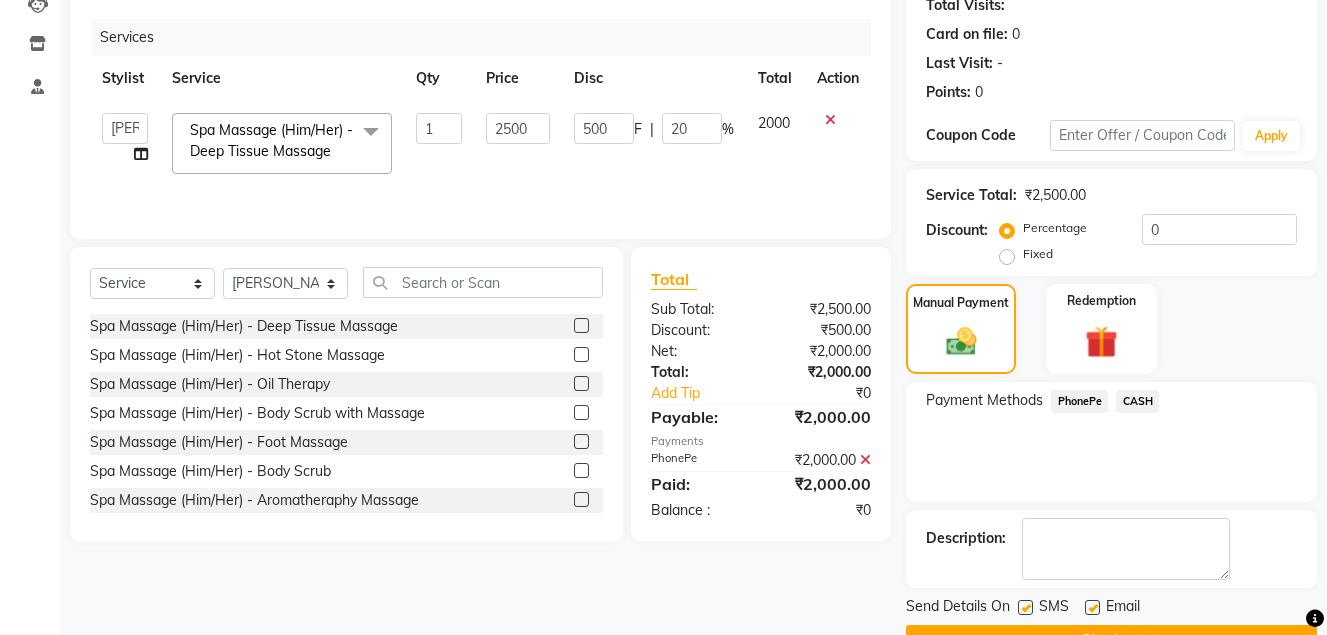 scroll, scrollTop: 280, scrollLeft: 0, axis: vertical 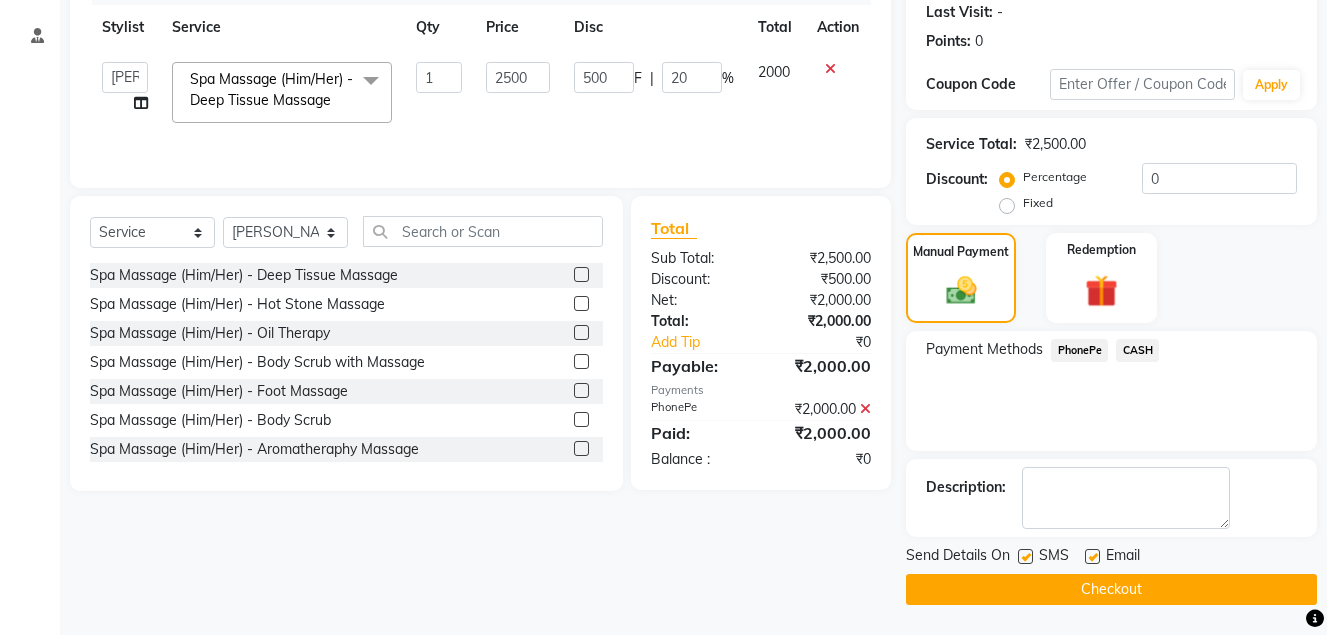 click on "Checkout" 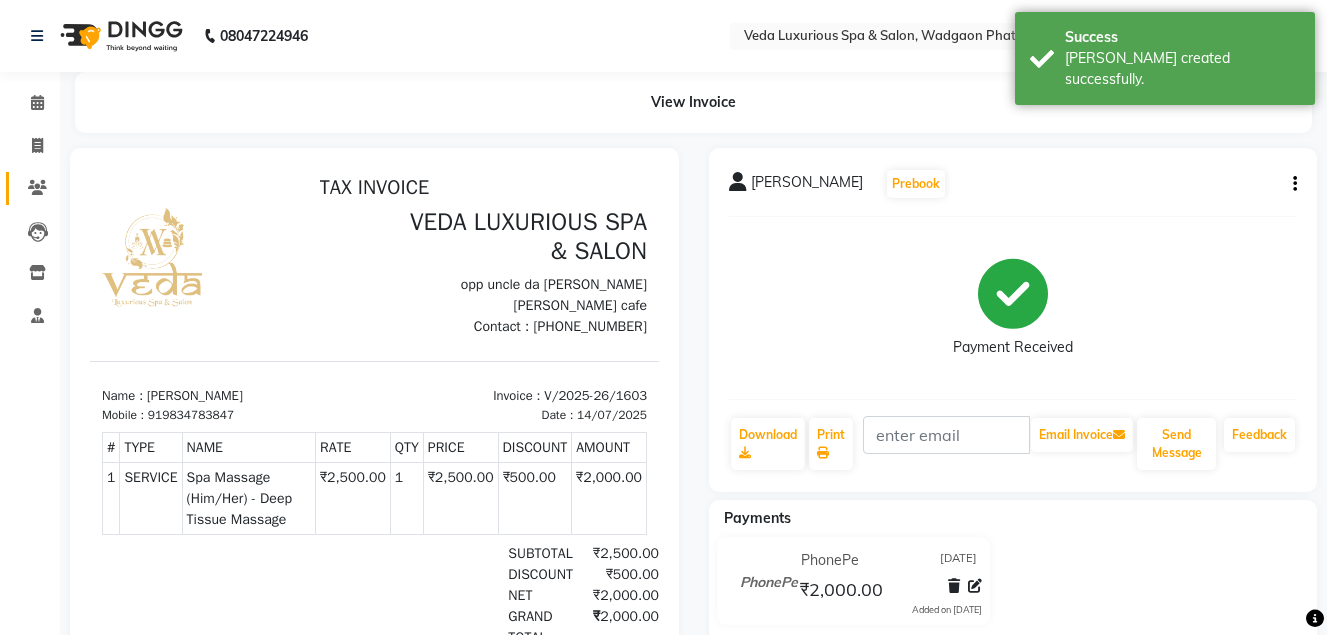scroll, scrollTop: 0, scrollLeft: 0, axis: both 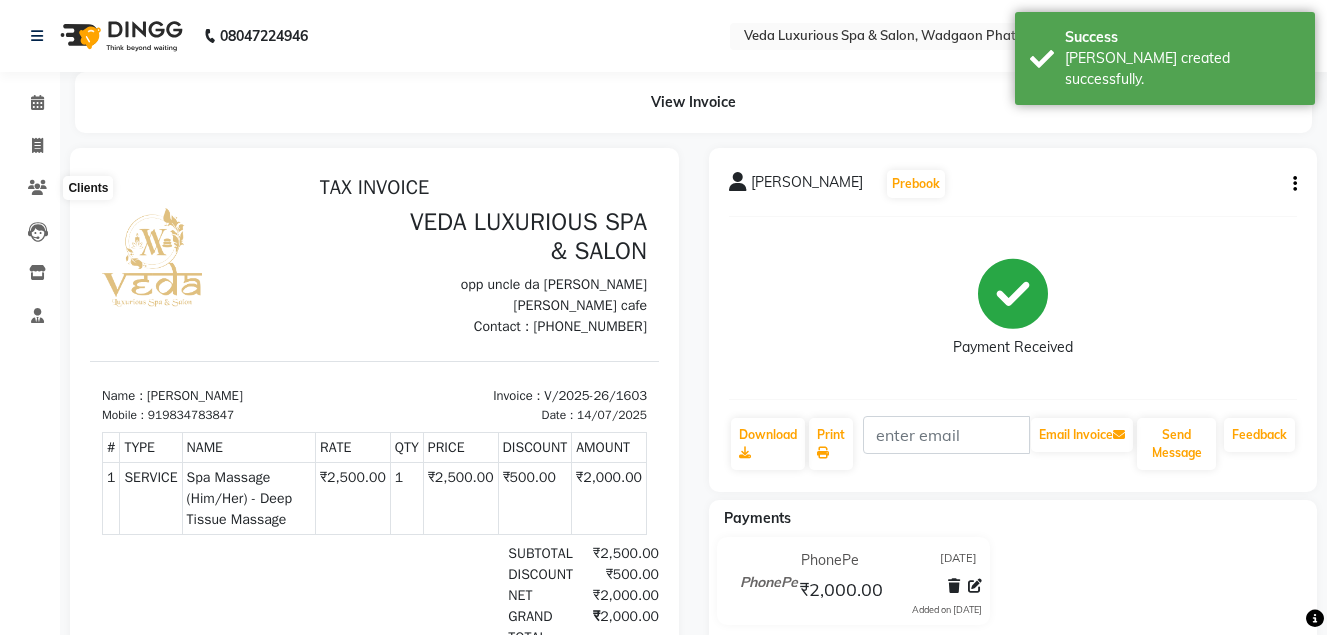 click on "Clients" 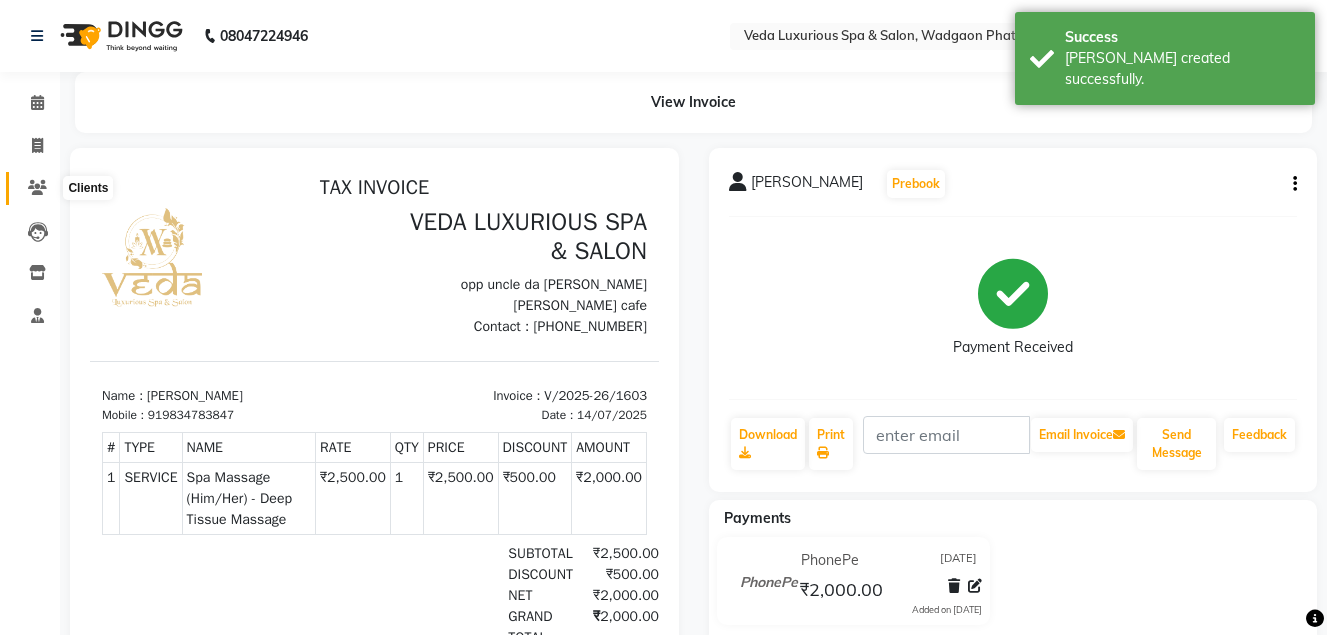 click on "Clients" 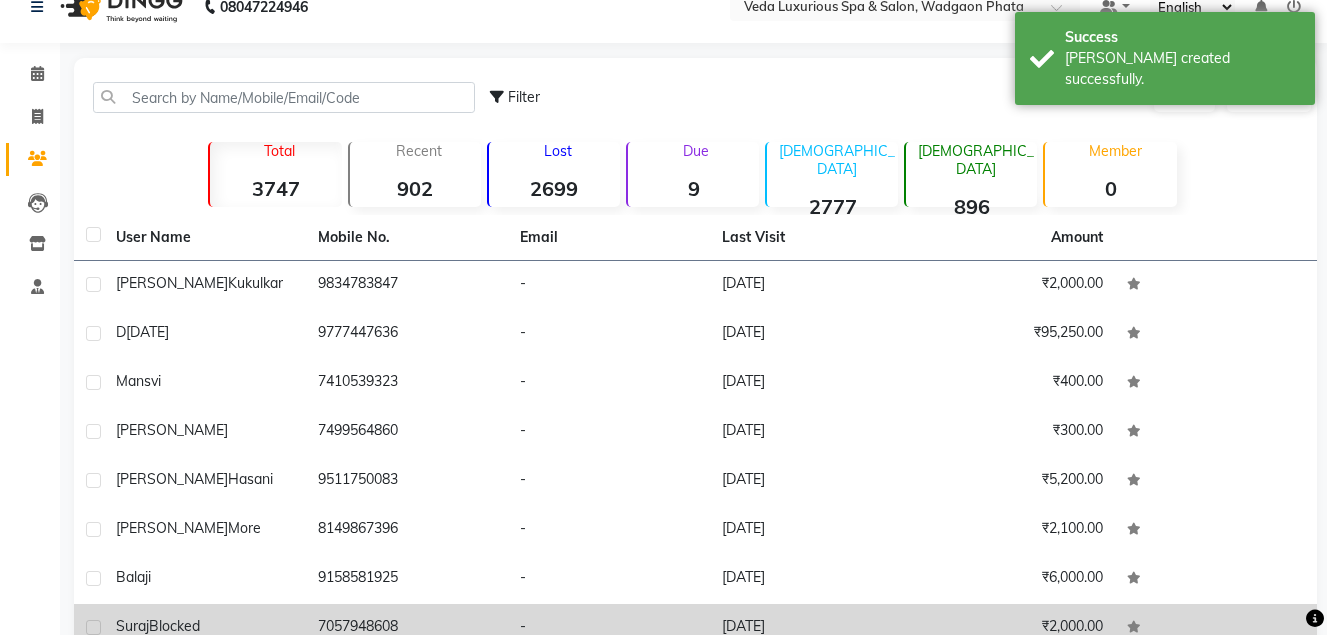 scroll, scrollTop: 231, scrollLeft: 0, axis: vertical 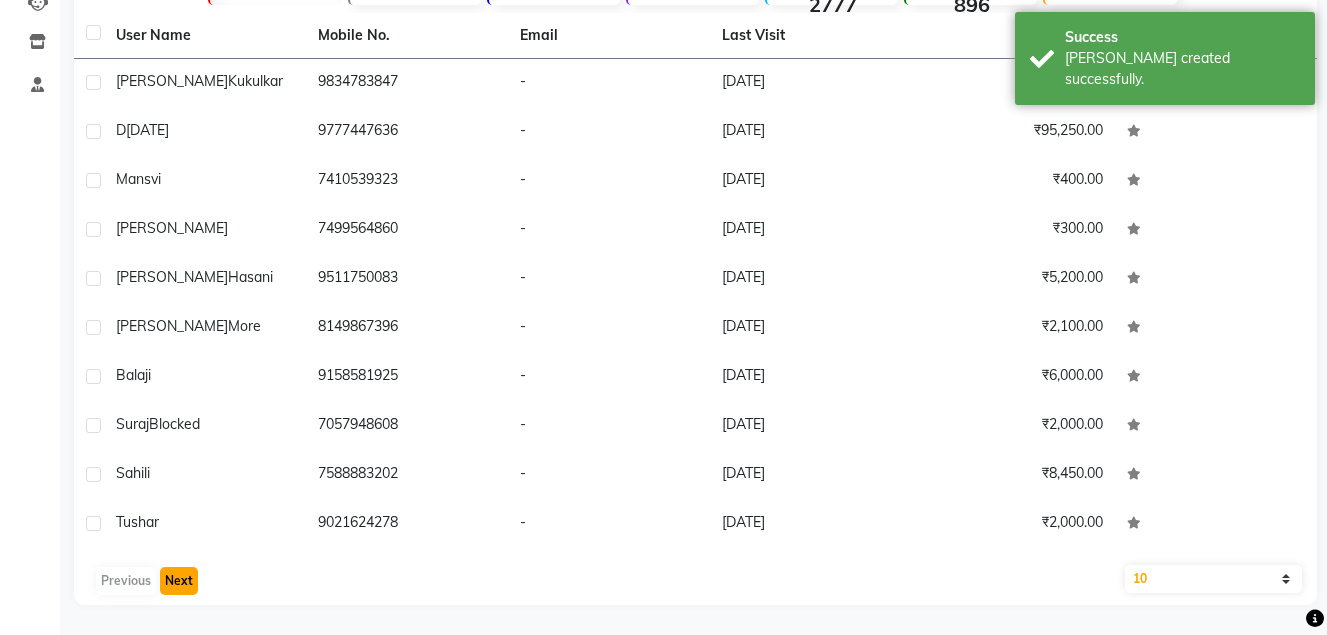 click on "Next" 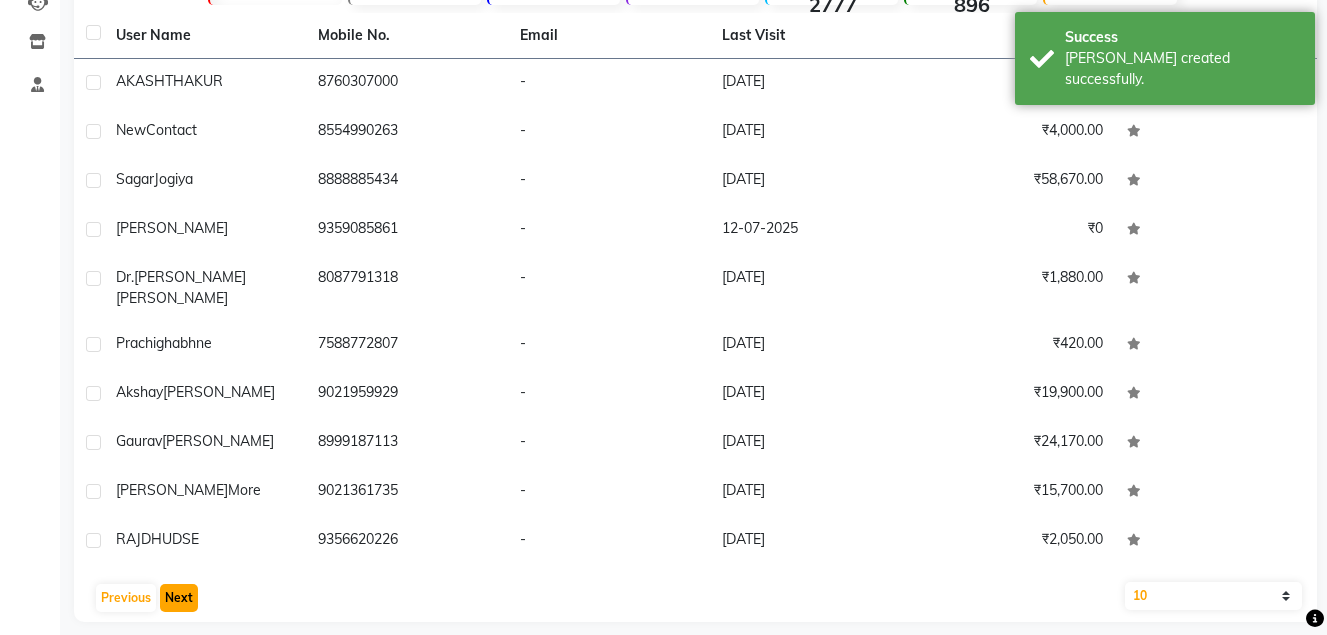 click on "Next" 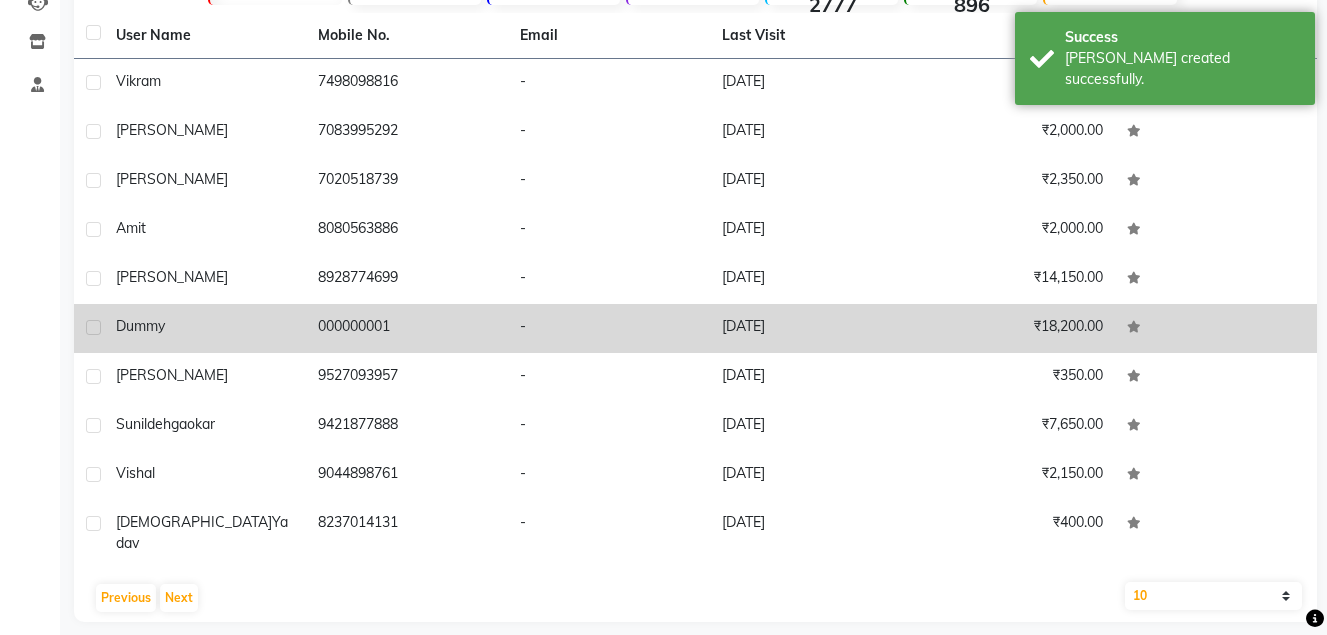 click on "[PERSON_NAME]" 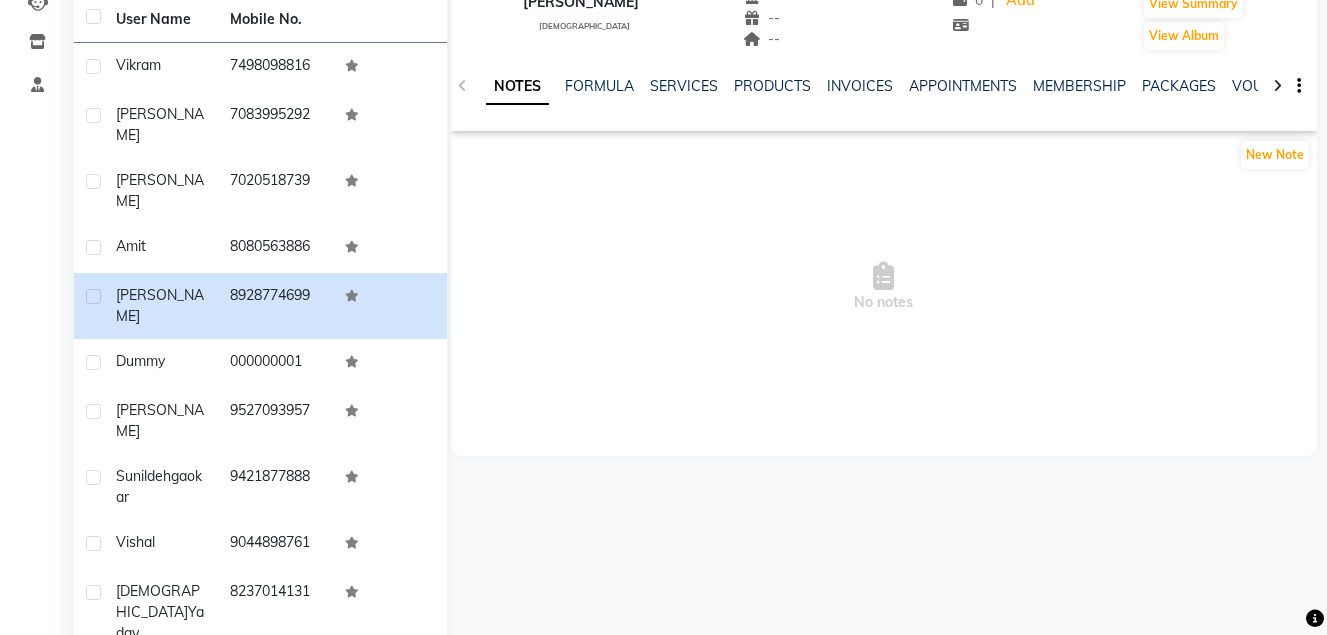 scroll, scrollTop: 0, scrollLeft: 0, axis: both 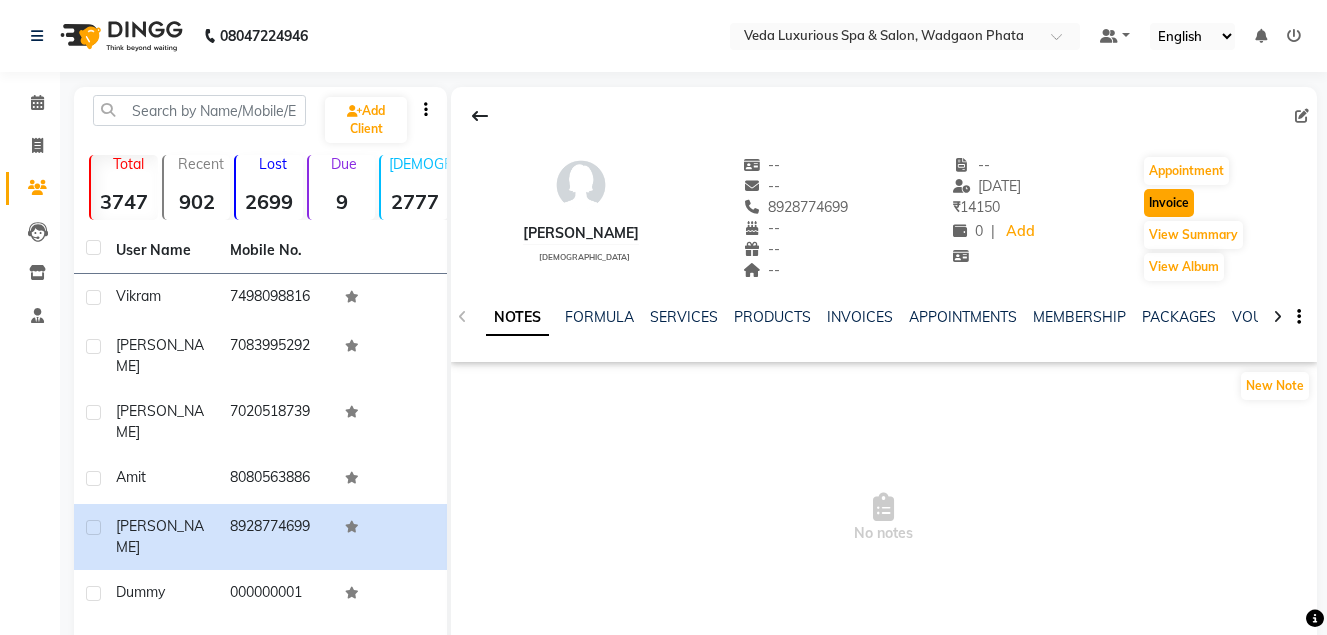 click on "Invoice" 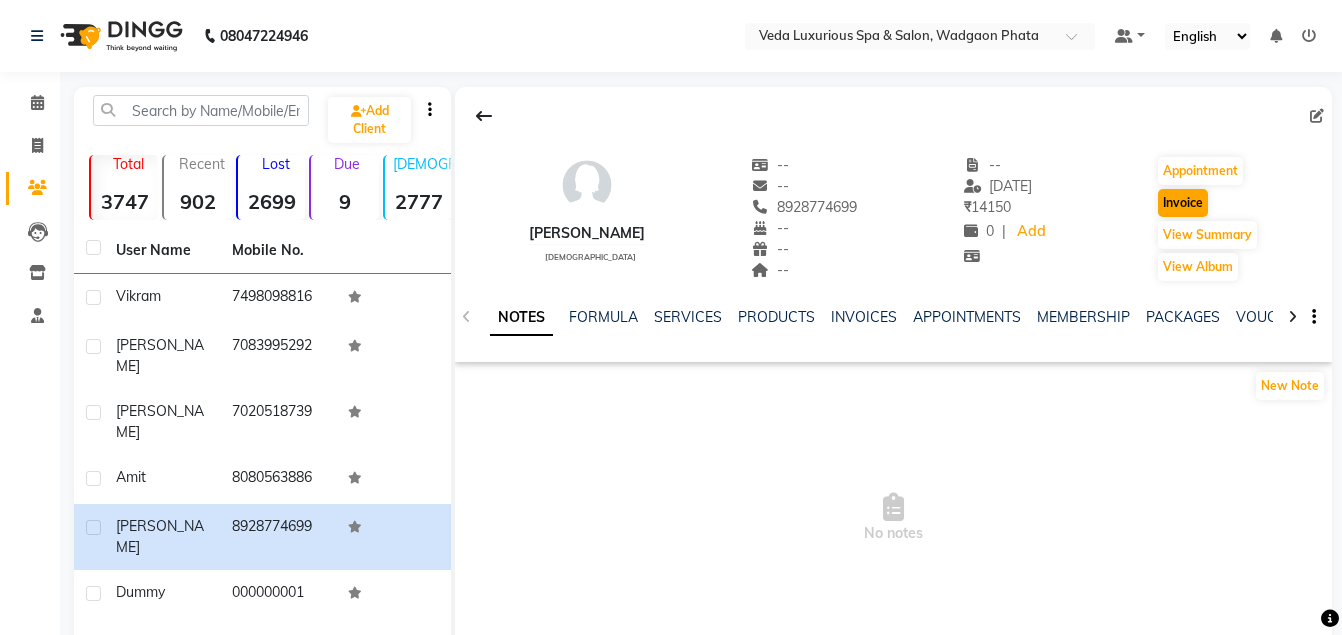 select on "4666" 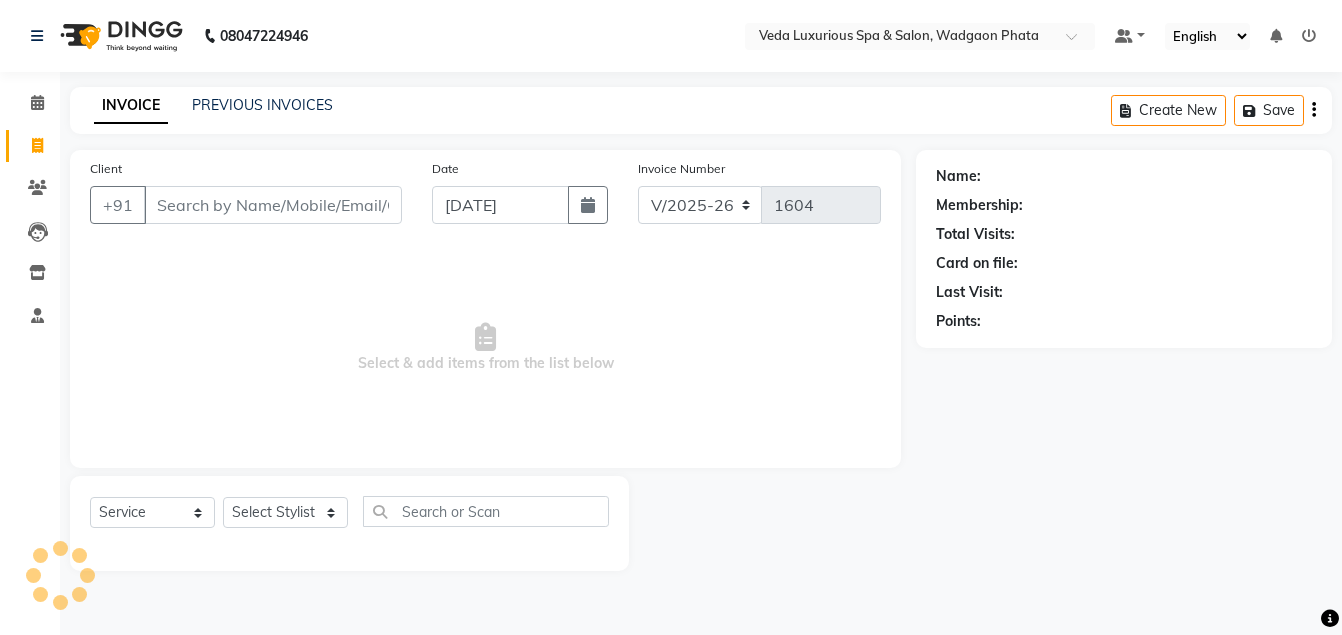 type on "8928774699" 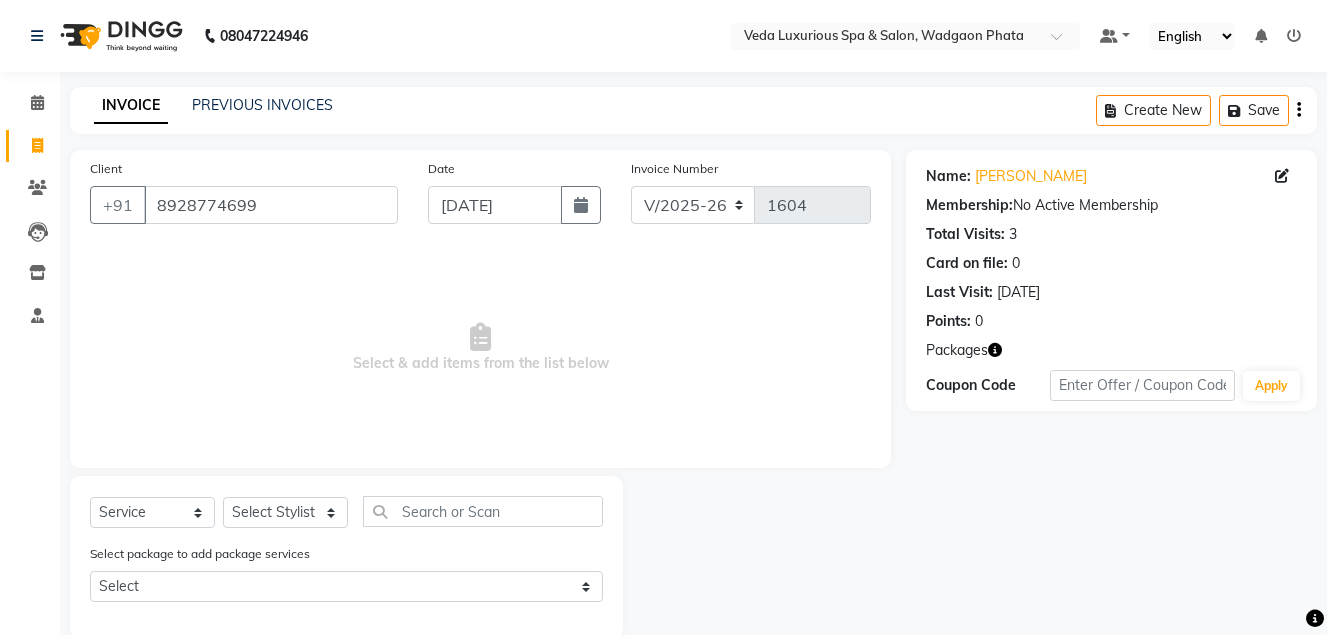 scroll, scrollTop: 33, scrollLeft: 0, axis: vertical 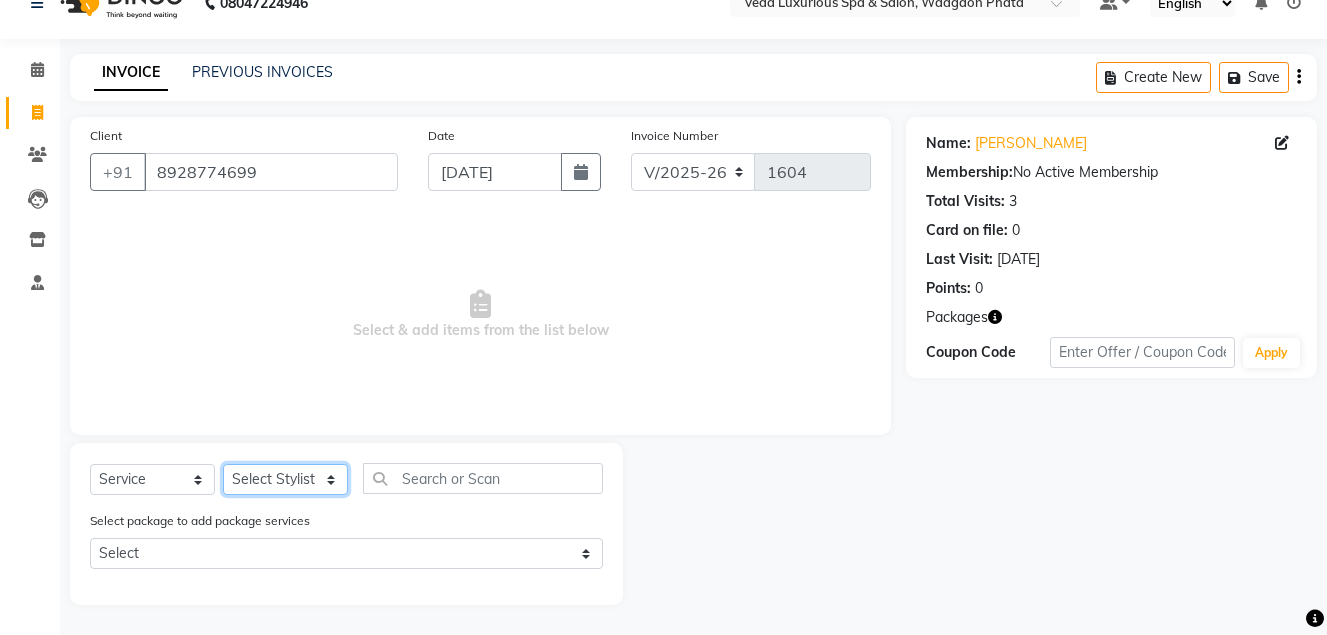 click on "Select Stylist Ankur GOLU [PERSON_NAME] [PERSON_NAME] [PERSON_NAME] RP seri VEDA" 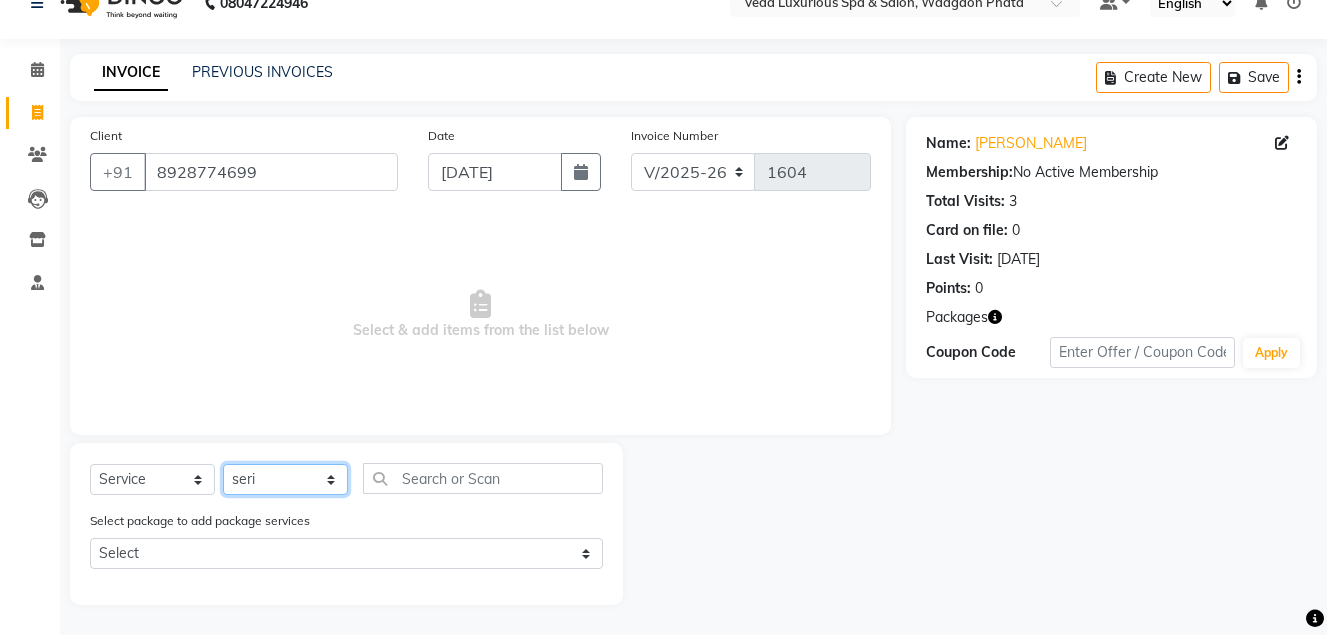 click on "Select Stylist Ankur GOLU [PERSON_NAME] [PERSON_NAME] [PERSON_NAME] RP seri VEDA" 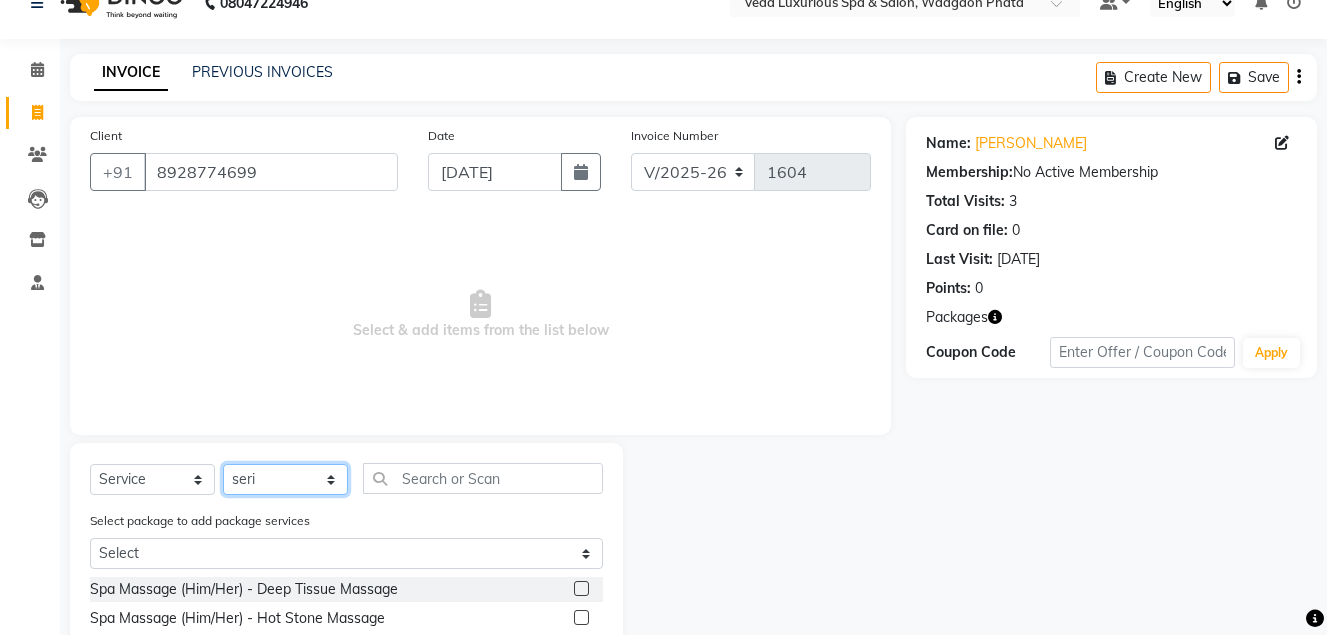 scroll, scrollTop: 233, scrollLeft: 0, axis: vertical 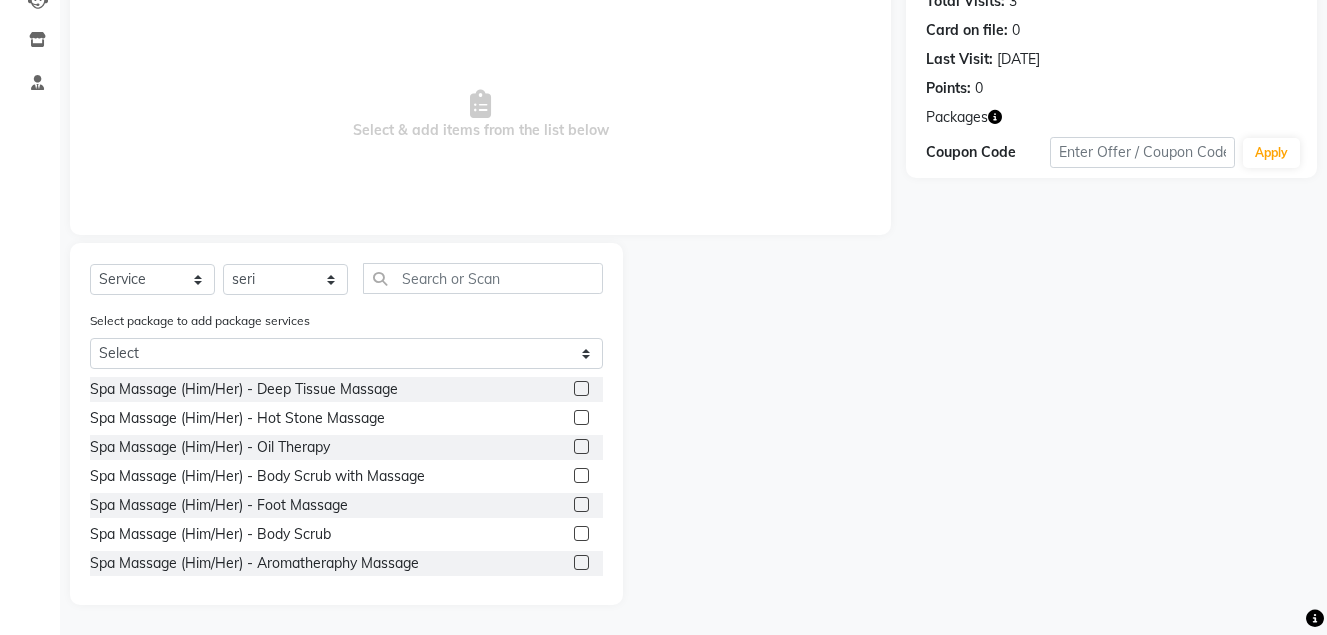 click 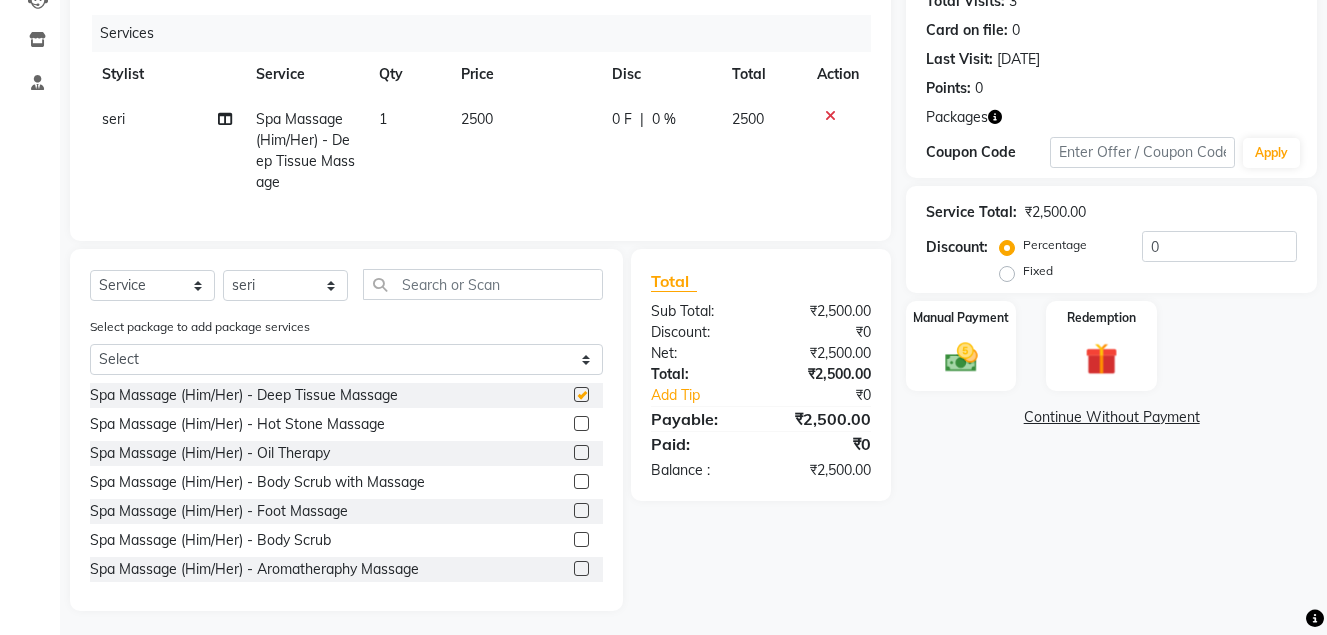 checkbox on "false" 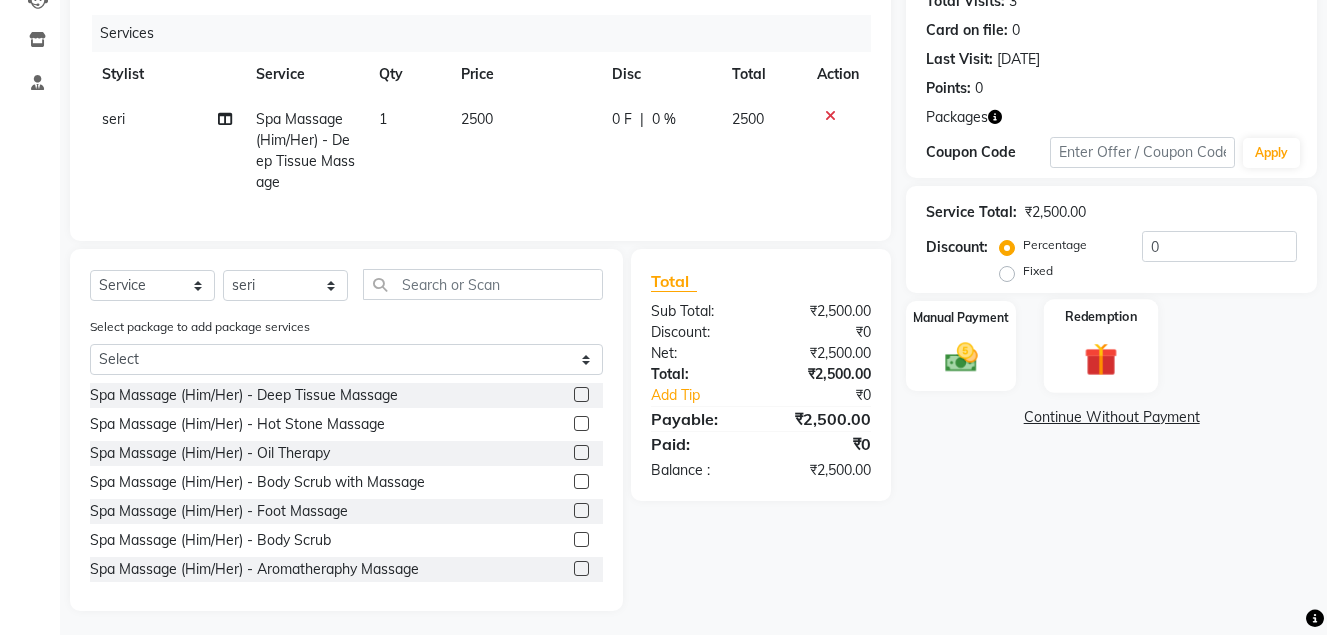 click 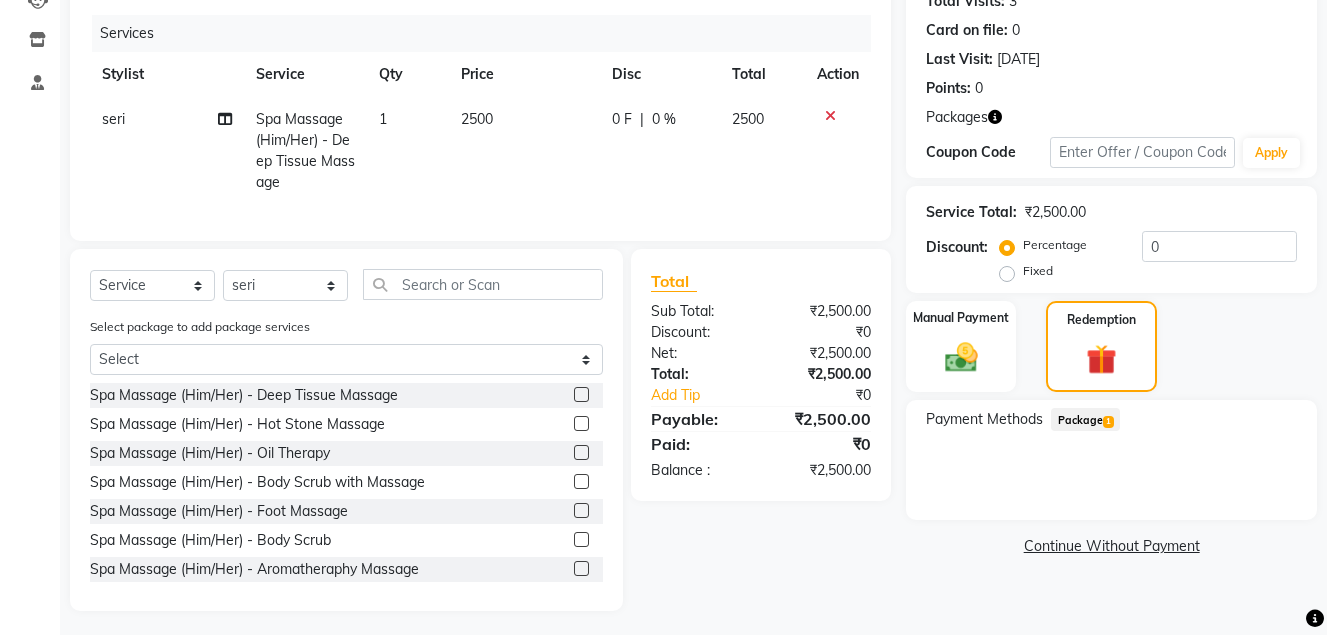click on "Package  1" 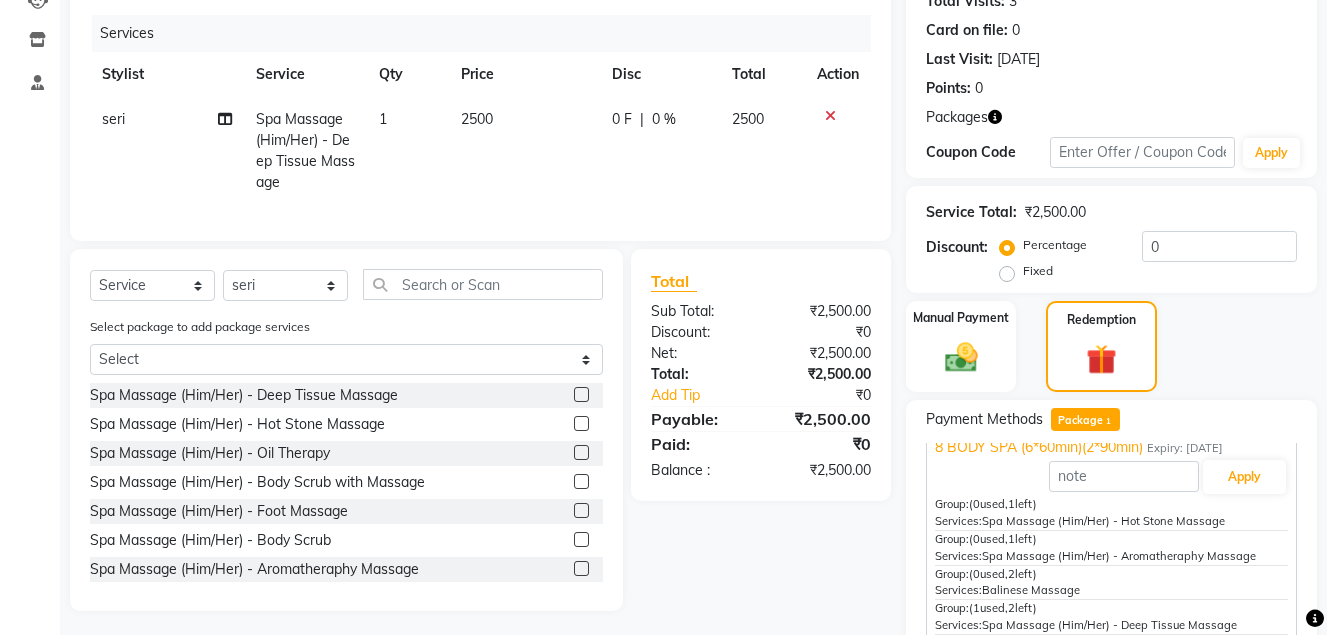 scroll, scrollTop: 44, scrollLeft: 0, axis: vertical 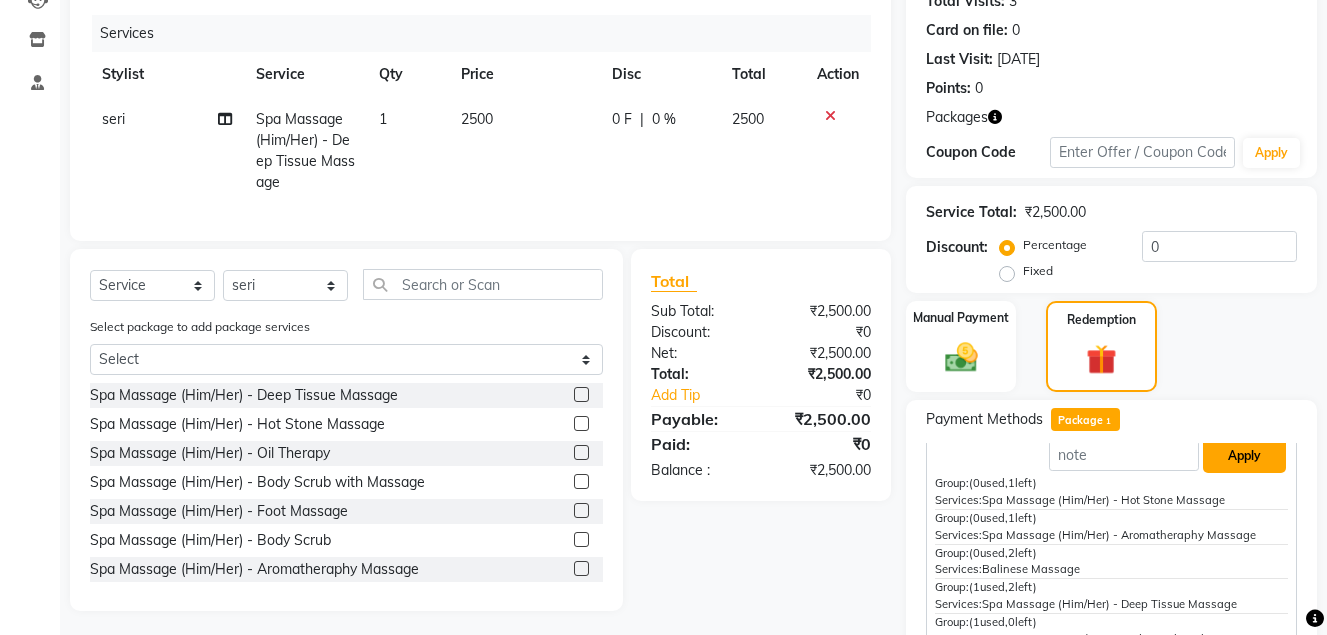 click on "Apply" at bounding box center [1244, 456] 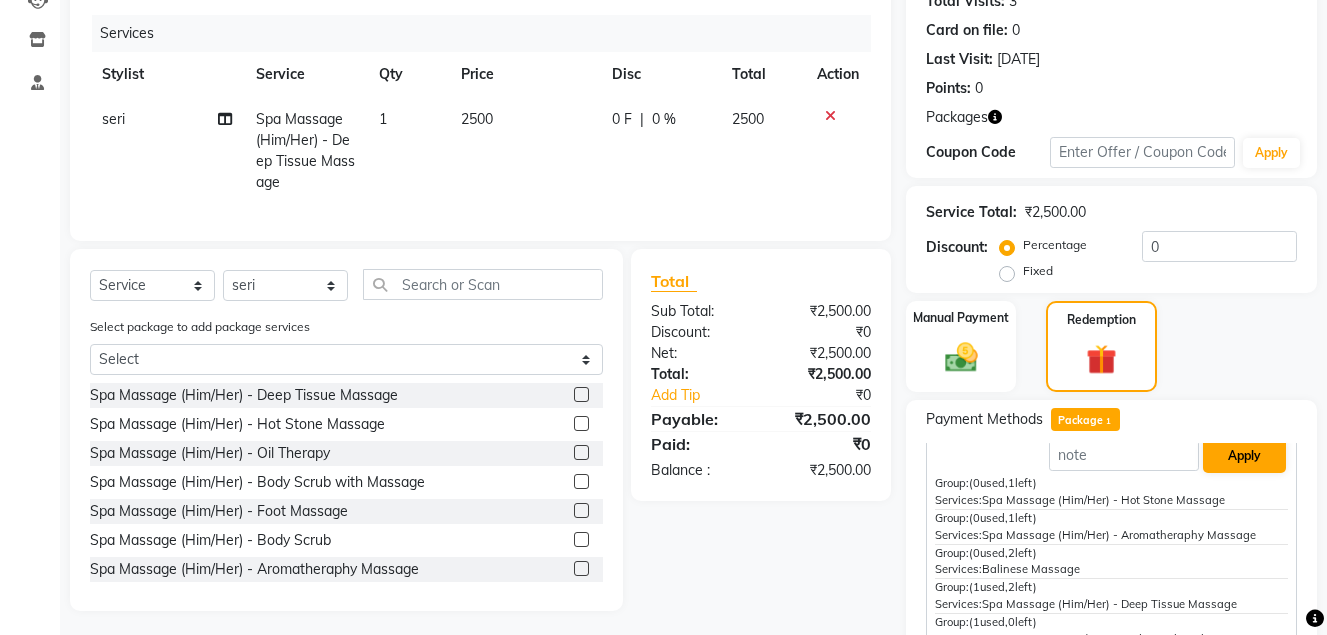 scroll, scrollTop: 6, scrollLeft: 0, axis: vertical 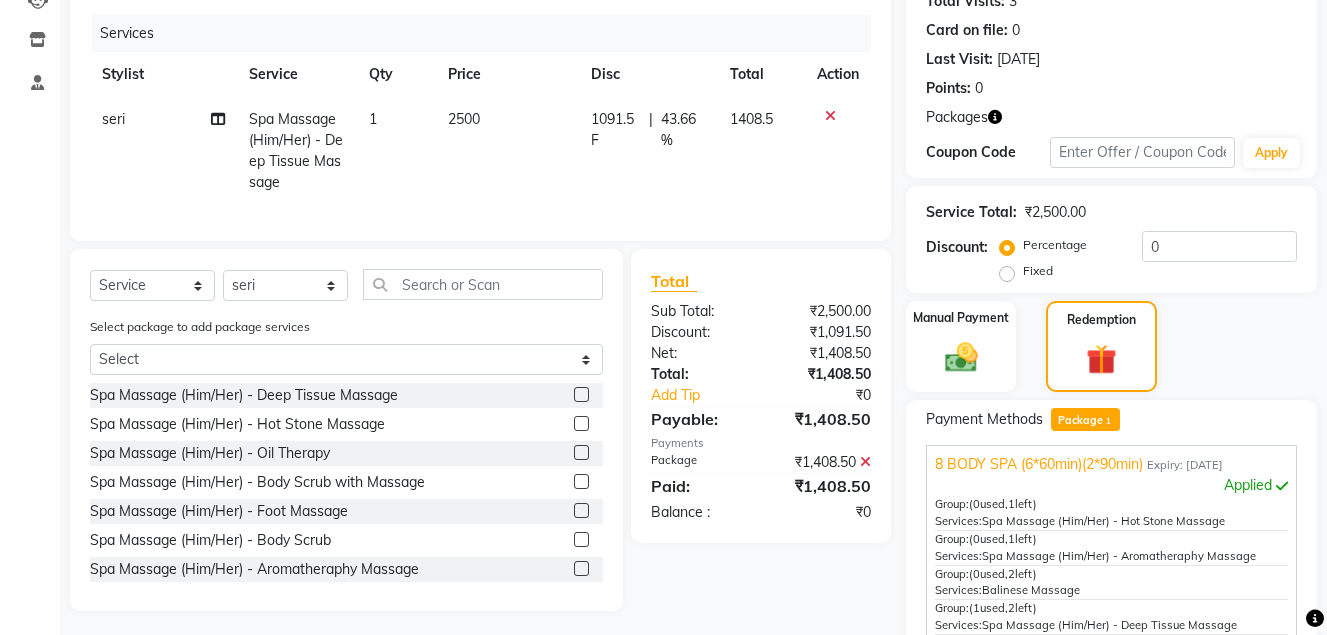 click 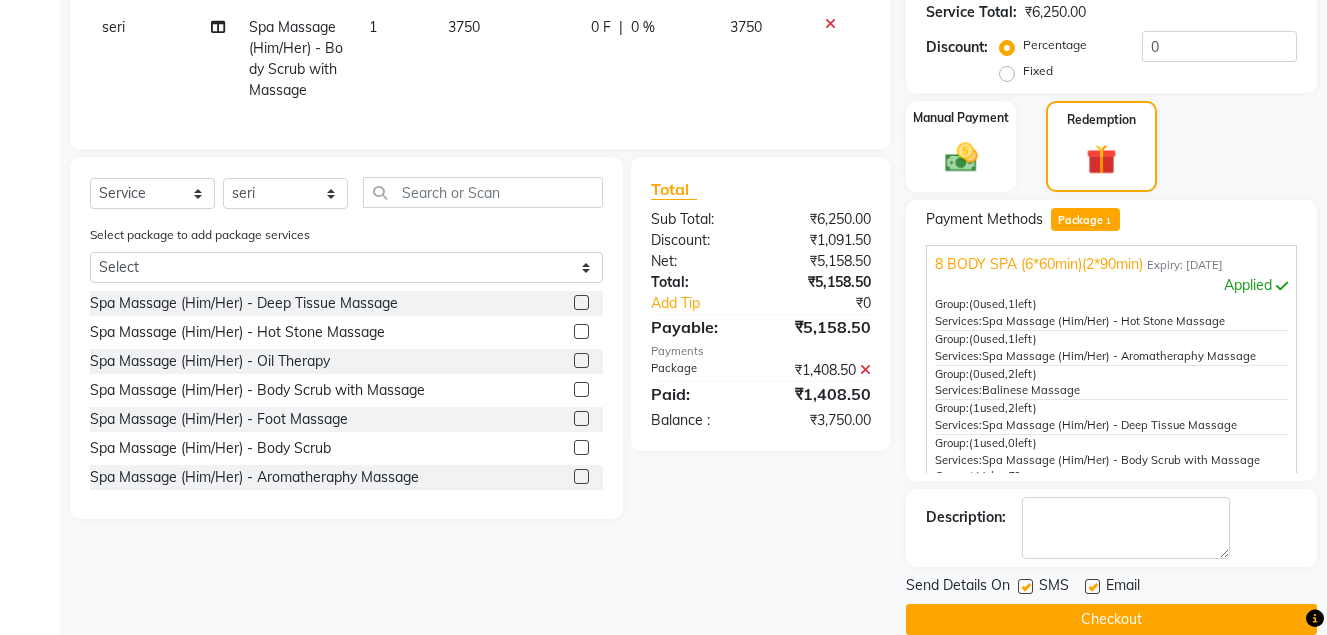 scroll, scrollTop: 0, scrollLeft: 0, axis: both 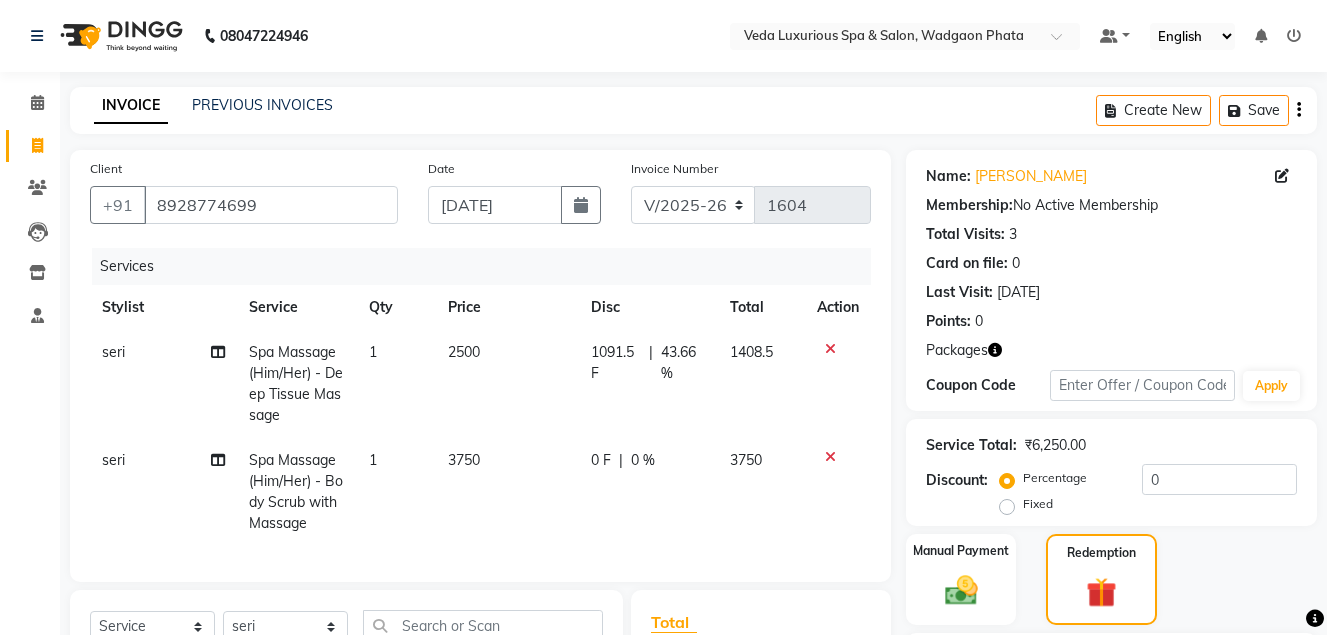 click 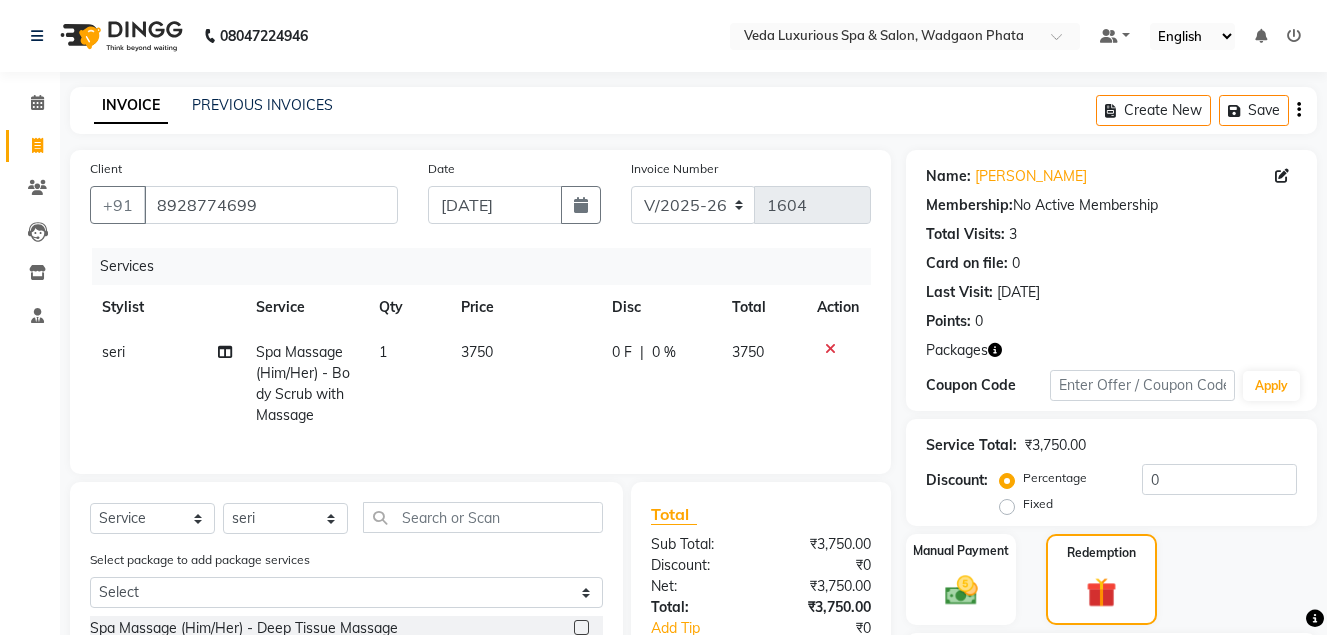 scroll, scrollTop: 350, scrollLeft: 0, axis: vertical 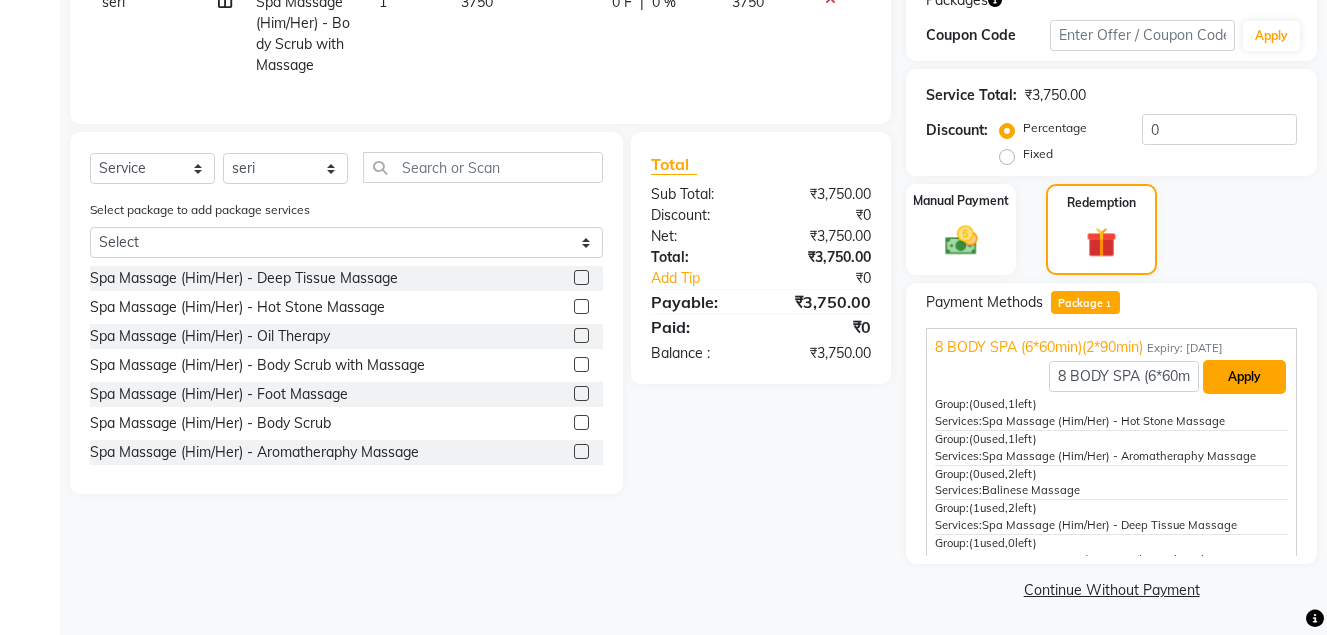 click on "Apply" at bounding box center (1244, 377) 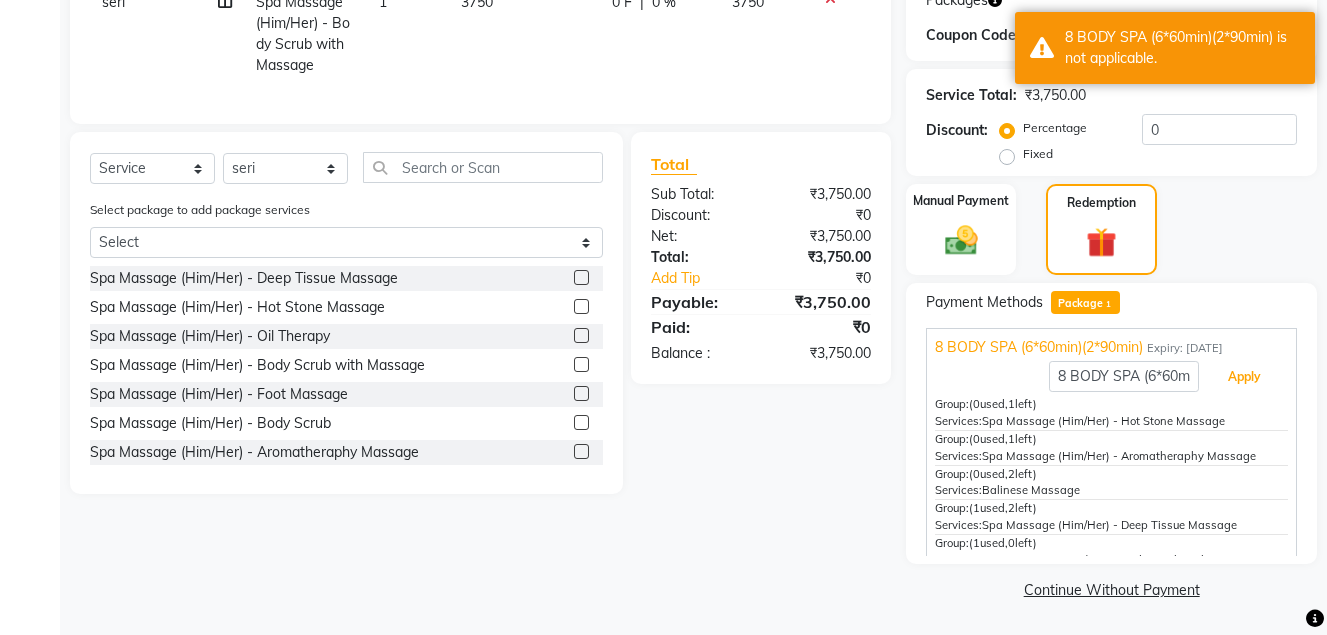 scroll, scrollTop: 0, scrollLeft: 0, axis: both 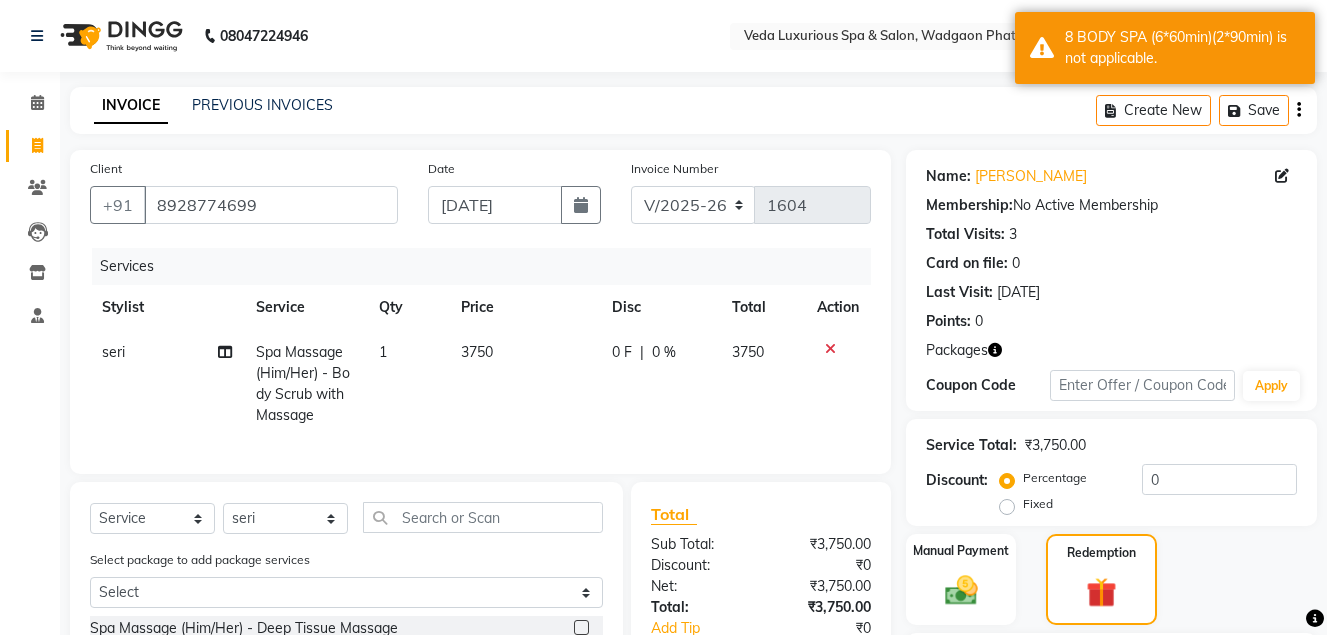 click 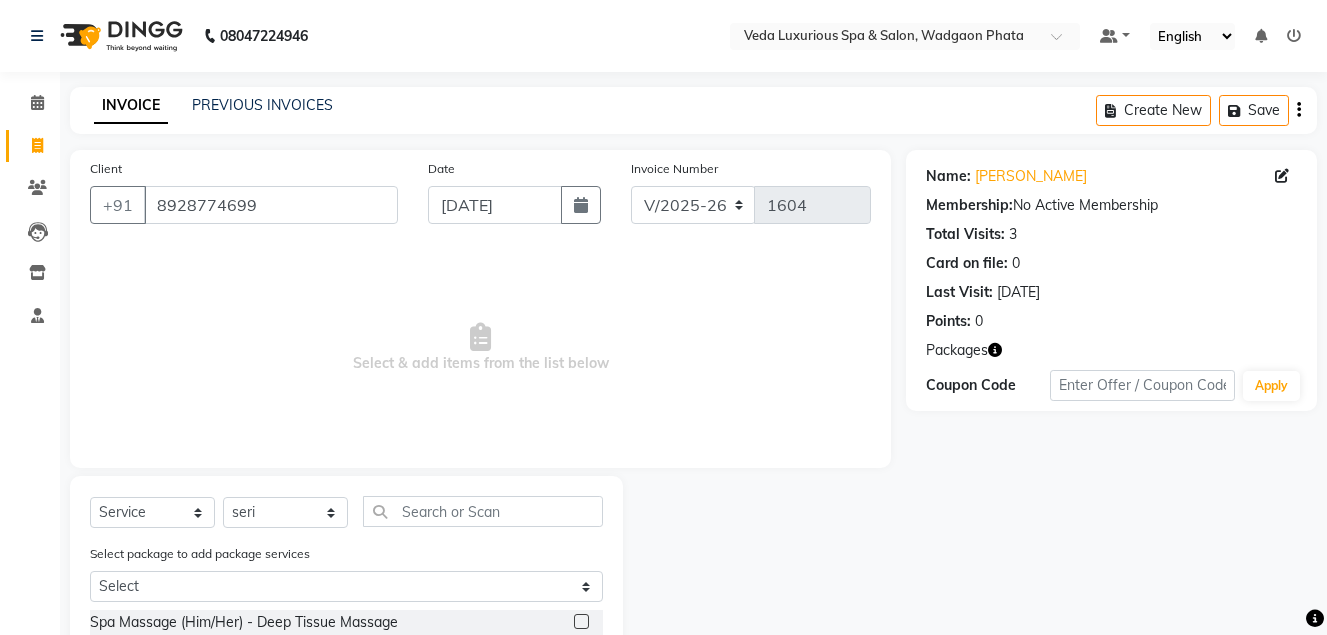 scroll, scrollTop: 233, scrollLeft: 0, axis: vertical 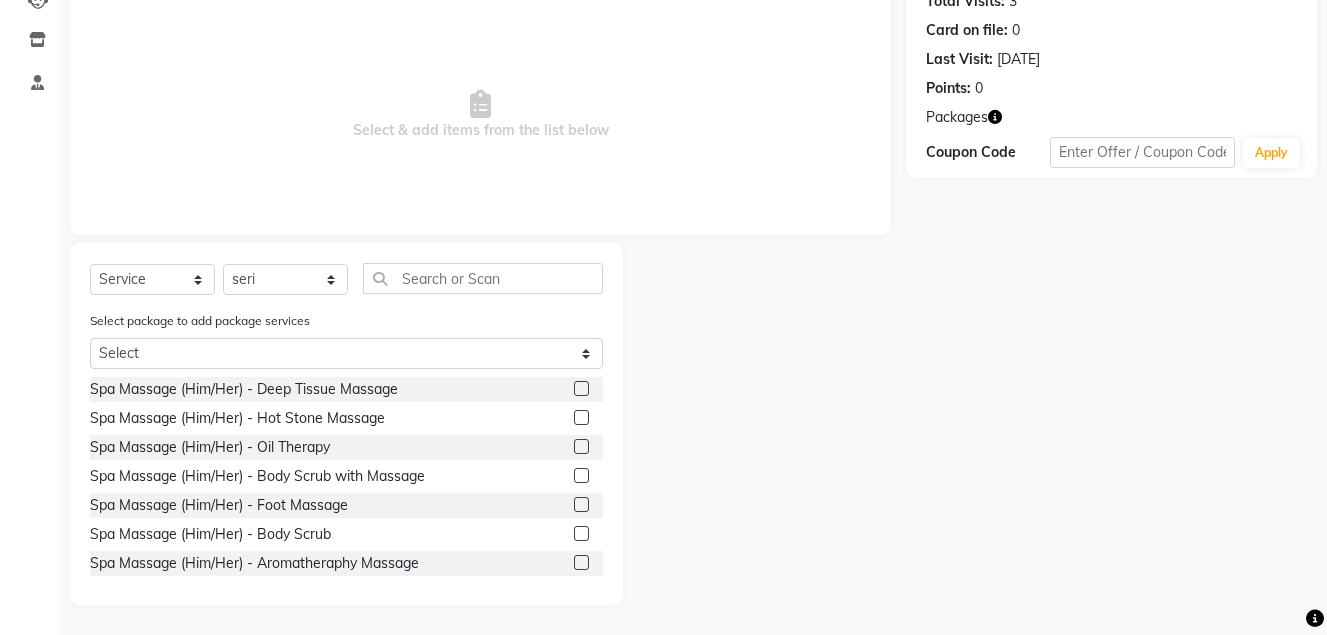 click 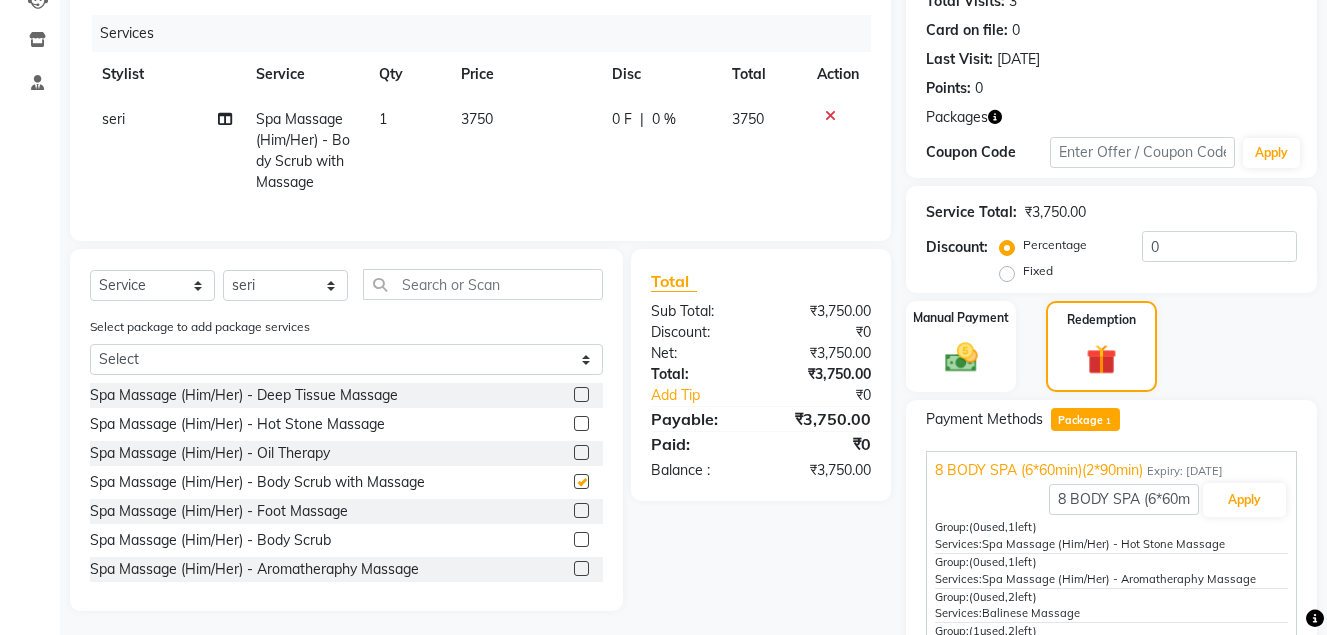checkbox on "false" 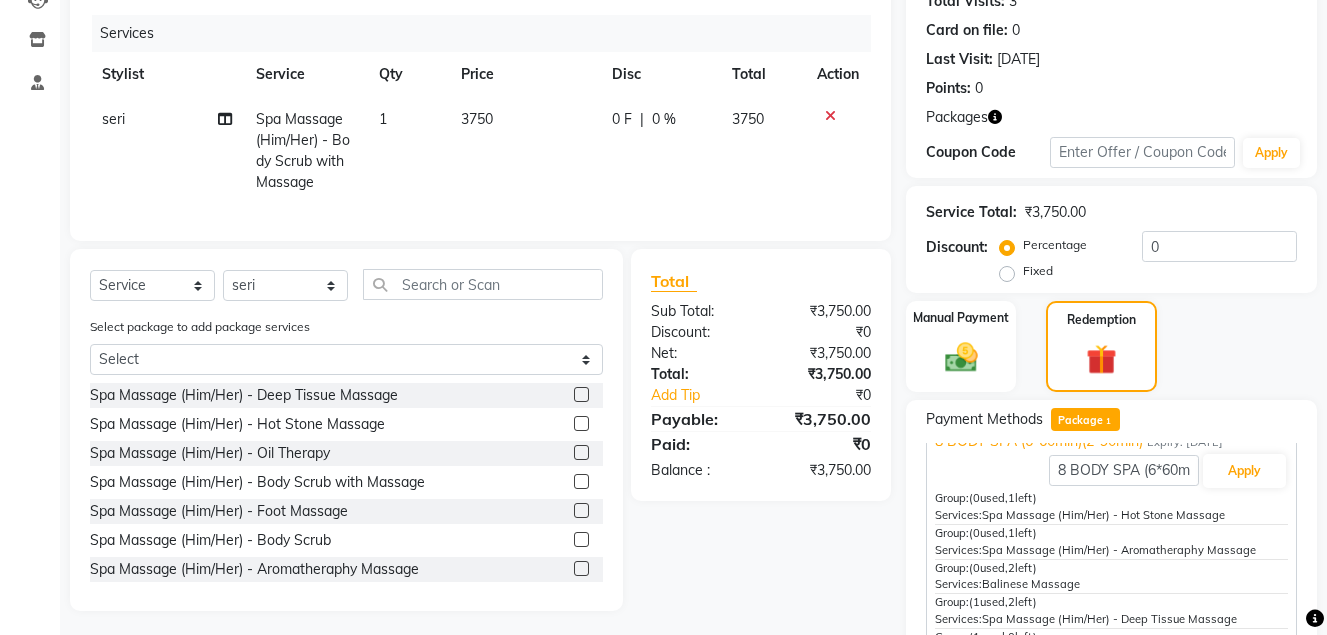 scroll, scrollTop: 44, scrollLeft: 0, axis: vertical 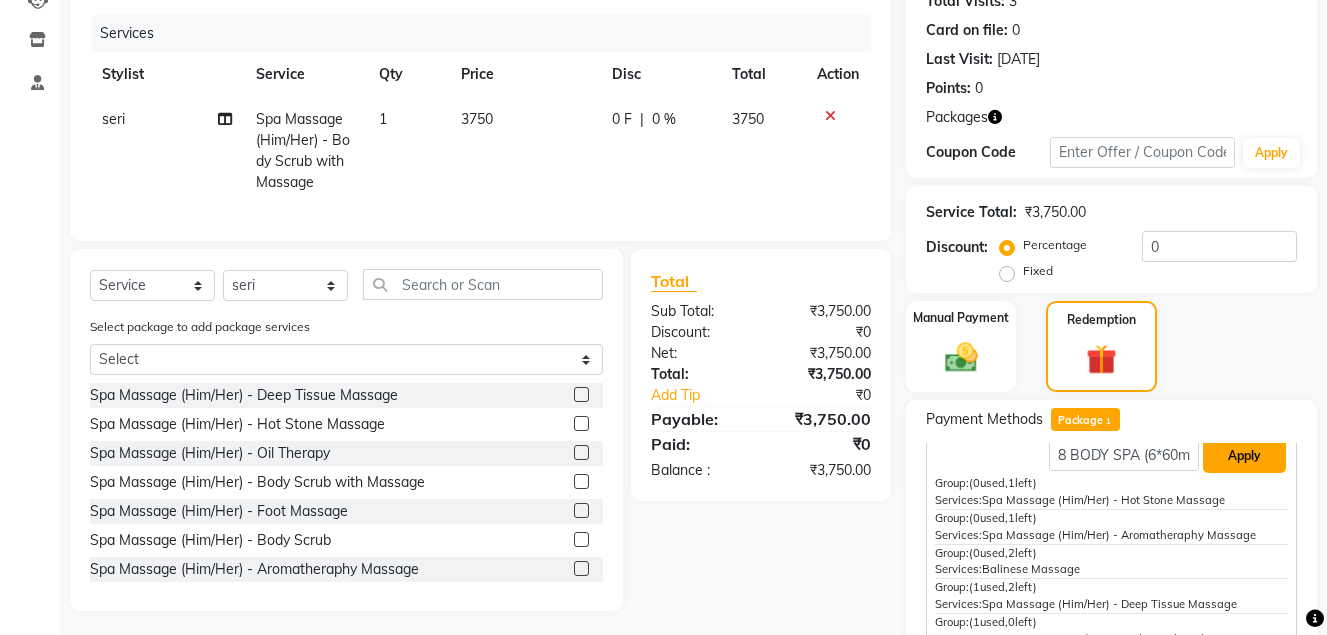 click on "Apply" at bounding box center (1244, 456) 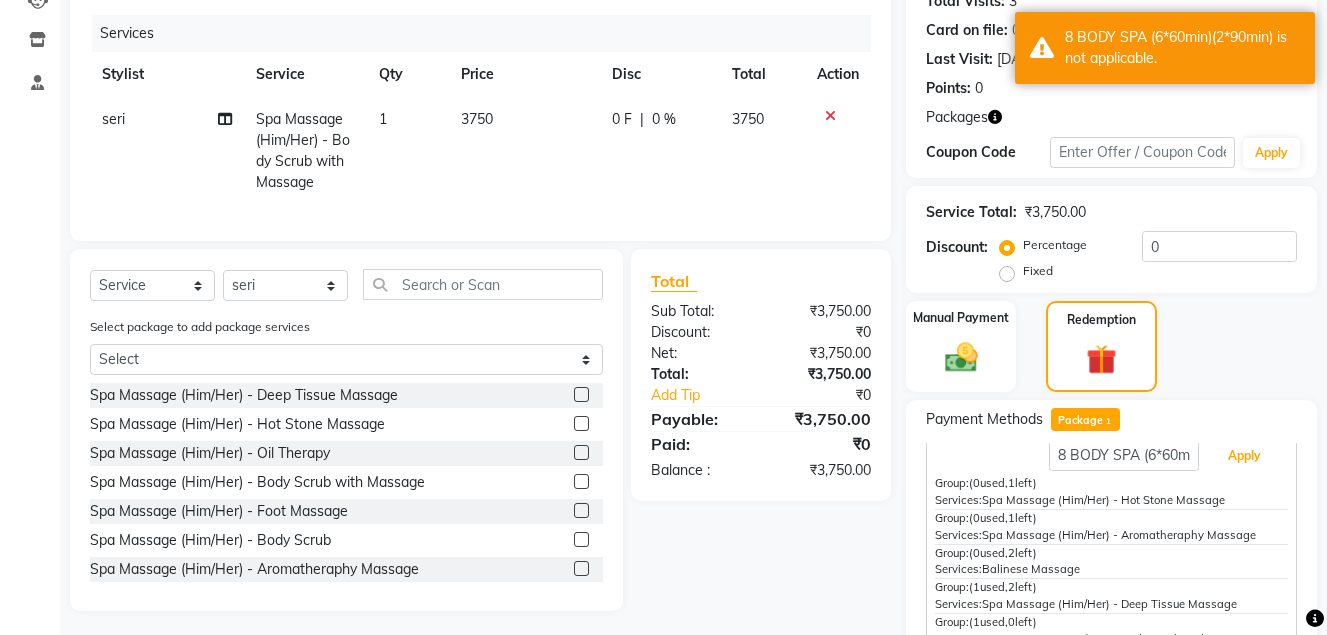 scroll, scrollTop: 0, scrollLeft: 0, axis: both 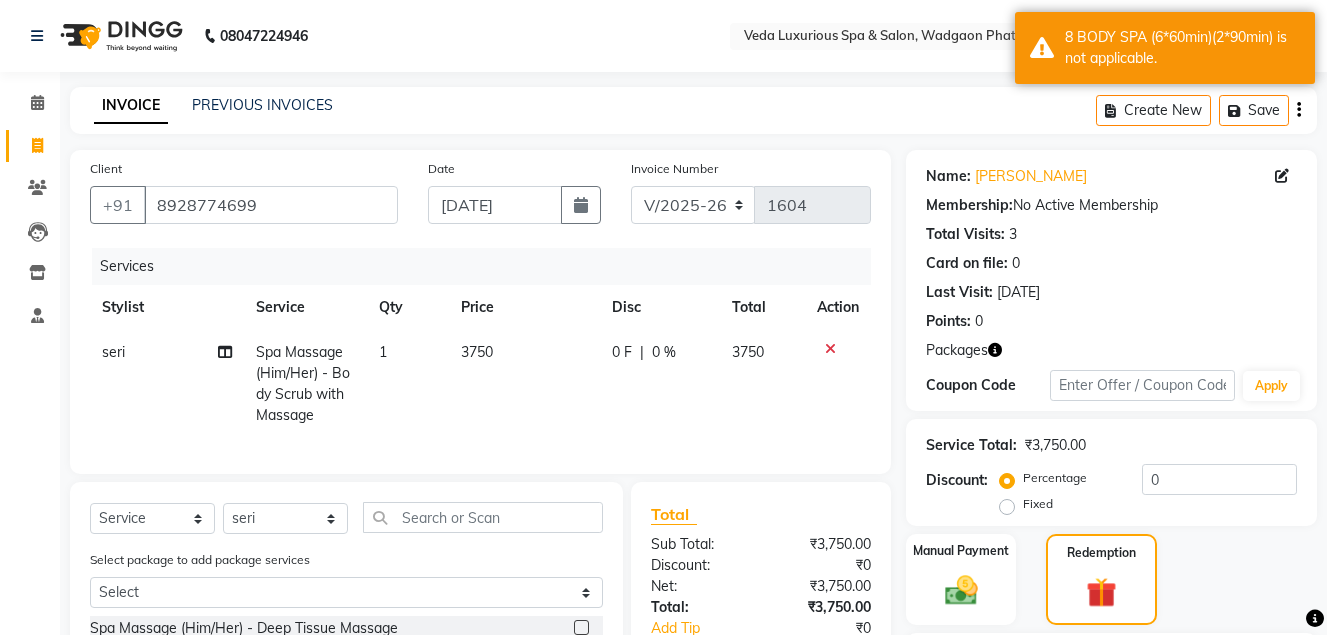 click 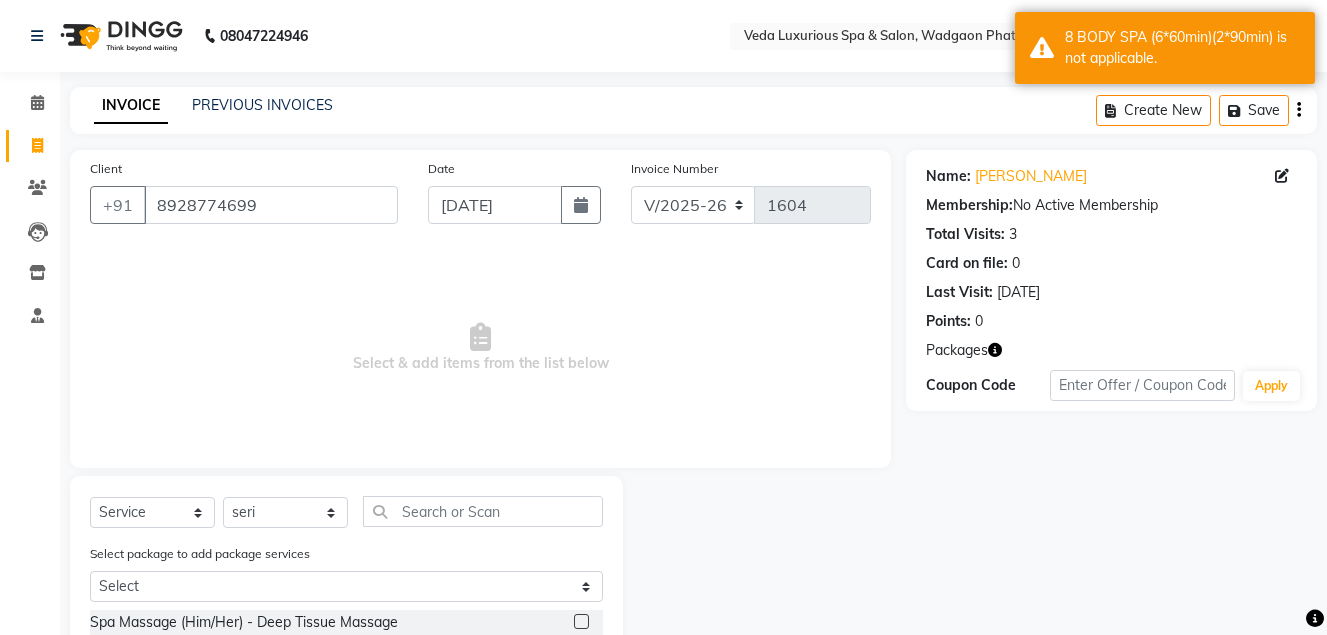 scroll, scrollTop: 233, scrollLeft: 0, axis: vertical 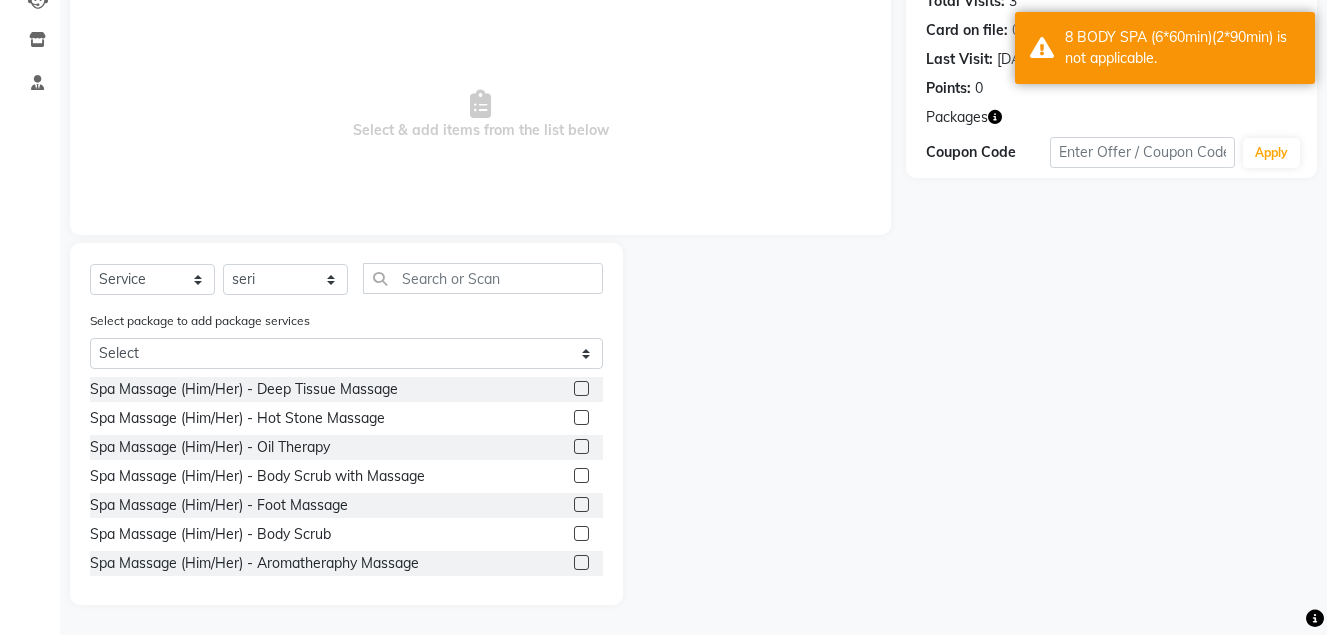 click 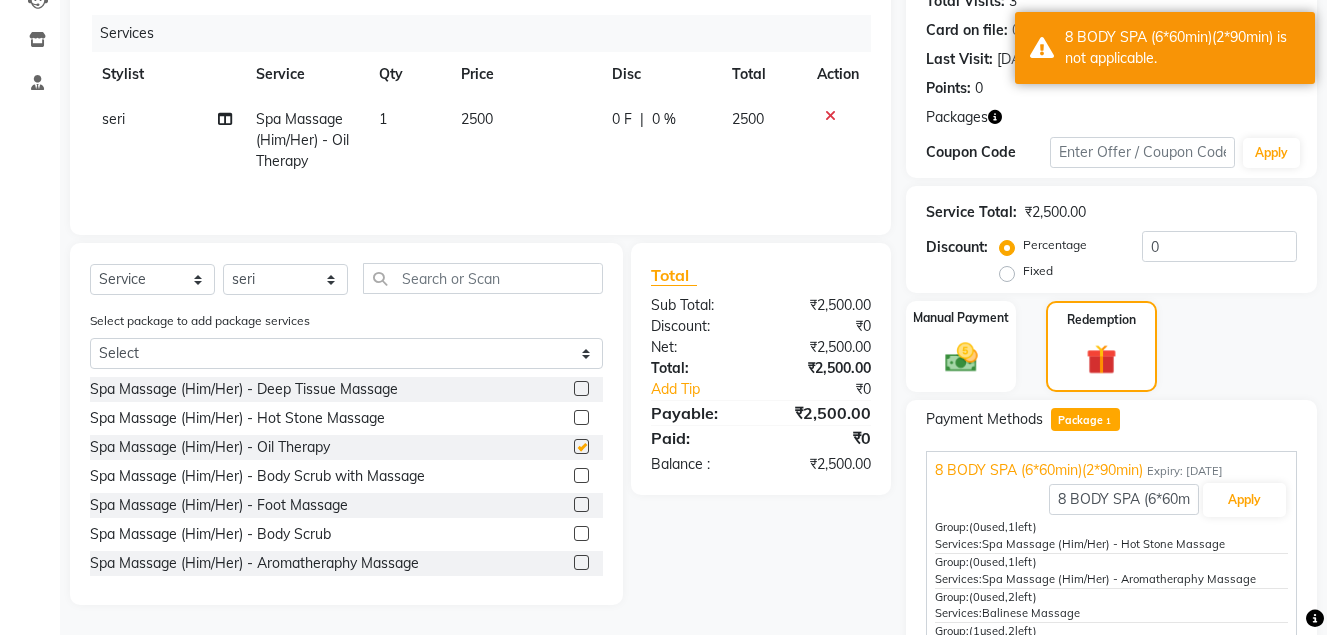checkbox on "false" 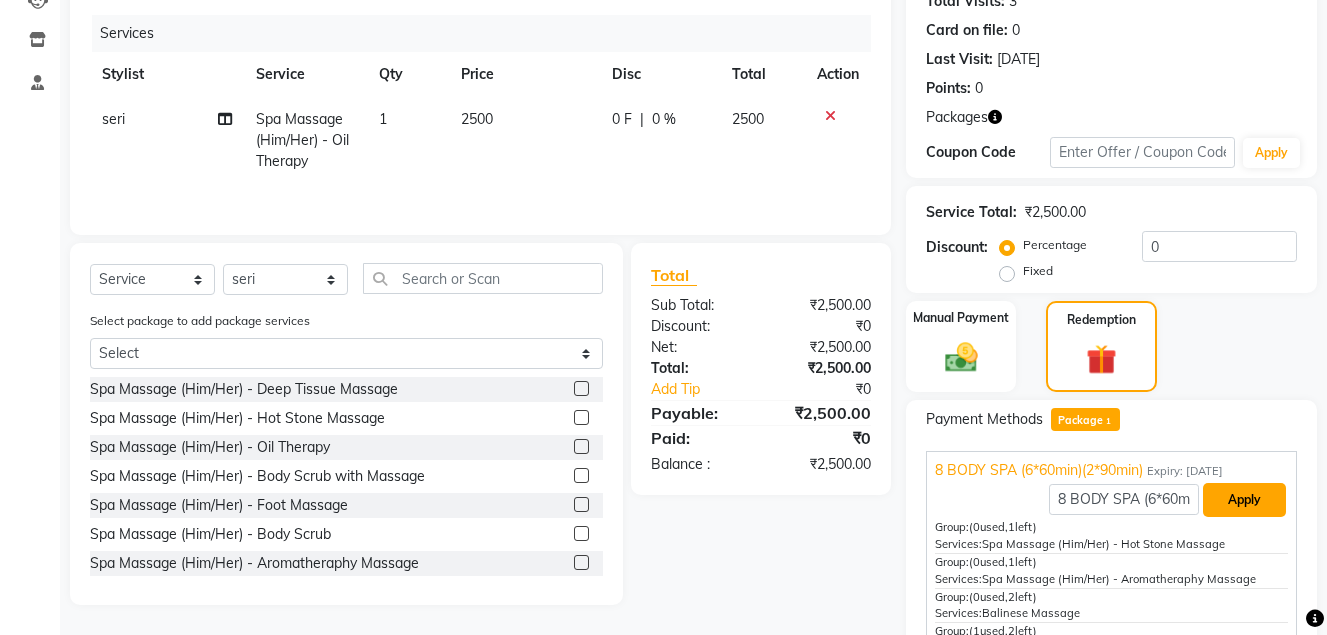 click on "Apply" at bounding box center (1244, 500) 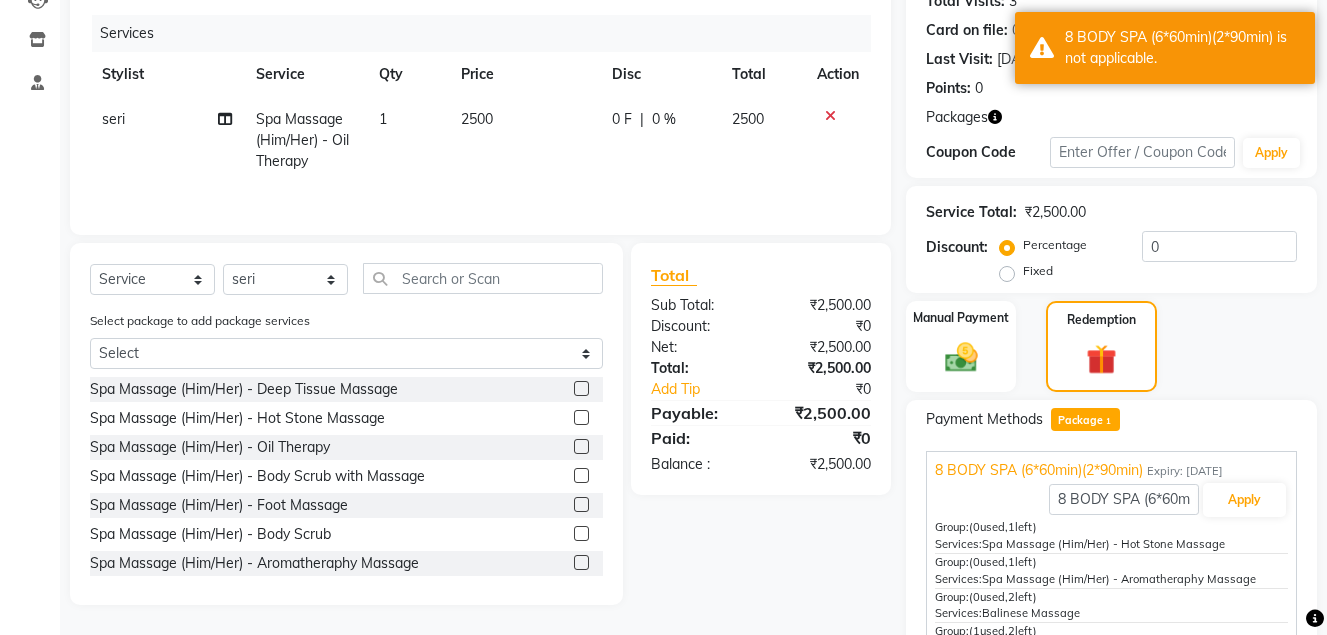 click 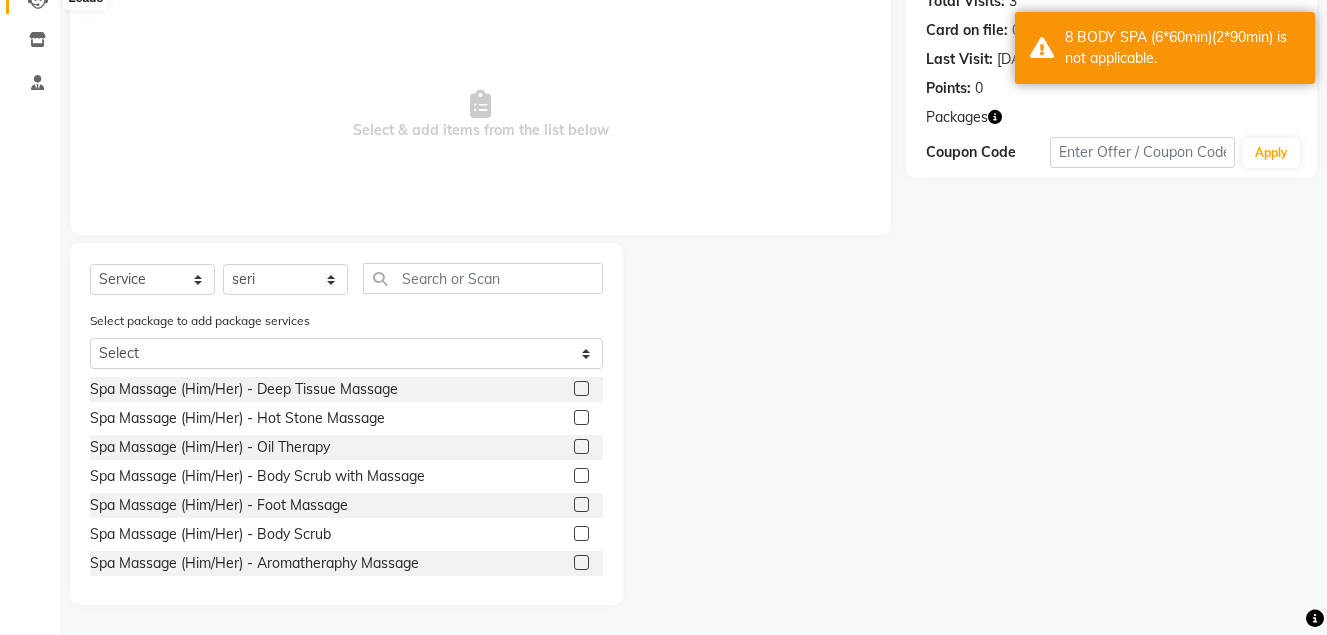 scroll, scrollTop: 0, scrollLeft: 0, axis: both 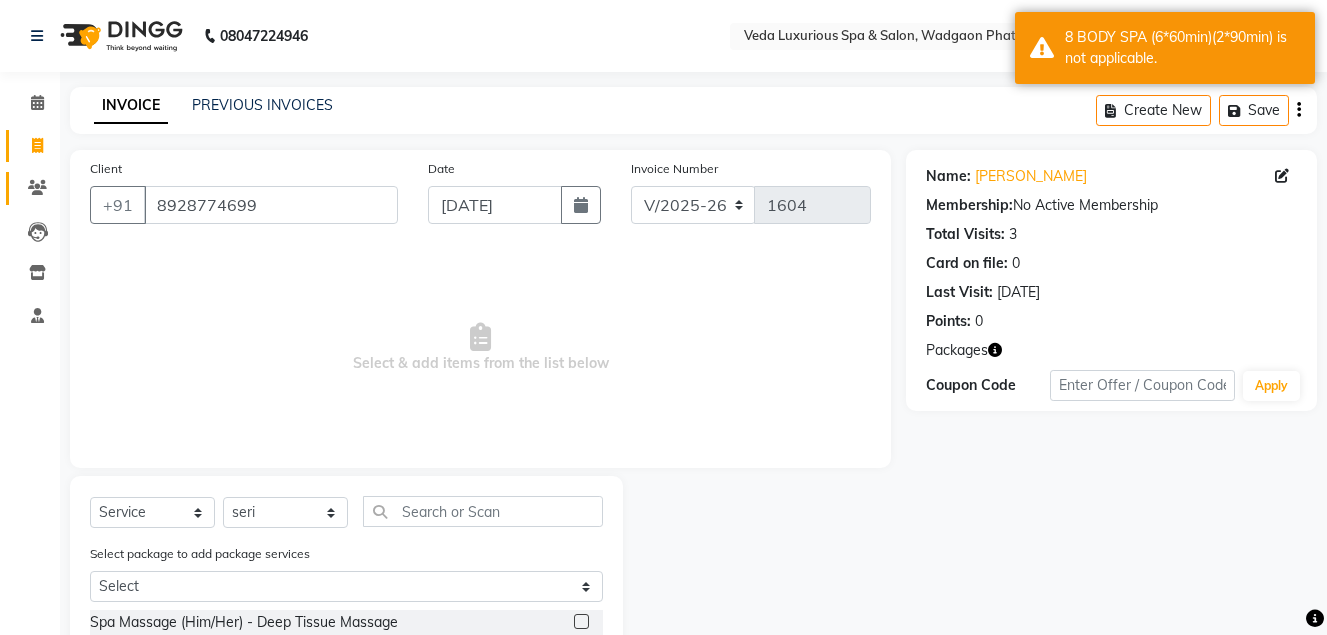 click on "Clients" 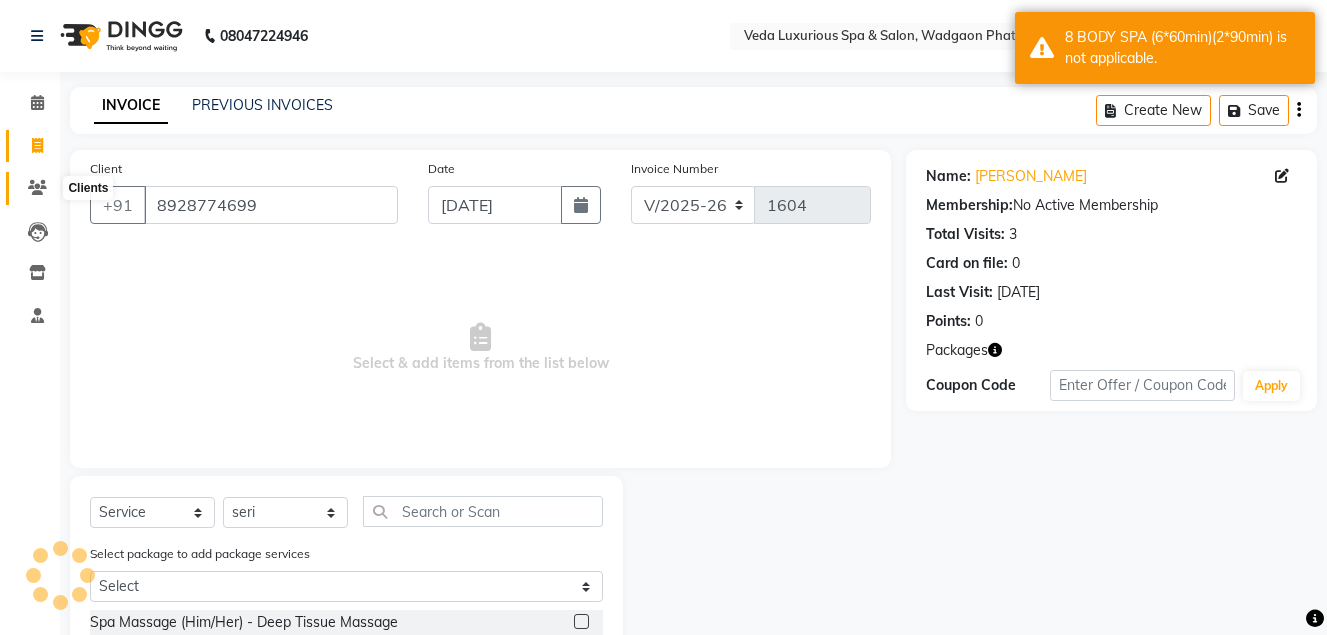 click 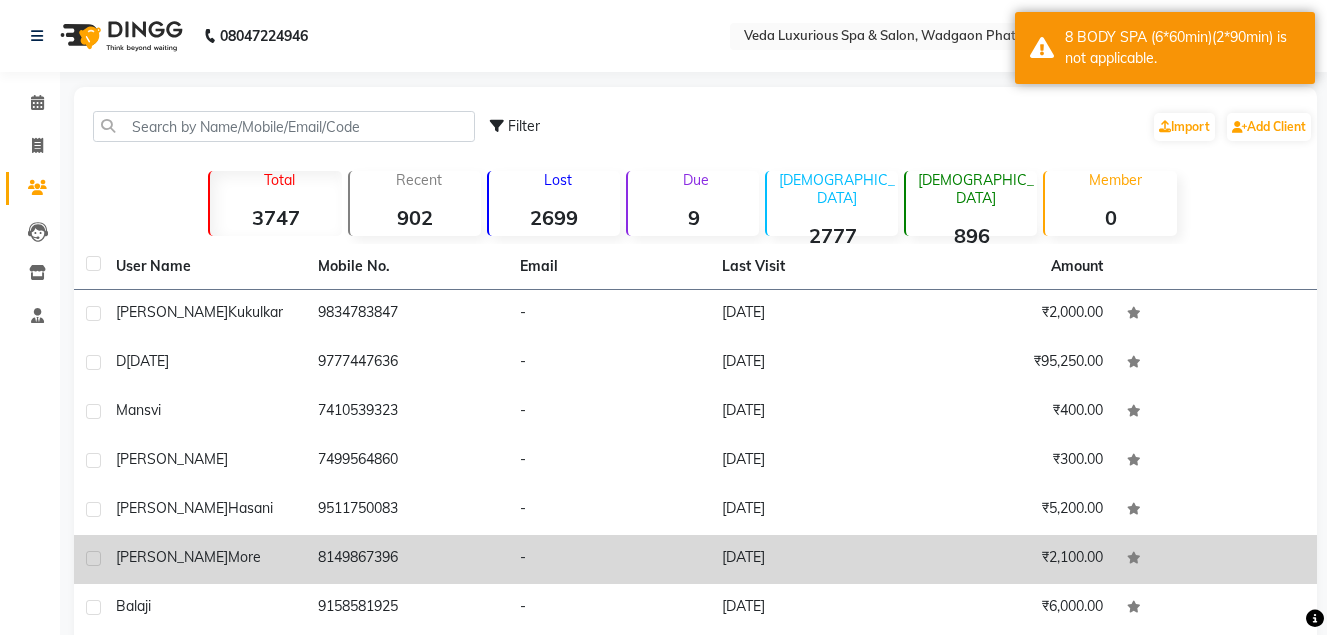 scroll, scrollTop: 231, scrollLeft: 0, axis: vertical 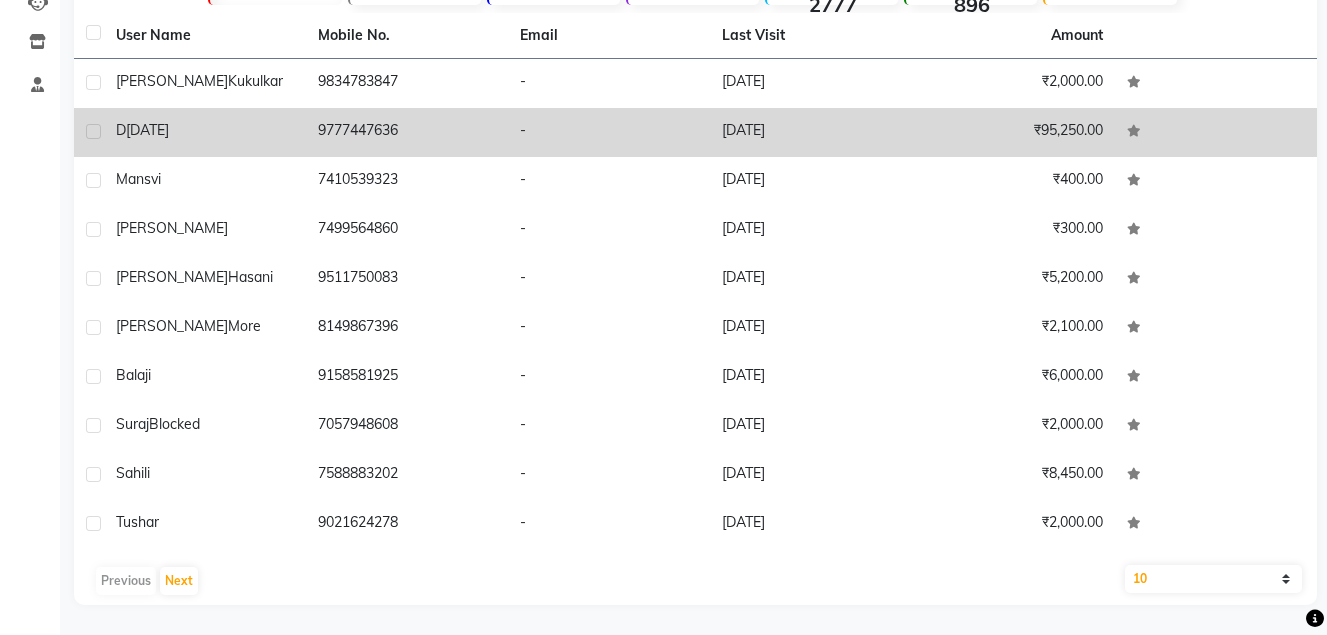 drag, startPoint x: 175, startPoint y: 131, endPoint x: 199, endPoint y: 132, distance: 24.020824 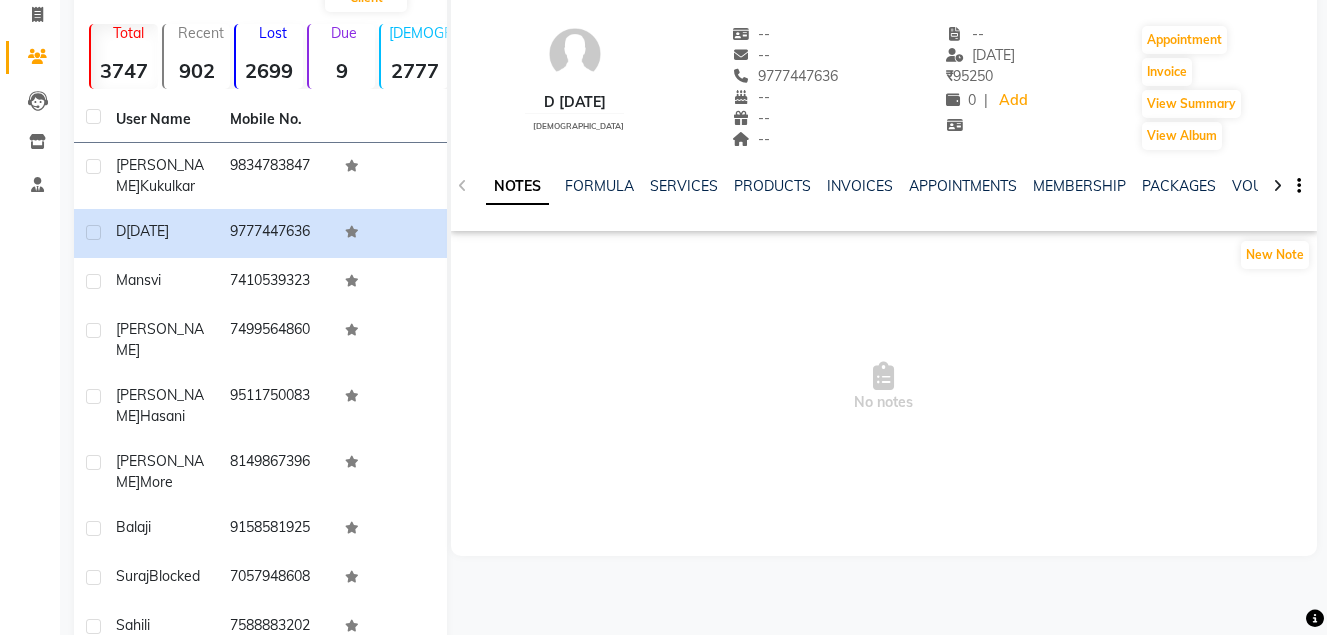 scroll, scrollTop: 0, scrollLeft: 0, axis: both 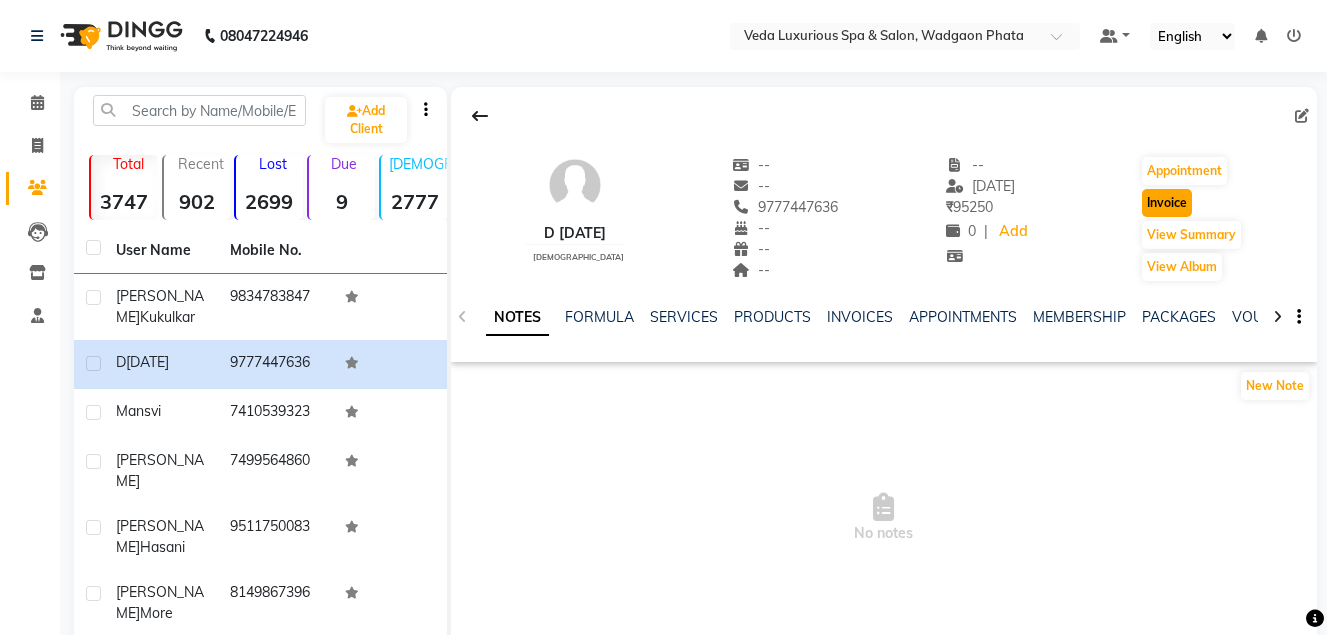click on "Invoice" 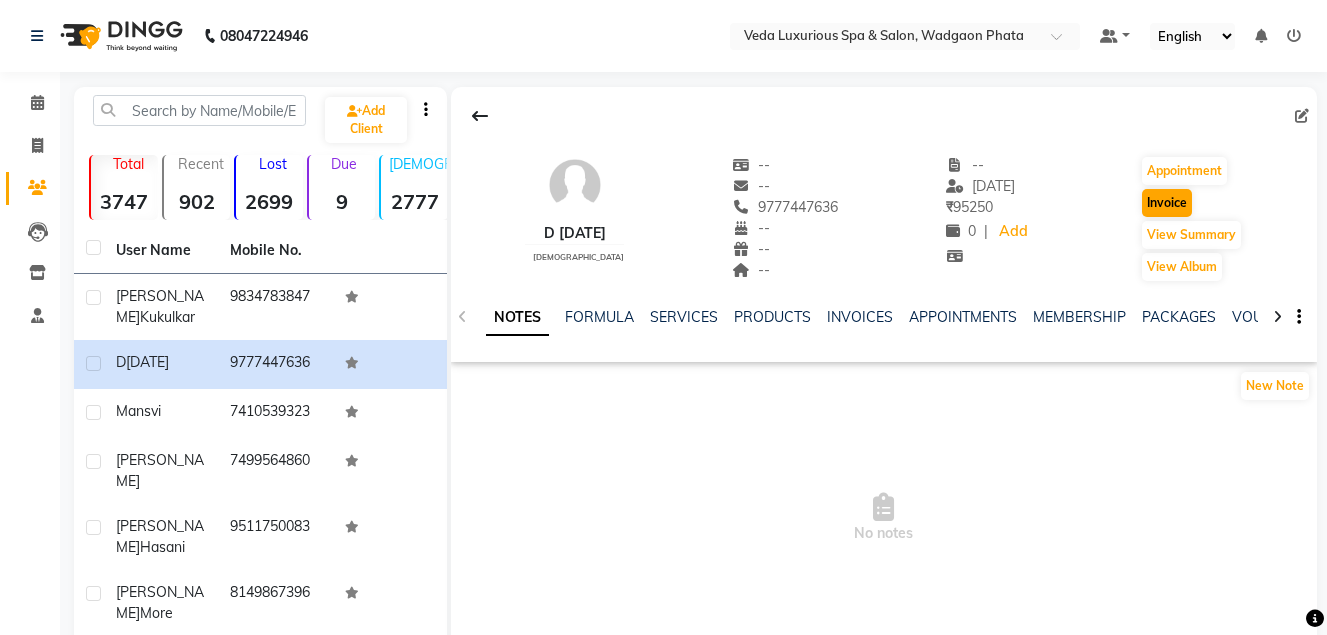 select on "service" 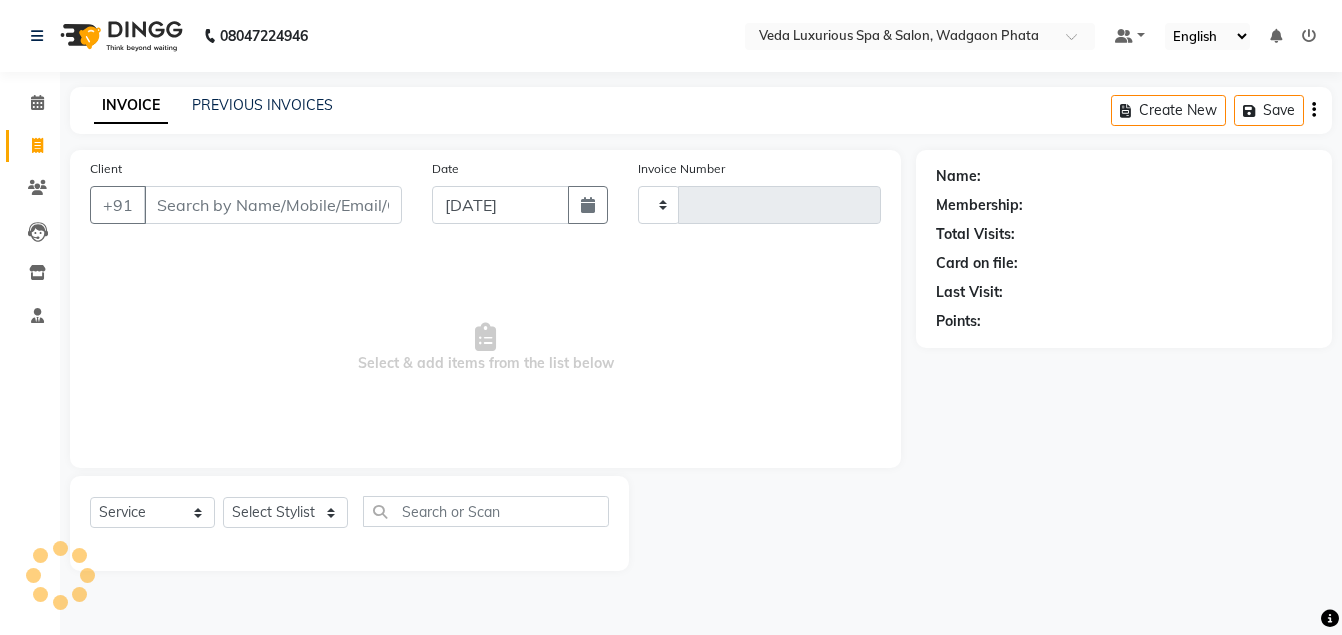 type on "1604" 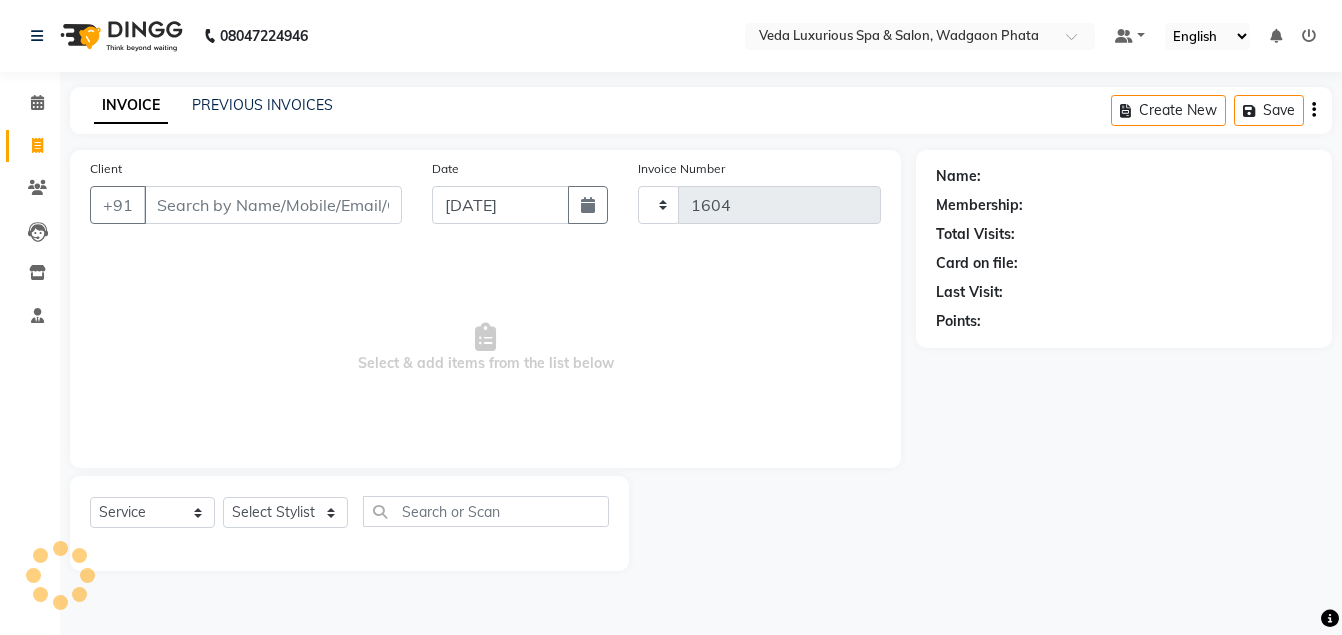 select on "4666" 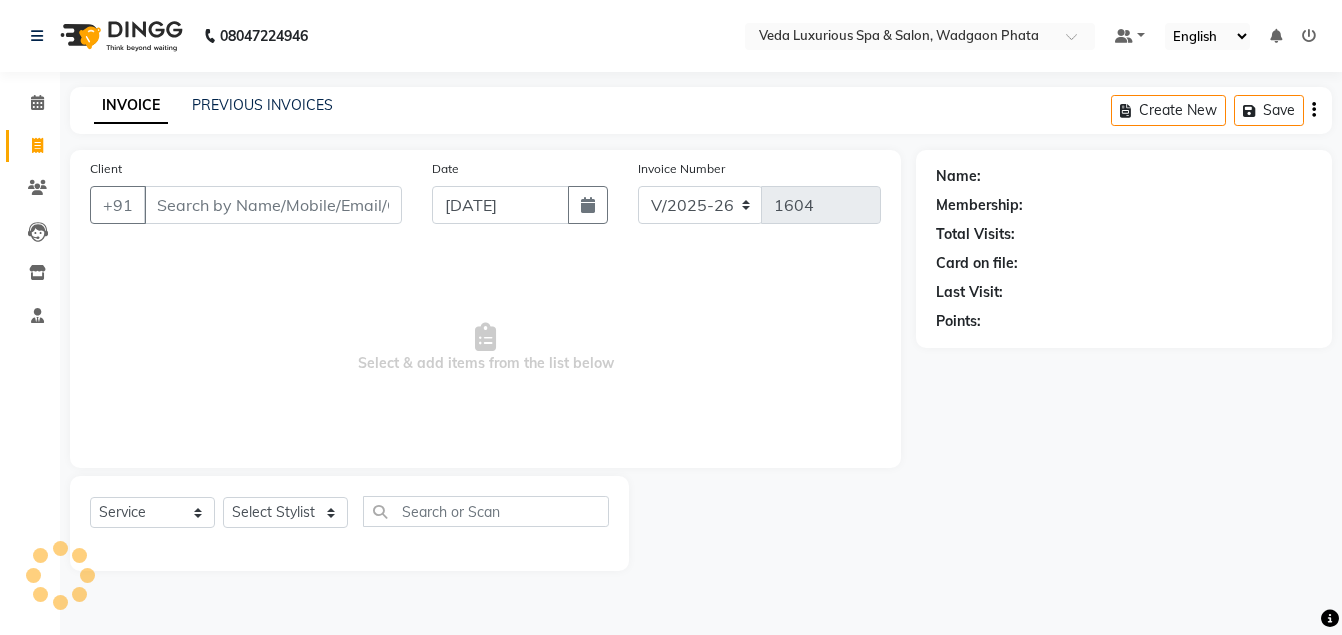 type on "9777447636" 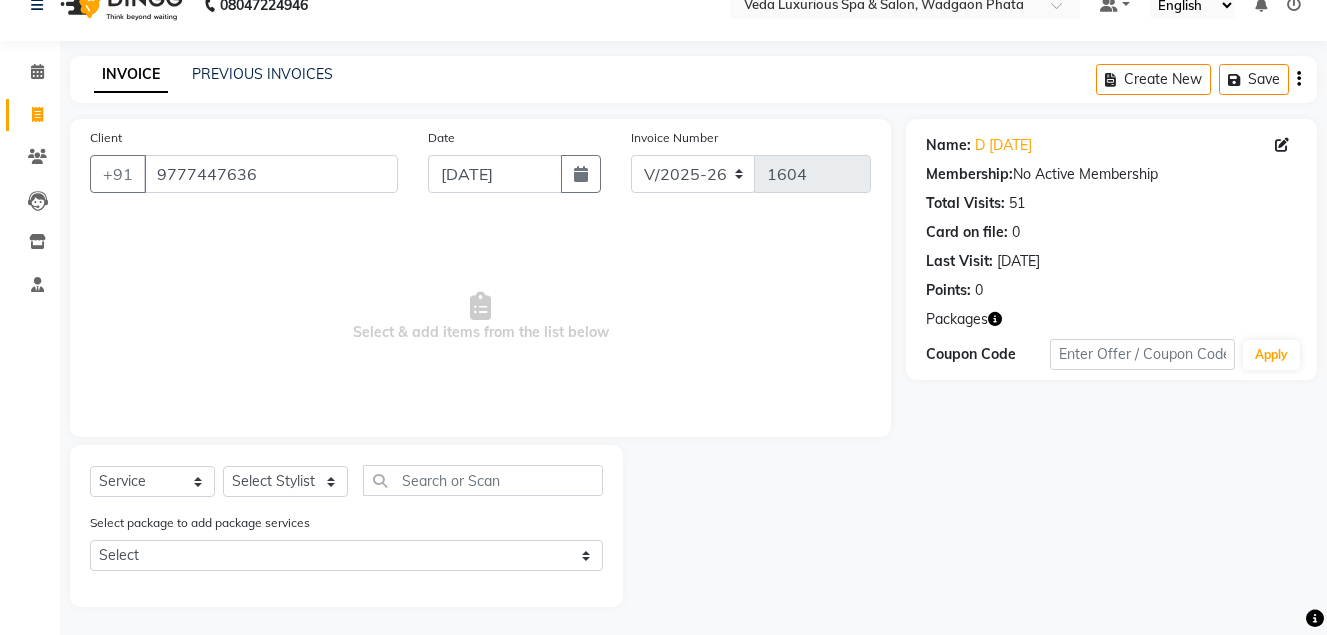 scroll, scrollTop: 33, scrollLeft: 0, axis: vertical 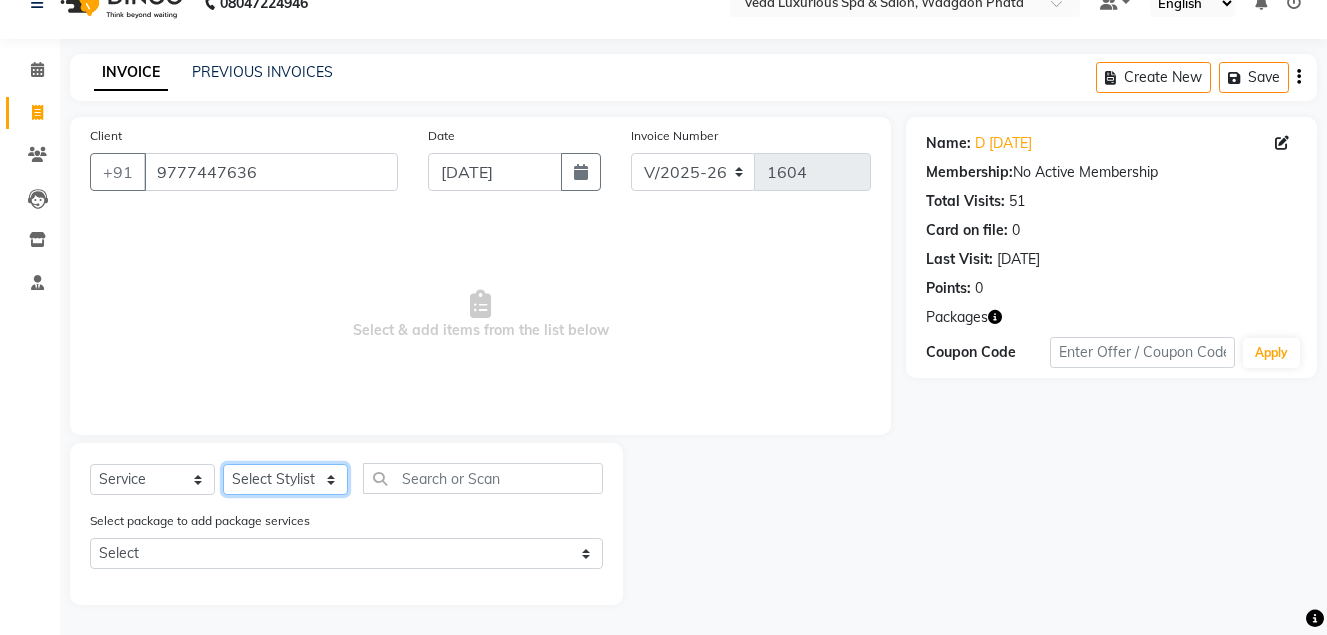 drag, startPoint x: 291, startPoint y: 487, endPoint x: 291, endPoint y: 470, distance: 17 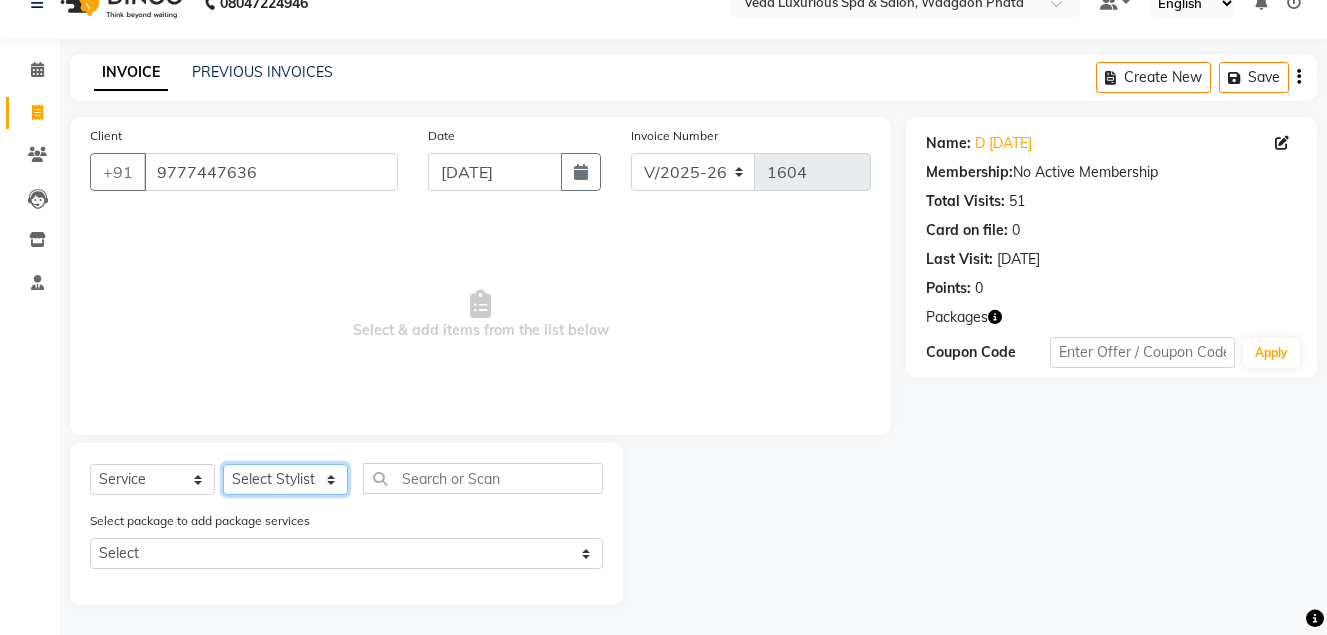 select on "44309" 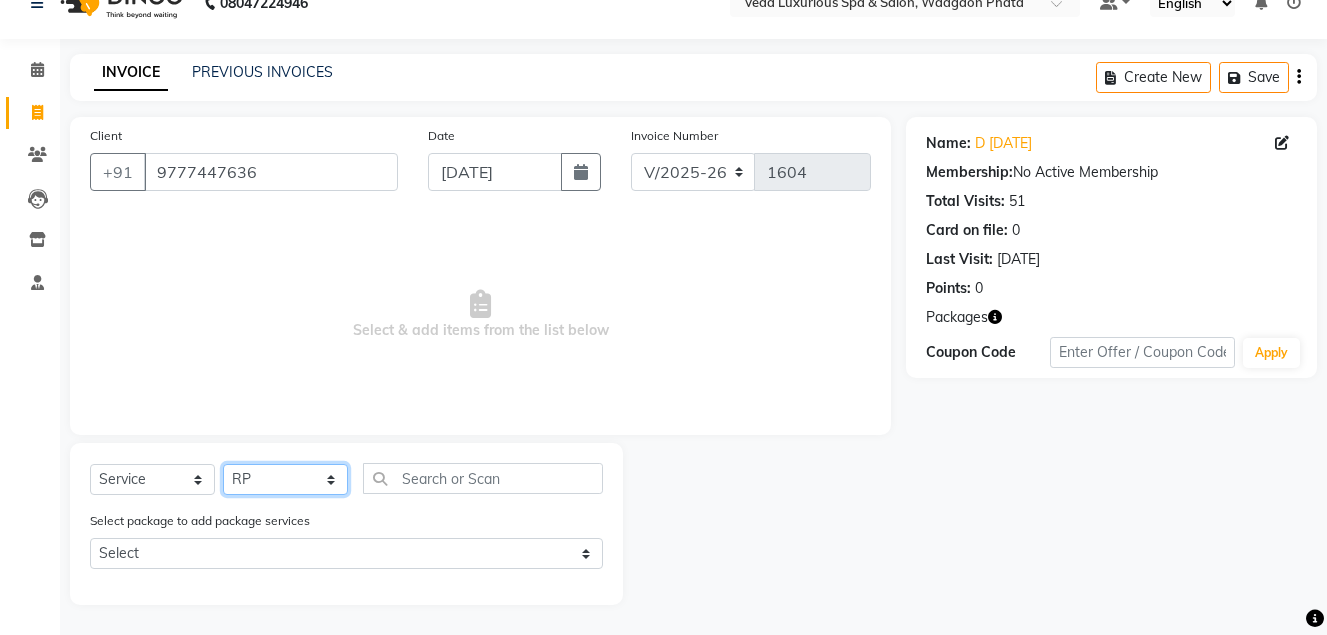 click on "Select Stylist Ankur GOLU [PERSON_NAME] [PERSON_NAME] [PERSON_NAME] RP seri VEDA" 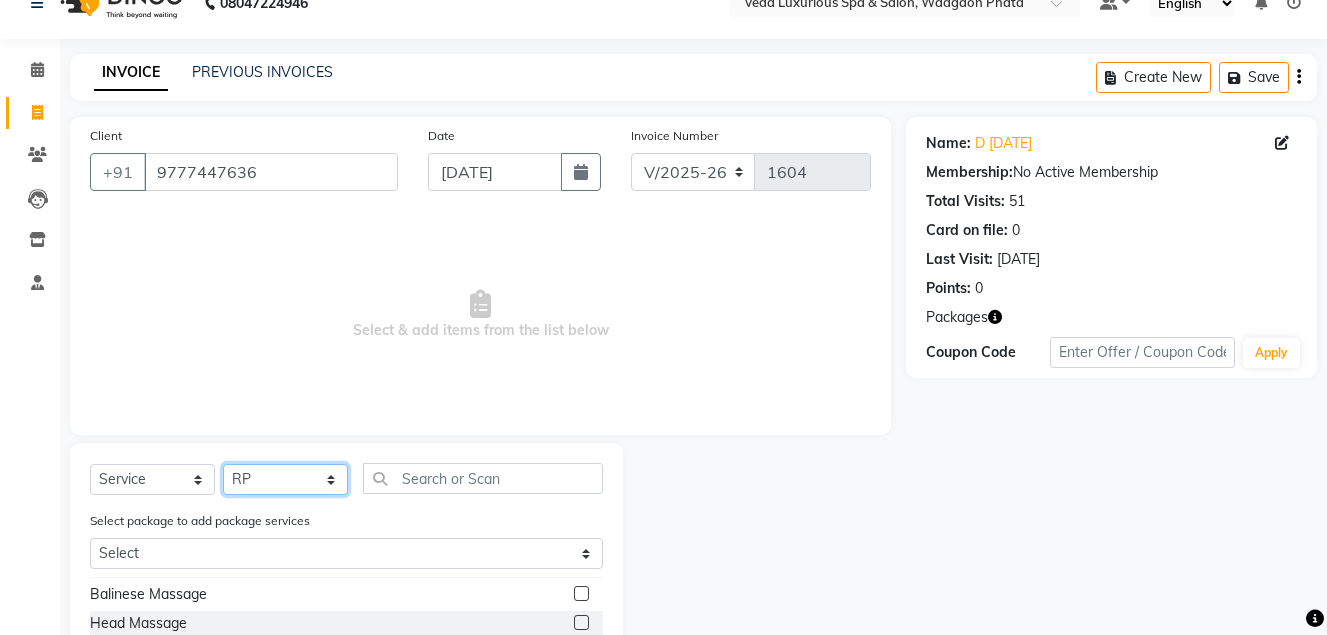 scroll, scrollTop: 400, scrollLeft: 0, axis: vertical 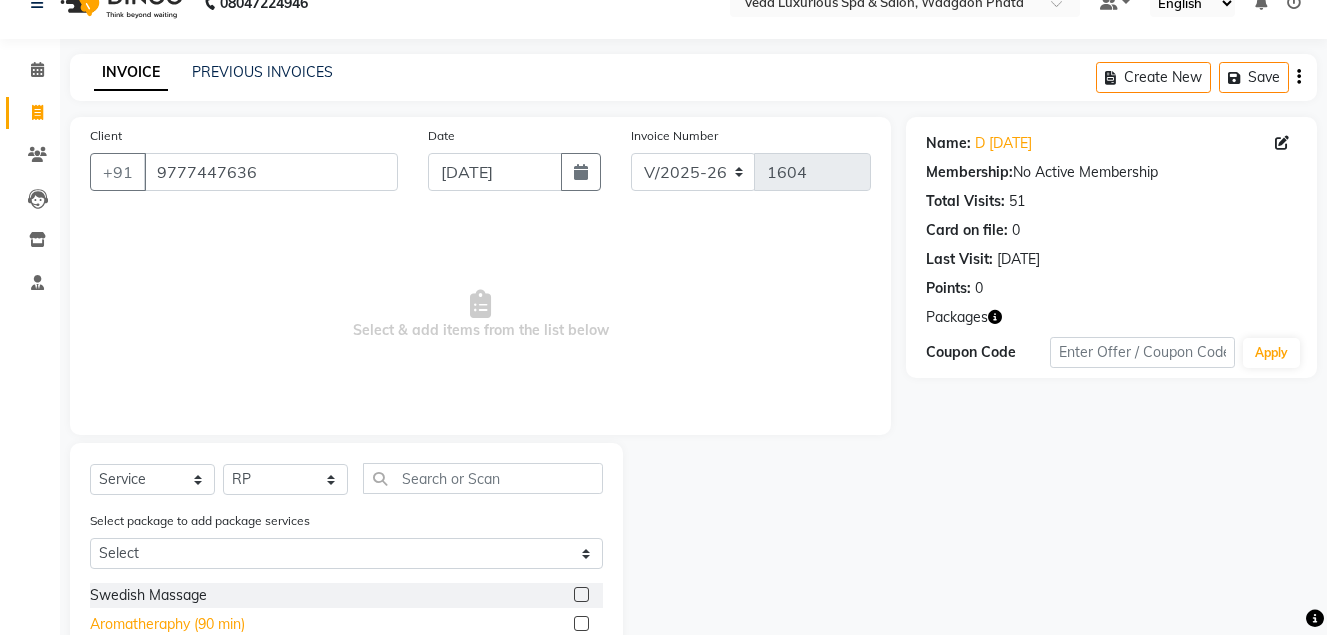 click on "Aromatheraphy (90 min)" 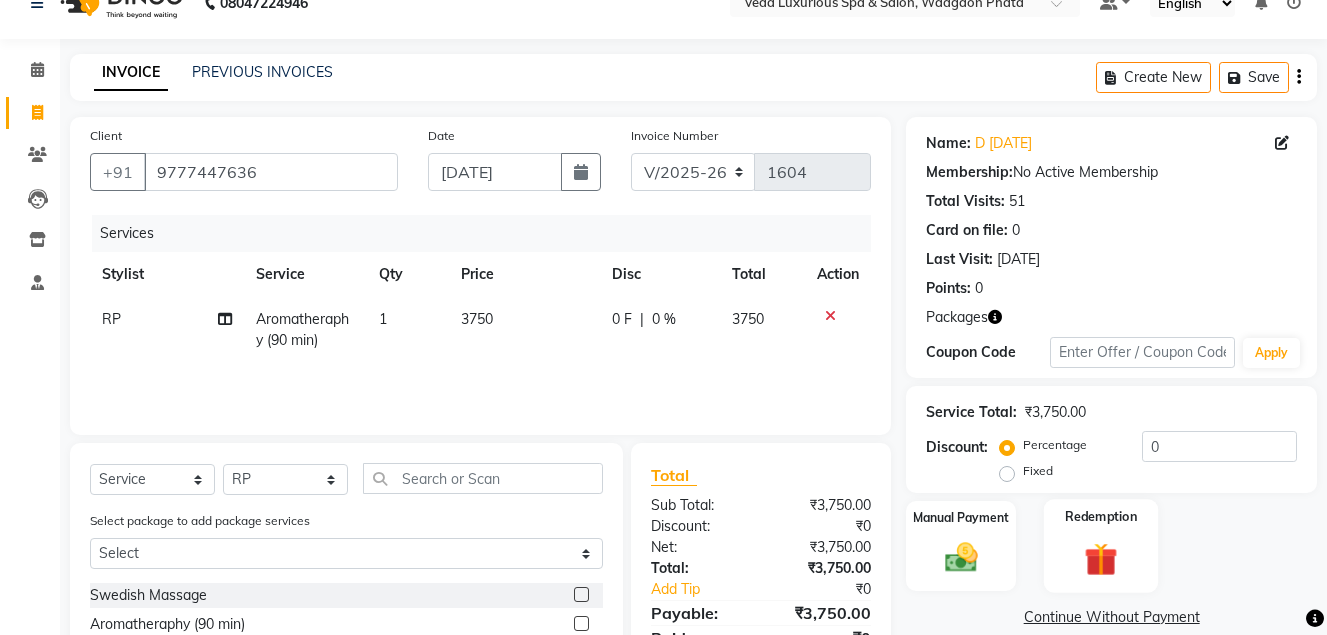 click on "Redemption" 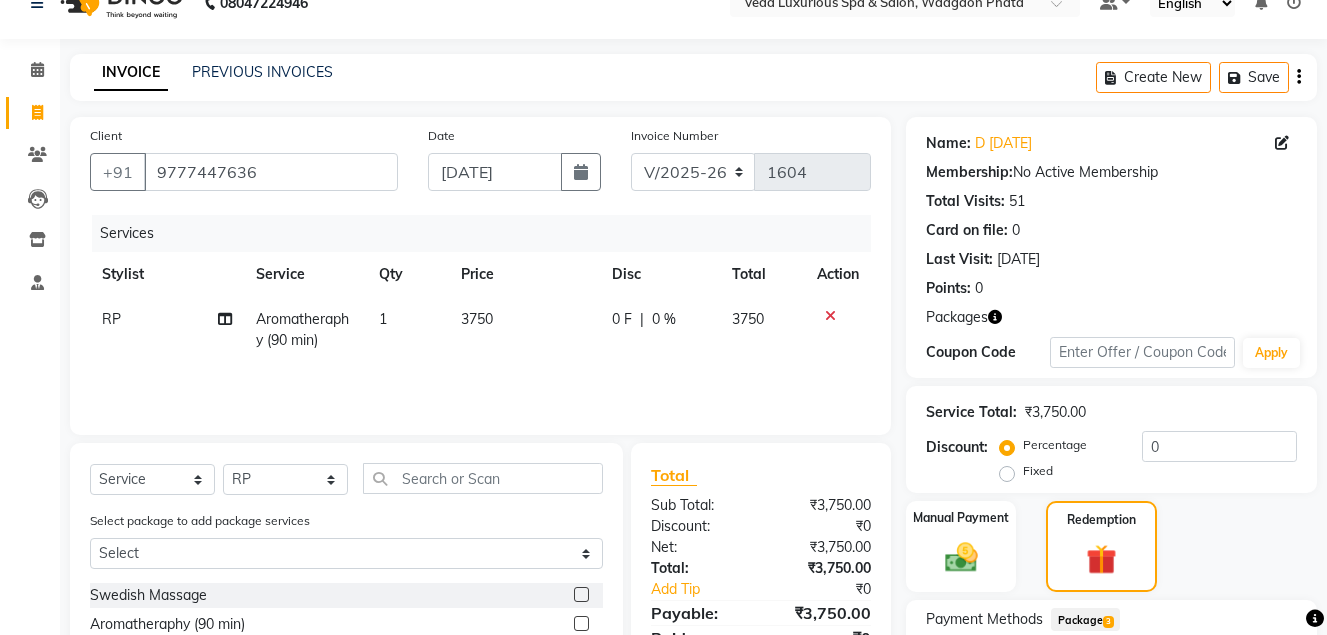 scroll, scrollTop: 233, scrollLeft: 0, axis: vertical 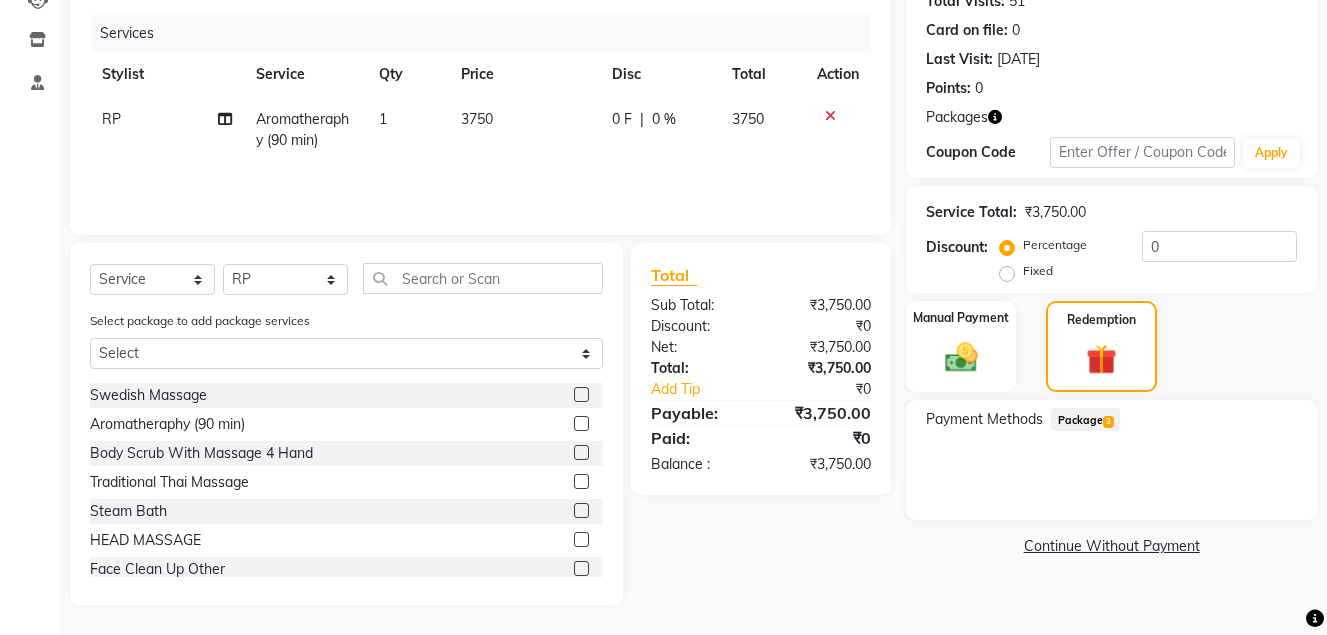 click on "Package  3" 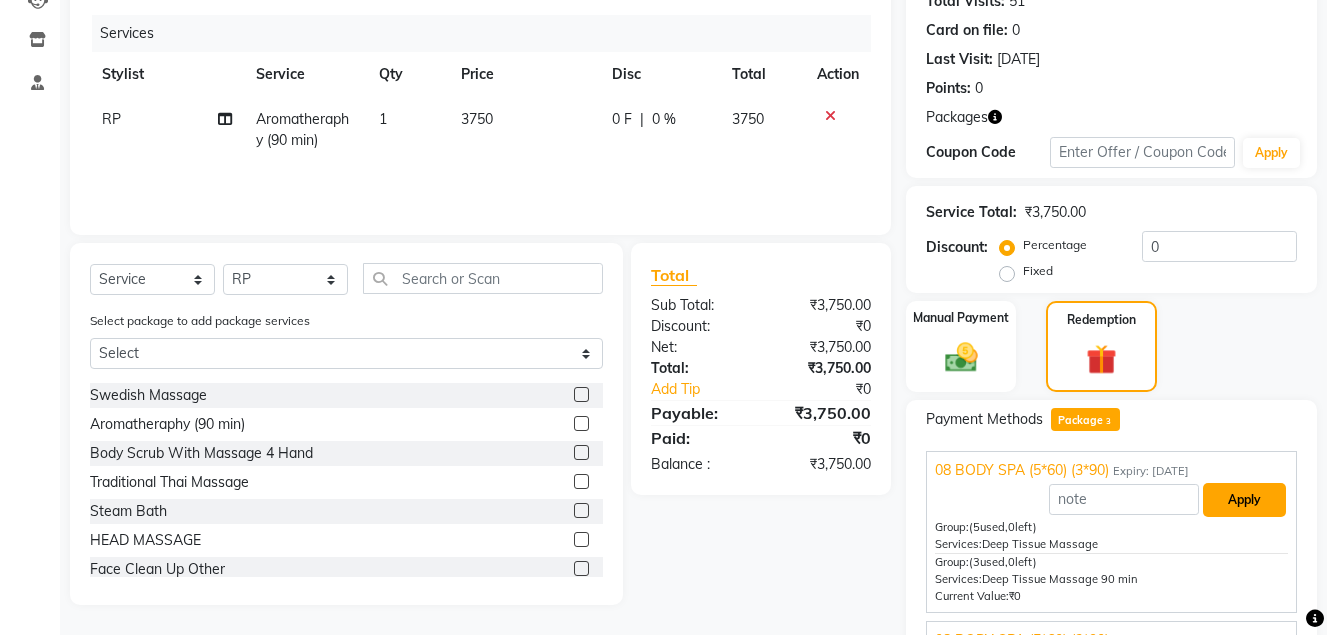 click on "Apply" at bounding box center (1244, 500) 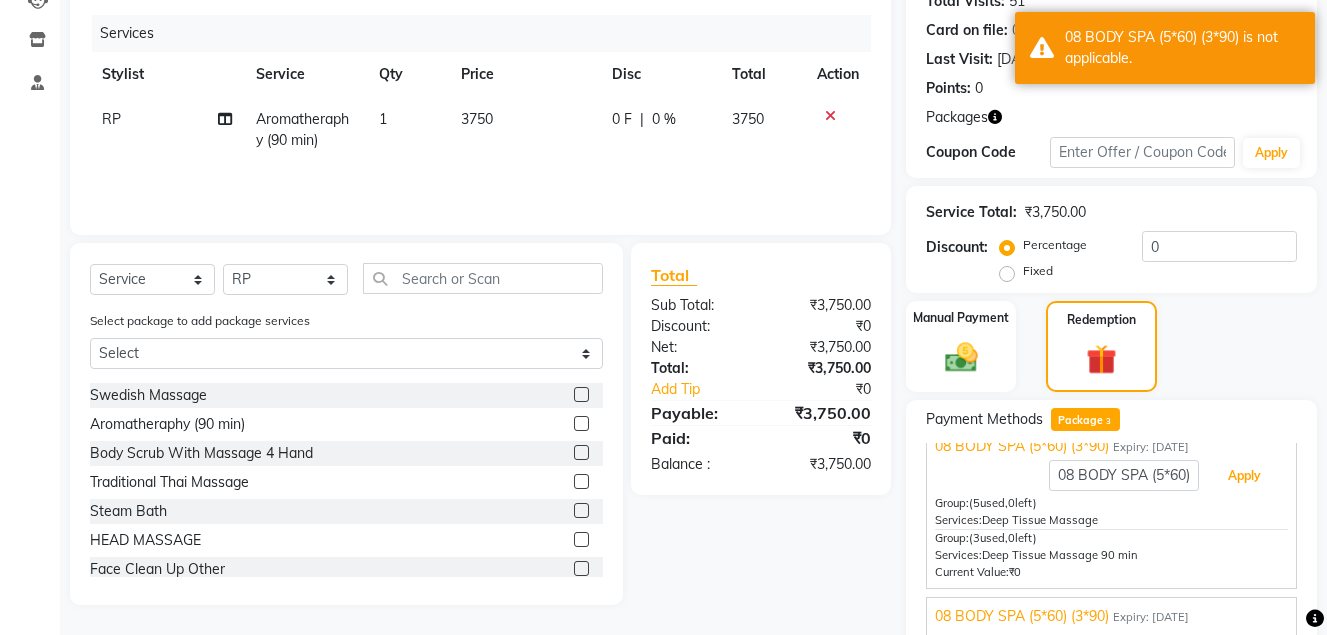 scroll, scrollTop: 34, scrollLeft: 0, axis: vertical 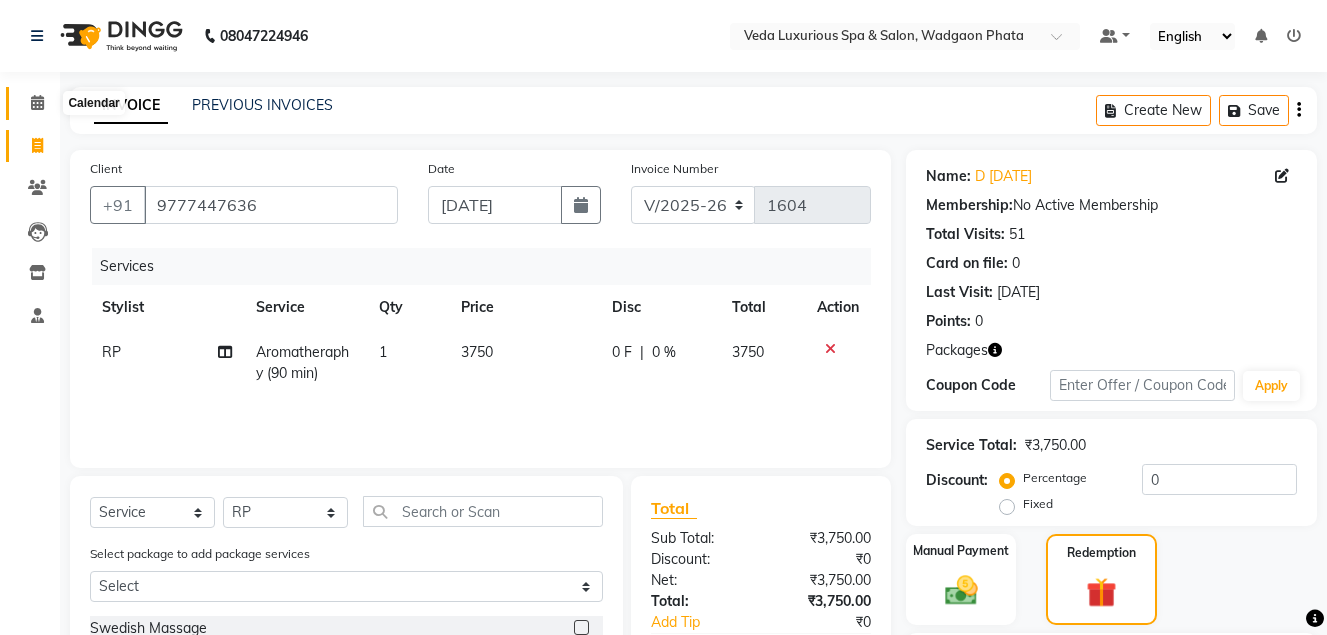 click 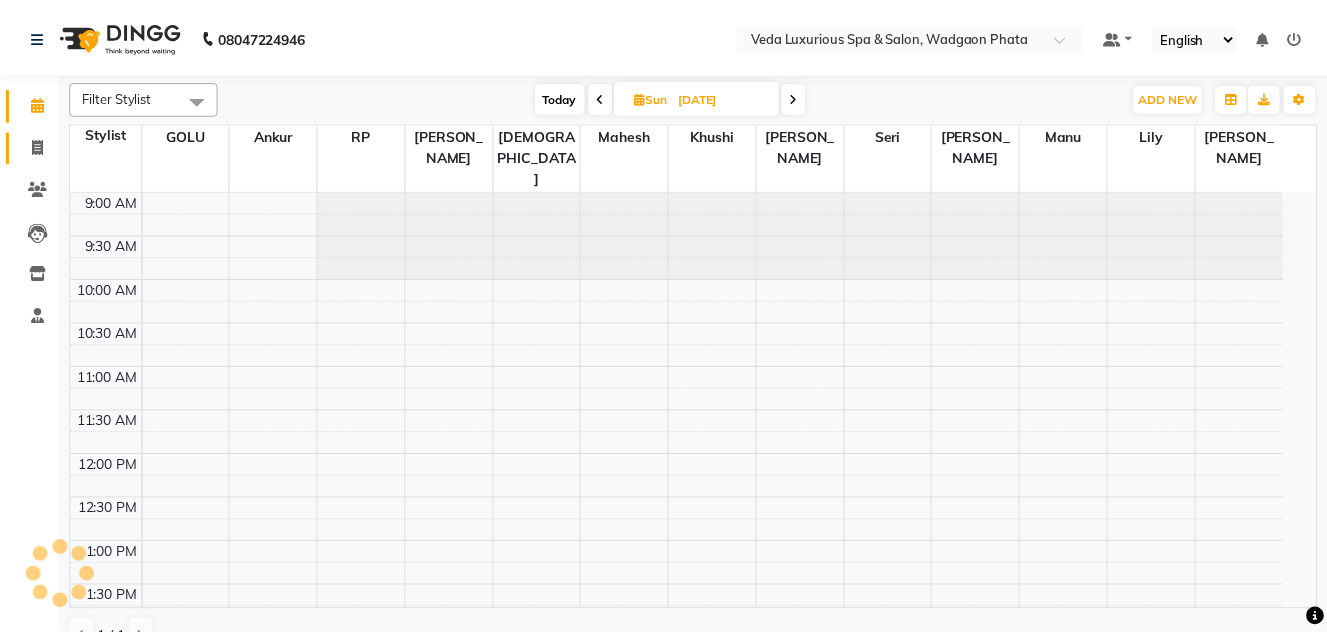 scroll, scrollTop: 770, scrollLeft: 0, axis: vertical 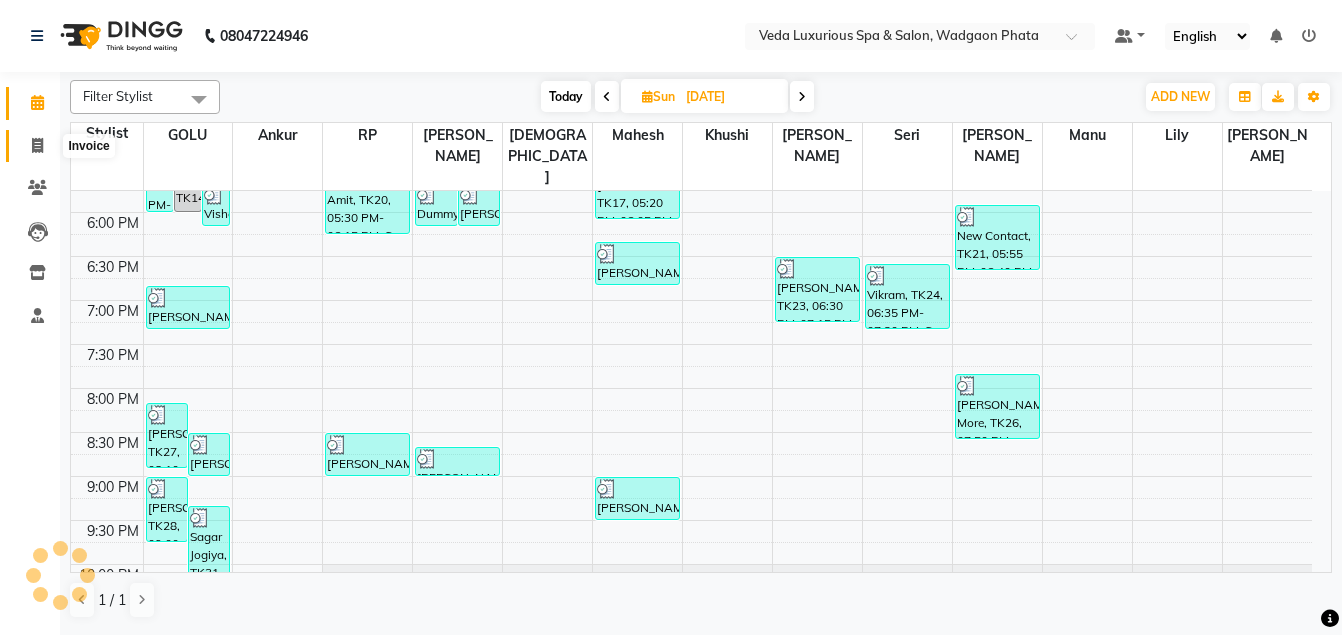 click 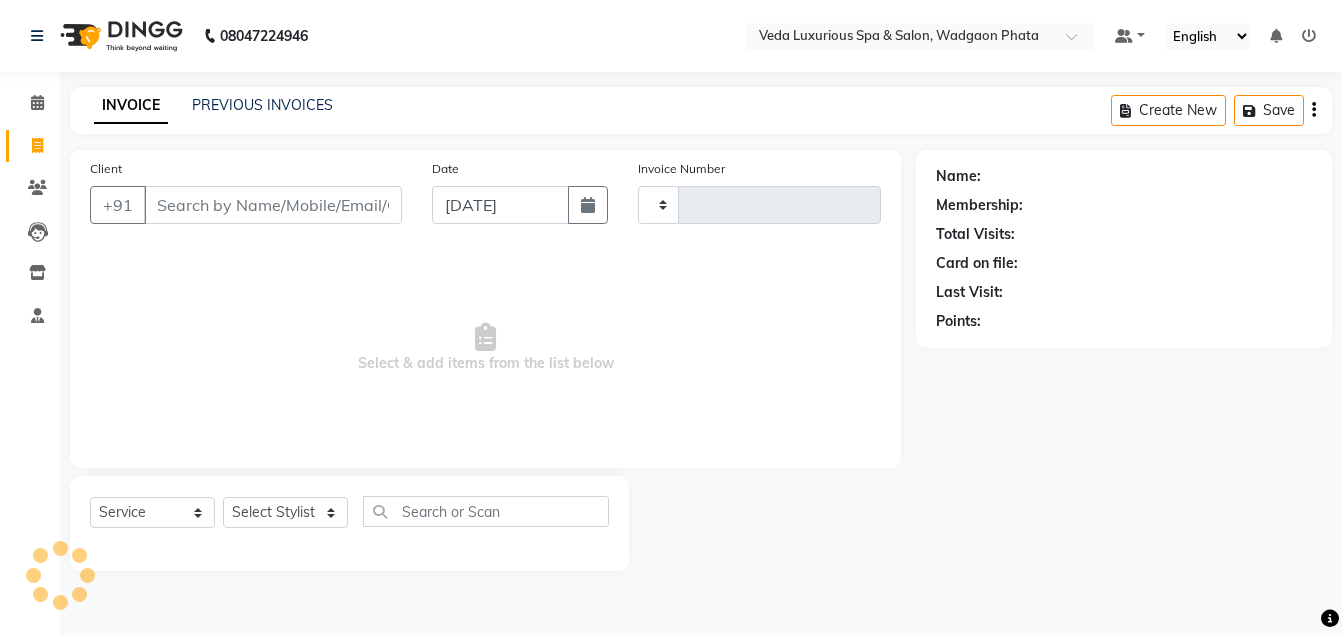 type on "1604" 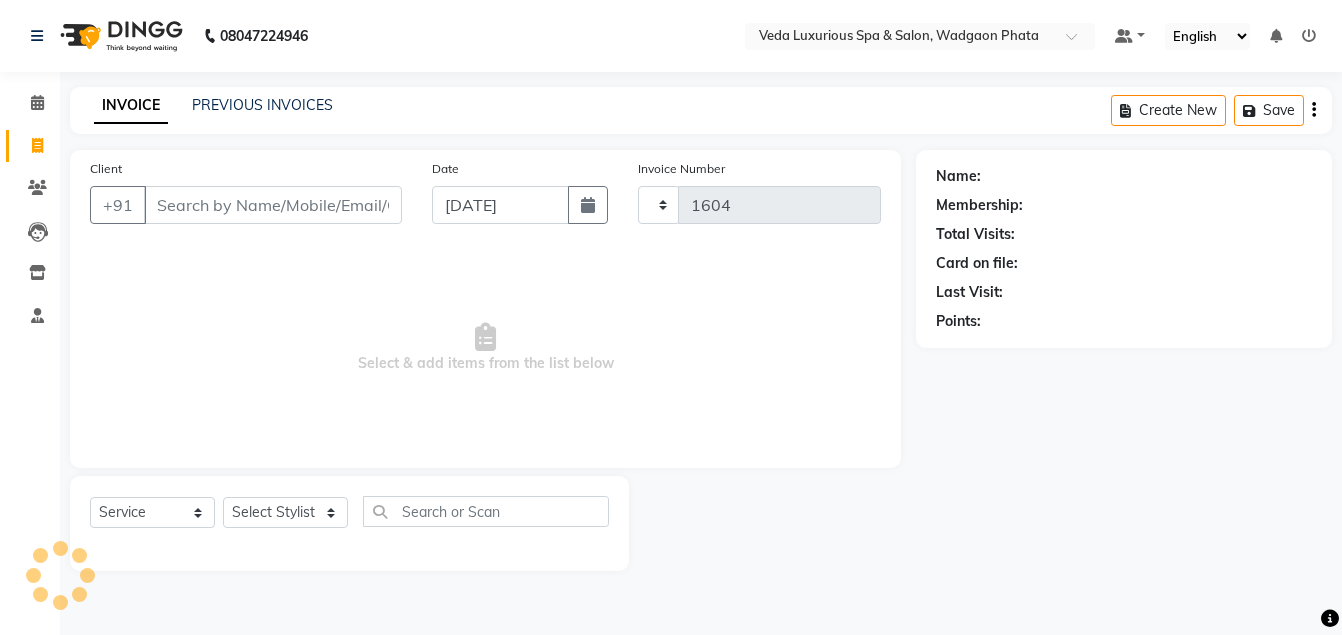 select on "4666" 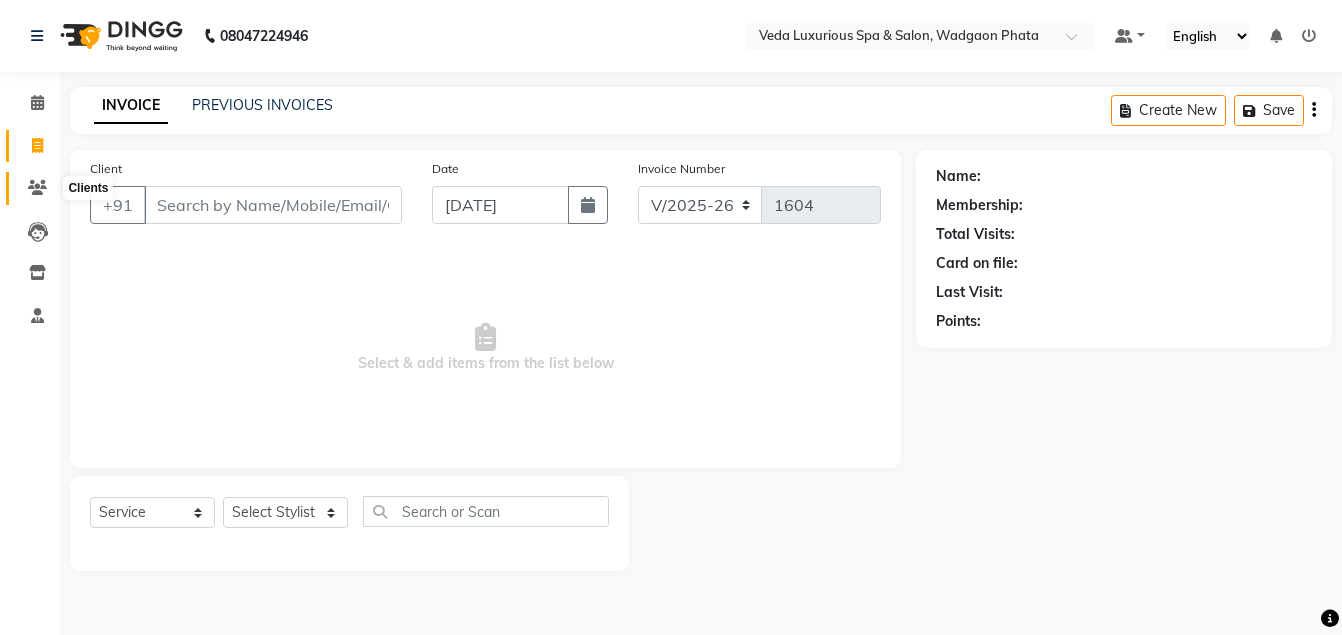 click 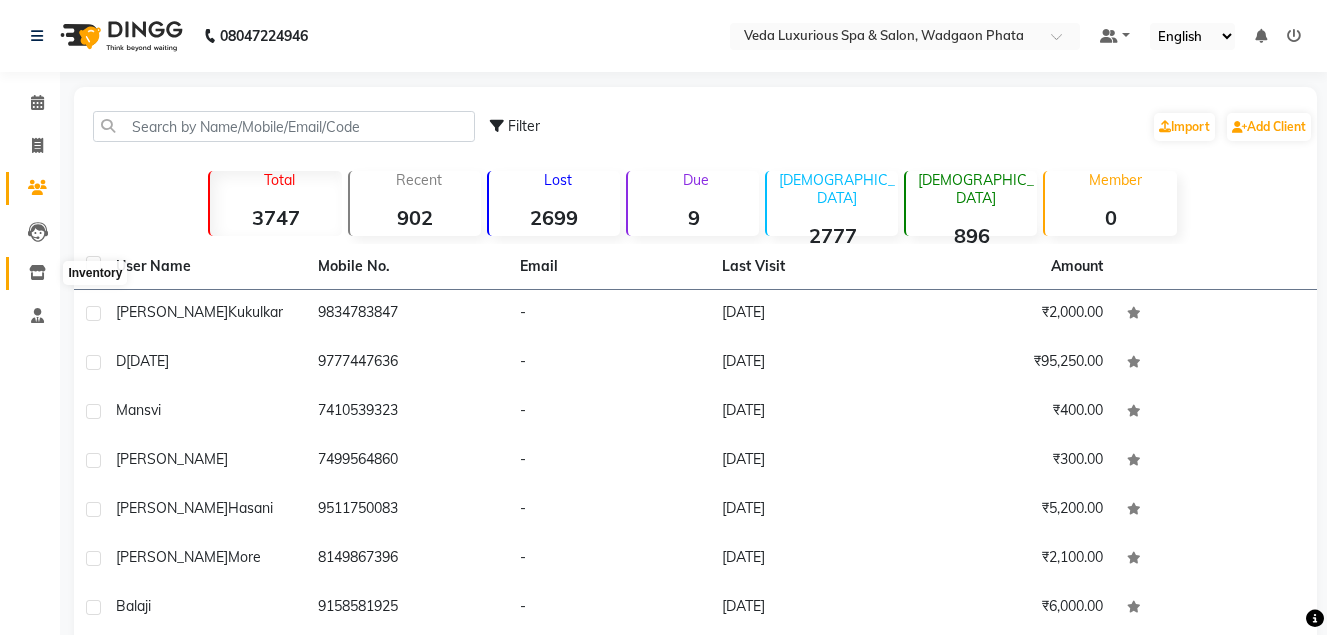 click 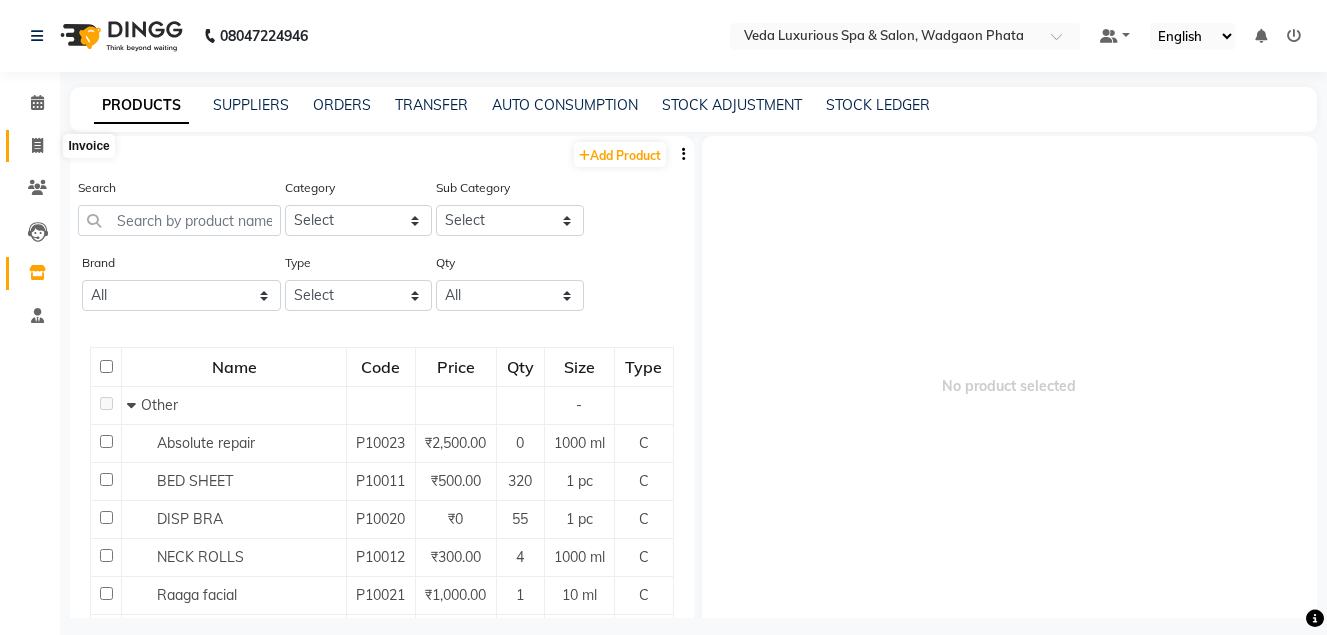 click 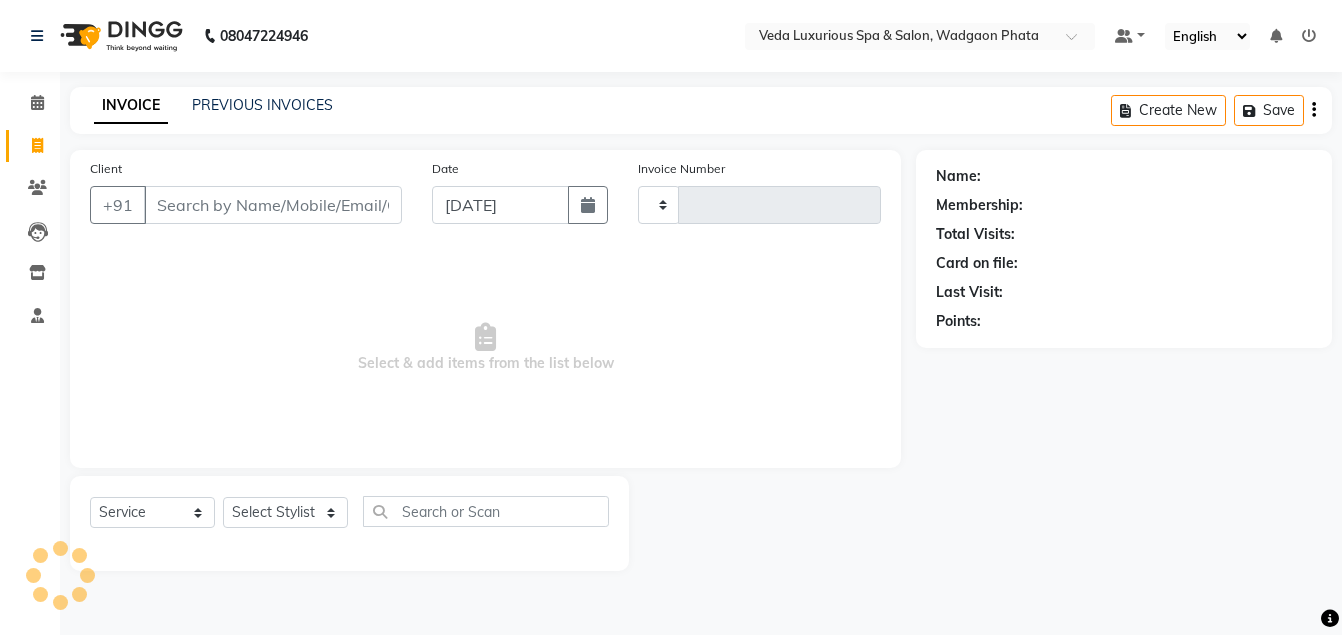 type on "1604" 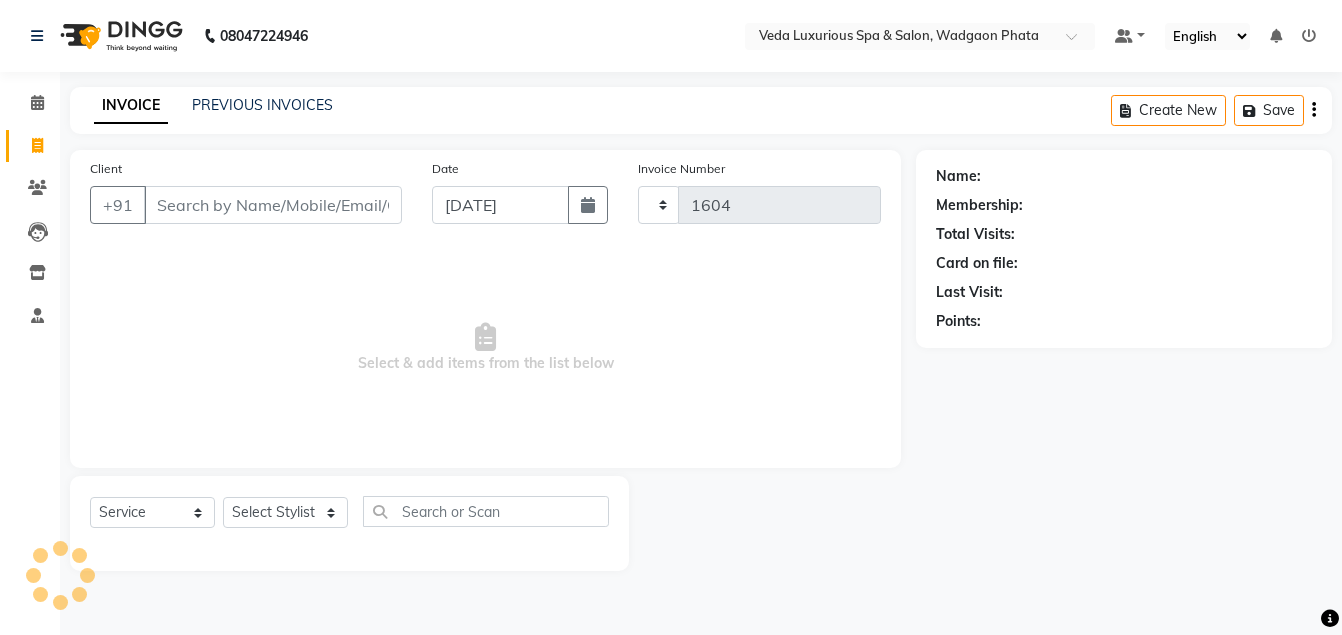 select on "4666" 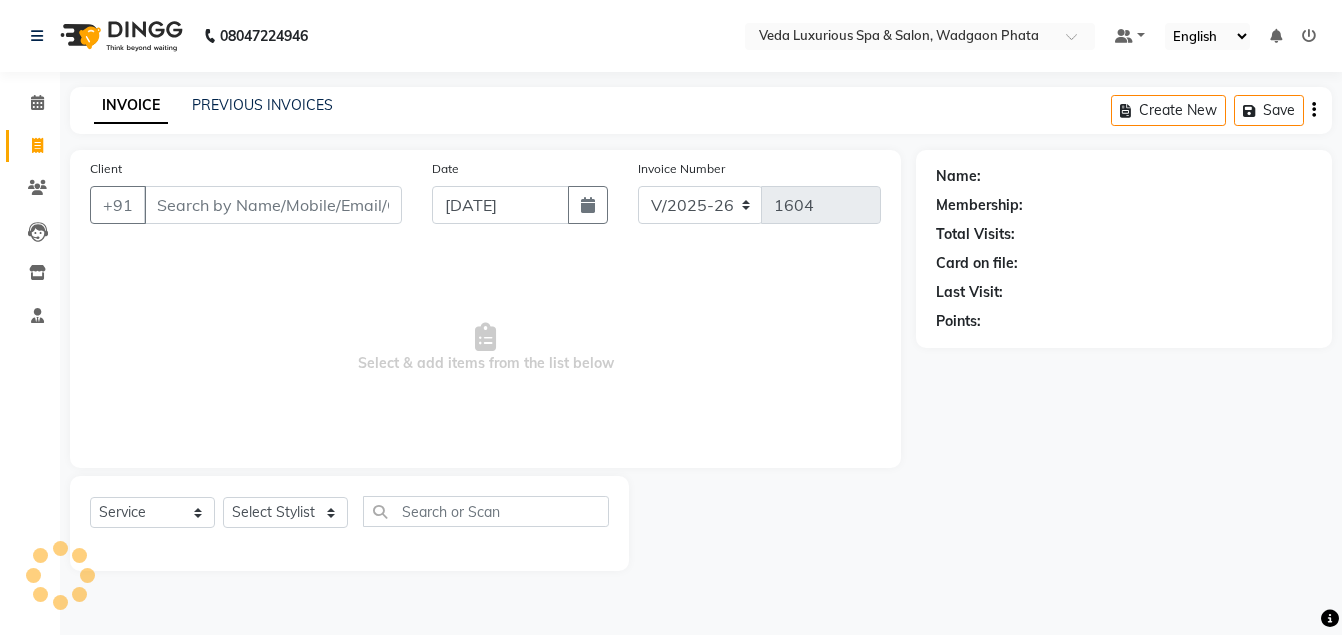 click on "Client" at bounding box center [273, 205] 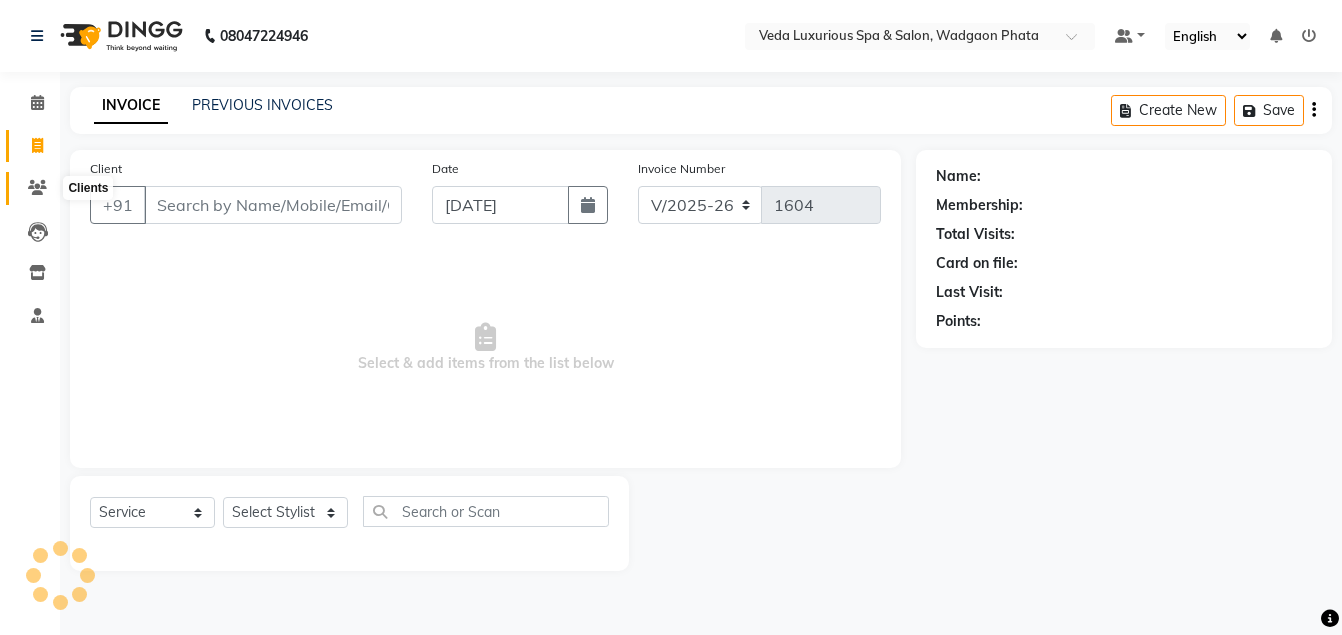 click 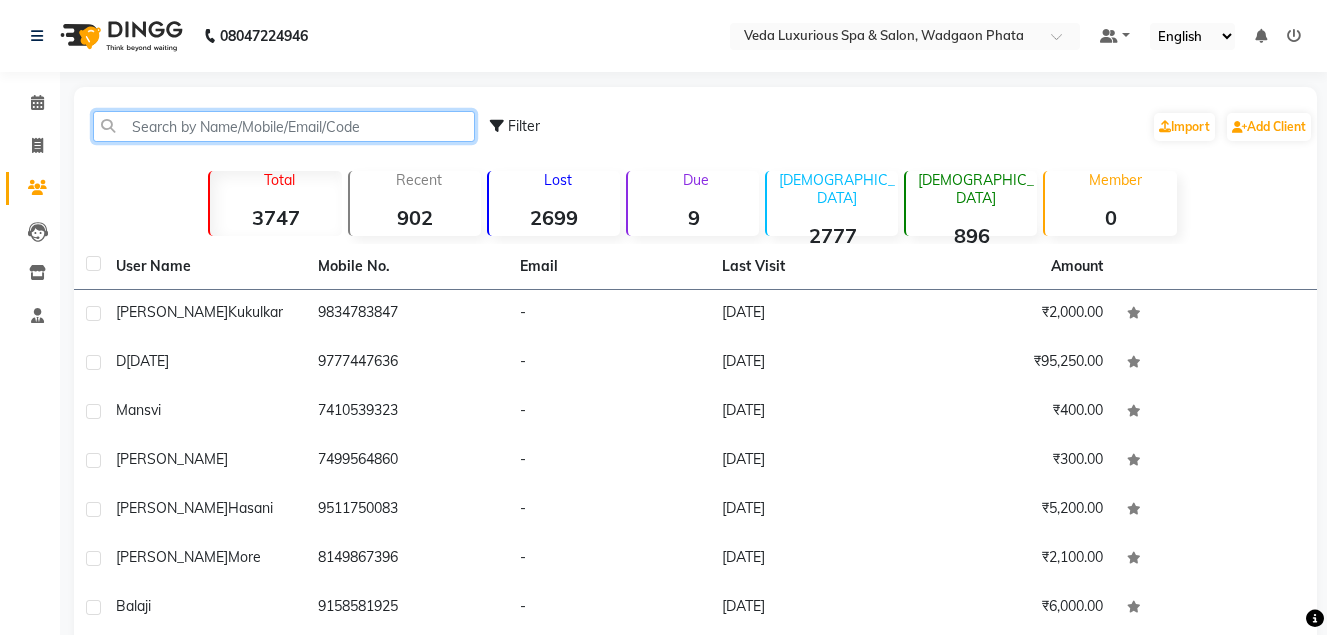 click 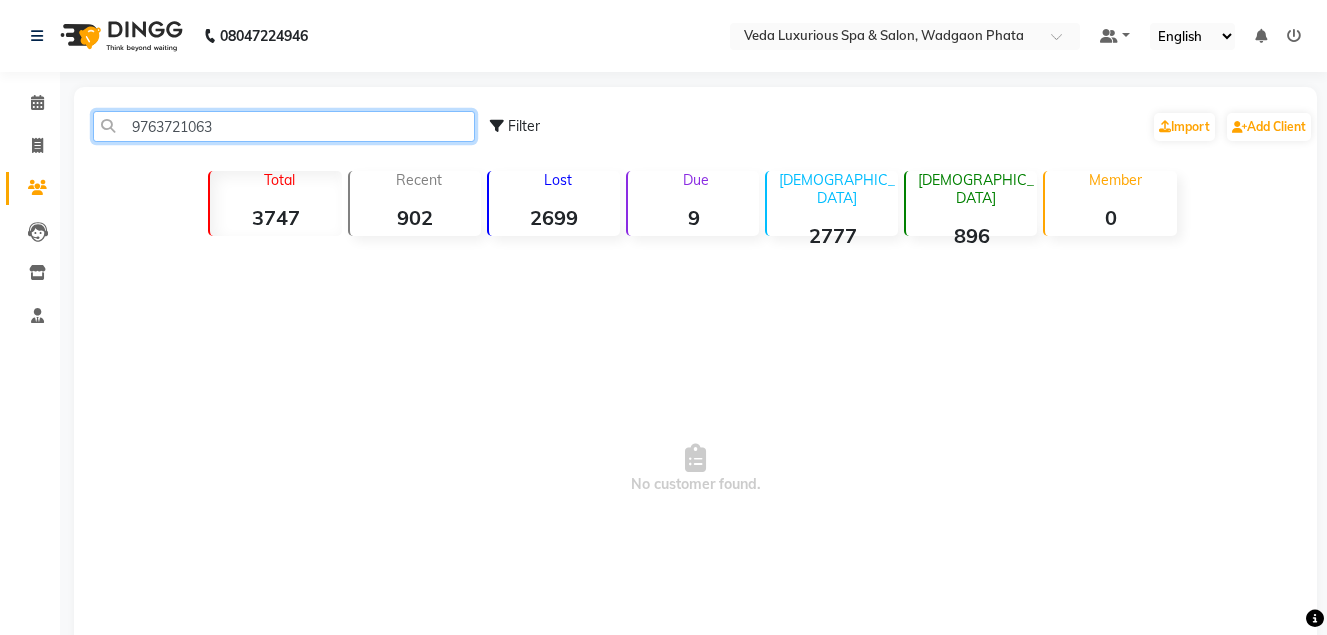 click on "9763721063" 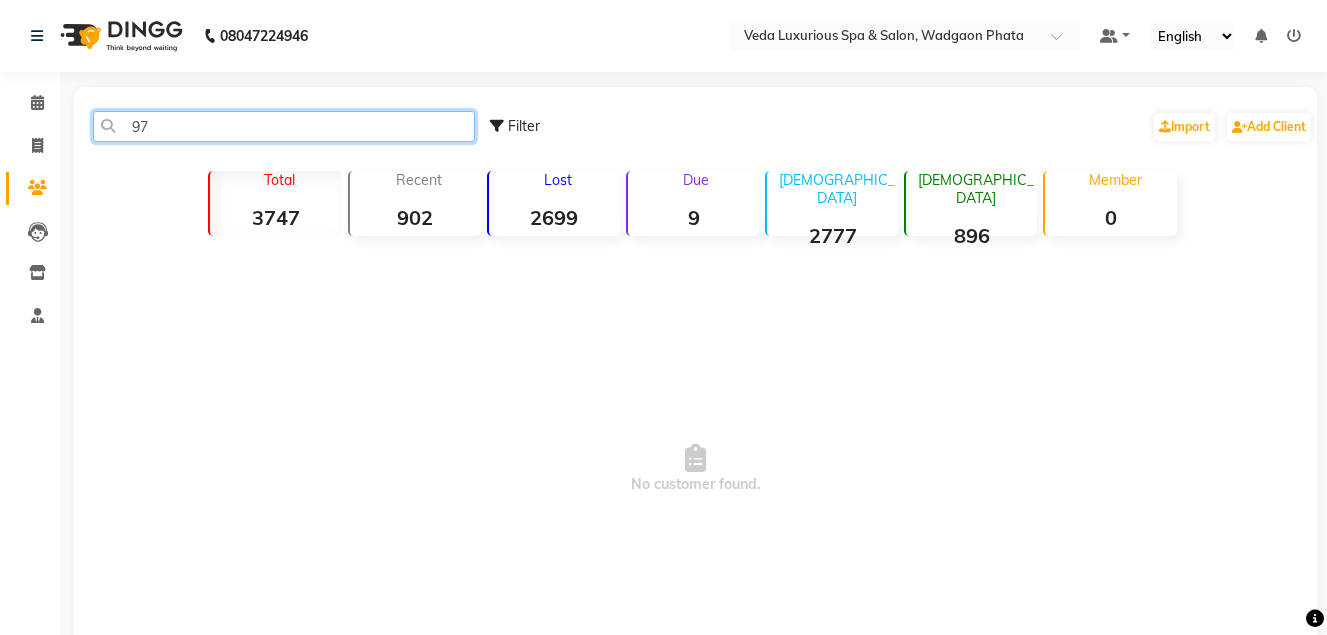 type on "9" 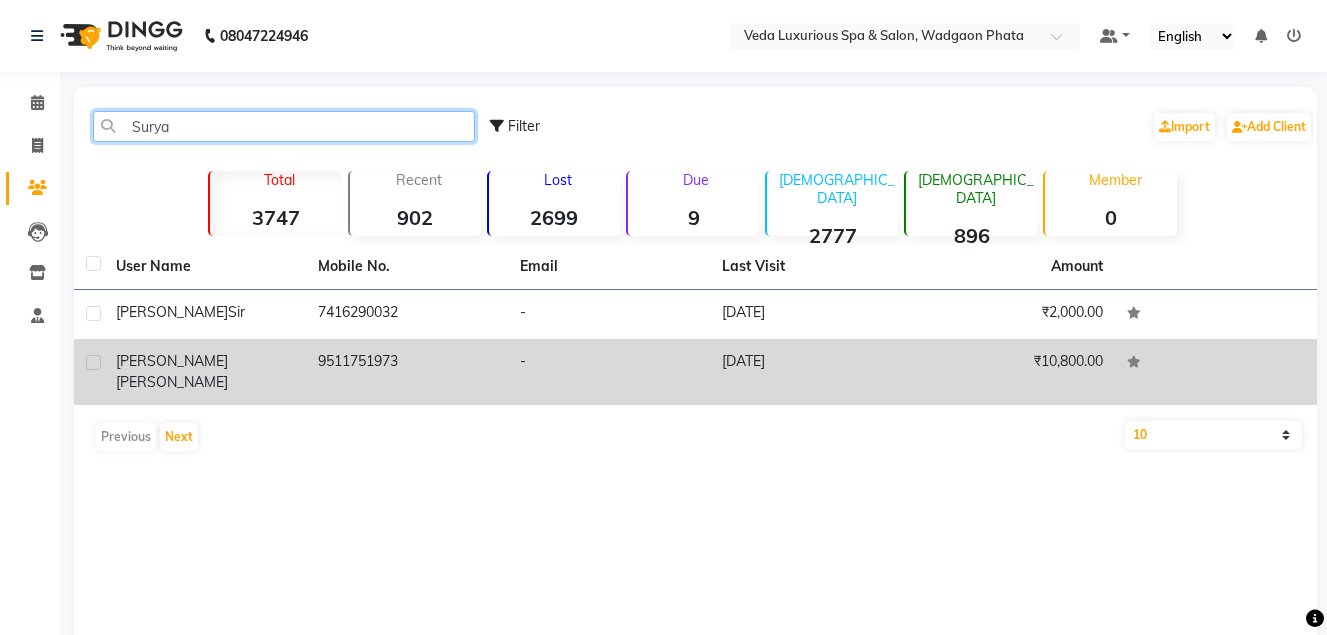 type on "Surya" 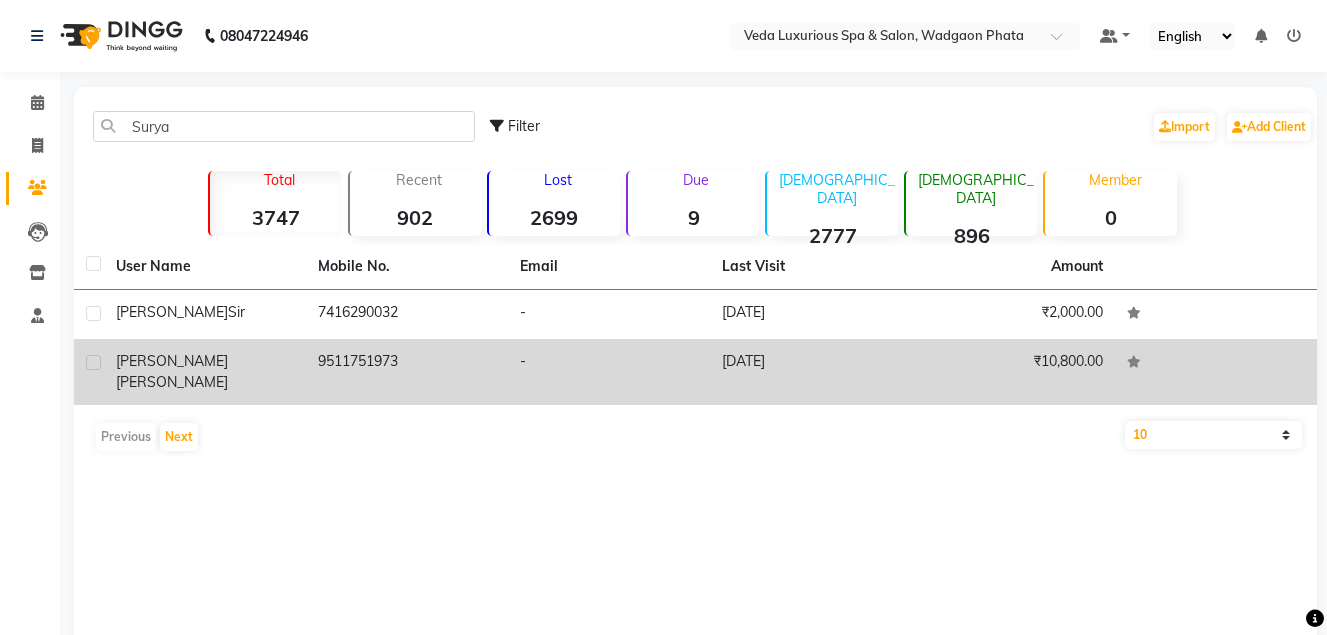 click on "[PERSON_NAME]" 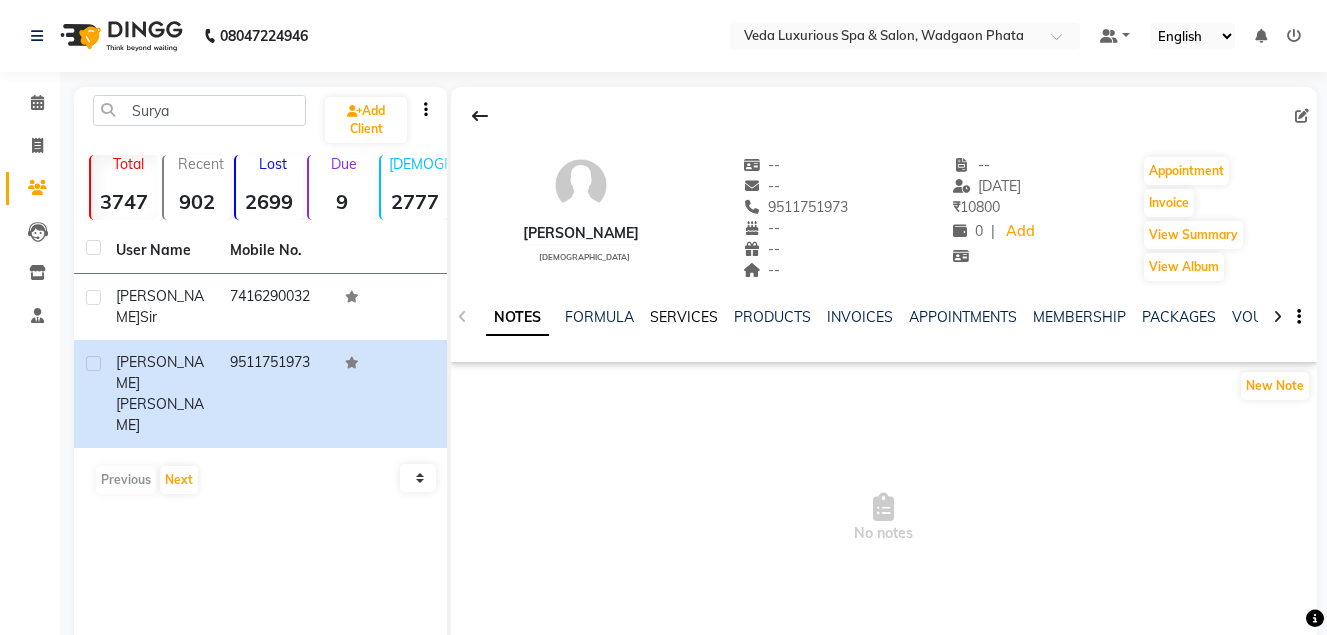 click on "SERVICES" 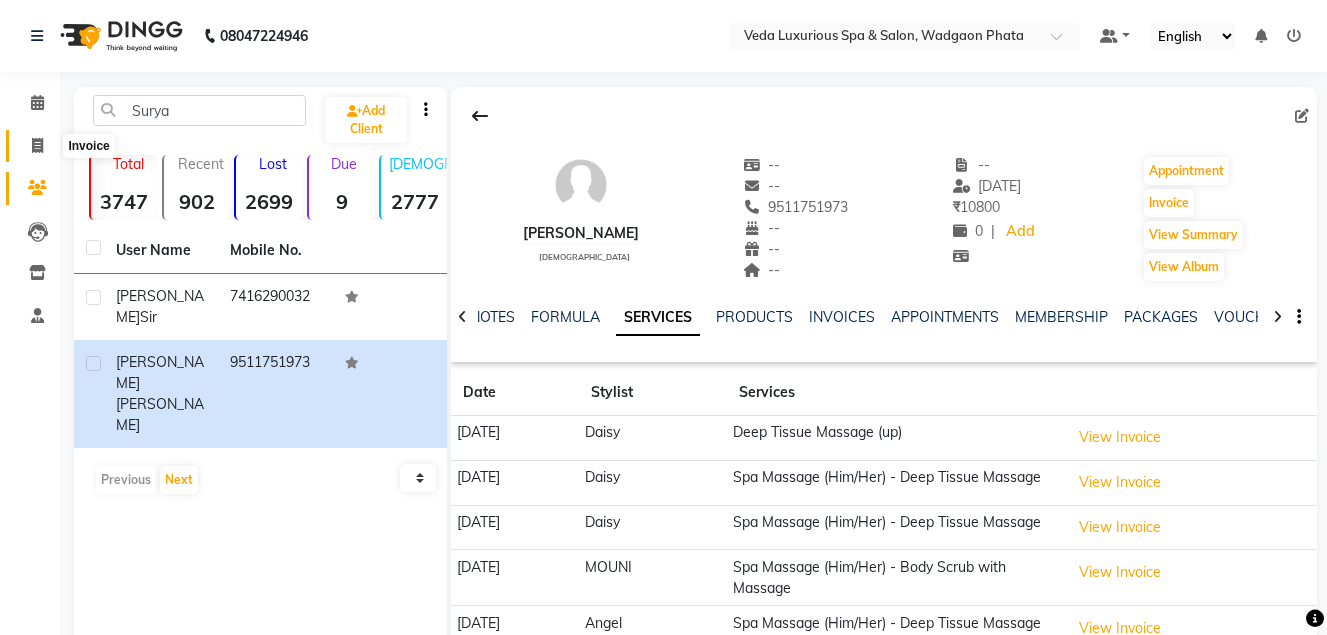 click 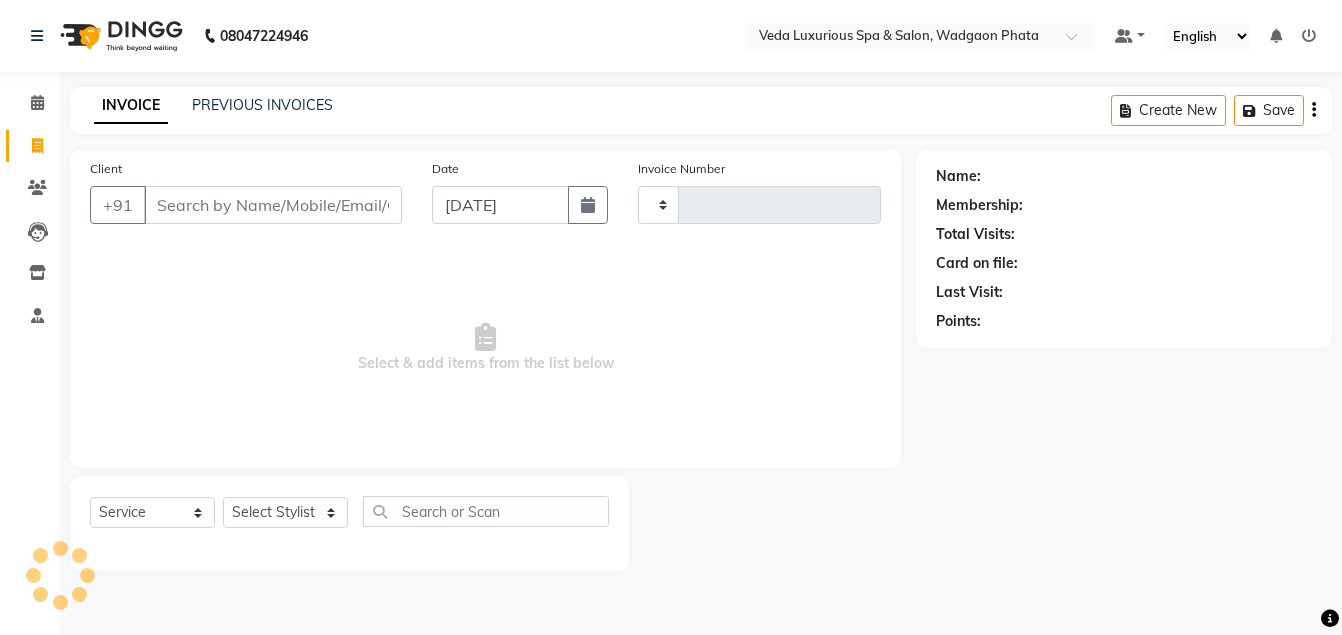 type on "1604" 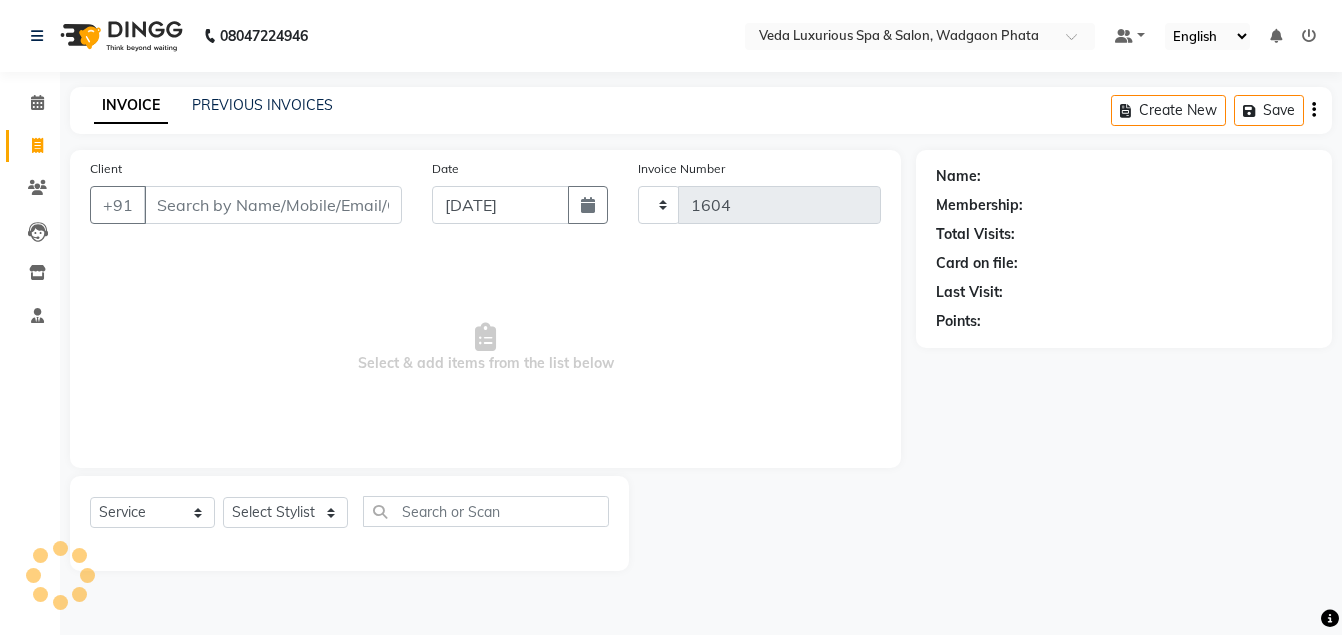 select on "4666" 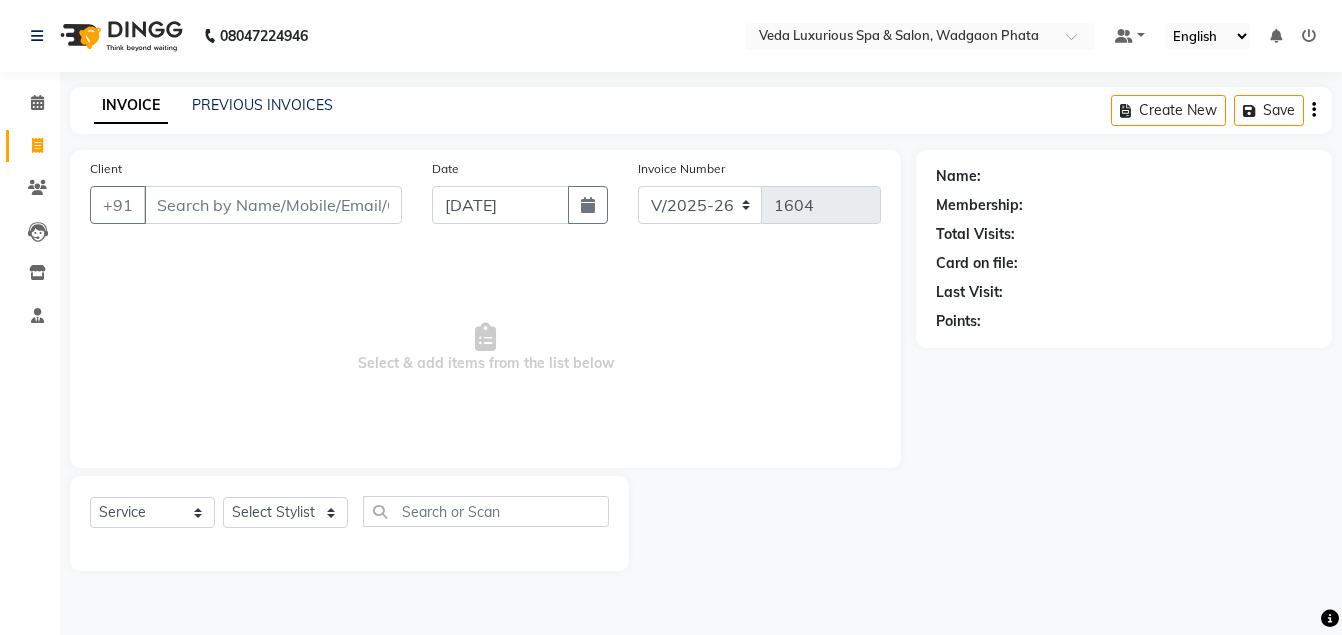 click on "Client" at bounding box center (273, 205) 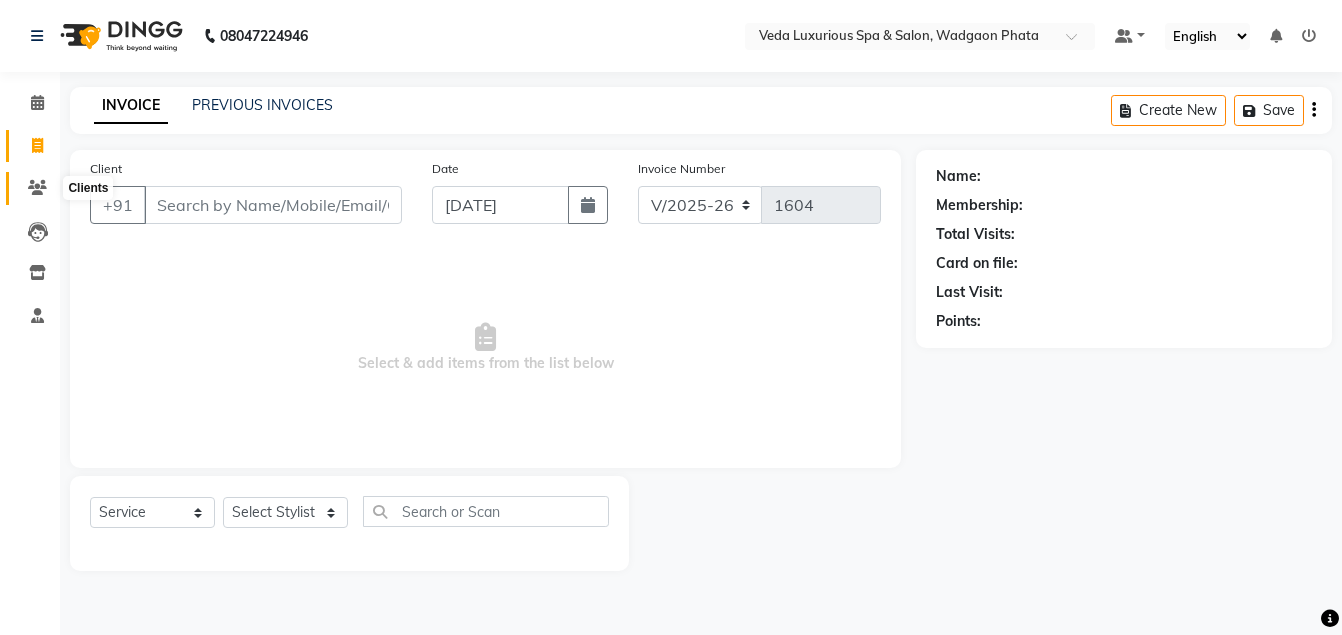 click 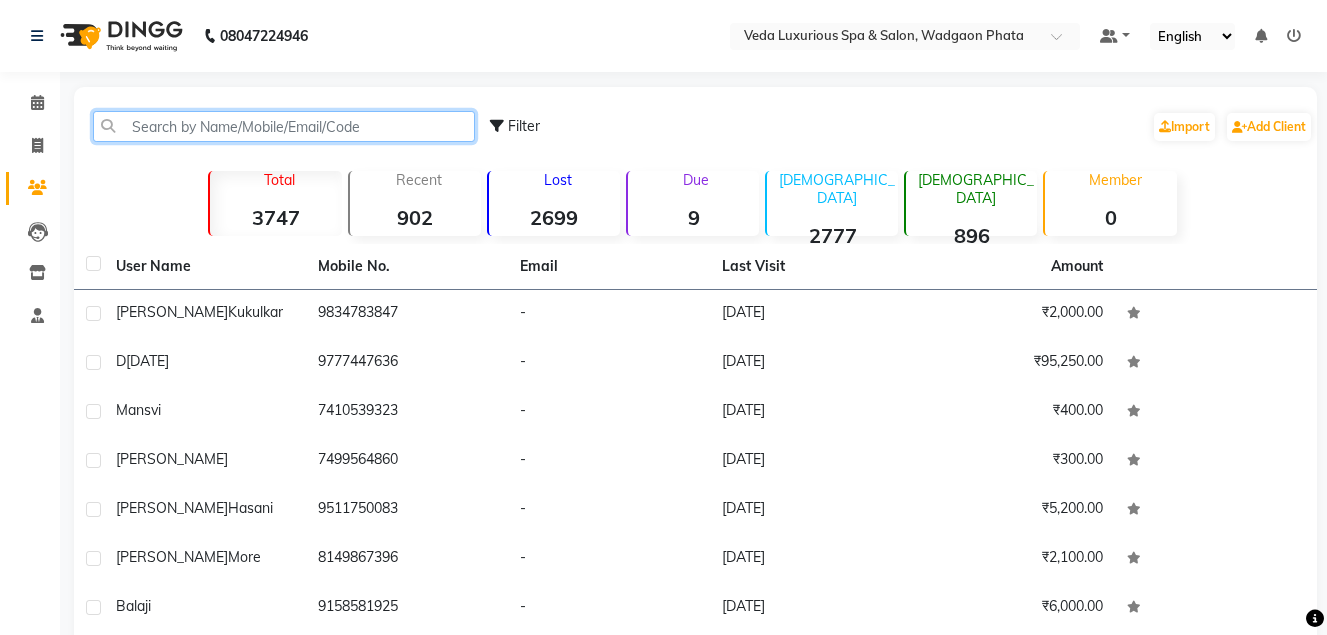 click 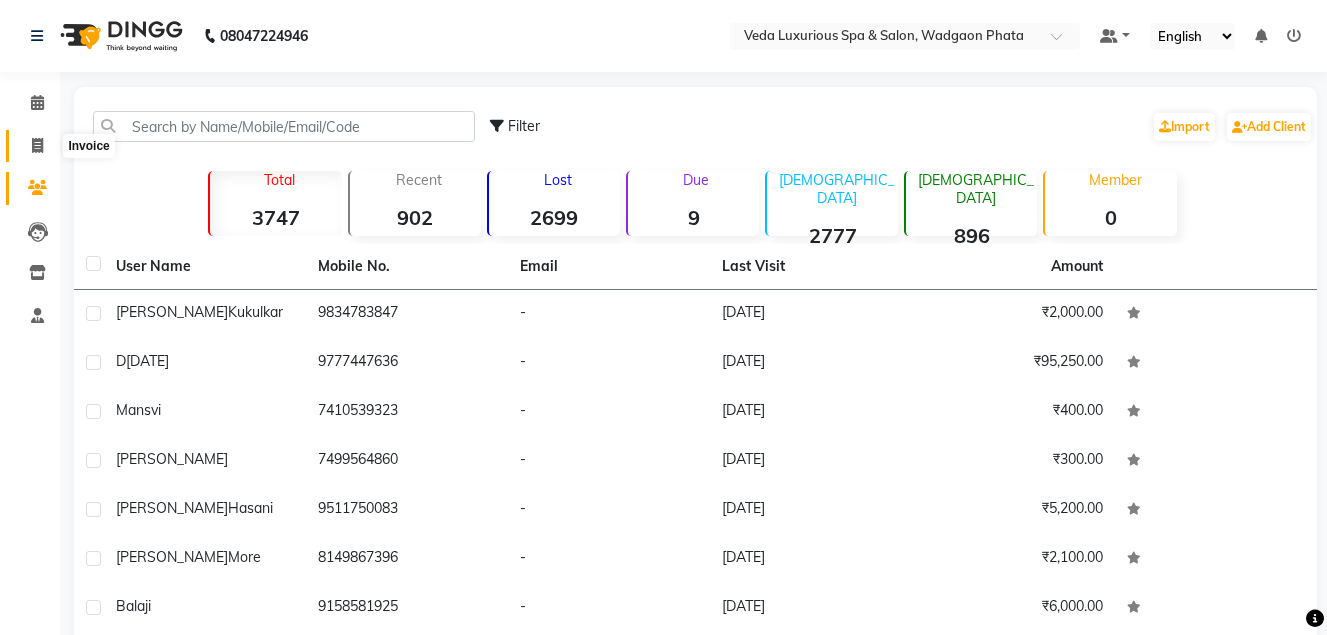 click 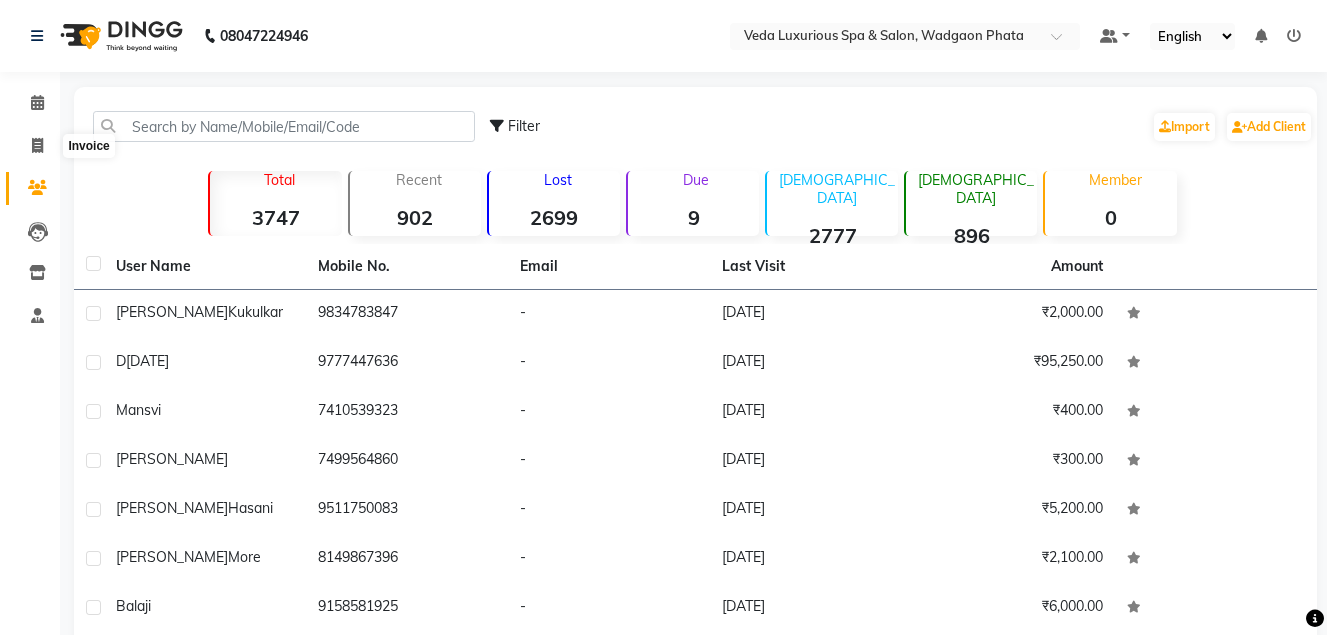 select on "4666" 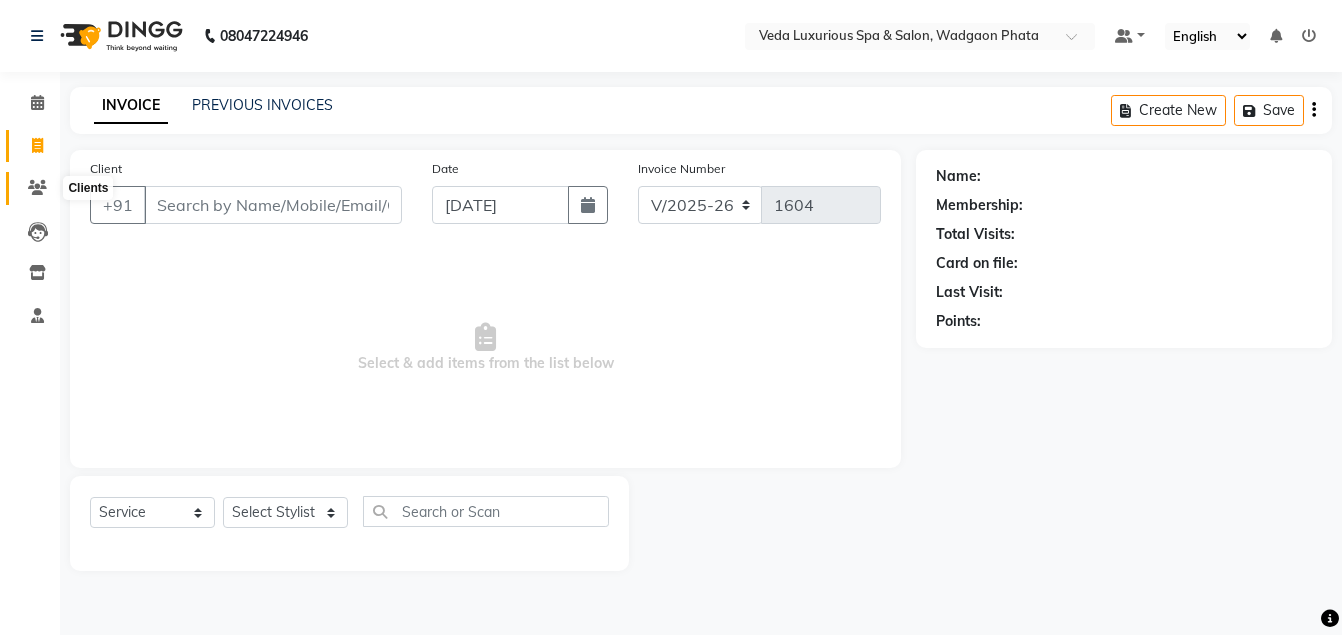 click 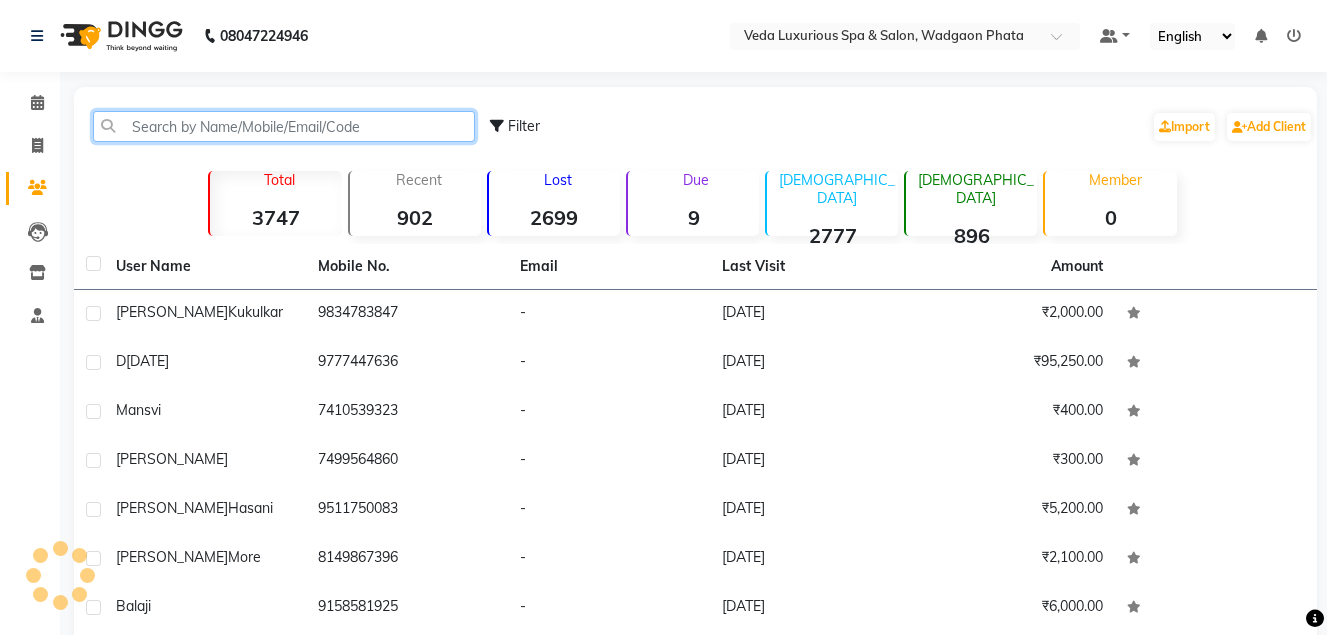 click 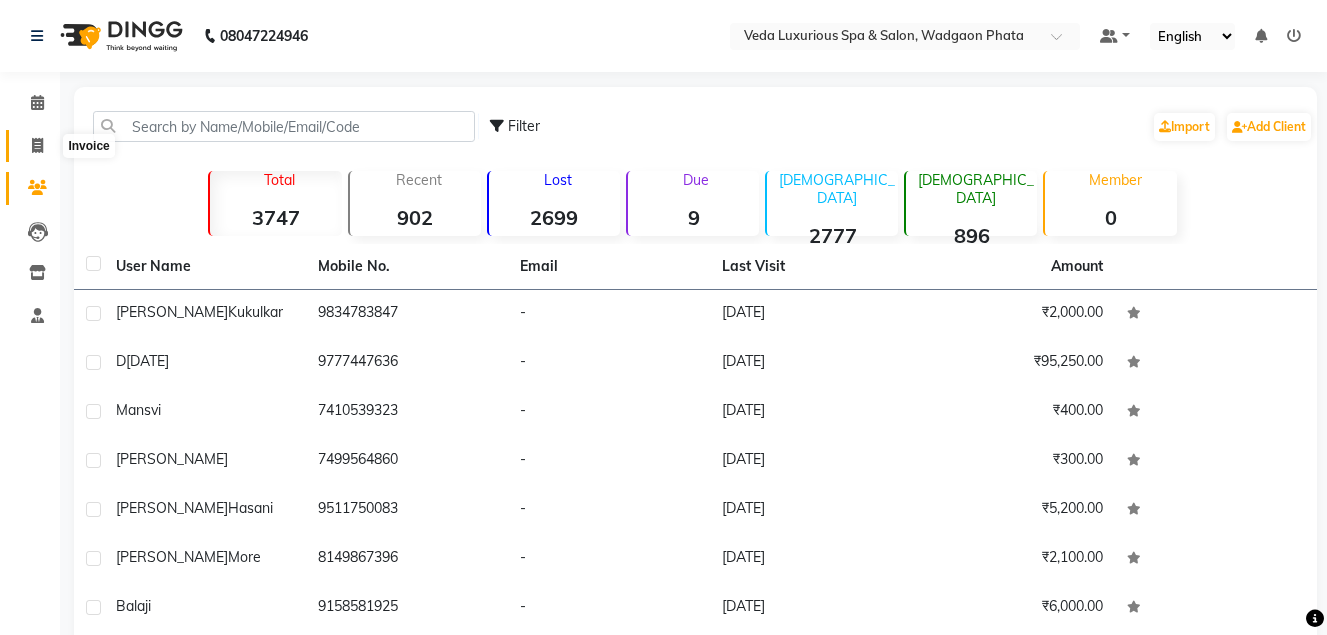 click 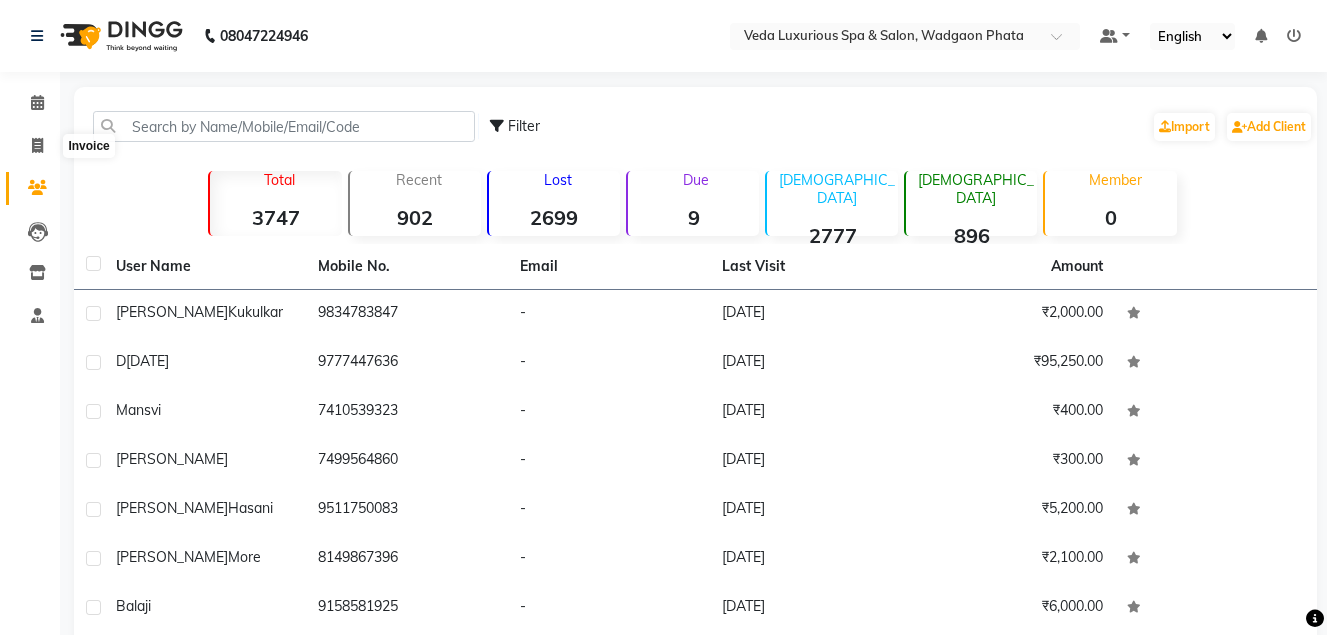 select on "service" 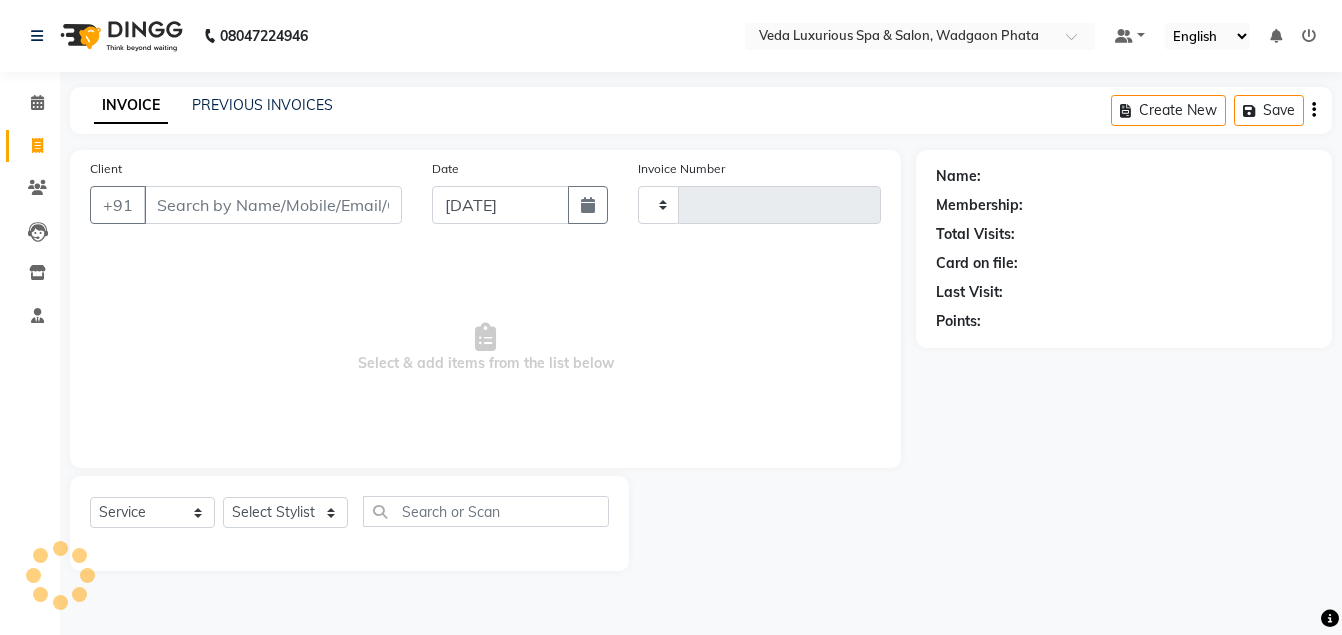 type on "1604" 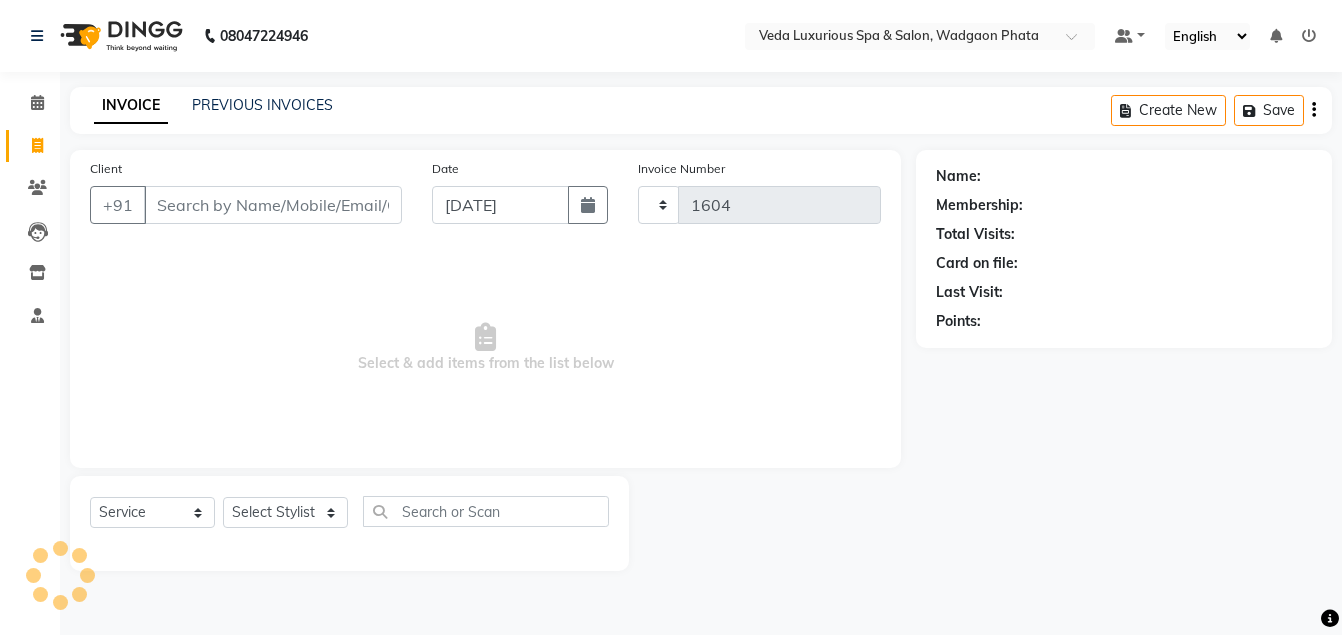 select on "4666" 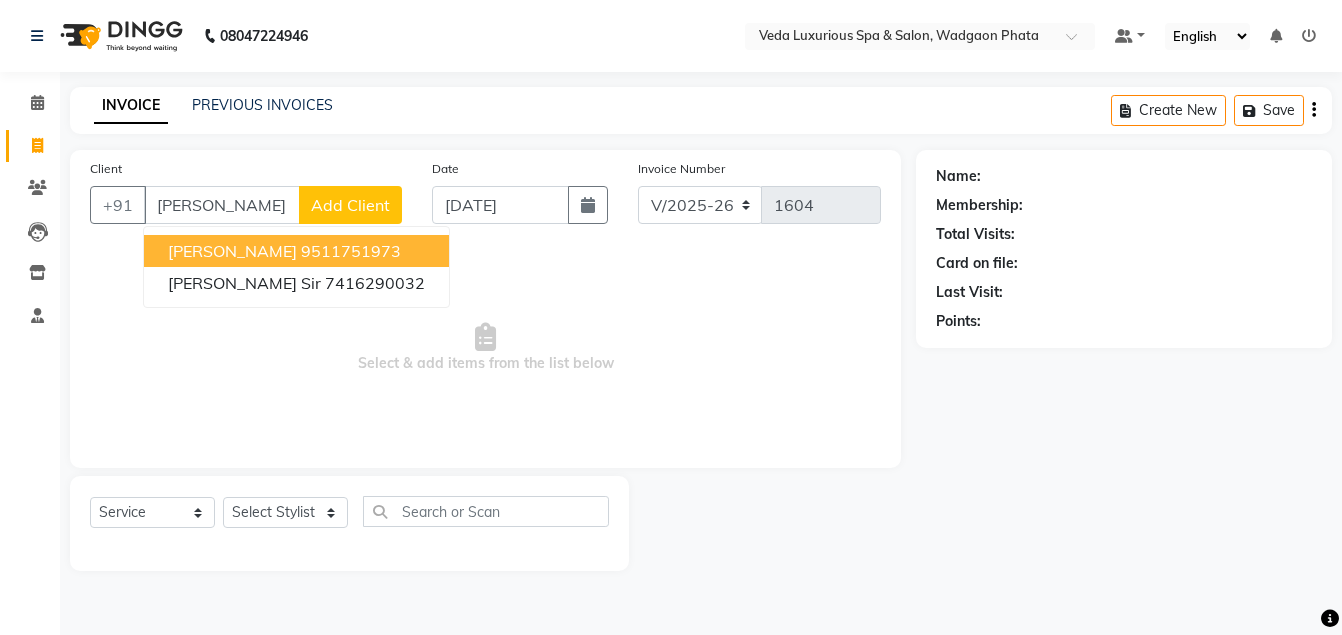 click on "9511751973" at bounding box center [351, 251] 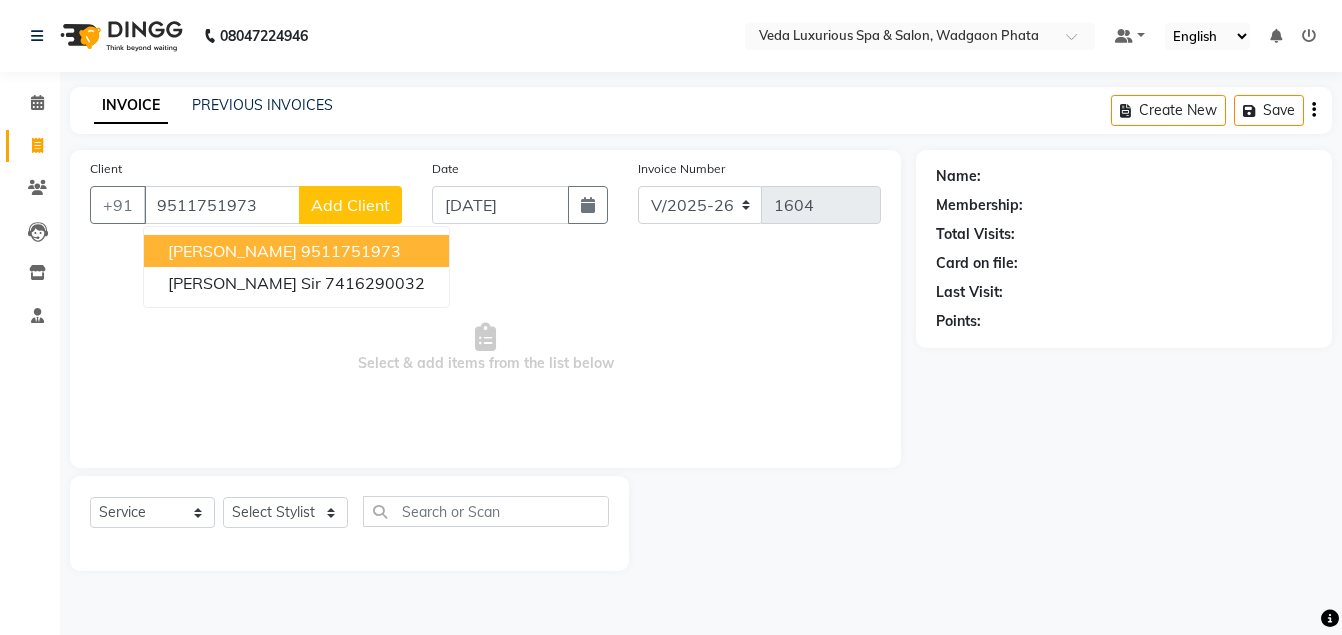 type on "9511751973" 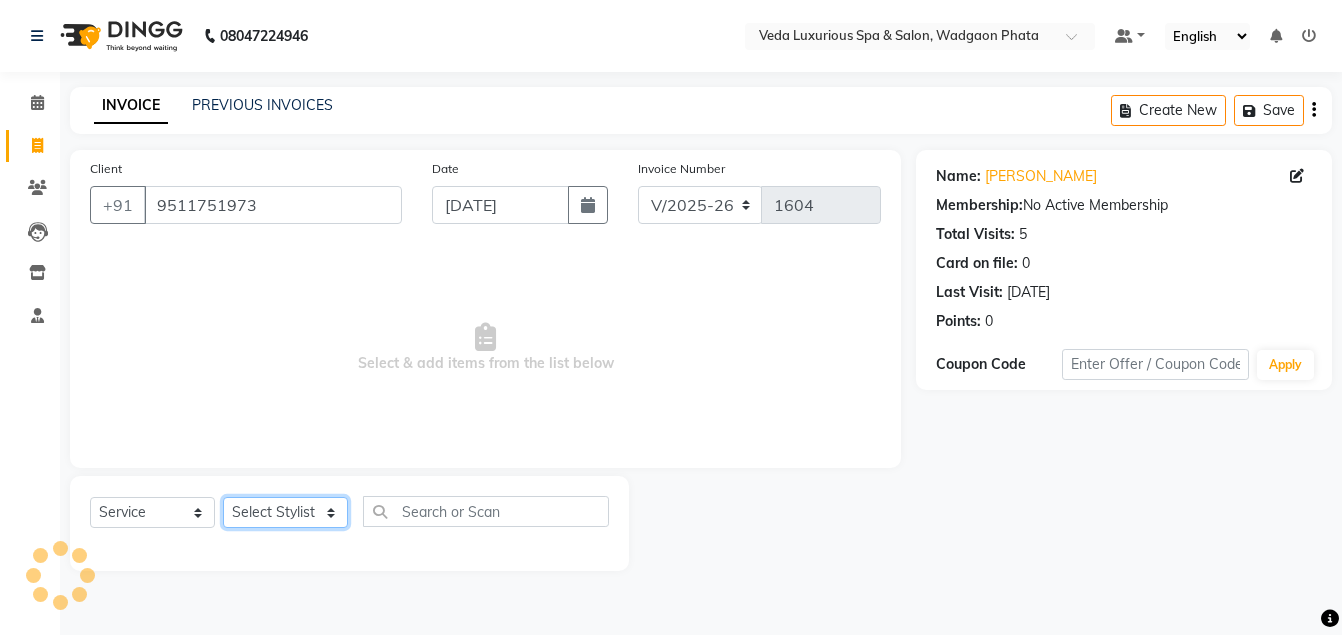 click on "Select Stylist Ankur GOLU [PERSON_NAME] [PERSON_NAME] [PERSON_NAME] RP seri VEDA" 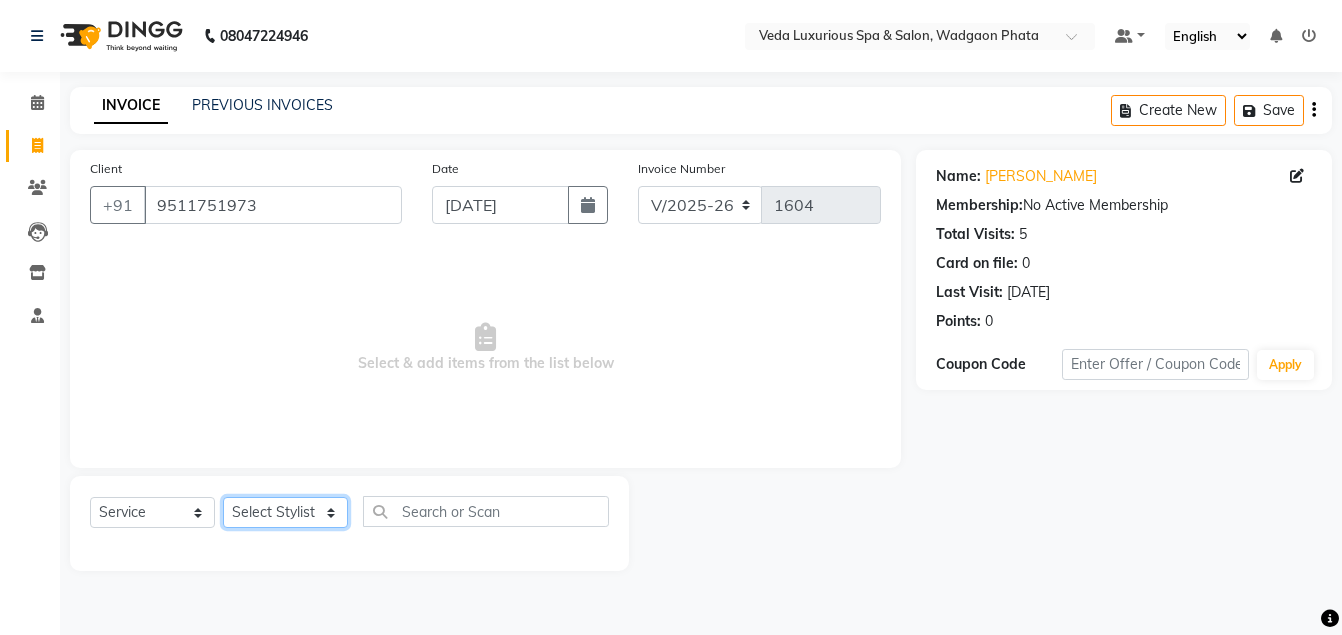 select on "70836" 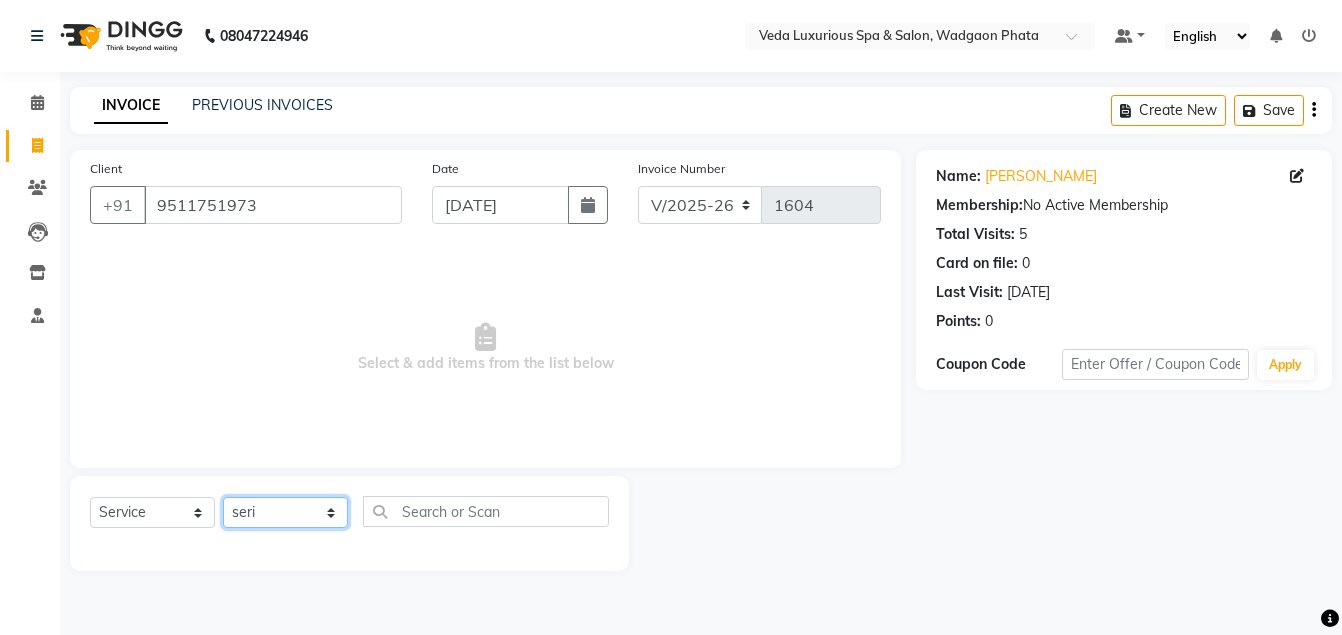 click on "Select Stylist Ankur GOLU [PERSON_NAME] [PERSON_NAME] [PERSON_NAME] RP seri VEDA" 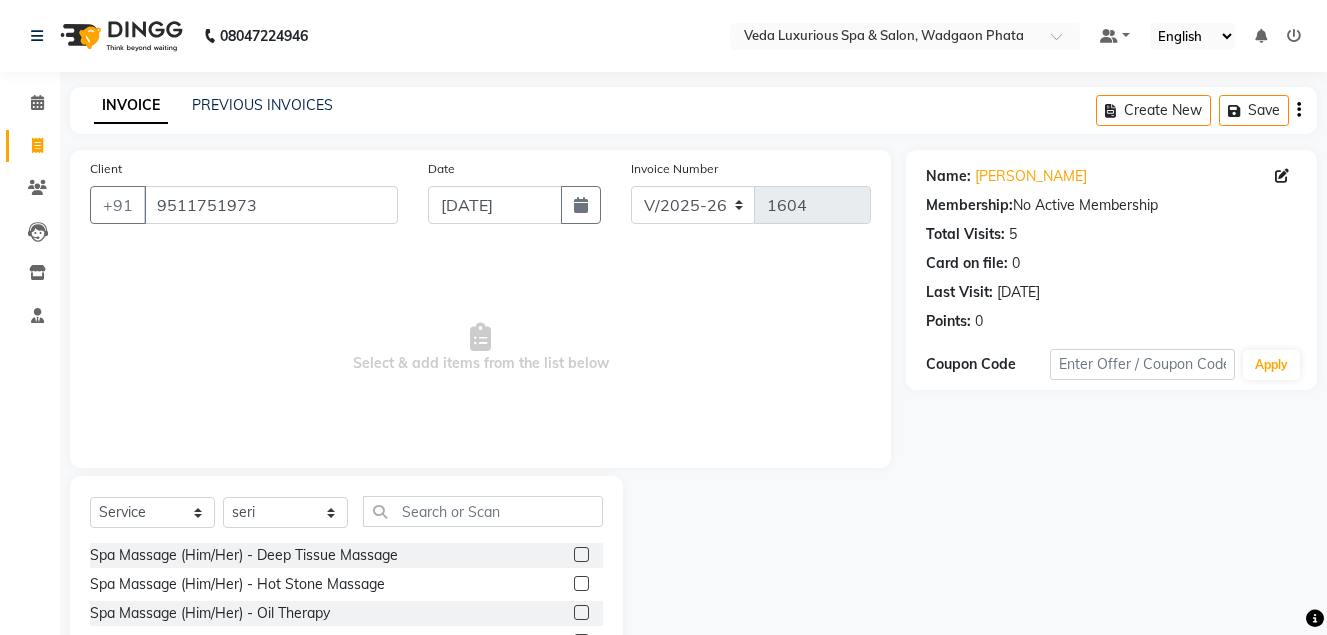 click on "Spa Massage (Him/Her) - Deep Tissue Massage" 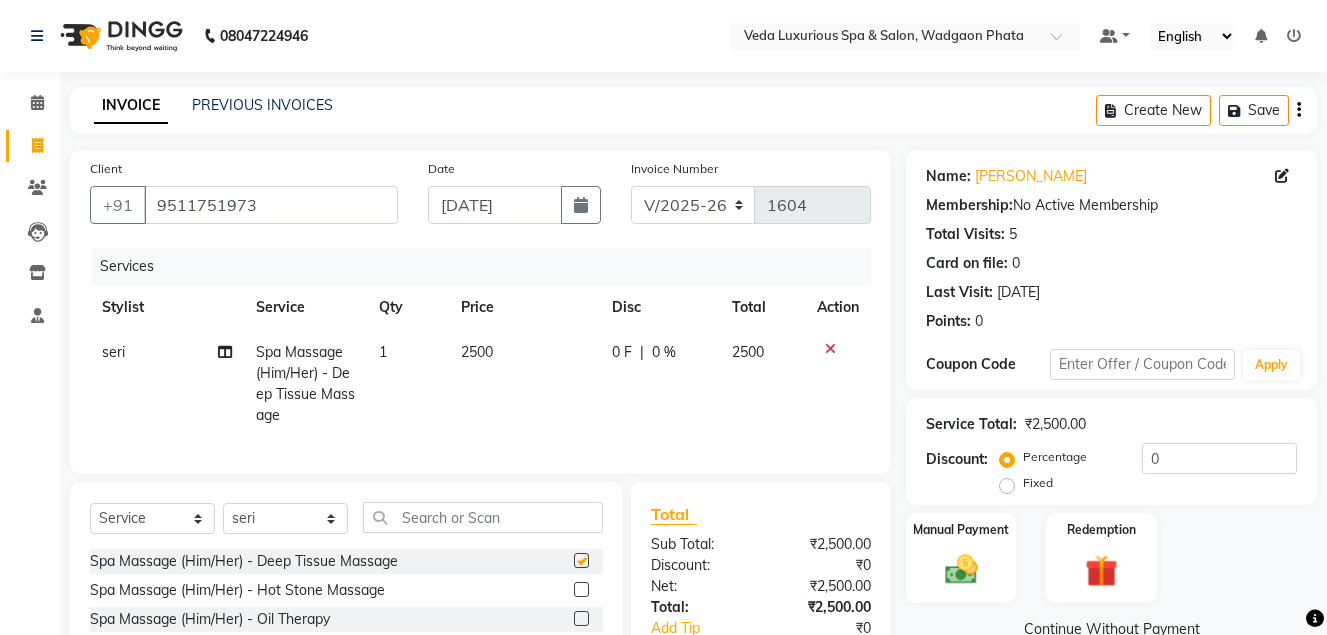 checkbox on "false" 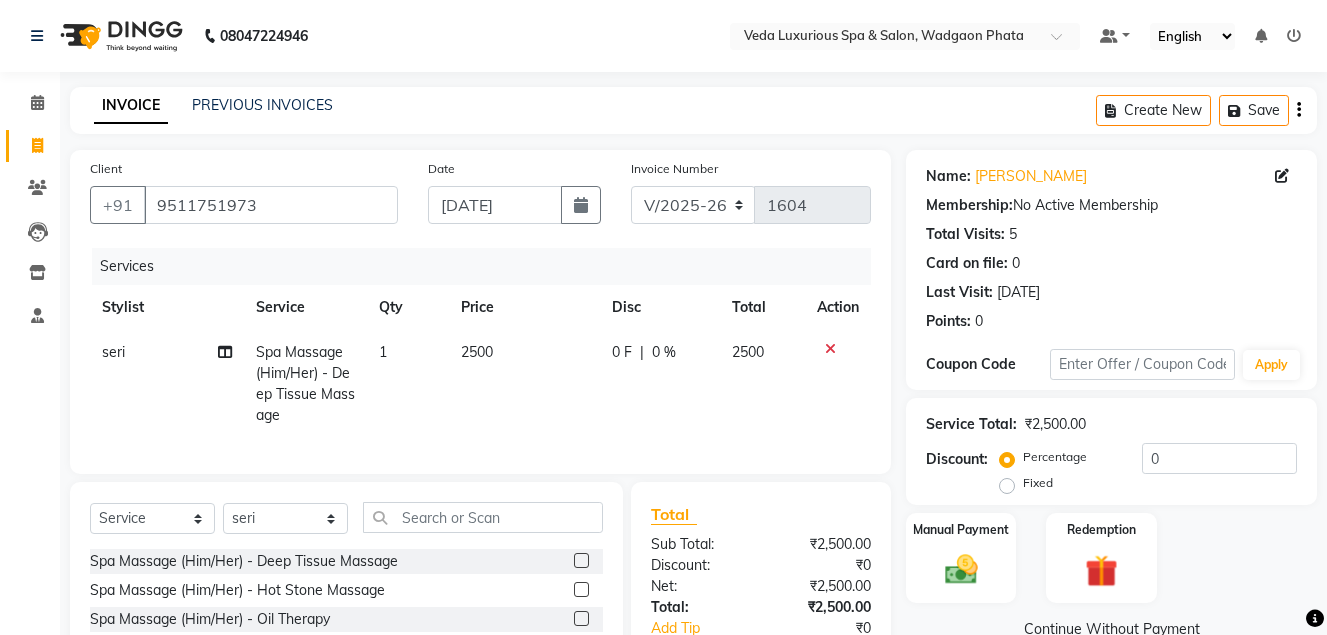 click on "0 %" 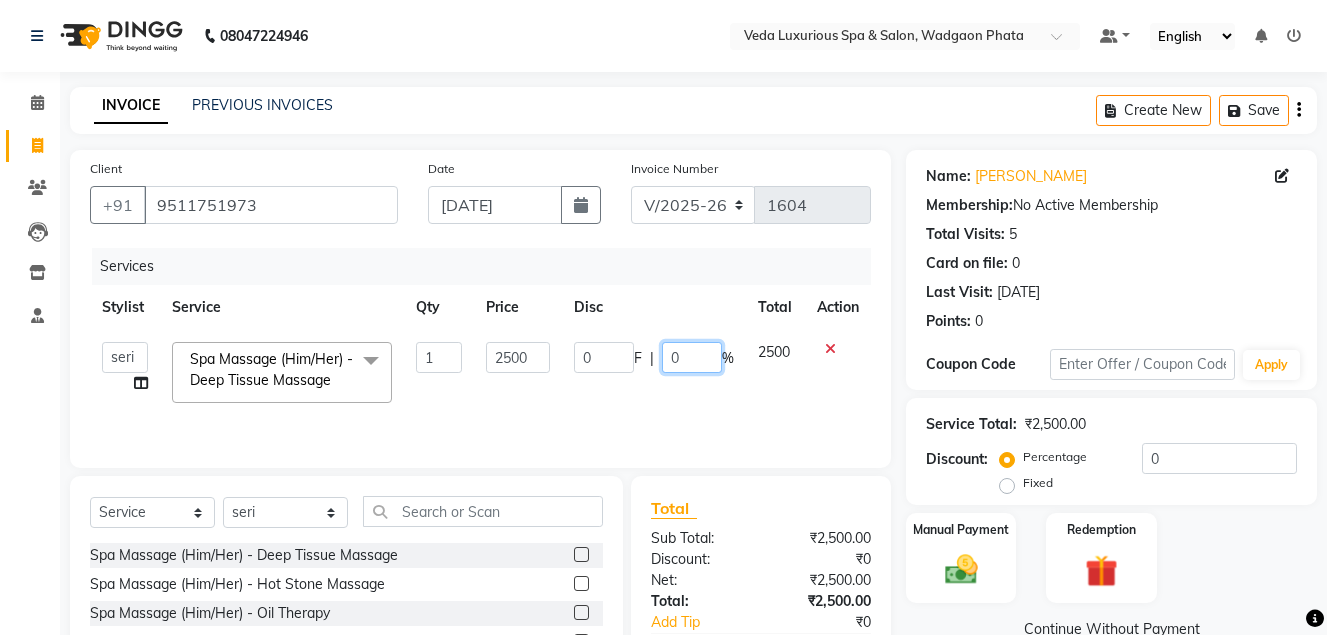drag, startPoint x: 667, startPoint y: 363, endPoint x: 875, endPoint y: 420, distance: 215.66873 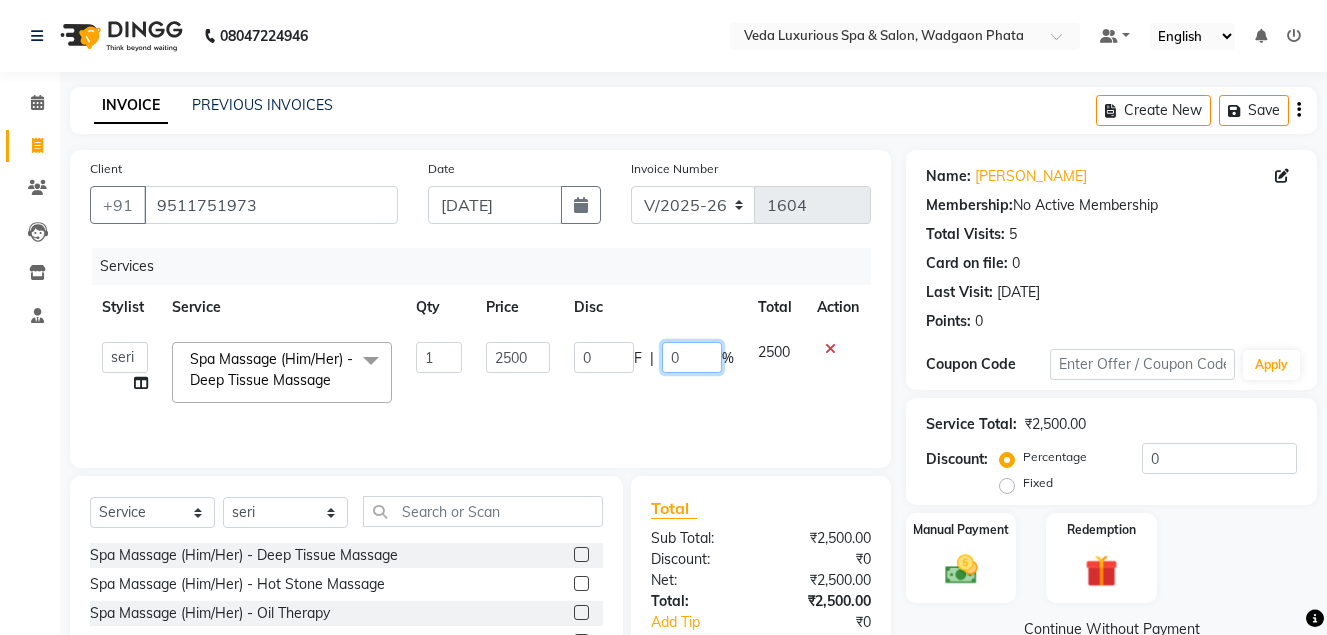 type on "20" 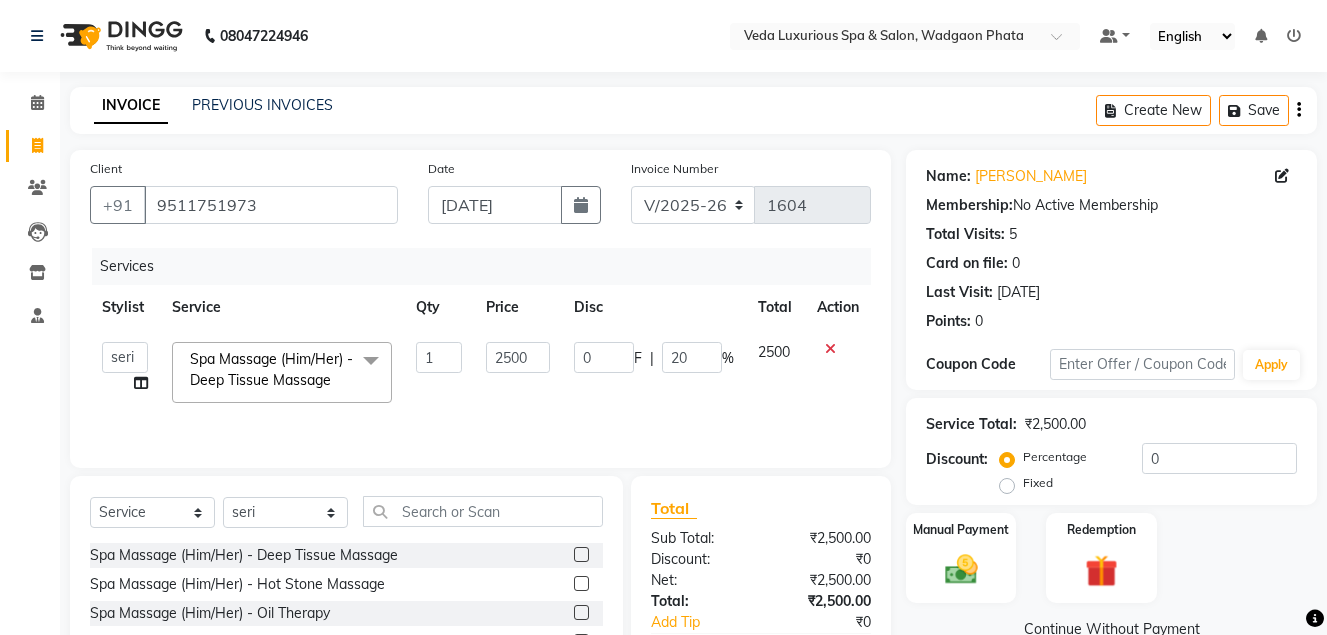click 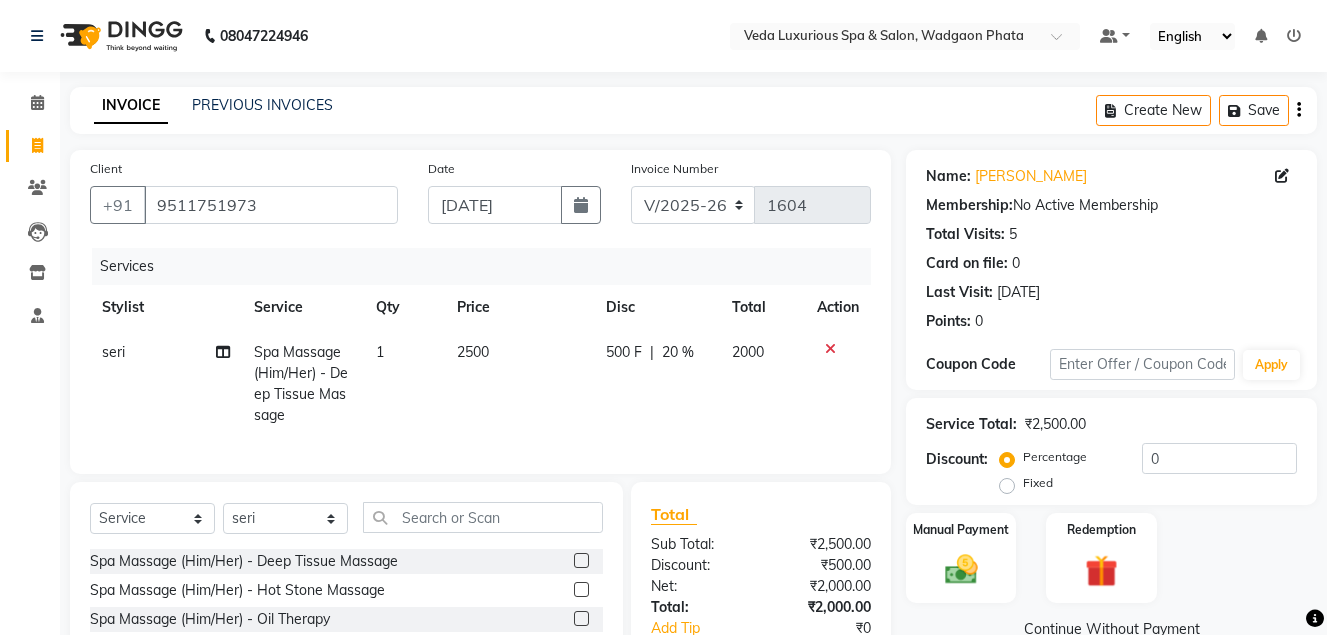 scroll, scrollTop: 187, scrollLeft: 0, axis: vertical 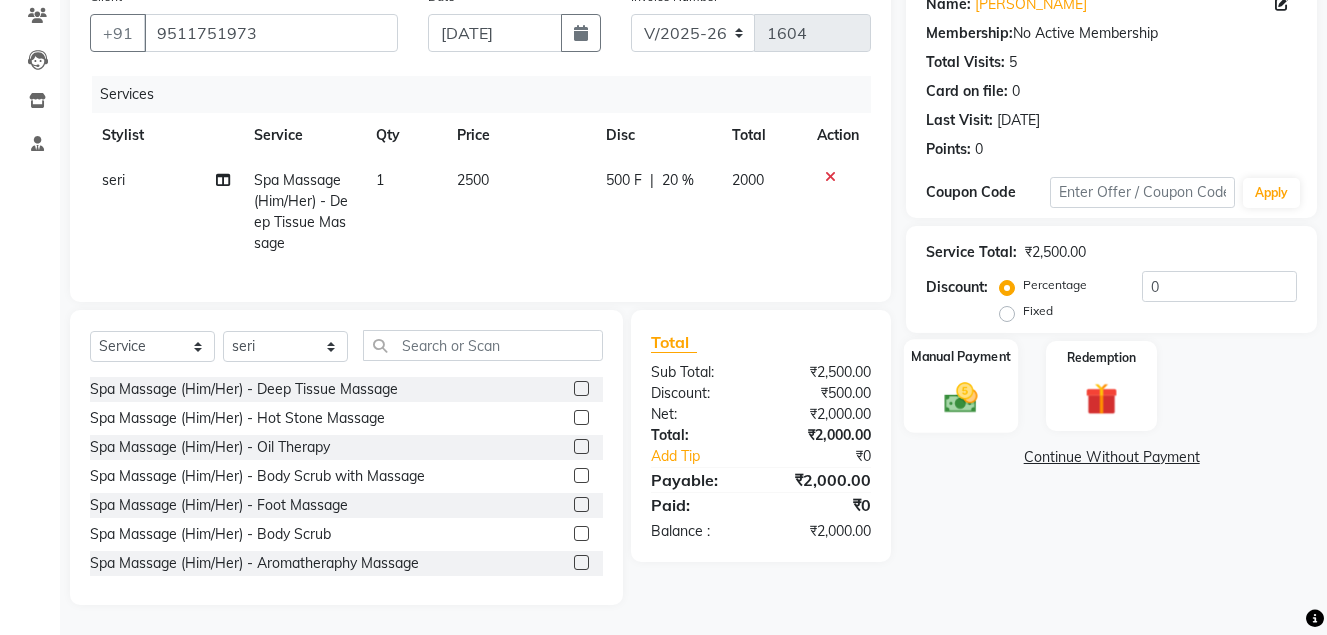 click 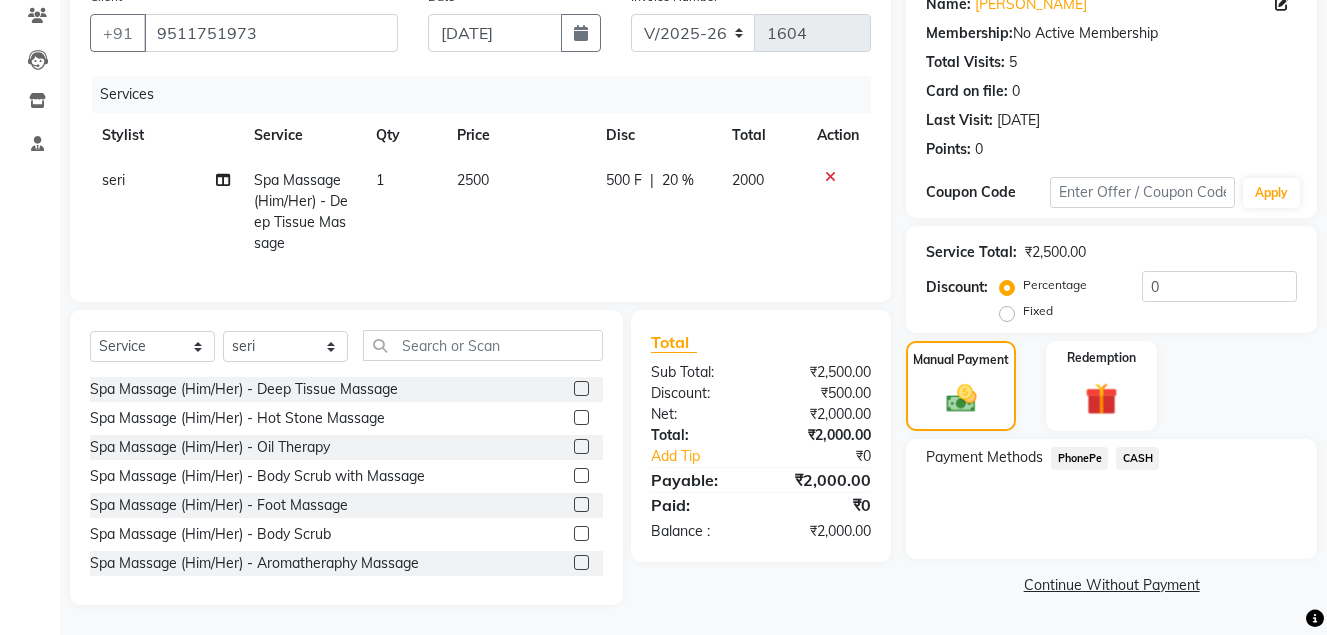 click on "CASH" 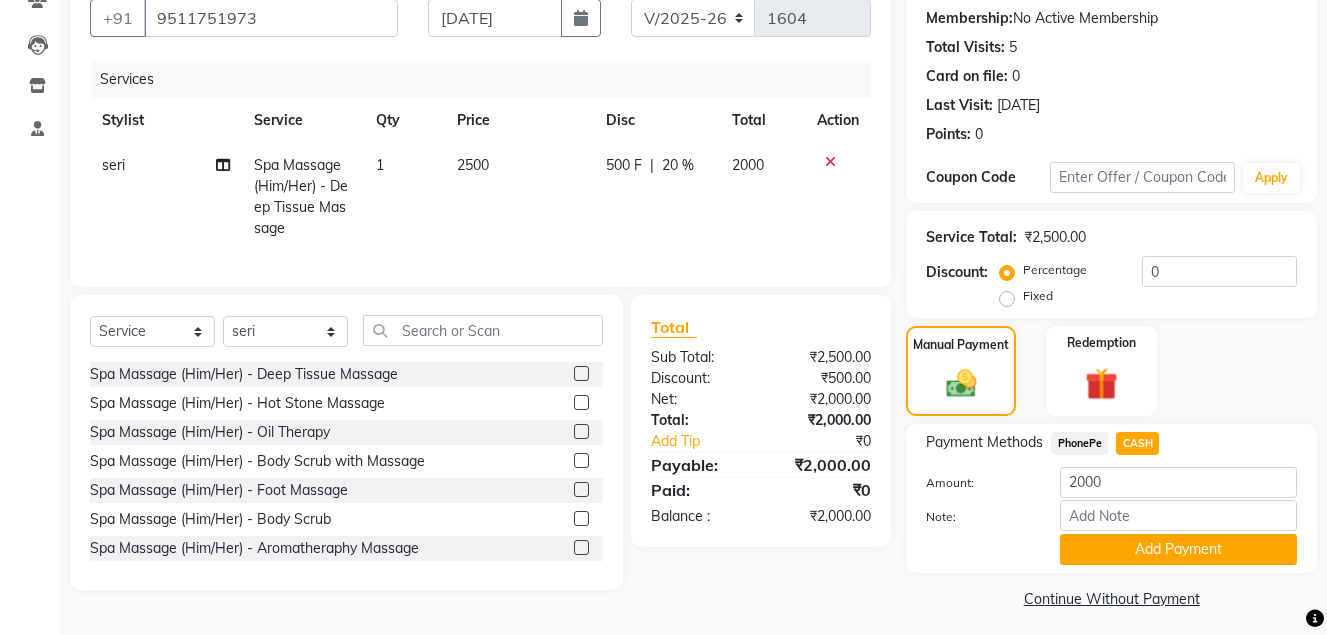 scroll, scrollTop: 196, scrollLeft: 0, axis: vertical 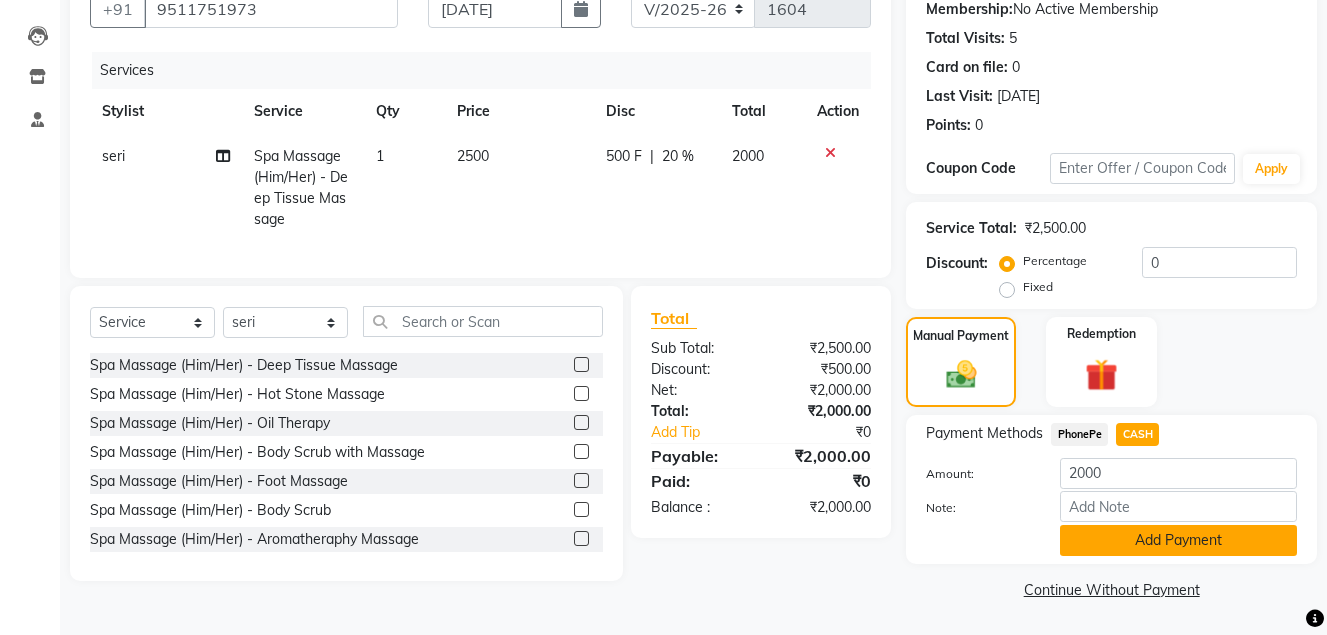 click on "Add Payment" 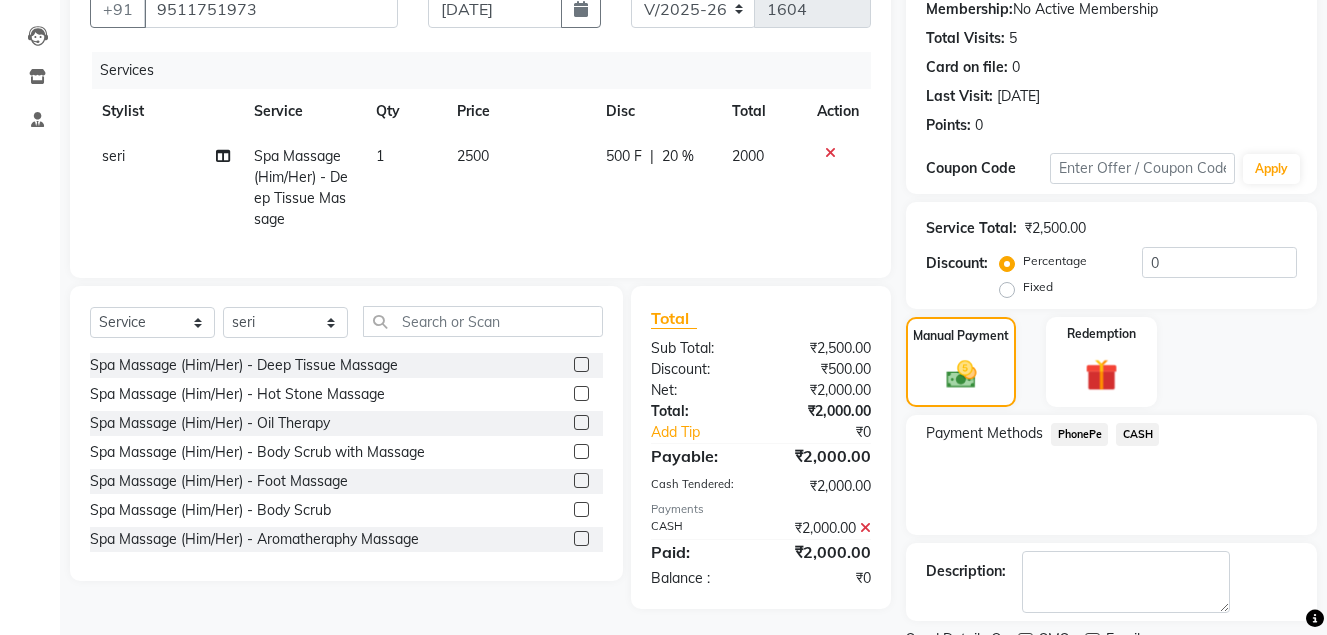 scroll, scrollTop: 280, scrollLeft: 0, axis: vertical 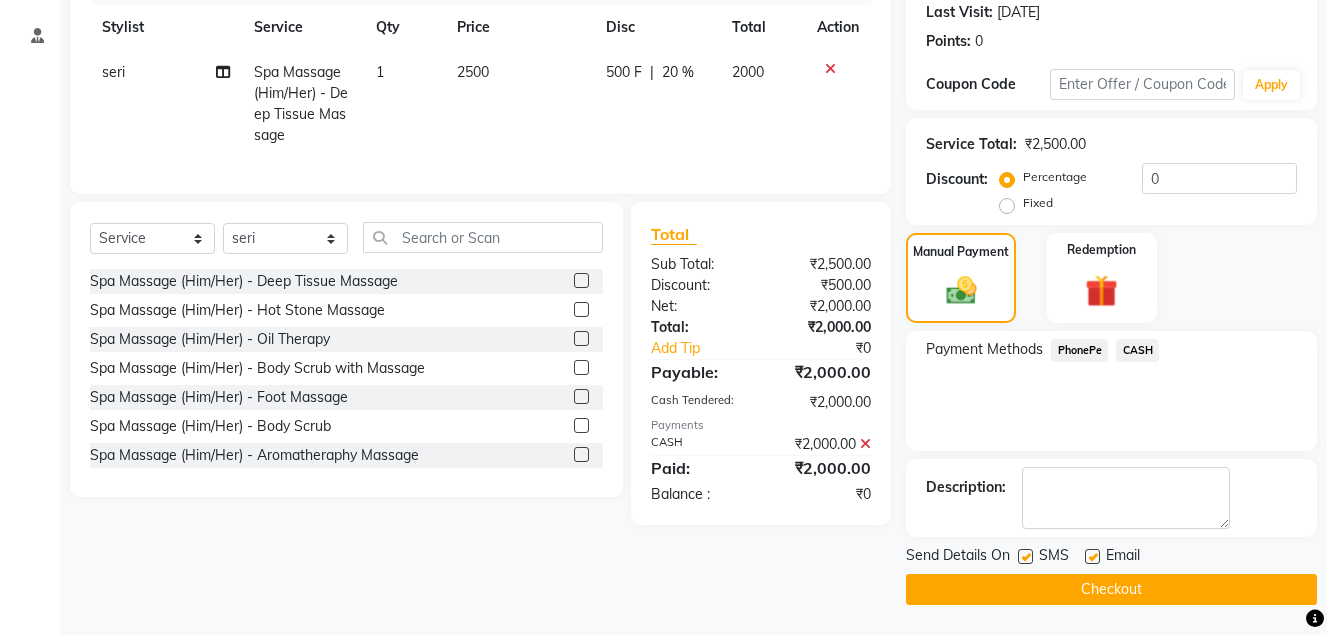 click on "Checkout" 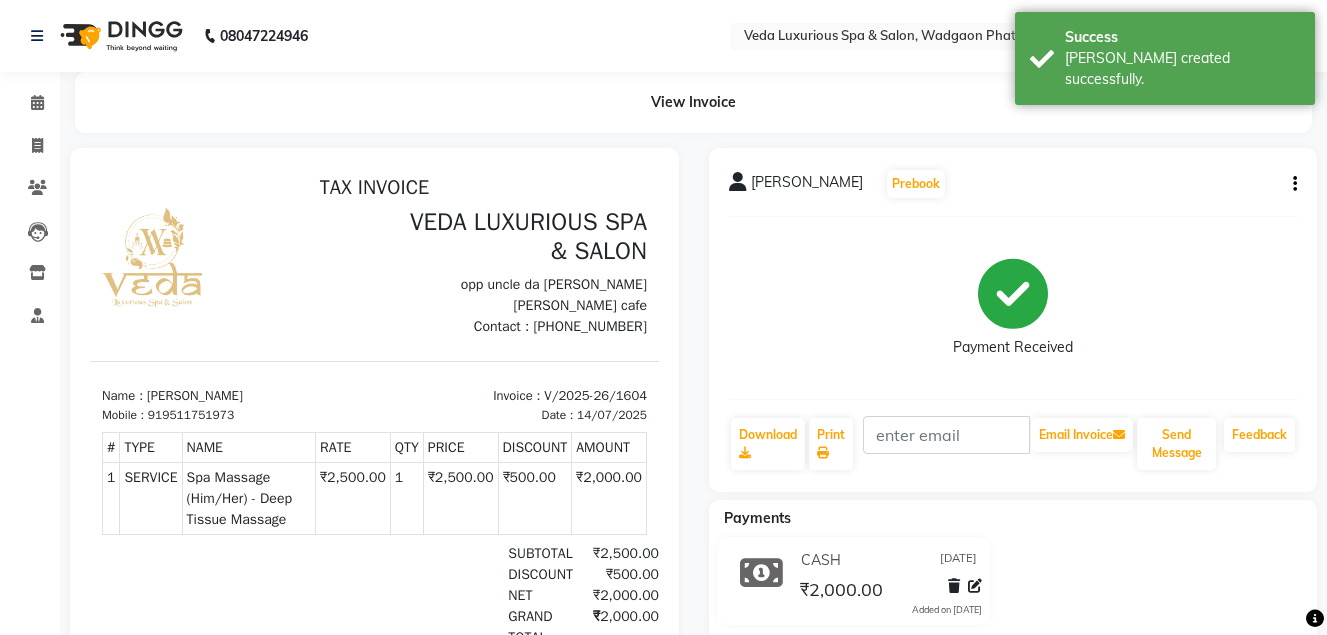 scroll, scrollTop: 0, scrollLeft: 0, axis: both 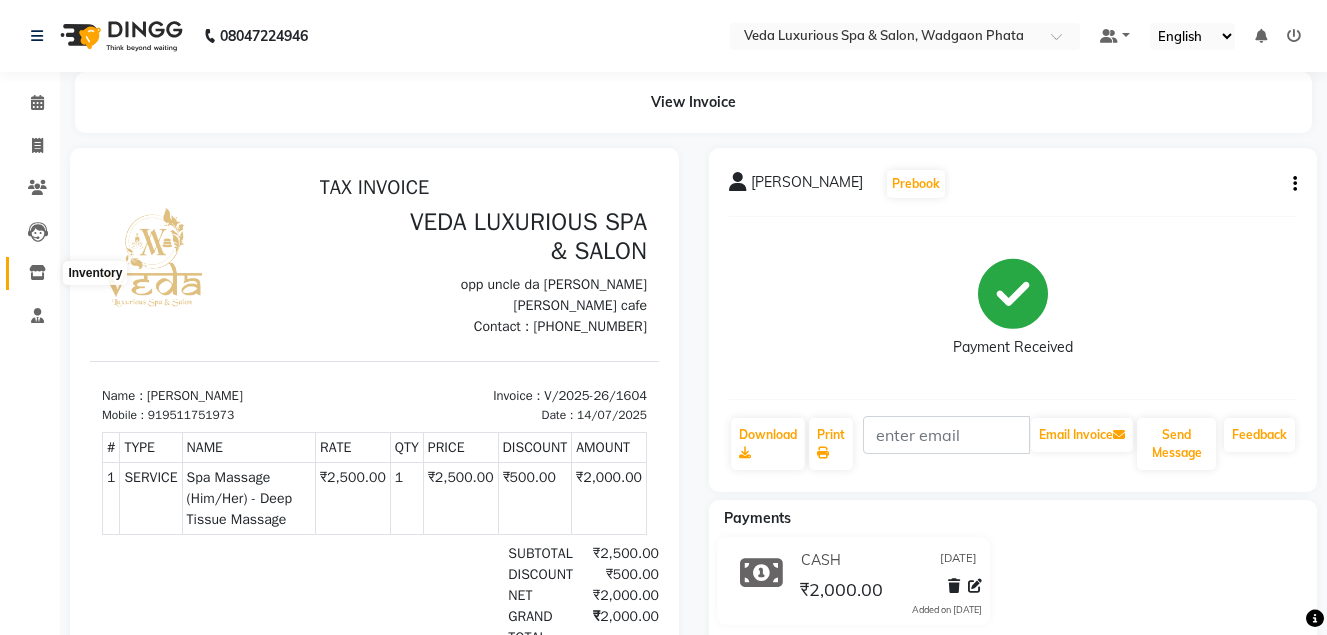 click 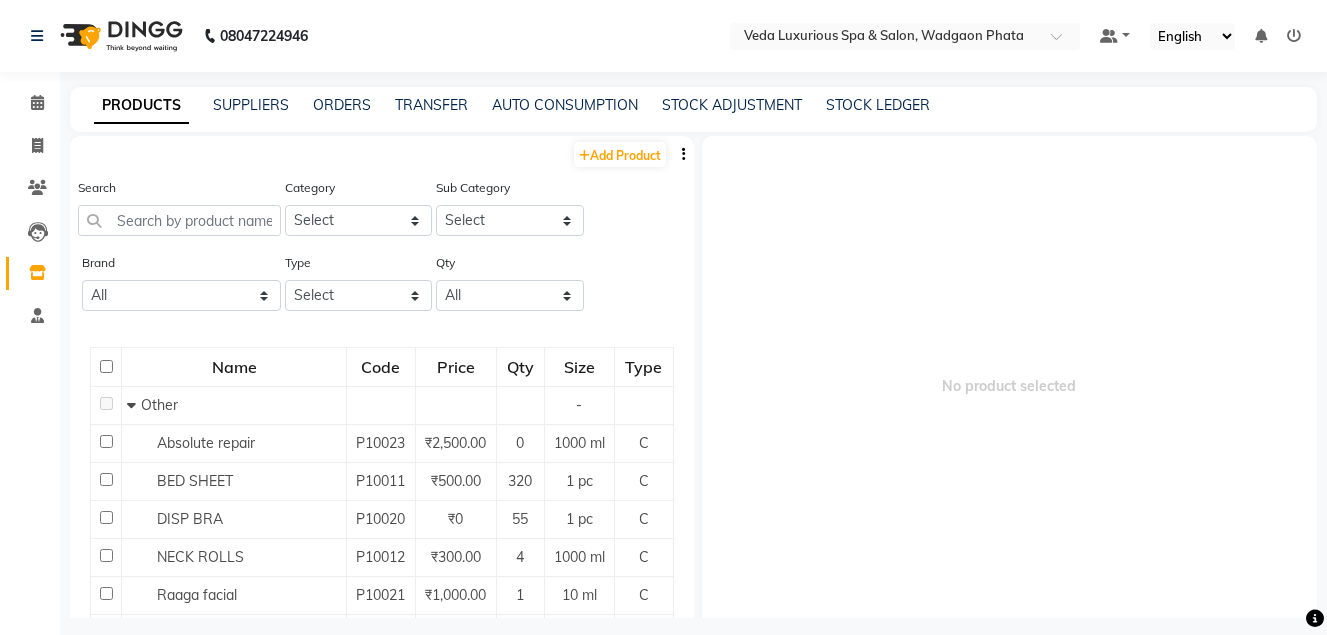 scroll, scrollTop: 555, scrollLeft: 0, axis: vertical 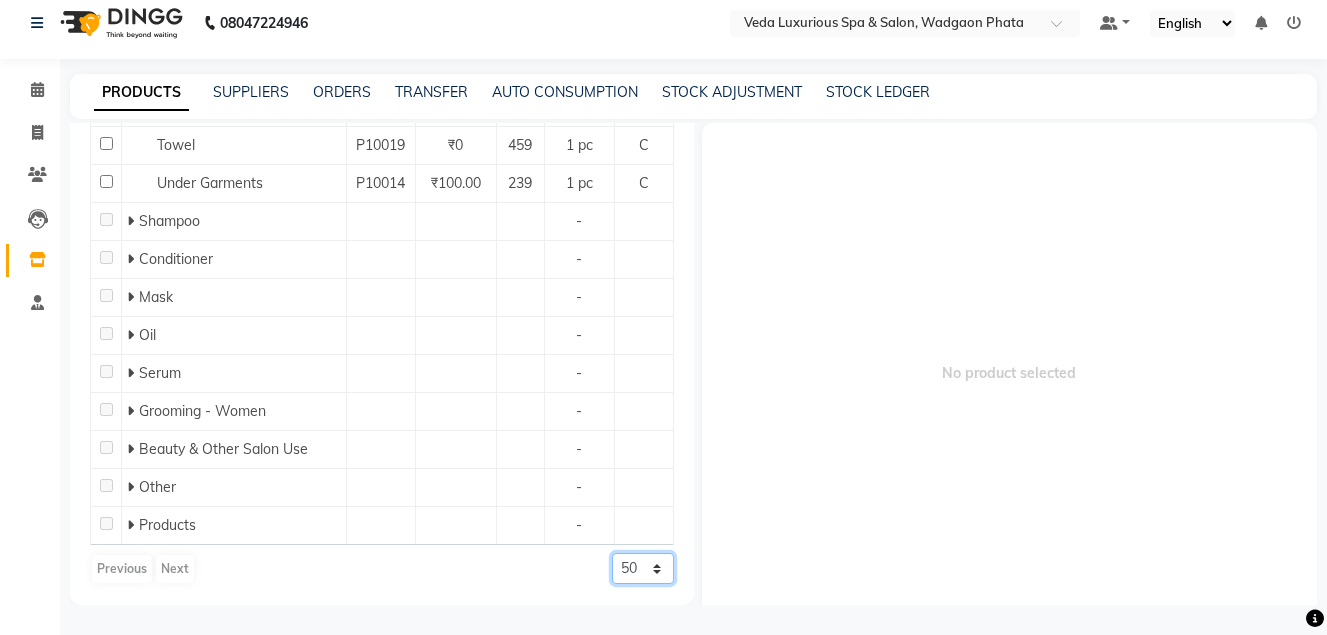 click on "50 100 500" 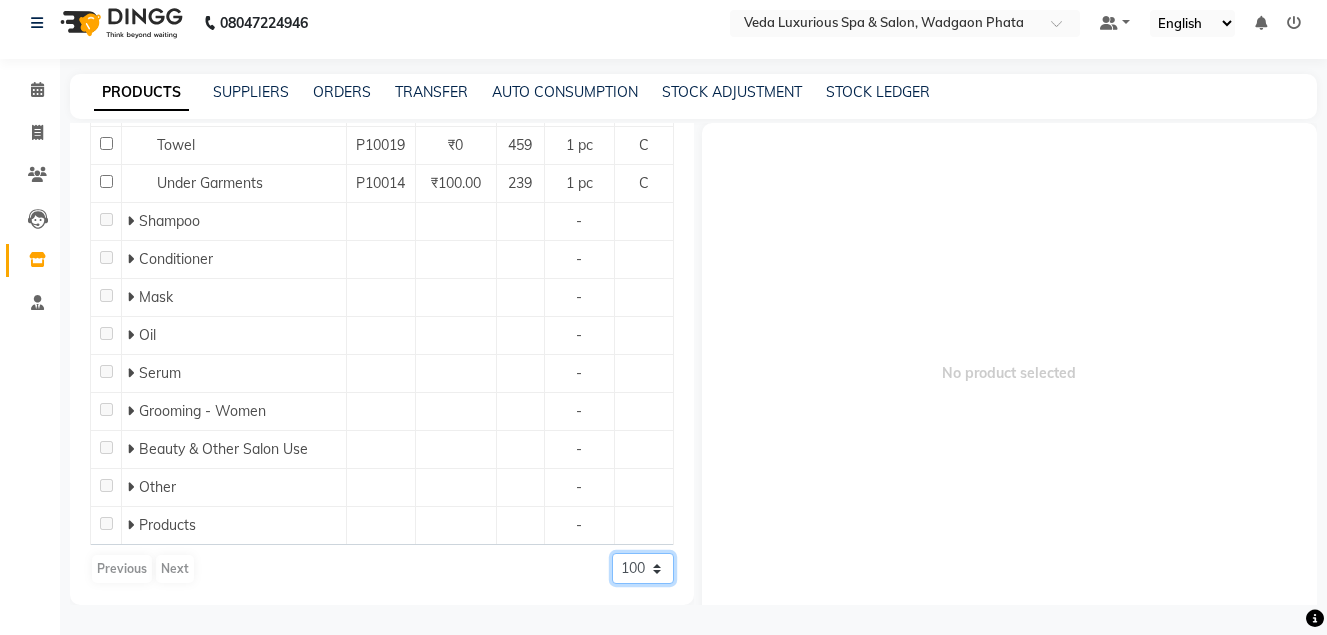 click on "50 100 500" 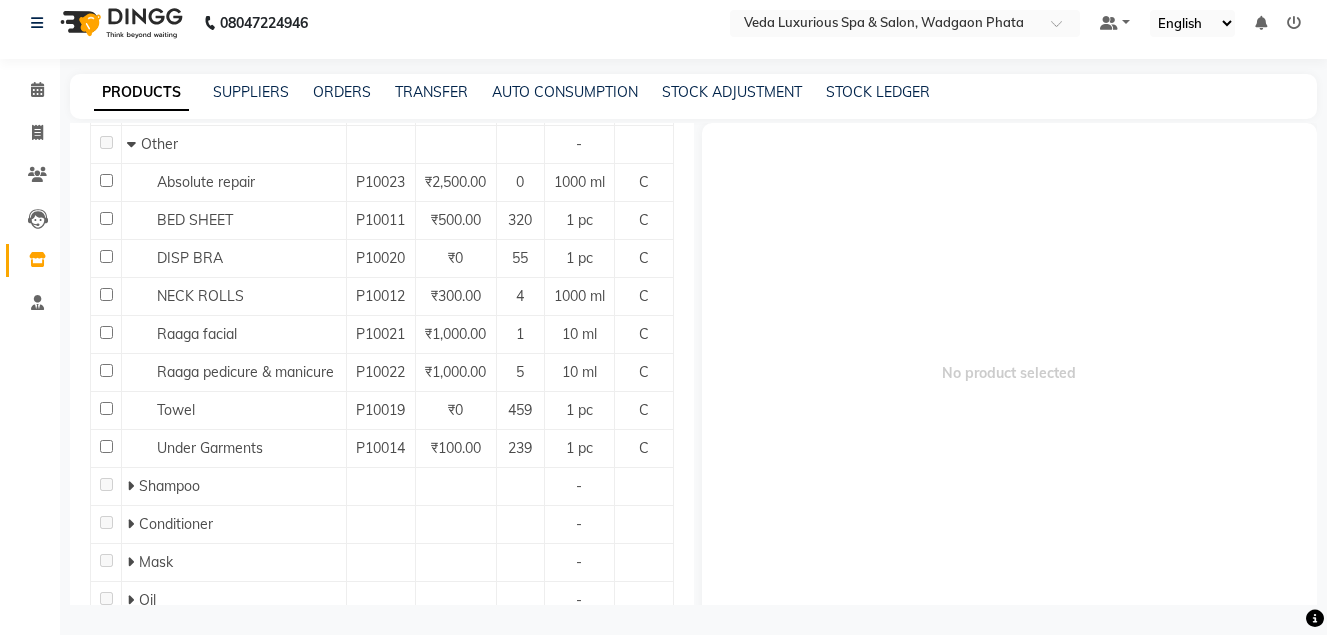 scroll, scrollTop: 0, scrollLeft: 0, axis: both 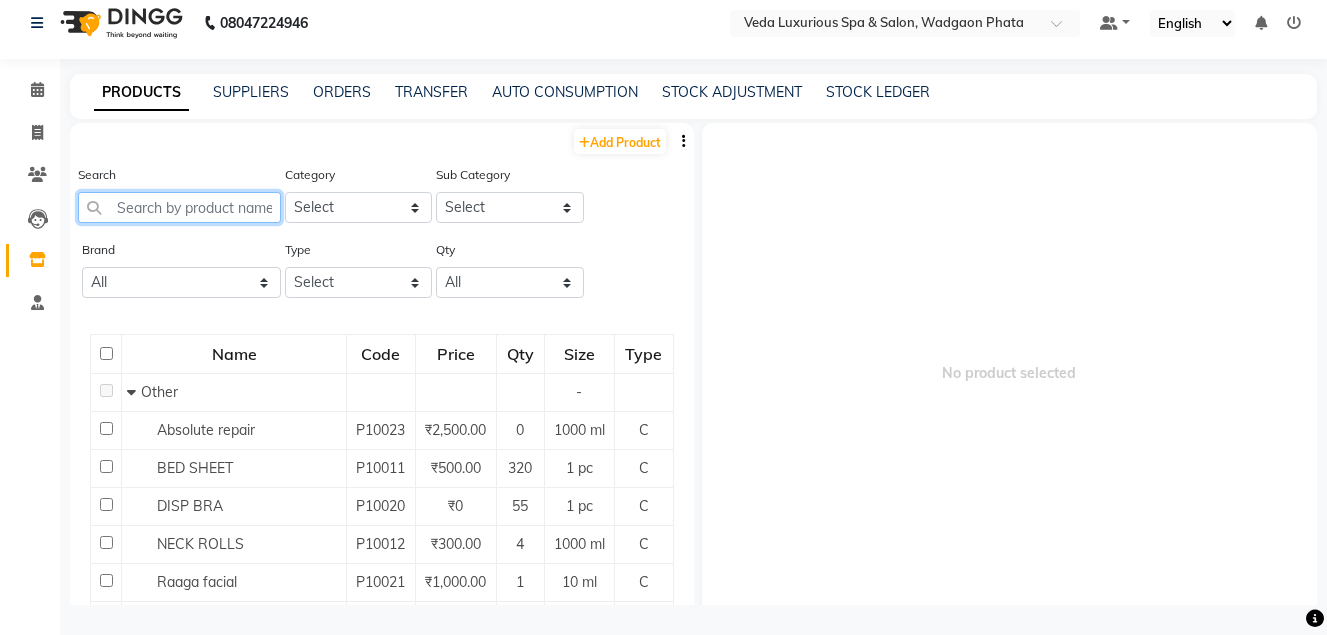 click 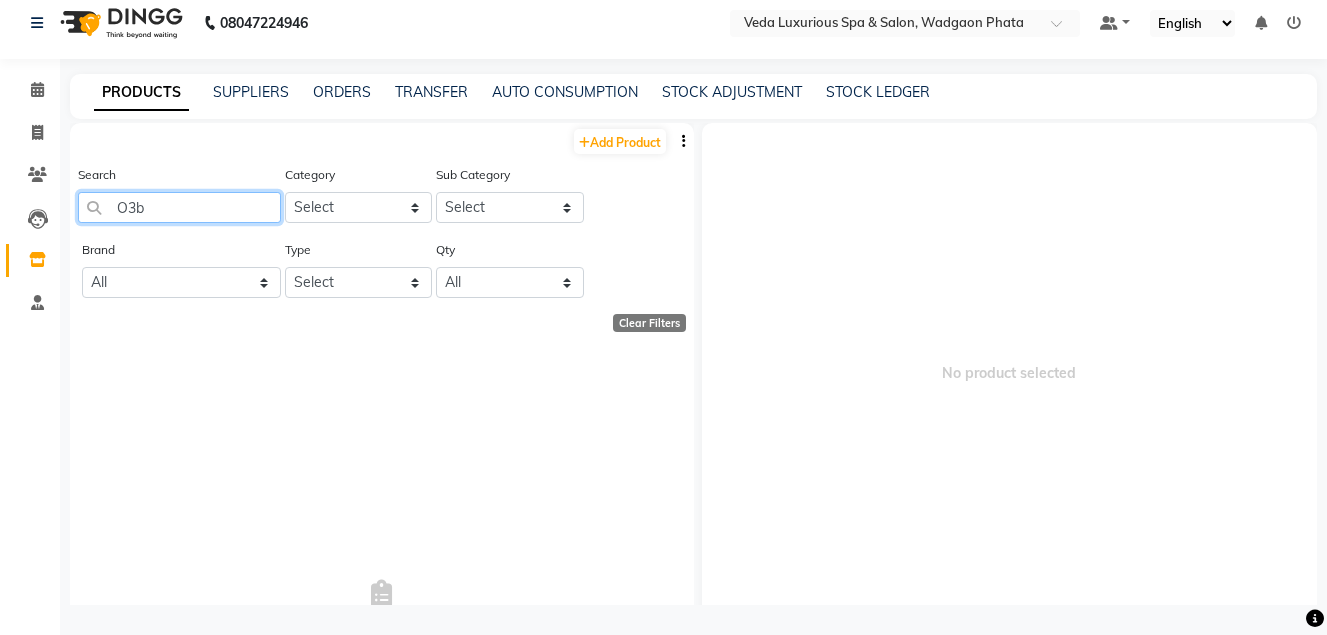 type on "O3" 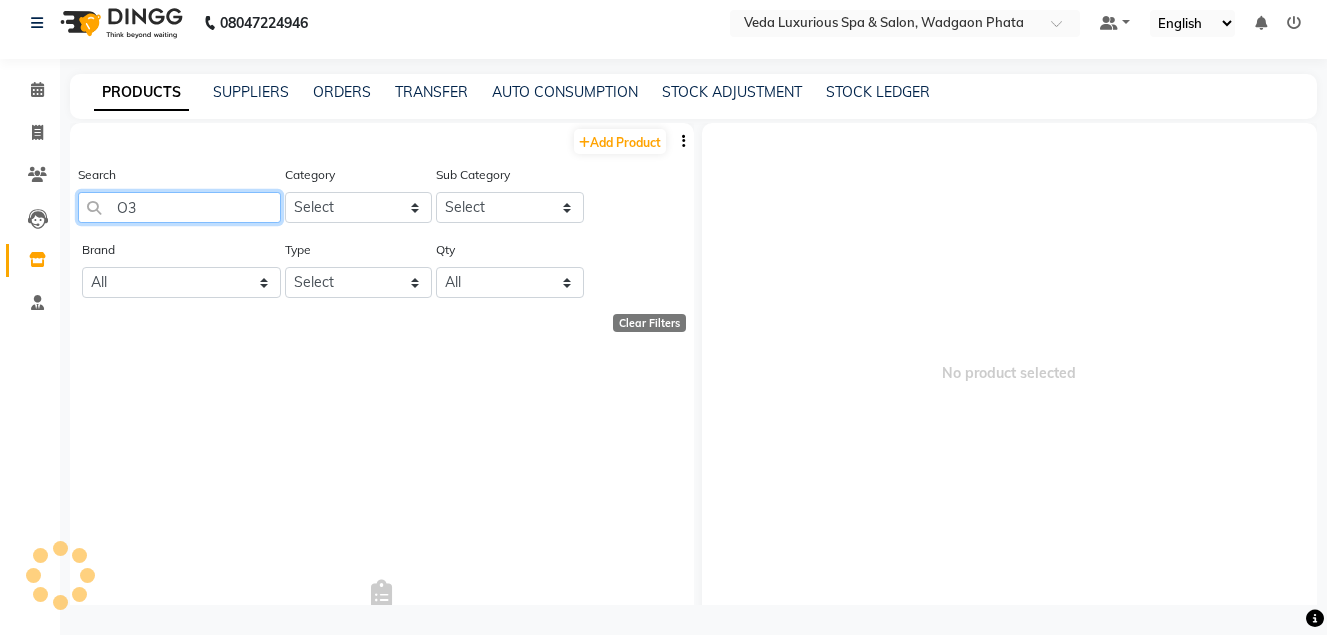 select on "100" 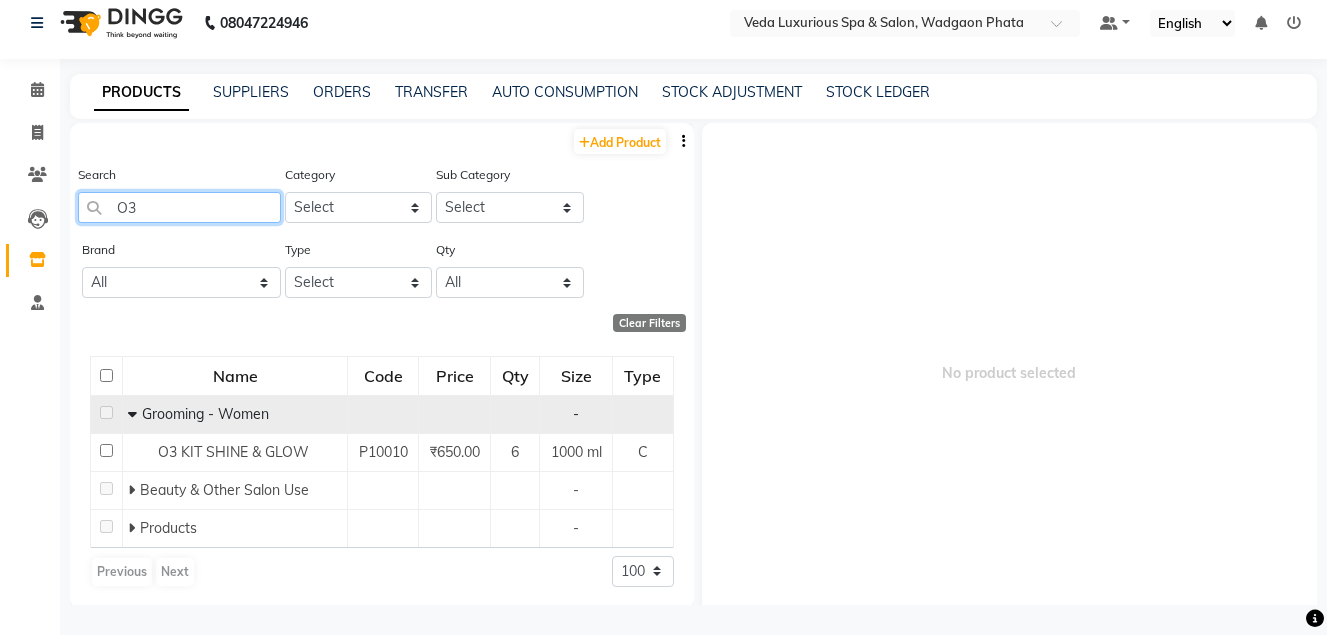 type on "O3" 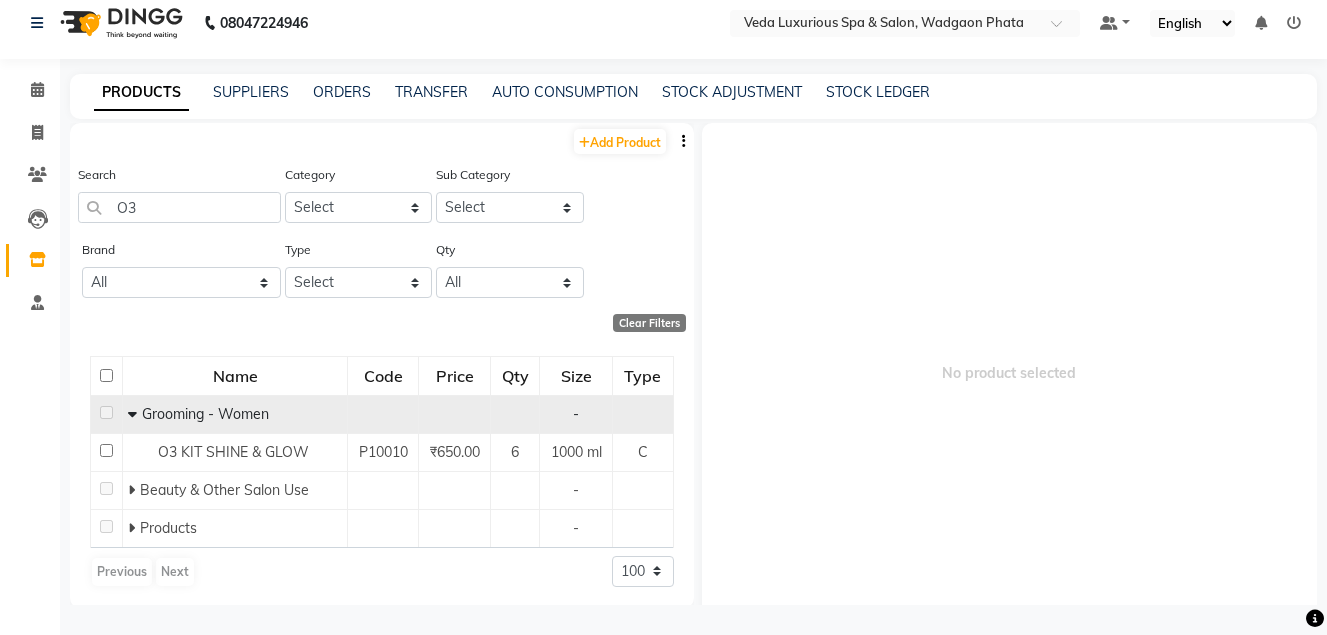 click 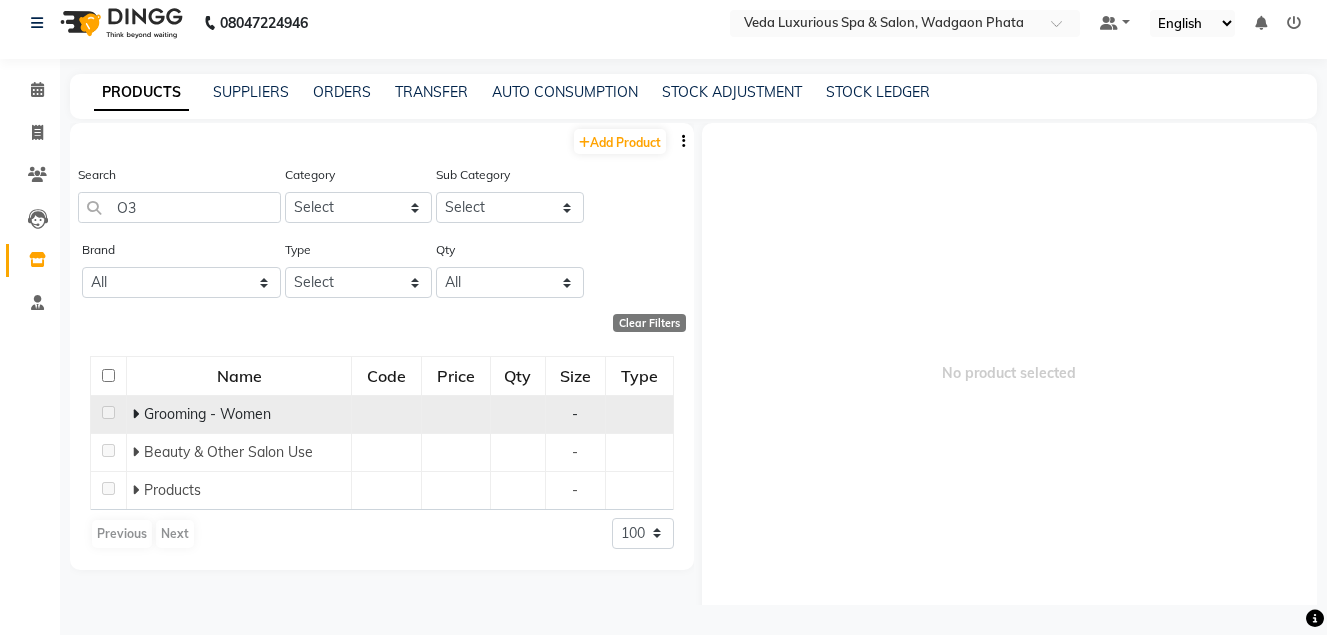 click on "Grooming - Women" 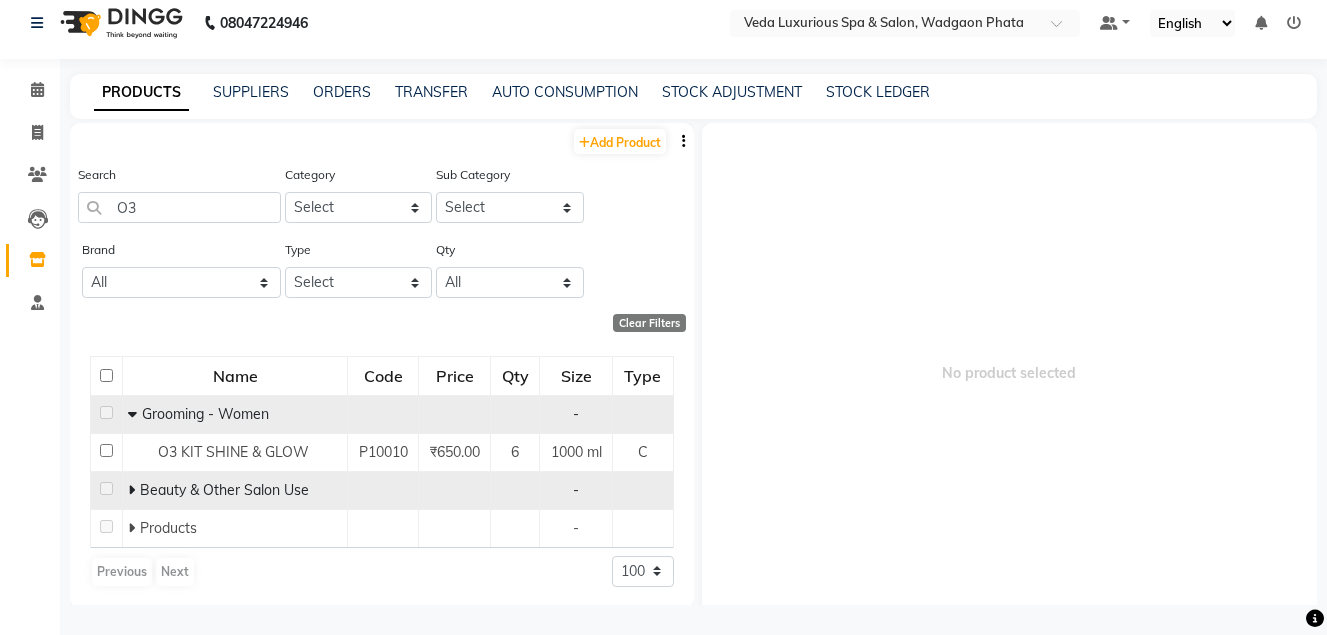 click 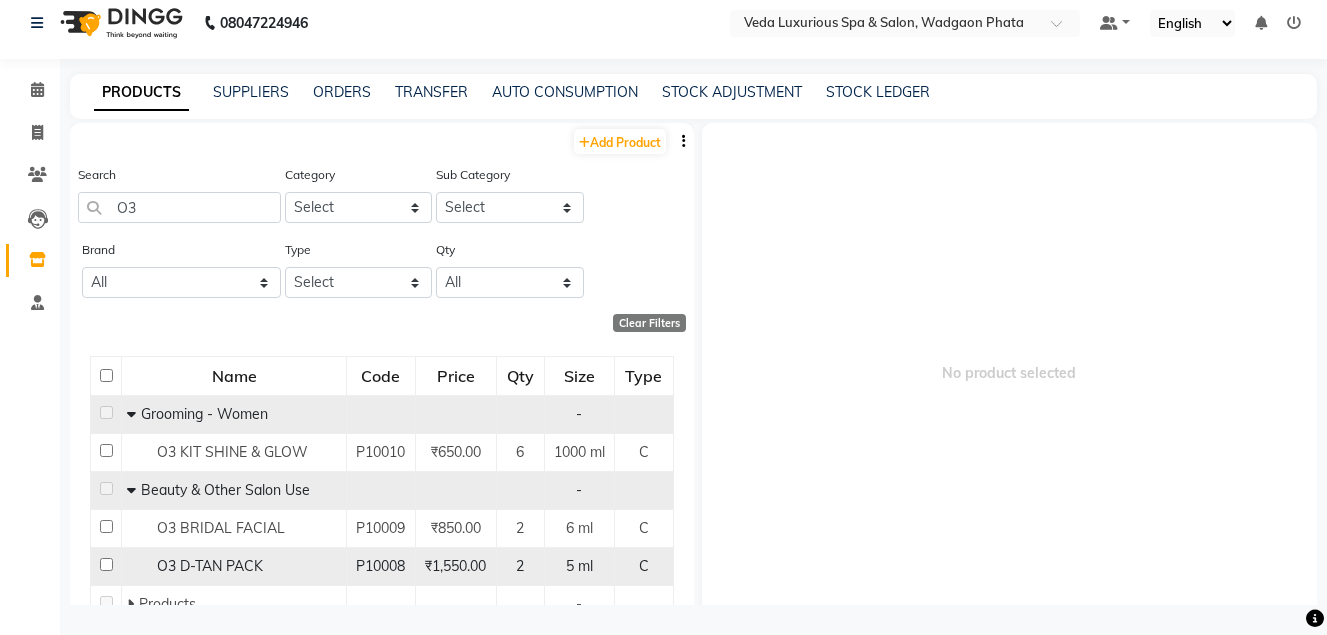 scroll, scrollTop: 100, scrollLeft: 0, axis: vertical 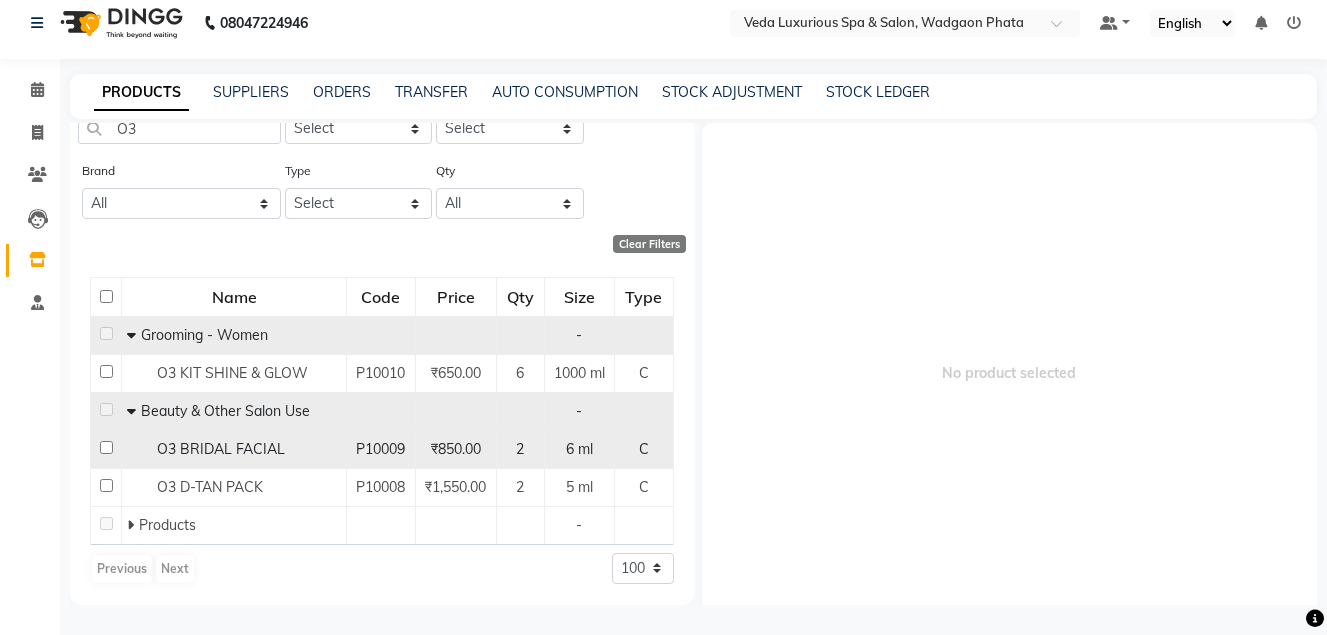 click 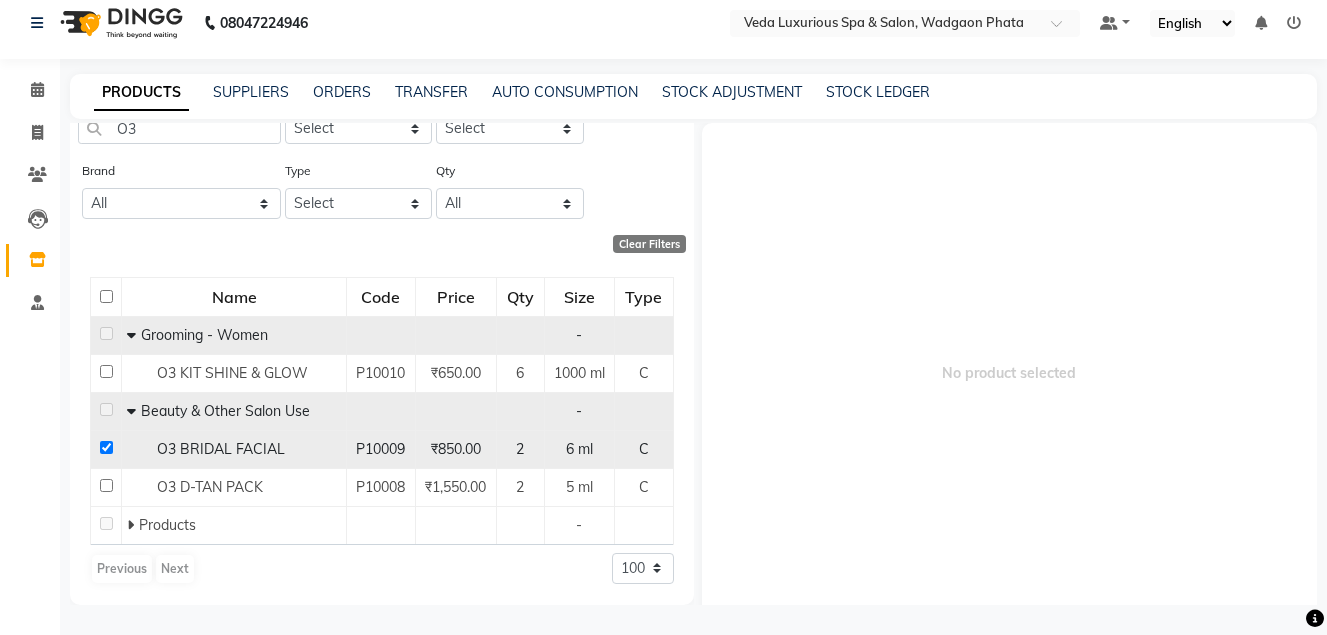 checkbox on "true" 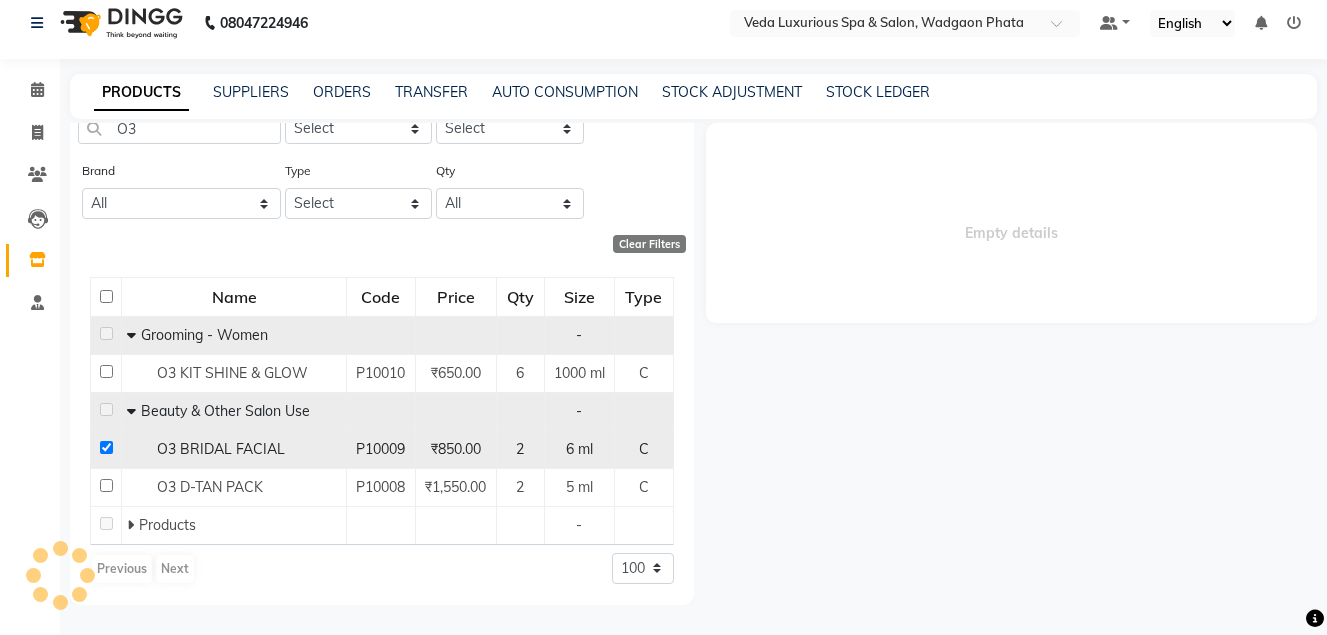 select 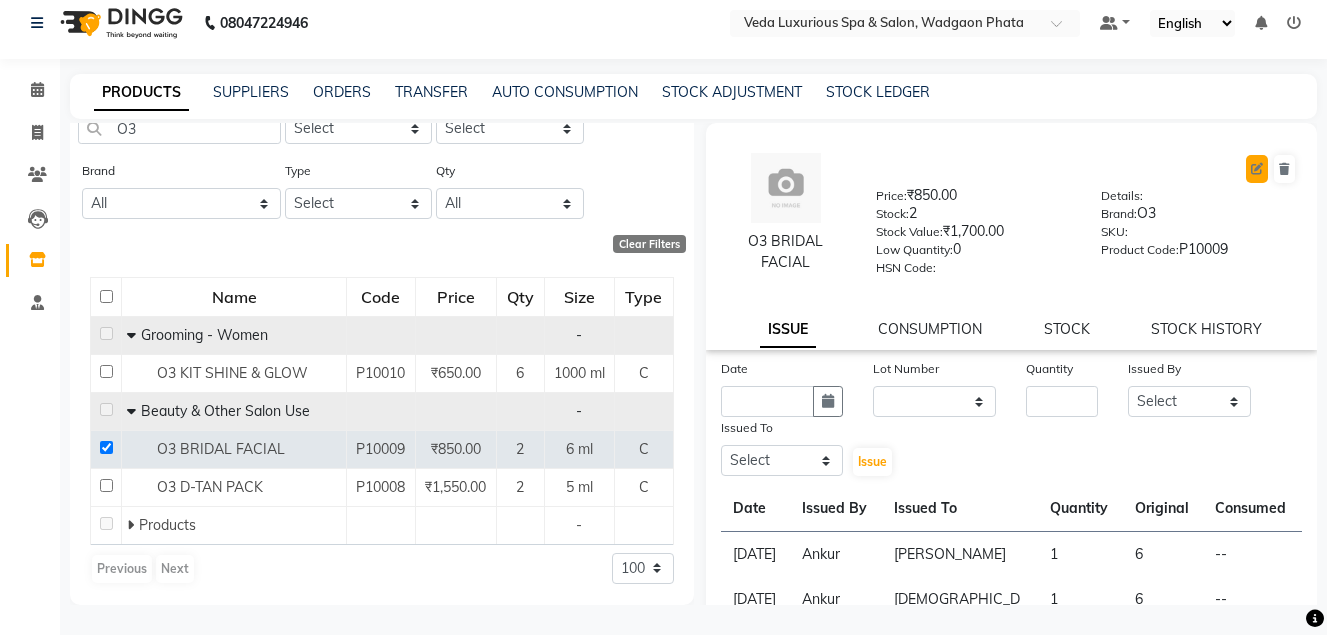 click 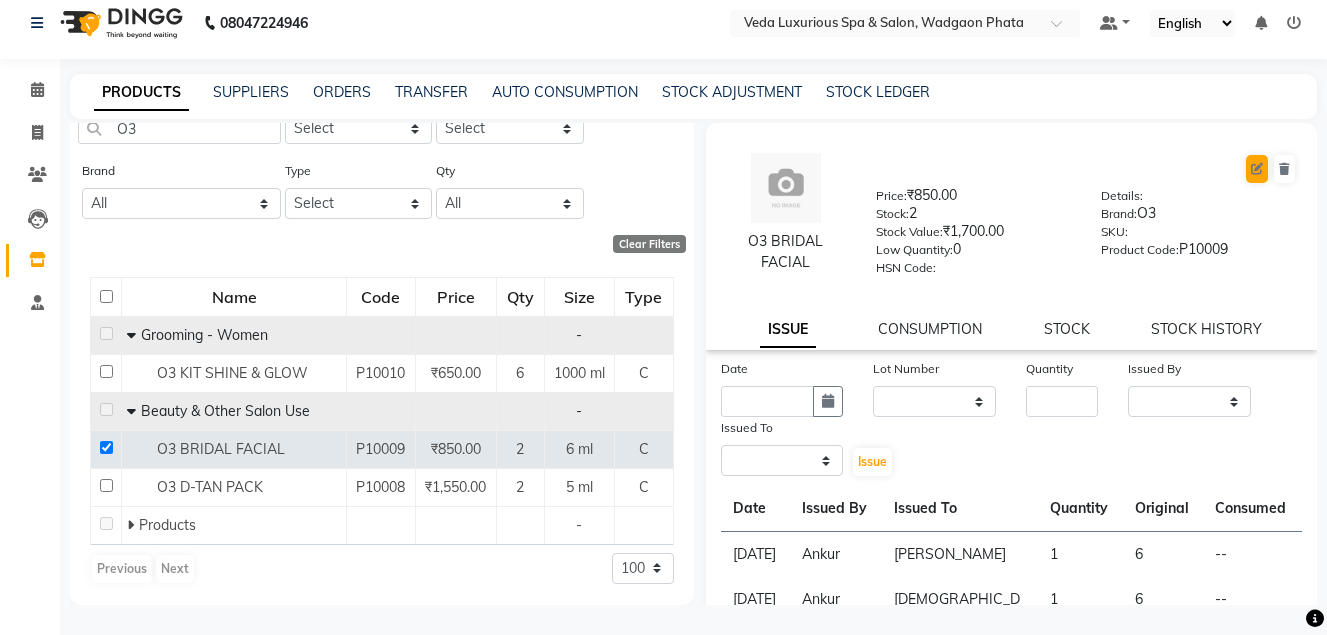 select on "true" 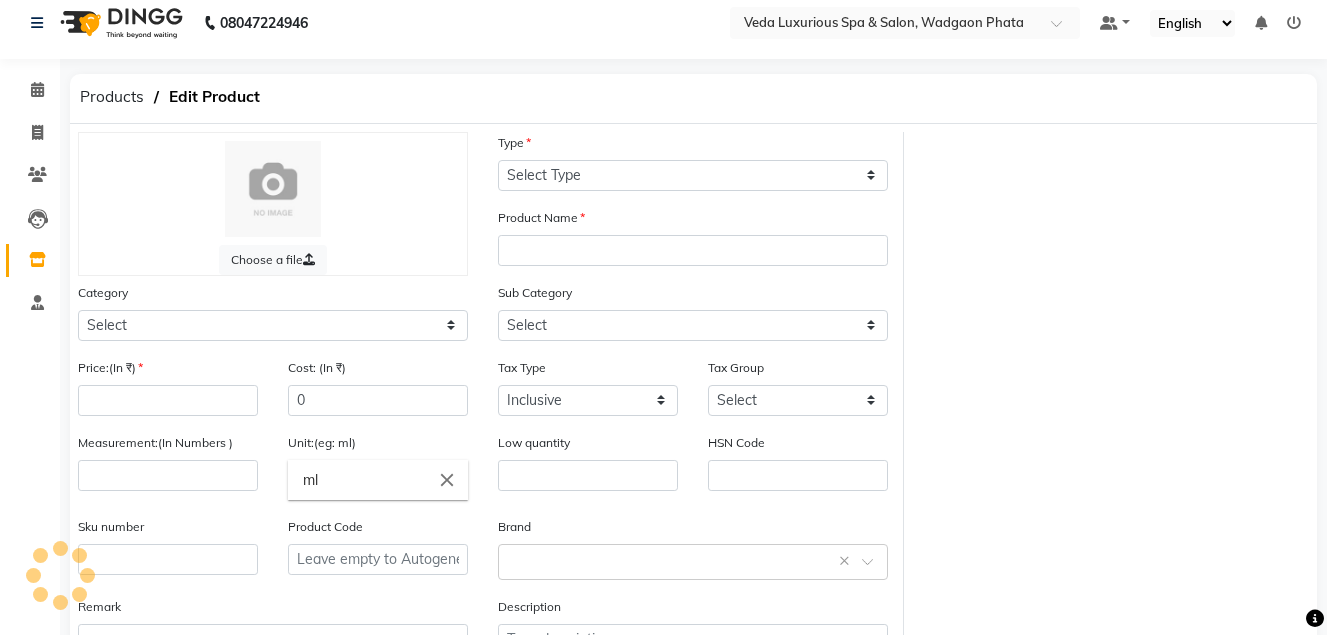 select on "C" 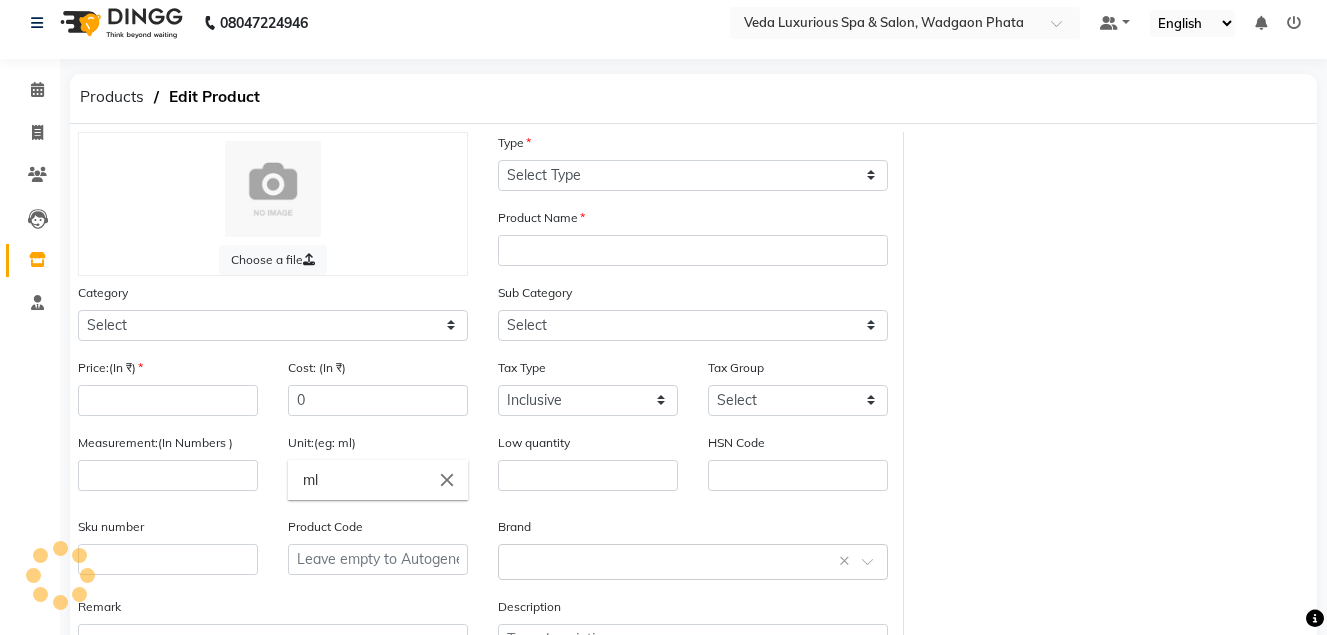 type on "O3 BRIDAL FACIAL" 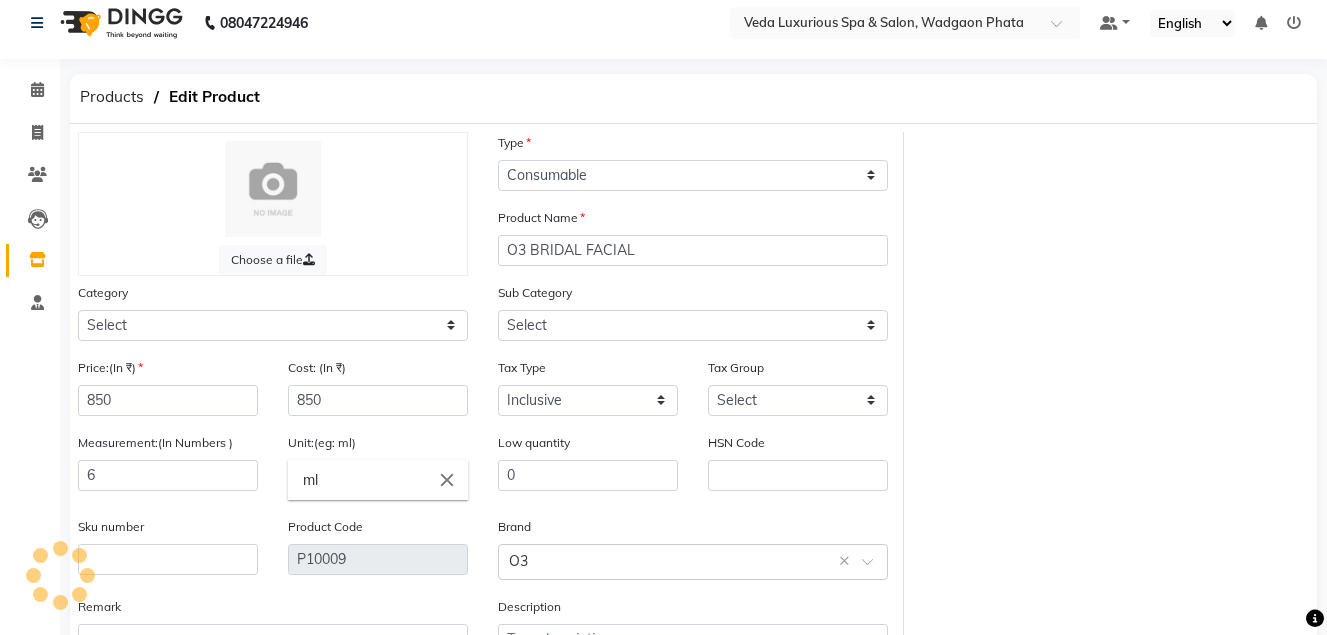 select on "633801400" 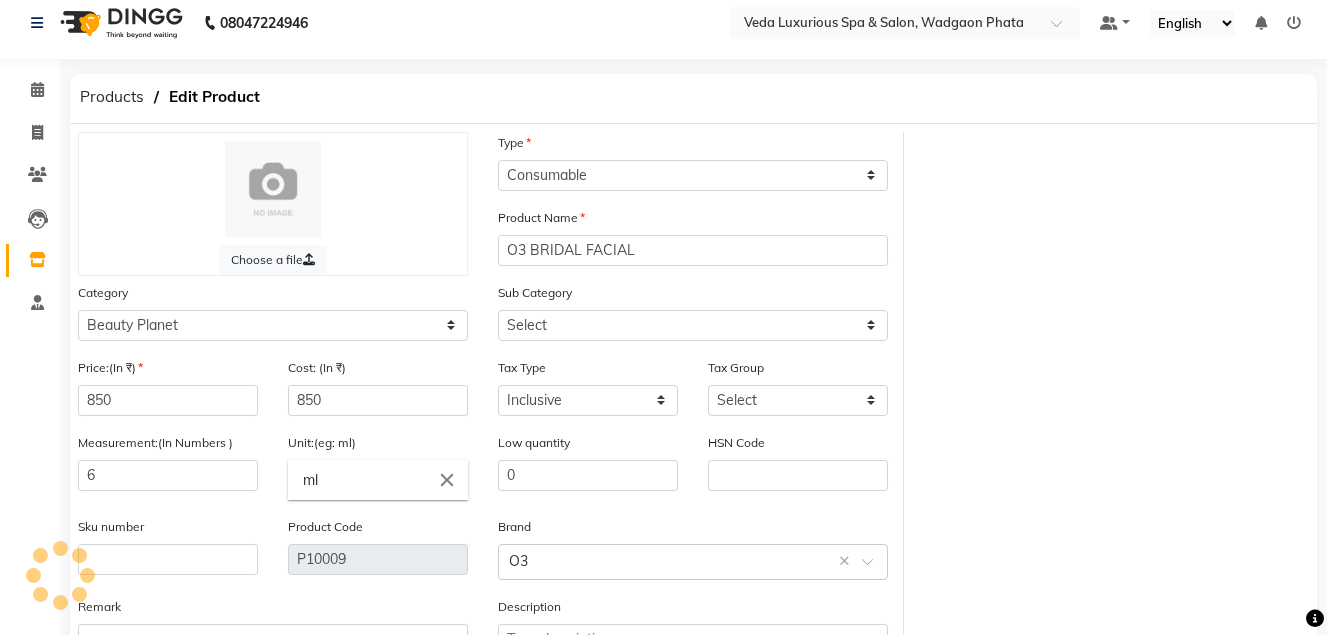 select on "633801401" 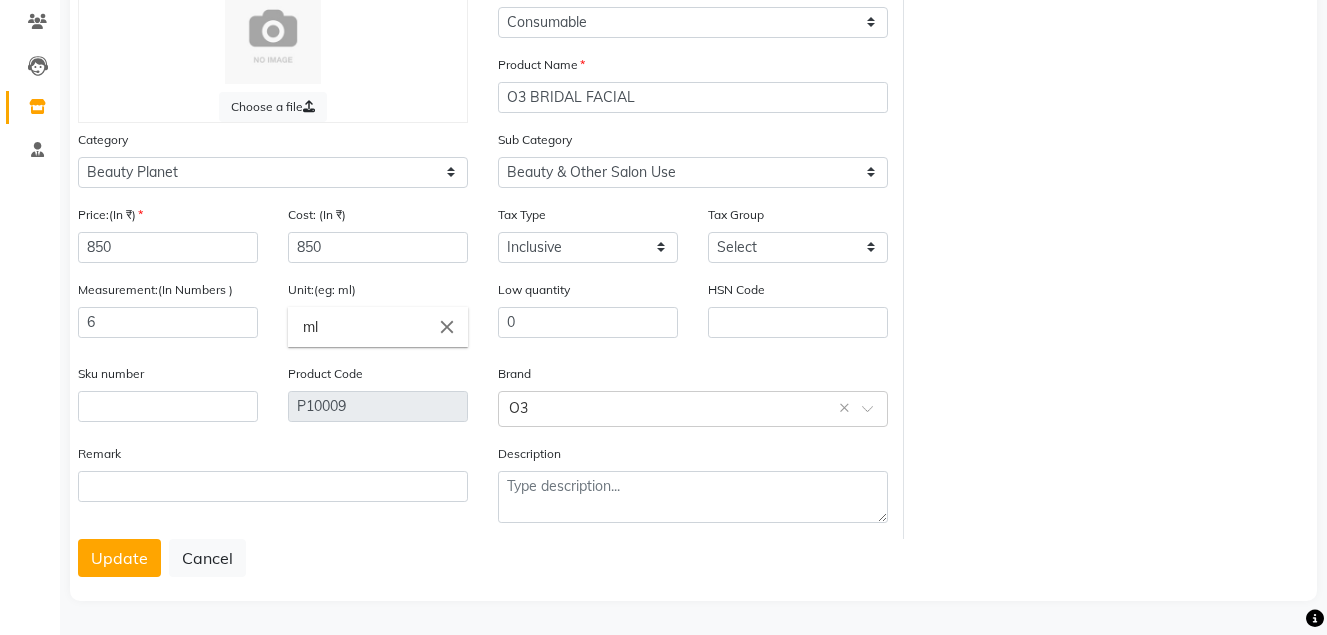 scroll, scrollTop: 0, scrollLeft: 0, axis: both 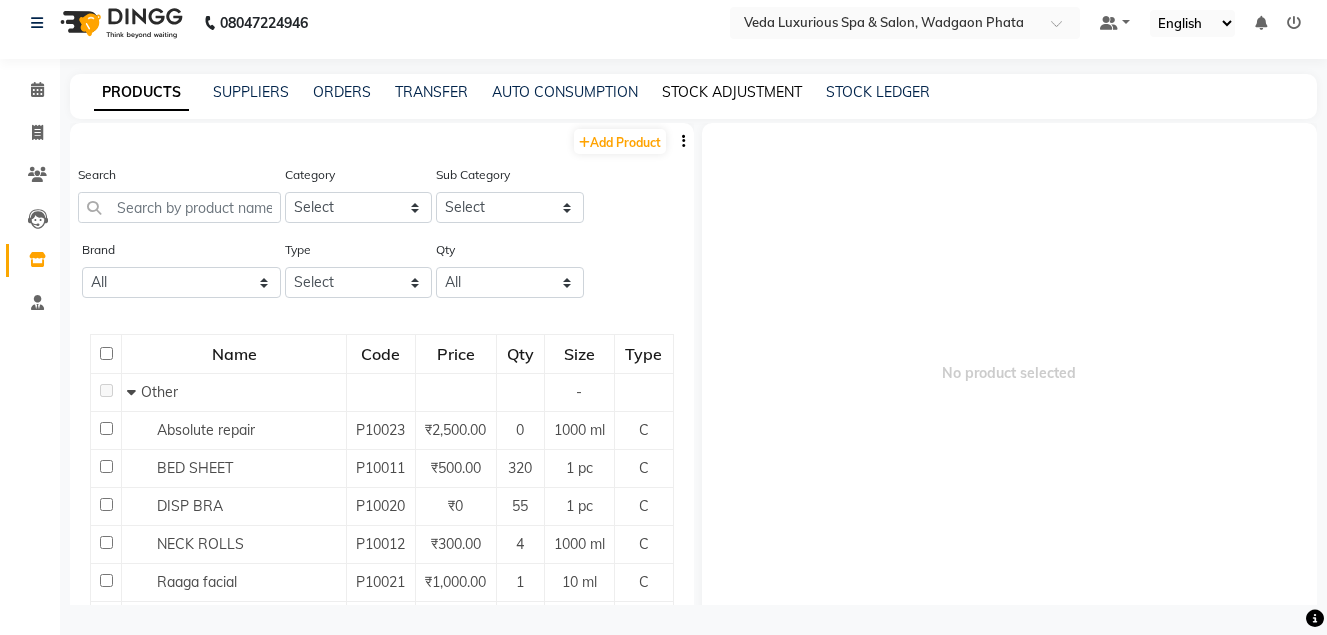 click on "STOCK ADJUSTMENT" 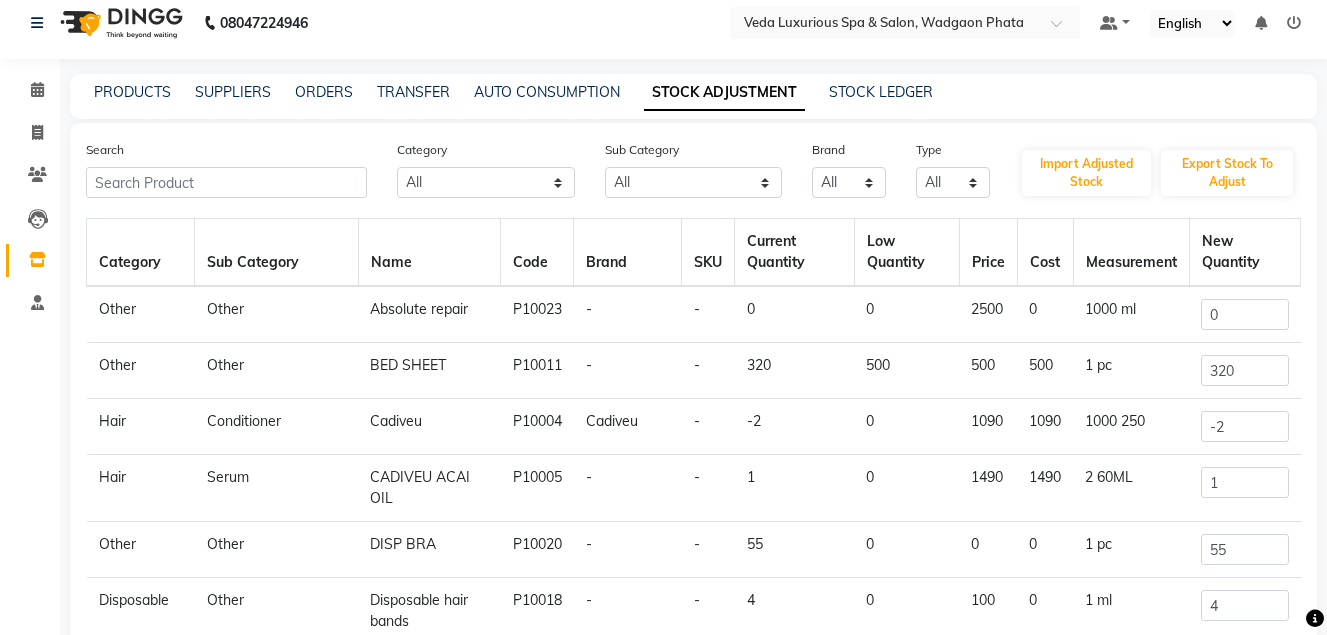 scroll, scrollTop: 0, scrollLeft: 0, axis: both 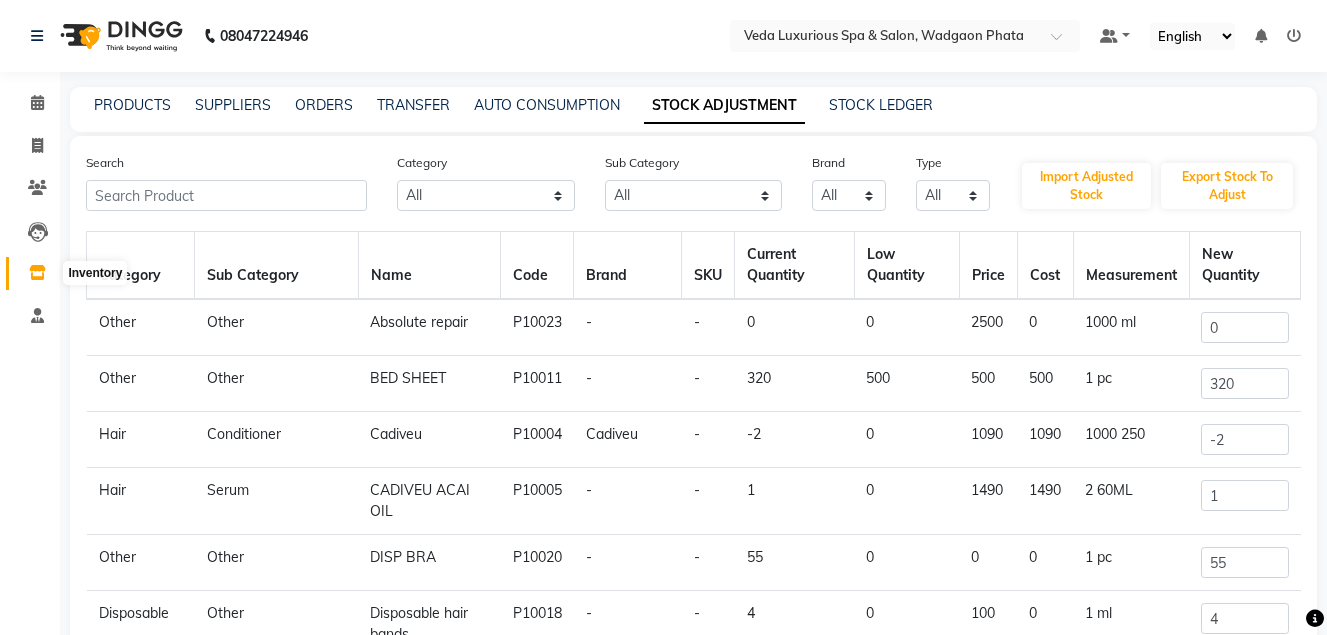 click 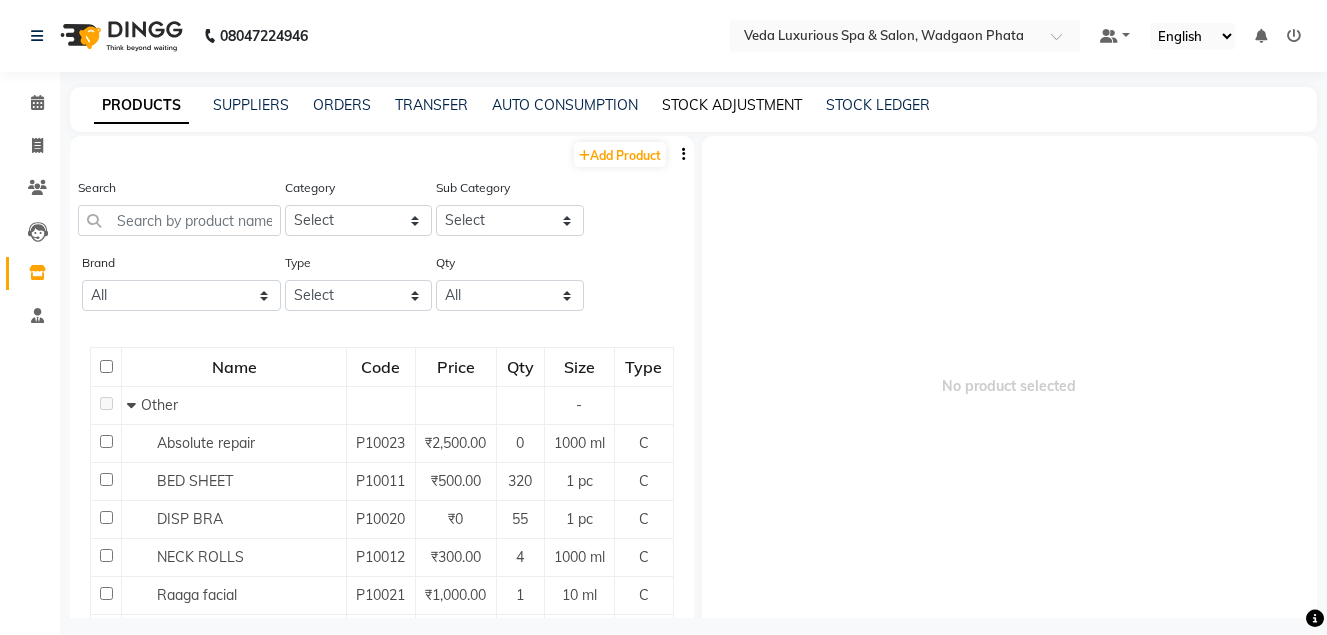 click on "STOCK ADJUSTMENT" 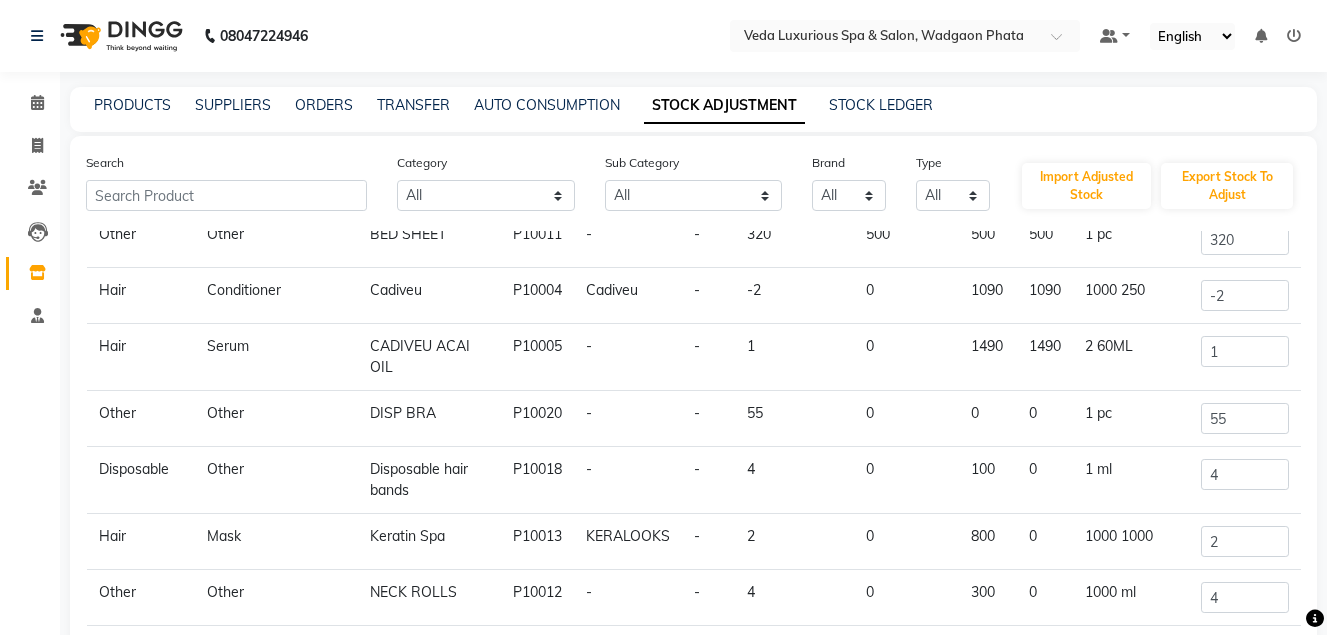 scroll, scrollTop: 189, scrollLeft: 0, axis: vertical 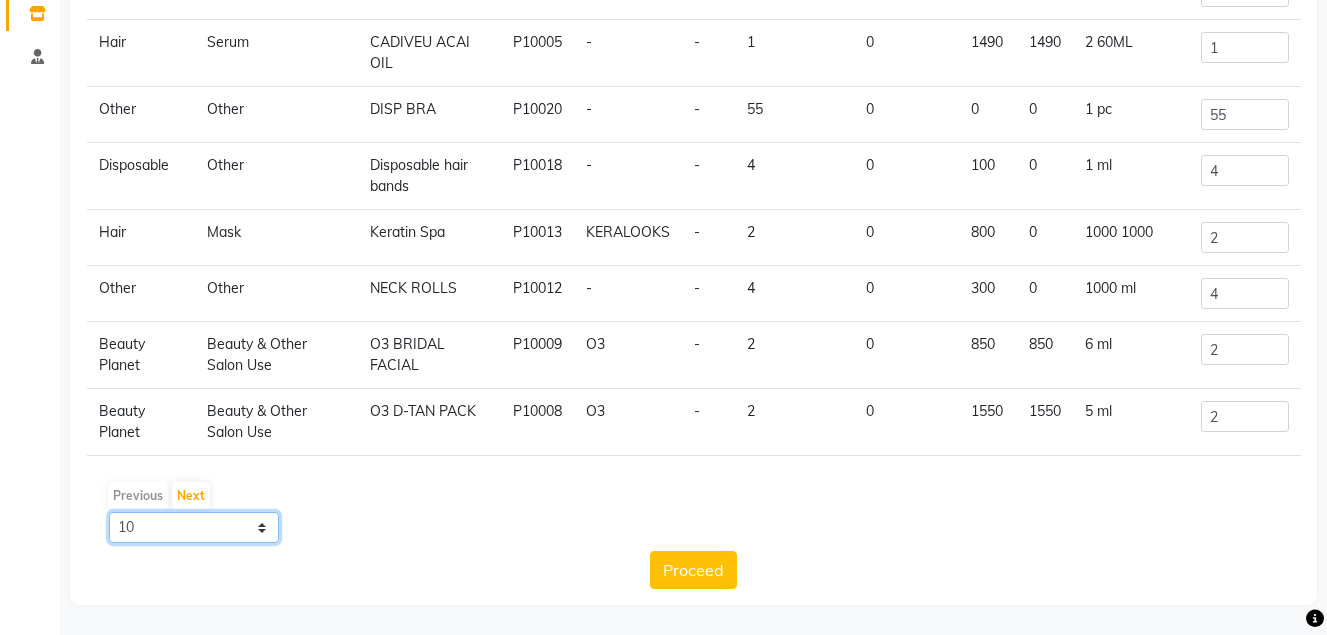 click on "10 50 100" 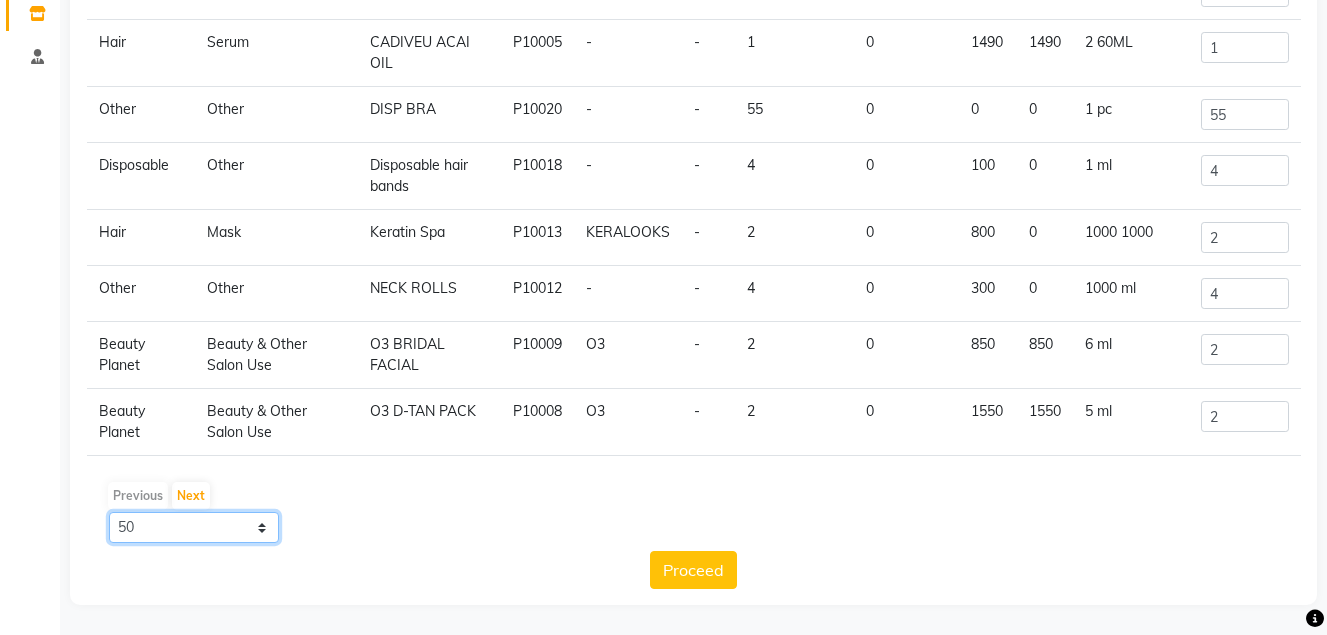 click on "10 50 100" 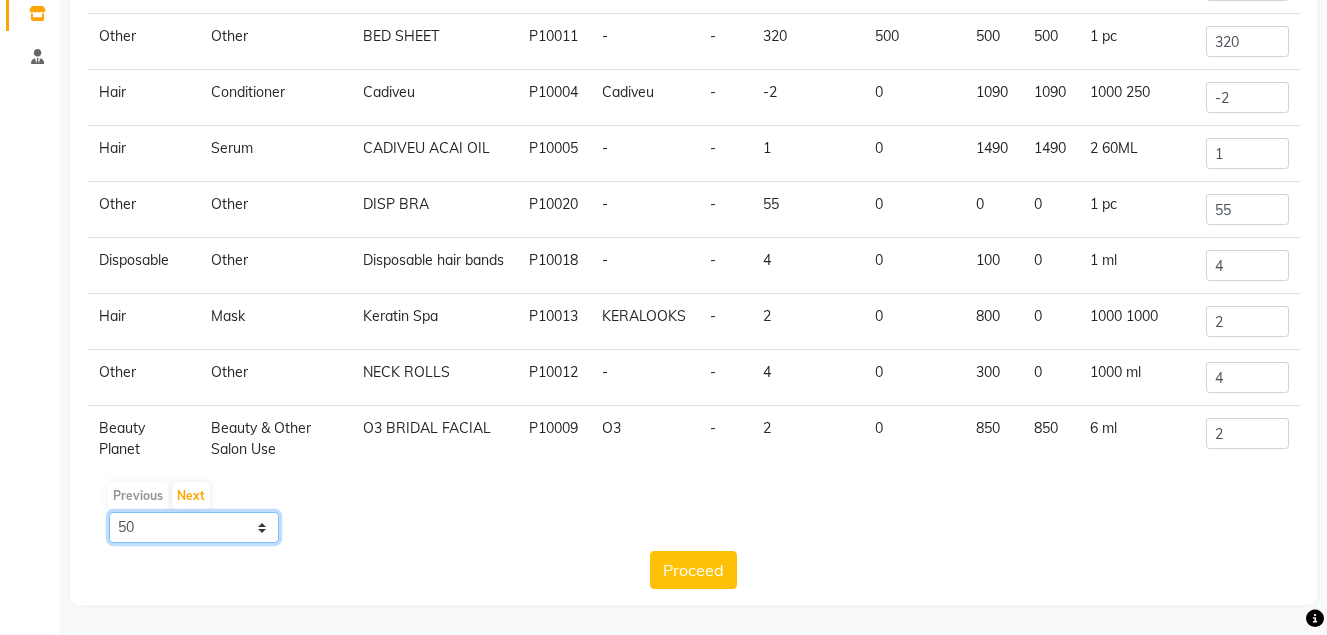scroll, scrollTop: 0, scrollLeft: 0, axis: both 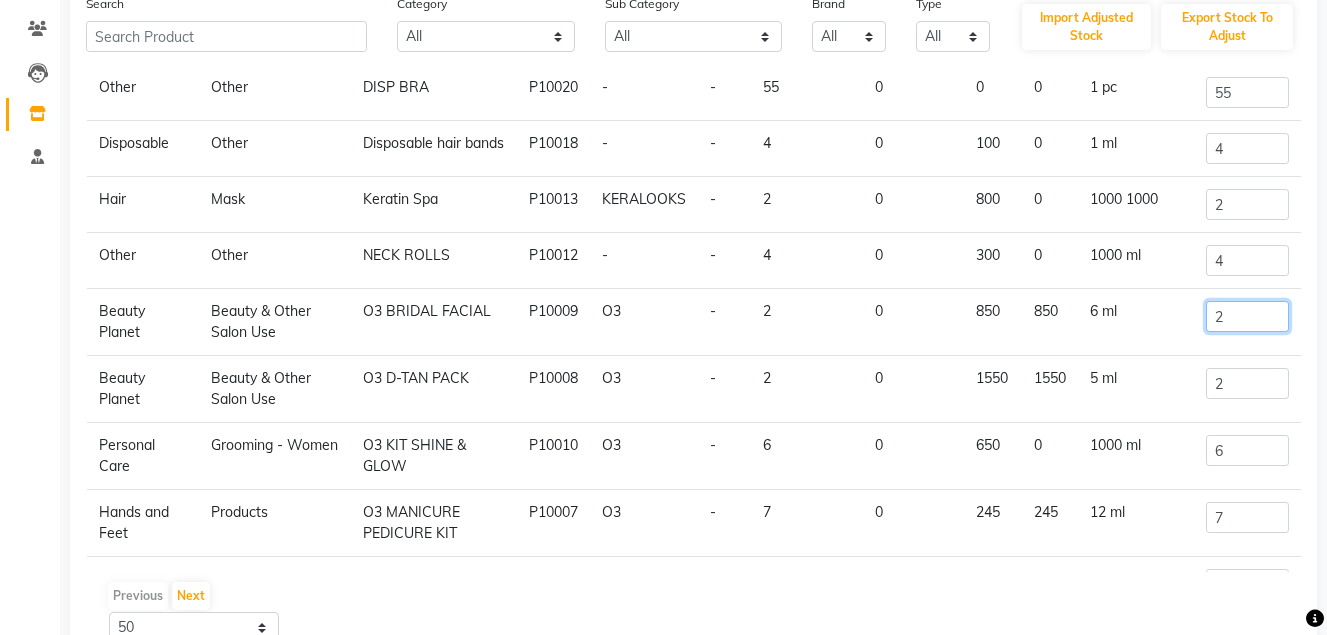 click on "2" 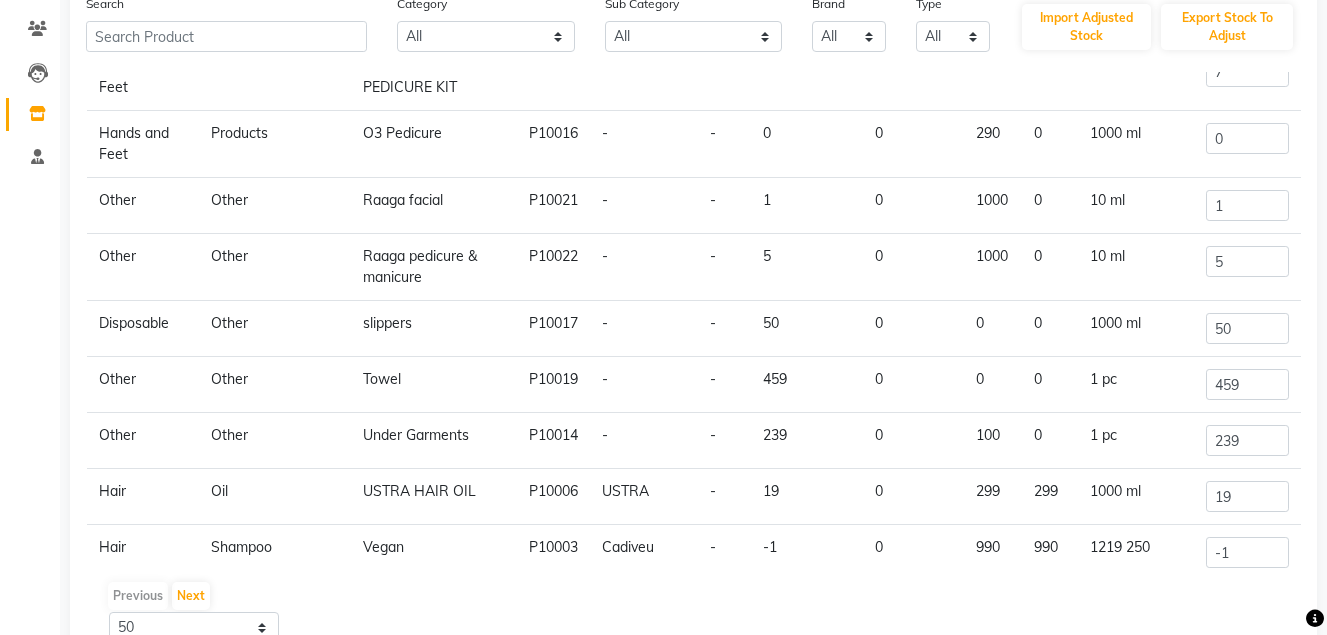 scroll, scrollTop: 782, scrollLeft: 0, axis: vertical 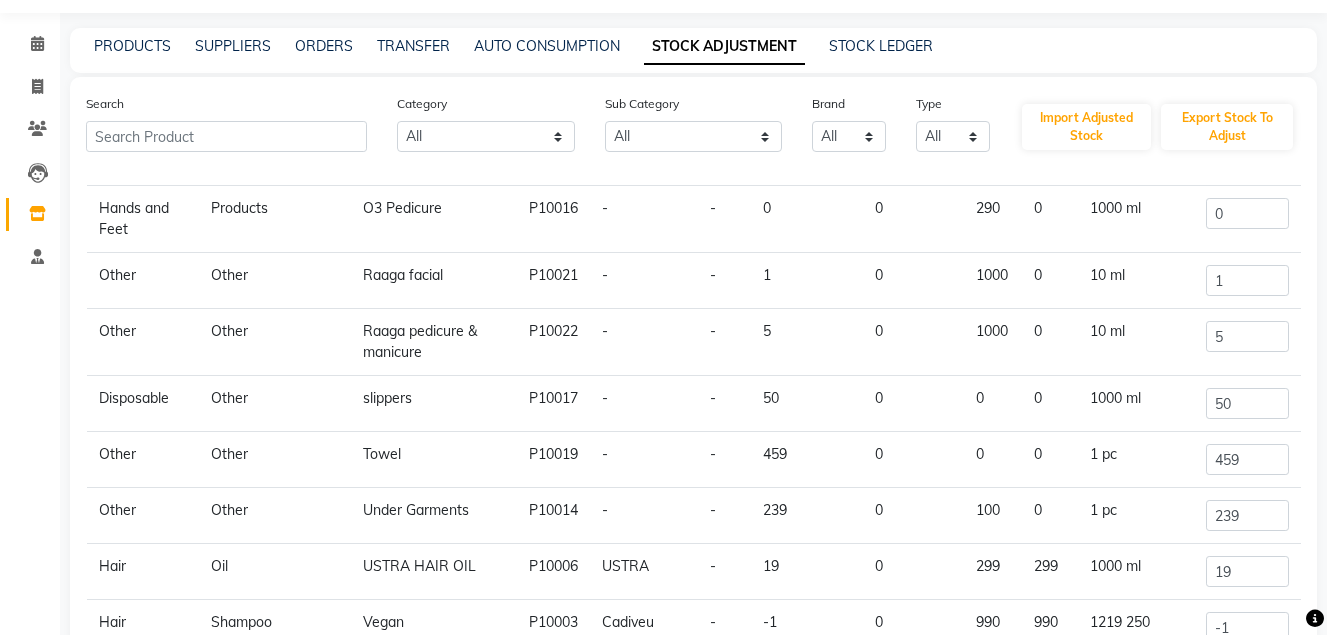 type on "6" 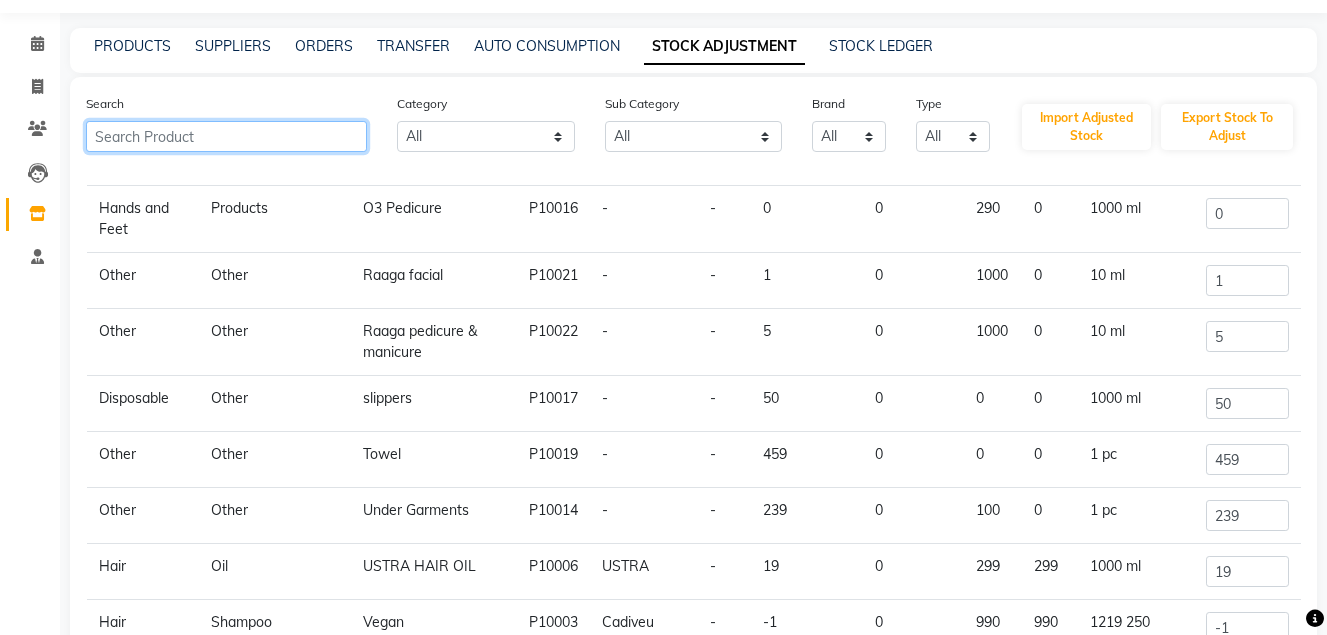 click 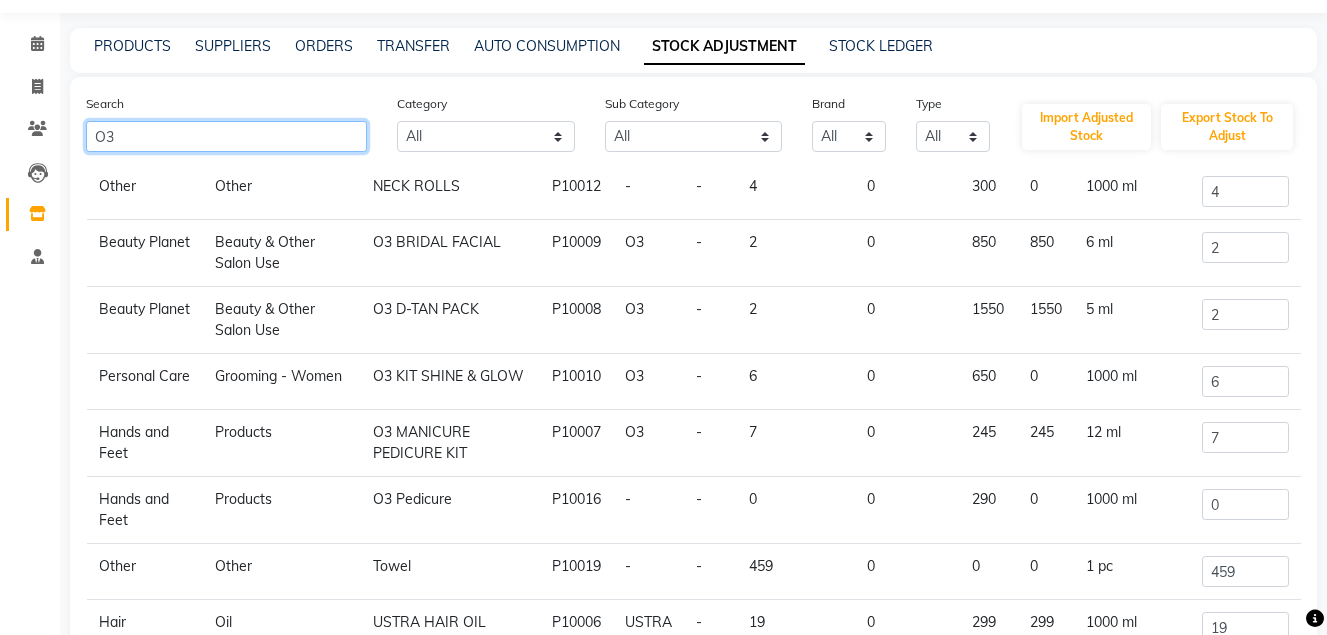 scroll, scrollTop: 0, scrollLeft: 0, axis: both 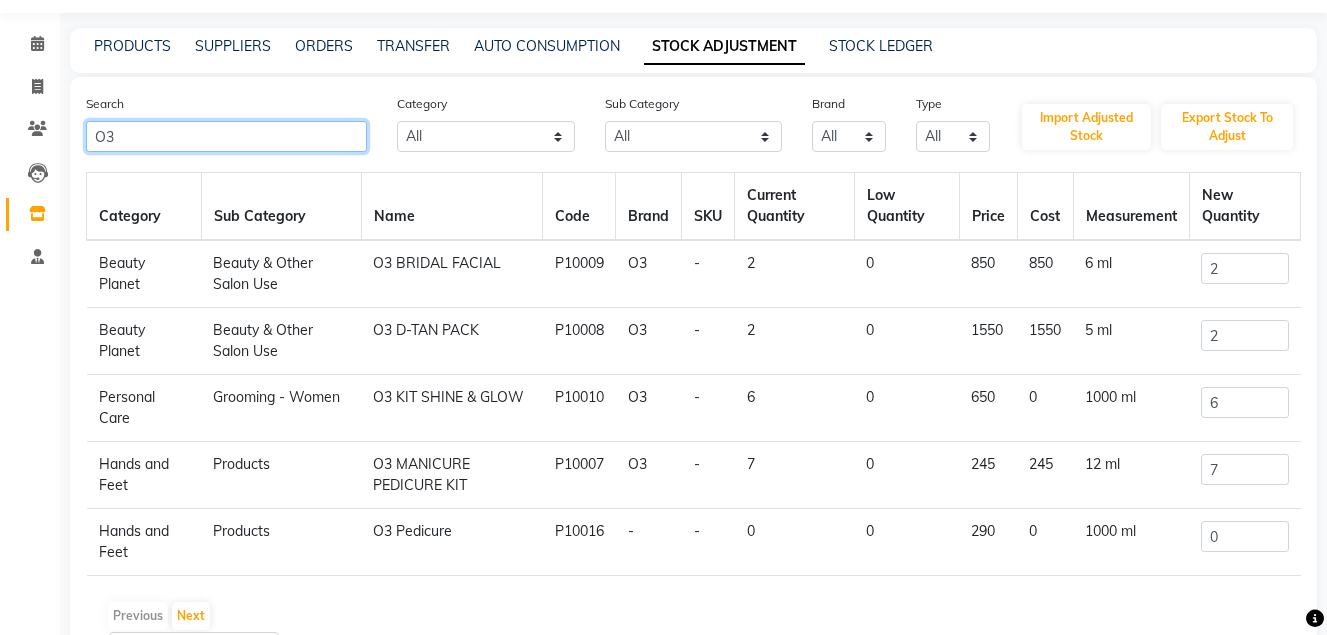 type on "O3" 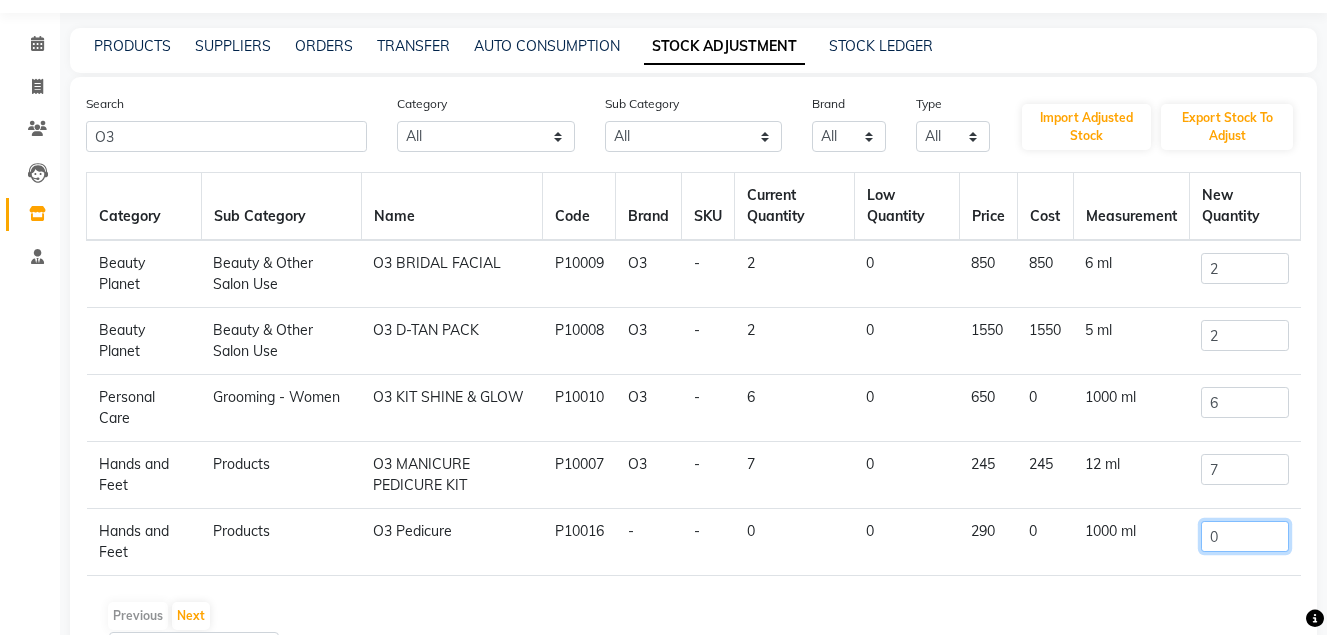 click on "0" 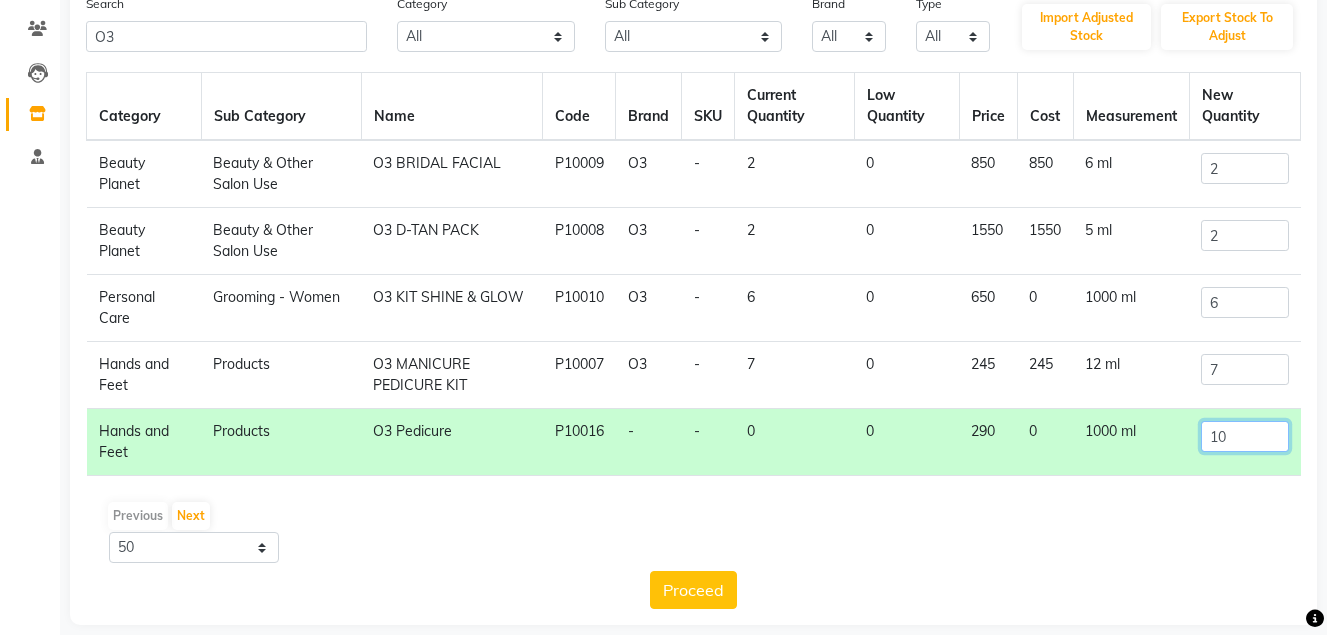 scroll, scrollTop: 179, scrollLeft: 0, axis: vertical 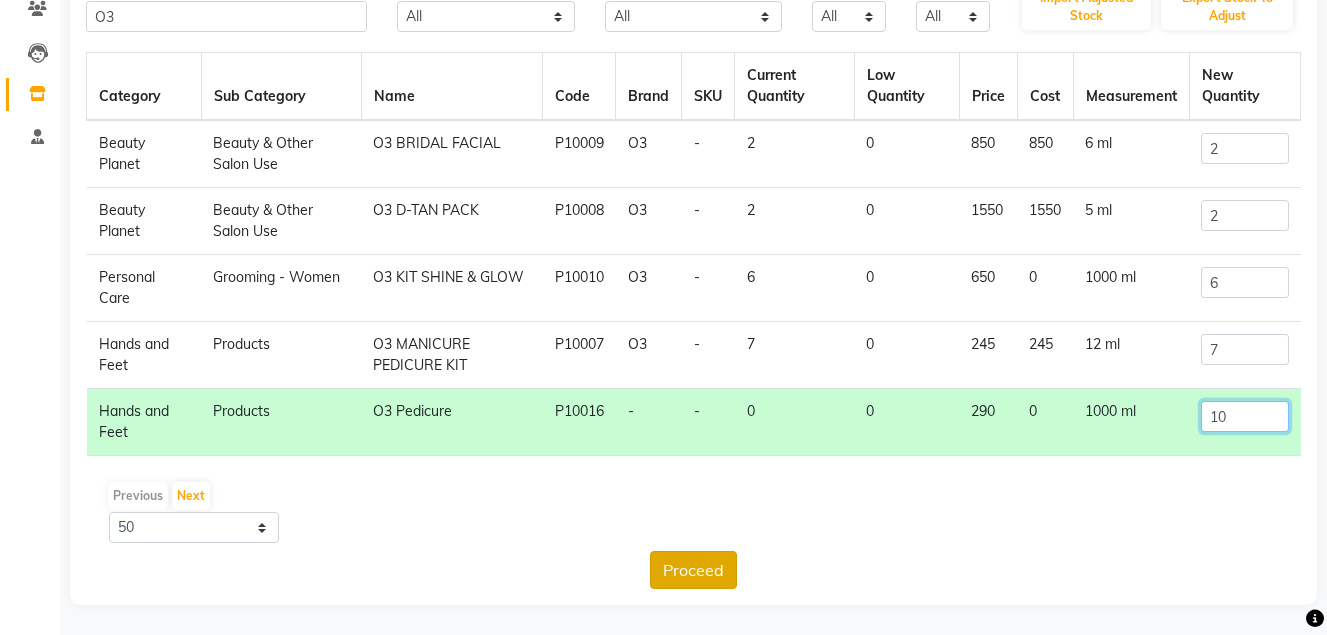 type on "10" 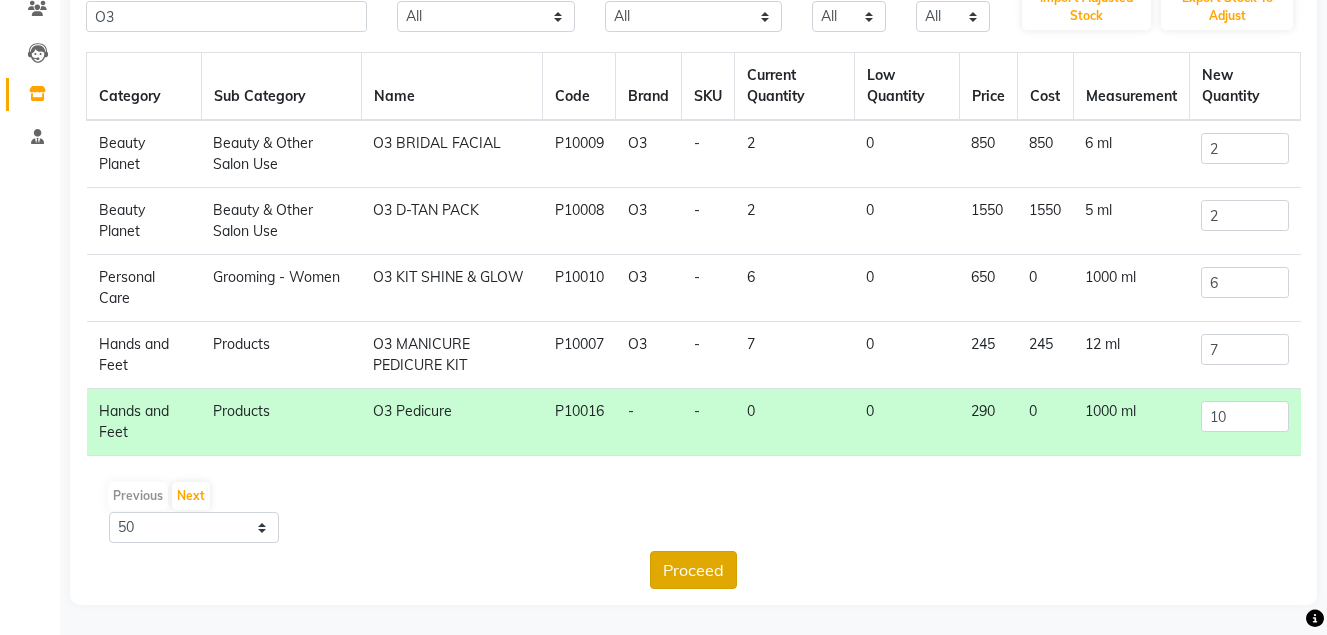 click on "Proceed" 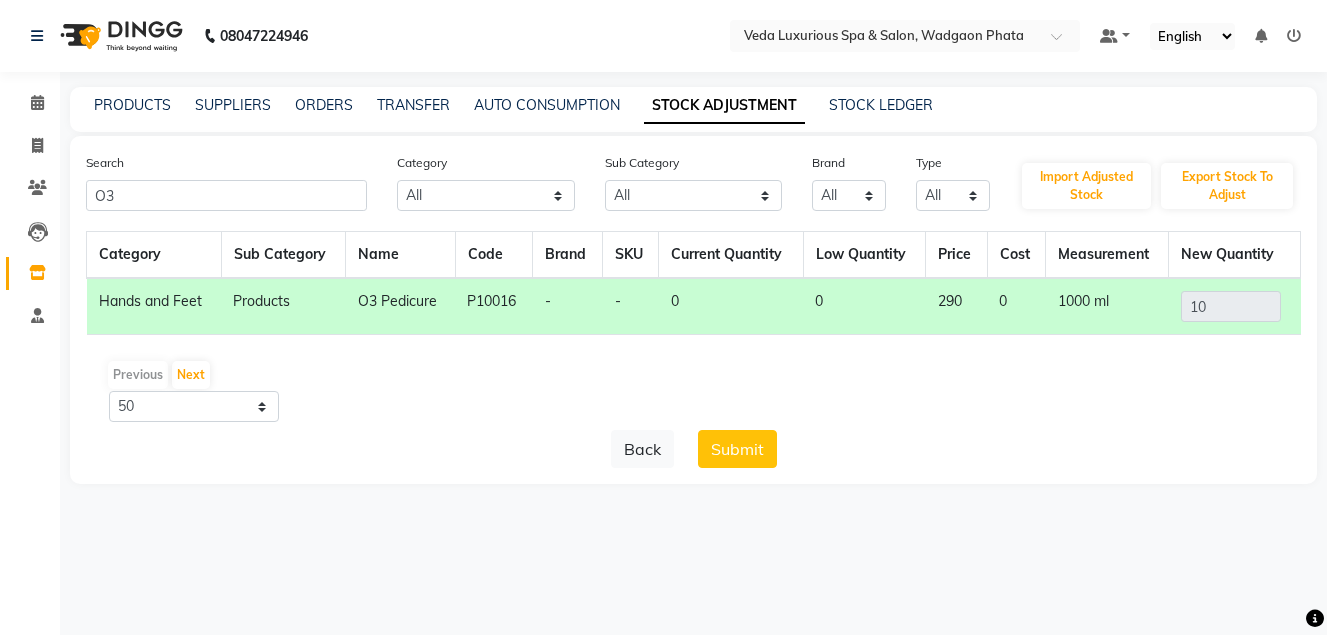 scroll, scrollTop: 0, scrollLeft: 0, axis: both 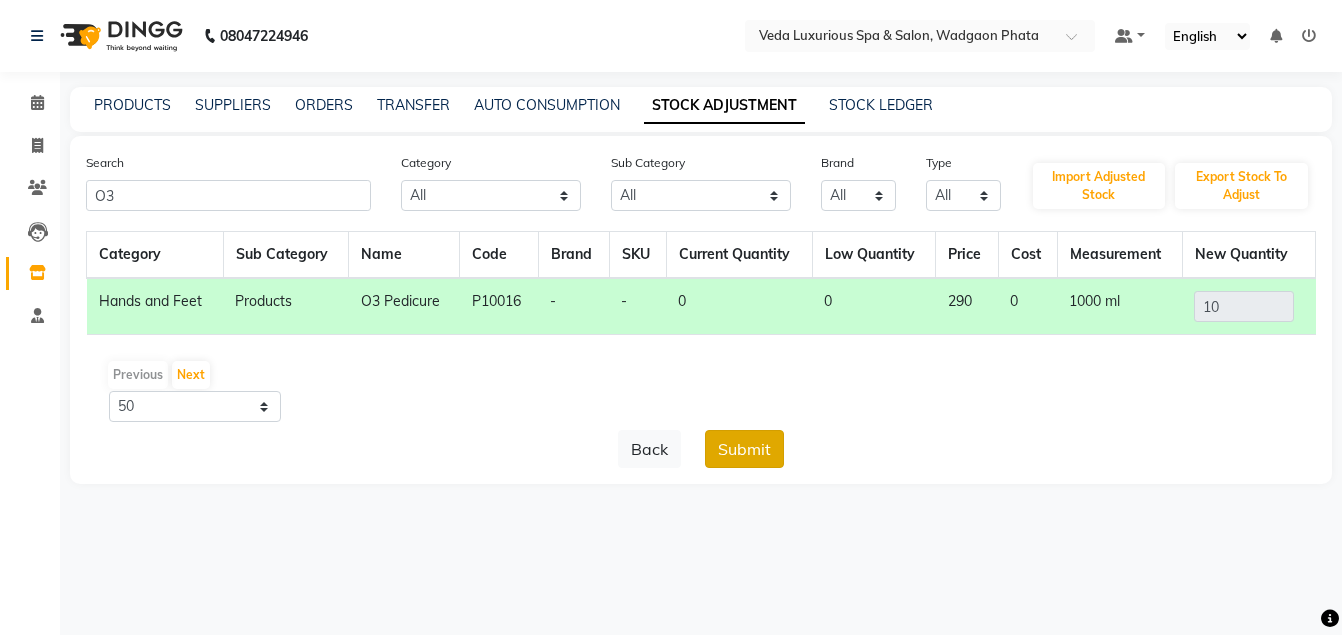 click on "Submit" 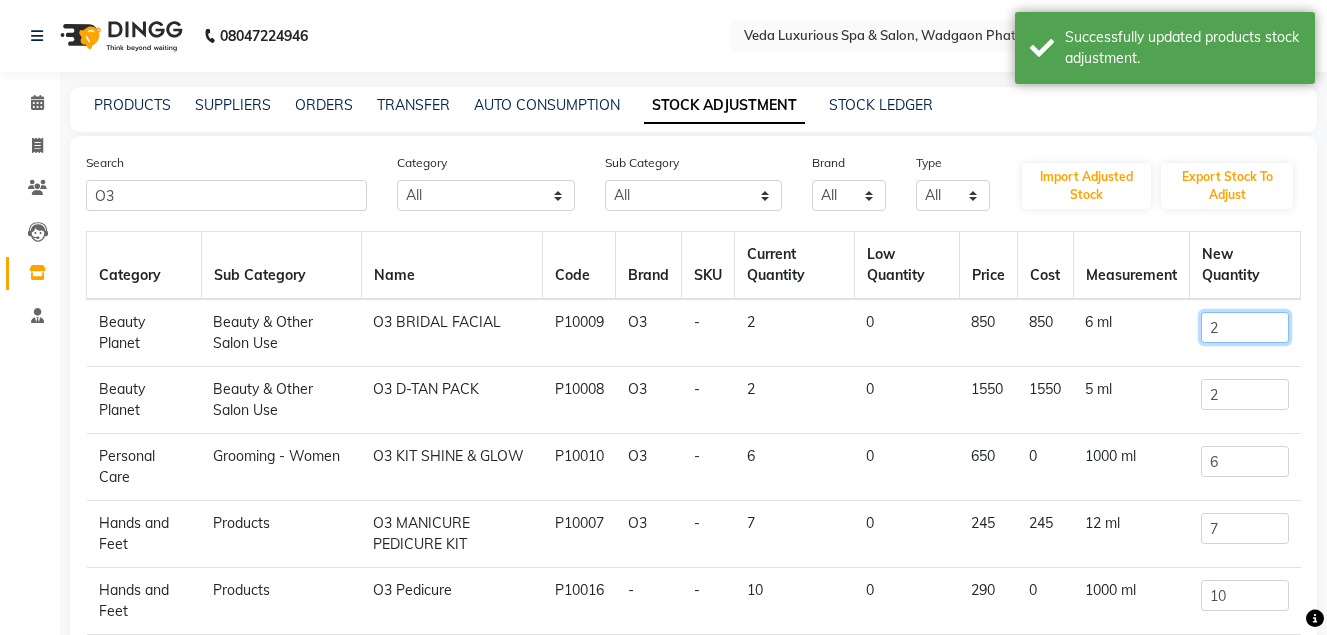 click on "2" 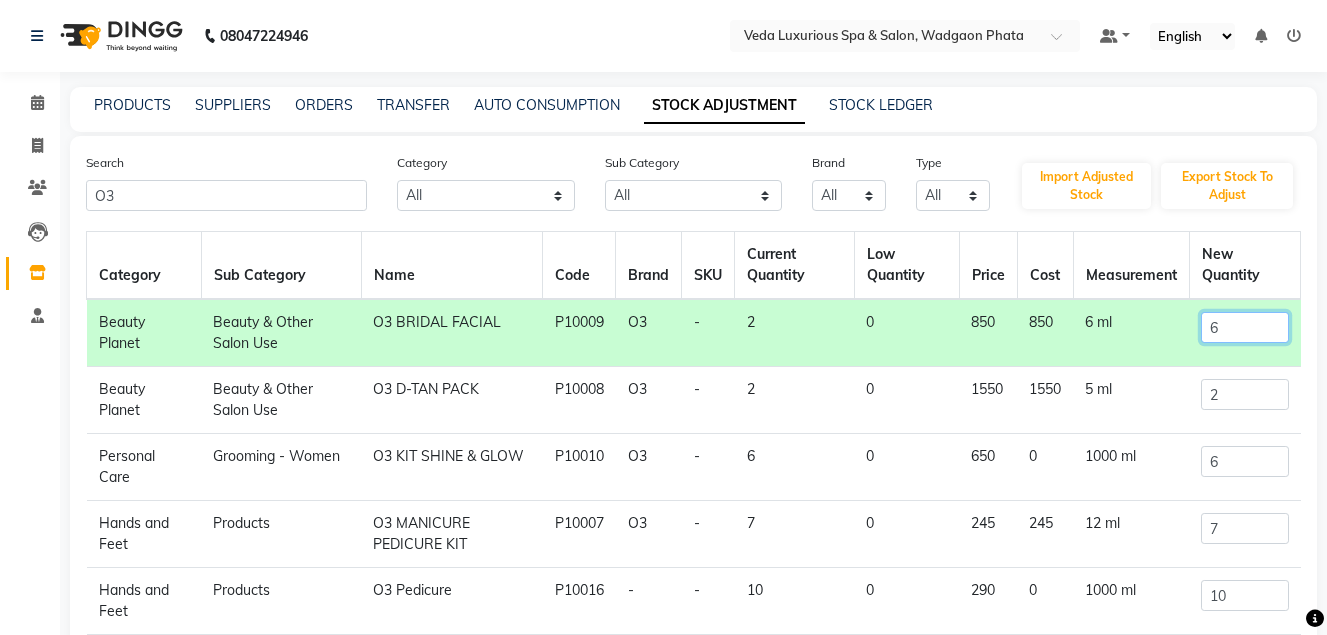 scroll, scrollTop: 179, scrollLeft: 0, axis: vertical 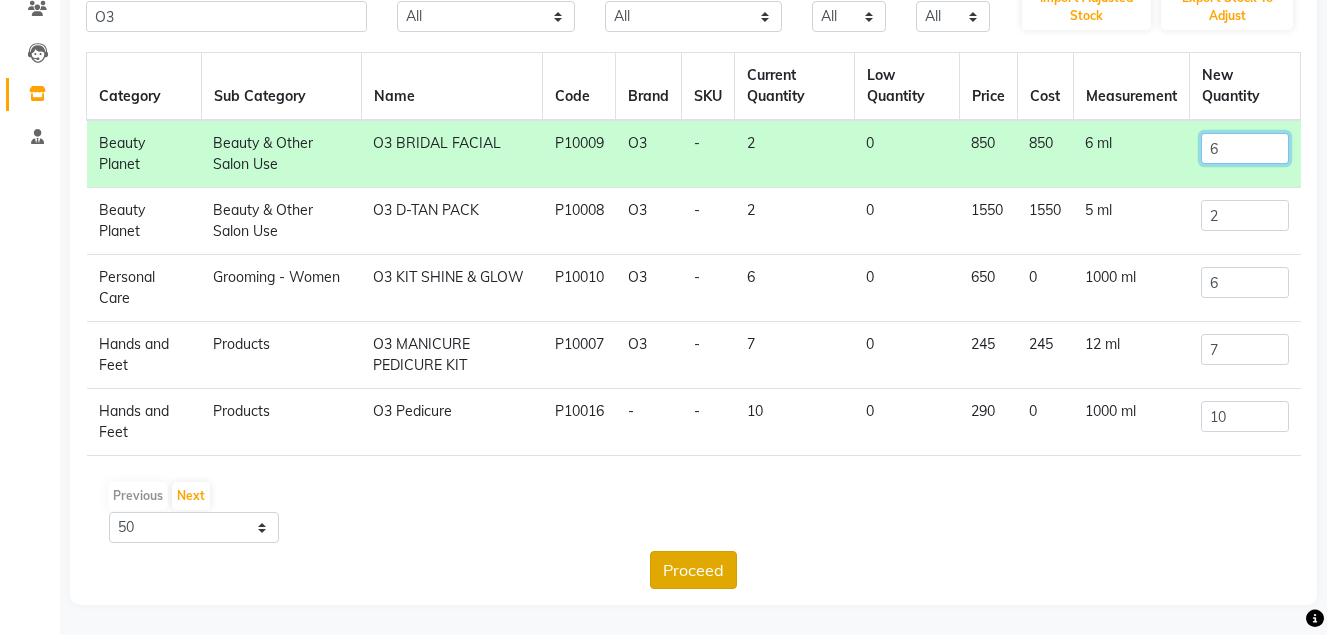 type on "6" 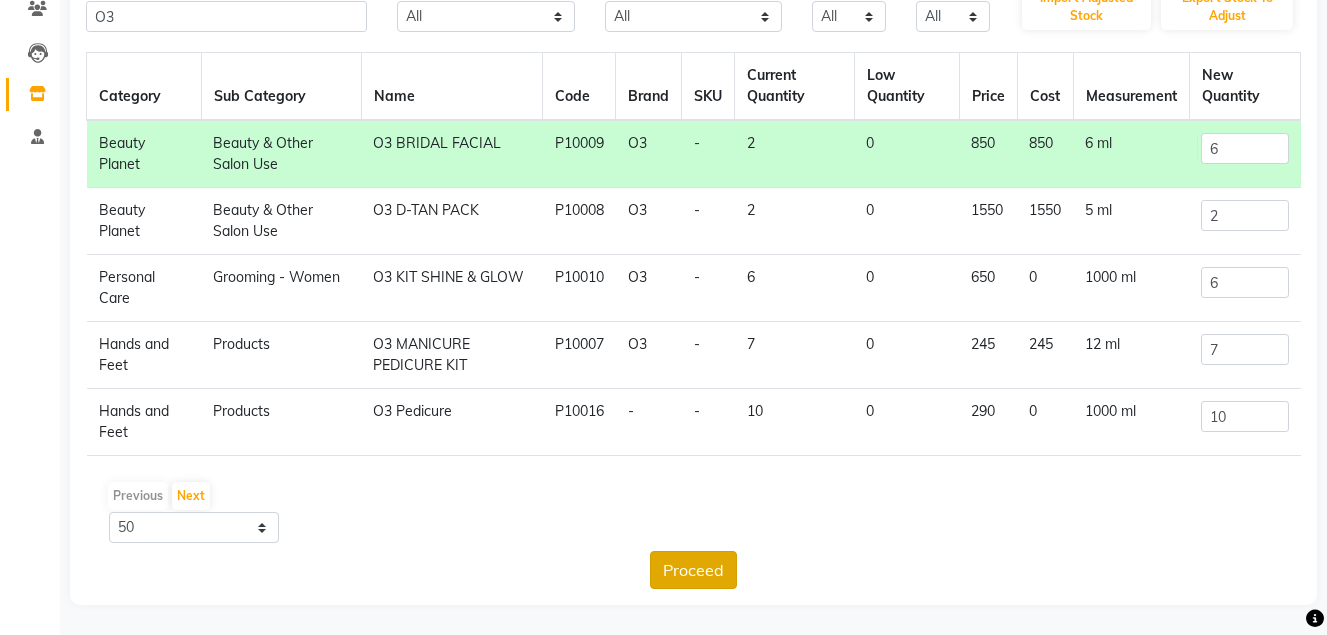 click on "Proceed" 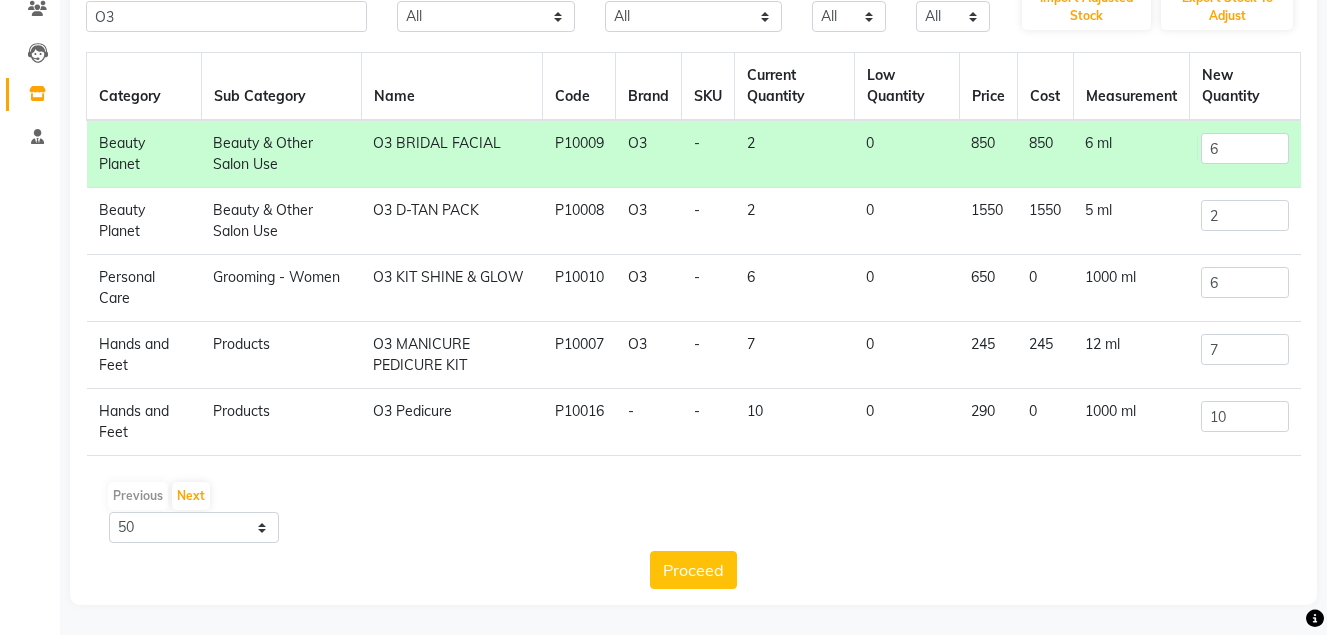 scroll, scrollTop: 0, scrollLeft: 0, axis: both 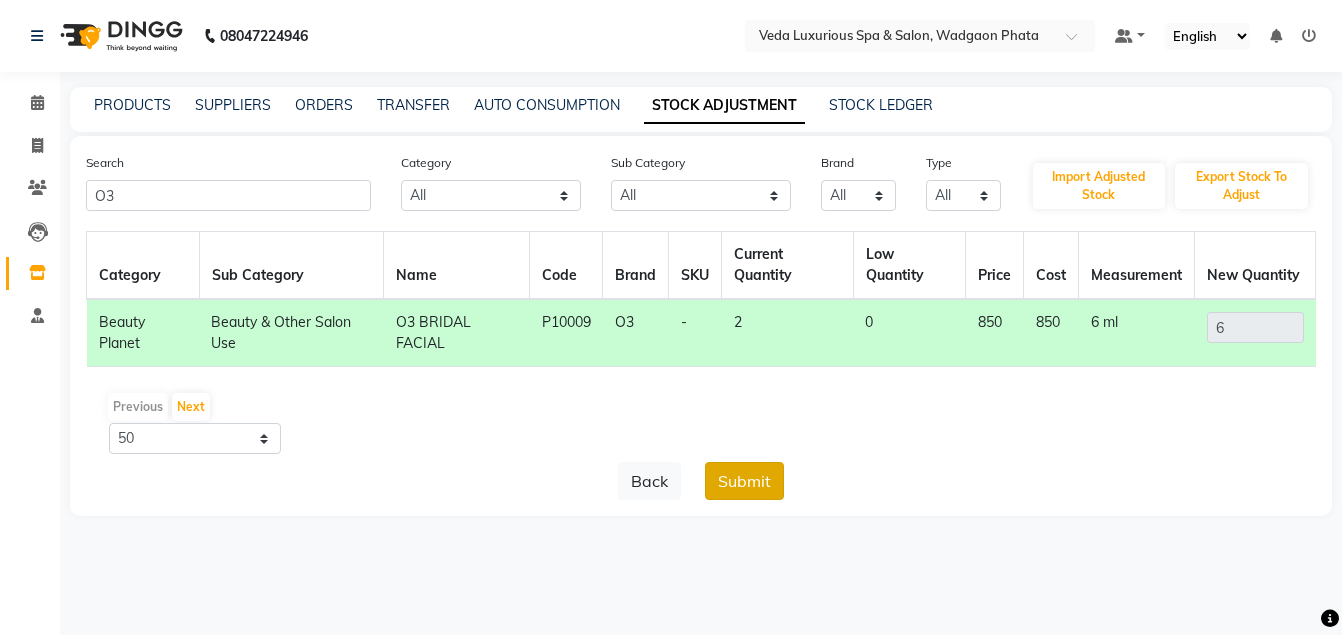 click on "Submit" 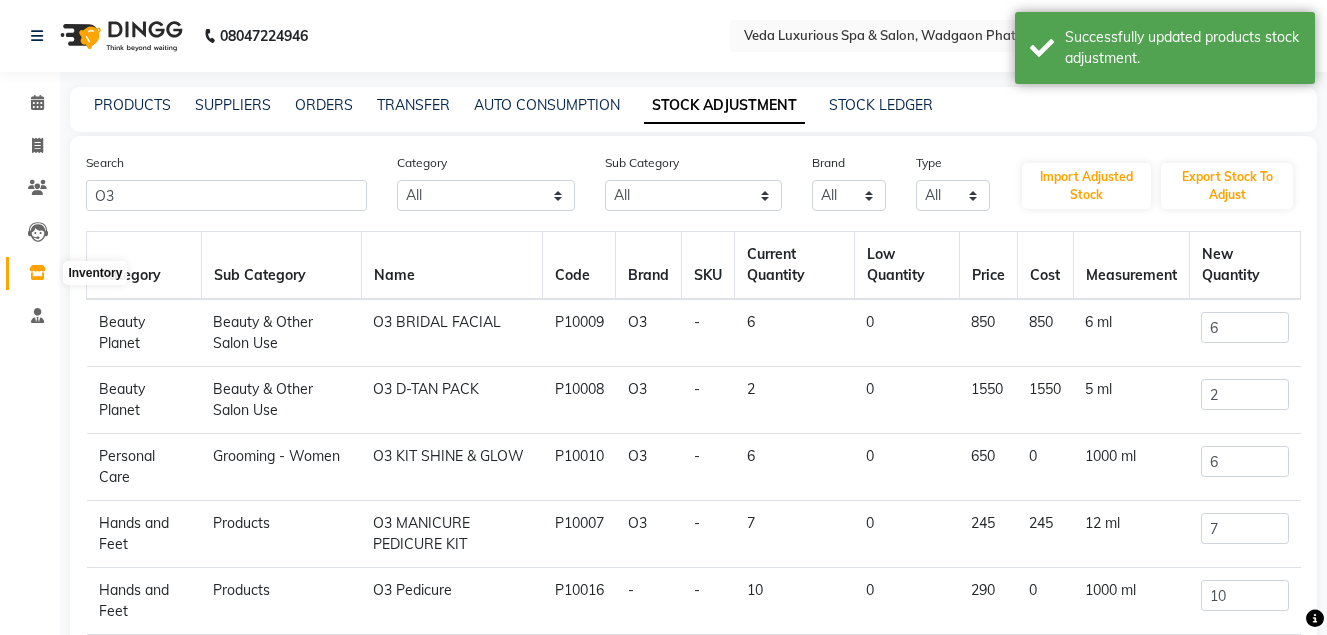 drag, startPoint x: 32, startPoint y: 274, endPoint x: 59, endPoint y: 253, distance: 34.20526 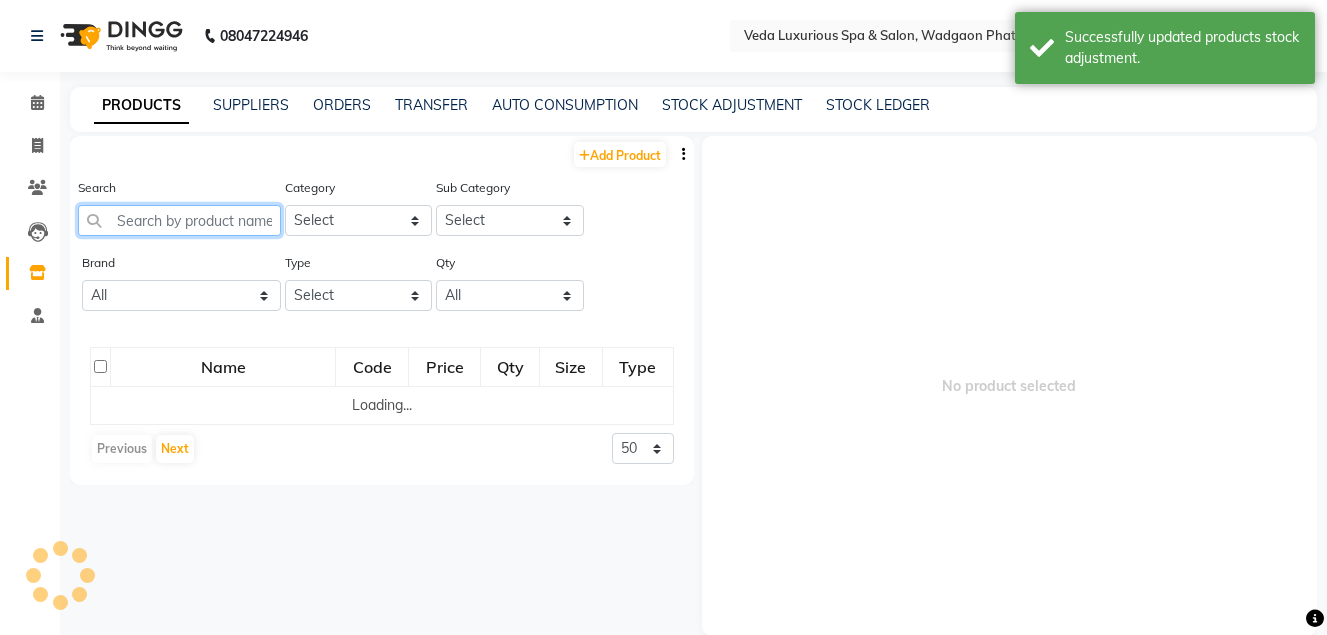 click 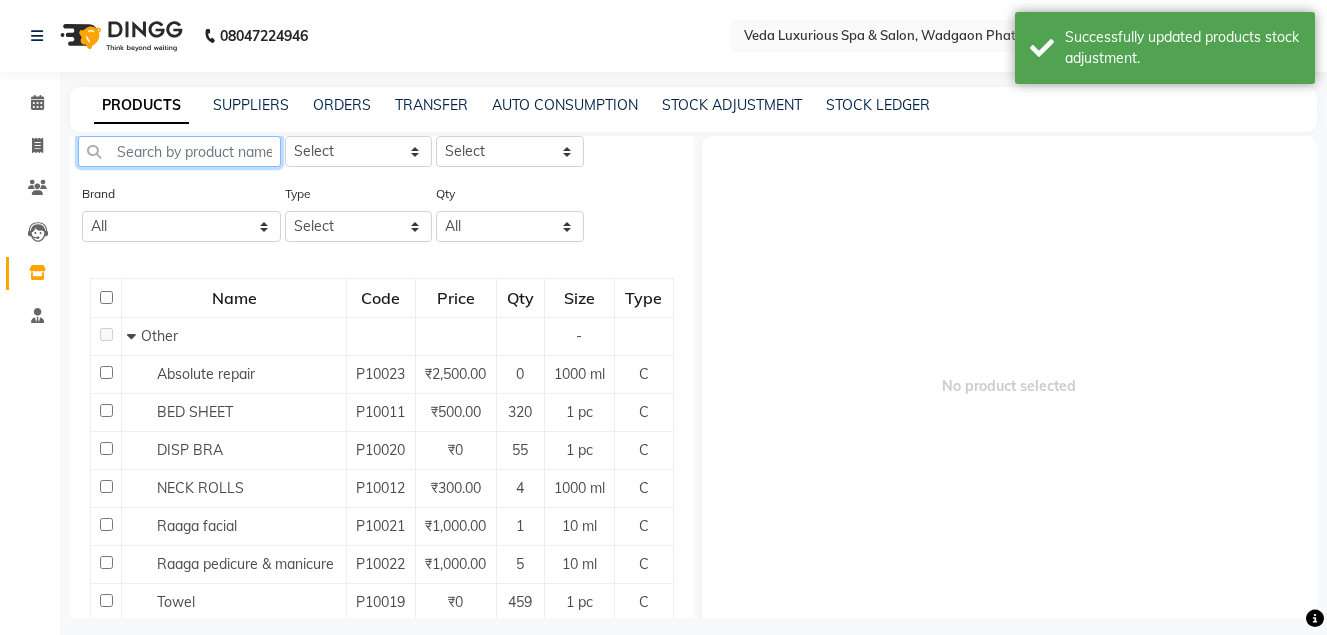 scroll, scrollTop: 0, scrollLeft: 0, axis: both 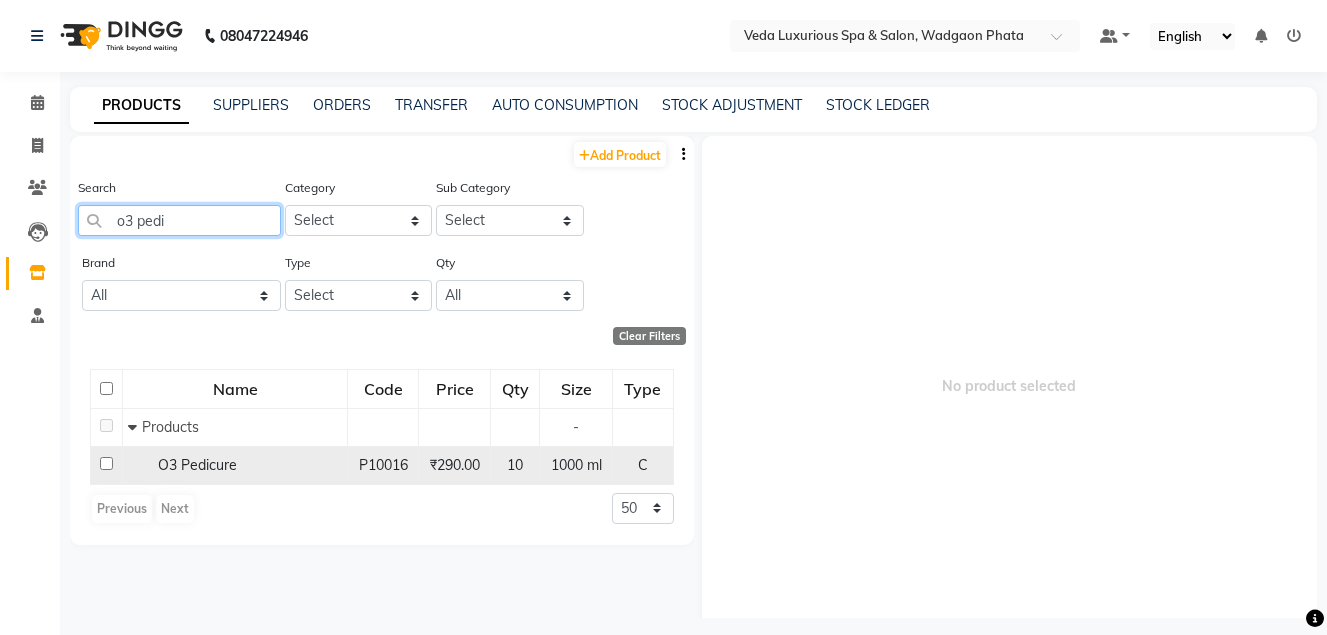 type on "o3 pedi" 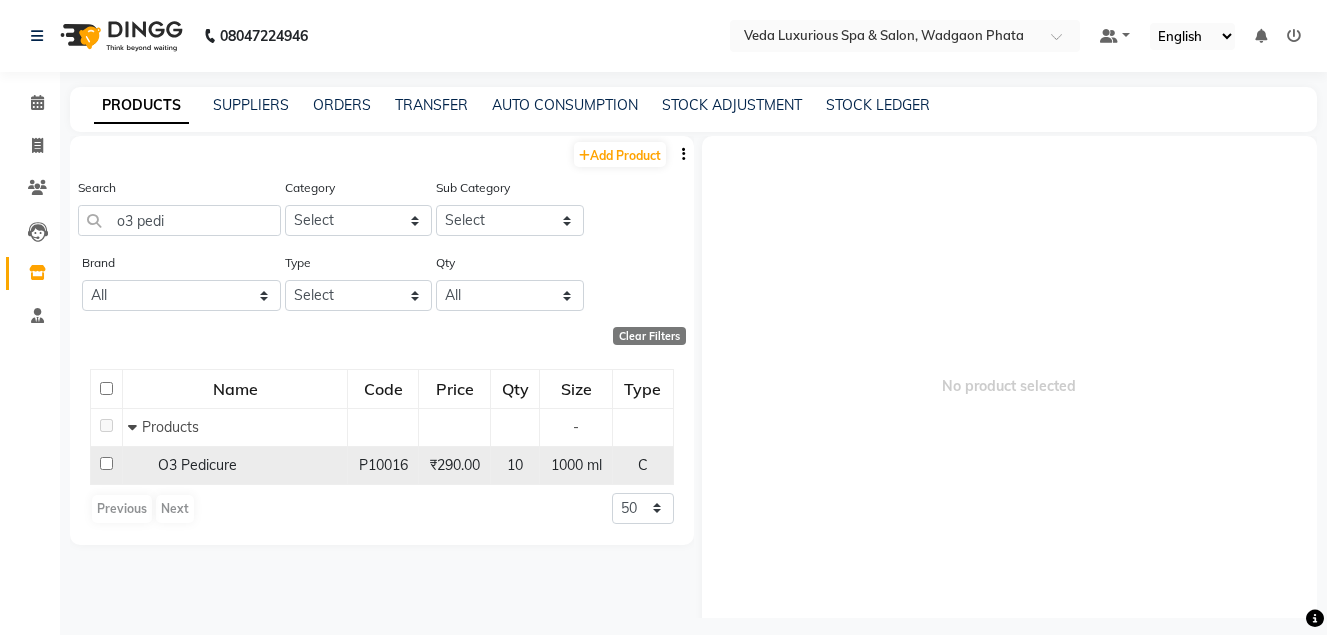 click 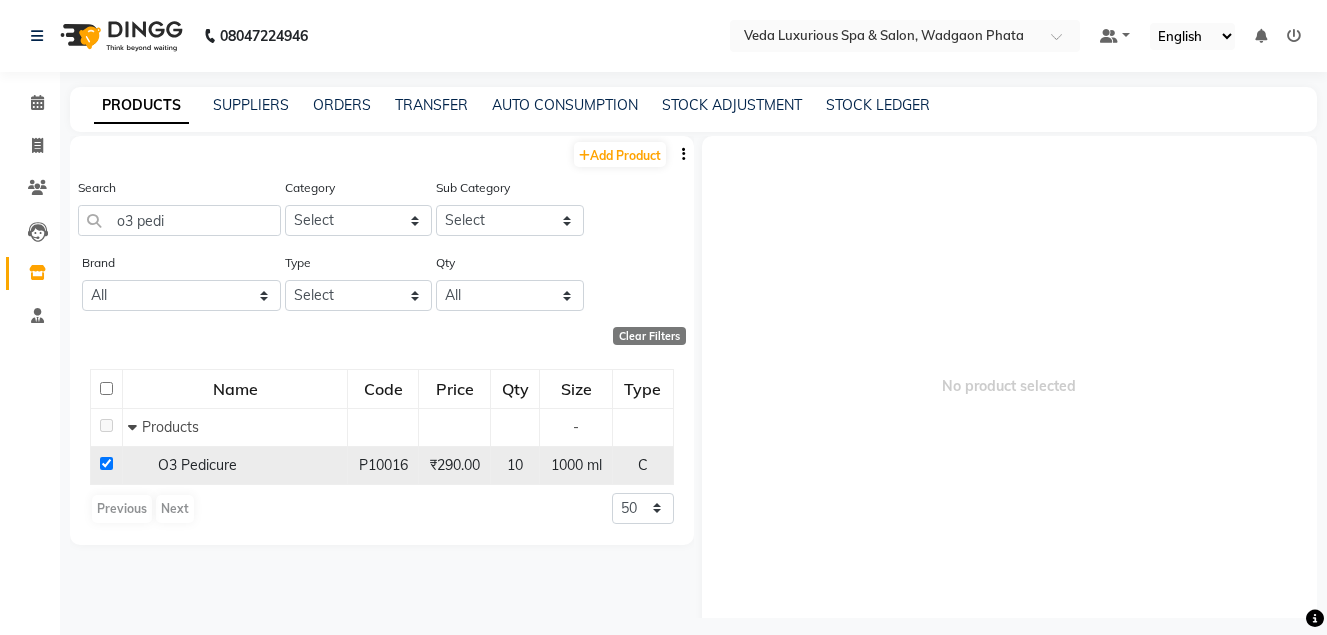 checkbox on "true" 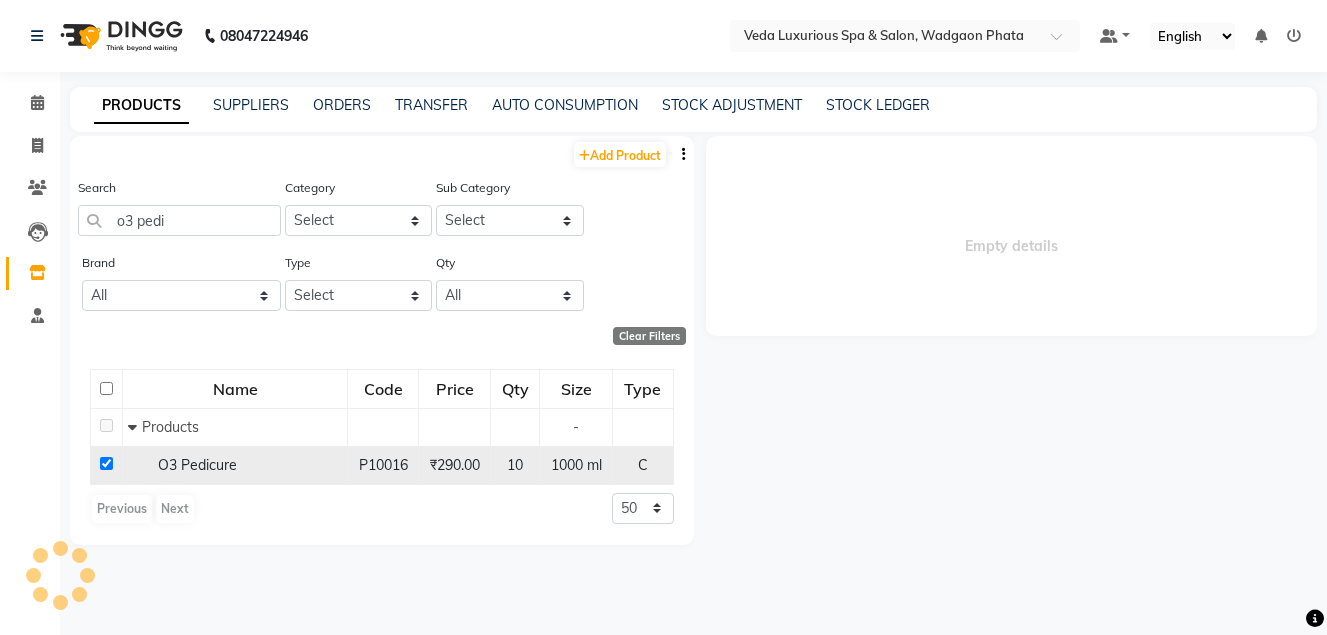 select 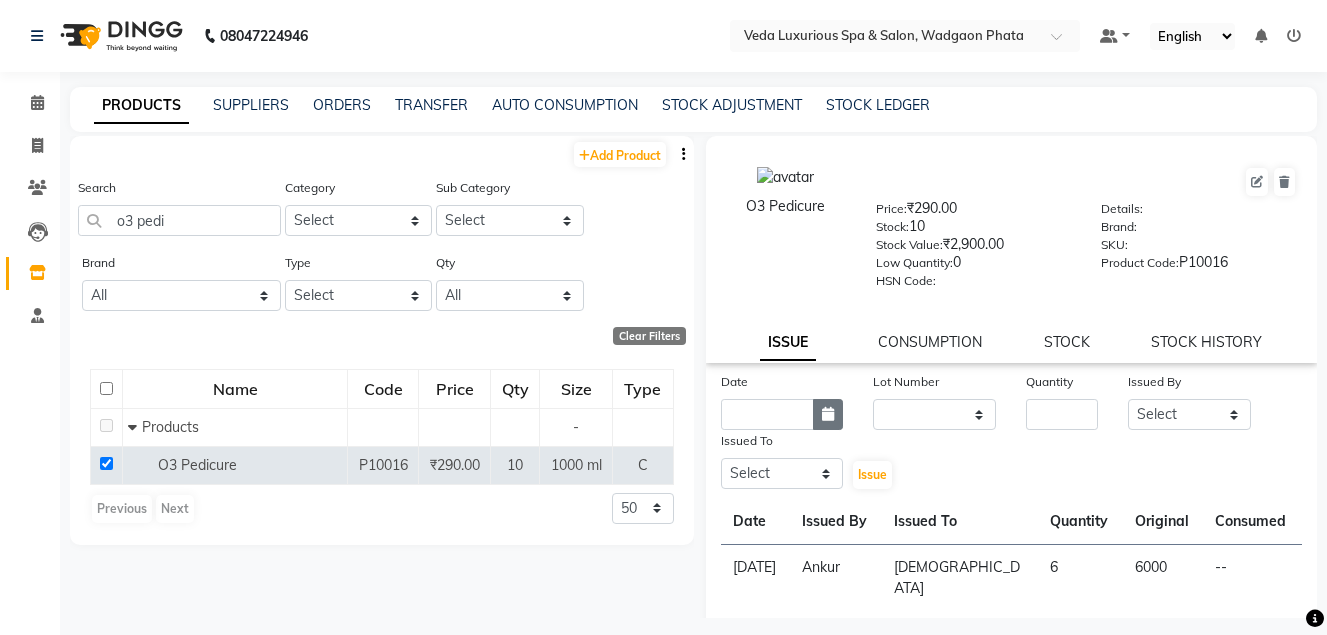 click 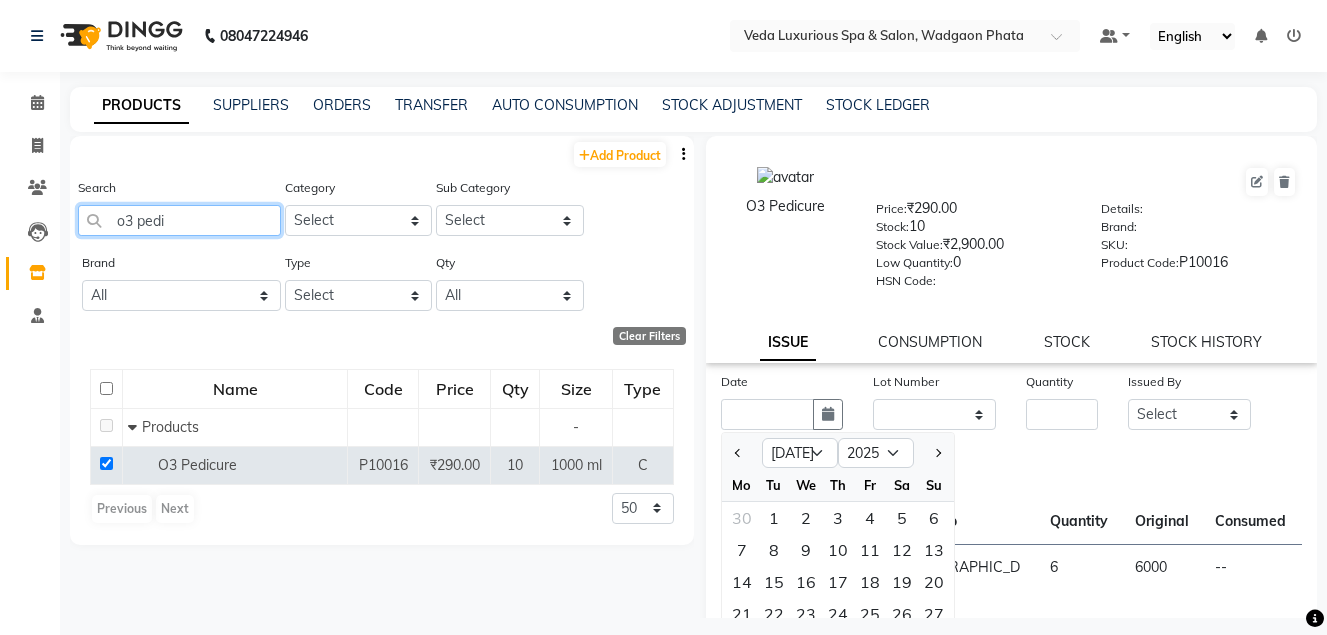 click on "o3 pedi" 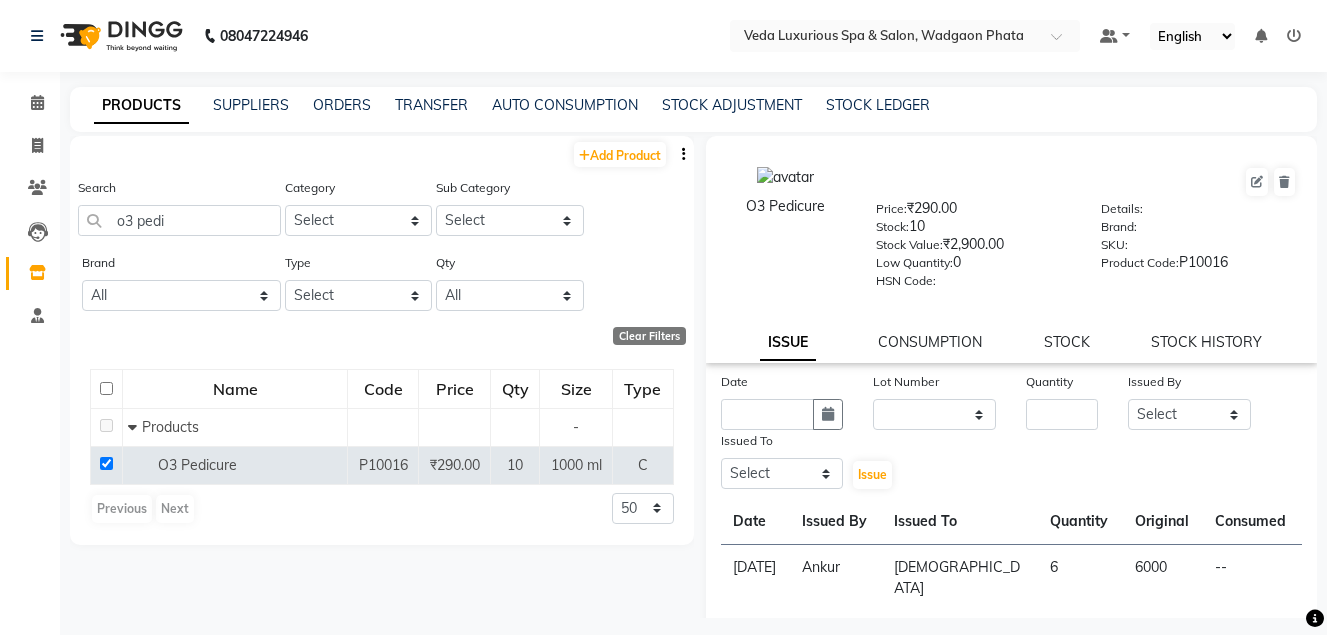 type 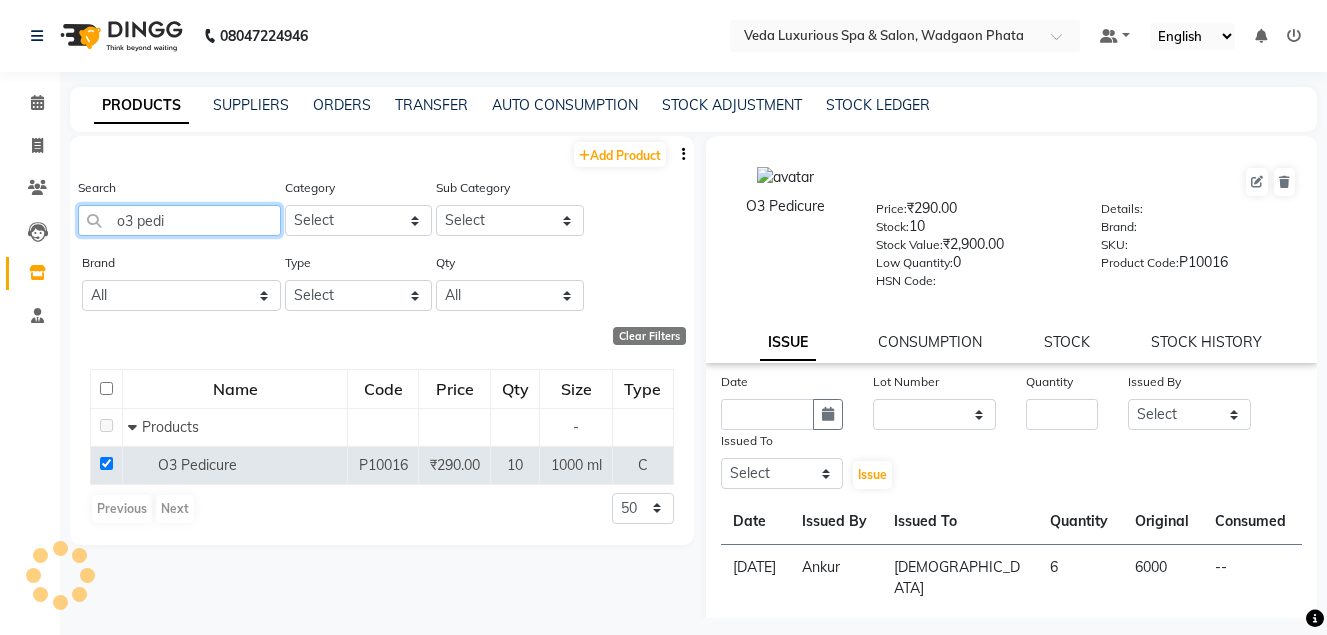 click on "o3 pedi" 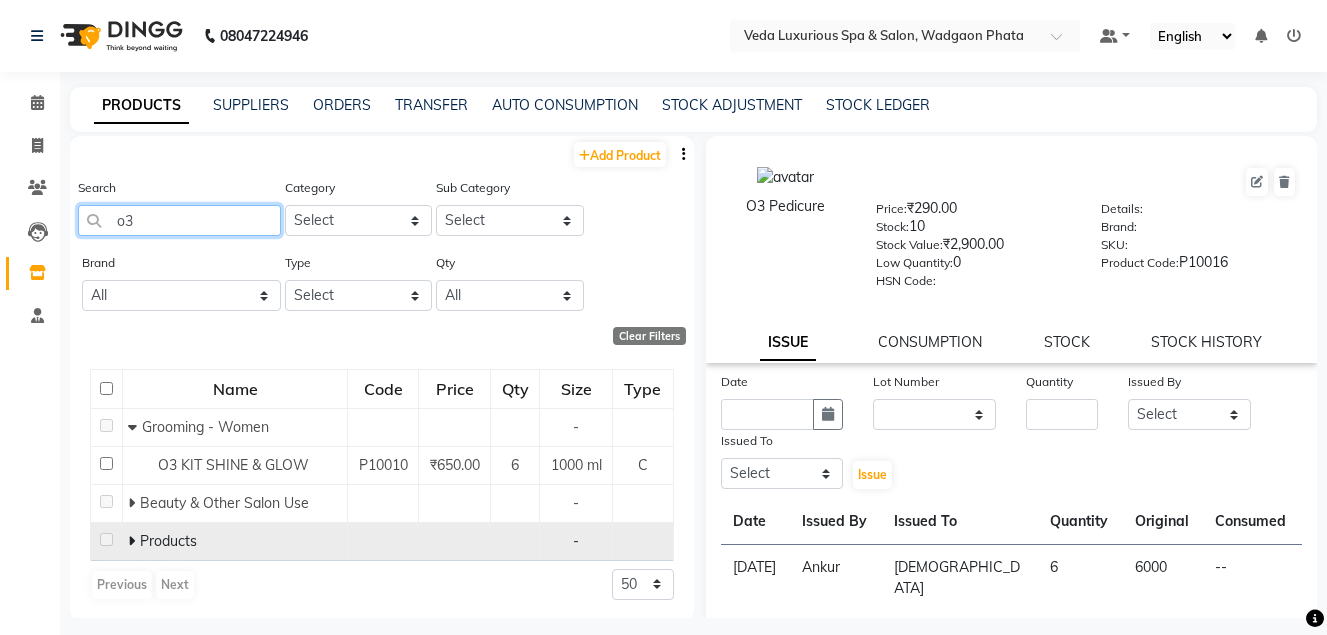 type on "o3" 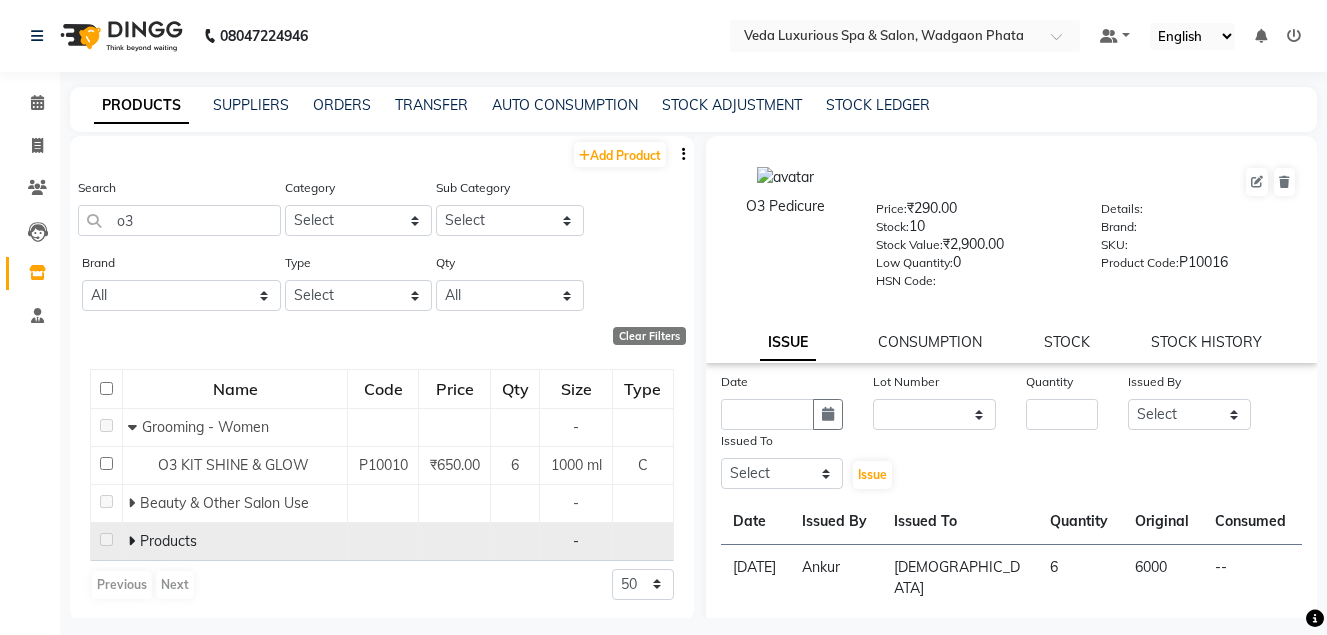 click on "Products" 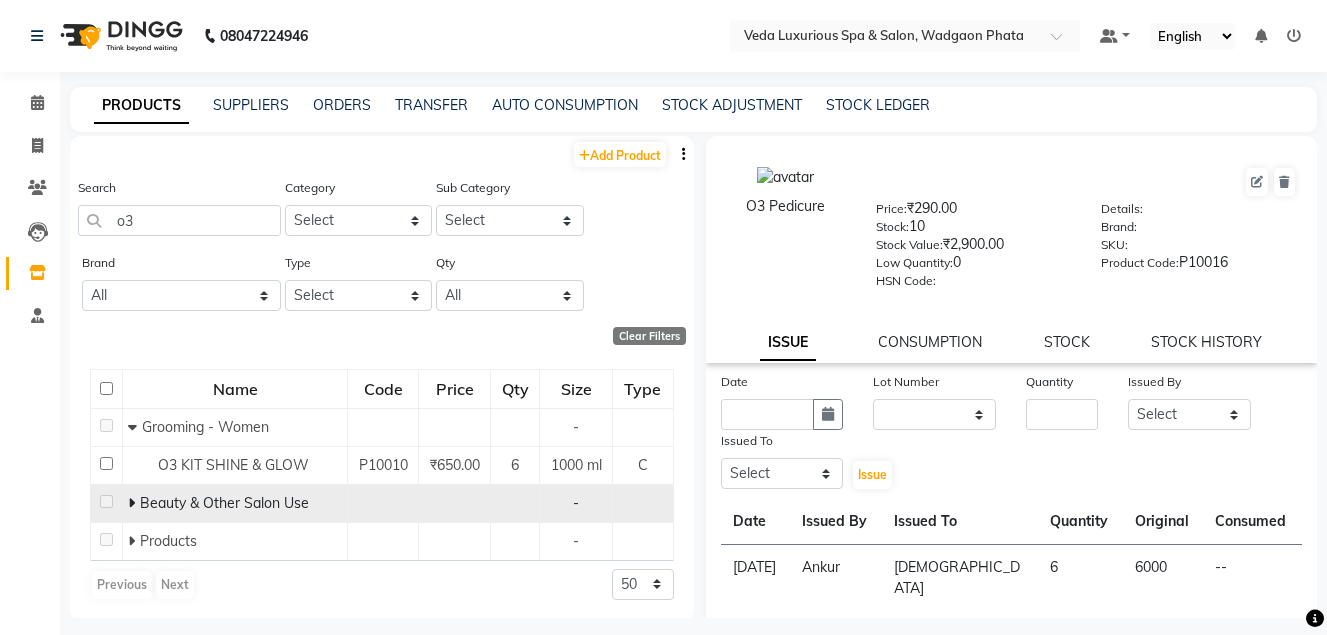 click on "Beauty & Other Salon Use" 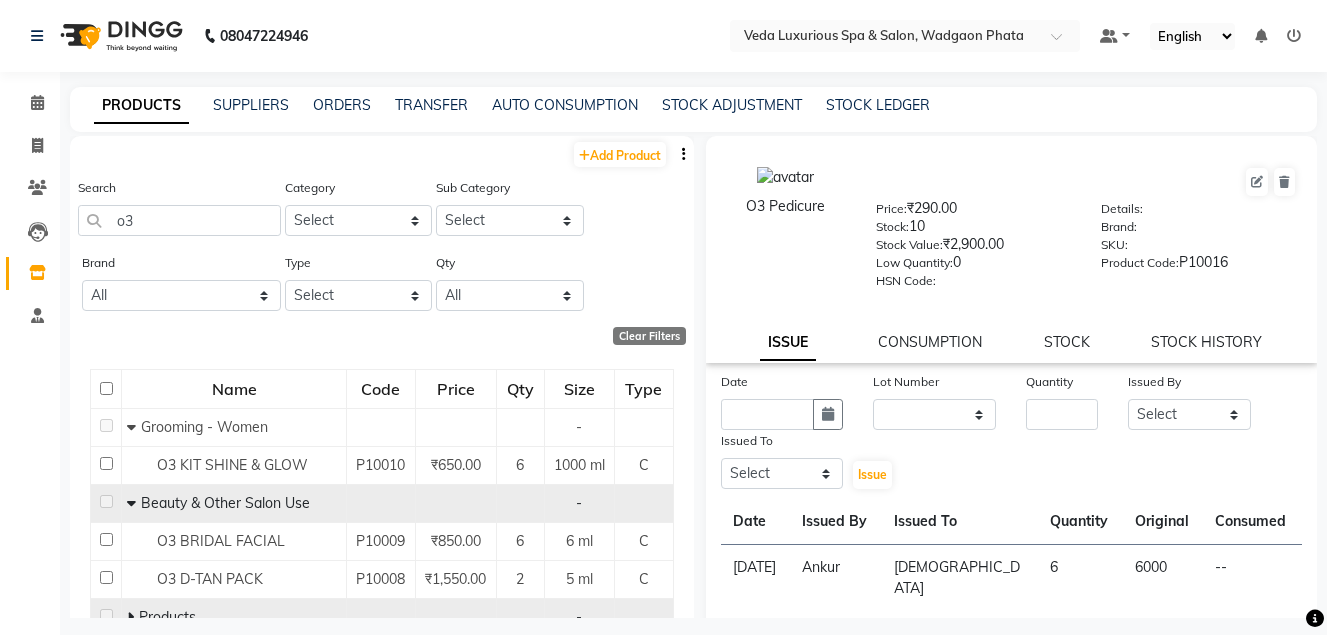 scroll, scrollTop: 100, scrollLeft: 0, axis: vertical 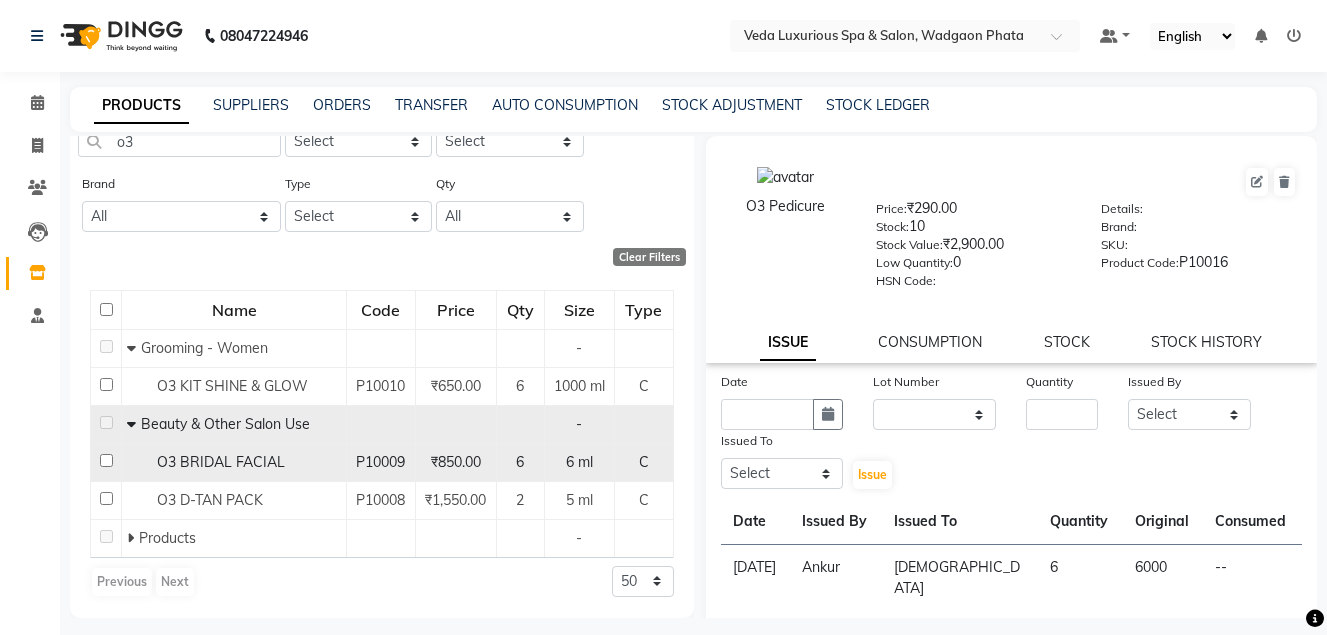 click 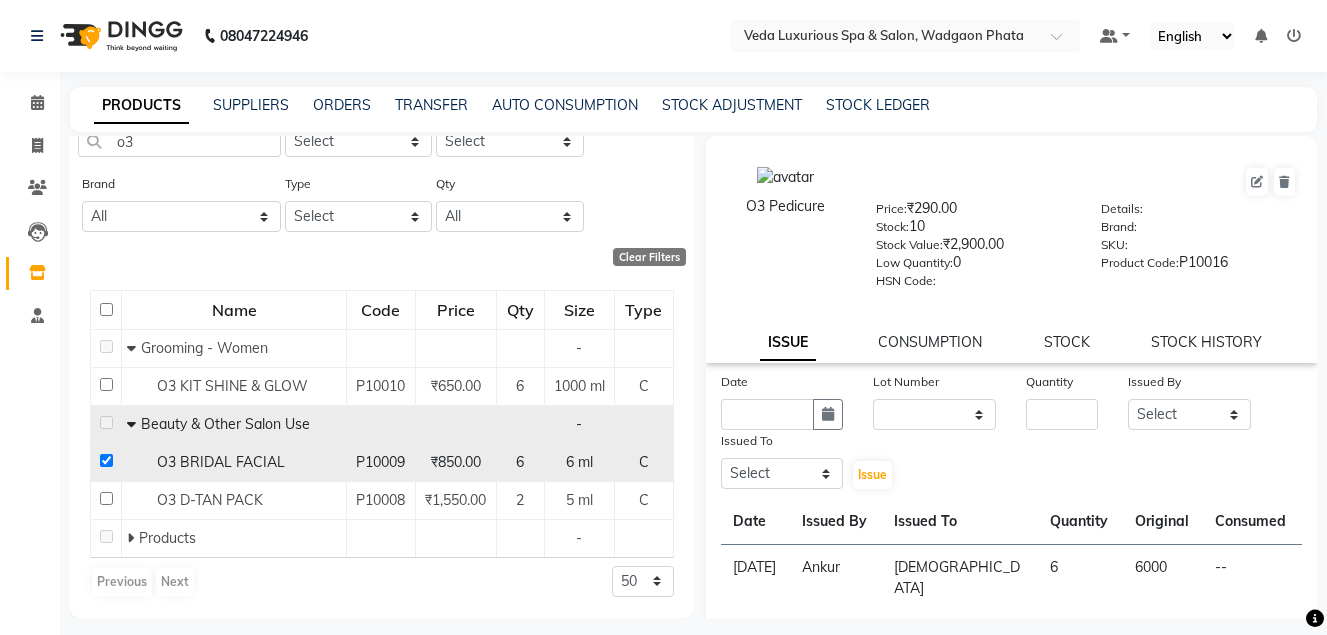 checkbox on "true" 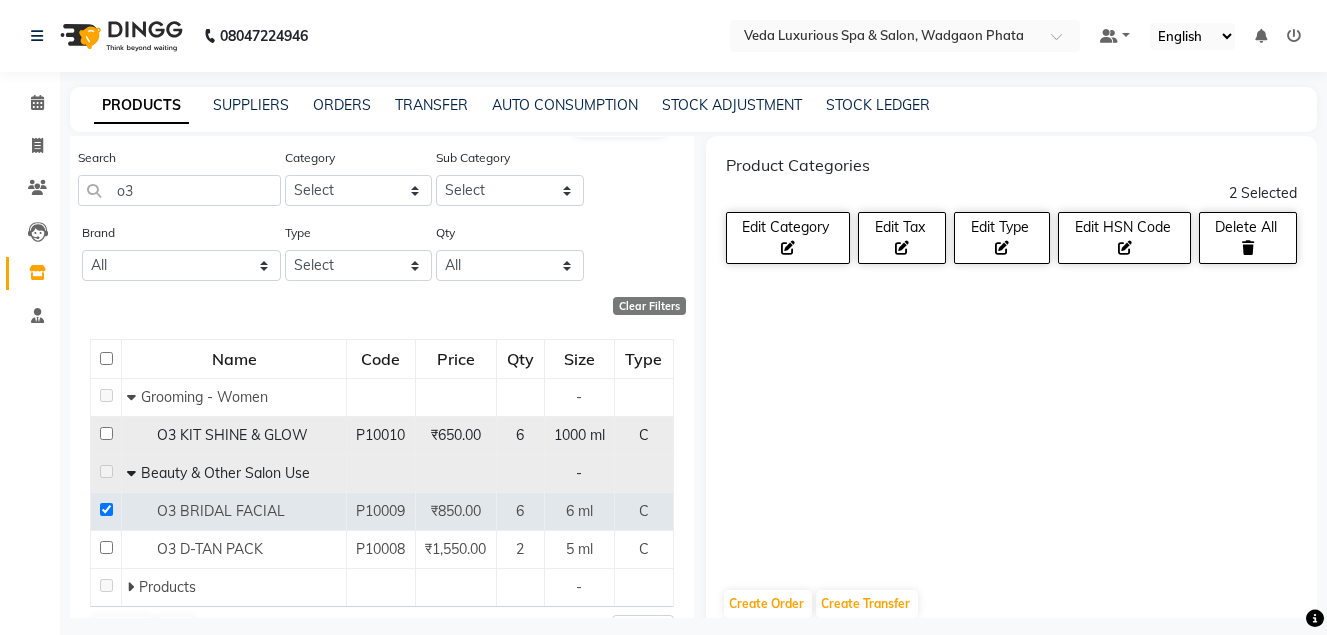 scroll, scrollTop: 0, scrollLeft: 0, axis: both 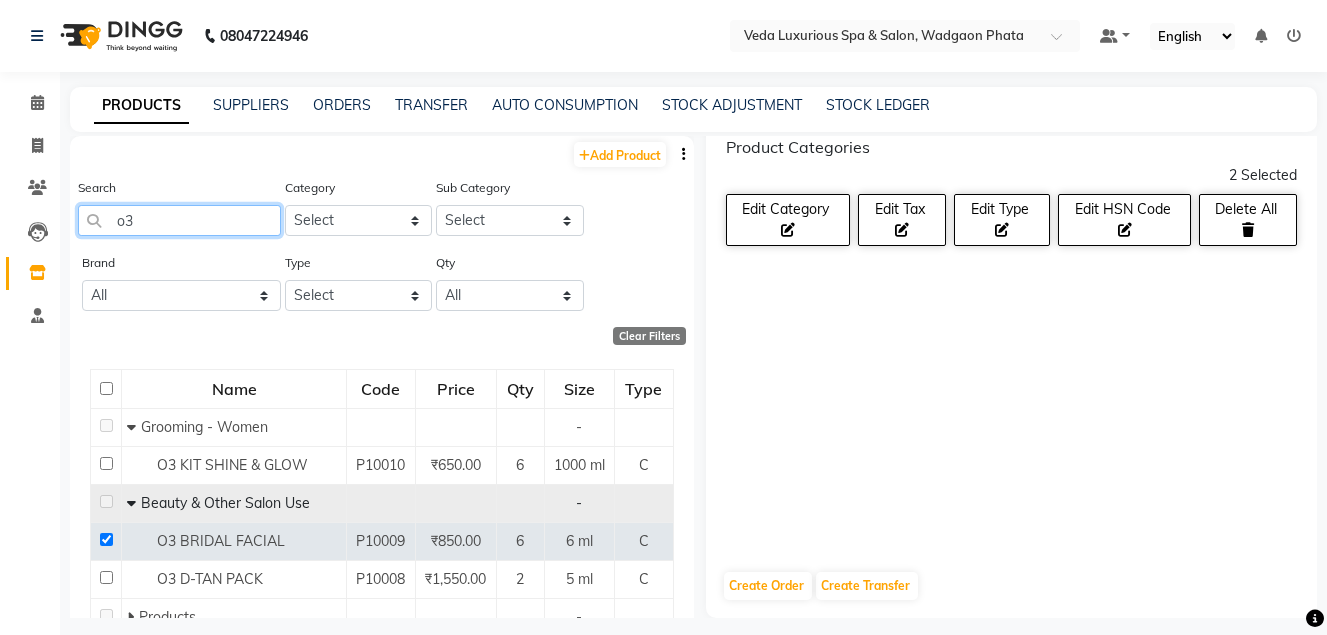 drag, startPoint x: 141, startPoint y: 222, endPoint x: 154, endPoint y: 224, distance: 13.152946 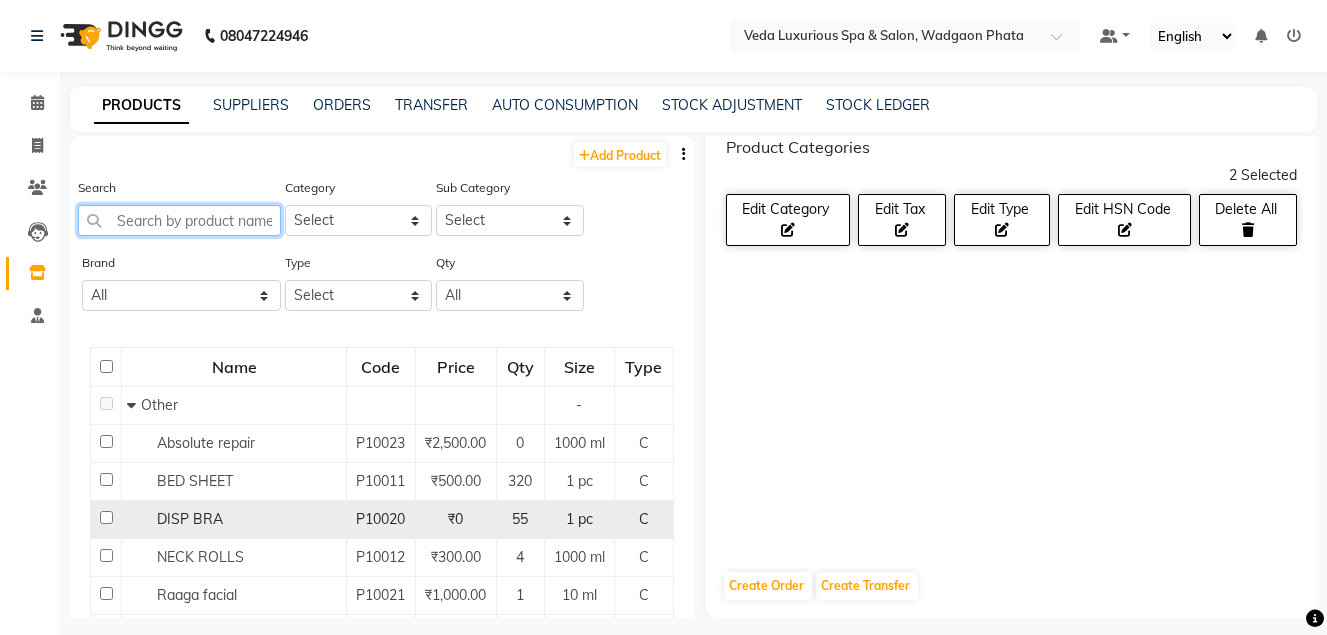 scroll, scrollTop: 13, scrollLeft: 0, axis: vertical 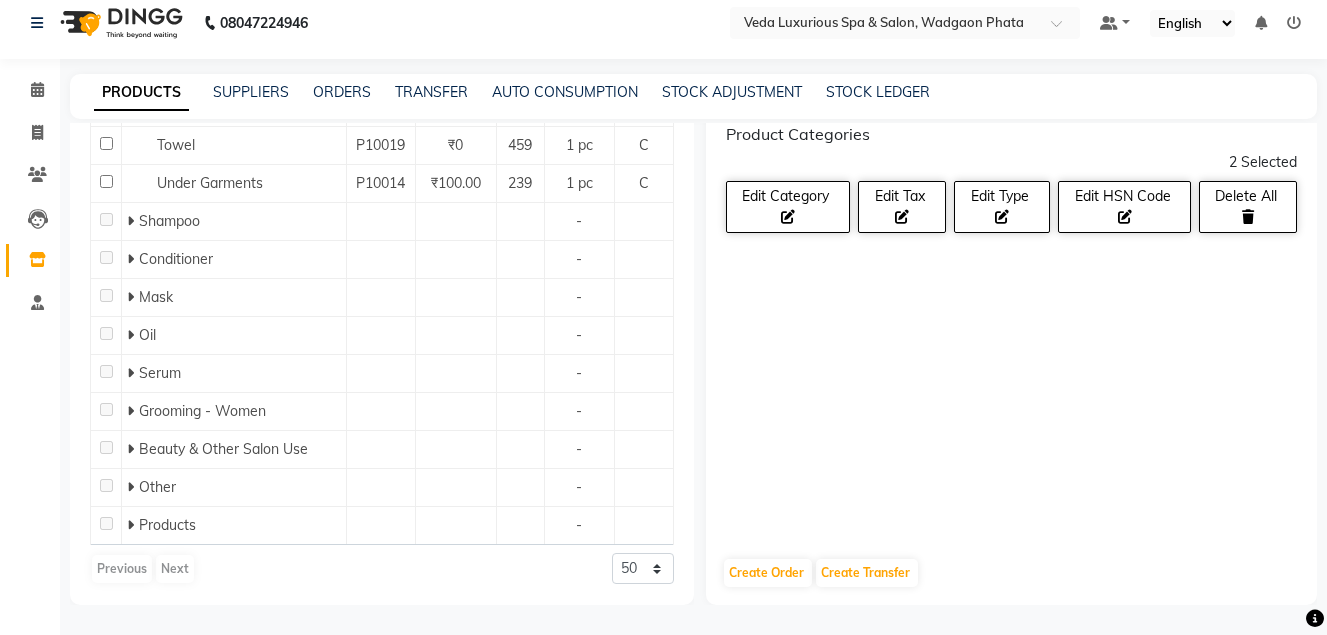 type 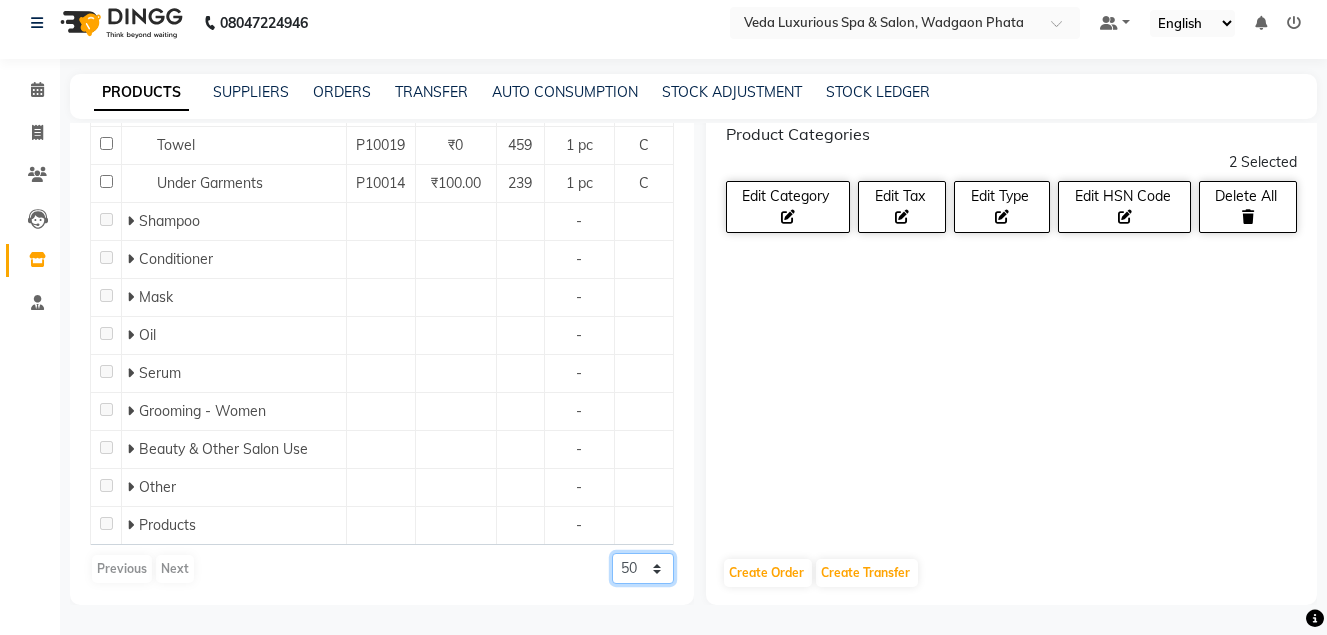click on "50 100 500" 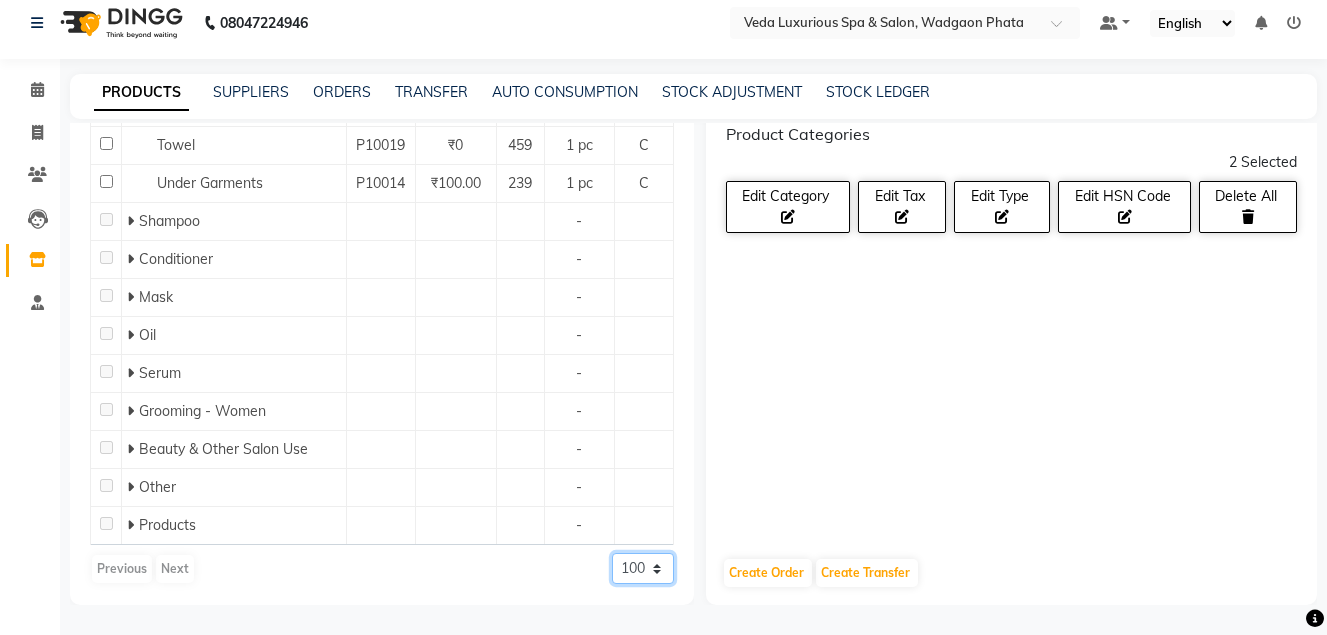 click on "50 100 500" 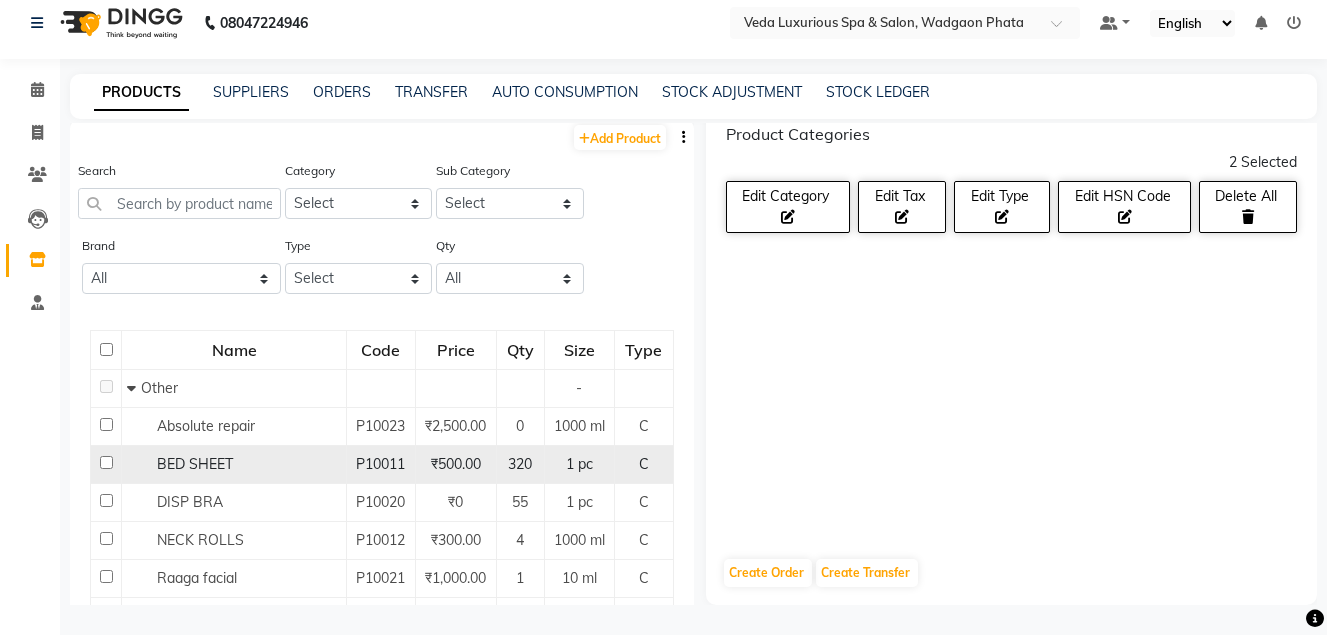 scroll, scrollTop: 0, scrollLeft: 0, axis: both 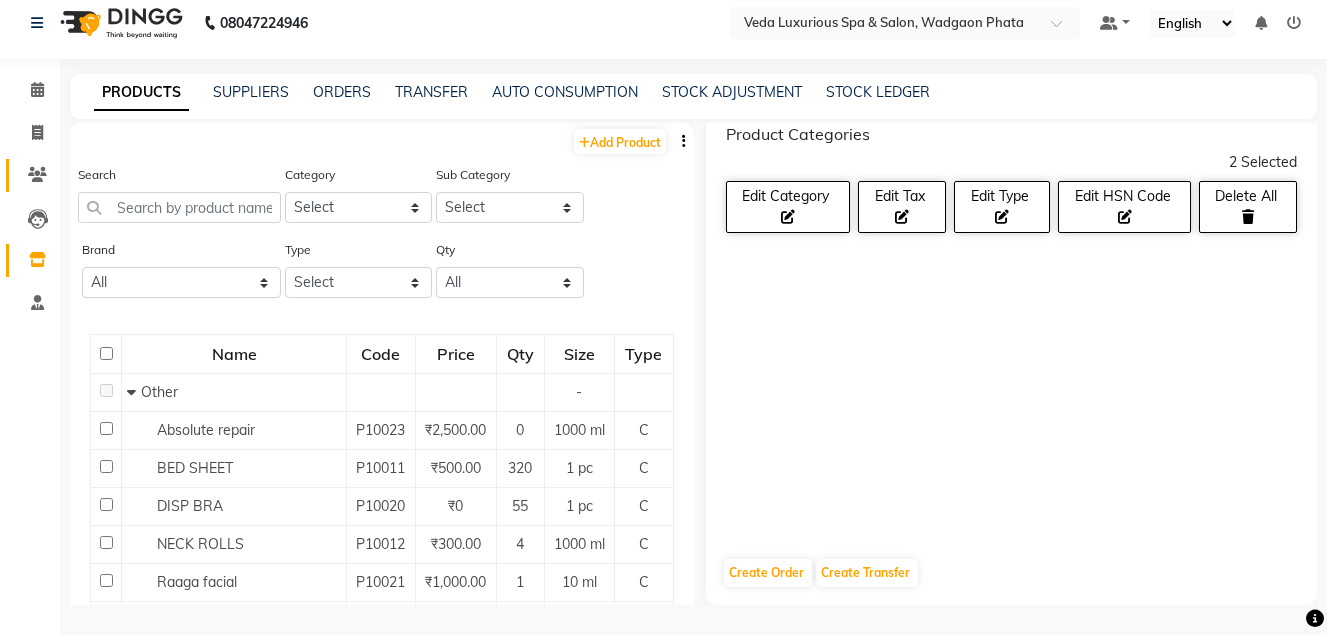 click on "Clients" 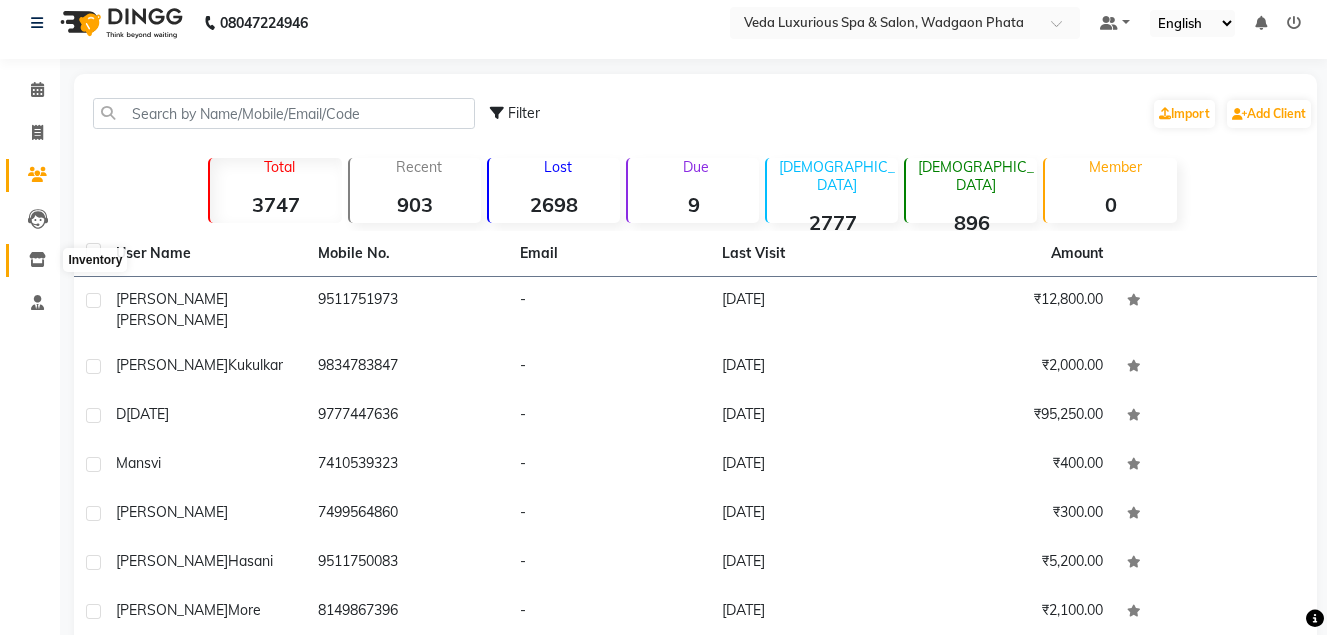 click 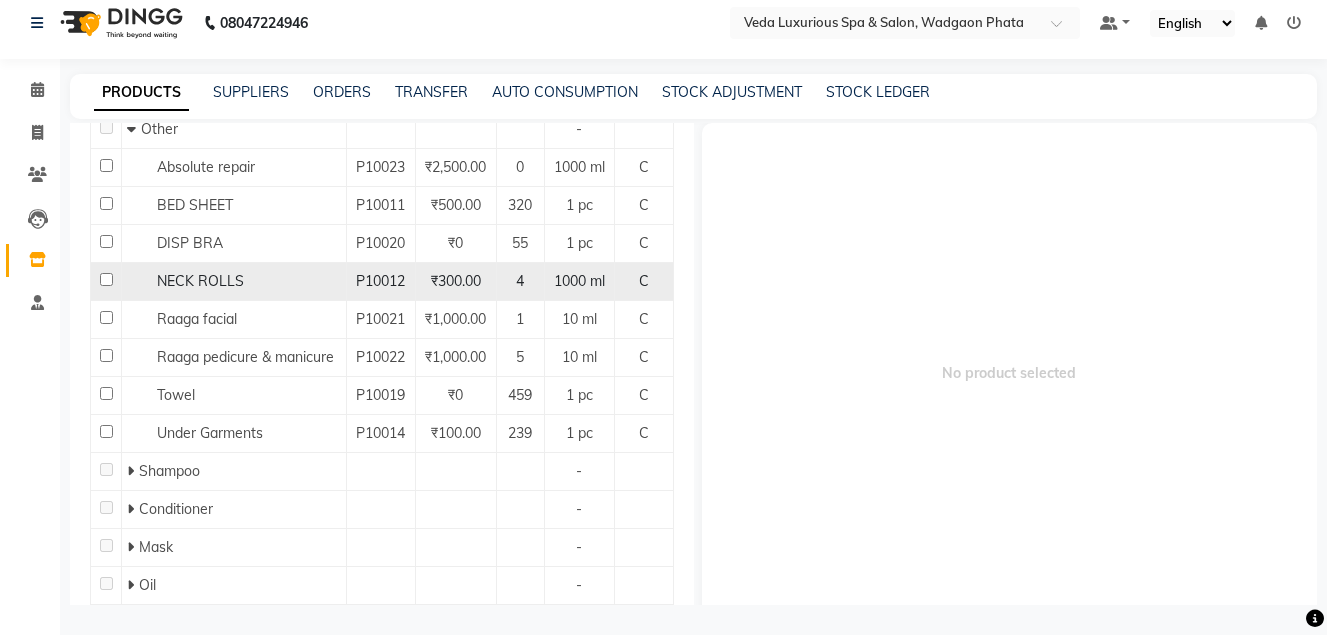scroll, scrollTop: 255, scrollLeft: 0, axis: vertical 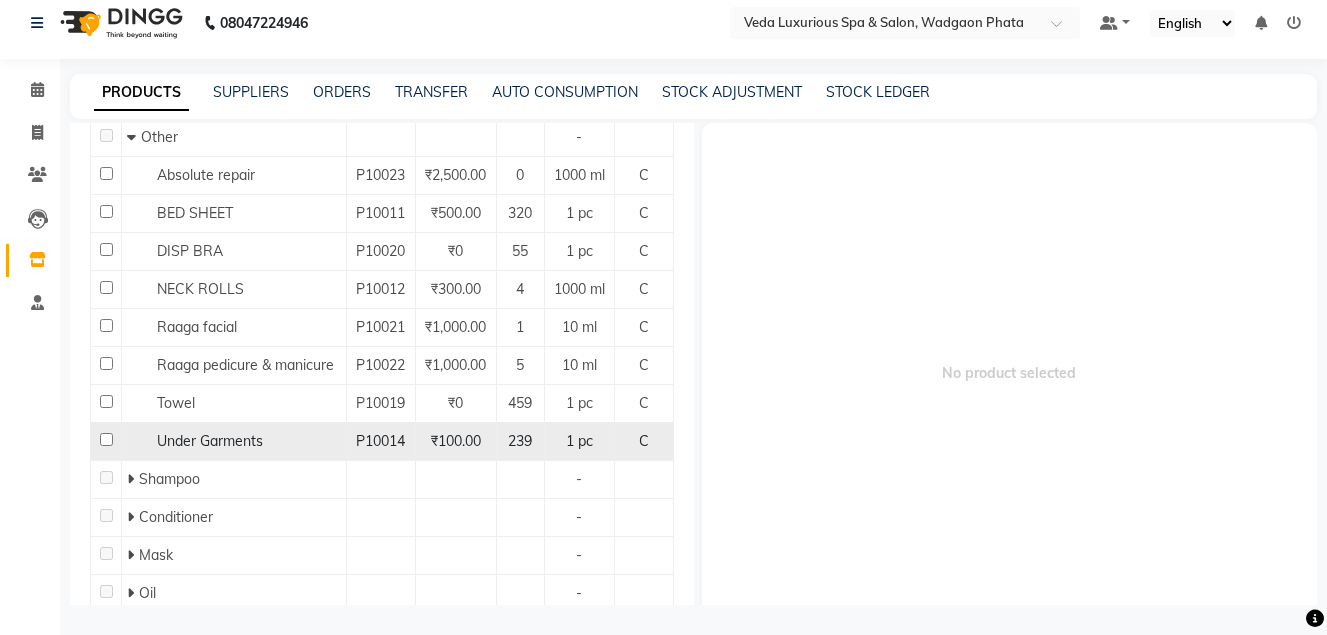 click 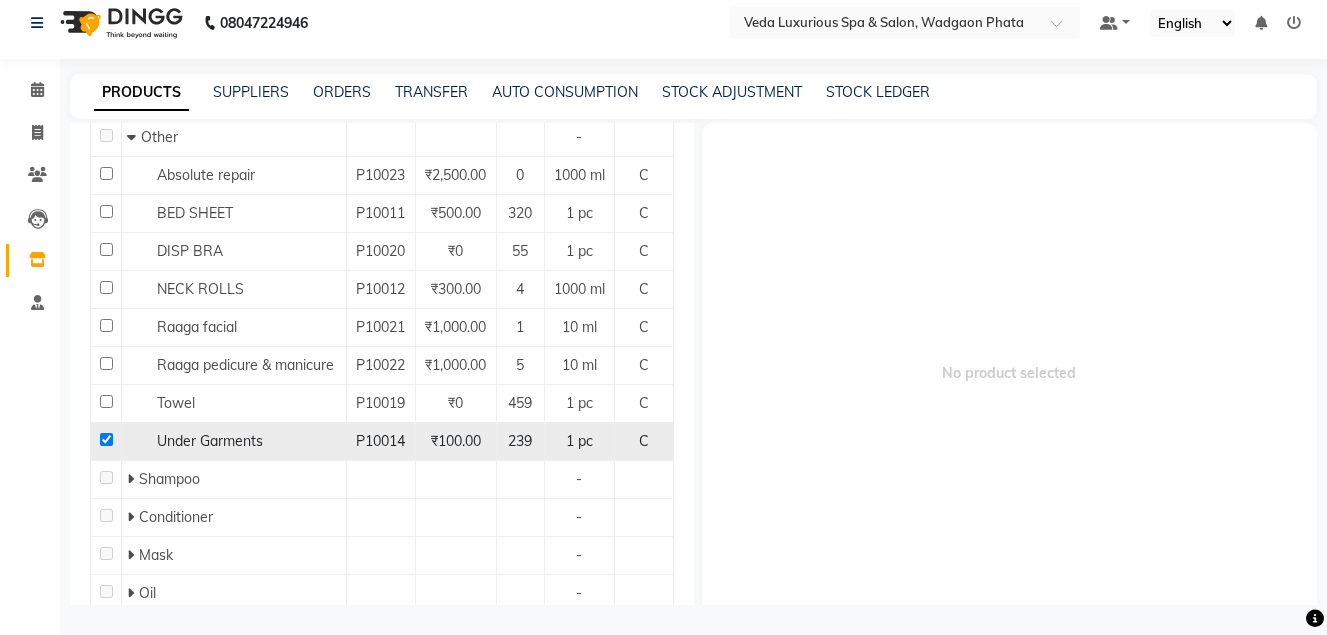 checkbox on "true" 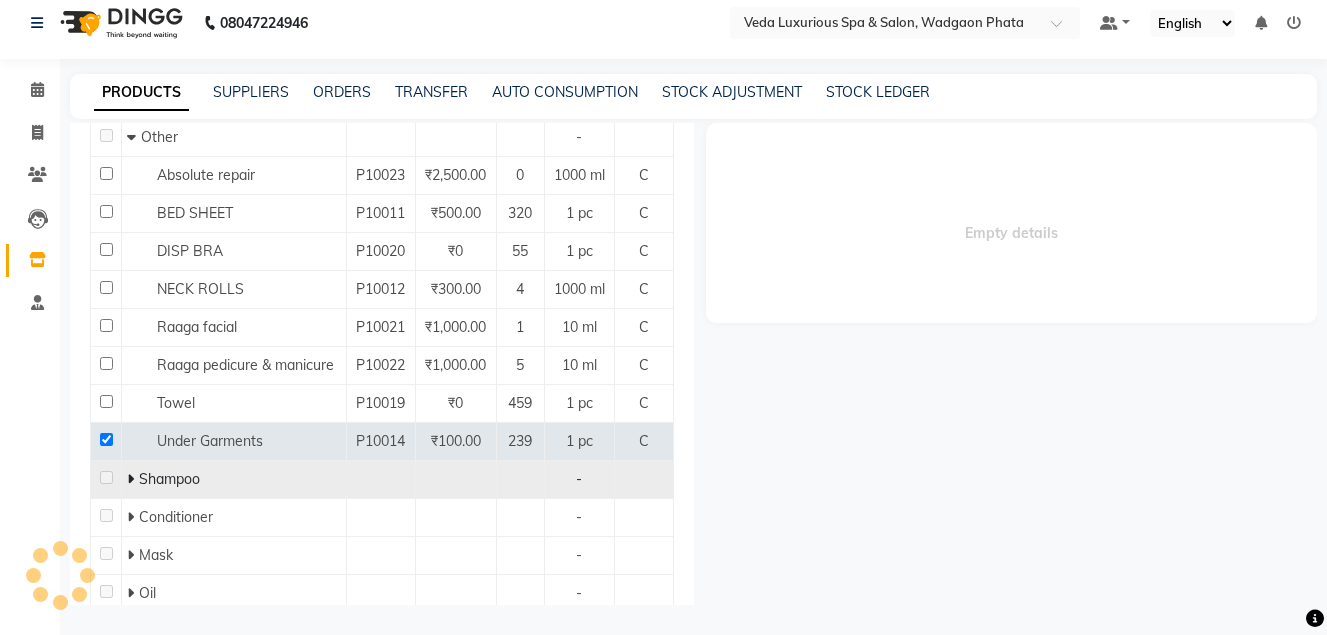 select 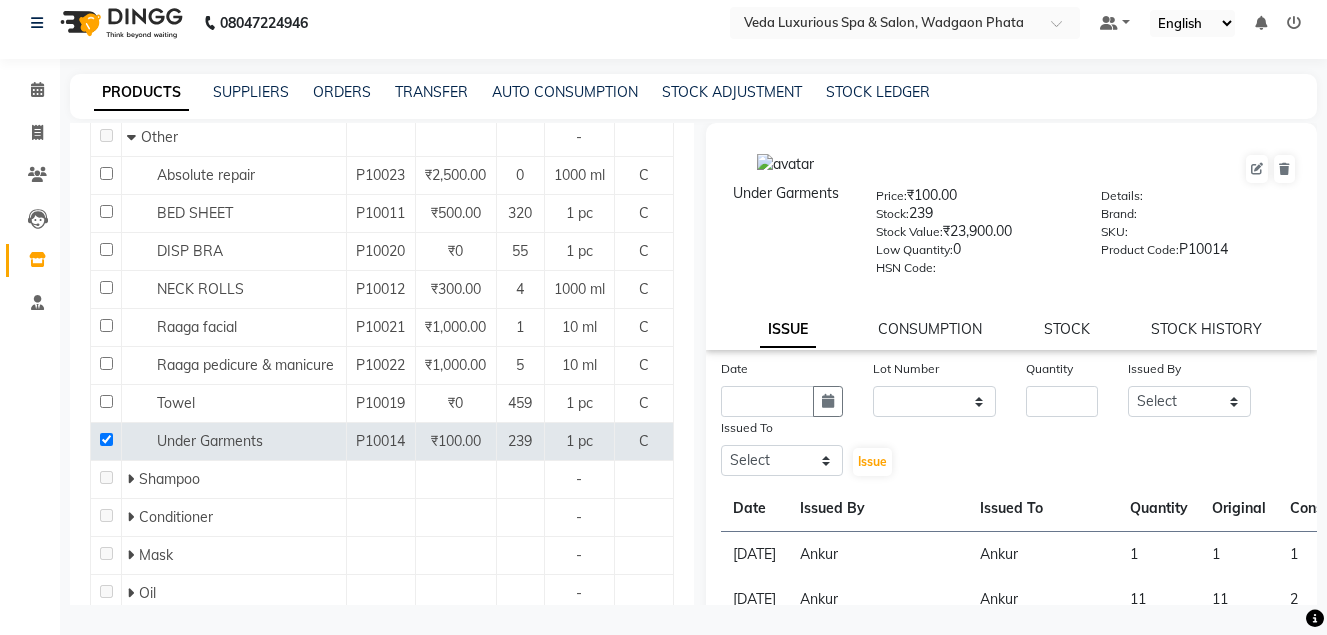 scroll, scrollTop: 0, scrollLeft: 0, axis: both 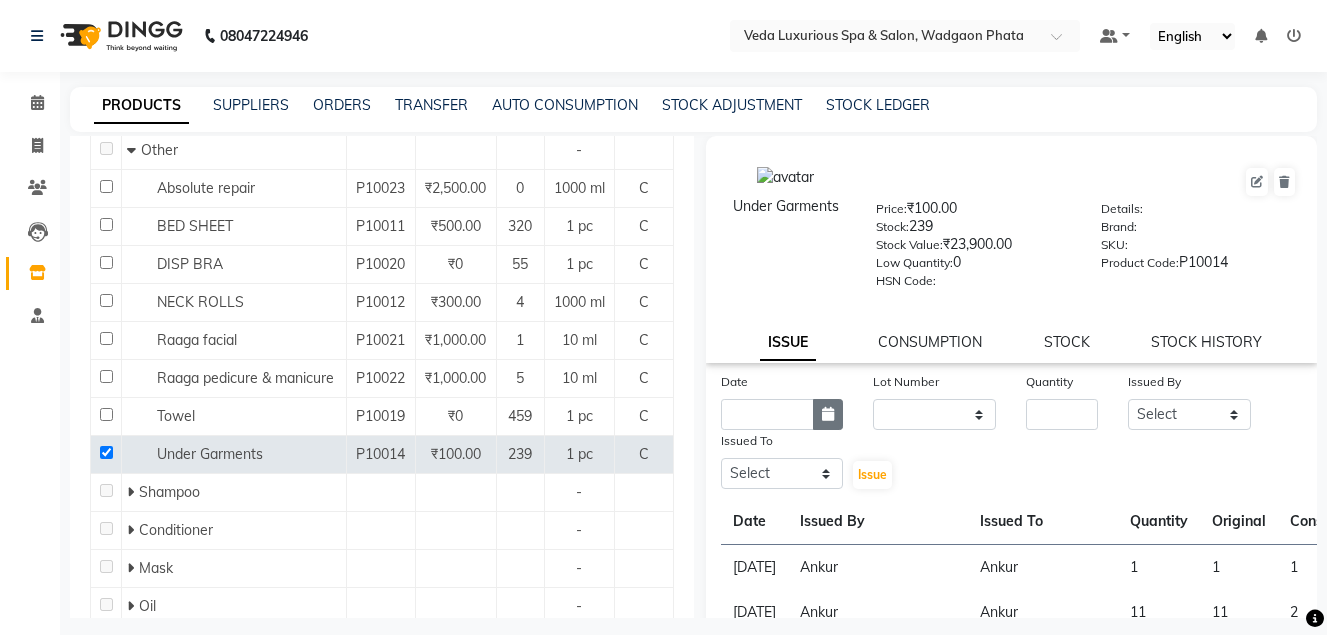 click 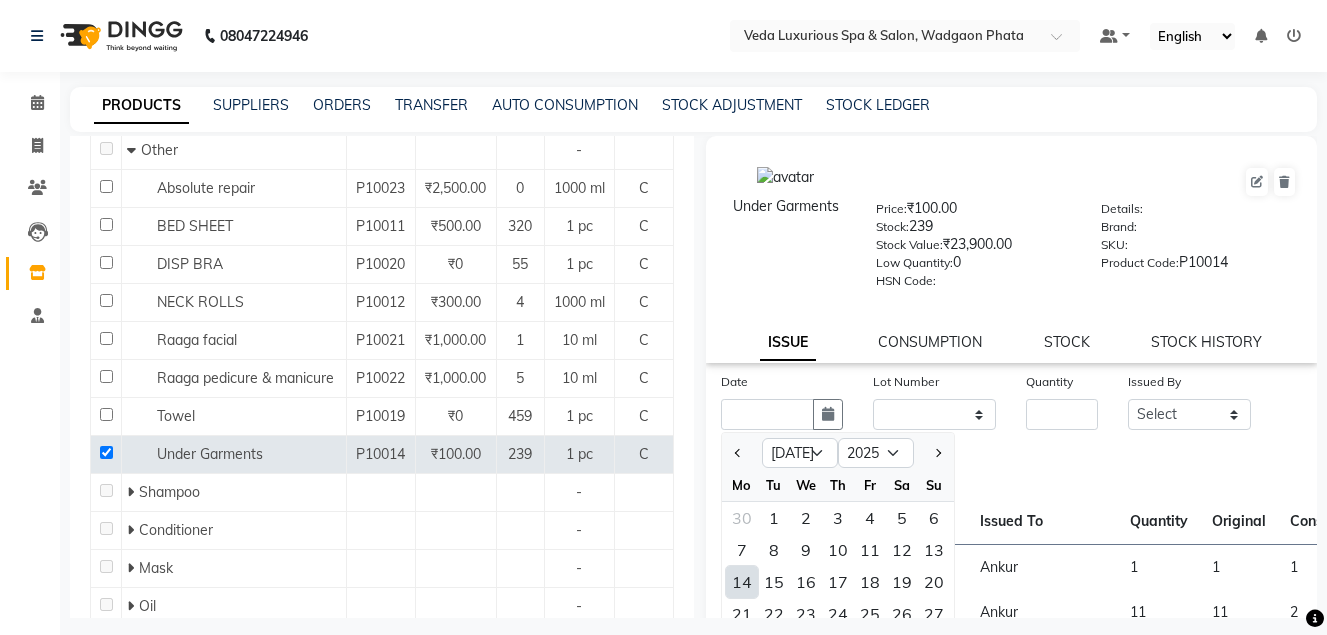 click on "14" 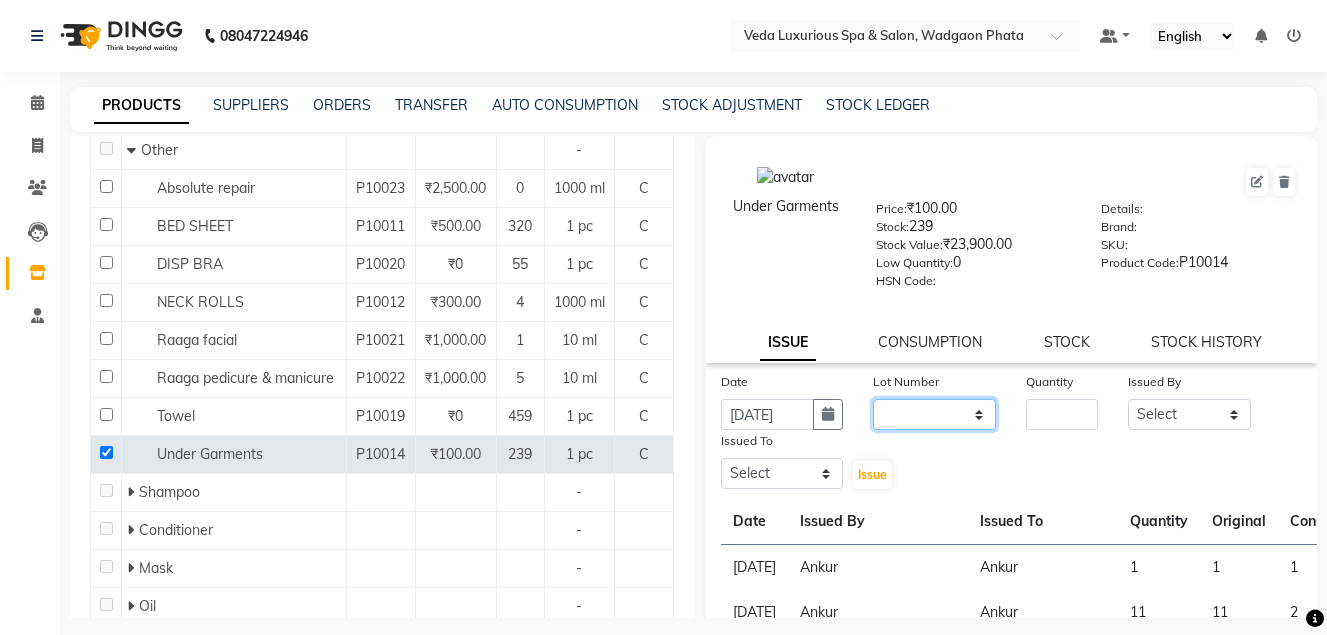 drag, startPoint x: 895, startPoint y: 408, endPoint x: 922, endPoint y: 423, distance: 30.88689 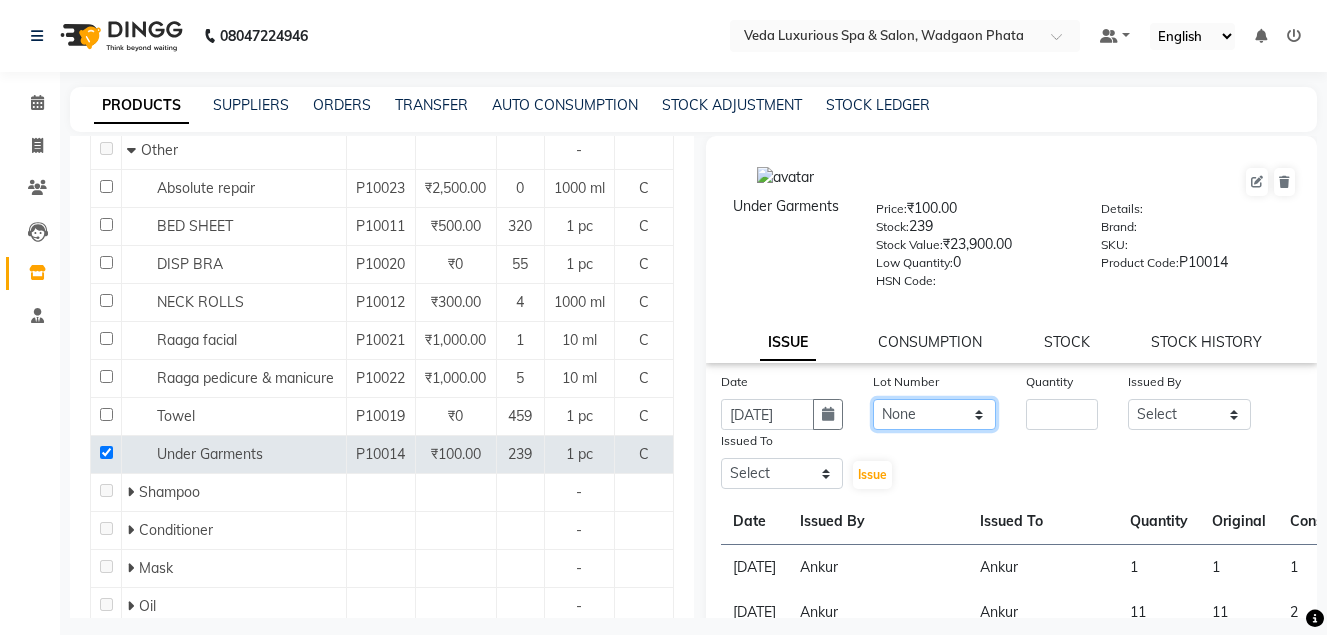 click on "None" 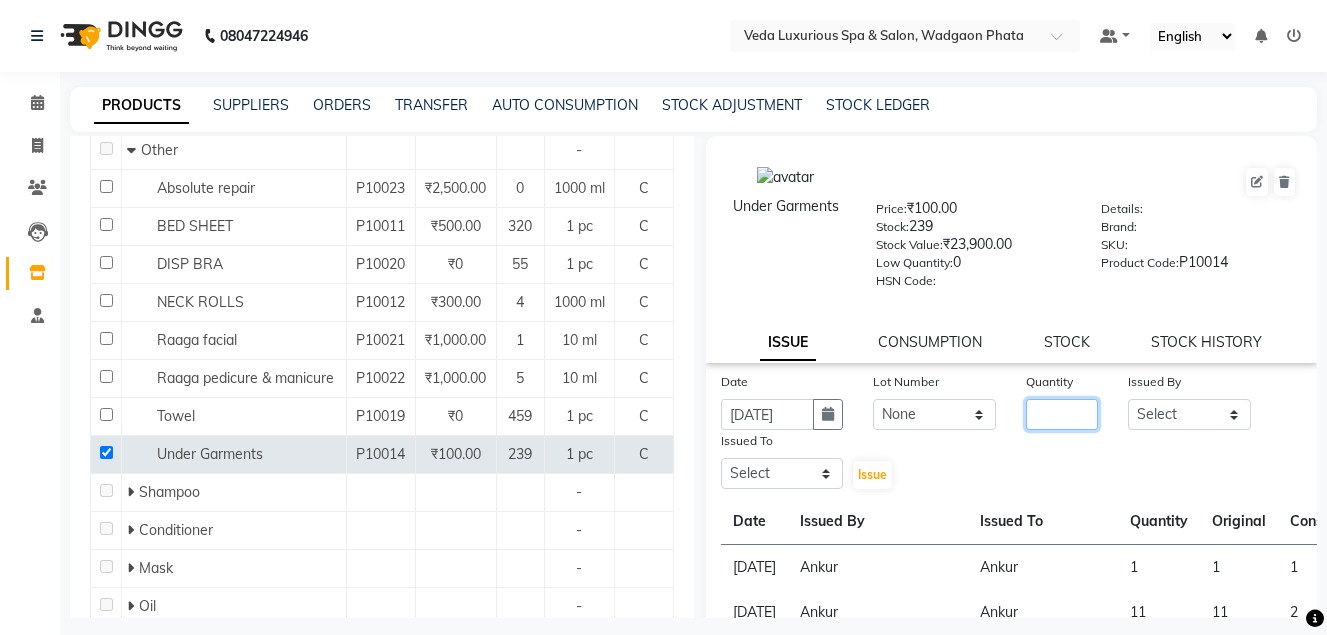 click 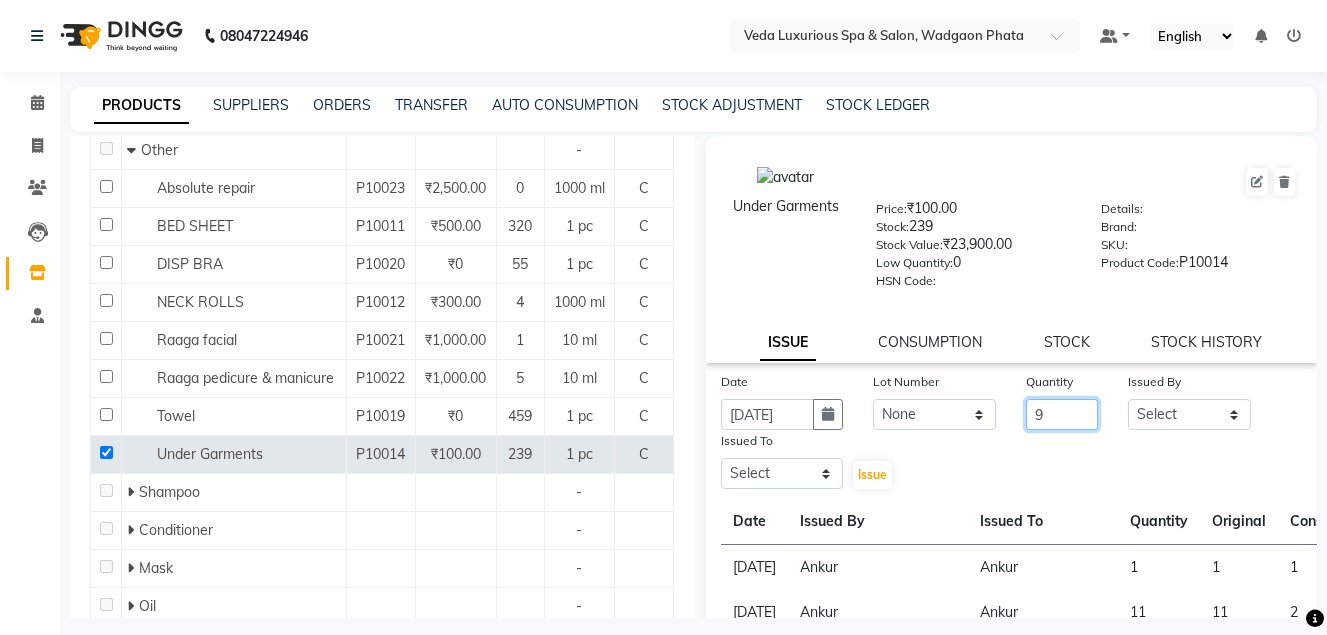 type on "9" 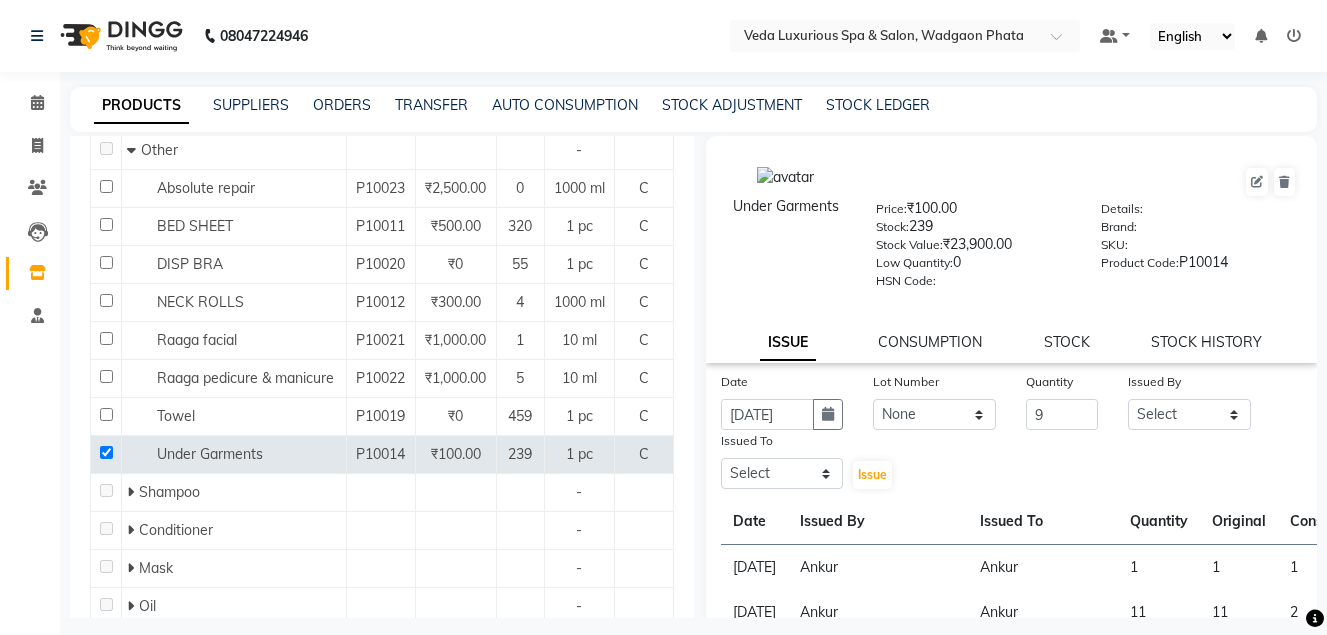 drag, startPoint x: 1124, startPoint y: 386, endPoint x: 1124, endPoint y: 398, distance: 12 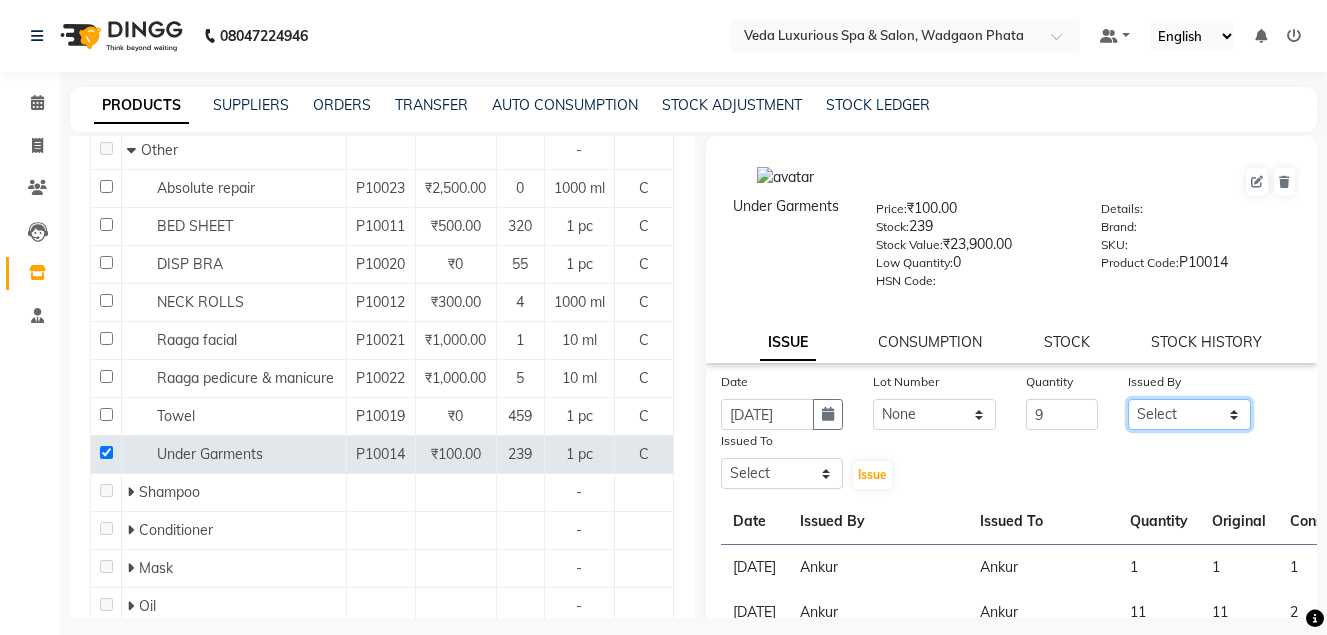 drag, startPoint x: 1142, startPoint y: 410, endPoint x: 1150, endPoint y: 418, distance: 11.313708 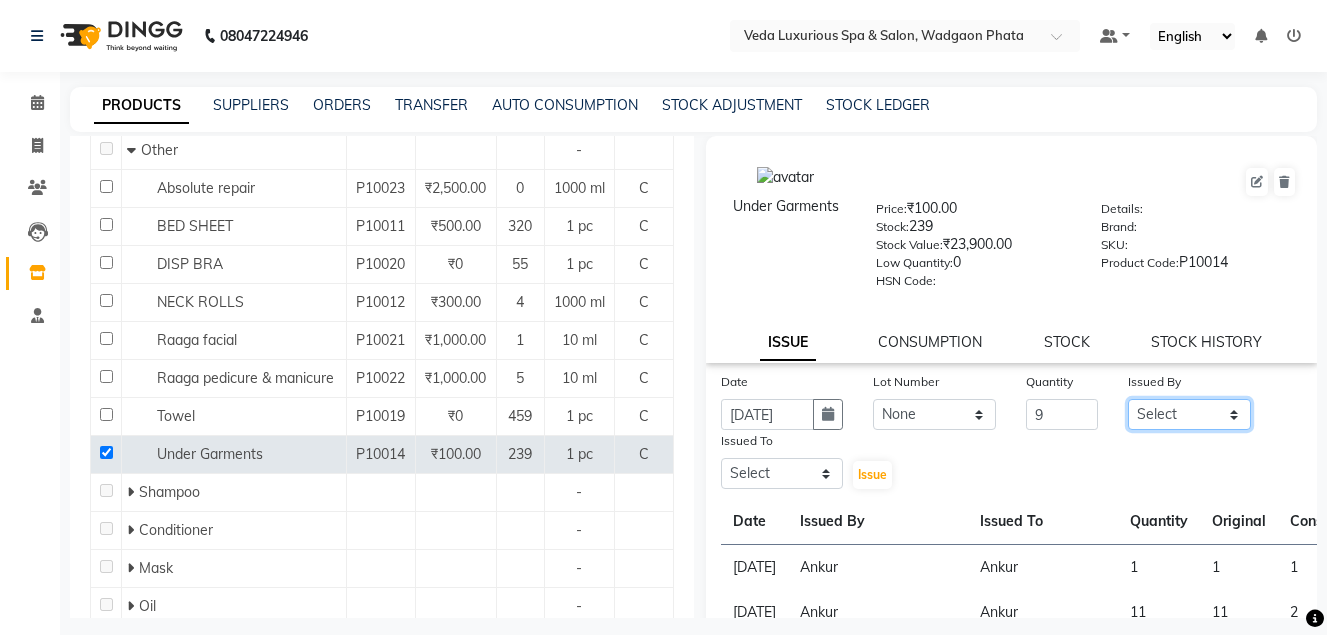 select on "28495" 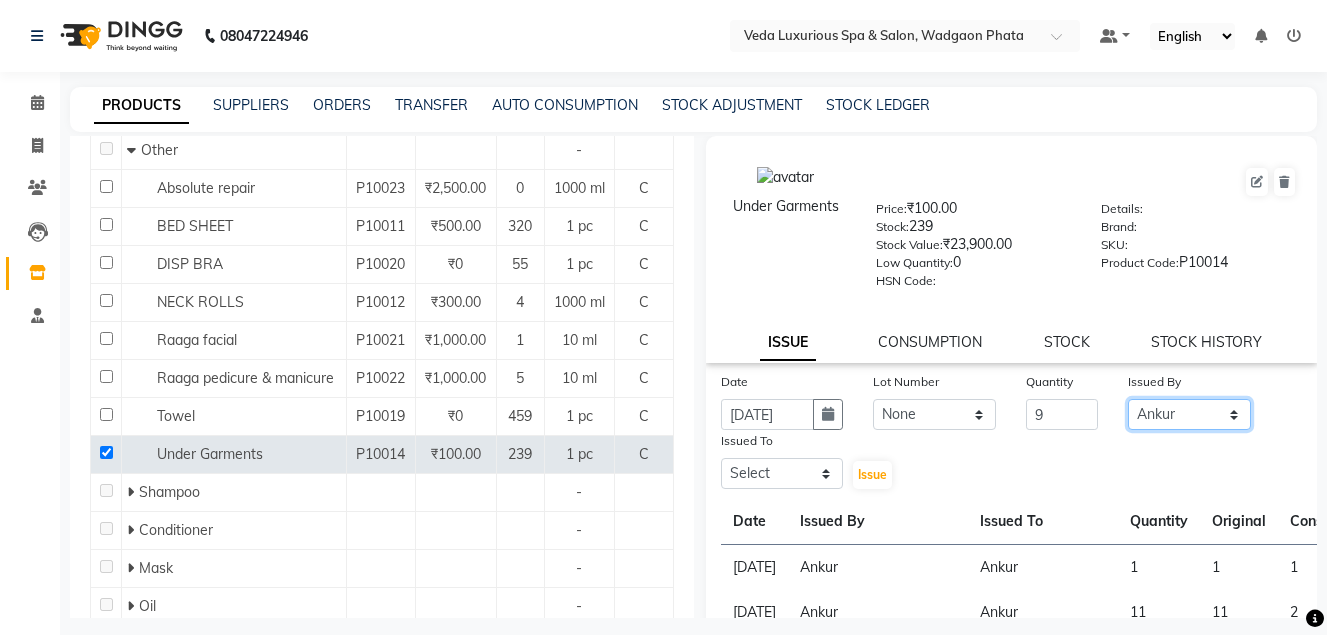 click on "Select Ankur GOLU [PERSON_NAME] lily Mahesh manu [PERSON_NAME] [PERSON_NAME] RP seri VEDA" 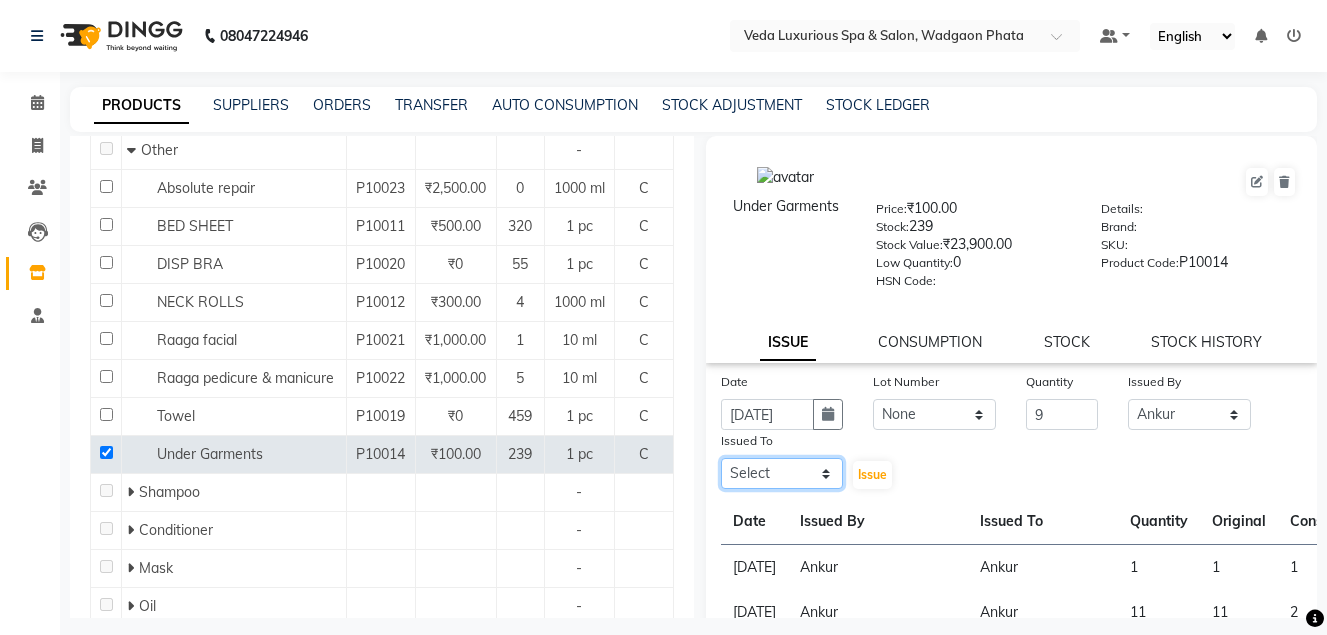 drag, startPoint x: 759, startPoint y: 487, endPoint x: 762, endPoint y: 460, distance: 27.166155 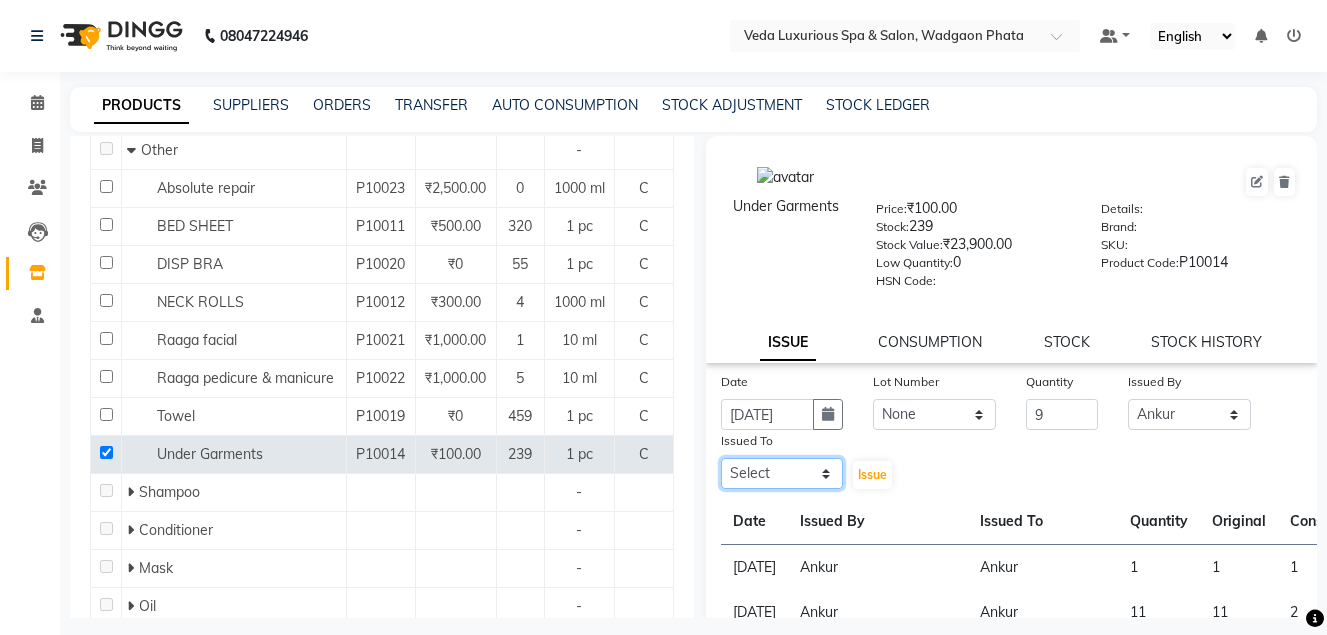 select on "28495" 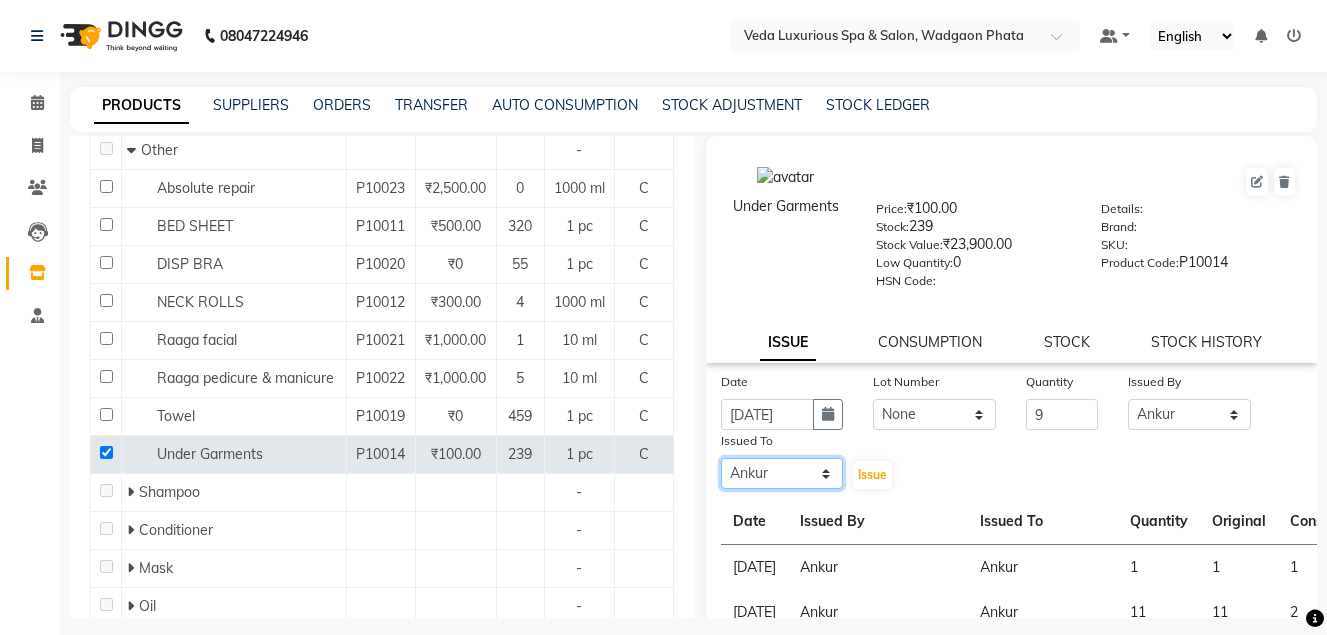 click on "Select Ankur GOLU [PERSON_NAME] lily Mahesh manu [PERSON_NAME] [PERSON_NAME] RP seri VEDA" 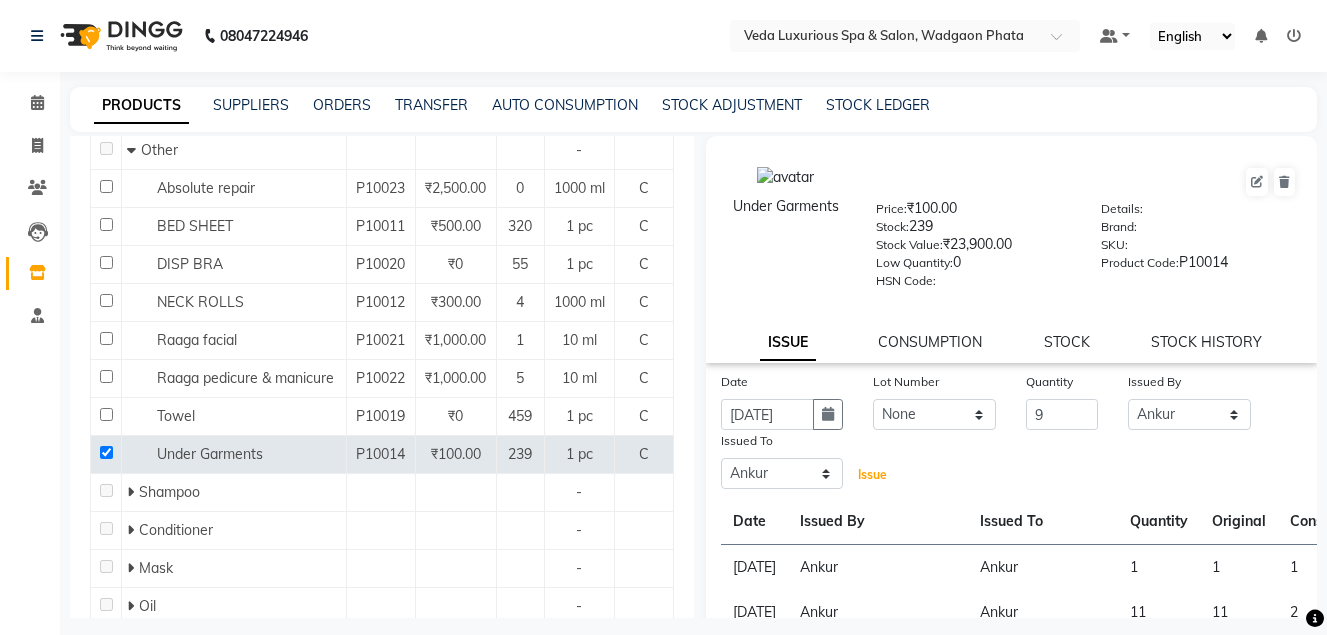 click on "Issue" 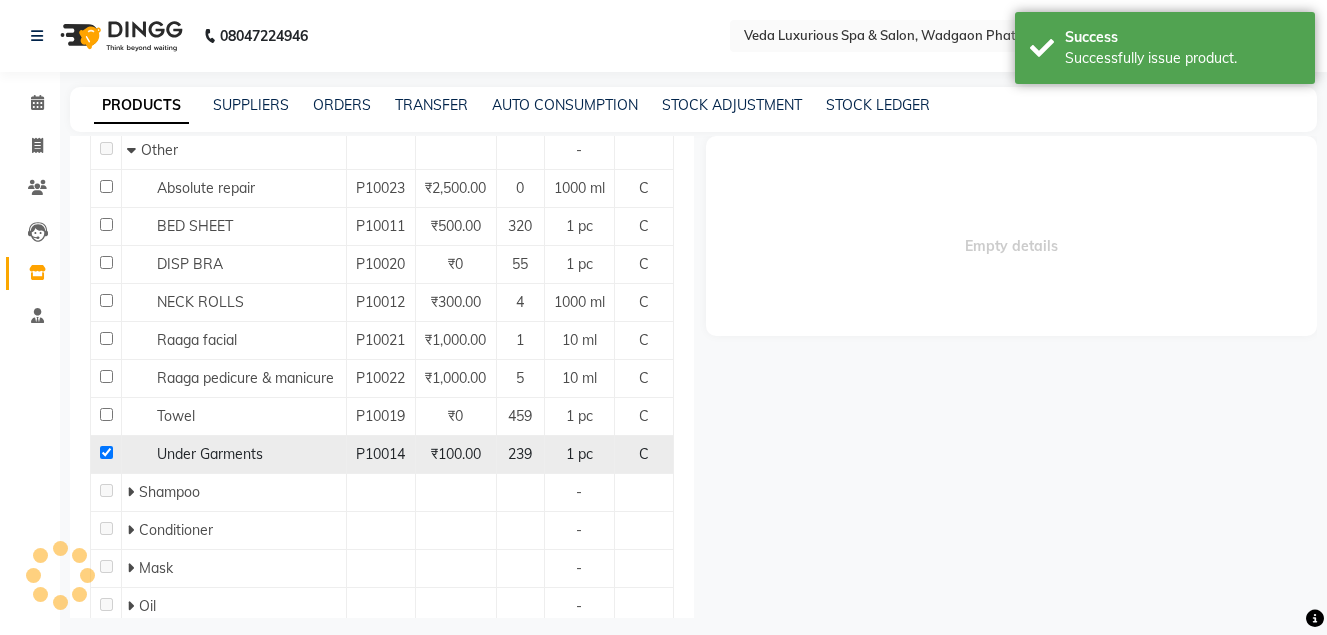 select 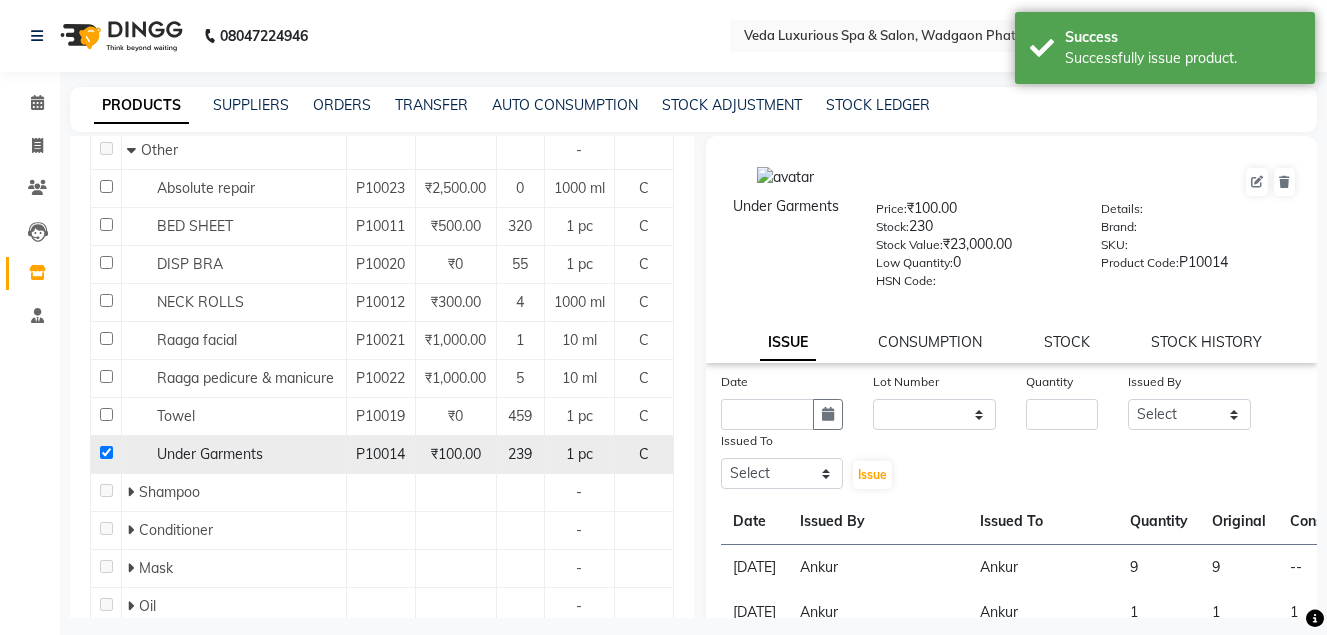 click 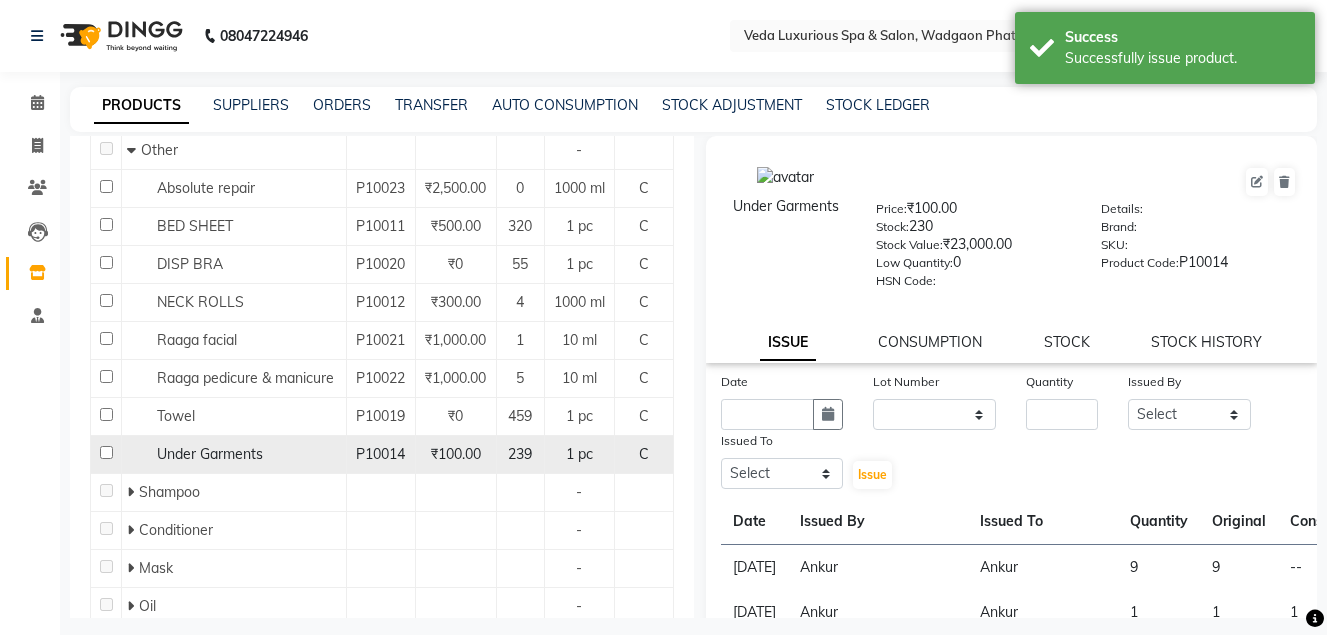 checkbox on "false" 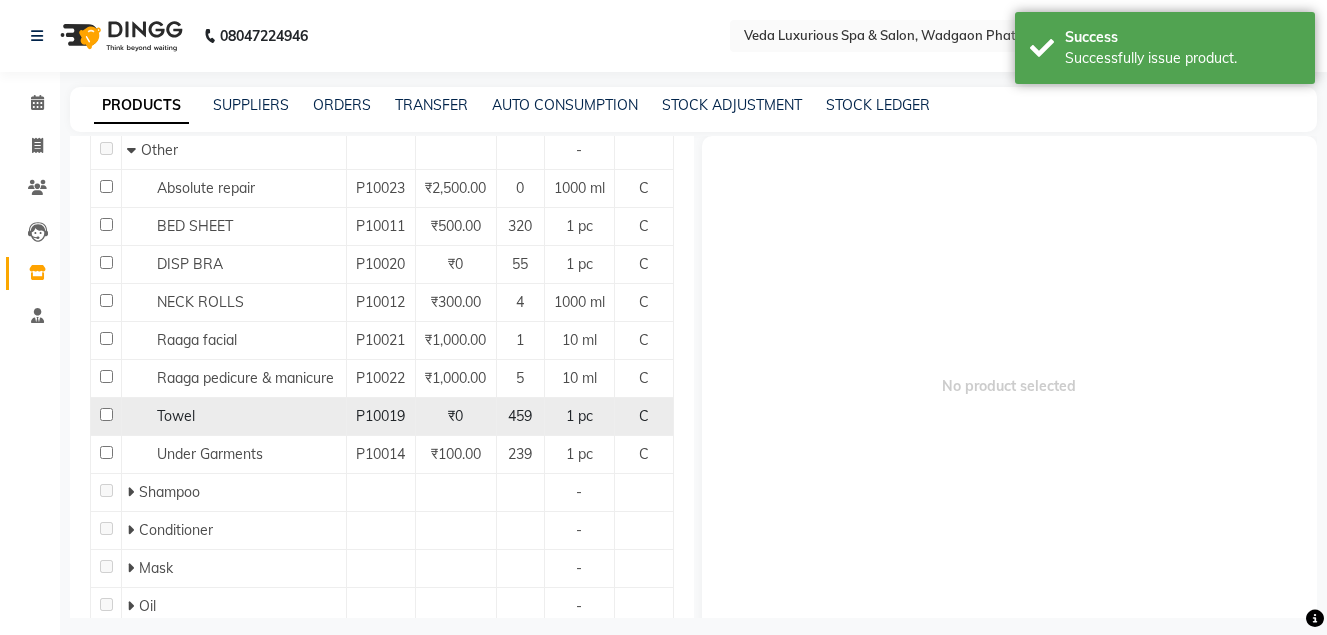 click 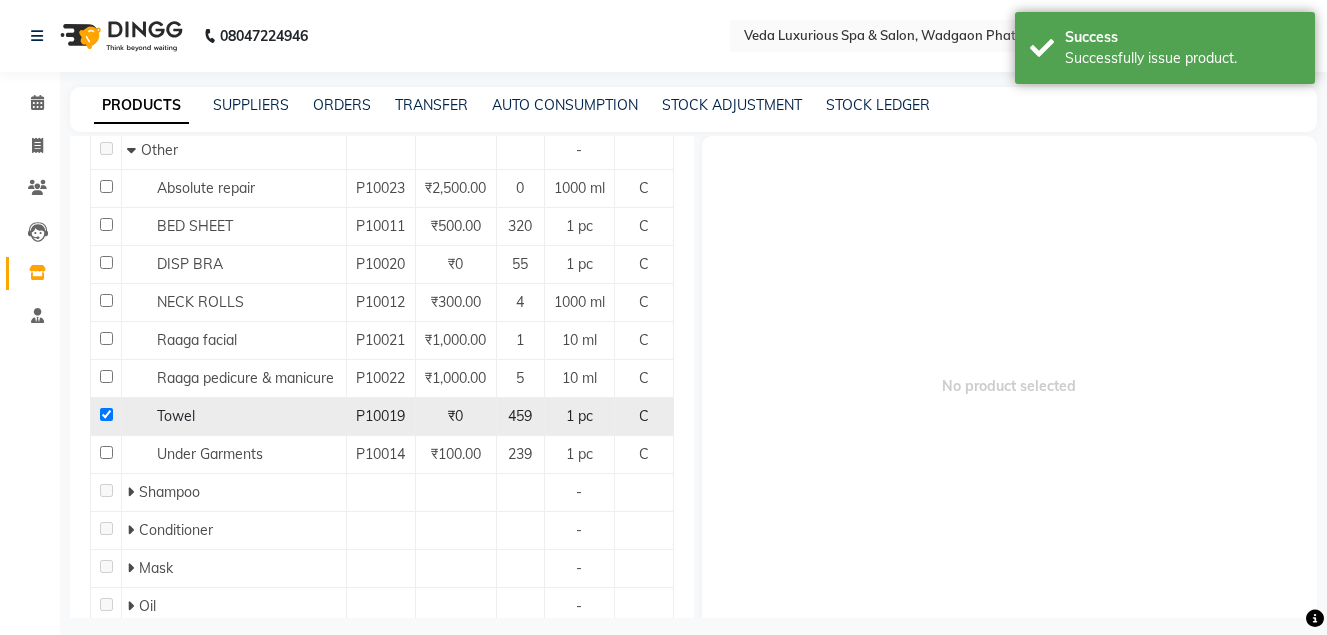 checkbox on "true" 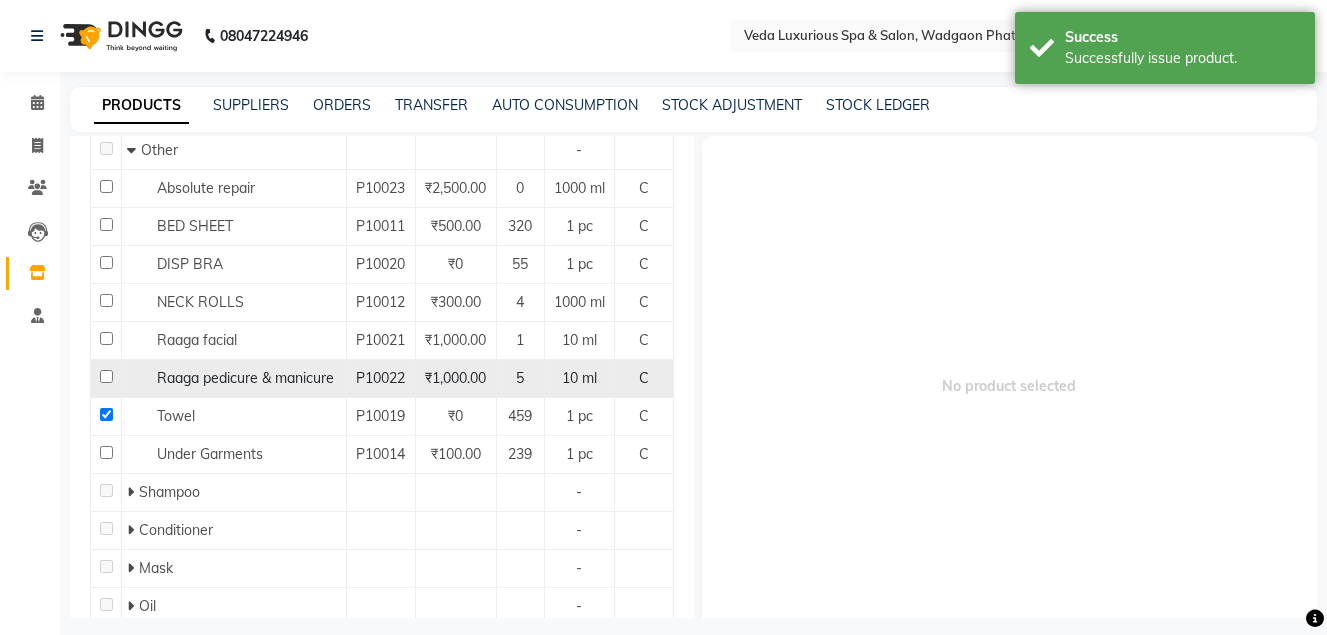 select 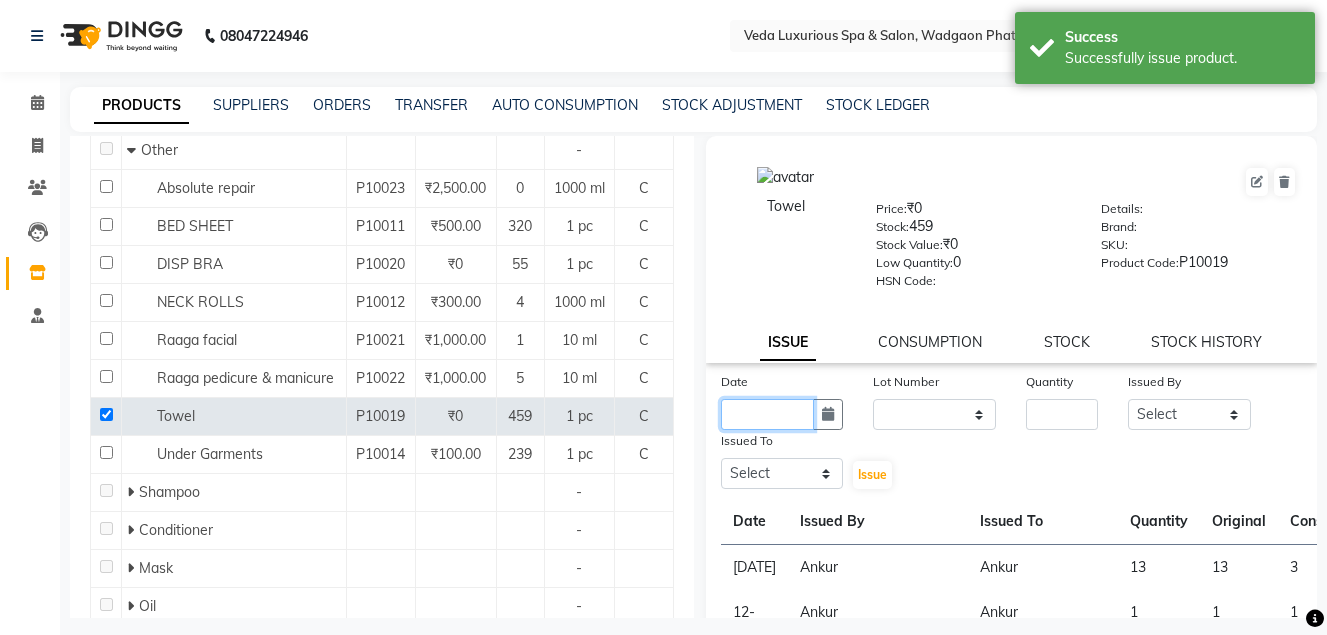 click 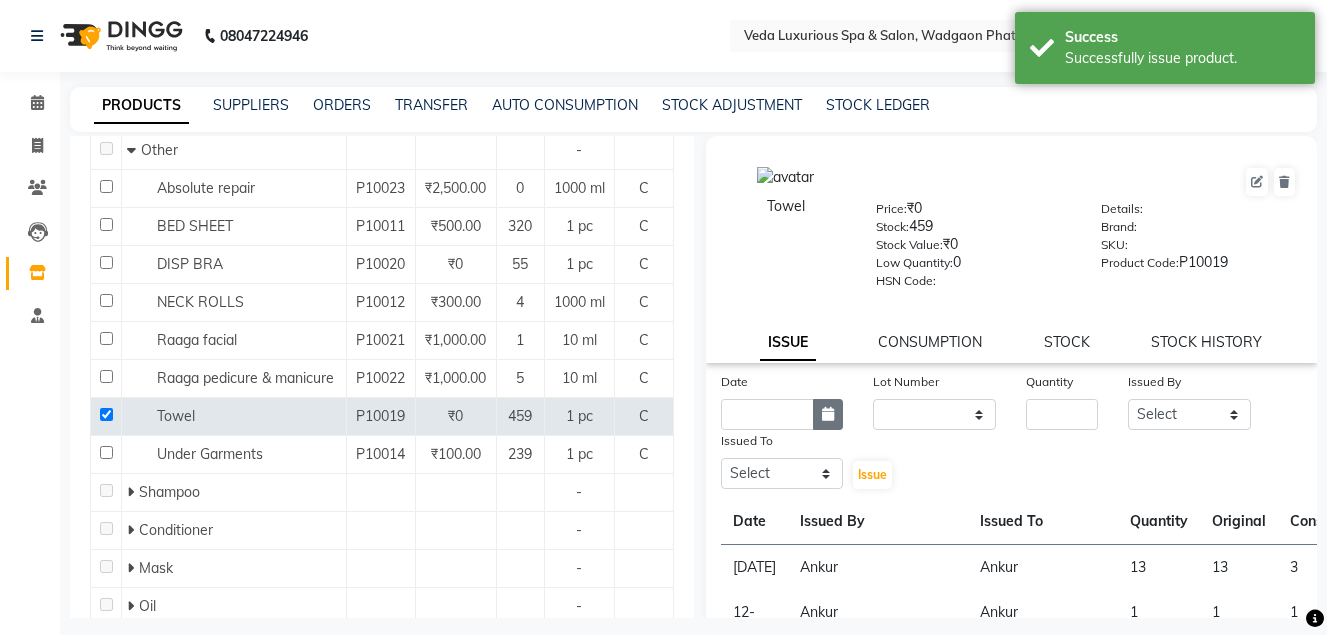 select on "7" 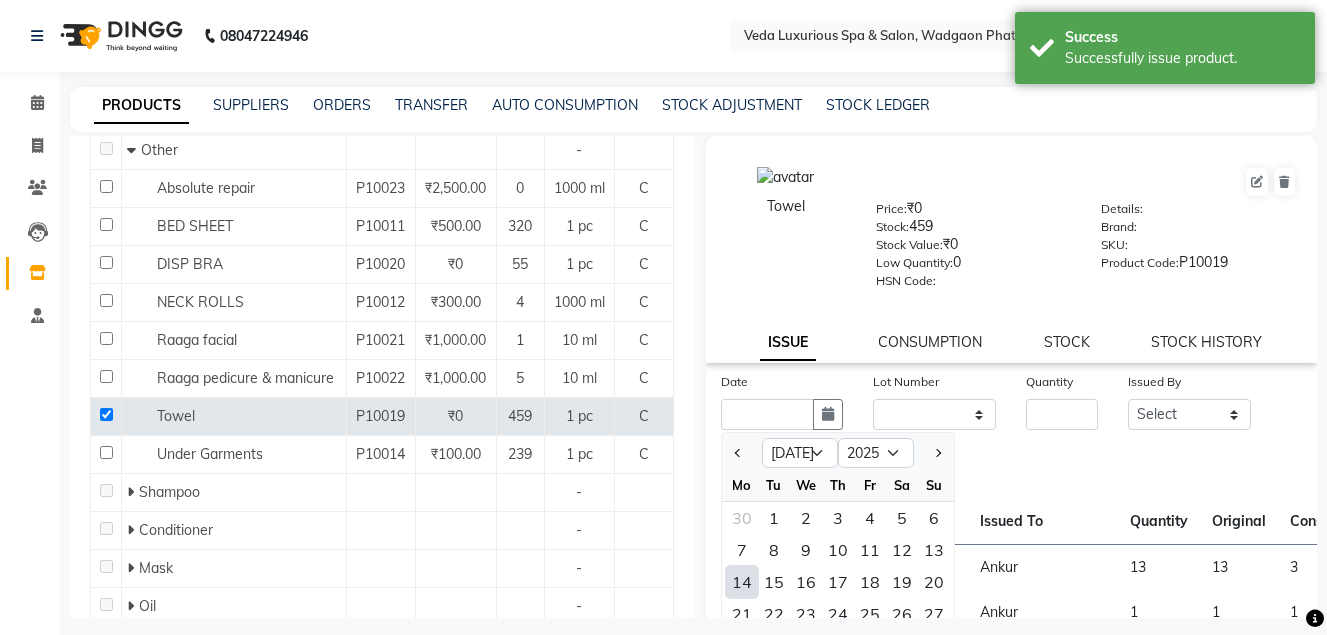 click on "14" 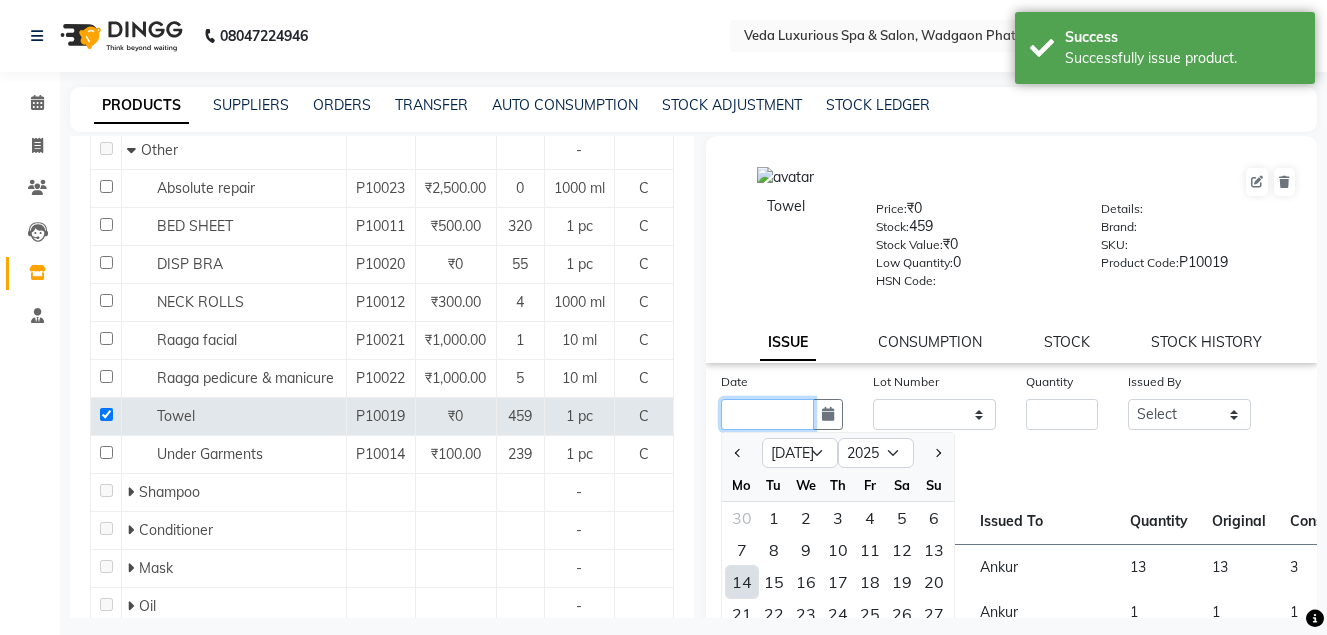 type on "[DATE]" 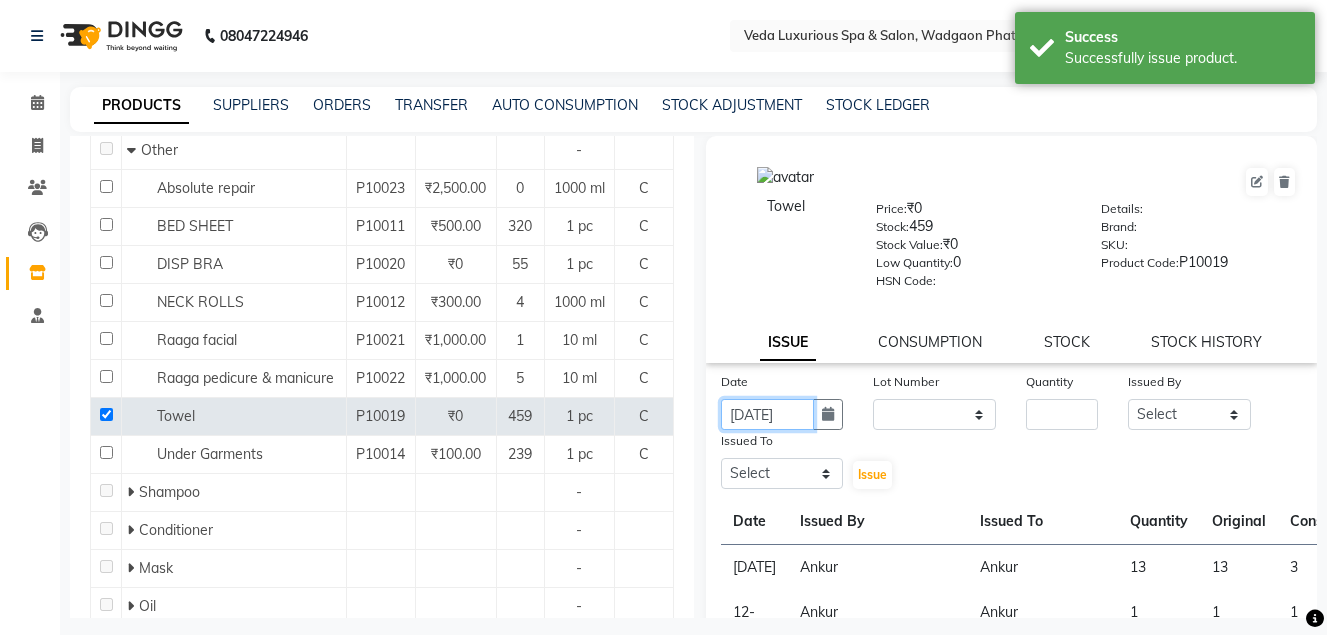 scroll, scrollTop: 0, scrollLeft: 7, axis: horizontal 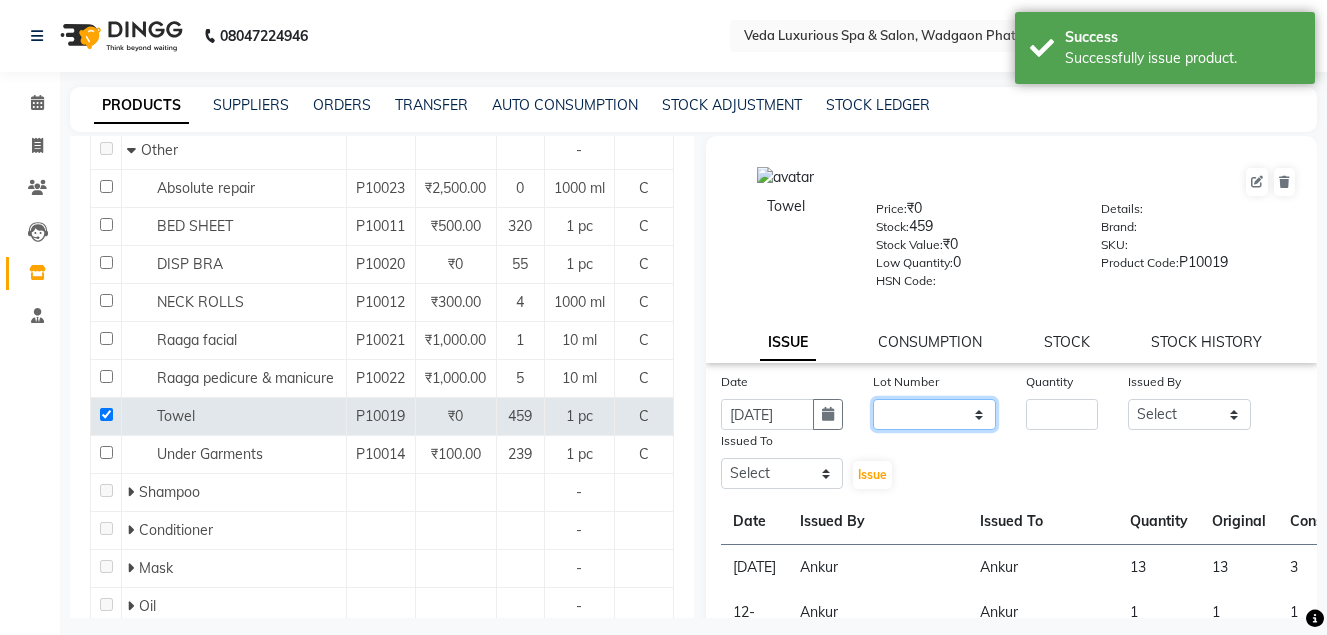 drag, startPoint x: 929, startPoint y: 408, endPoint x: 937, endPoint y: 422, distance: 16.124516 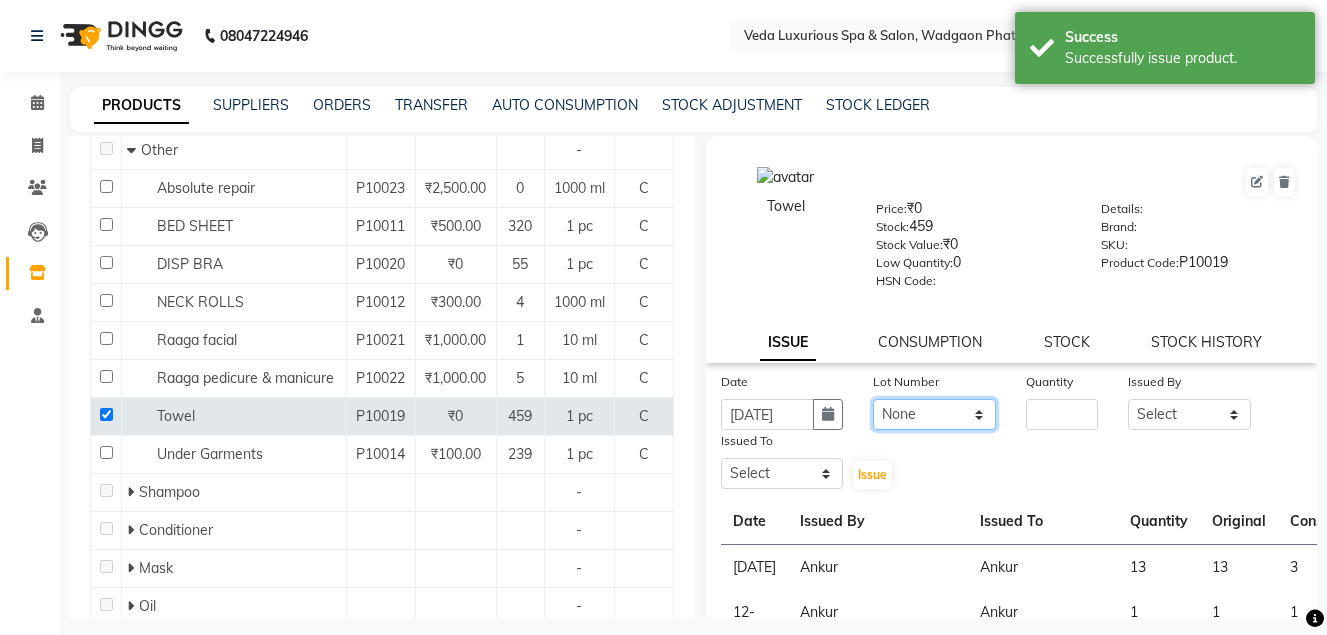 click on "None" 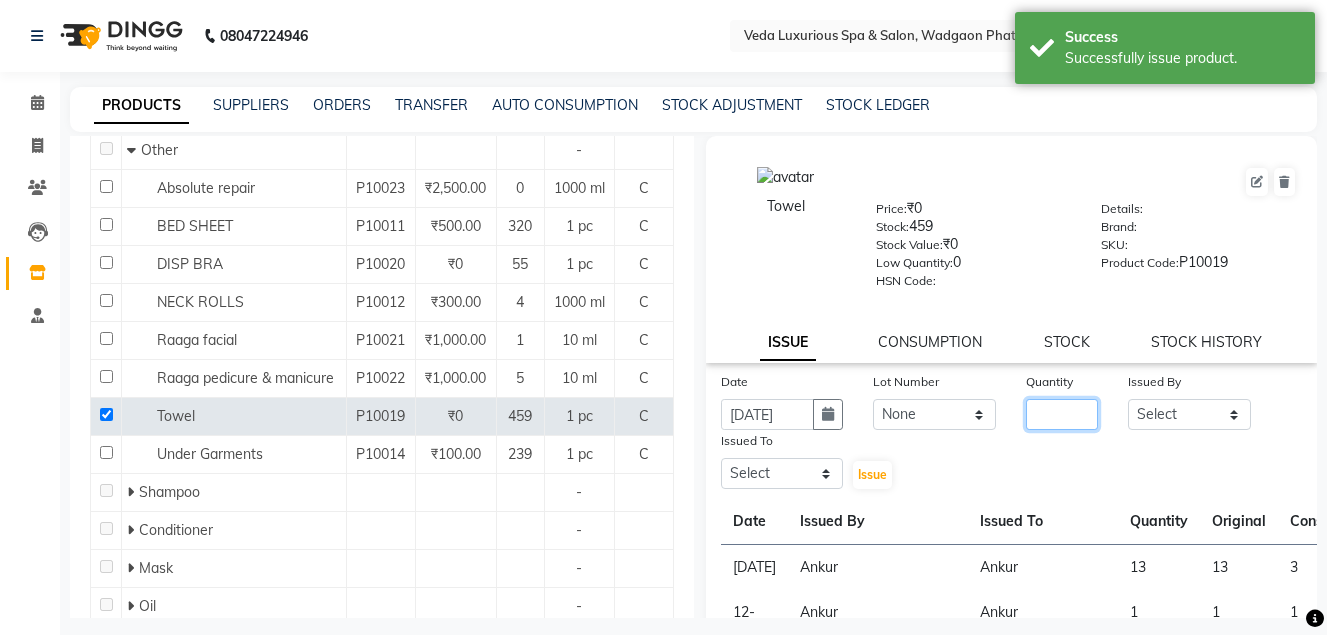 click 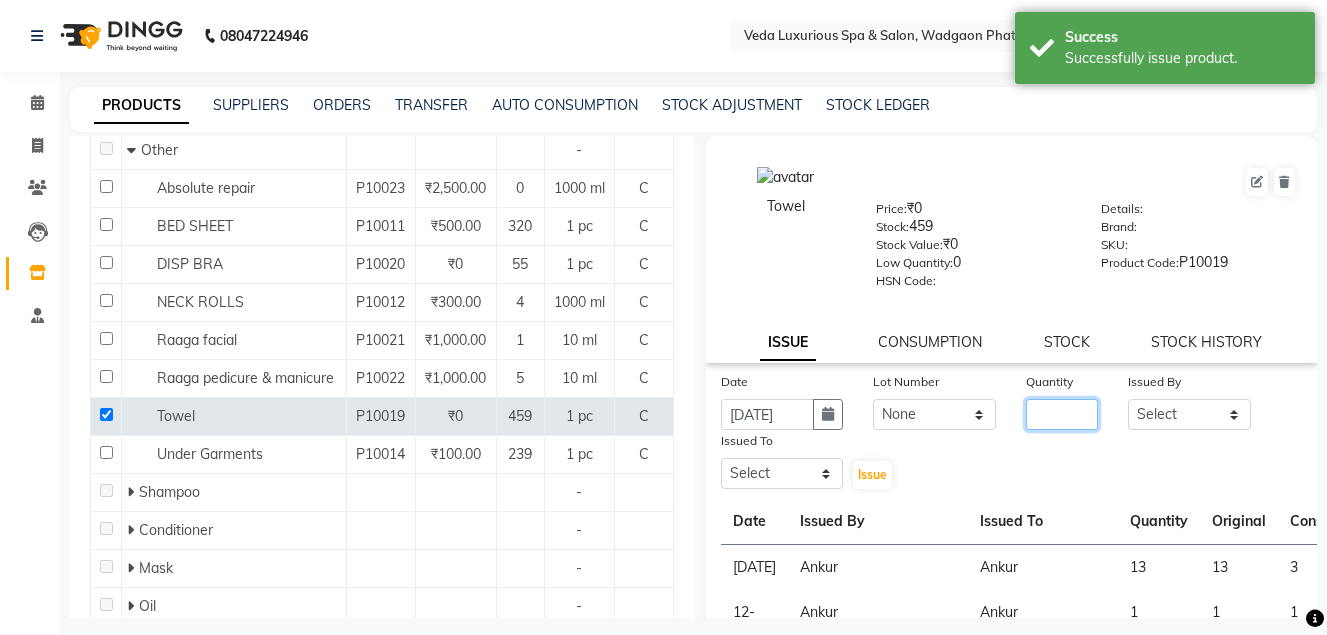 click 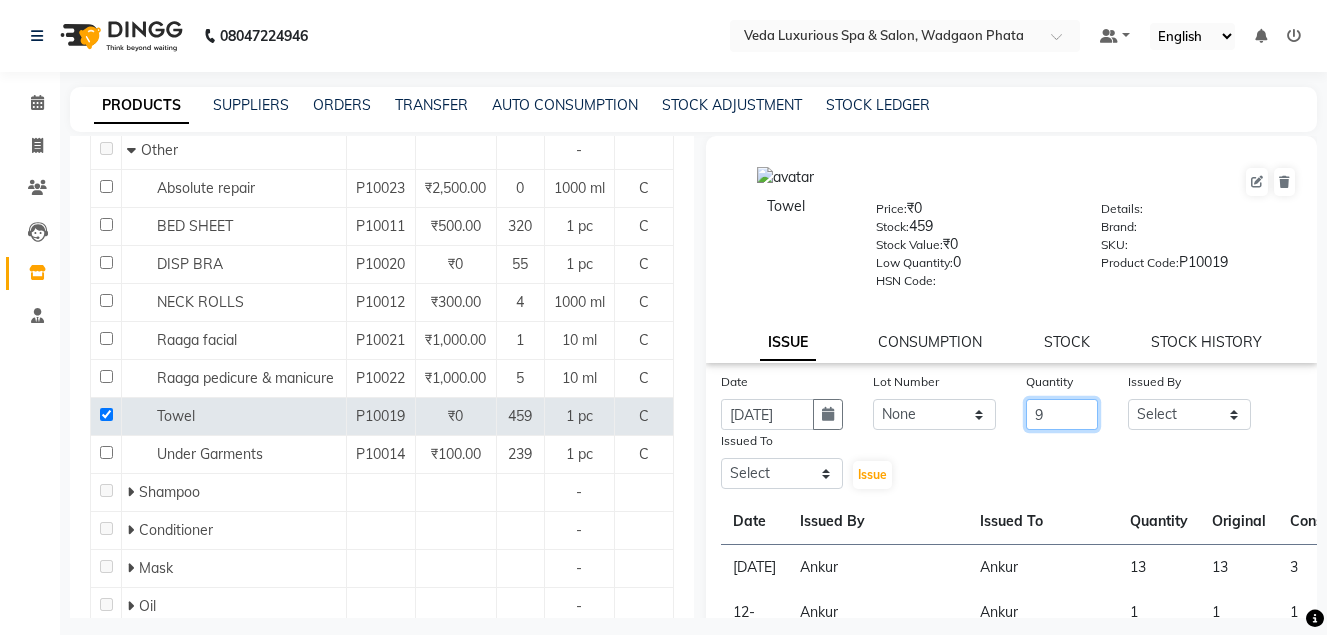 type on "9" 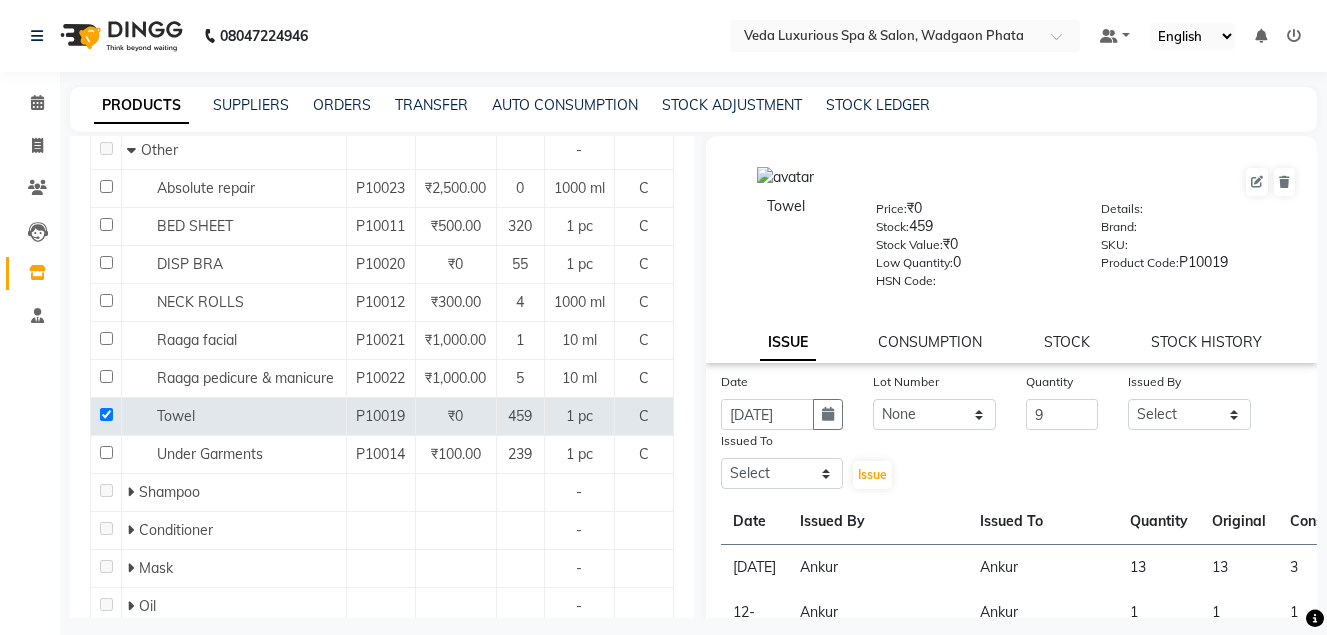 click on "Issued By" 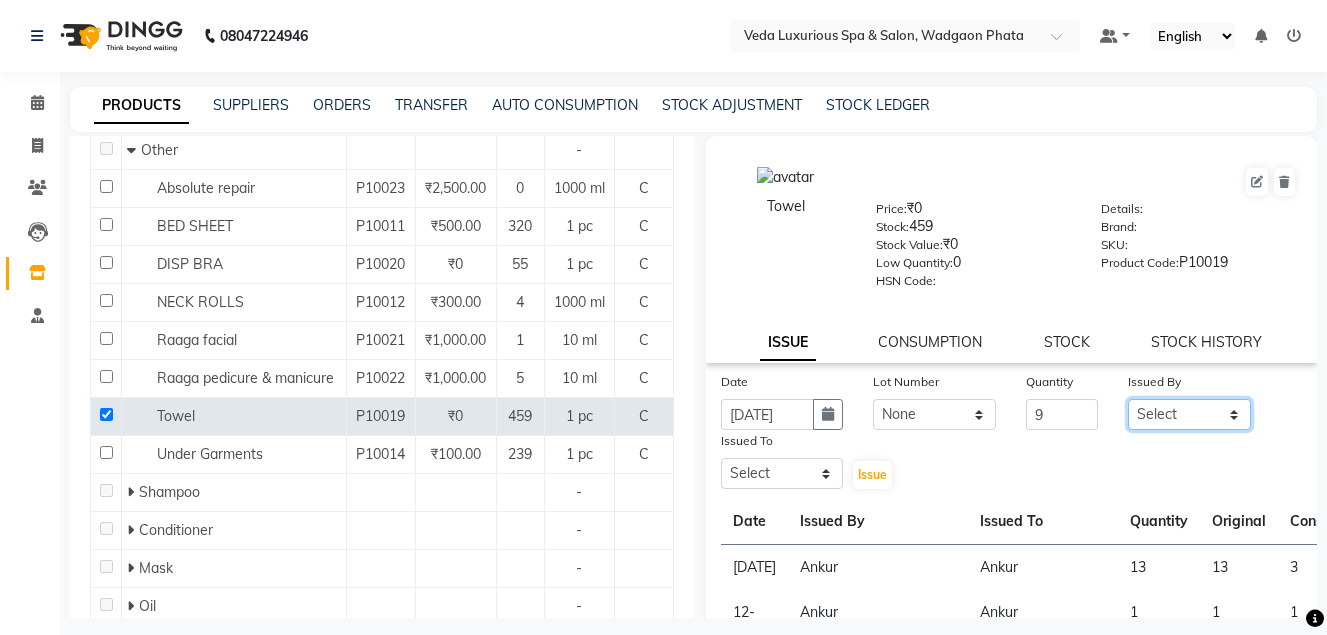 click on "Select Ankur GOLU [PERSON_NAME] lily Mahesh manu [PERSON_NAME] [PERSON_NAME] RP seri VEDA" 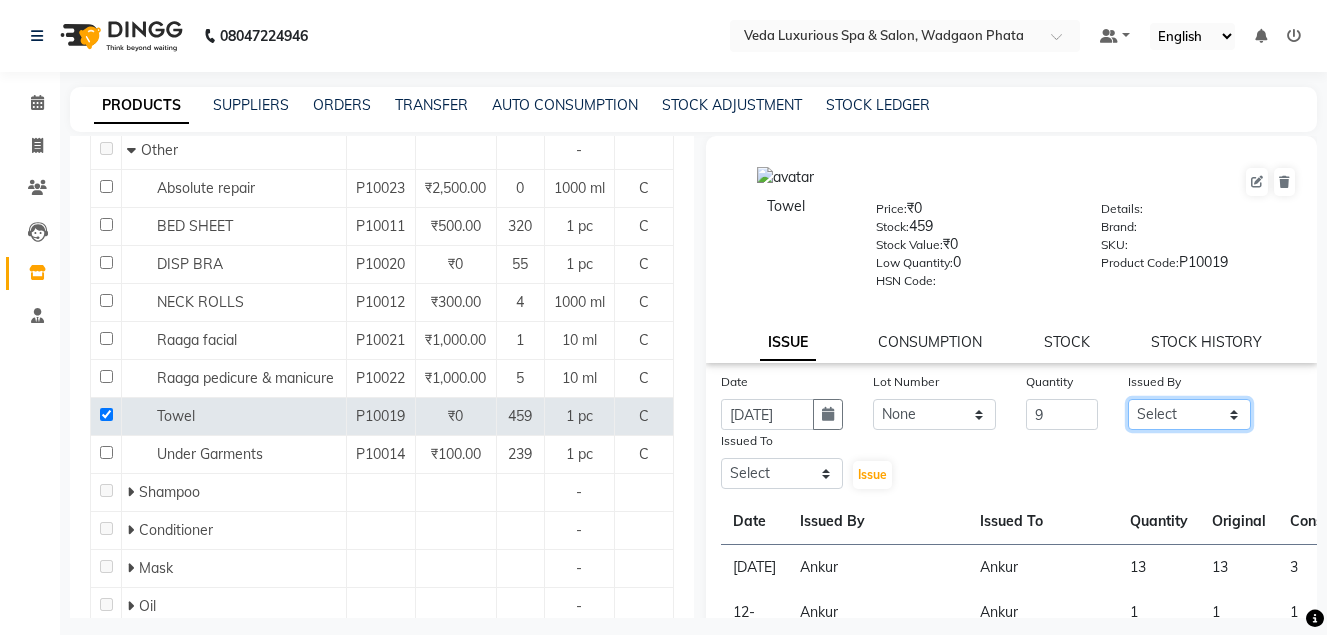 select on "28495" 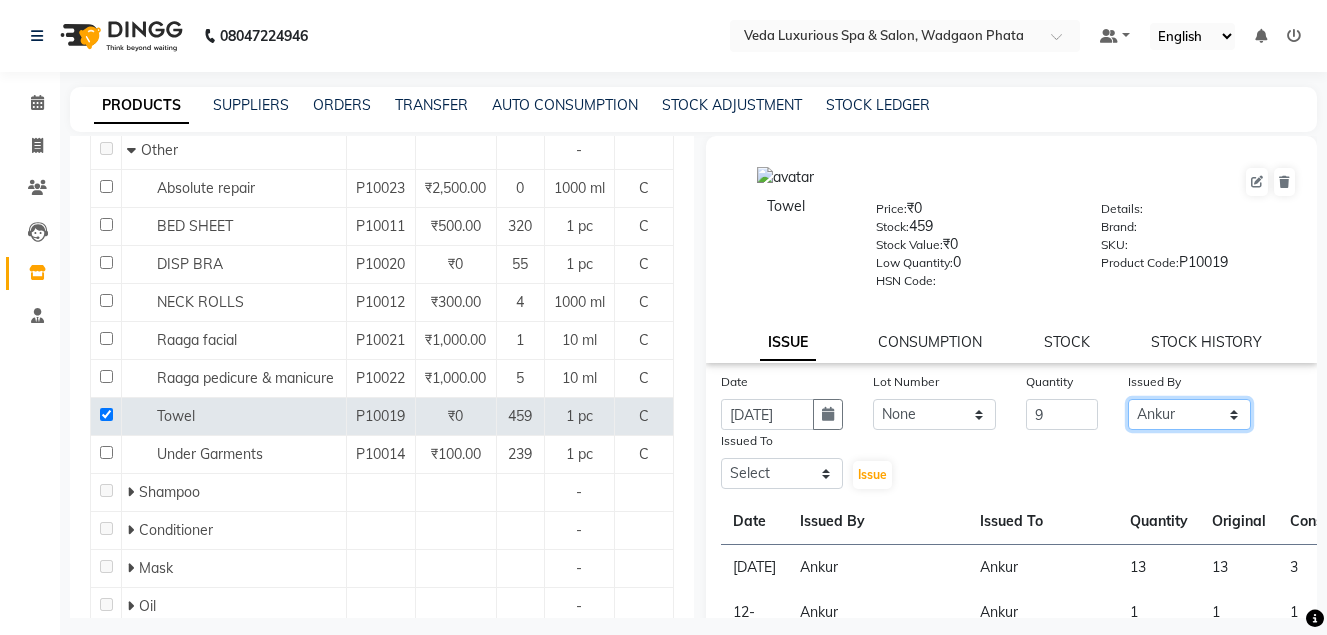 click on "Select Ankur GOLU [PERSON_NAME] lily Mahesh manu [PERSON_NAME] [PERSON_NAME] RP seri VEDA" 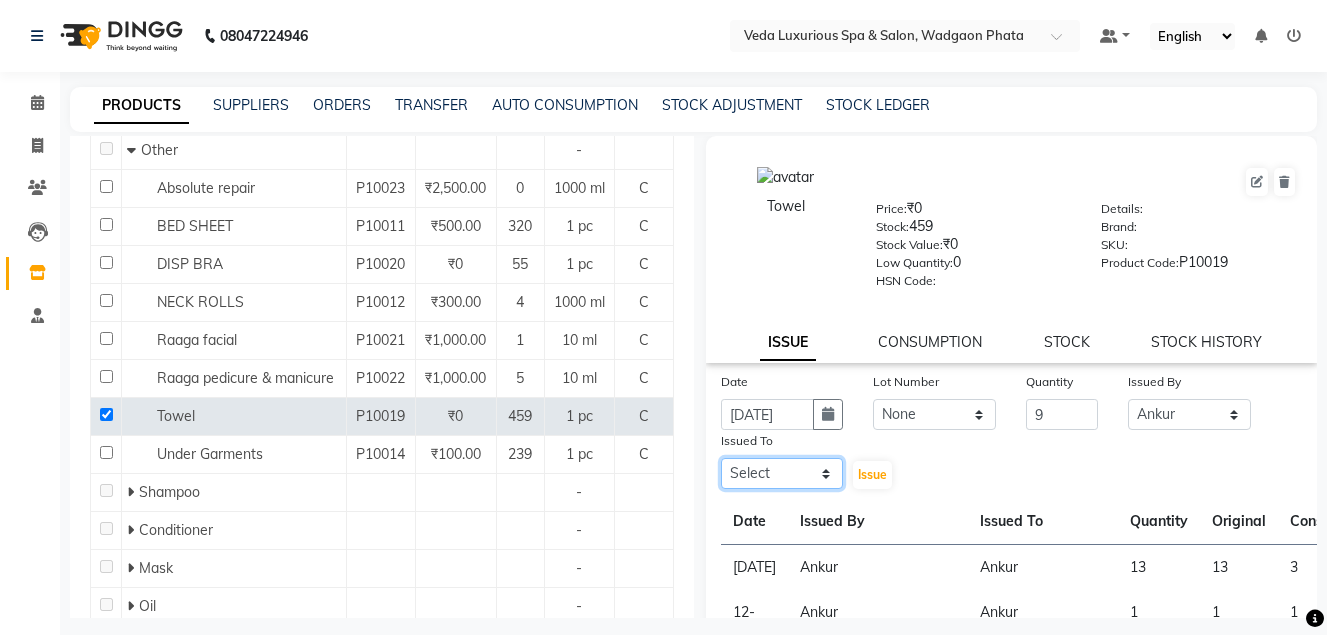 drag, startPoint x: 758, startPoint y: 478, endPoint x: 780, endPoint y: 464, distance: 26.076809 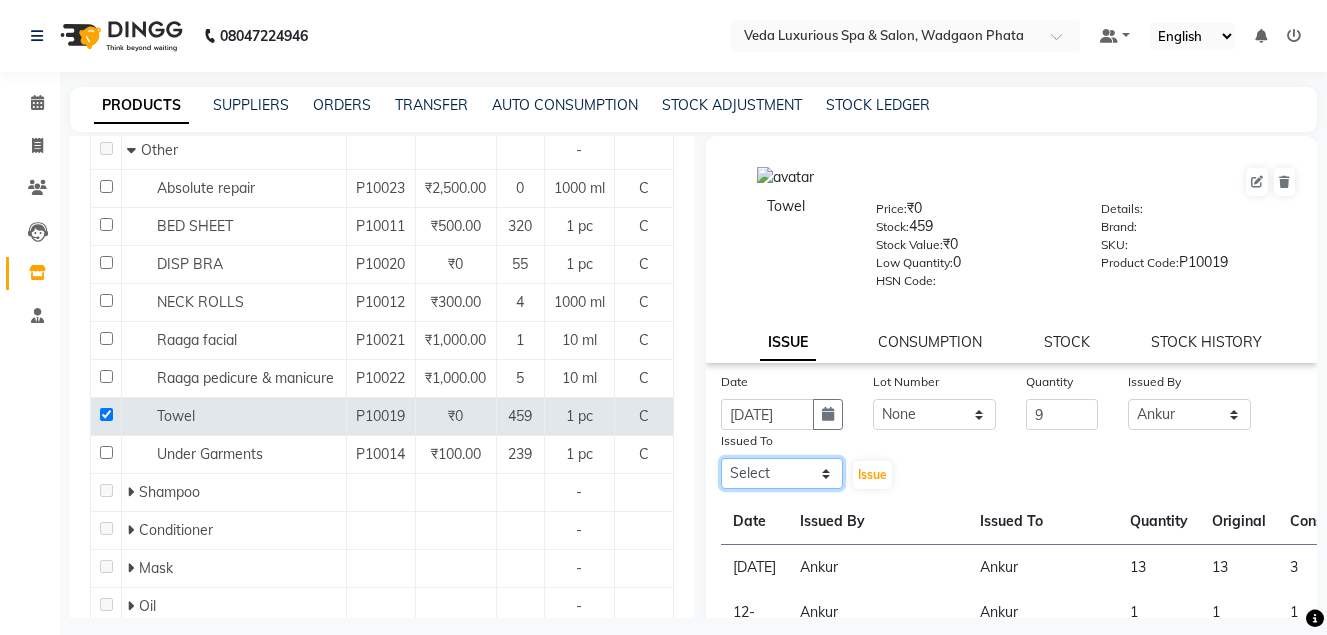 select on "28495" 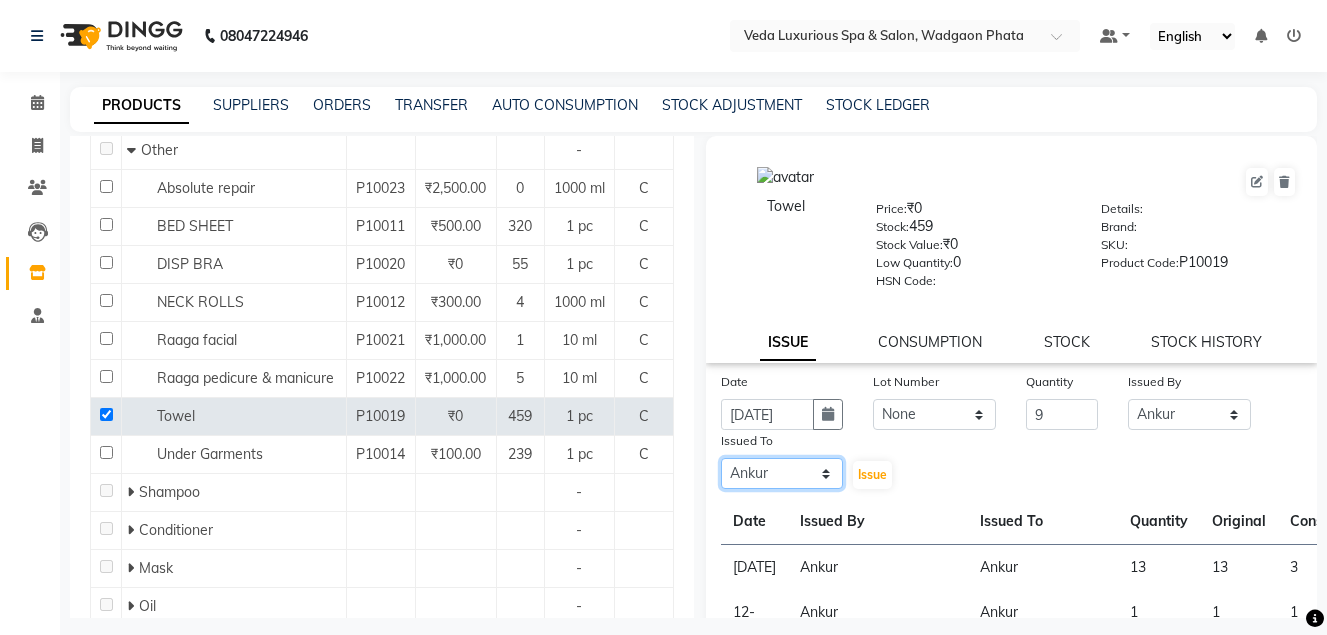 click on "Select Ankur GOLU [PERSON_NAME] lily Mahesh manu [PERSON_NAME] [PERSON_NAME] RP seri VEDA" 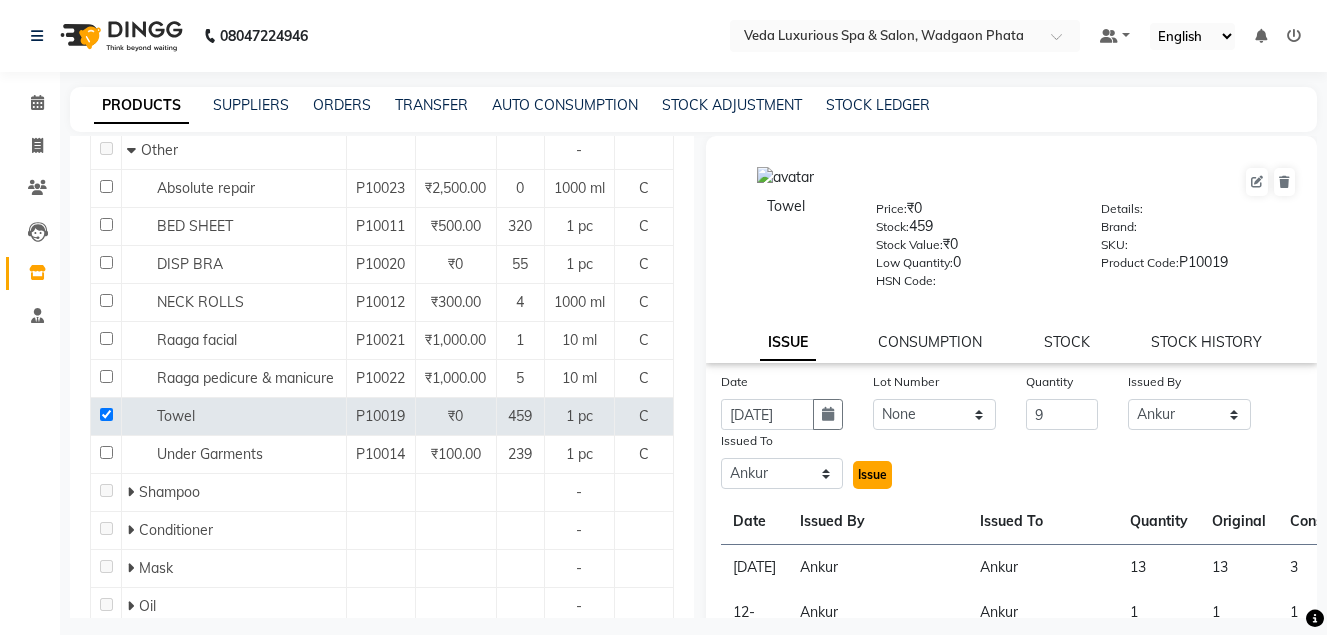click on "Issue" 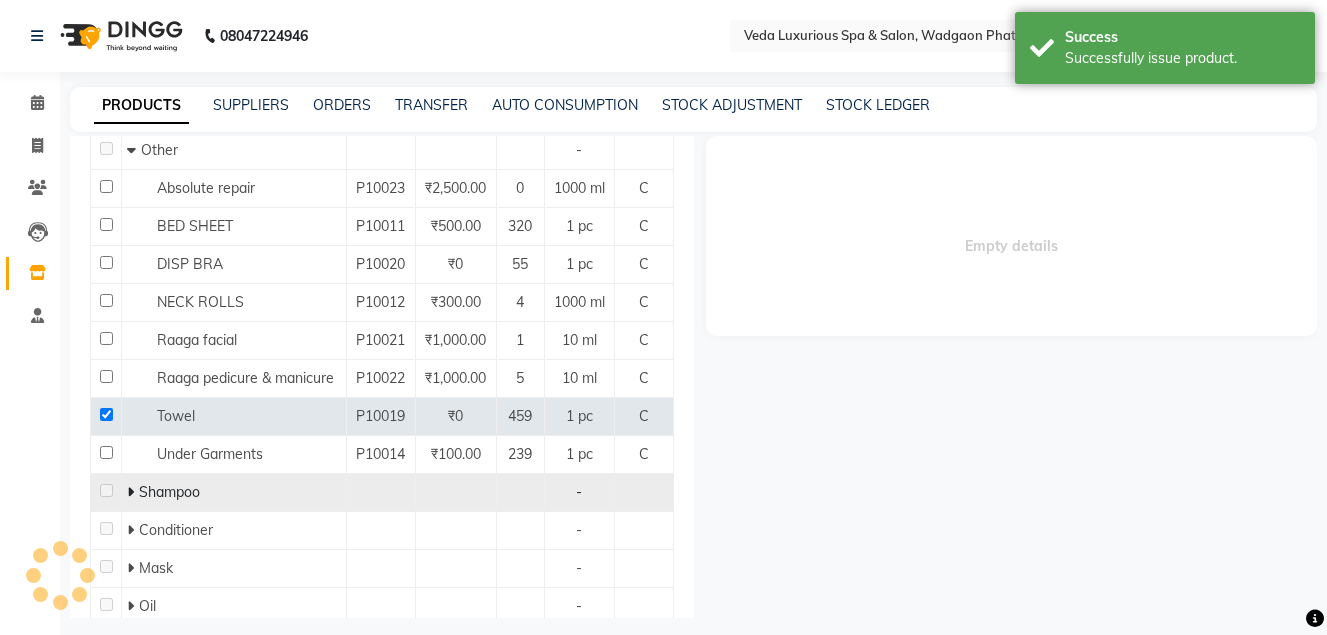 select 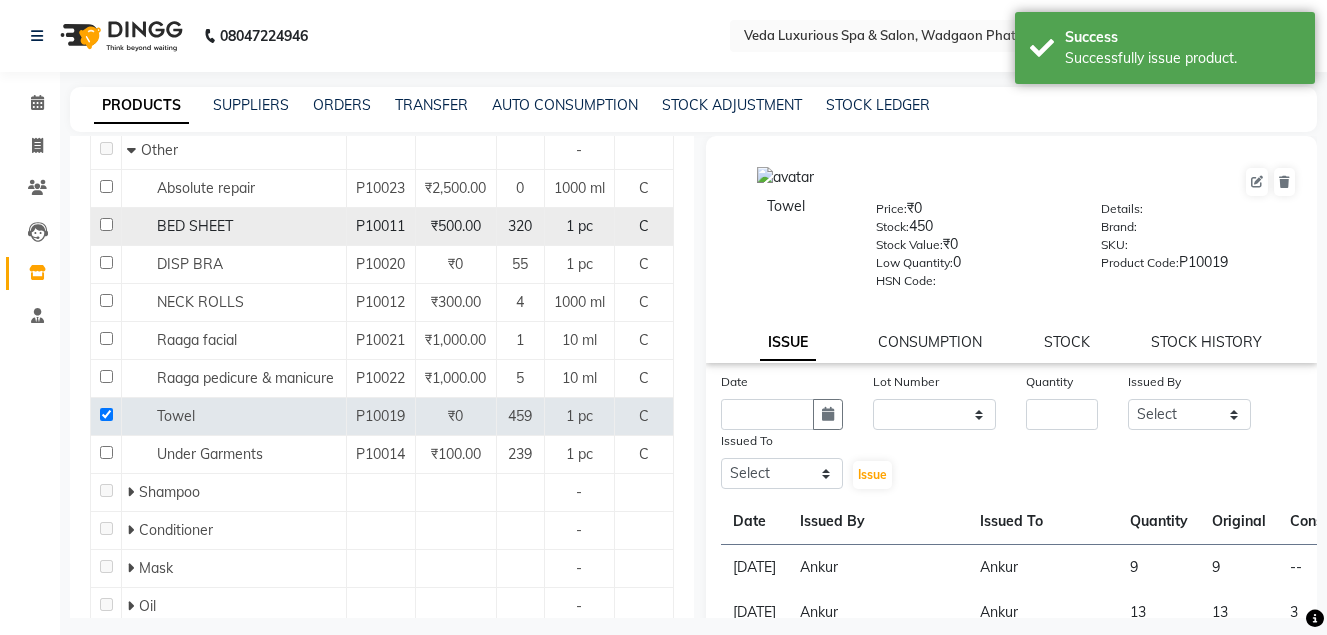 click 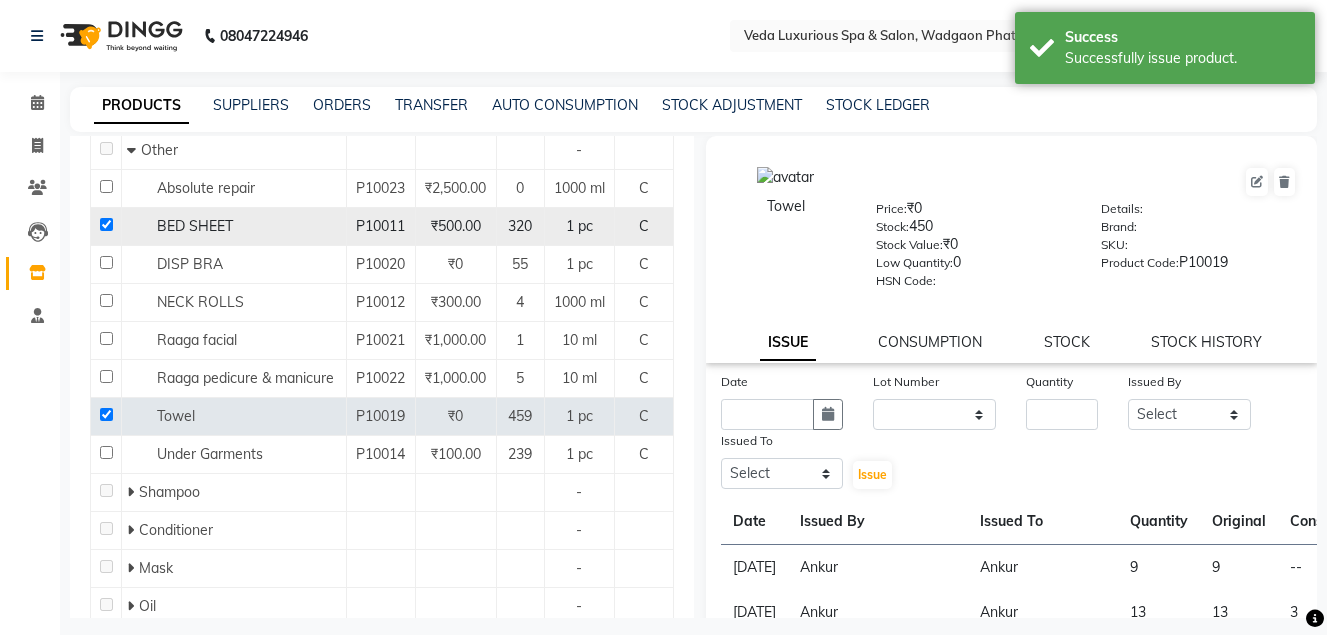 checkbox on "true" 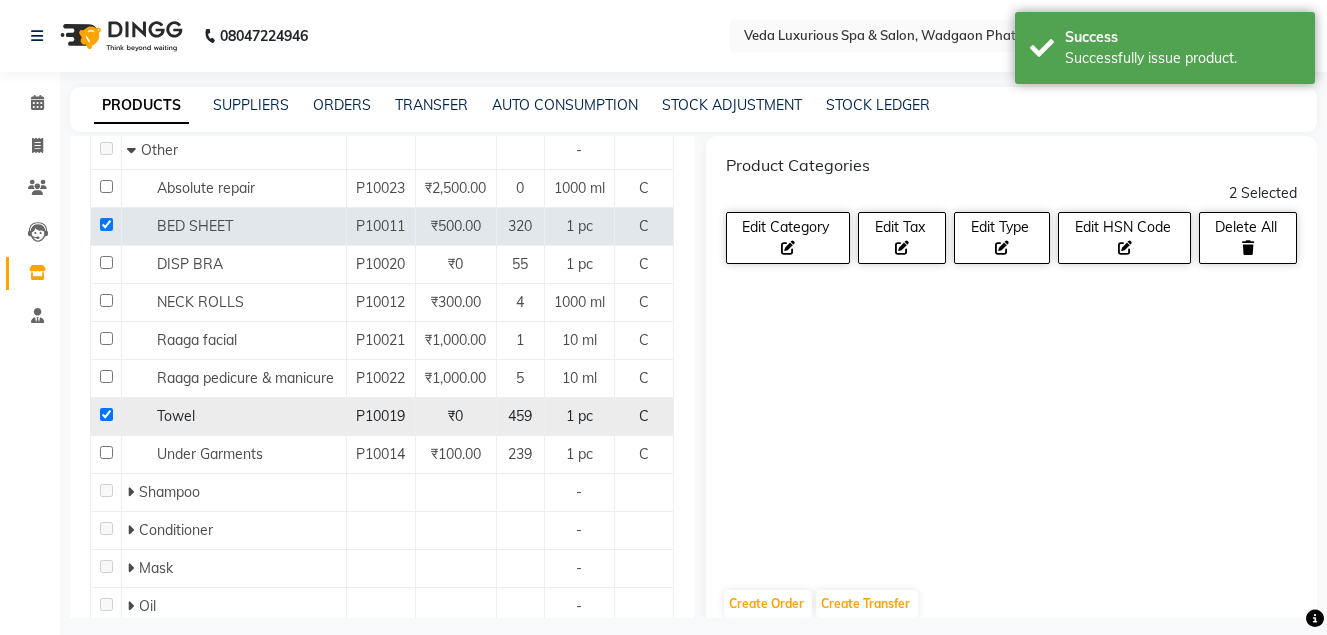click 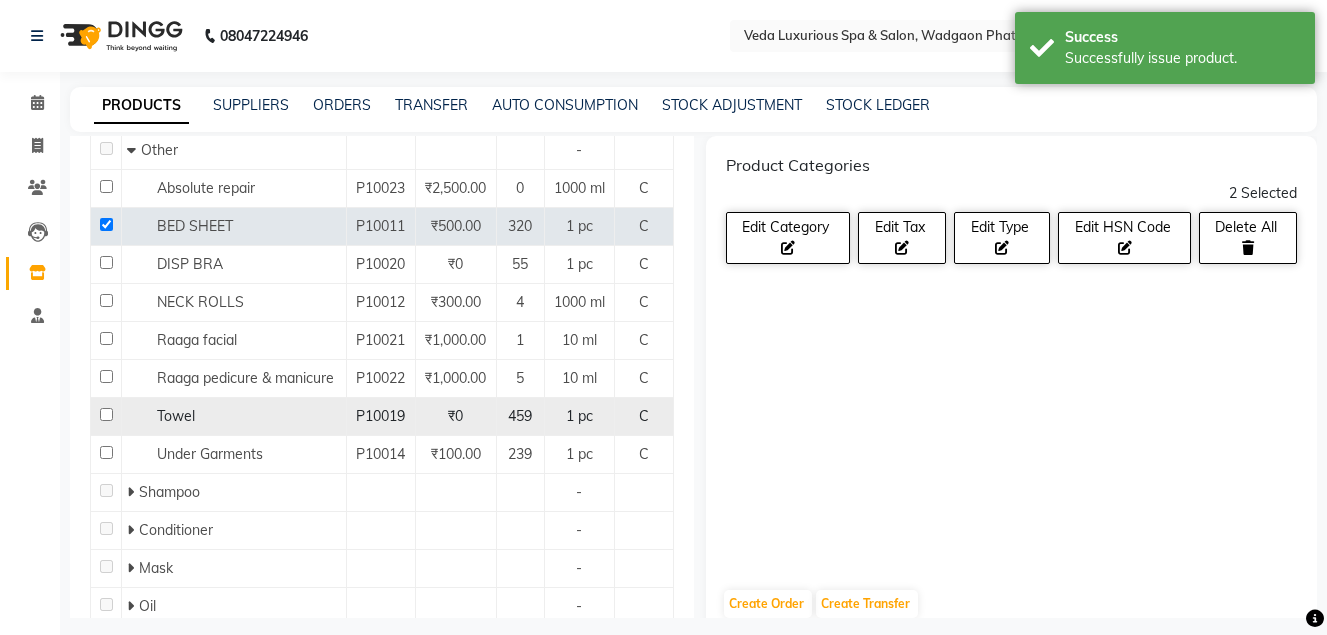 checkbox on "false" 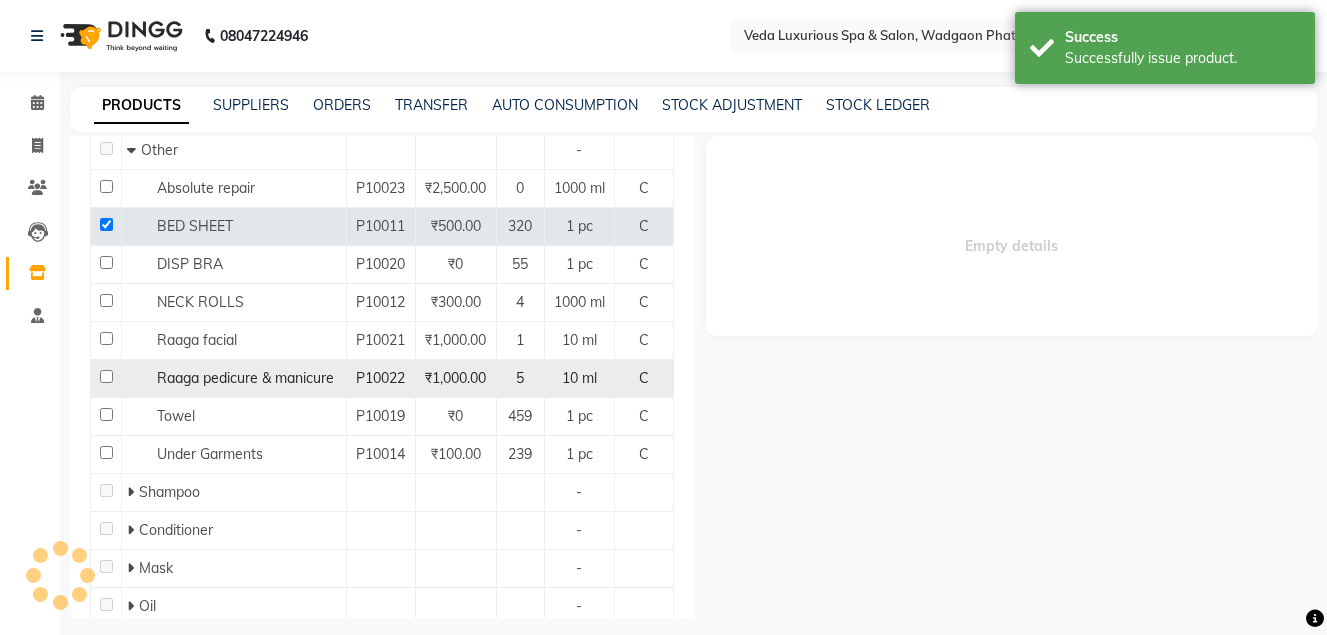 select 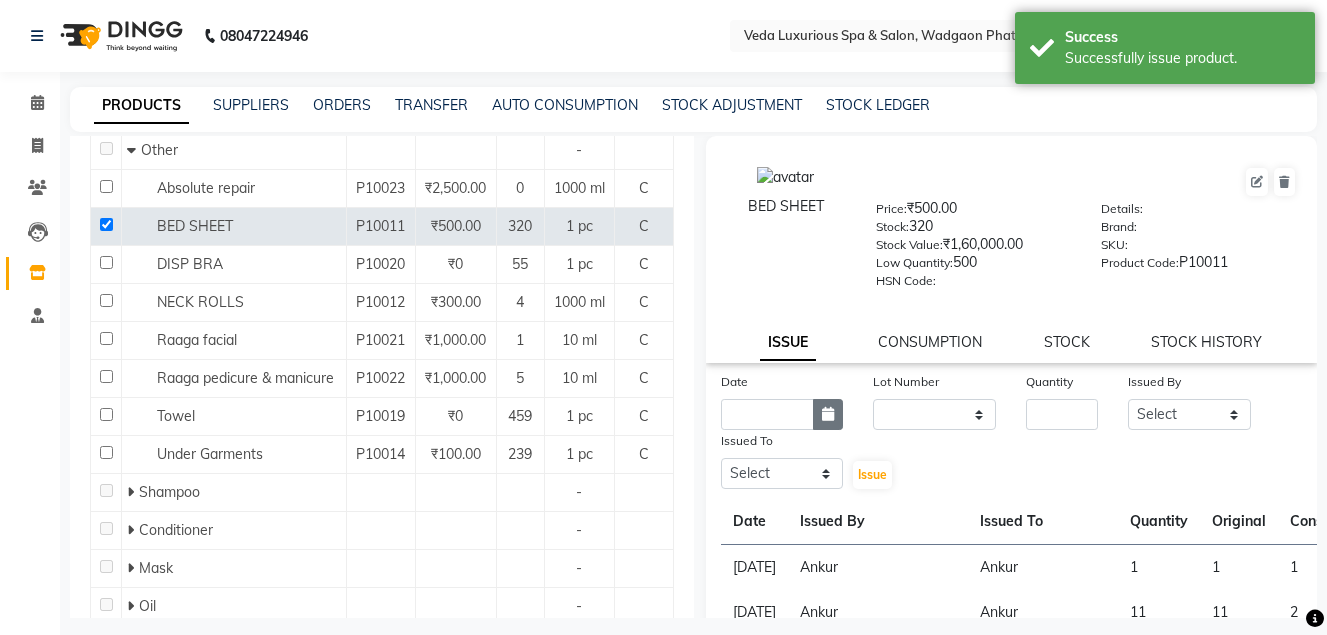 click on "Date" 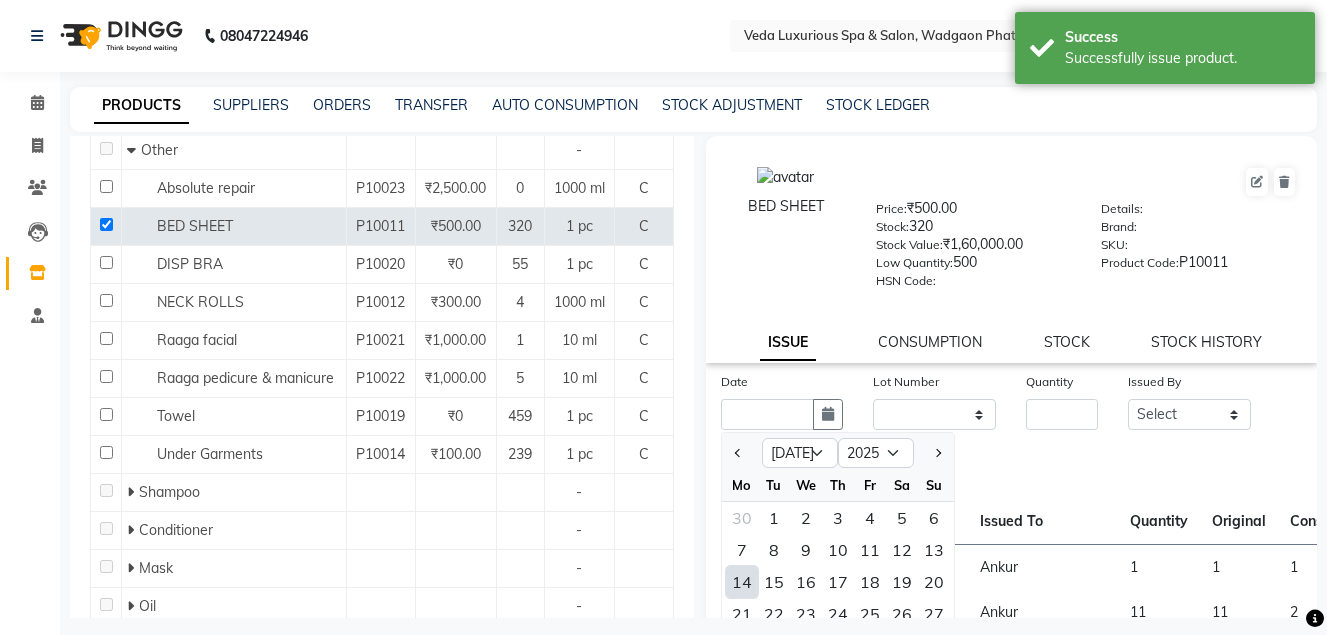 click on "14" 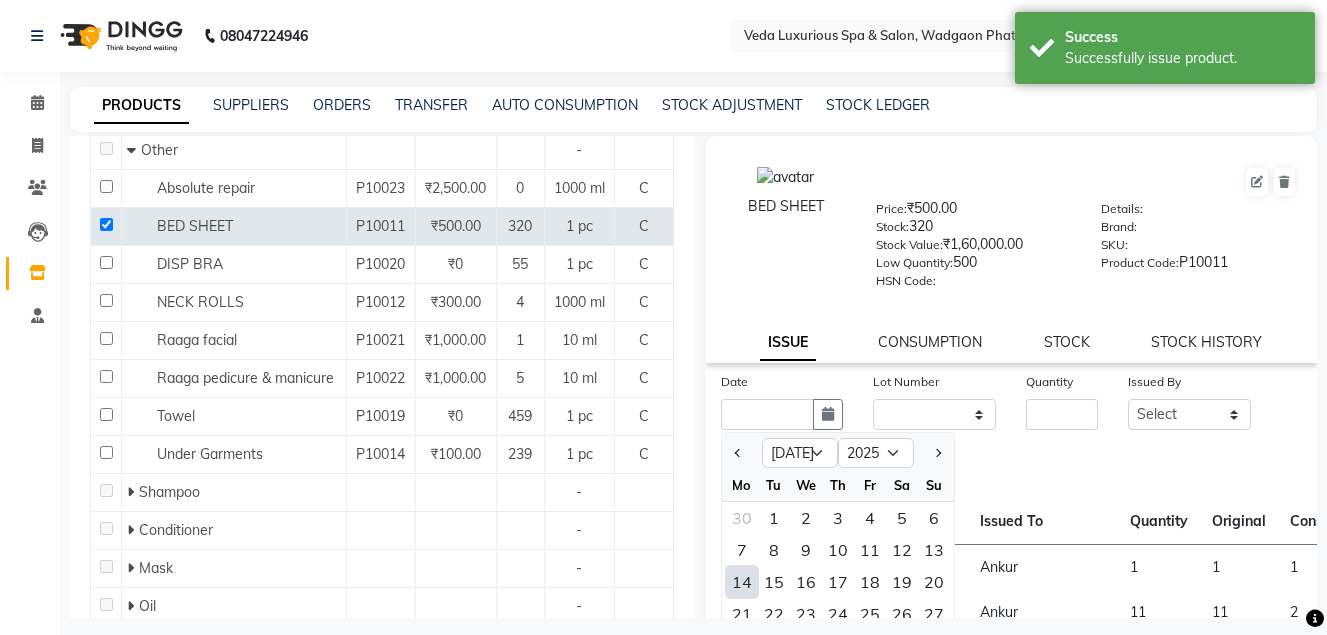type on "[DATE]" 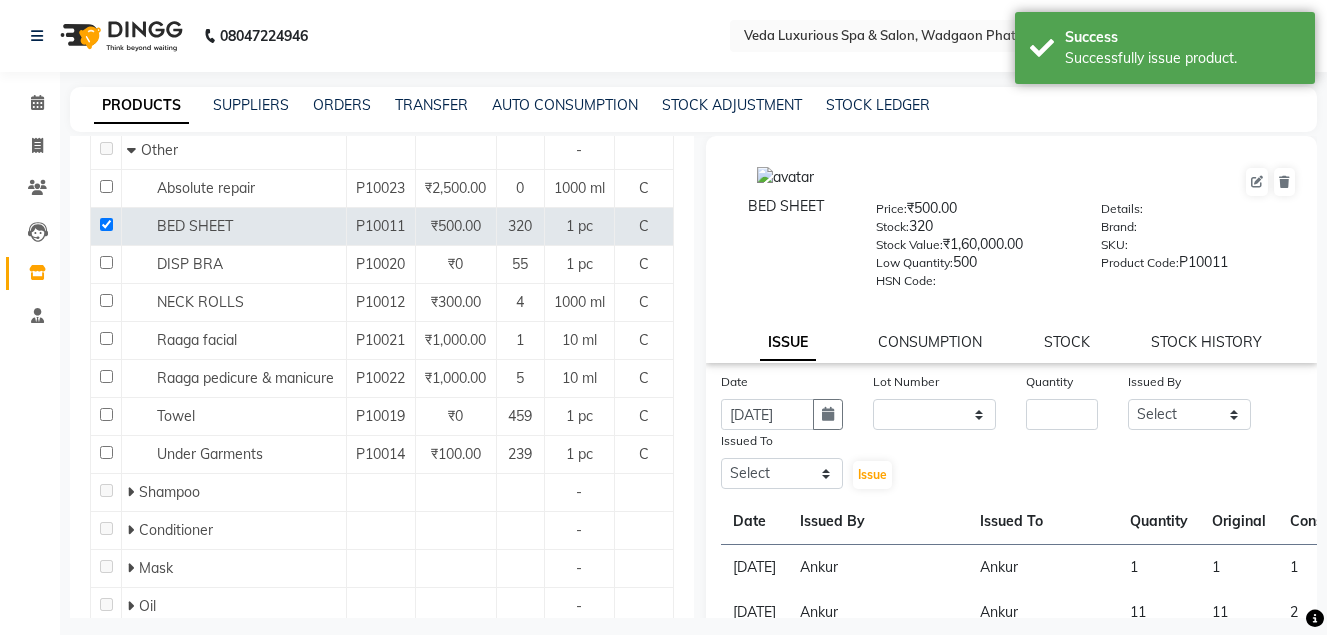drag, startPoint x: 903, startPoint y: 374, endPoint x: 932, endPoint y: 404, distance: 41.725292 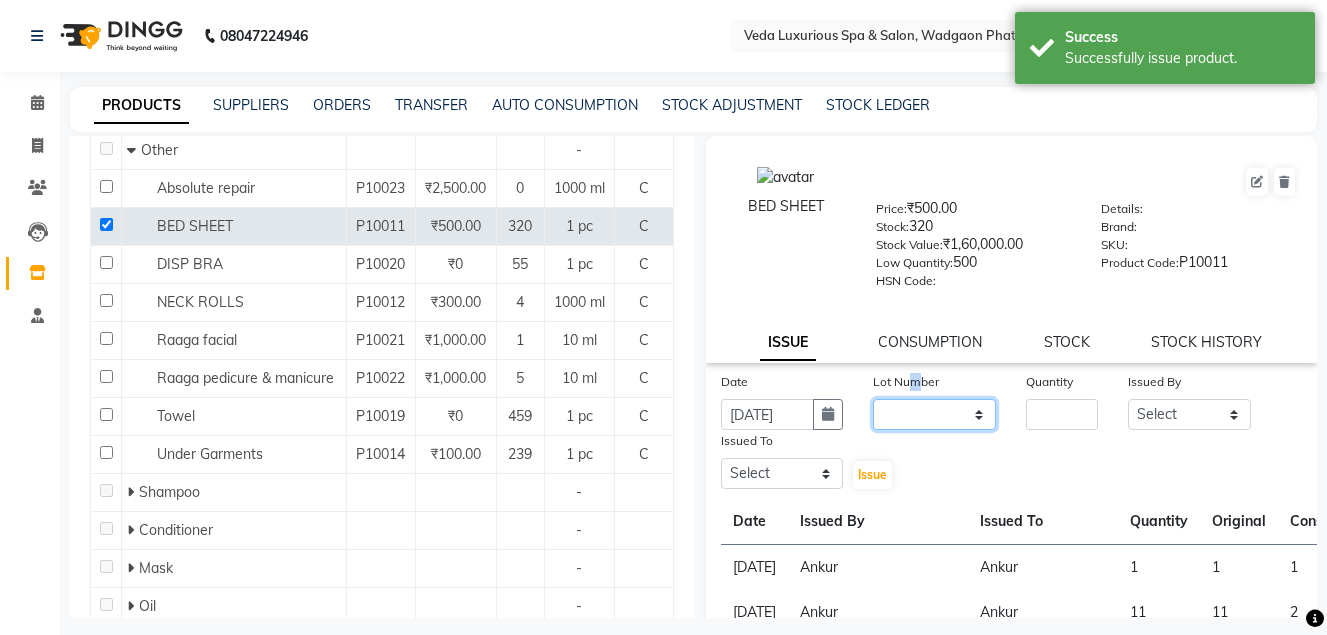 click on "None" 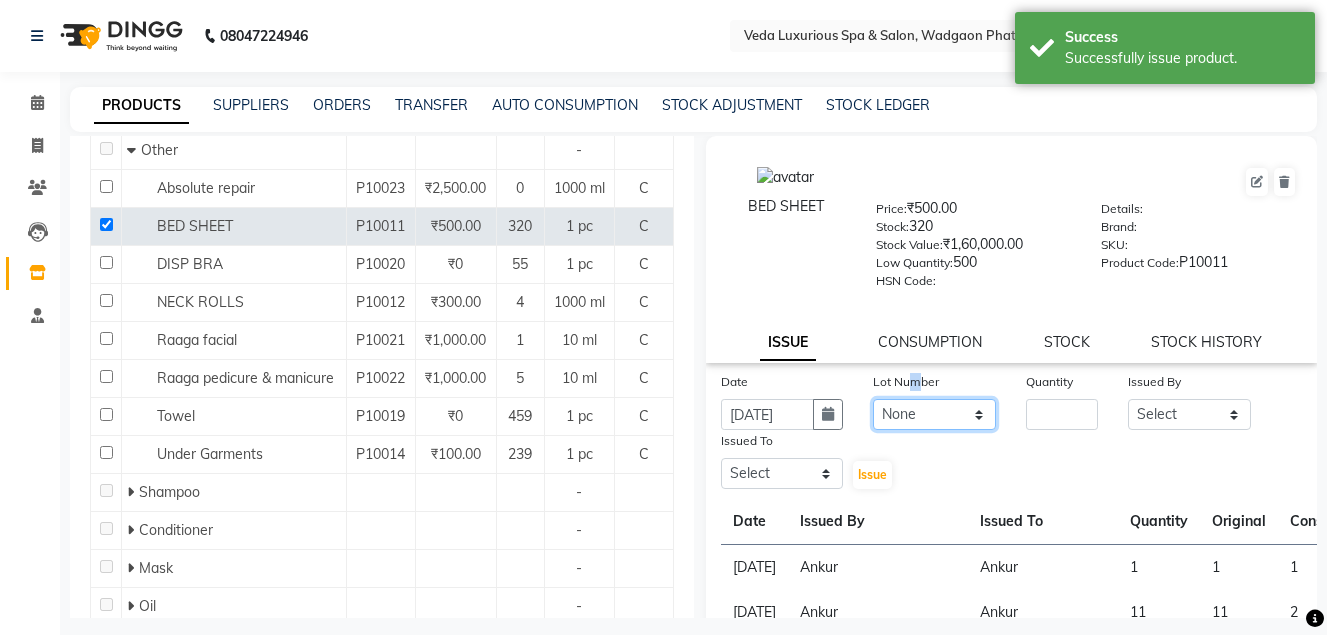 click on "None" 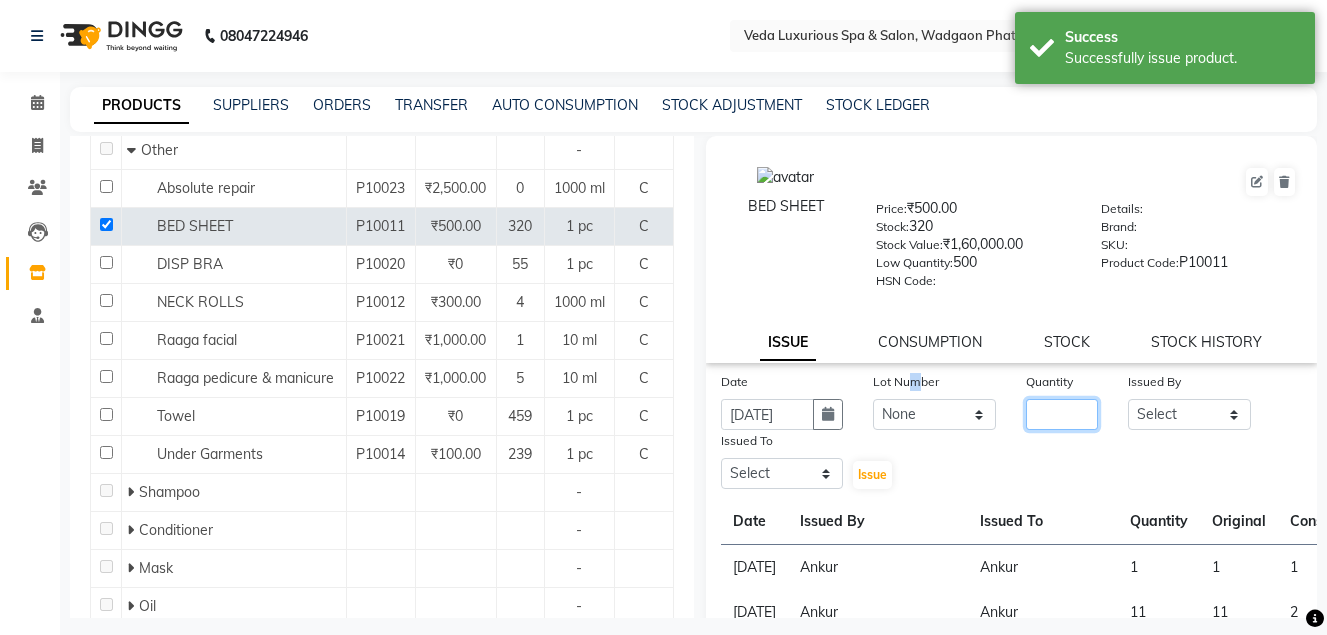 click 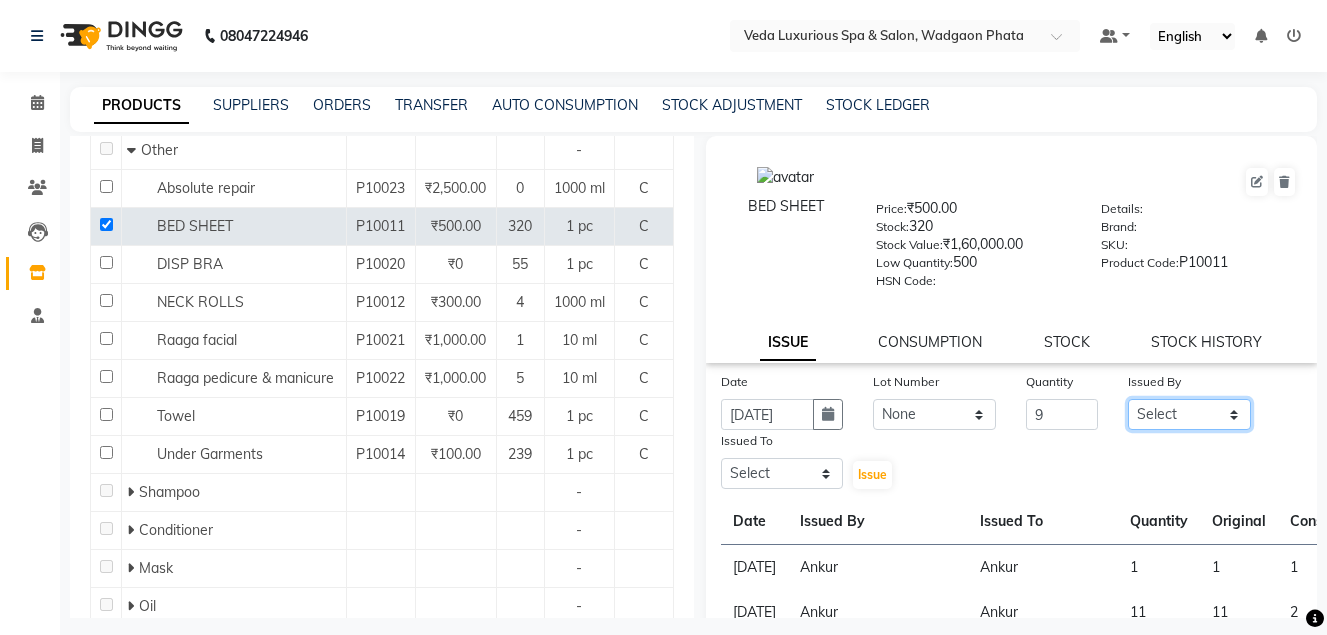 click on "Select Ankur GOLU [PERSON_NAME] lily Mahesh manu [PERSON_NAME] [PERSON_NAME] RP seri VEDA" 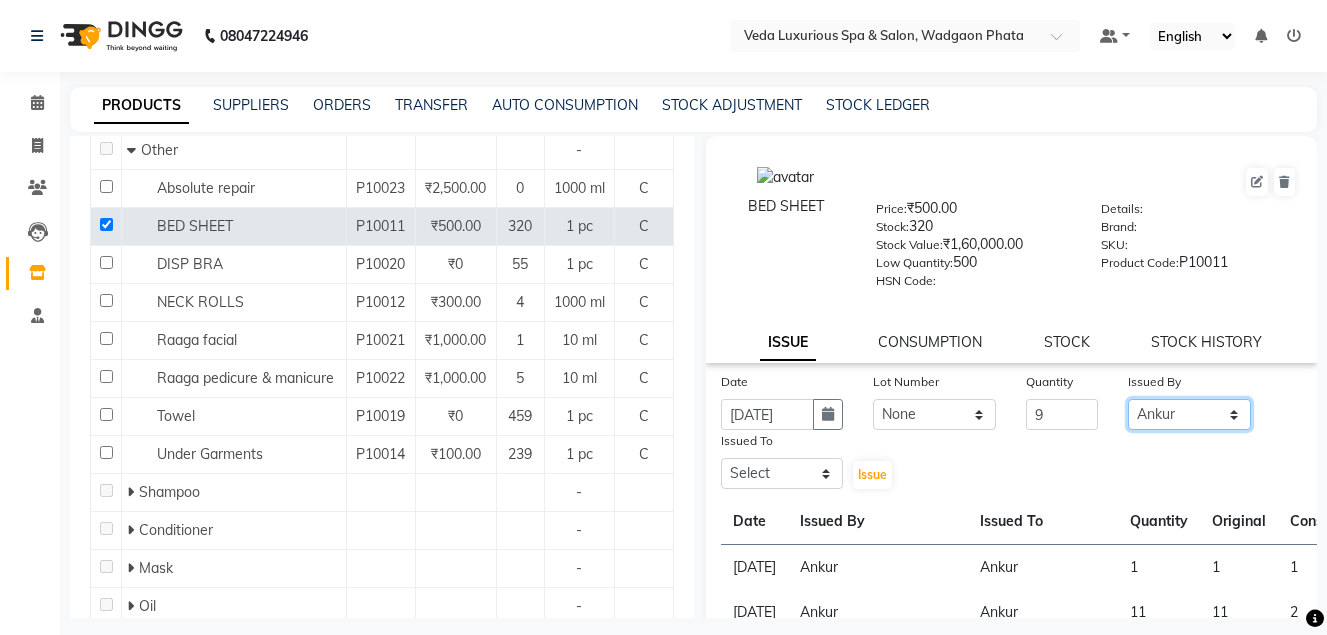click on "Select Ankur GOLU [PERSON_NAME] lily Mahesh manu [PERSON_NAME] [PERSON_NAME] RP seri VEDA" 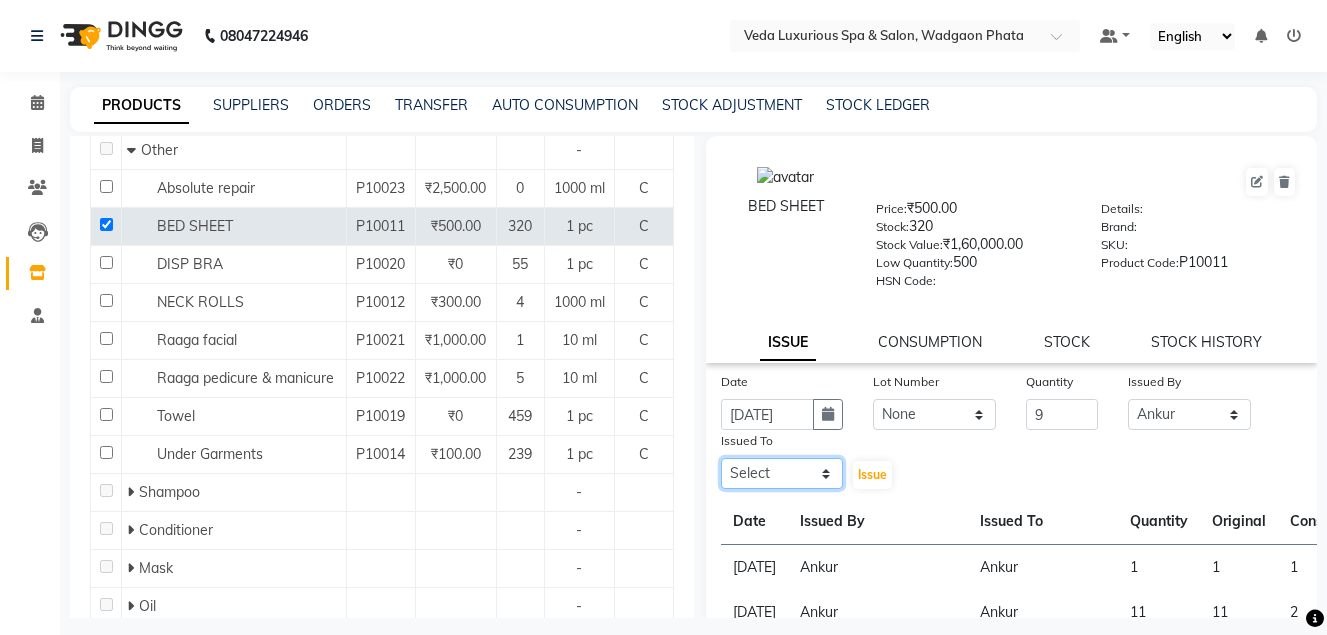 click on "Select Ankur GOLU [PERSON_NAME] lily Mahesh manu [PERSON_NAME] [PERSON_NAME] RP seri VEDA" 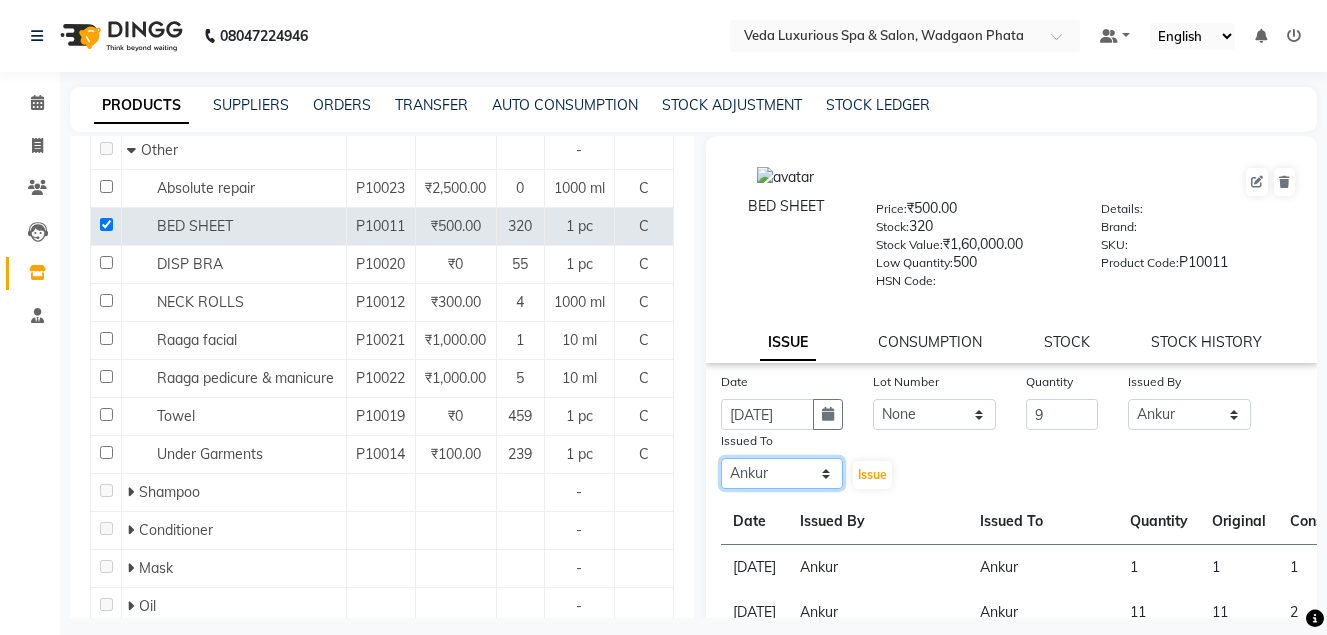 click on "Select Ankur GOLU [PERSON_NAME] lily Mahesh manu [PERSON_NAME] [PERSON_NAME] RP seri VEDA" 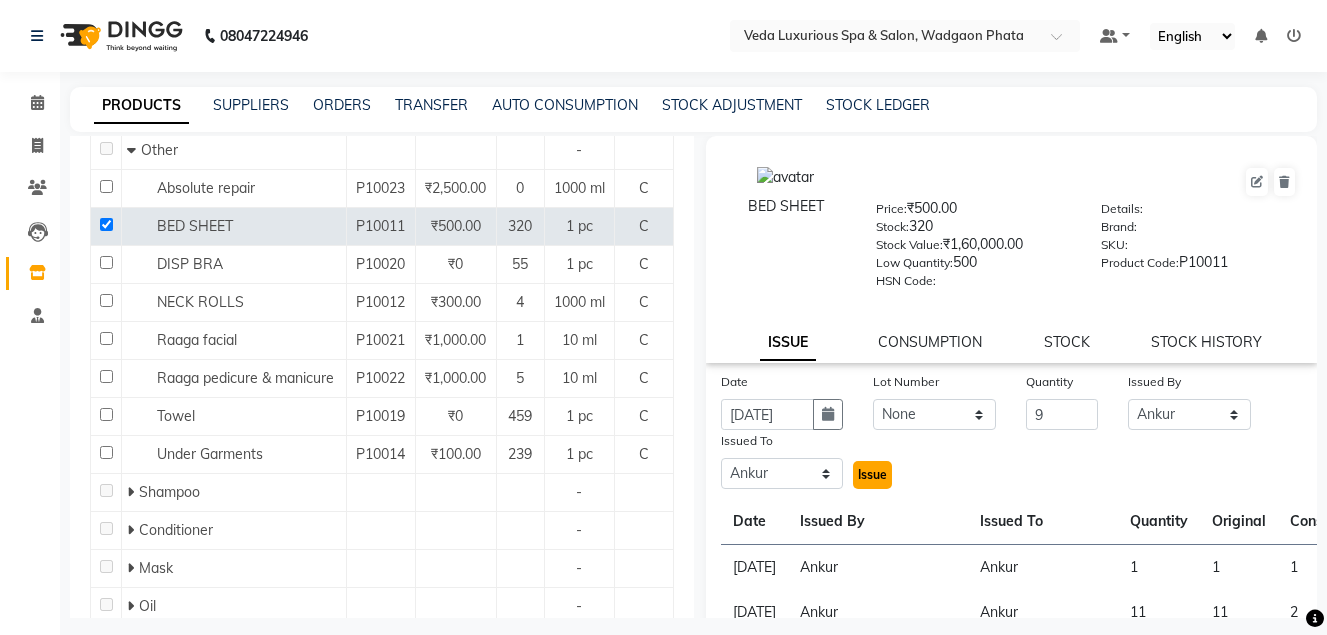 click on "Issue" 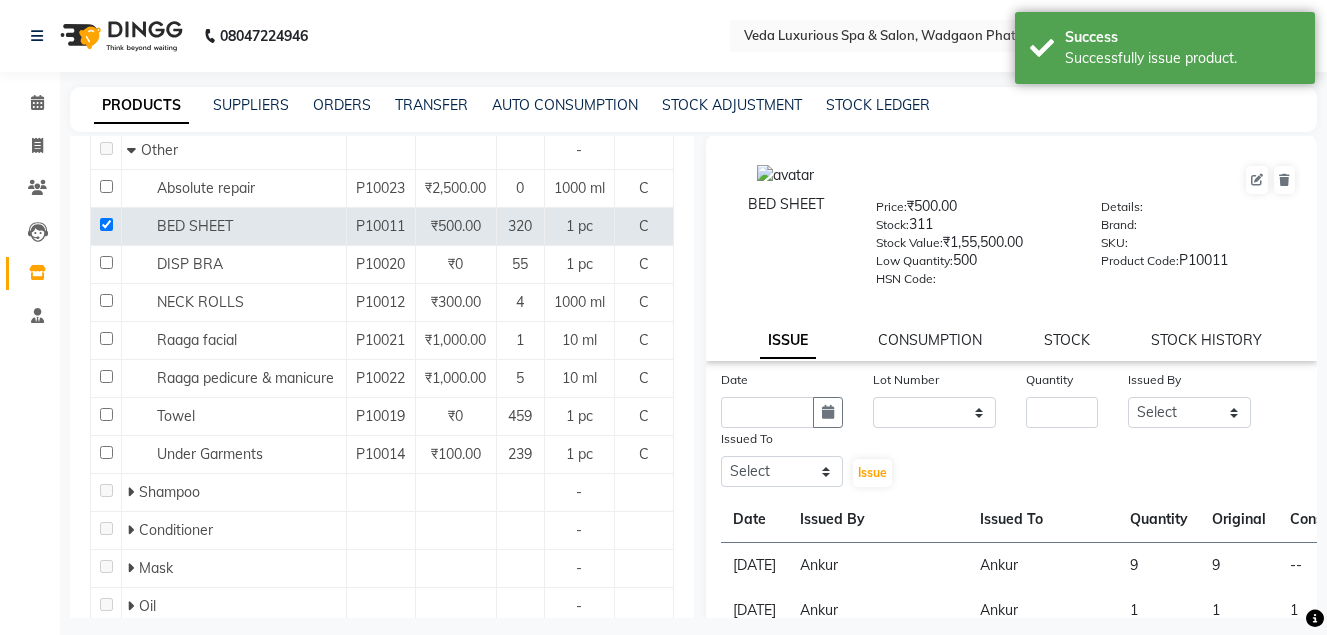 scroll, scrollTop: 0, scrollLeft: 0, axis: both 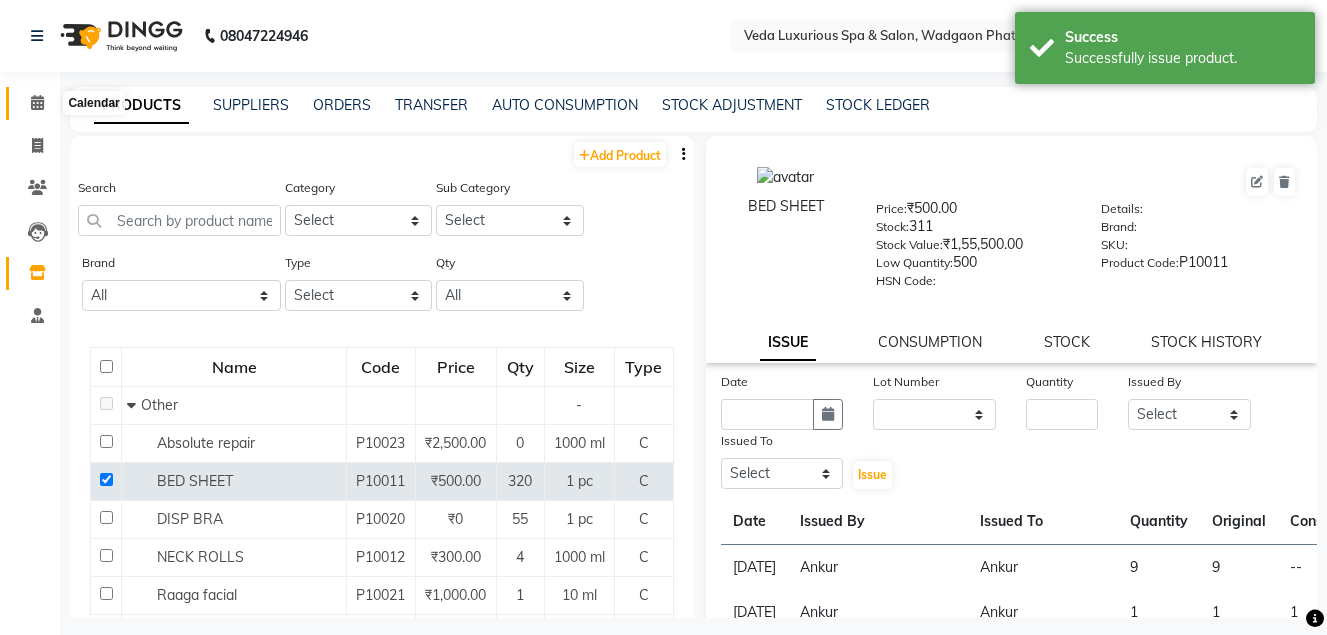 click 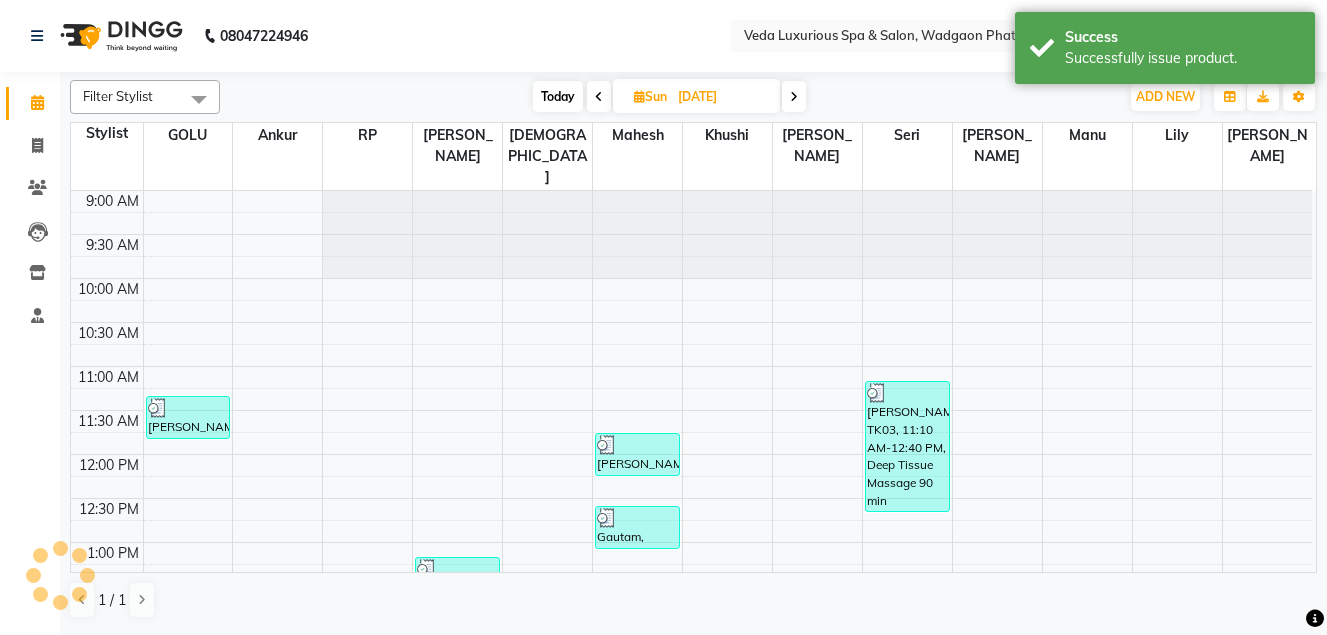 scroll, scrollTop: 770, scrollLeft: 0, axis: vertical 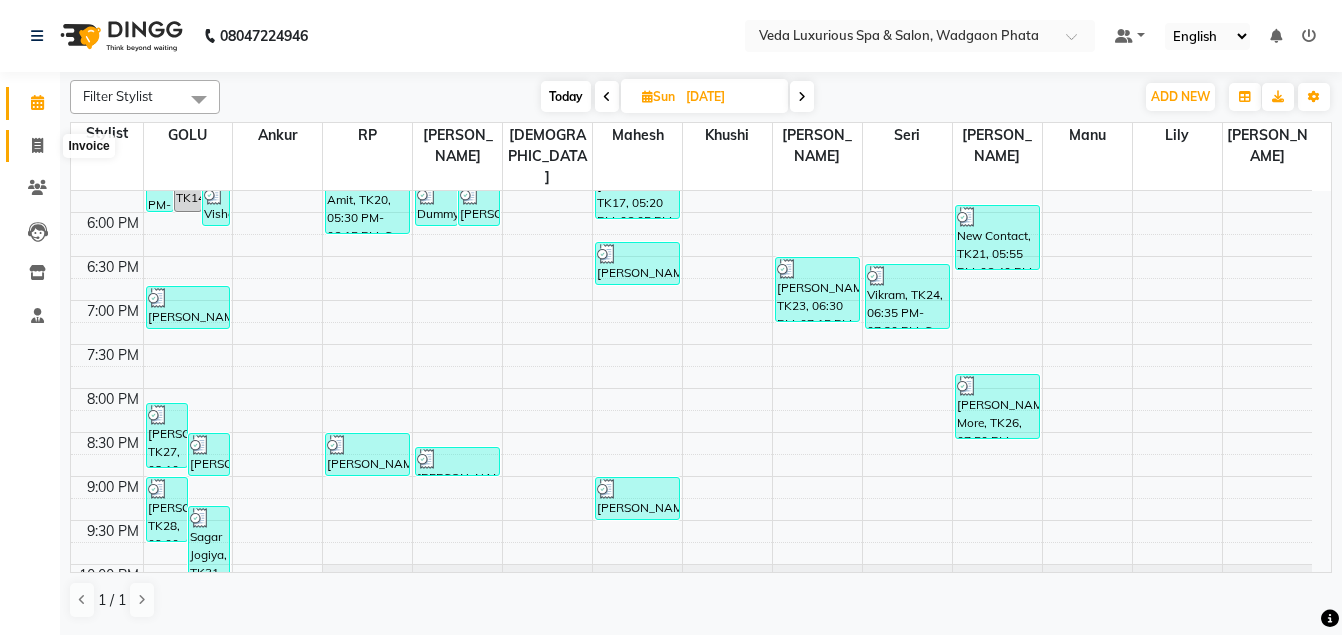 click 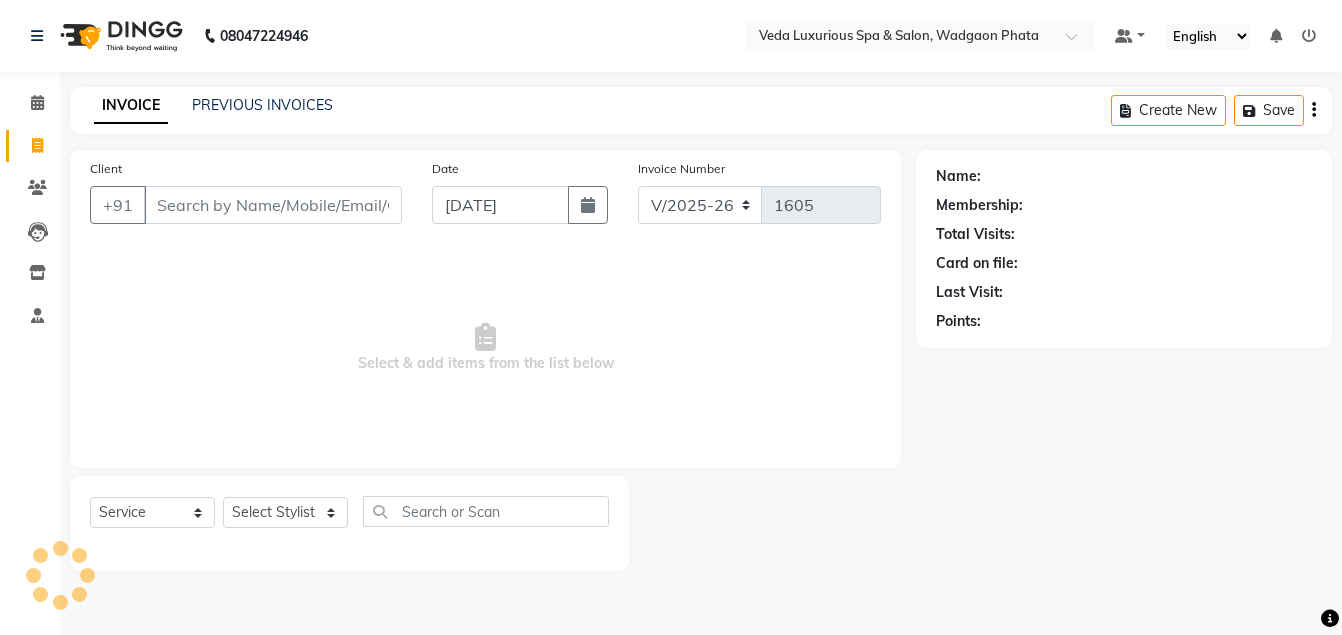 click on "Client" at bounding box center [273, 205] 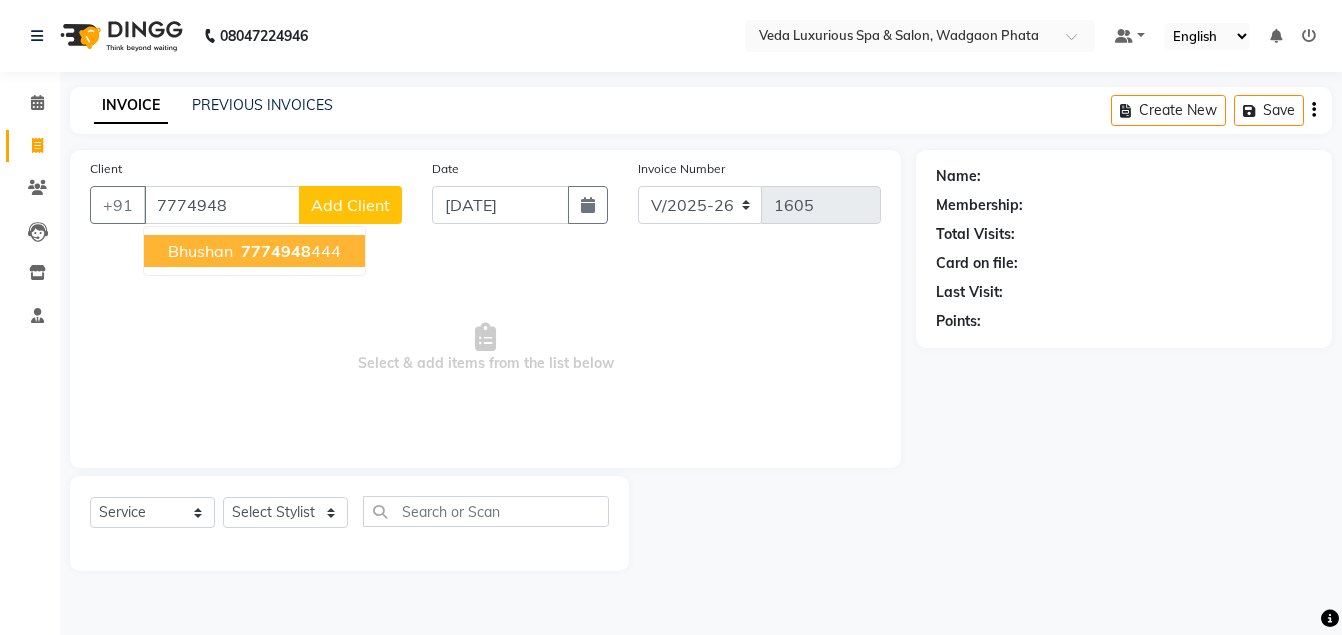 click on "7774948 444" at bounding box center (289, 251) 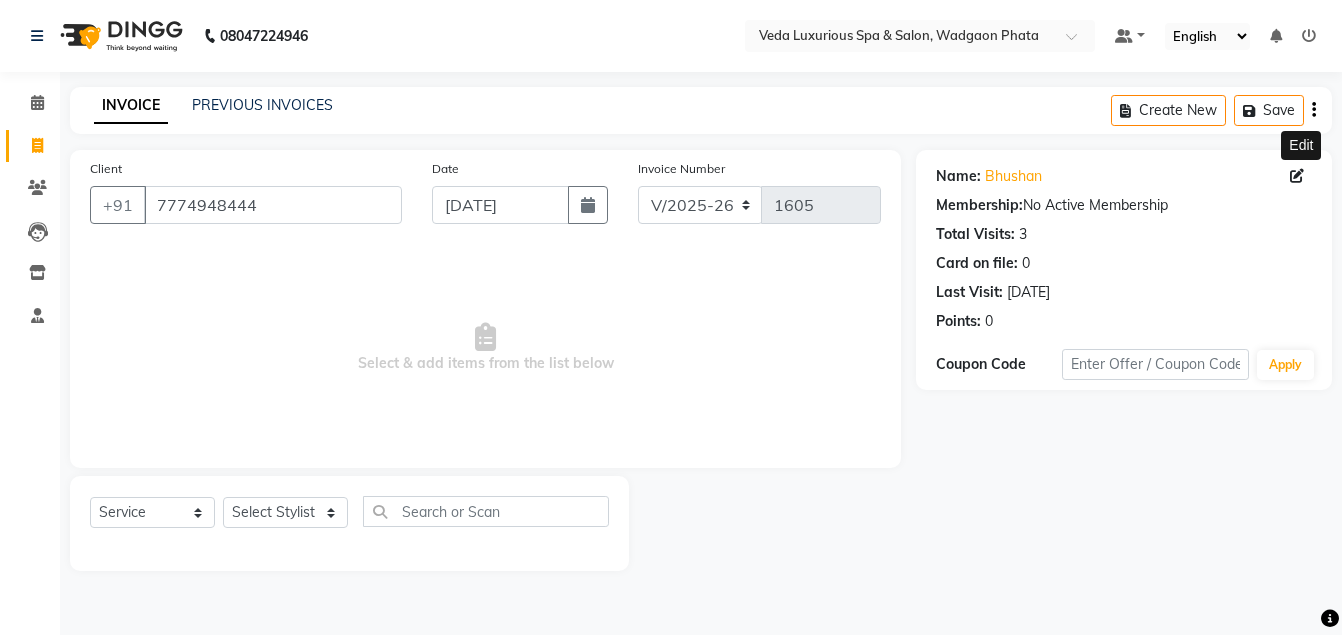 click 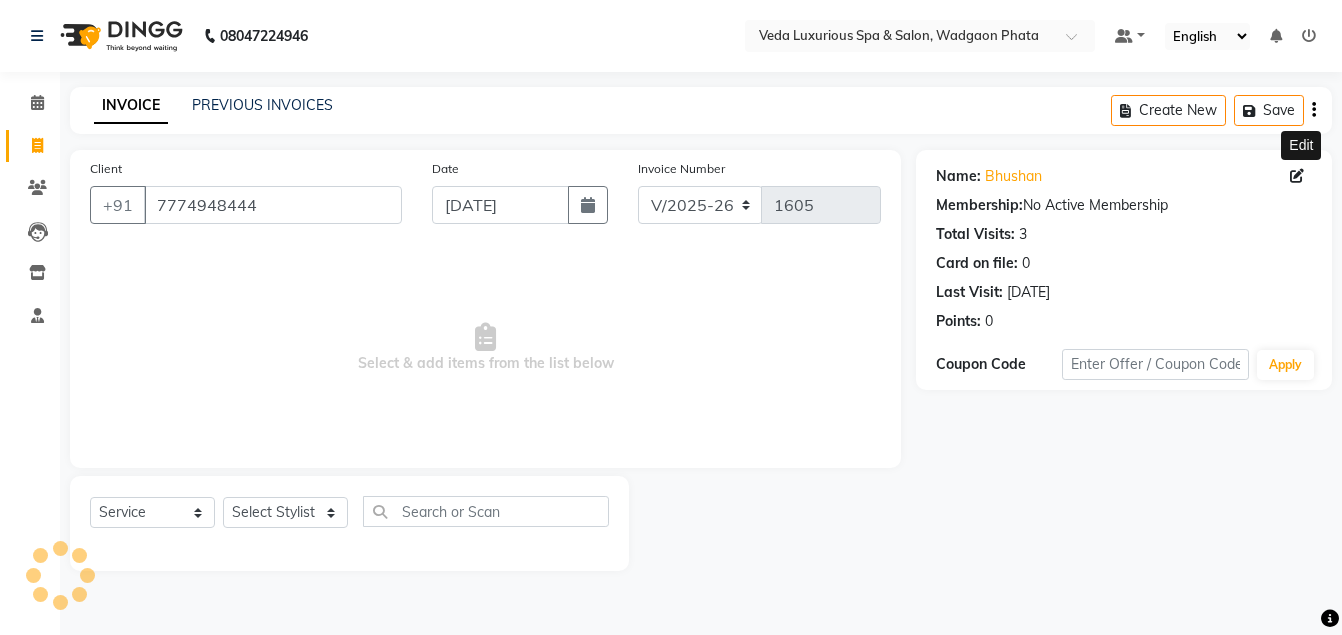 click 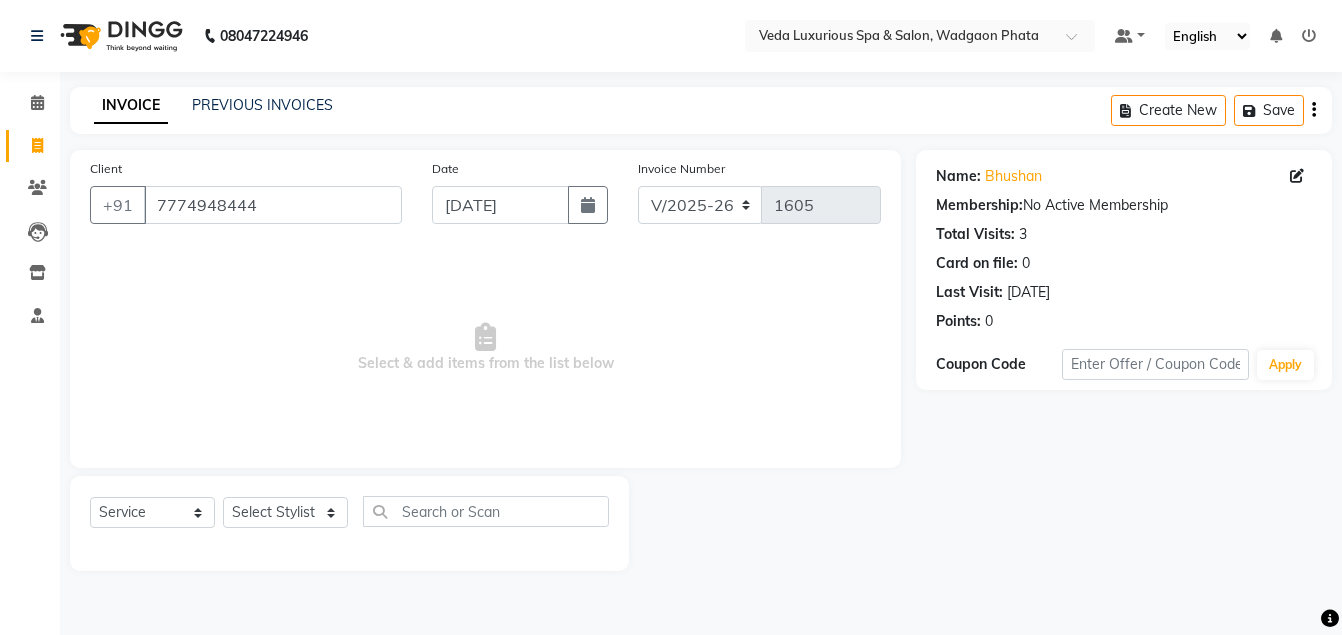 click on "Select & add items from the list below" at bounding box center (485, 348) 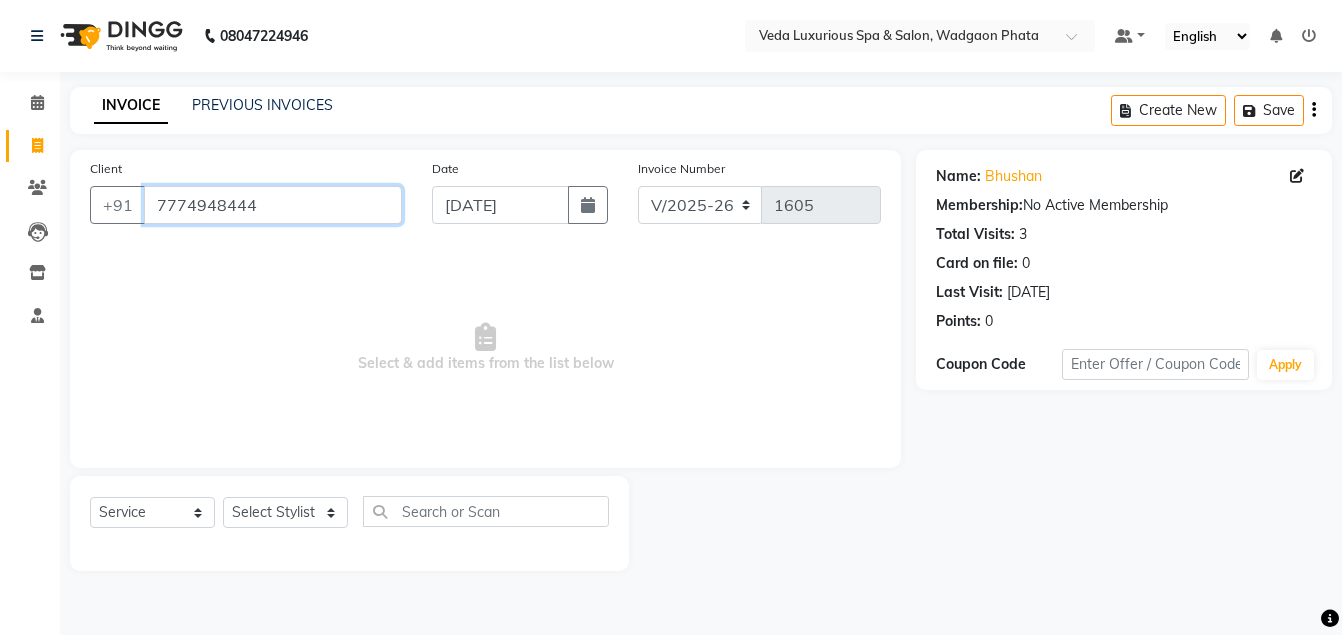 click on "7774948444" at bounding box center (273, 205) 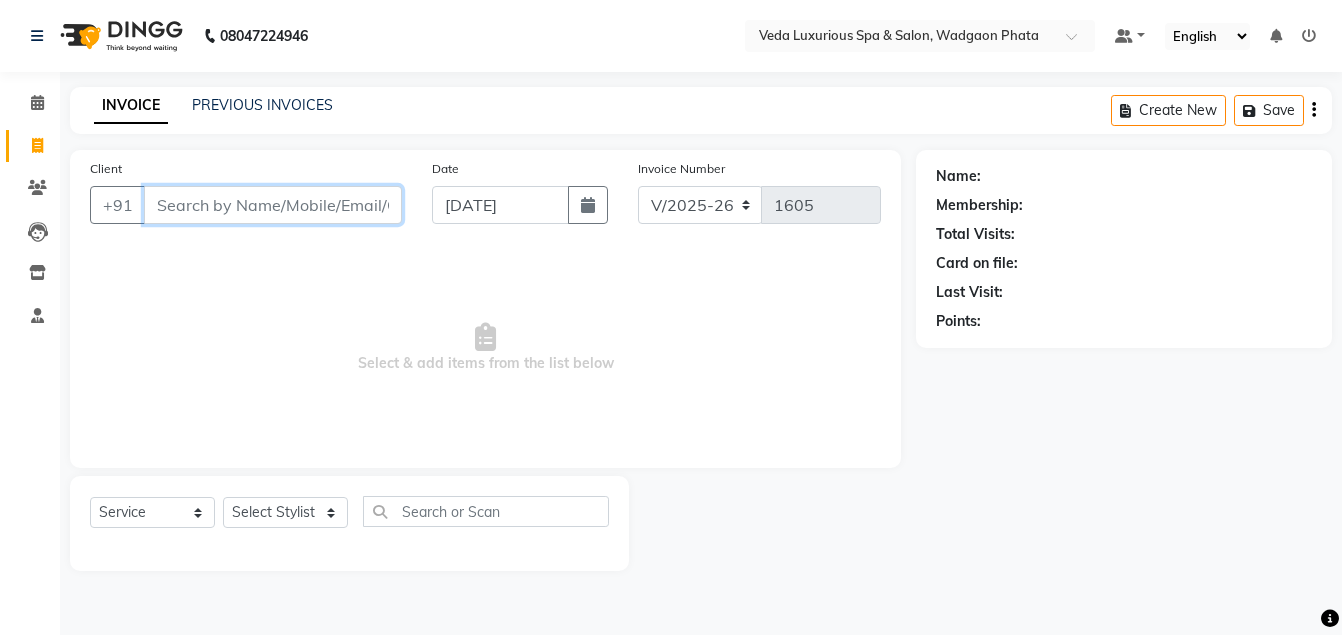 click on "Client" at bounding box center (273, 205) 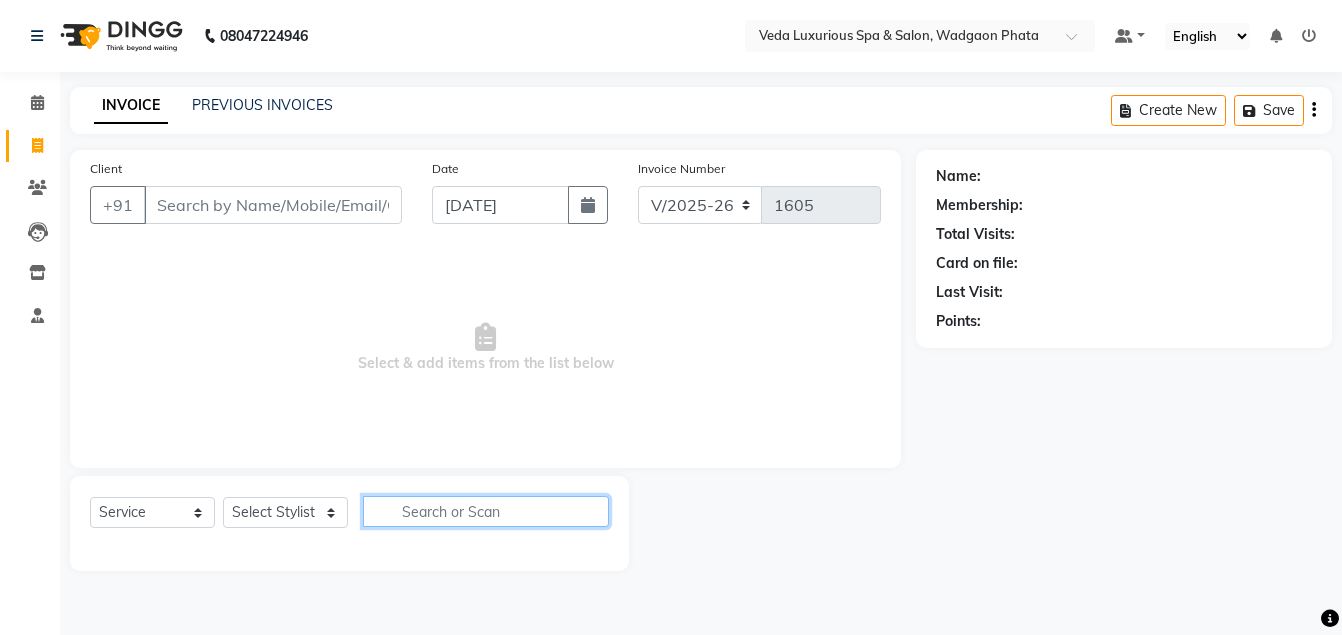 click 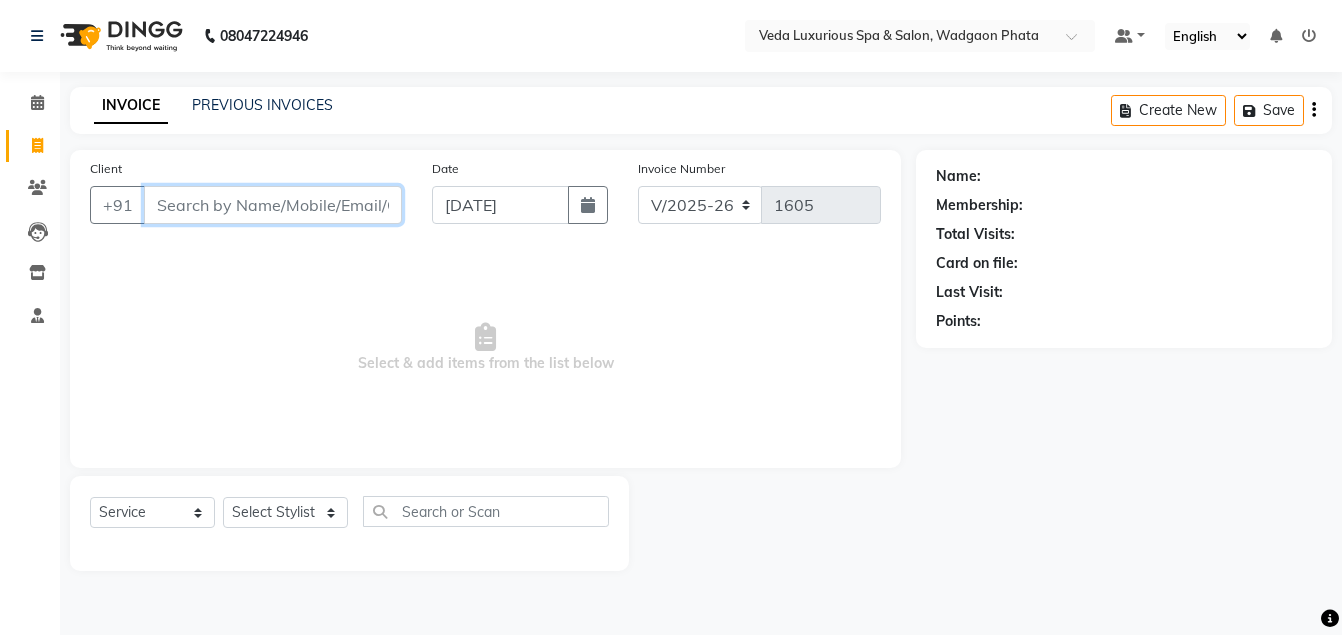 click on "Client" at bounding box center (273, 205) 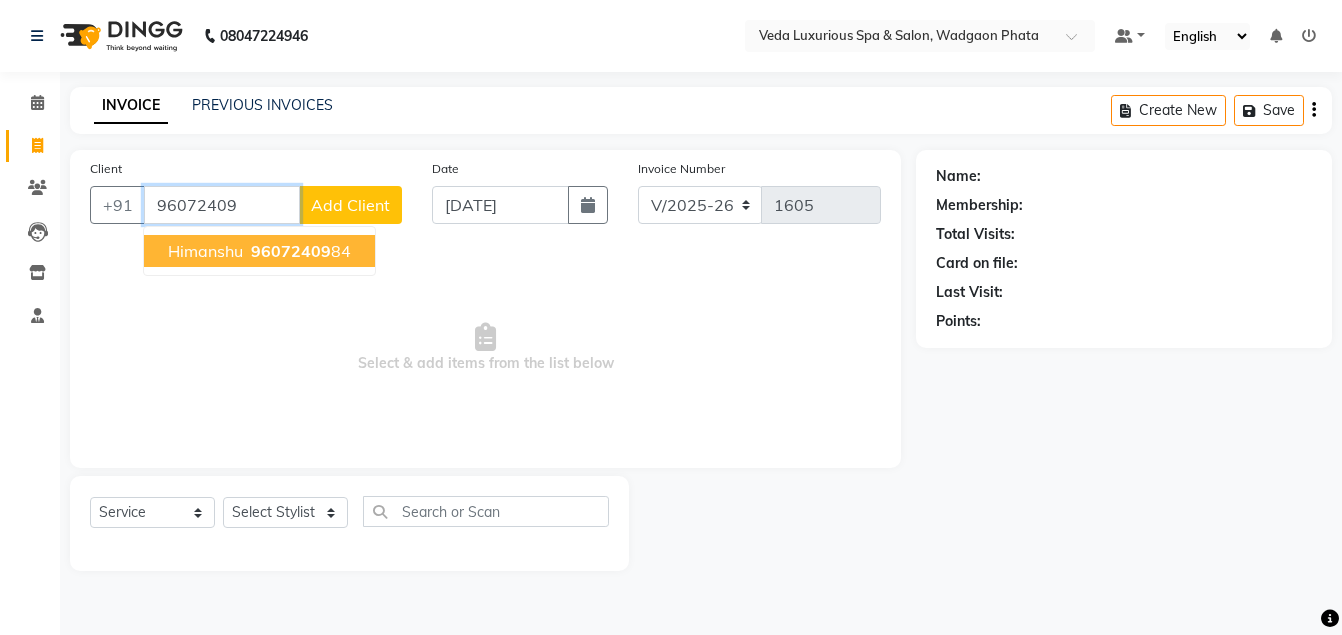 click on "96072409" at bounding box center [291, 251] 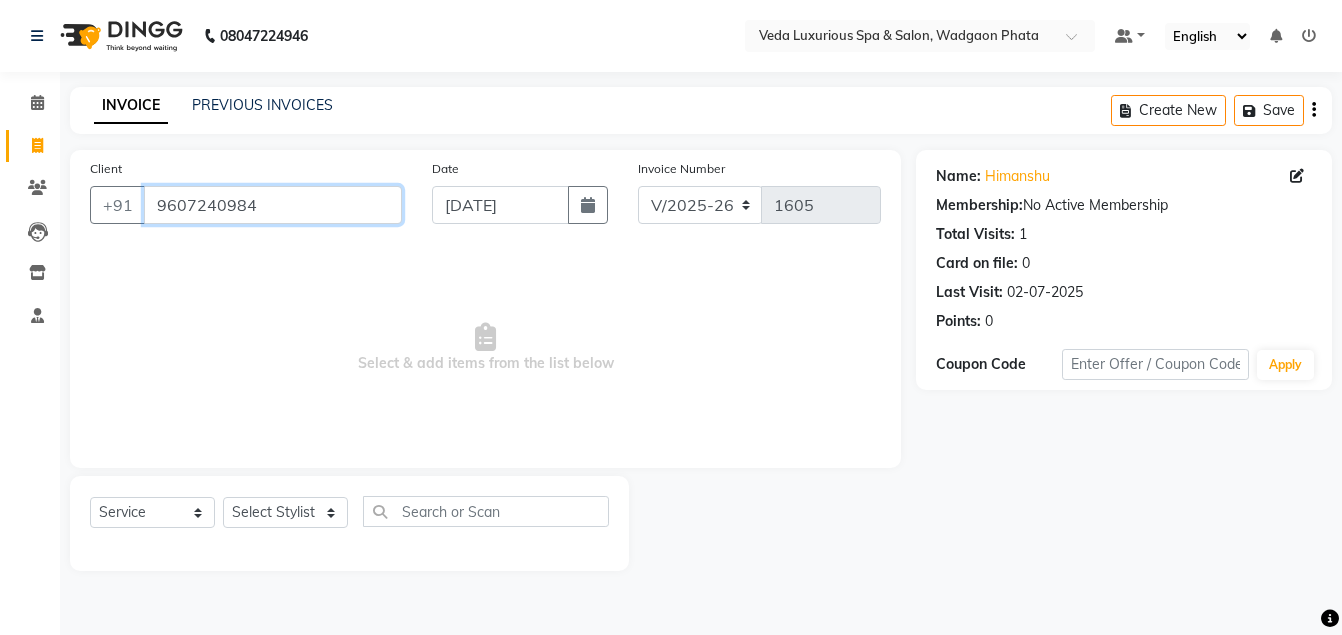 click on "9607240984" at bounding box center (273, 205) 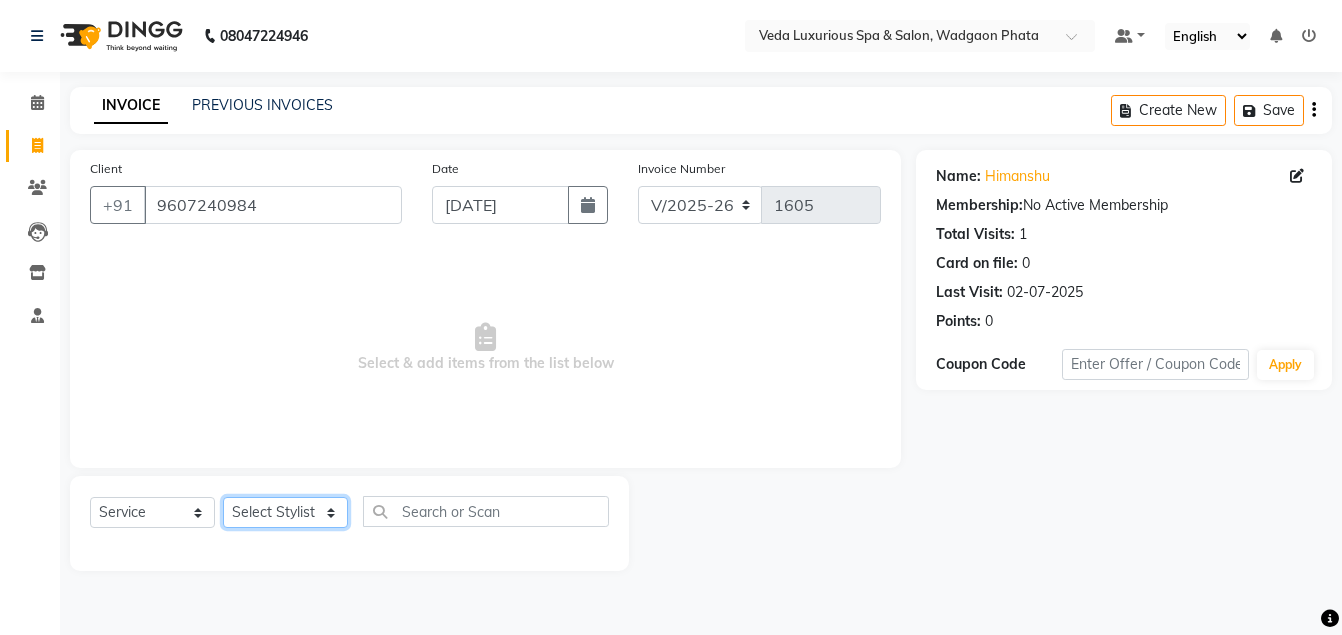 click on "Select Stylist Ankur GOLU [PERSON_NAME] [PERSON_NAME] [PERSON_NAME] RP seri VEDA" 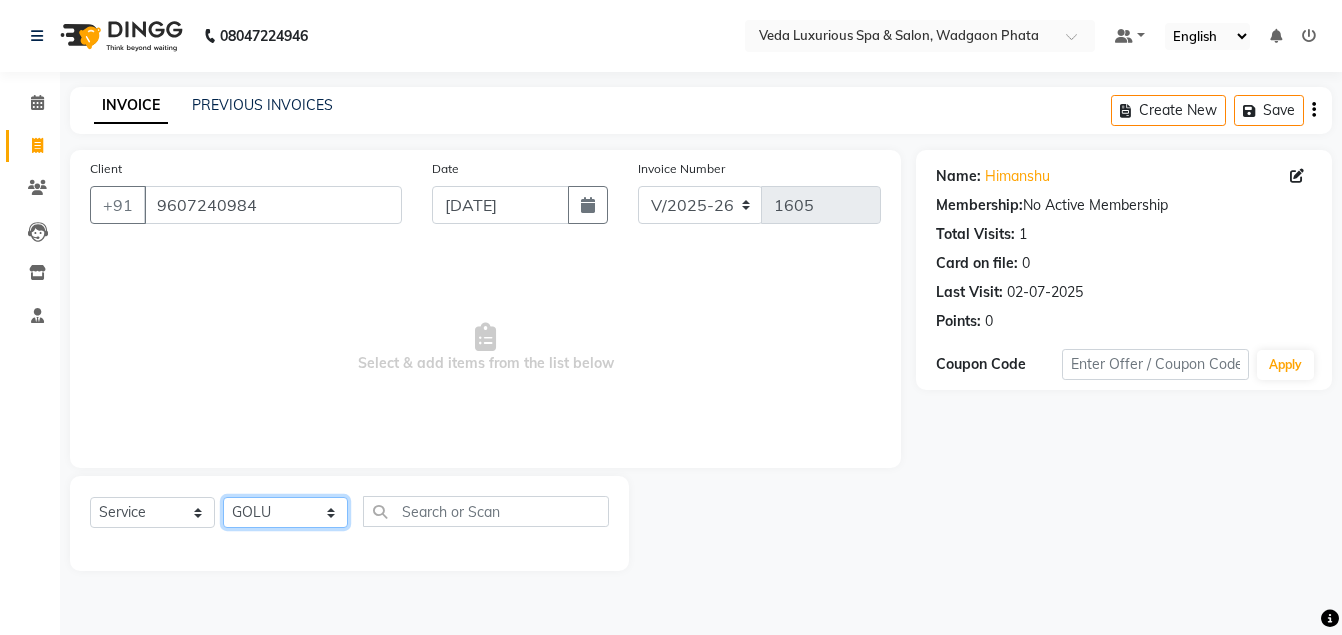 click on "Select Stylist Ankur GOLU [PERSON_NAME] [PERSON_NAME] [PERSON_NAME] RP seri VEDA" 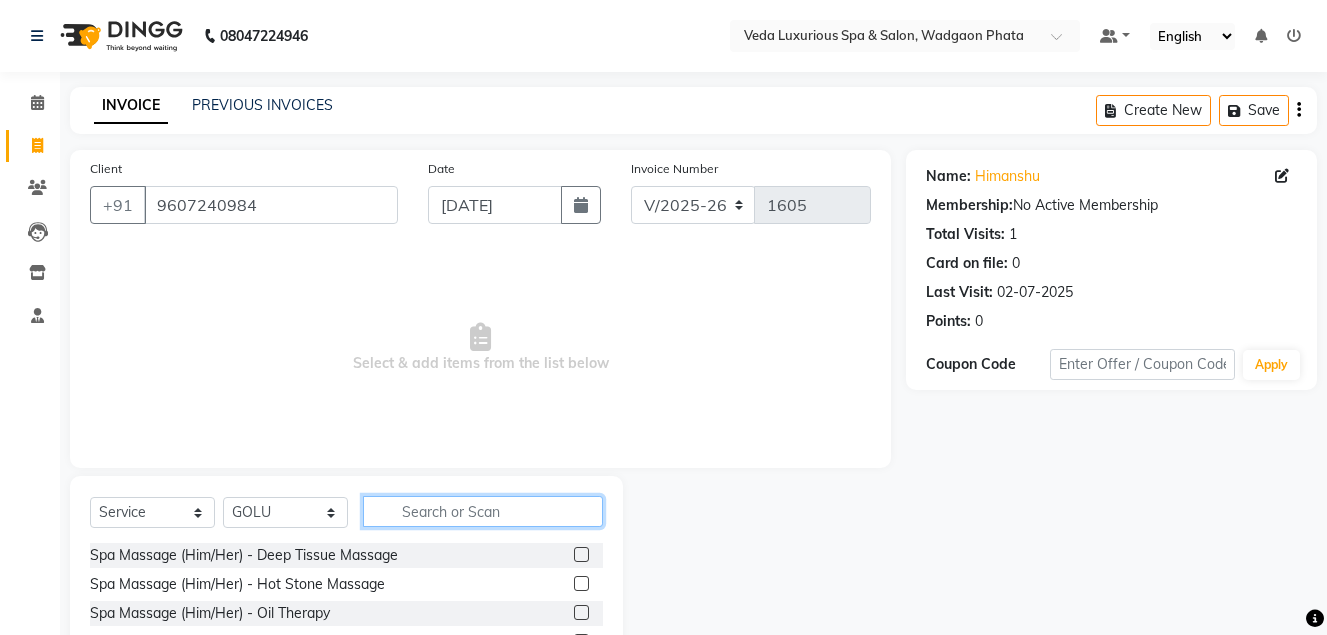 click 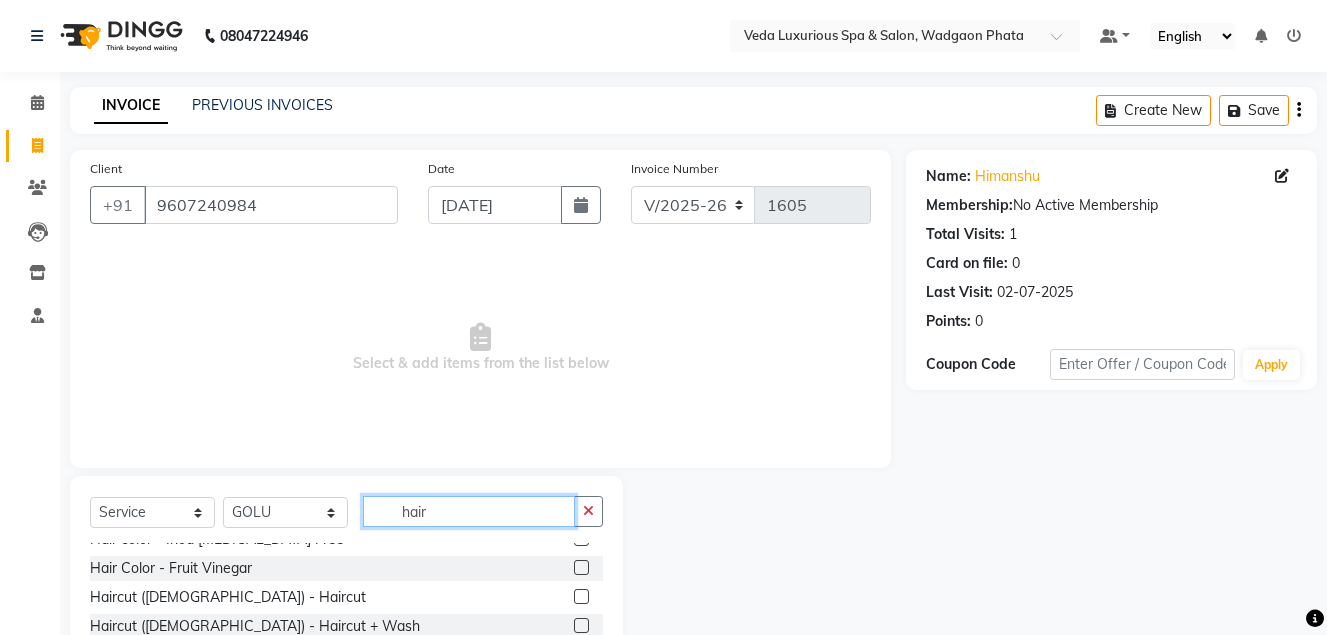 scroll, scrollTop: 300, scrollLeft: 0, axis: vertical 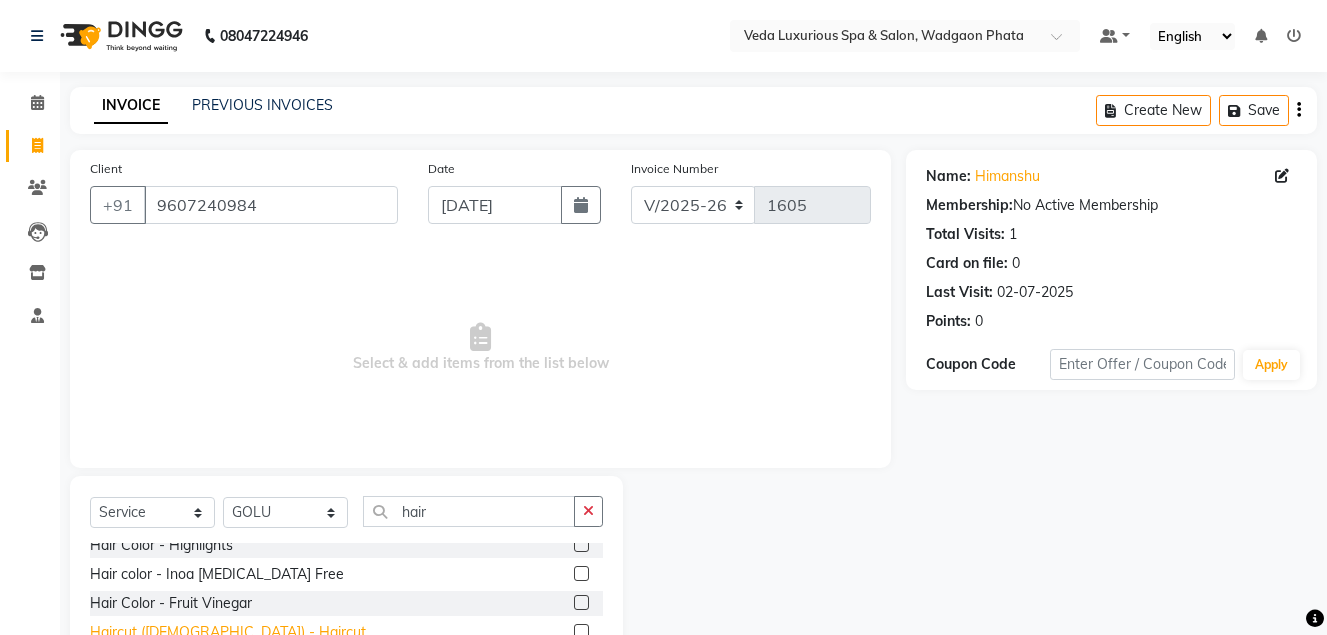 click on "Haircut ([DEMOGRAPHIC_DATA]) - Haircut" 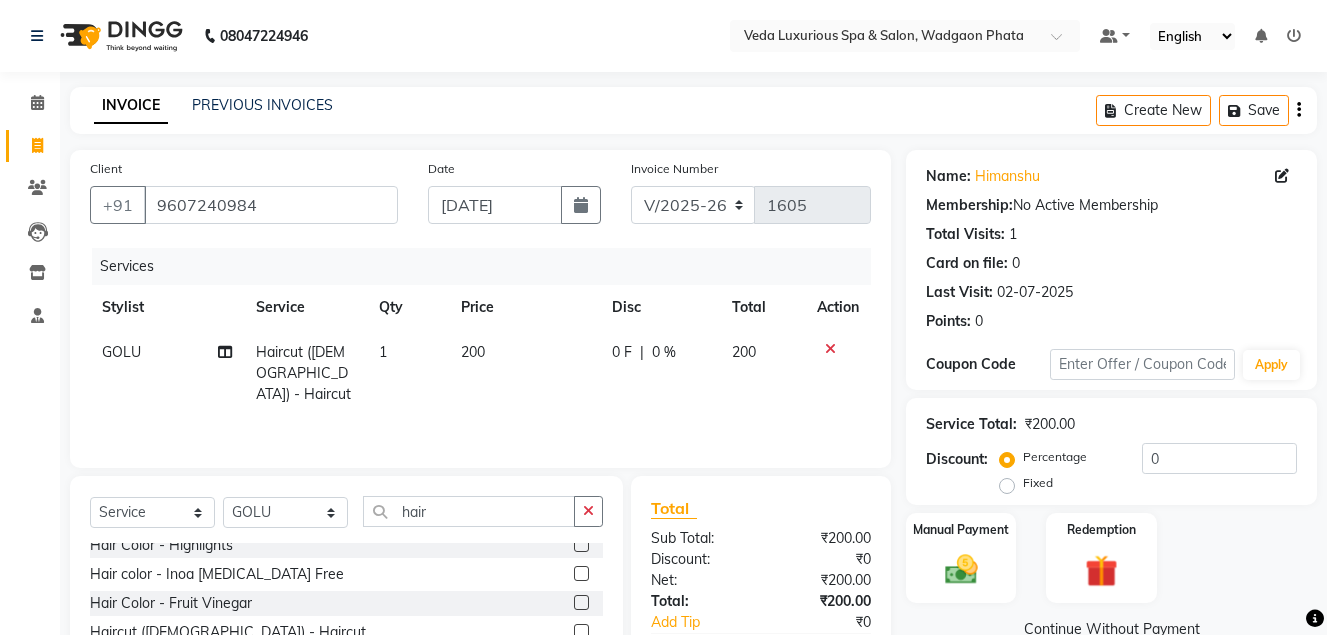 click on "200" 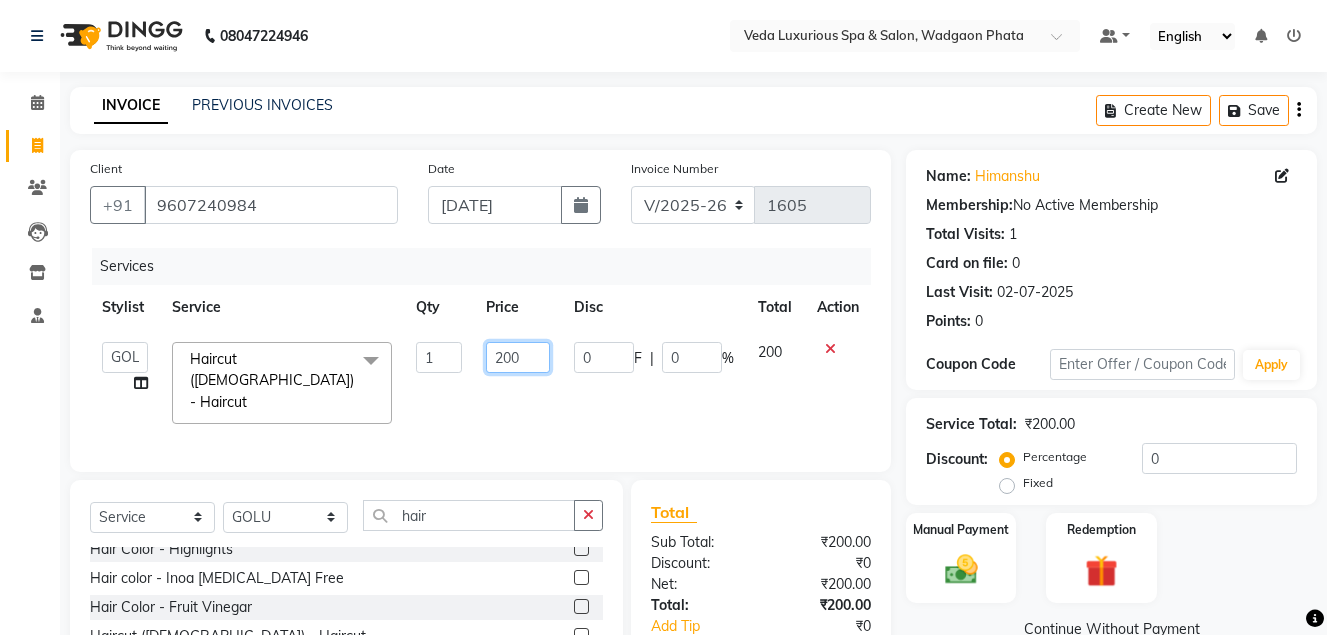 click on "200" 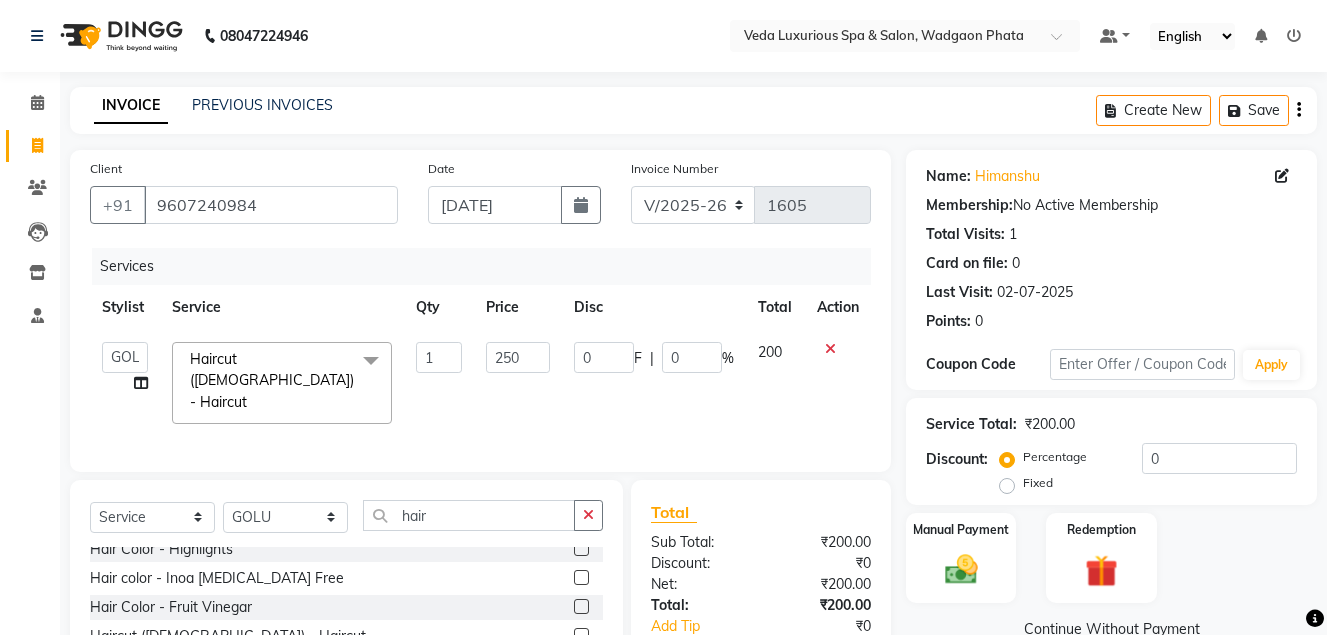 drag, startPoint x: 650, startPoint y: 406, endPoint x: 630, endPoint y: 402, distance: 20.396078 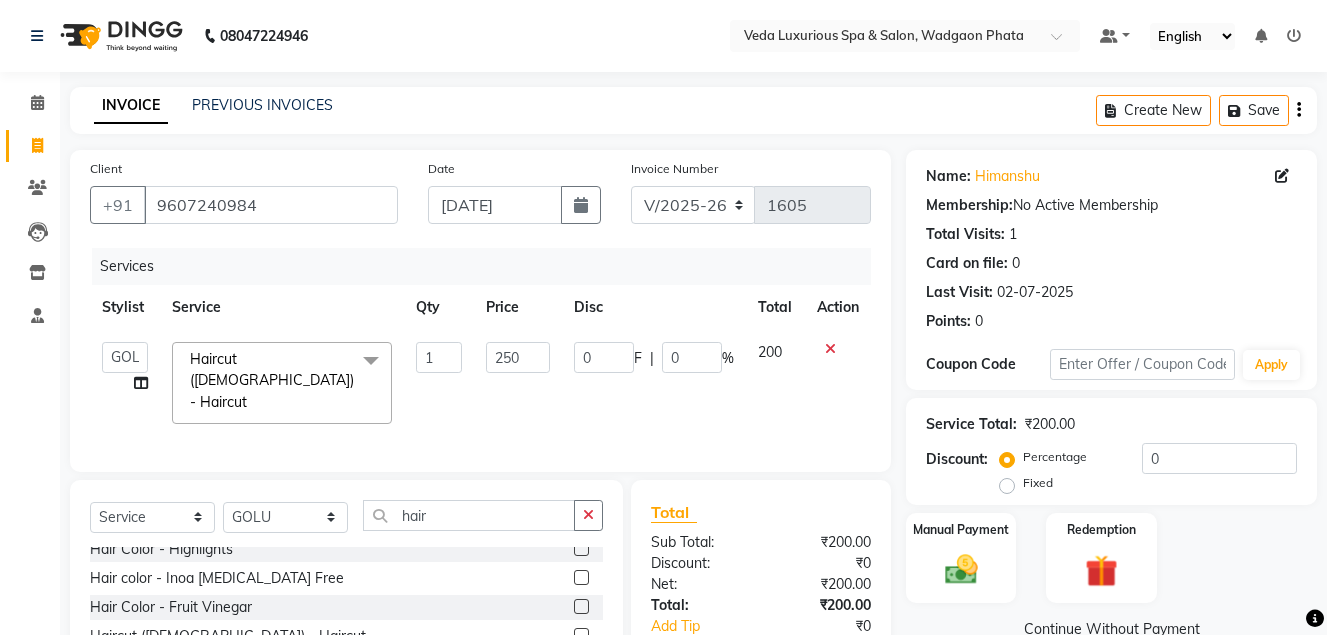 click on "Services Stylist Service Qty Price Disc Total Action  Ankur   GOLU   [PERSON_NAME]   [PERSON_NAME]   manu   [PERSON_NAME]   [PERSON_NAME]   RP   seri   VEDA  Haircut ([DEMOGRAPHIC_DATA]) - Haircut  x Spa Massage (Him/Her) - Deep Tissue Massage  Spa Massage (Him/Her) - Hot Stone Massage  Spa Massage (Him/Her) - Oil Therapy Spa Massage (Him/Her) - Body Scrub with Massage  Spa Massage (Him/Her) - Foot Massage  Spa Massage (Him/Her) - Body Scrub  Spa Massage (Him/Her) - Aromatheraphy Massage  Balinese Massage Head Massage Deep Tissue Massage 90 min Spa Massage Foot Massage Balinese Massage 90min Hot Oil Massage Four Hand Massage Swedish Massage Aromatheraphy (90 min) Body Scrub With Massage 4 Hand Traditional Thai Massage Steam Bath HEAD MASSAGE Face Clean Up Other Couple  Massage (60 M) (Married only) Couple Massage (90 M) (Married only) Deep Tissue Massage  Deep Tissue Massage (90 min)  Body Scrub With Massage  Head ,Neck,Shoulder,Back Dry Massage Retreate Spa Package - 2 Hours (up) Haircut ([DEMOGRAPHIC_DATA]) - Haircut Hair Wash & Blow Dry 1" 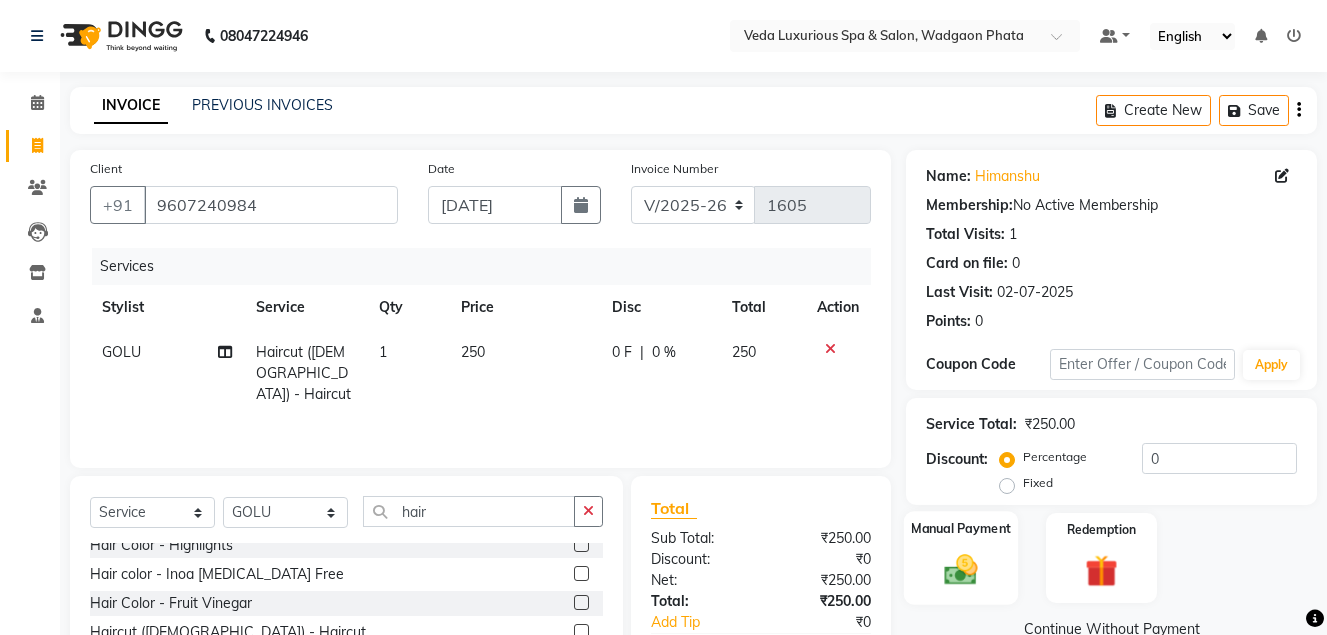 scroll, scrollTop: 166, scrollLeft: 0, axis: vertical 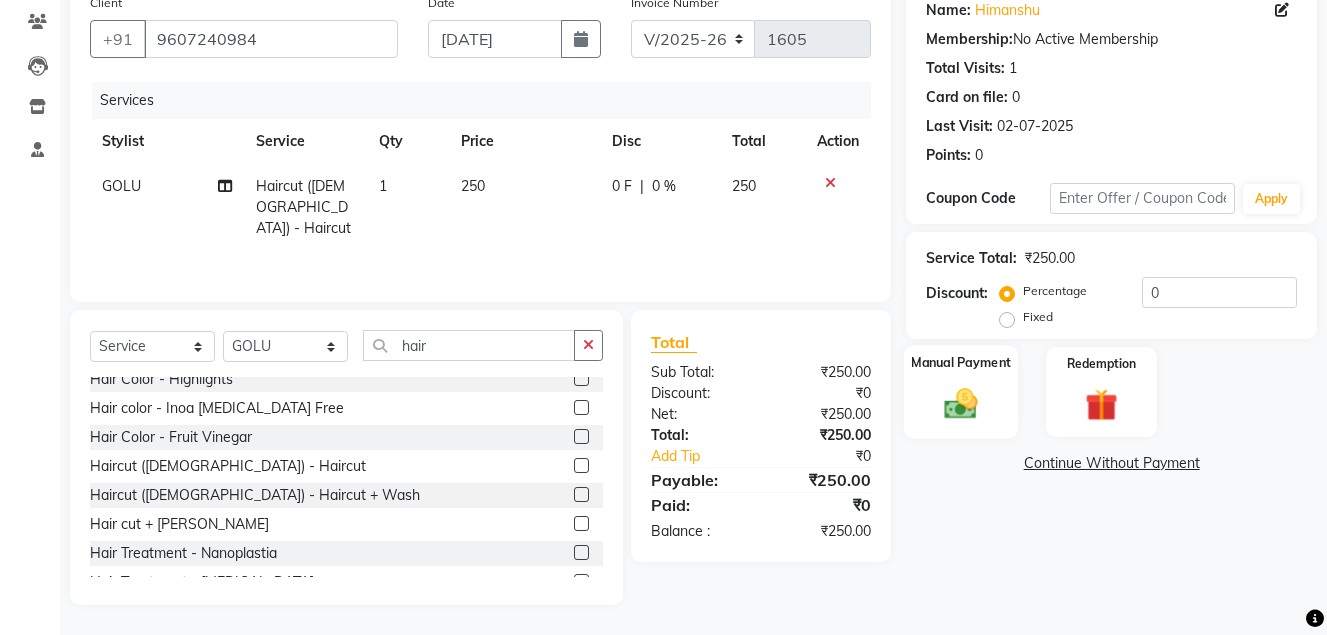 click on "Manual Payment" 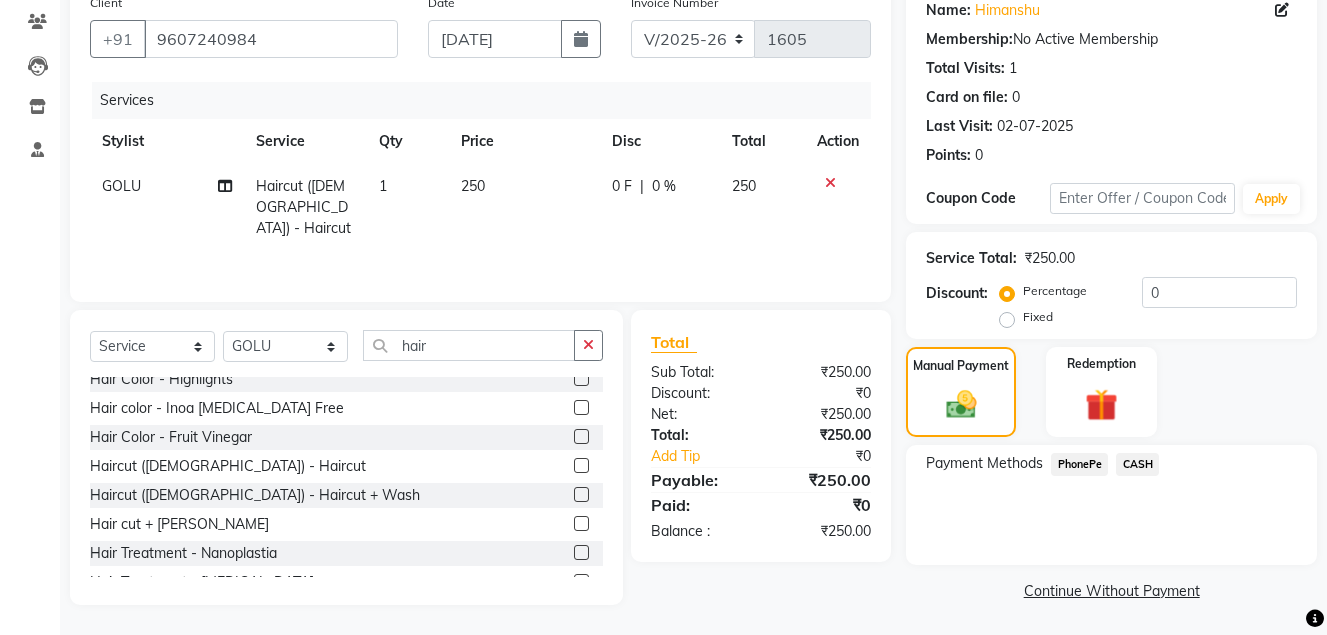 click on "CASH" 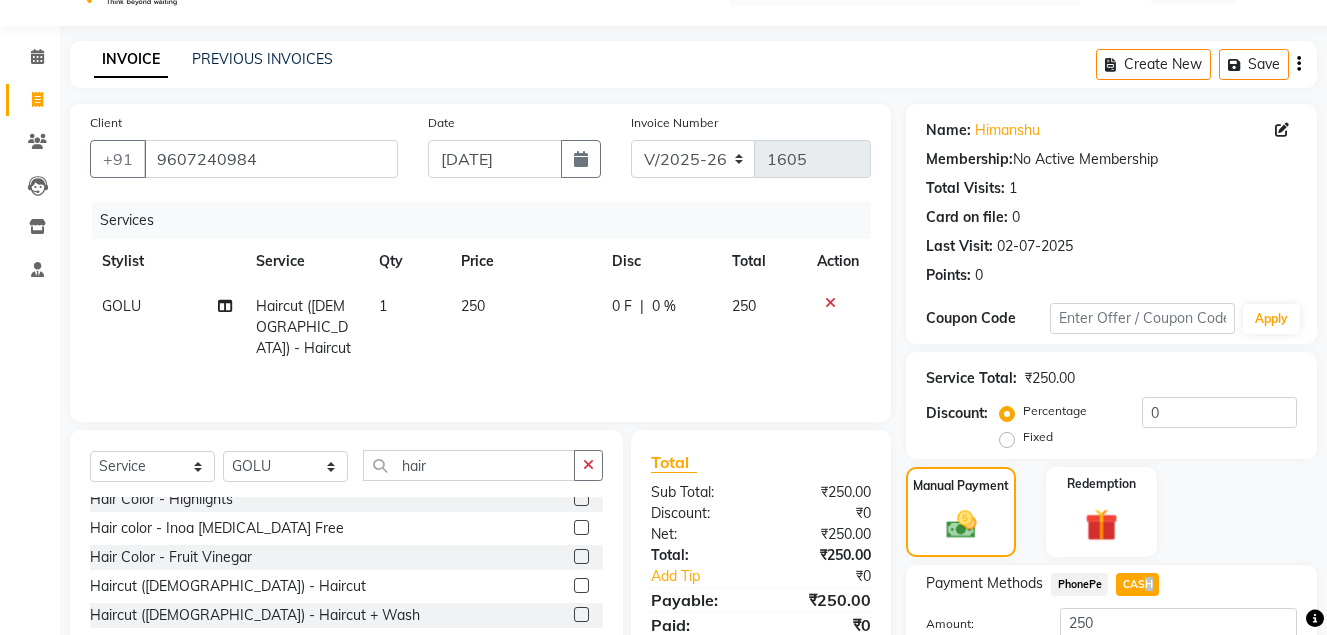 scroll, scrollTop: 0, scrollLeft: 0, axis: both 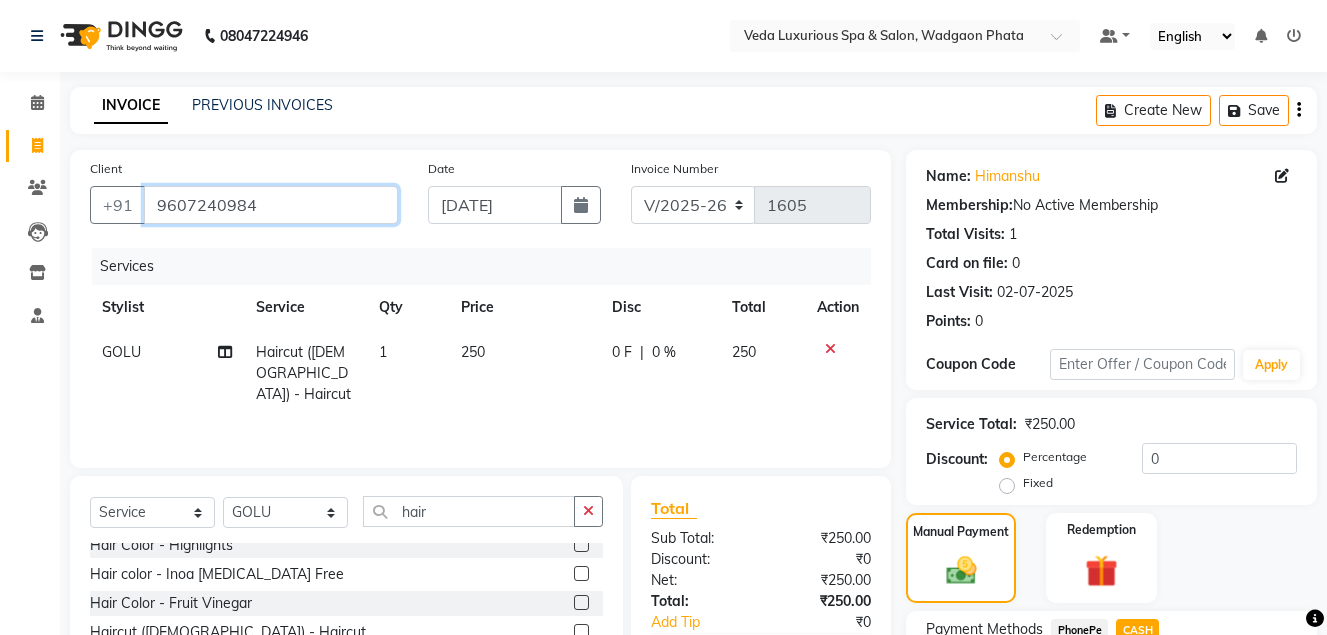 click on "9607240984" at bounding box center [271, 205] 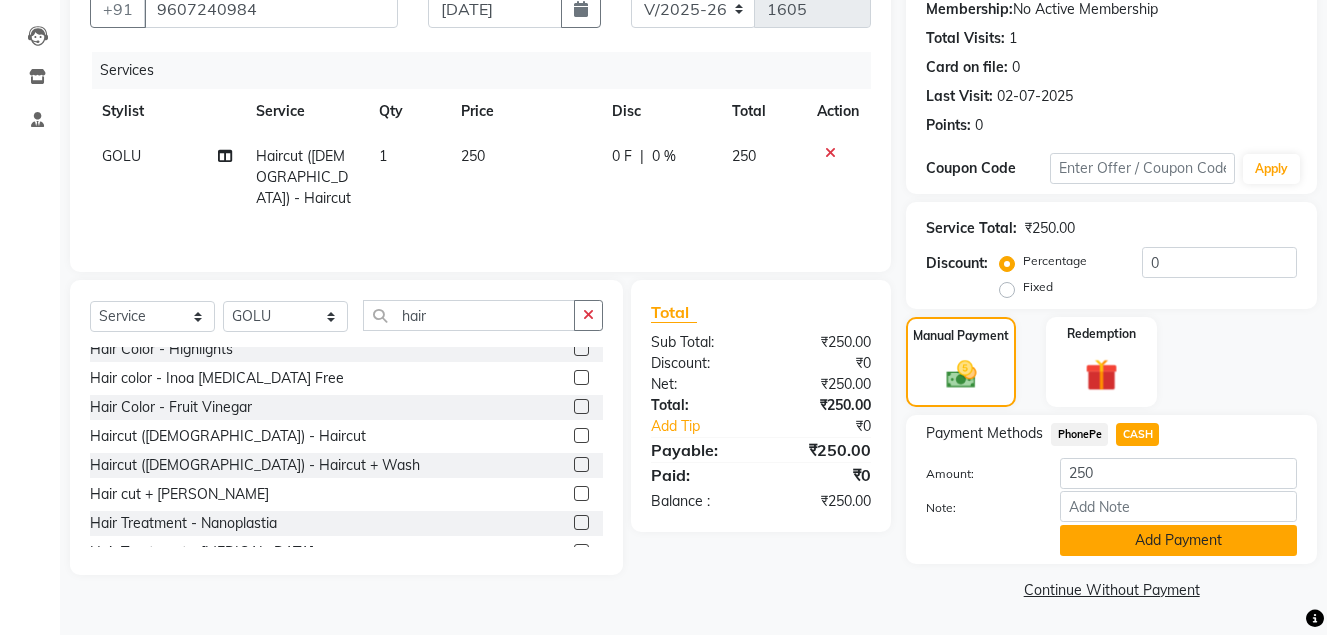 click on "Add Payment" 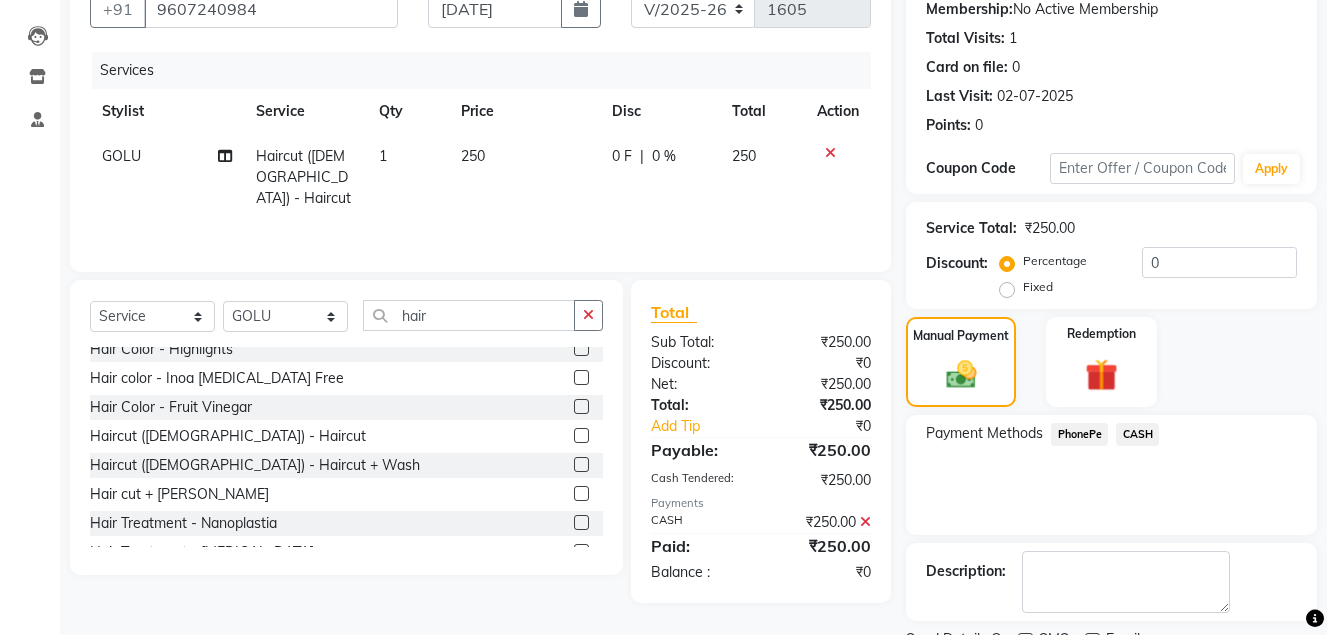 scroll, scrollTop: 280, scrollLeft: 0, axis: vertical 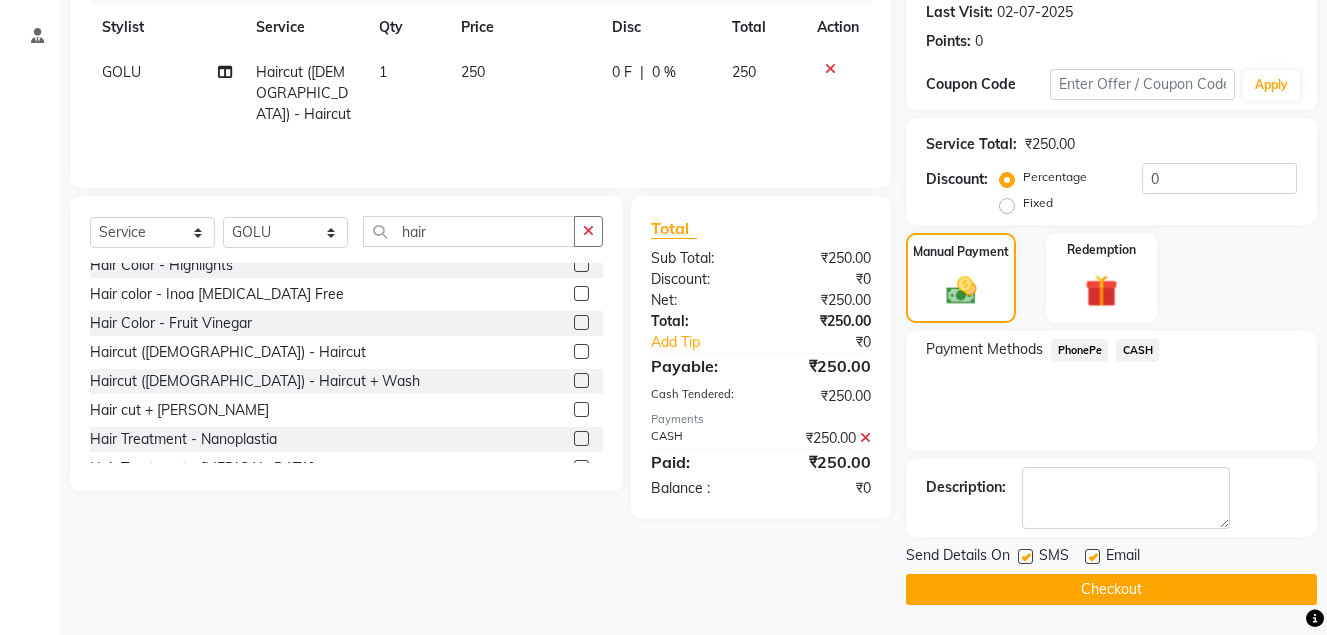 click on "Checkout" 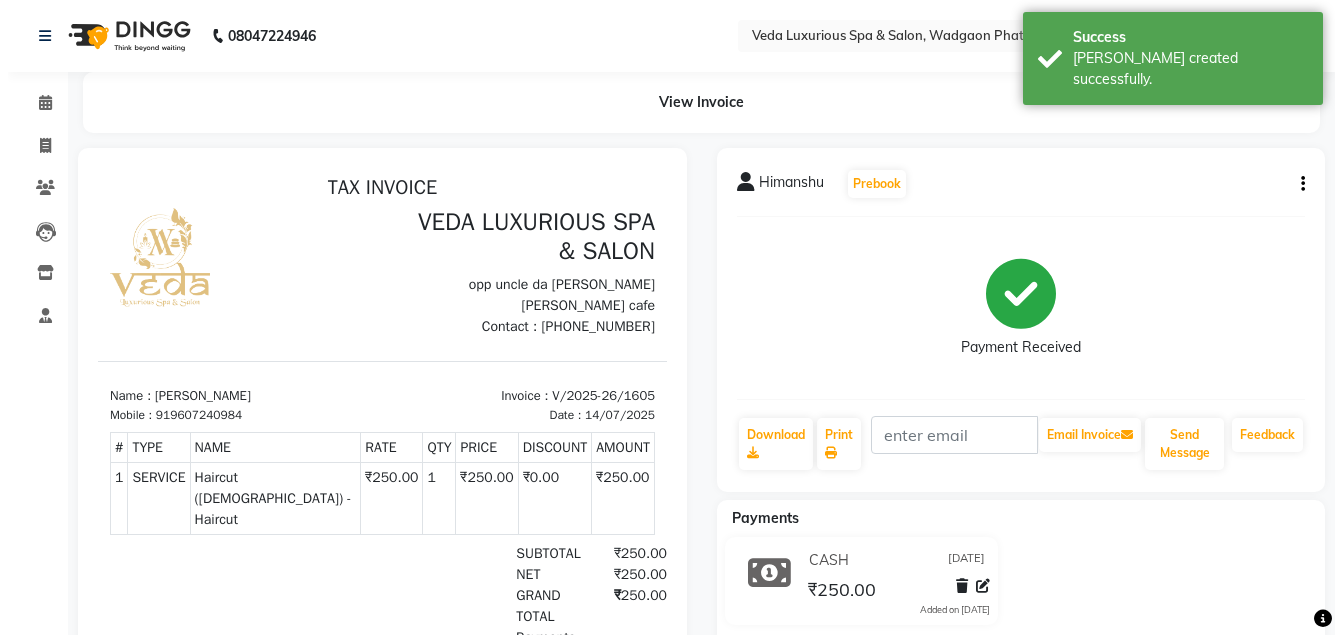 scroll, scrollTop: 0, scrollLeft: 0, axis: both 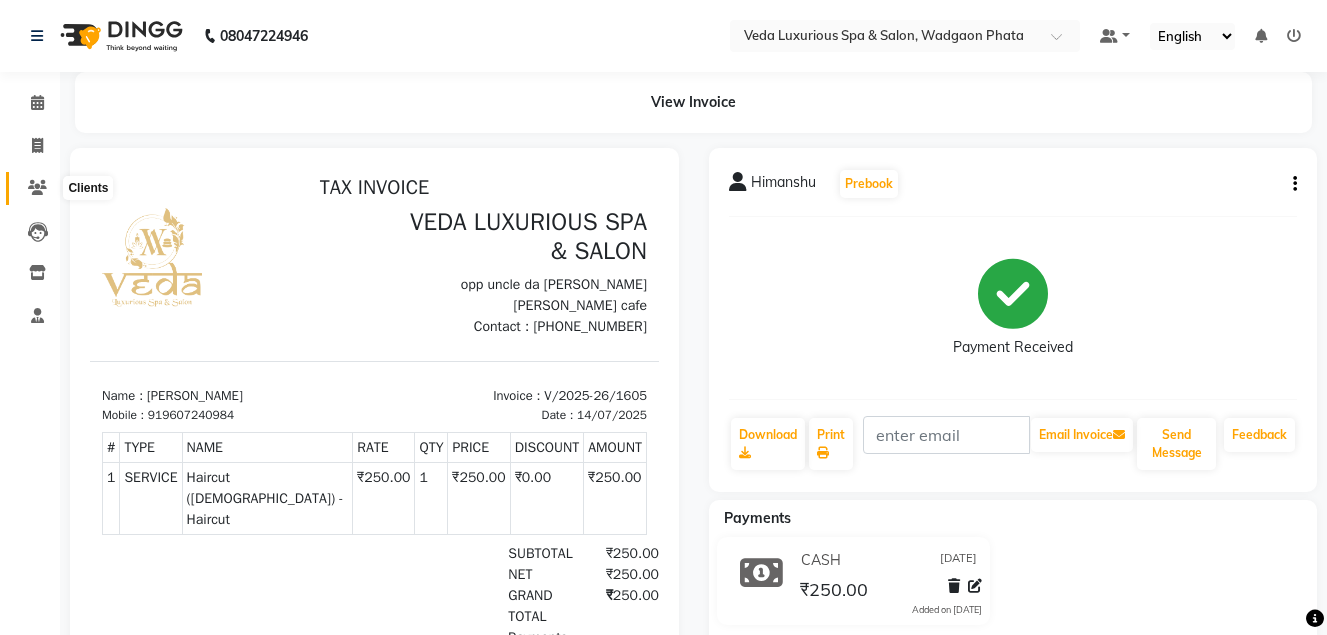 click 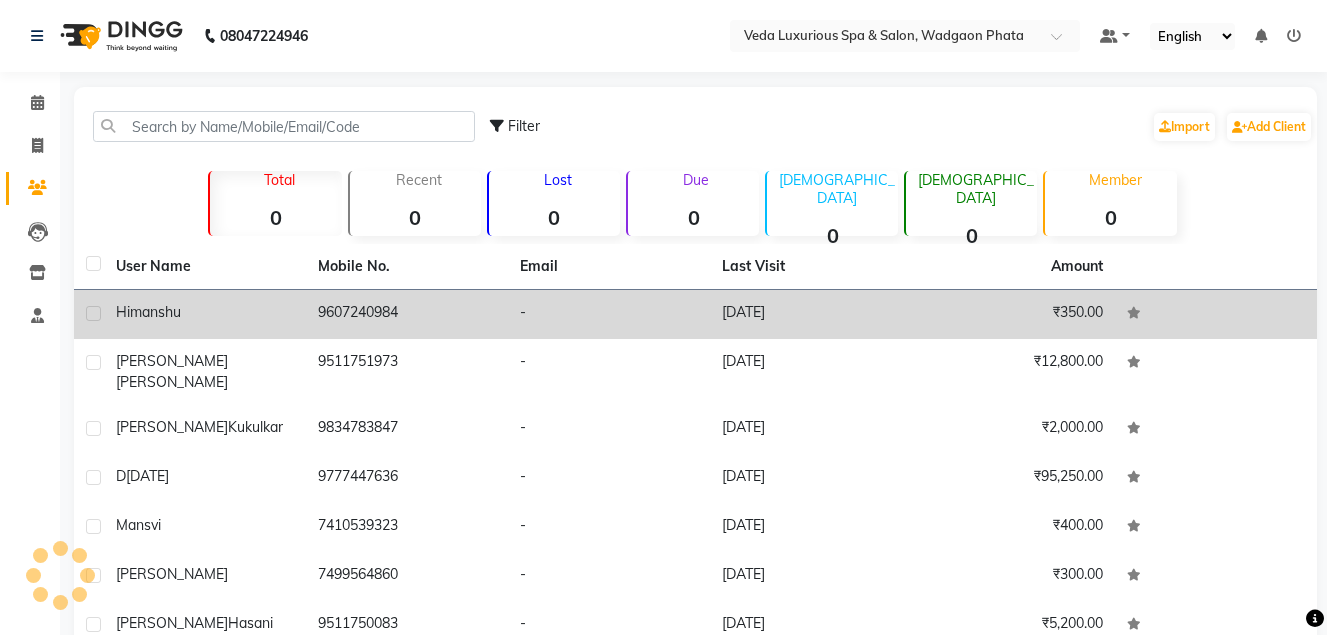 click on "Himanshu" 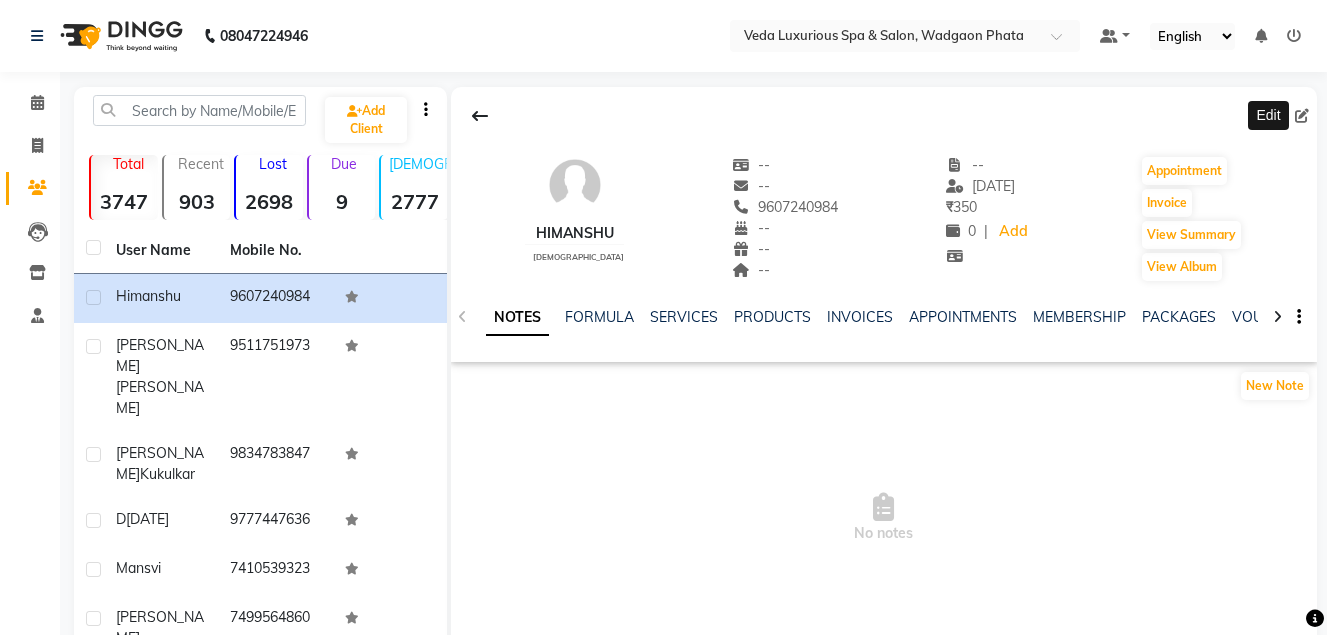 click 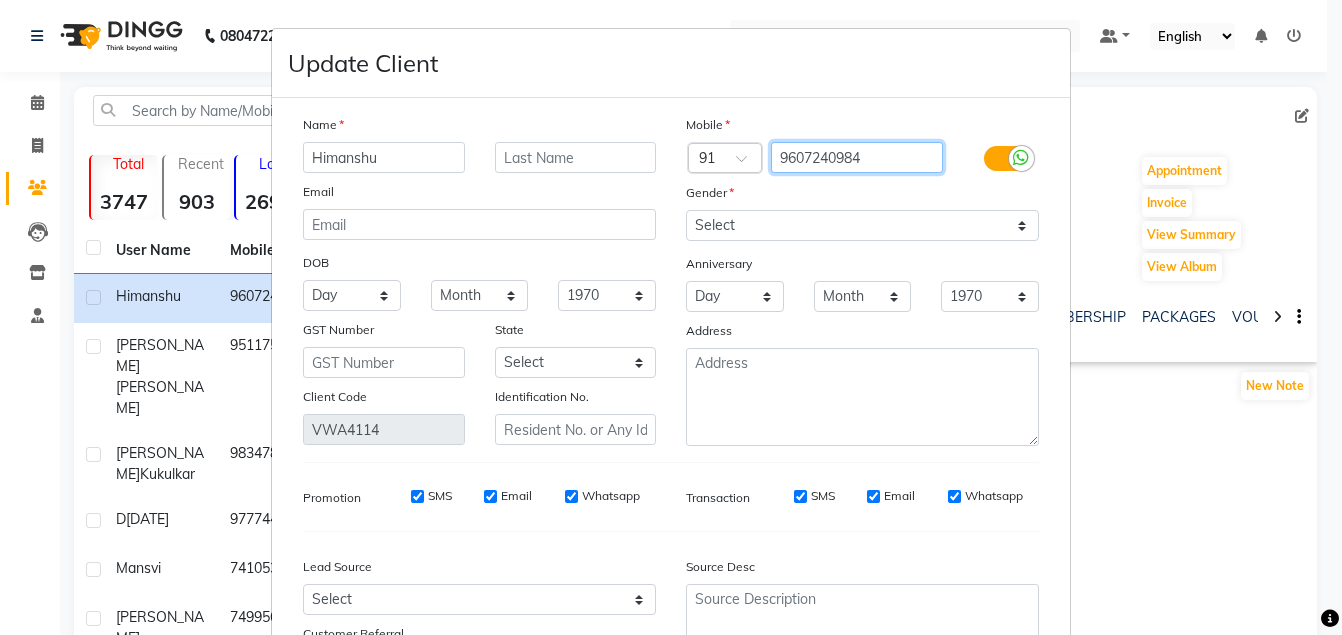 click on "9607240984" at bounding box center [857, 157] 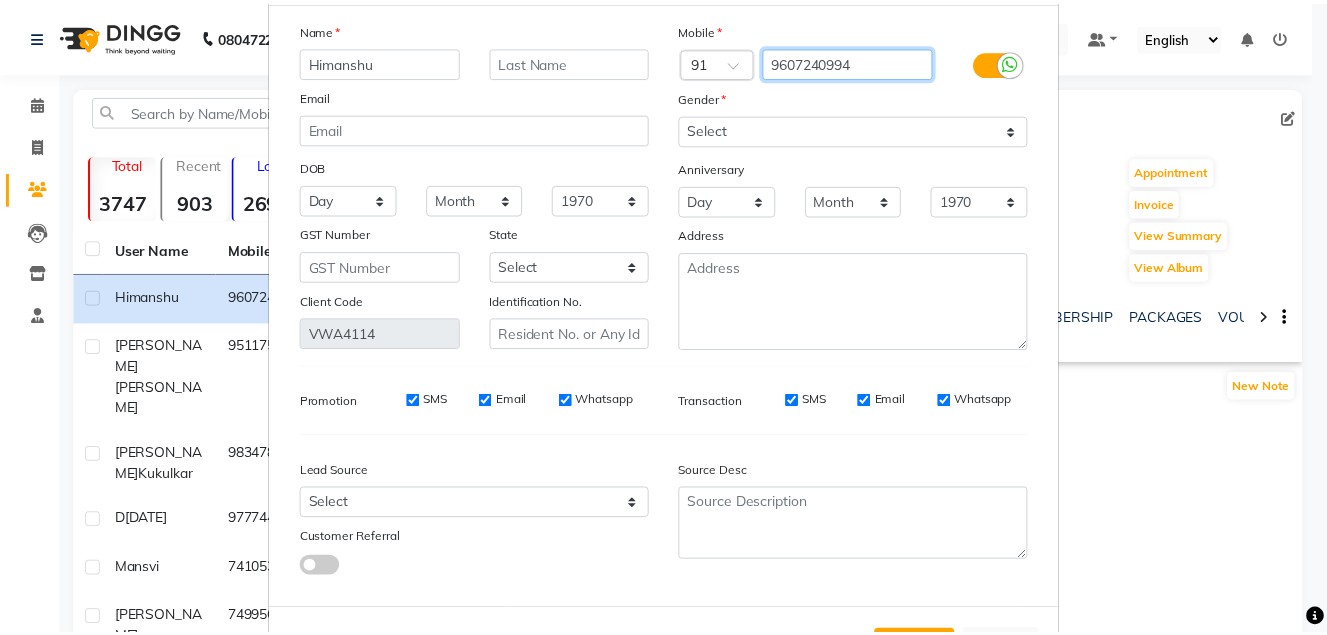 scroll, scrollTop: 178, scrollLeft: 0, axis: vertical 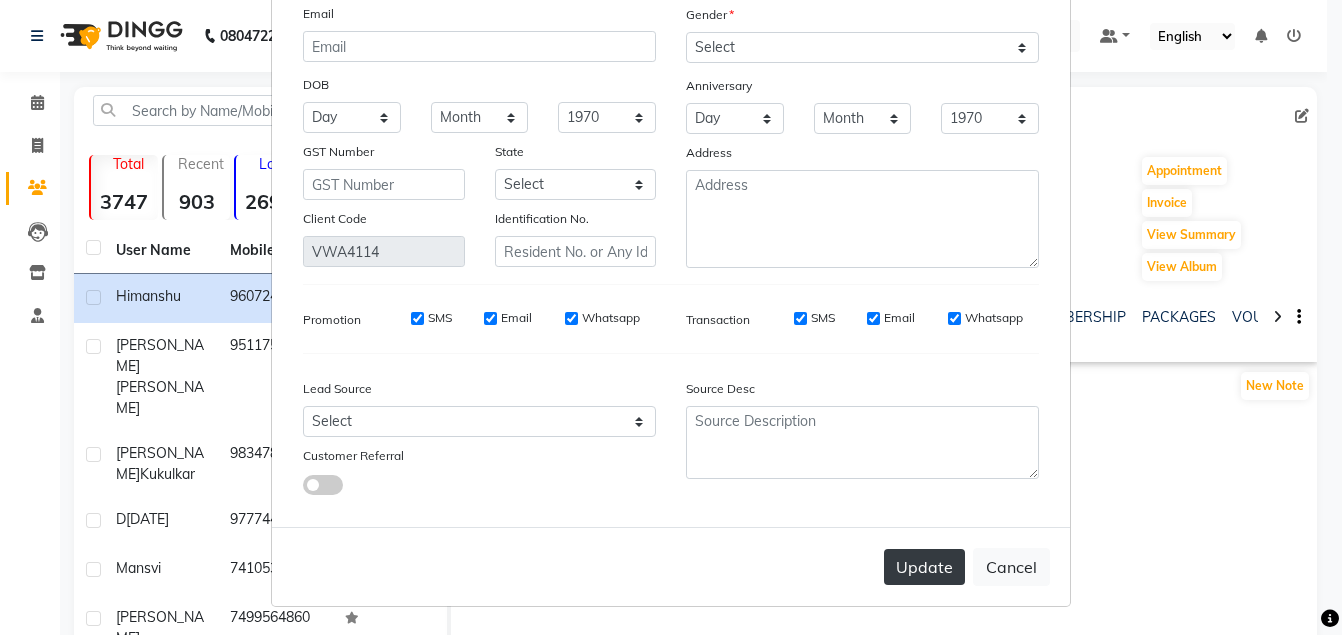 click on "Update" at bounding box center (924, 567) 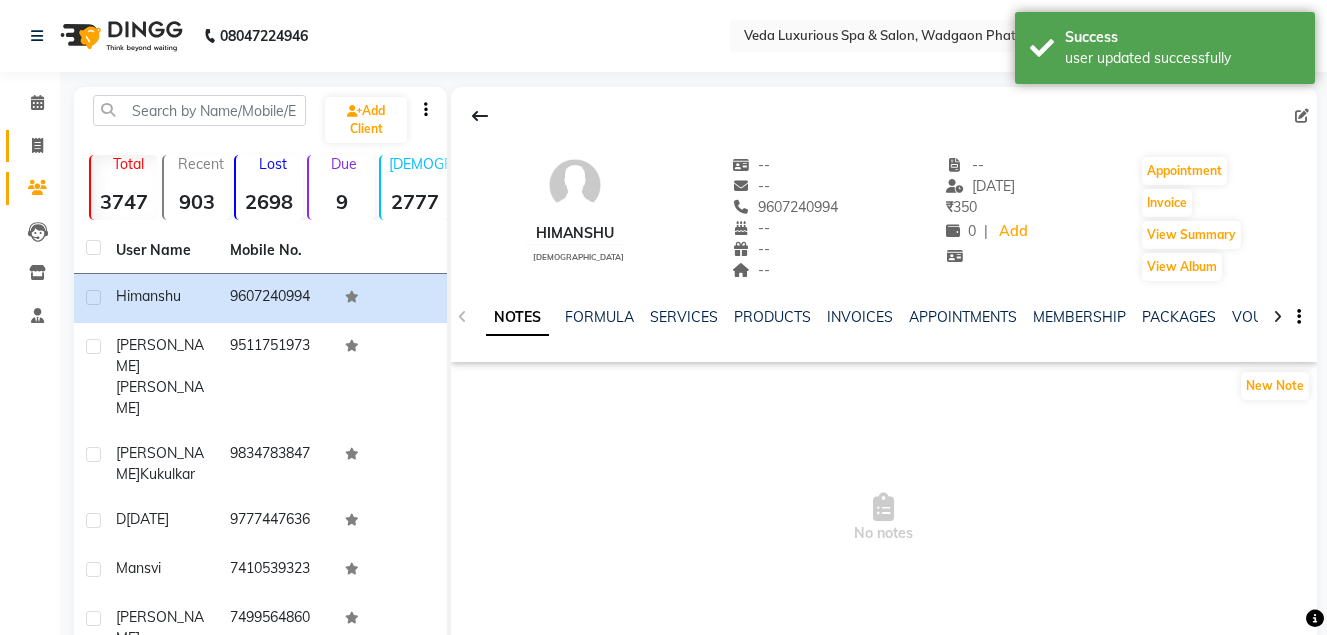 click 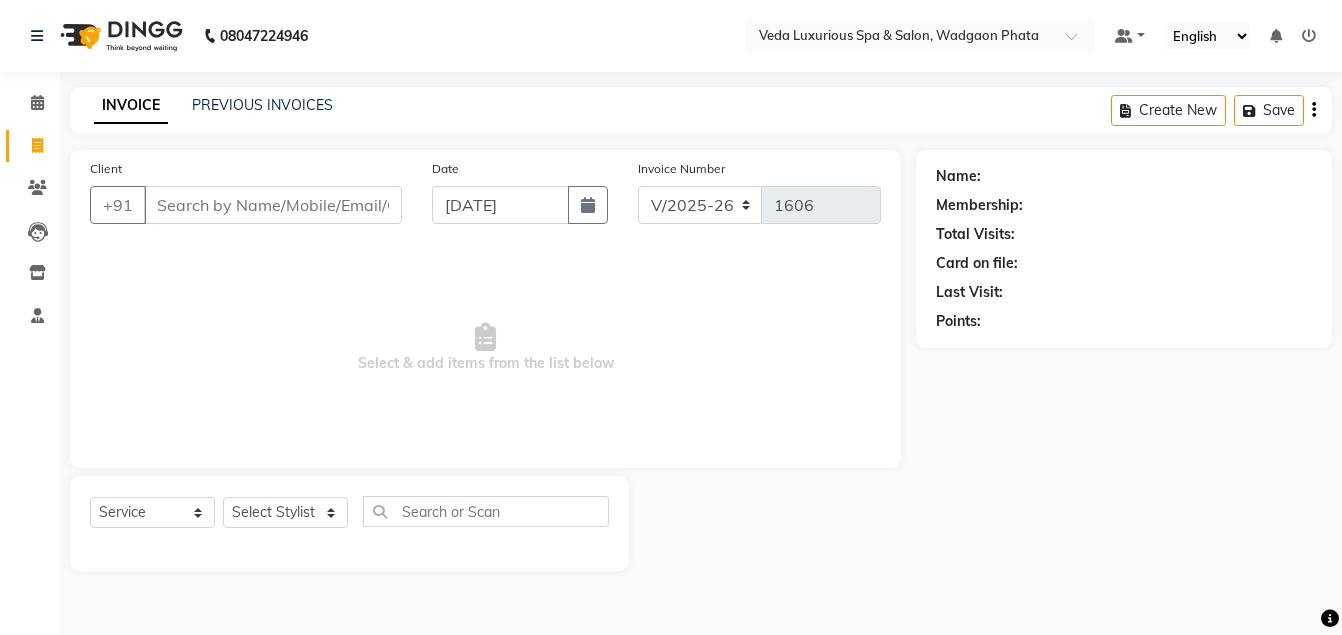 click on "Client" at bounding box center [273, 205] 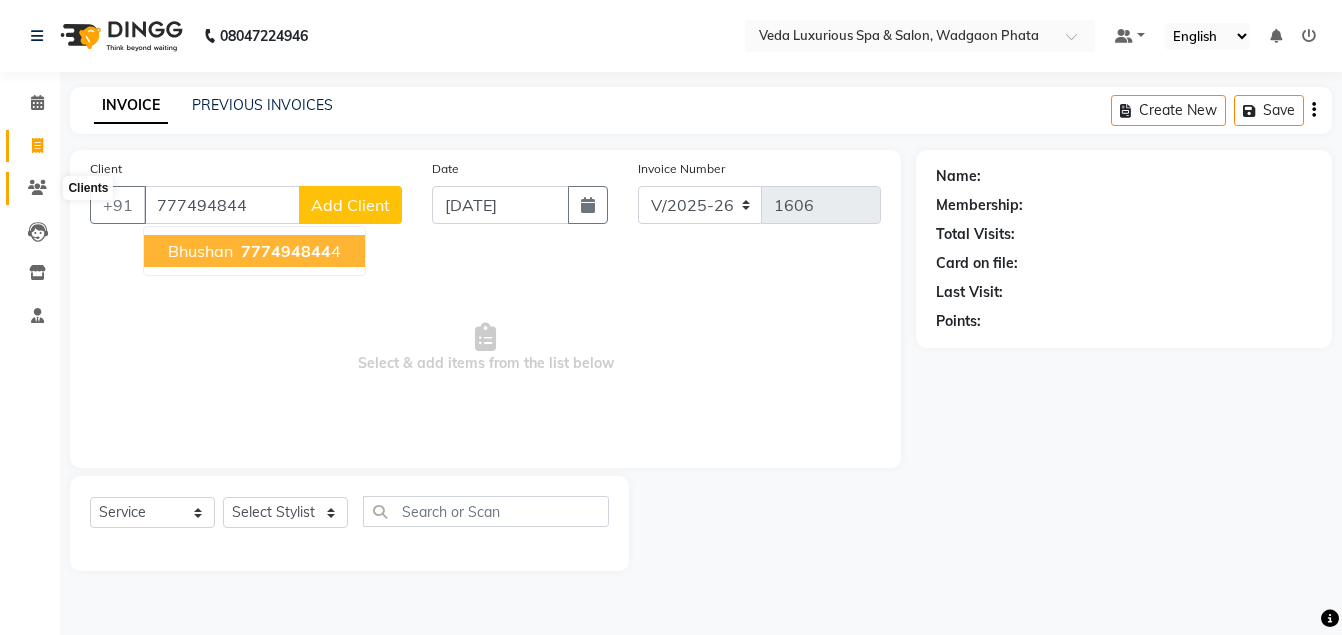 click 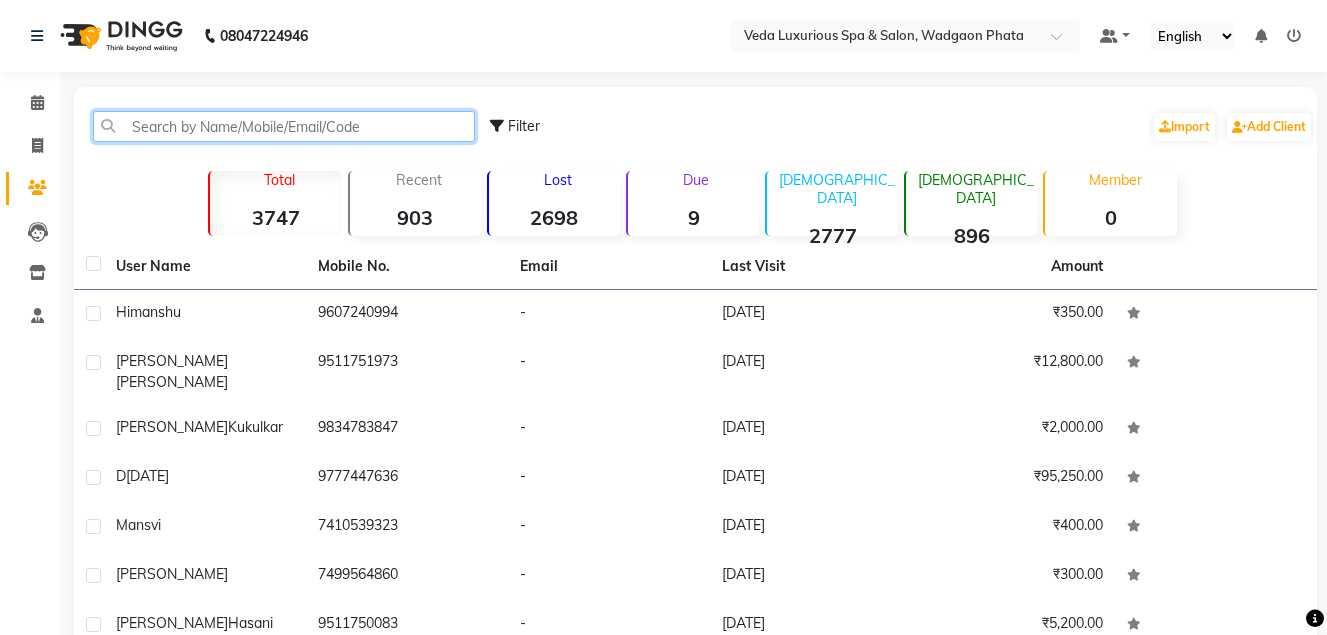 click 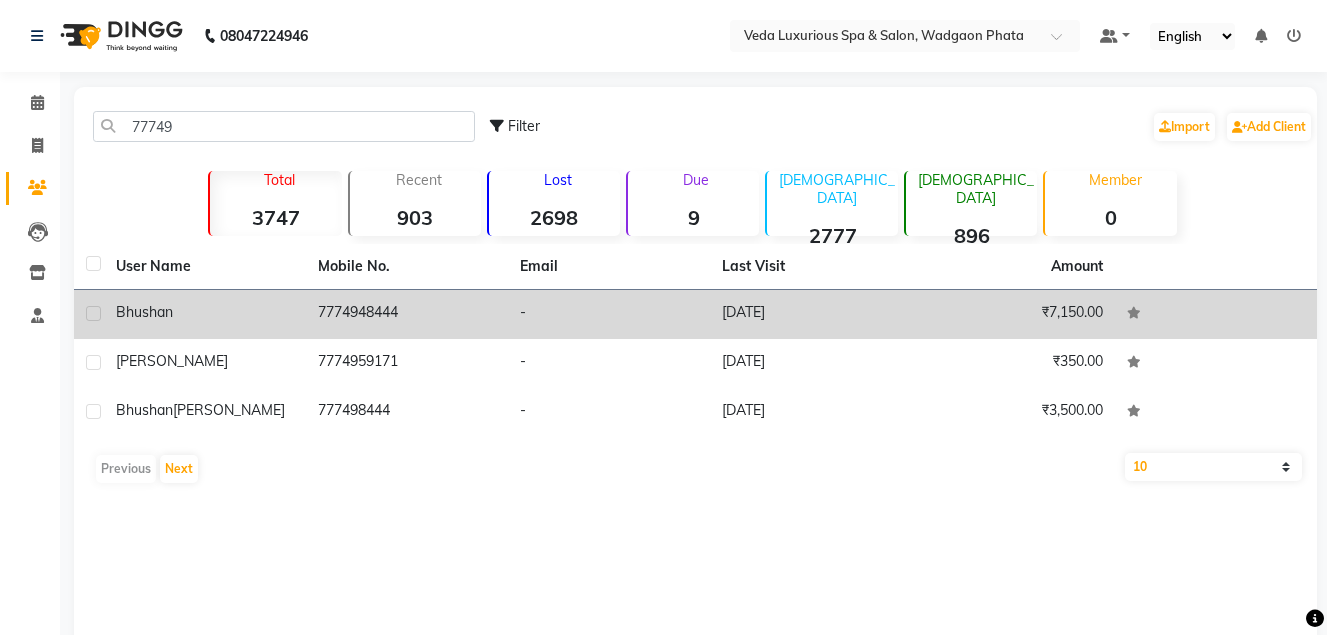 click on "7774948444" 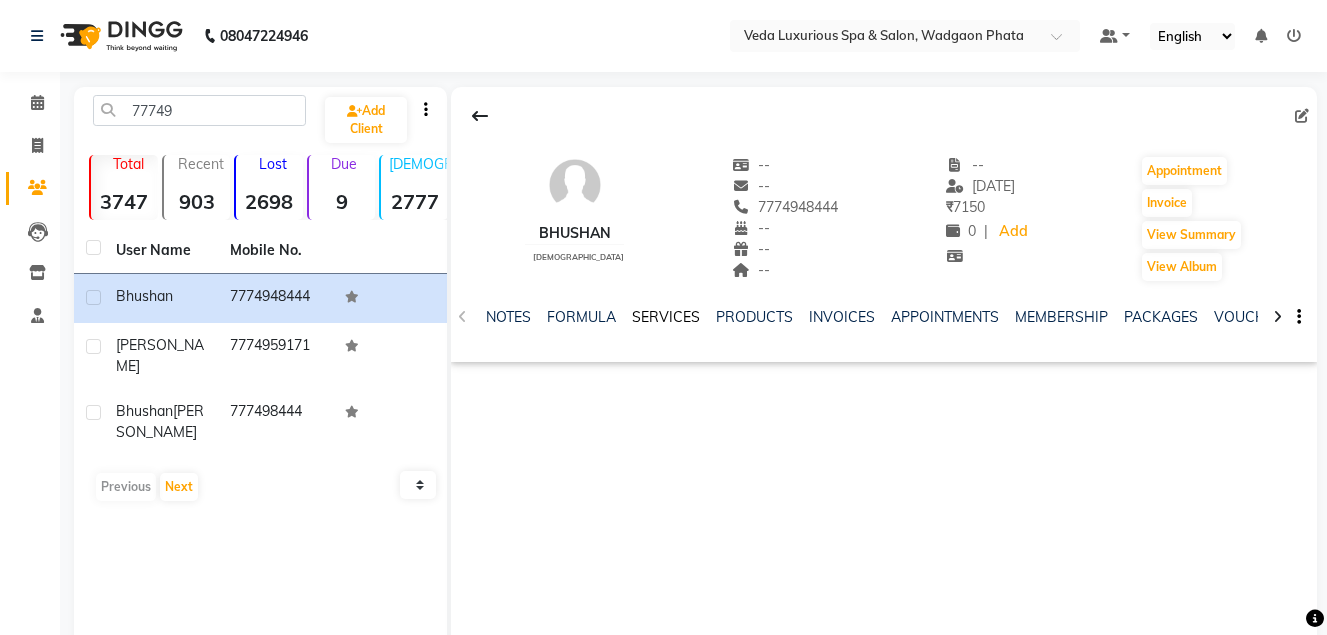 click on "SERVICES" 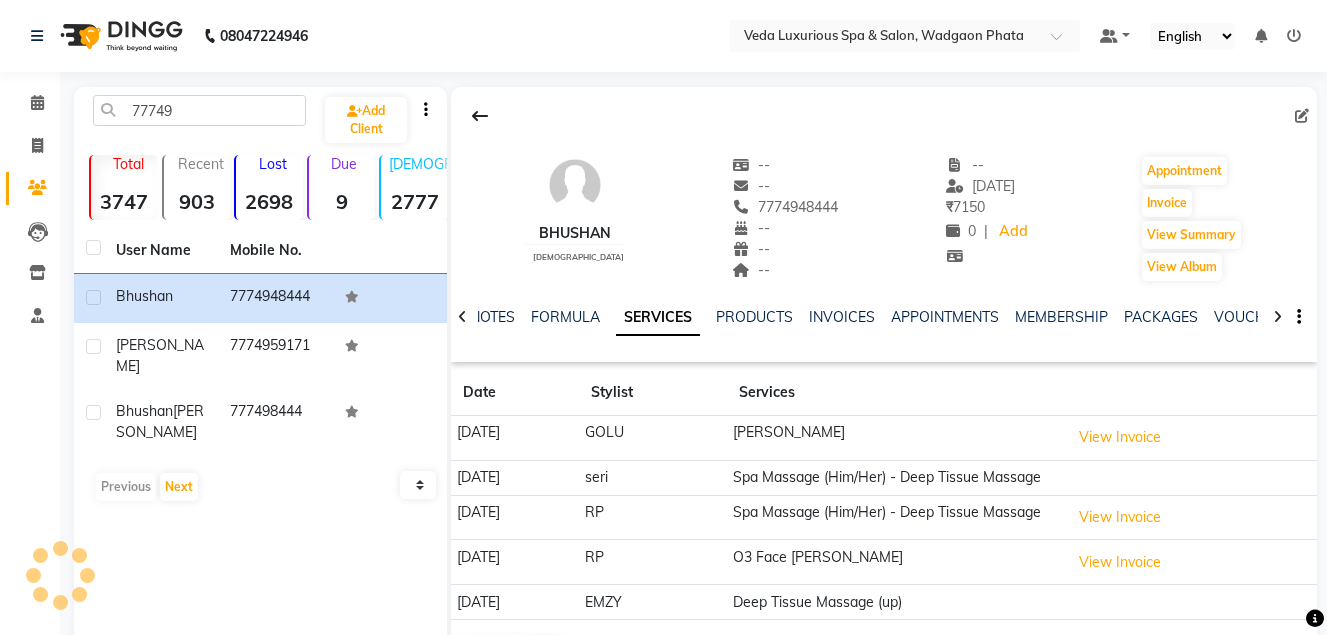 scroll, scrollTop: 103, scrollLeft: 0, axis: vertical 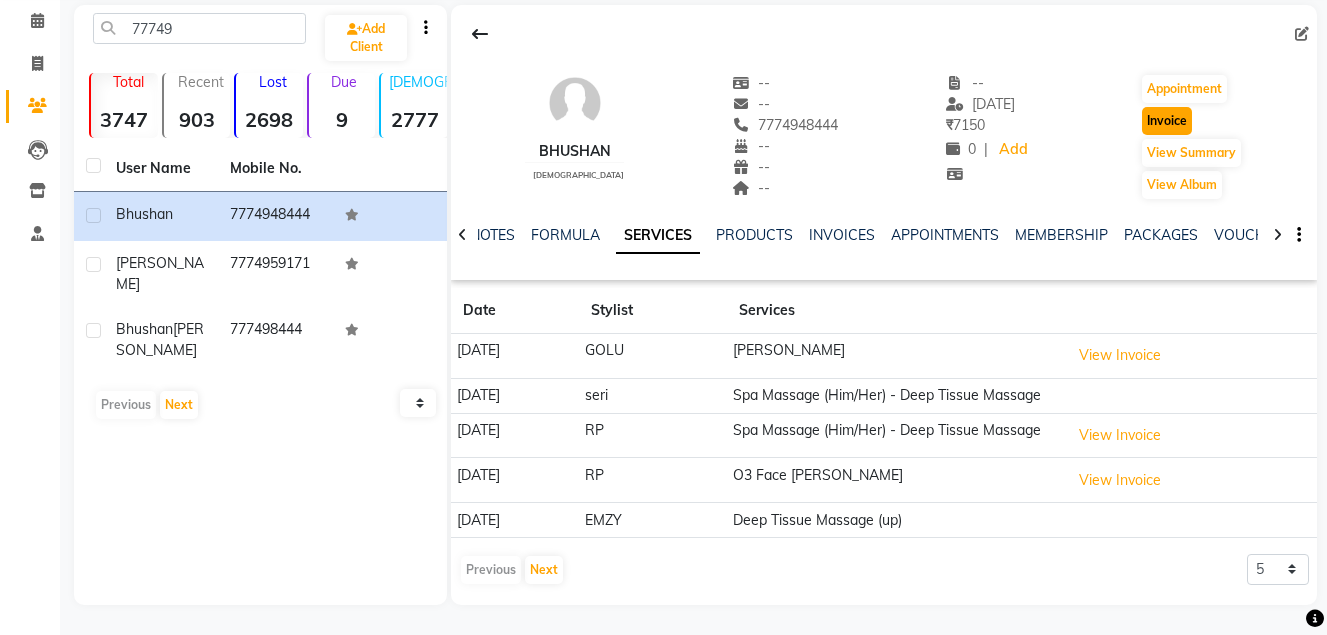 click on "Invoice" 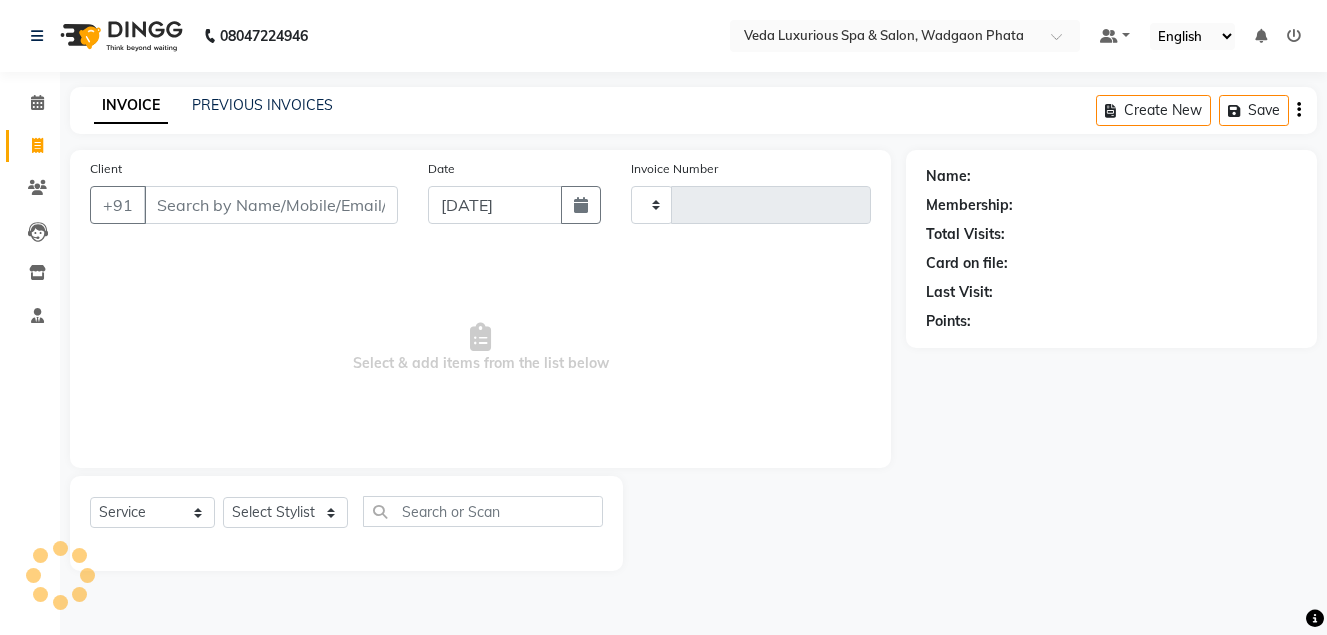 scroll, scrollTop: 0, scrollLeft: 0, axis: both 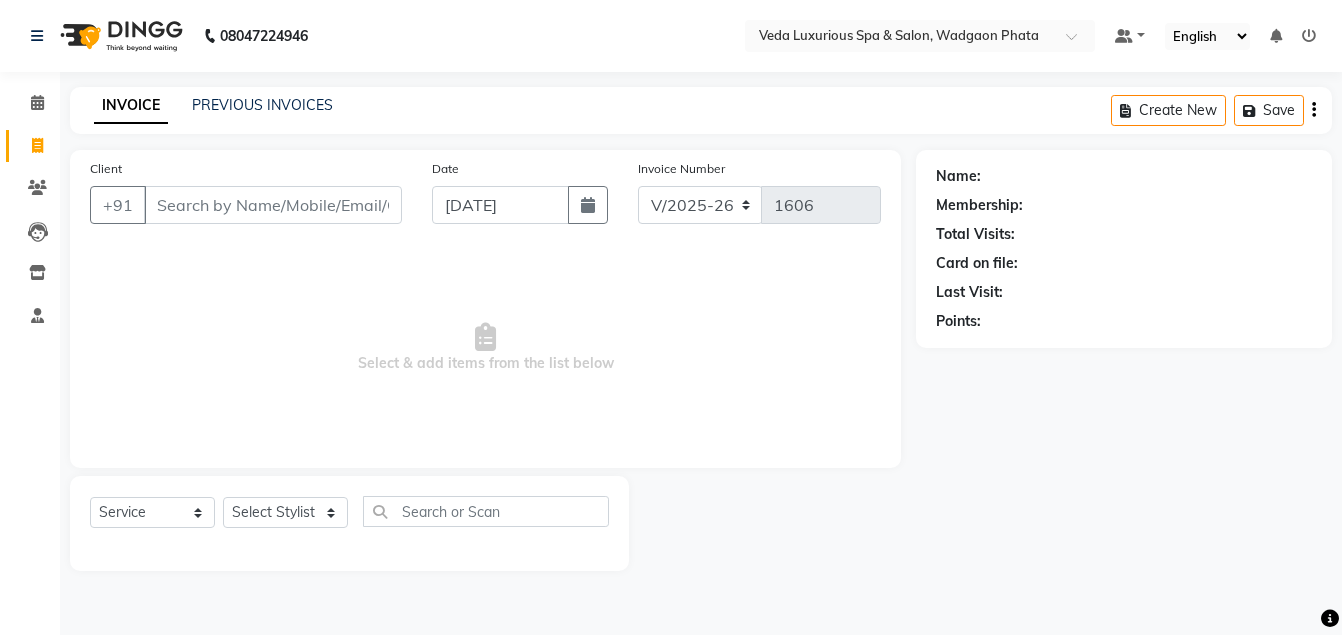 click on "Client" at bounding box center [273, 205] 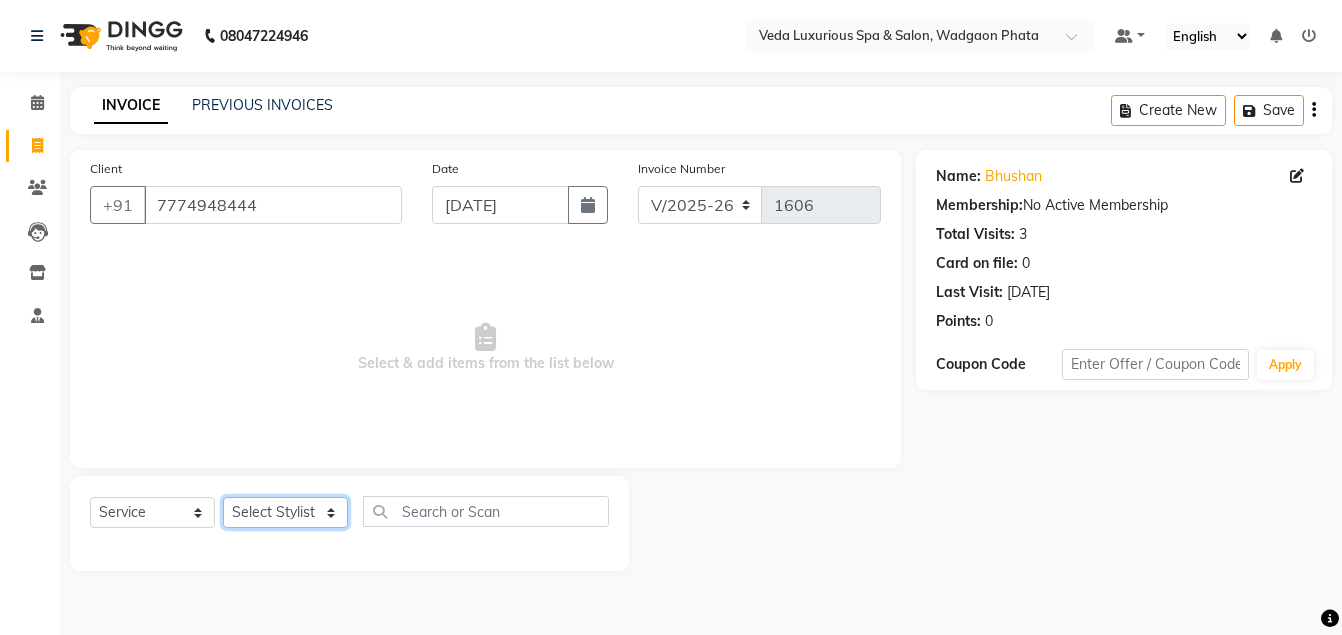 click on "Select Stylist Ankur GOLU [PERSON_NAME] [PERSON_NAME] [PERSON_NAME] RP seri VEDA" 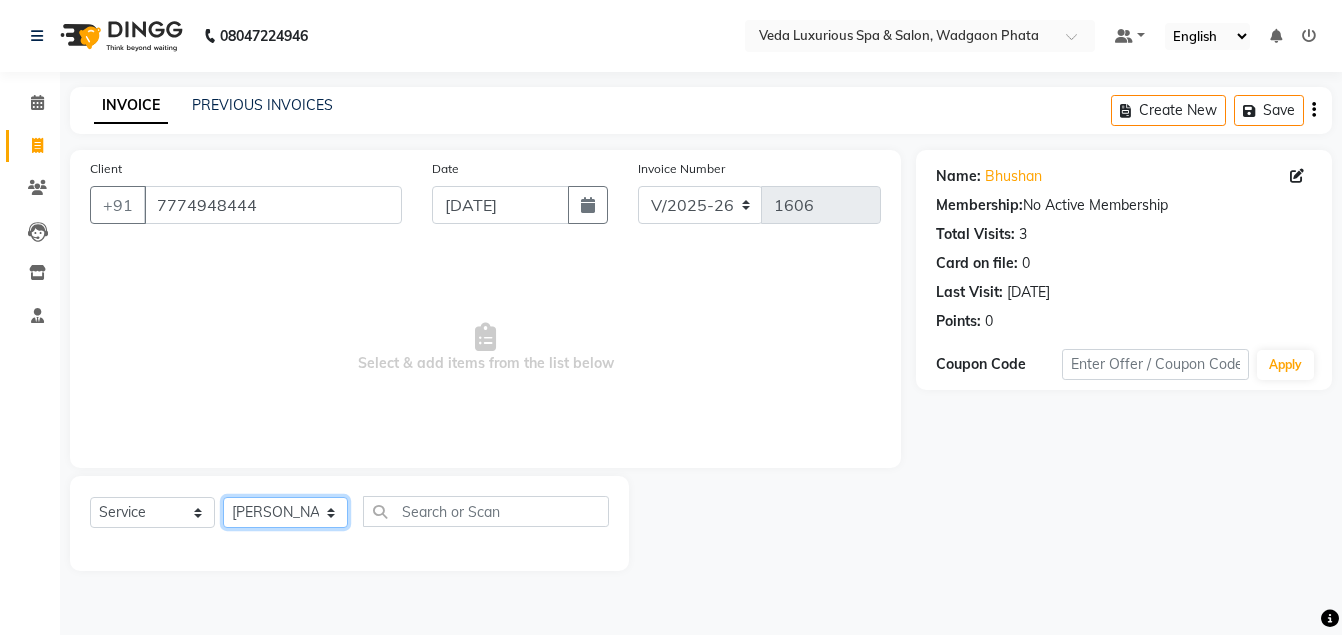 click on "Select Stylist Ankur GOLU [PERSON_NAME] [PERSON_NAME] [PERSON_NAME] RP seri VEDA" 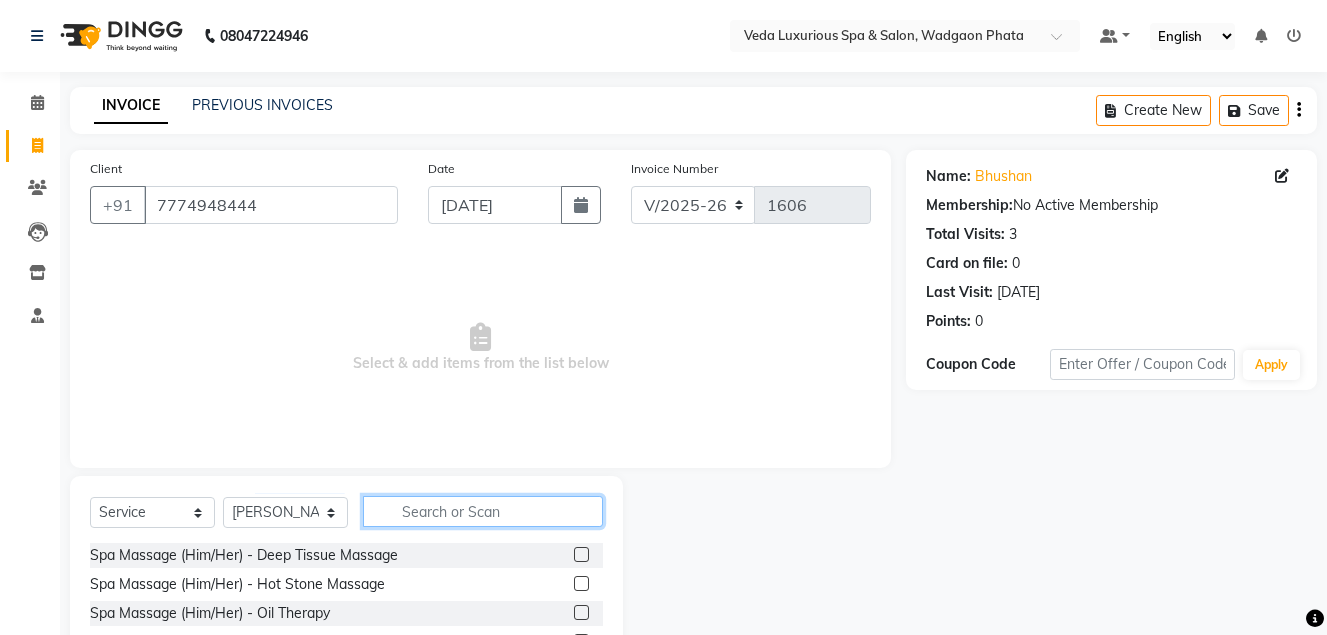 click 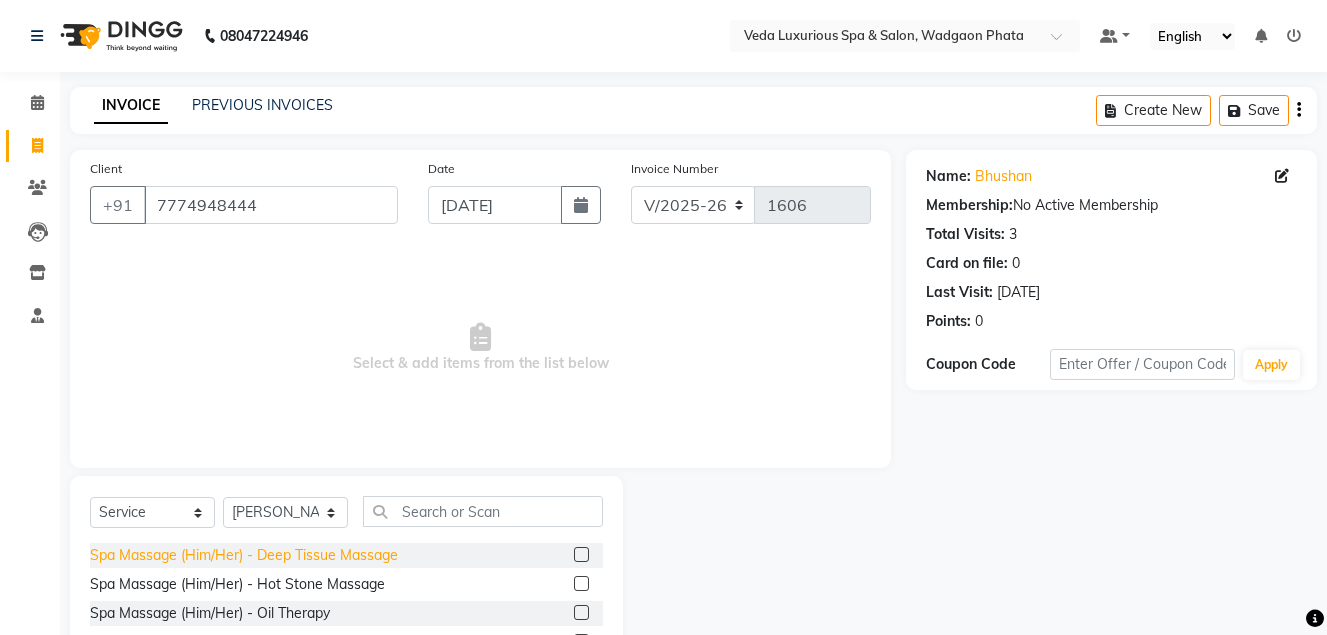 click on "Spa Massage (Him/Her) - Deep Tissue Massage" 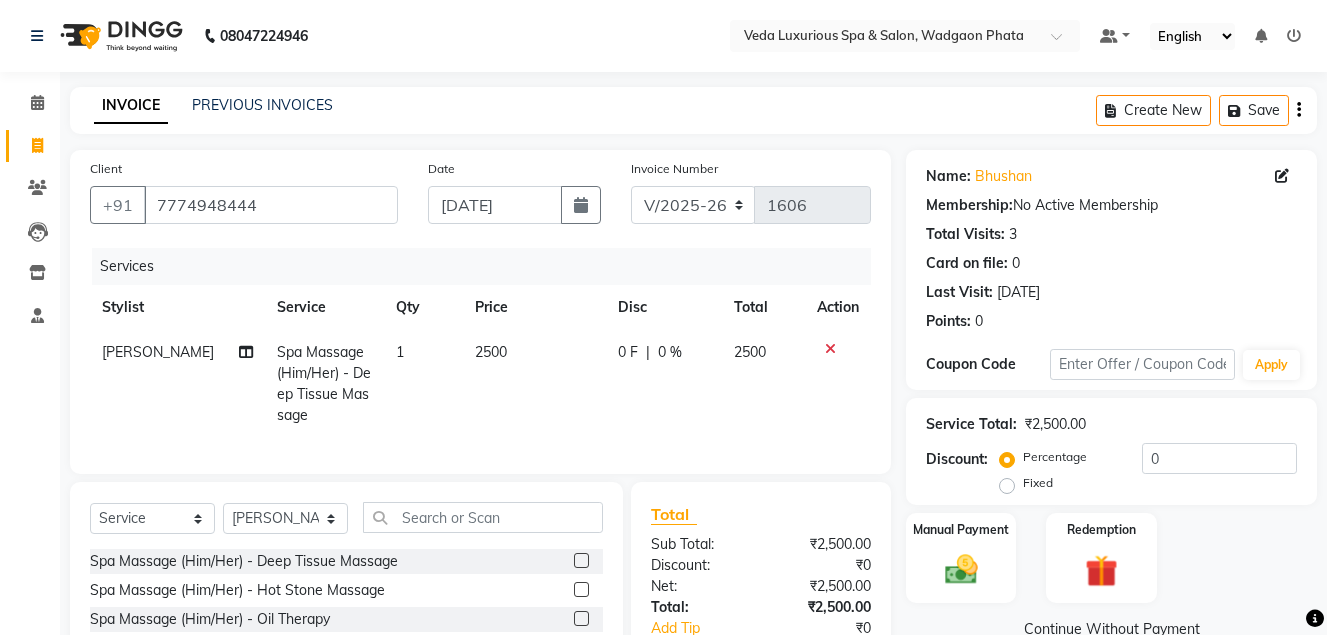 click on "|" 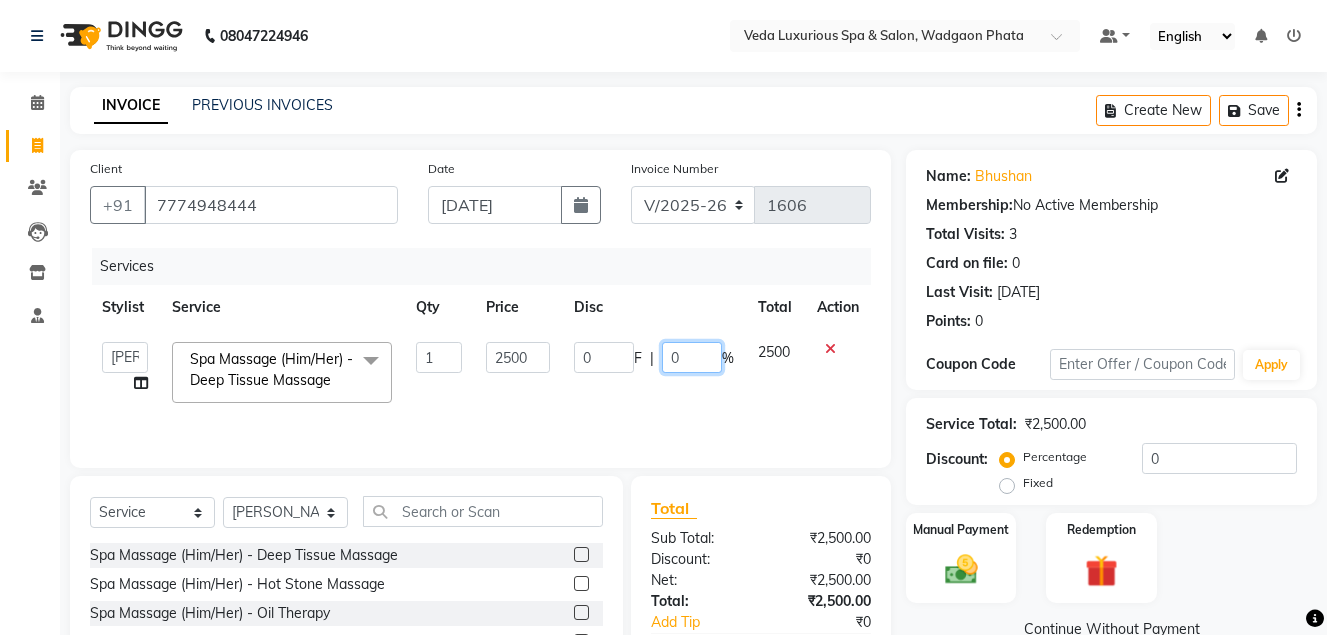 click on "0" 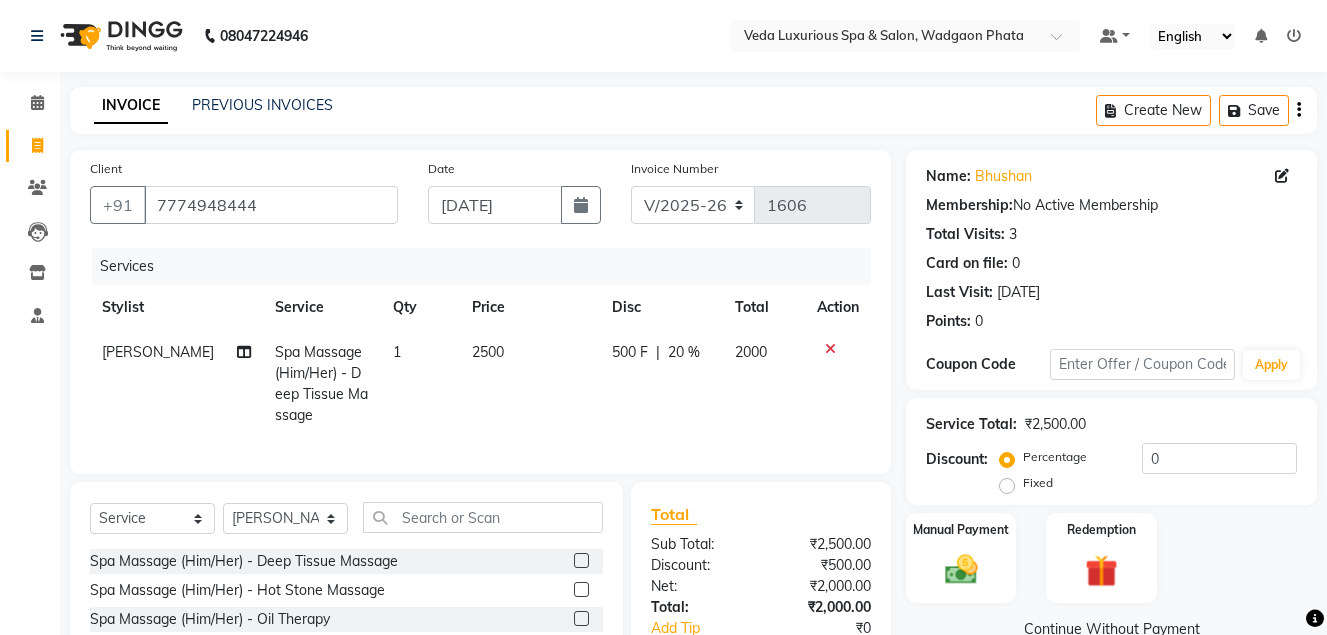 click on "2000" 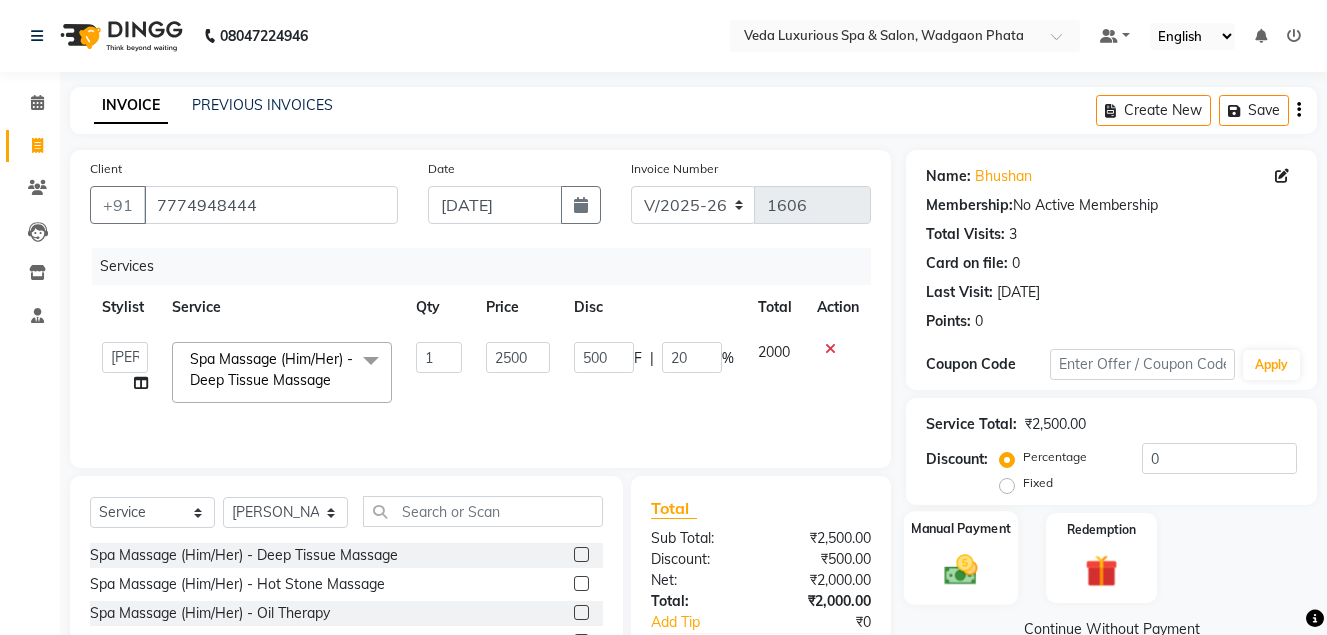 scroll, scrollTop: 166, scrollLeft: 0, axis: vertical 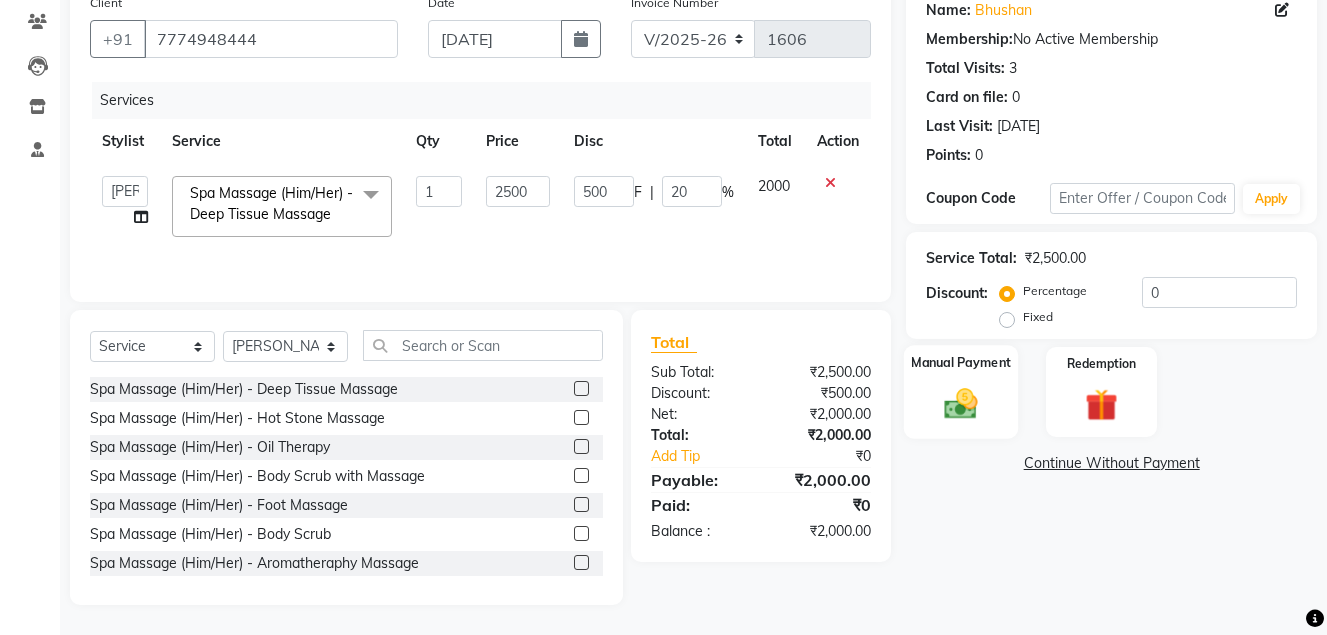 click 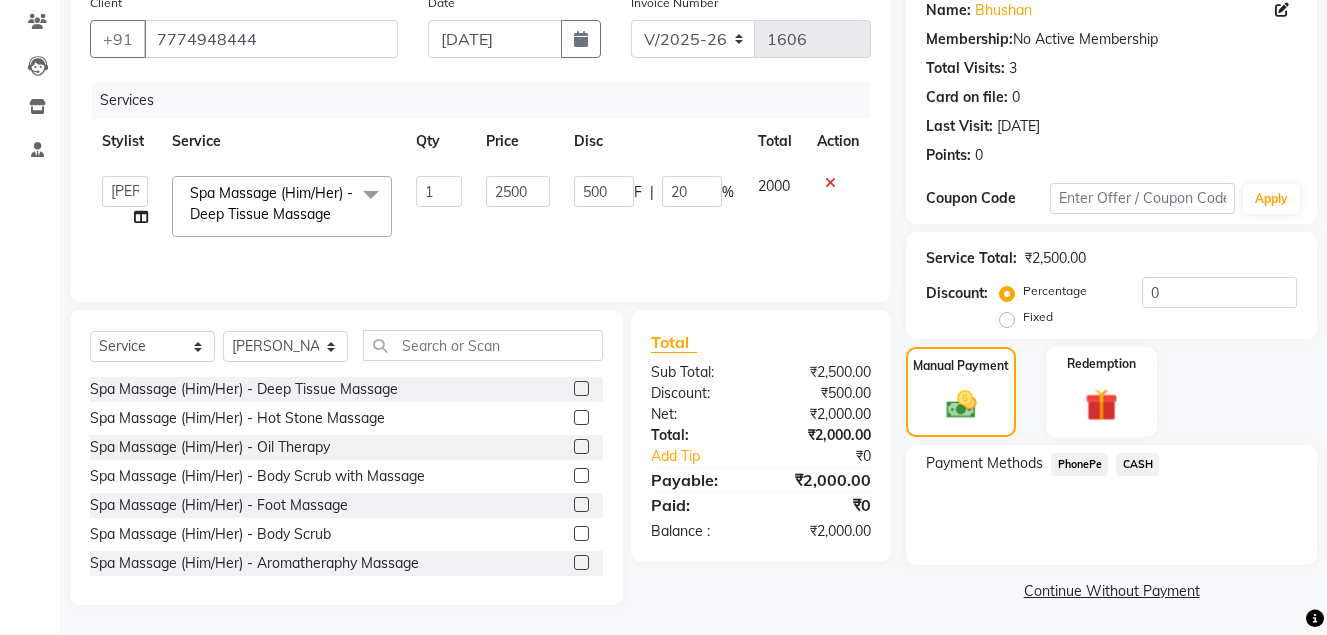 click on "CASH" 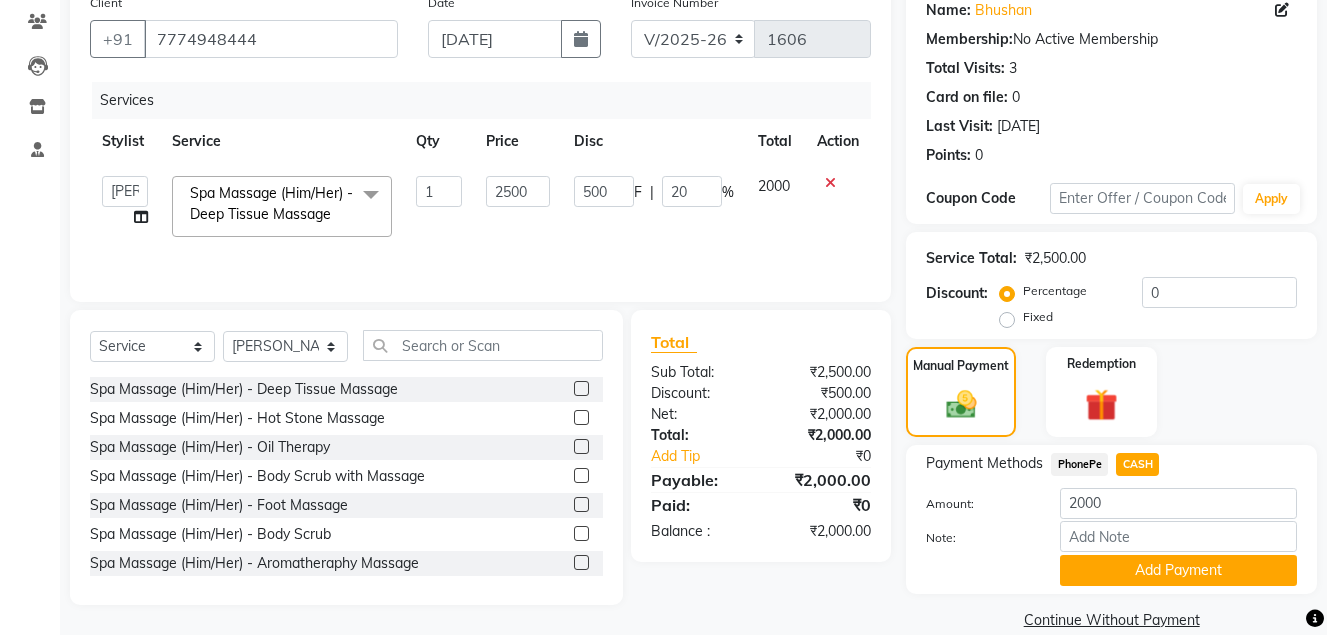 scroll, scrollTop: 196, scrollLeft: 0, axis: vertical 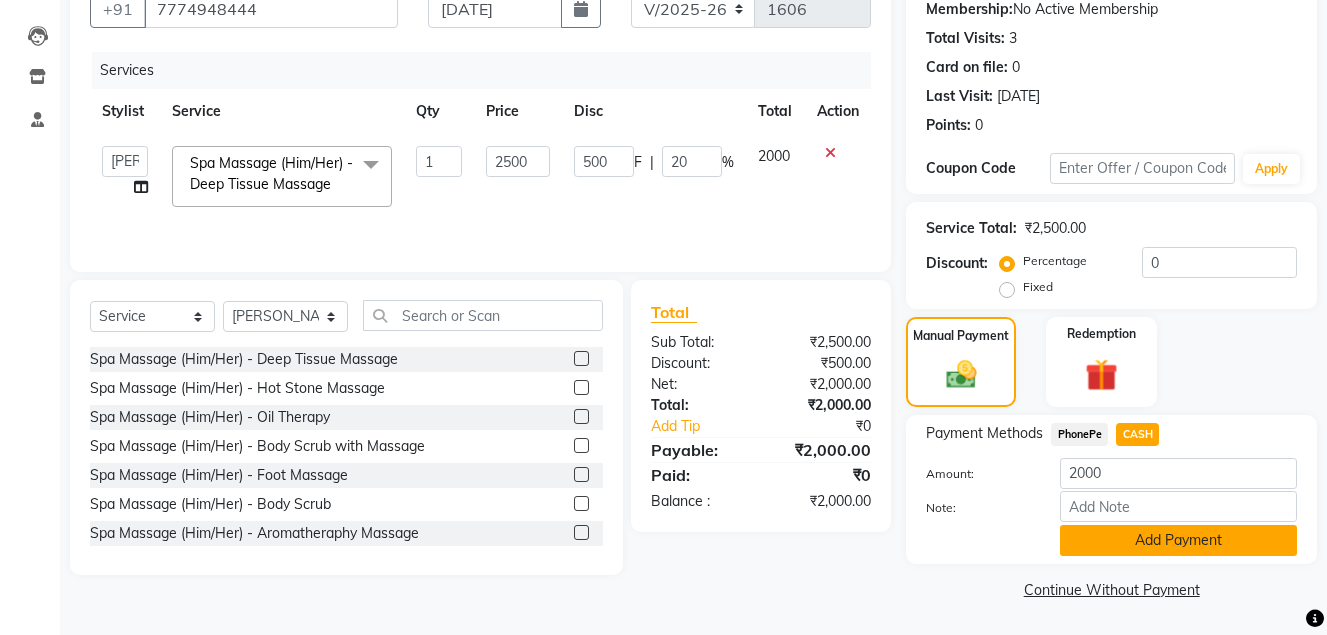 click on "Add Payment" 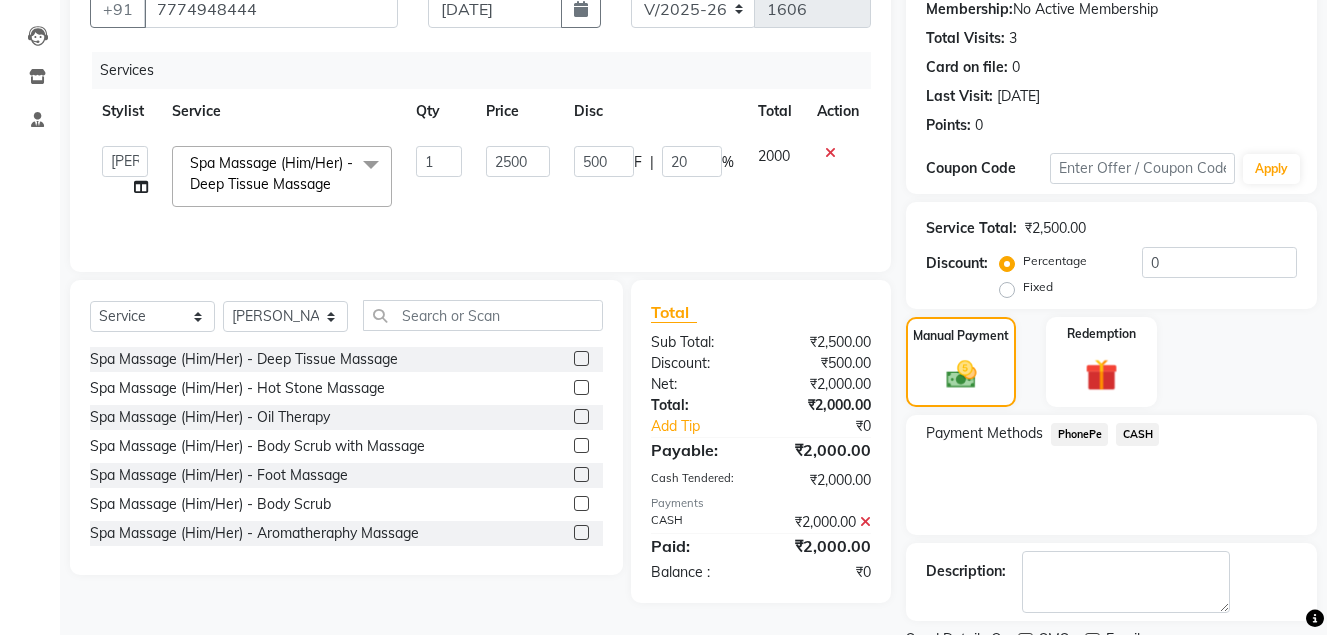 scroll, scrollTop: 280, scrollLeft: 0, axis: vertical 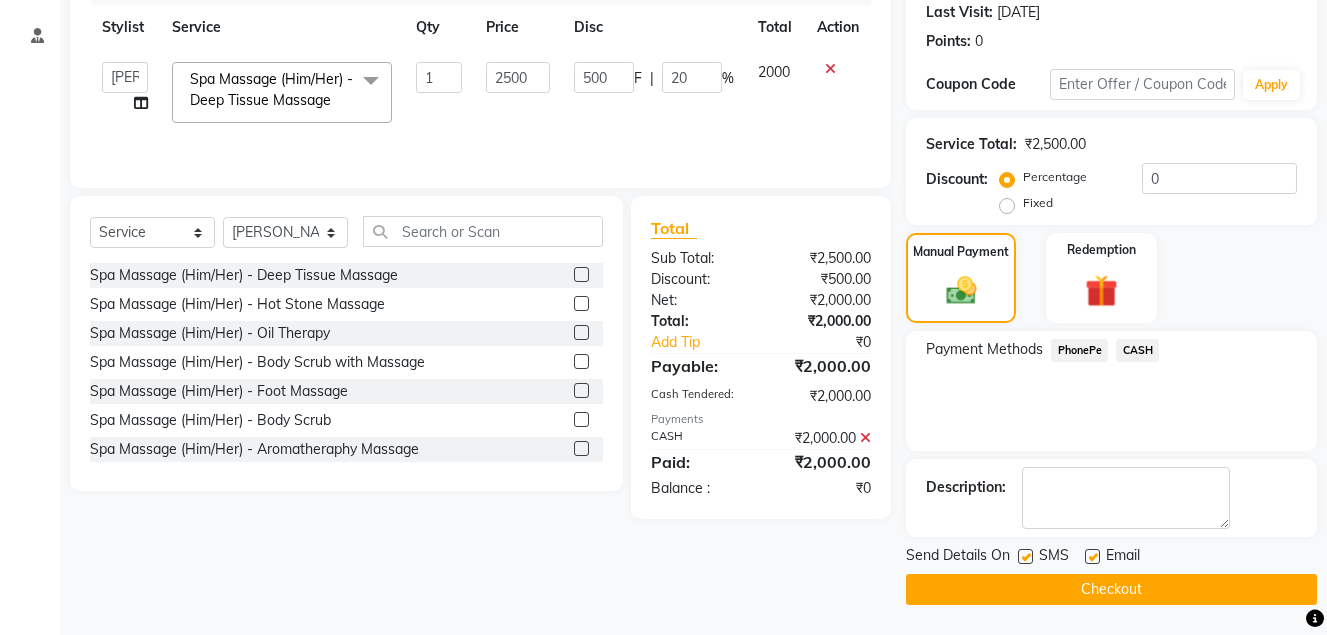 click on "Checkout" 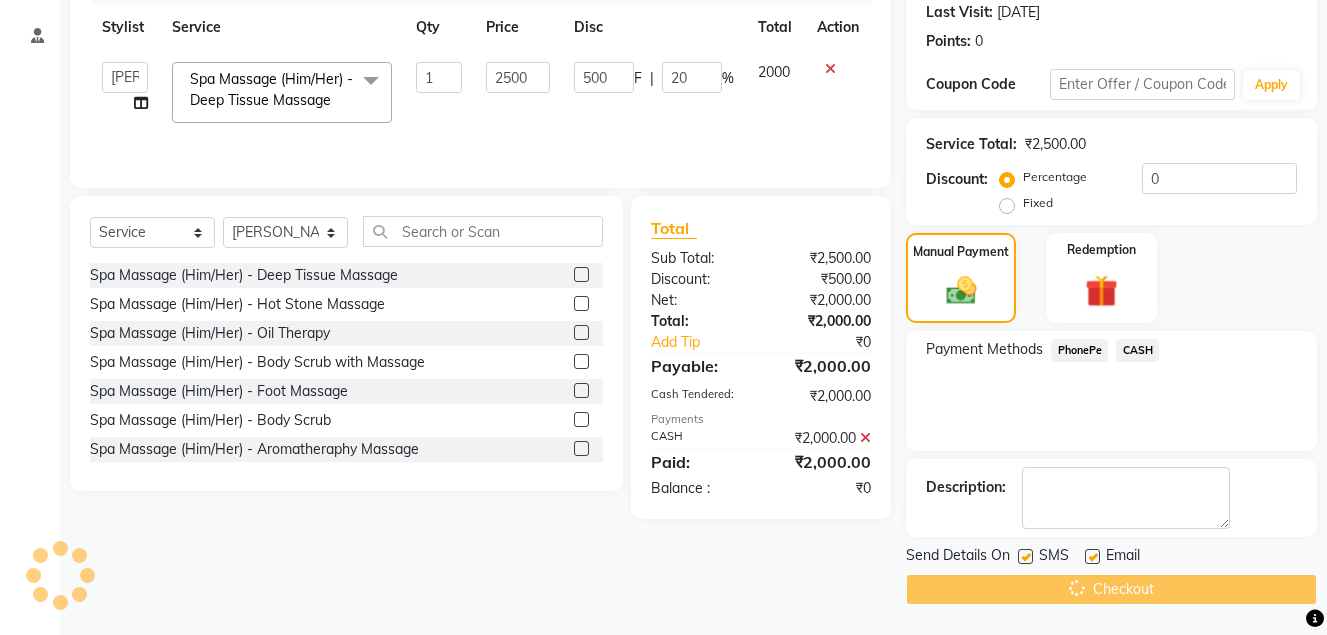 scroll, scrollTop: 0, scrollLeft: 0, axis: both 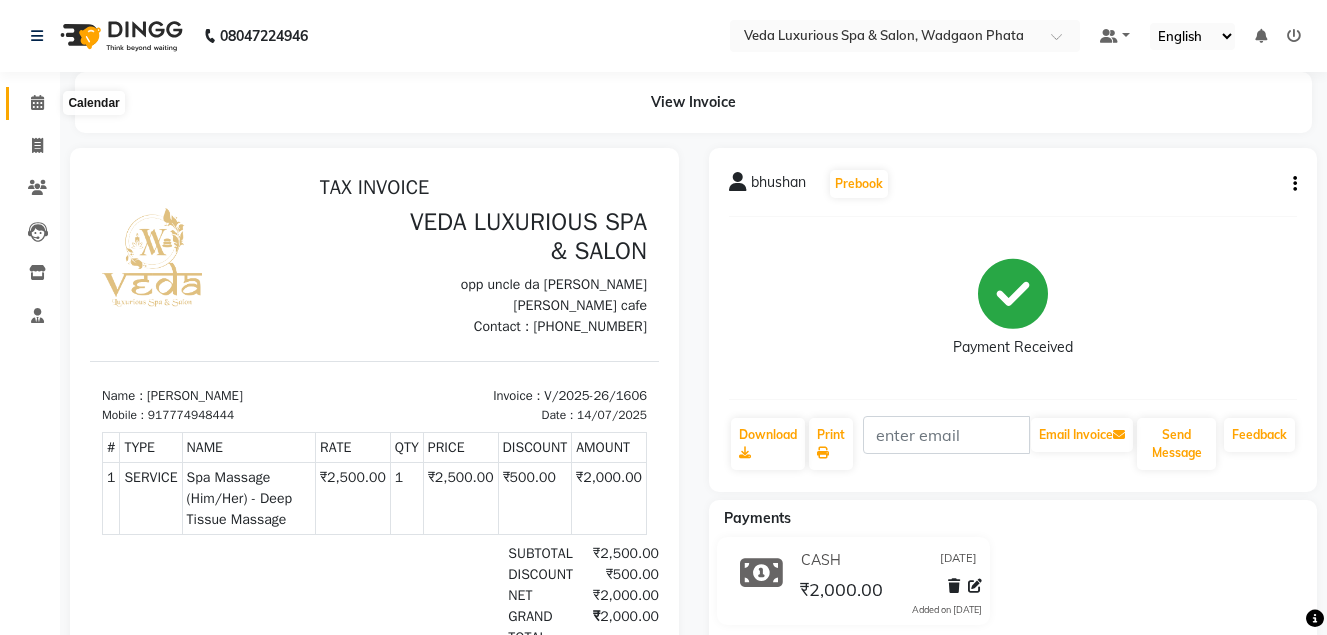 click 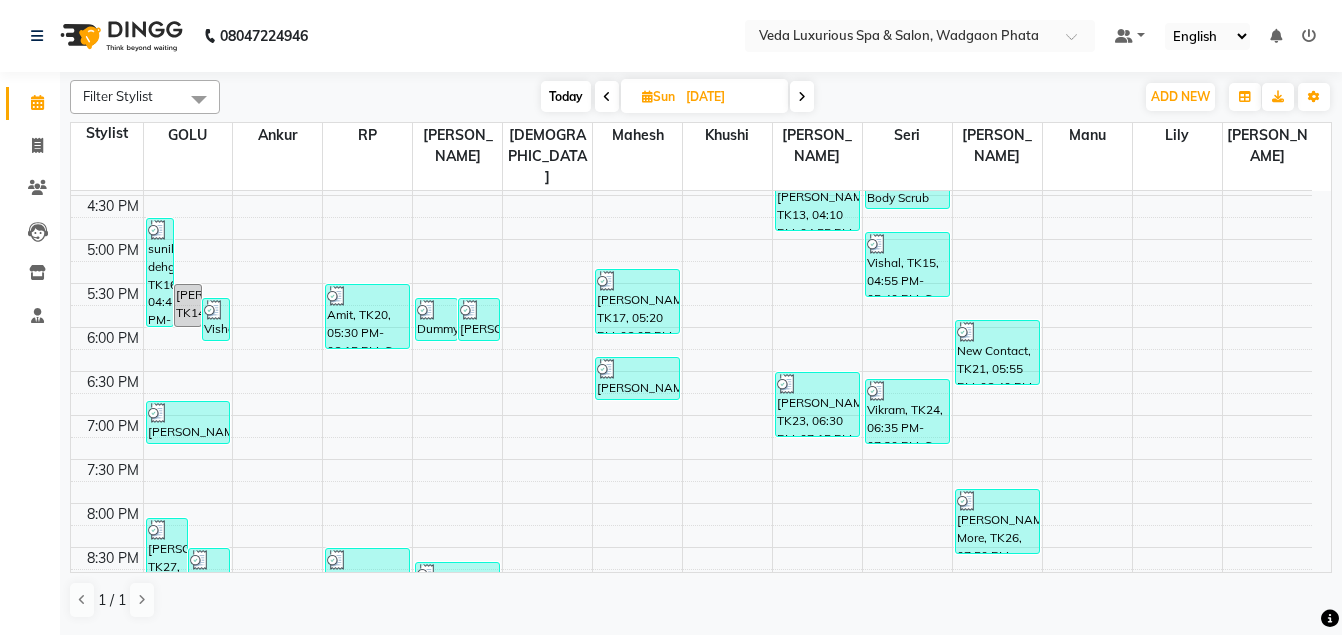 scroll, scrollTop: 608, scrollLeft: 0, axis: vertical 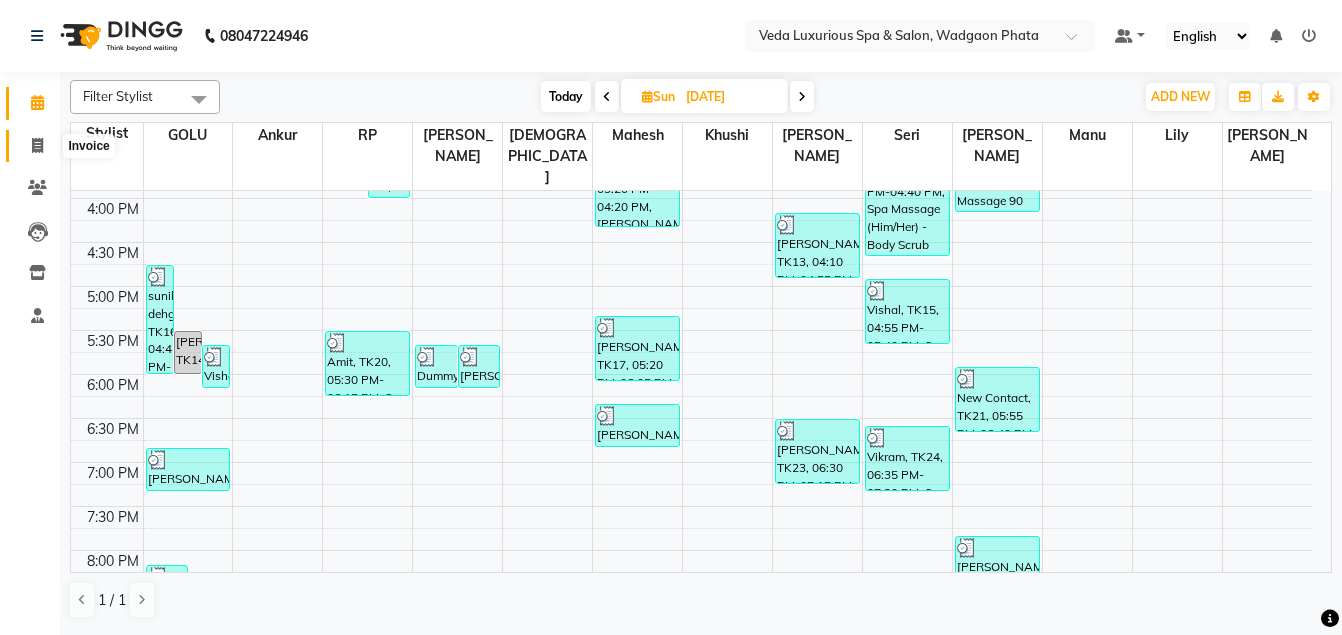 click 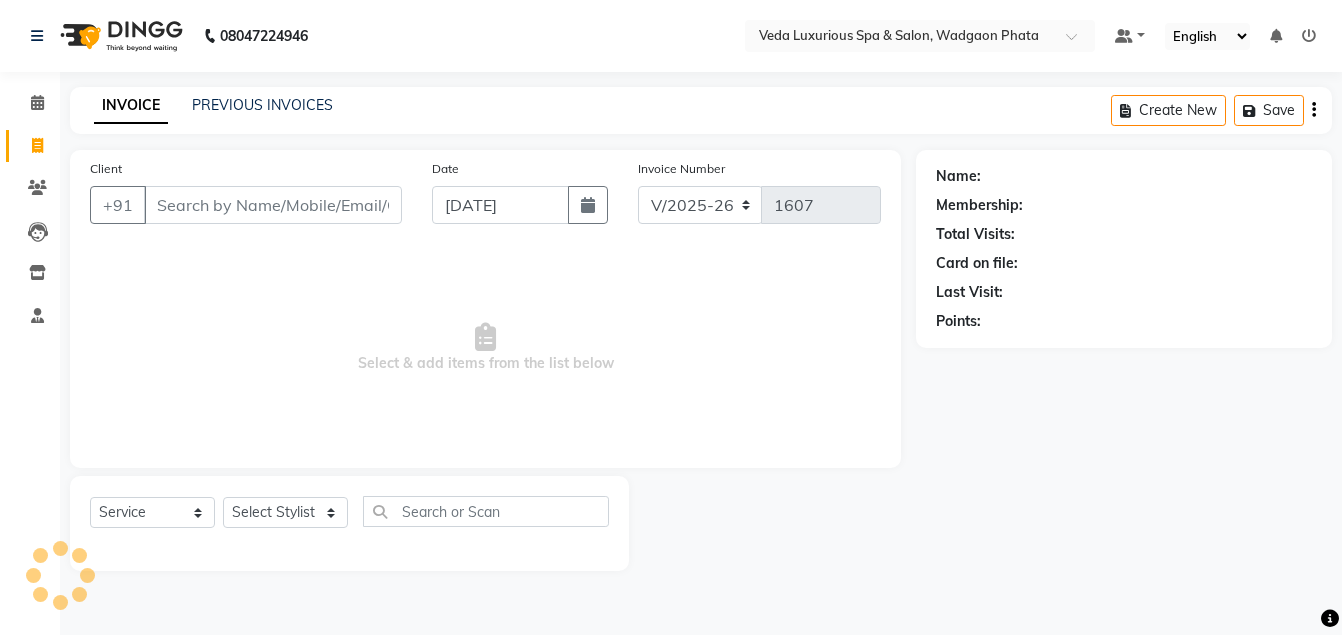 click on "Client" at bounding box center (273, 205) 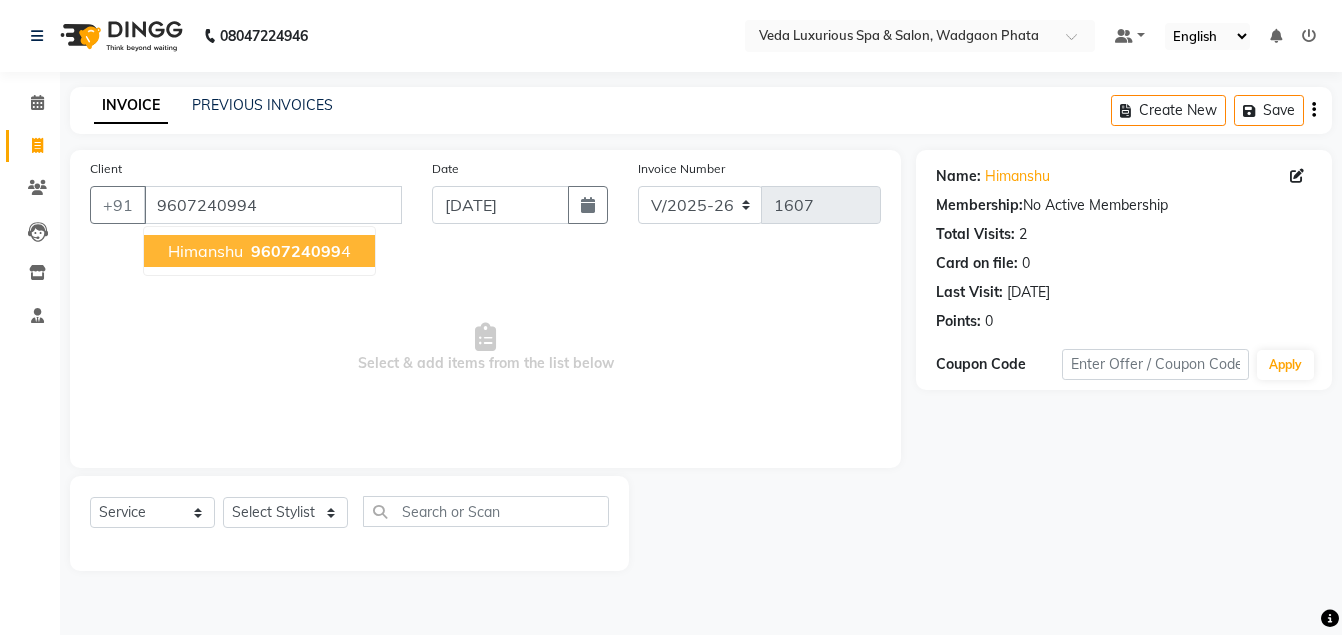 click on "960724099" at bounding box center [296, 251] 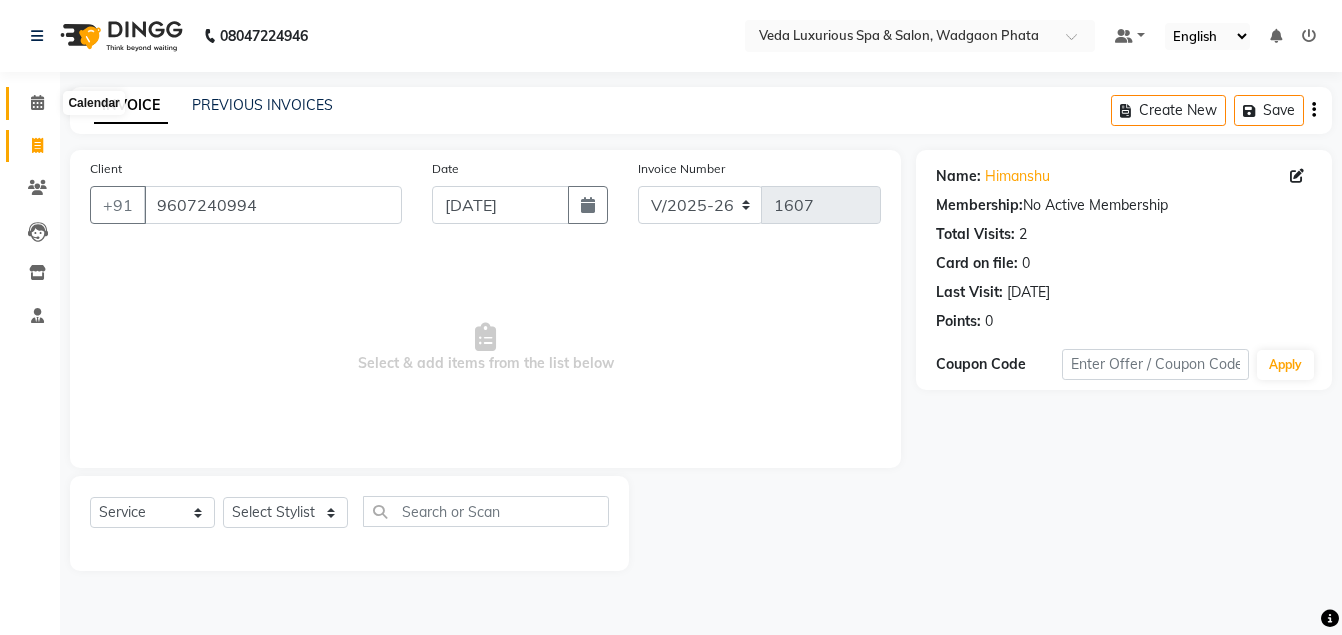 click 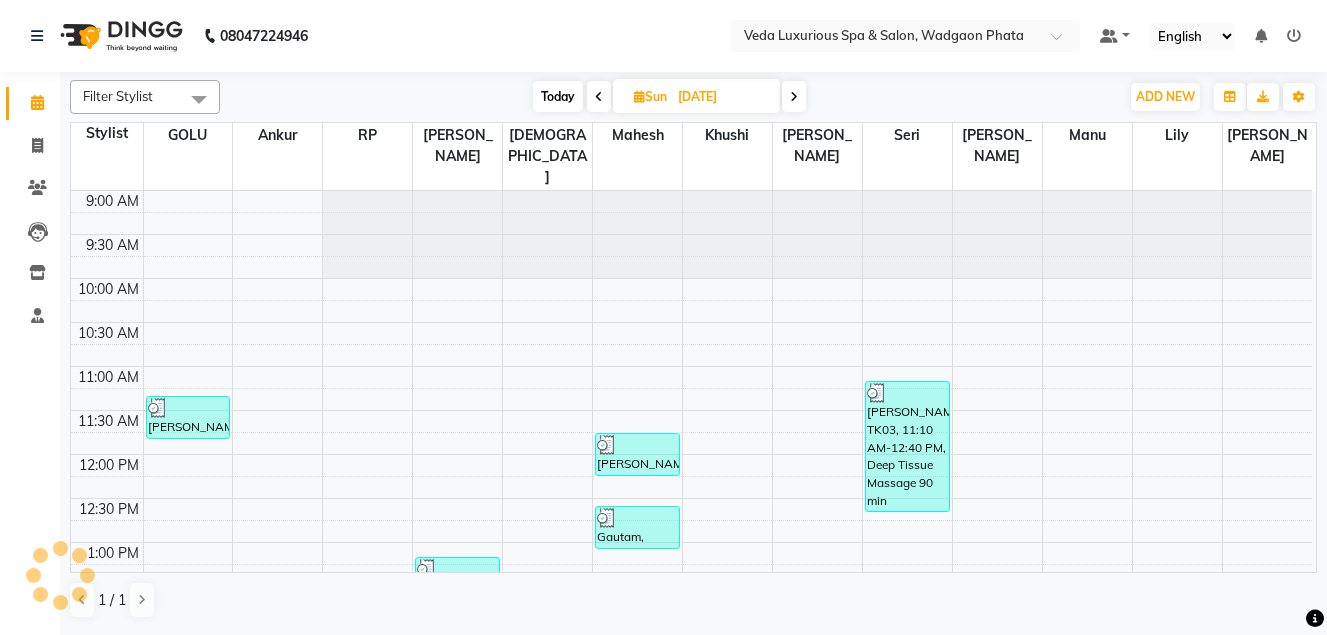 scroll, scrollTop: 0, scrollLeft: 0, axis: both 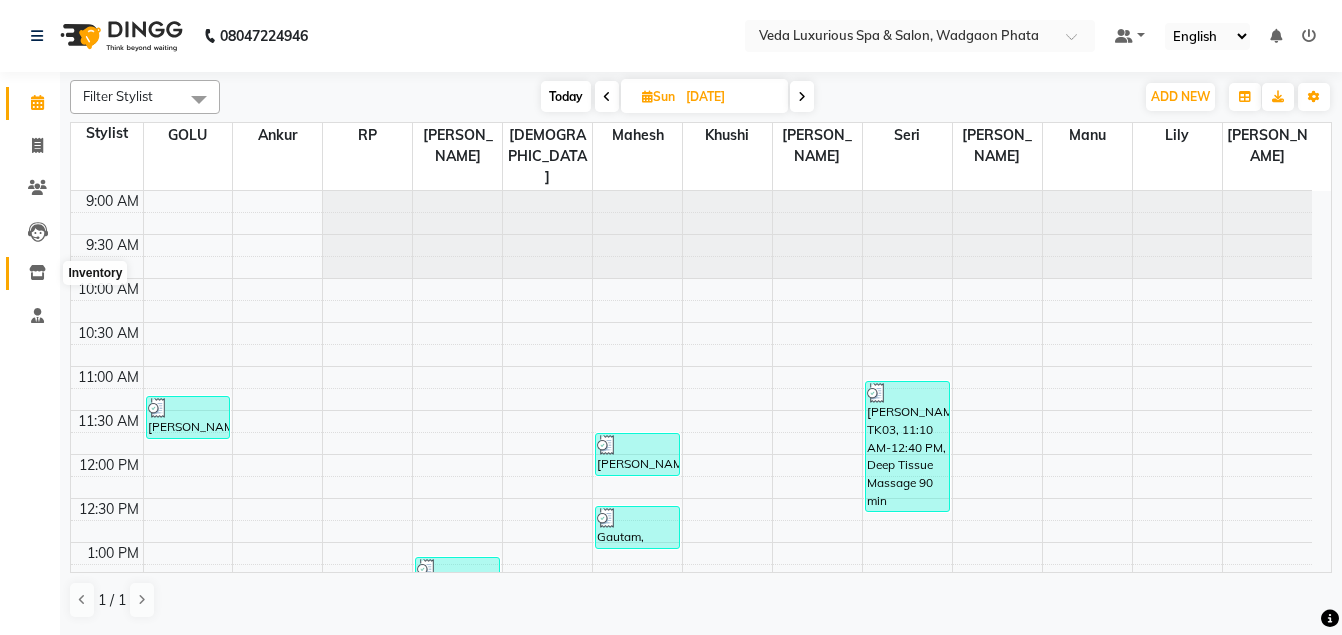 click 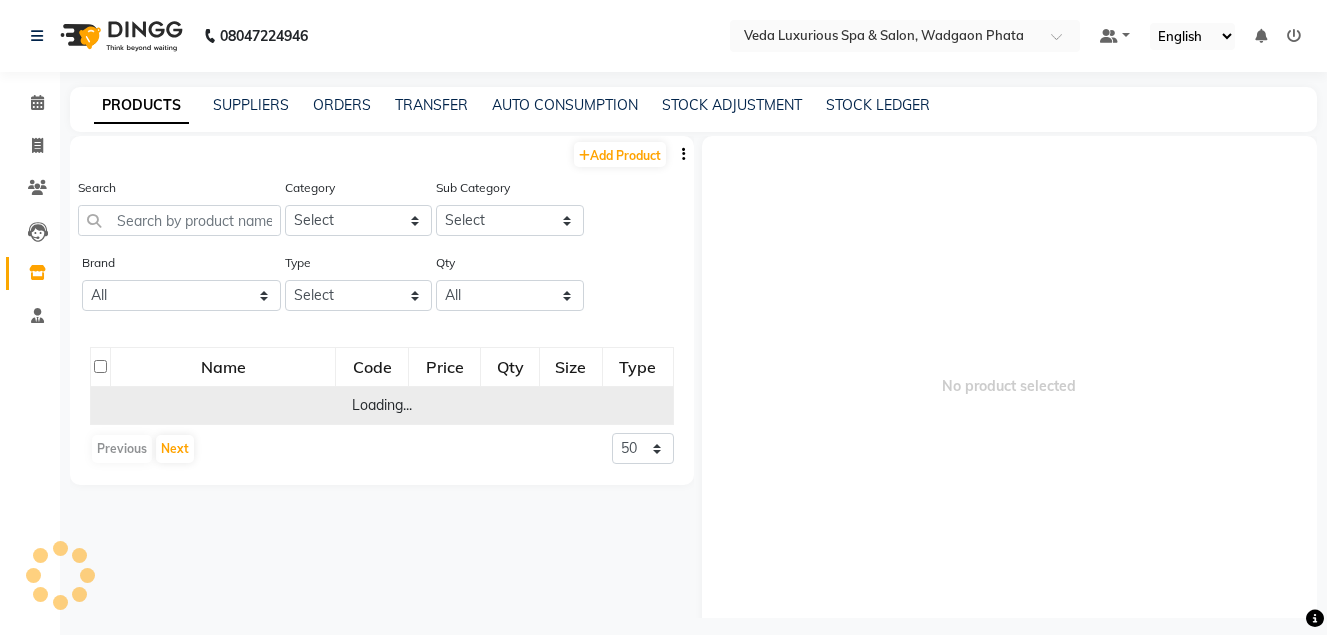 scroll, scrollTop: 13, scrollLeft: 0, axis: vertical 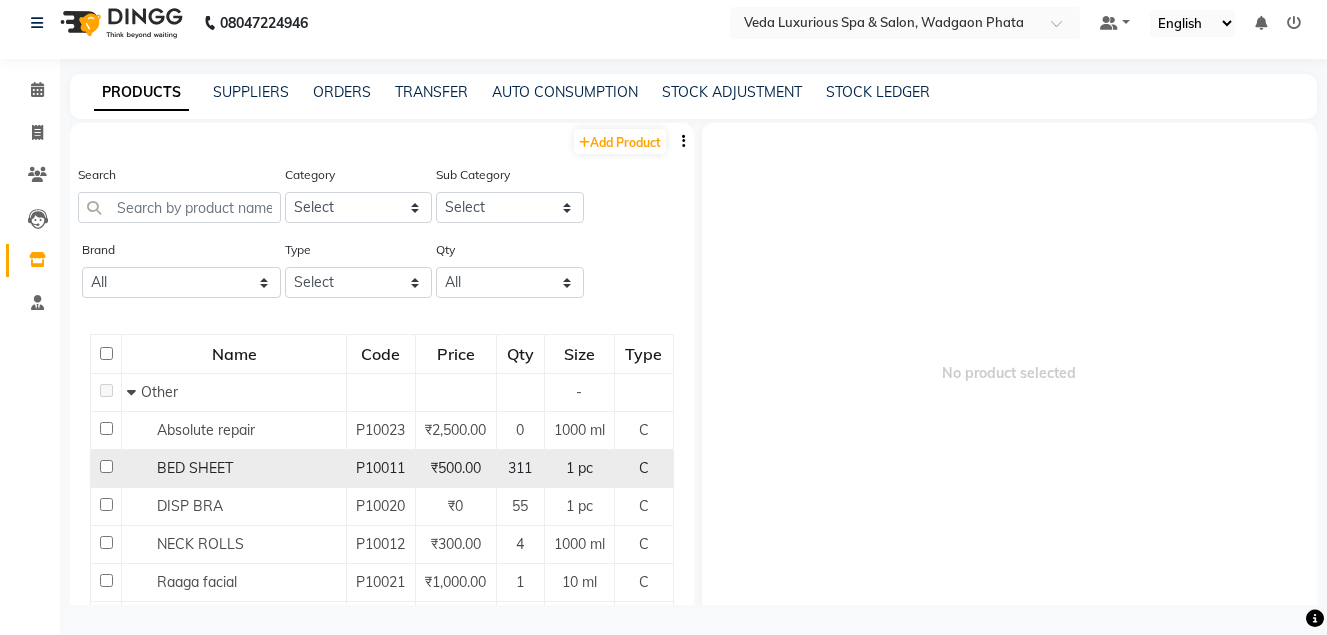 click 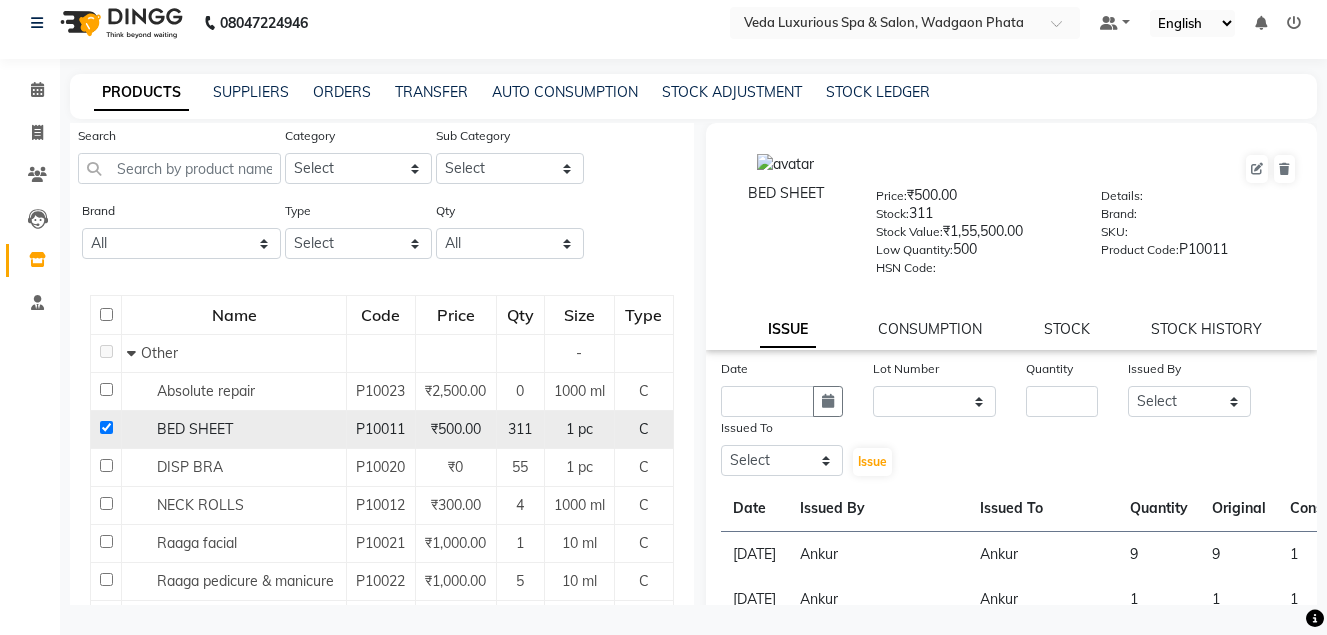 scroll, scrollTop: 100, scrollLeft: 0, axis: vertical 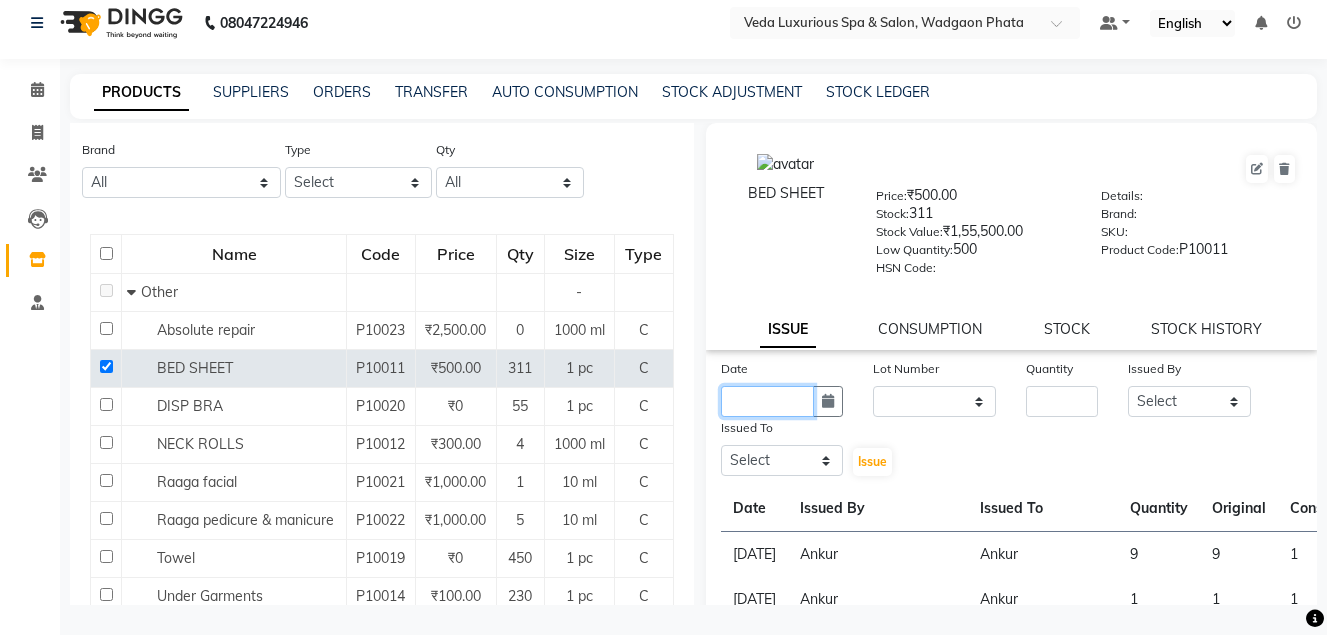 click 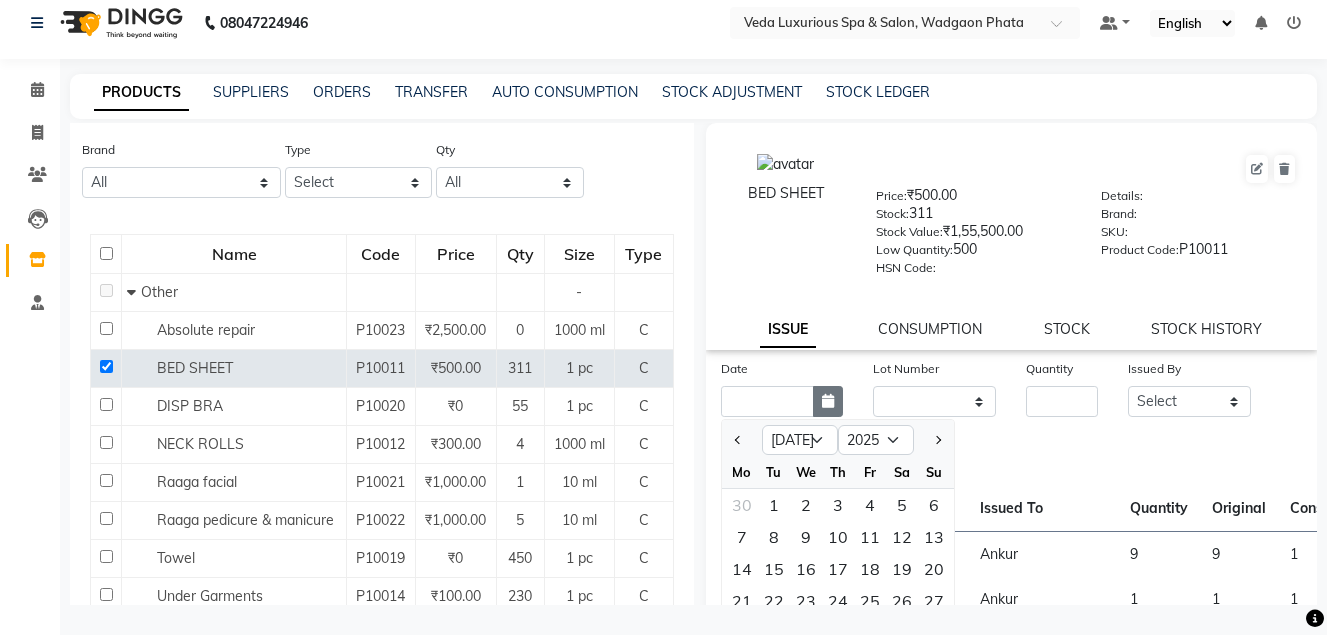 click 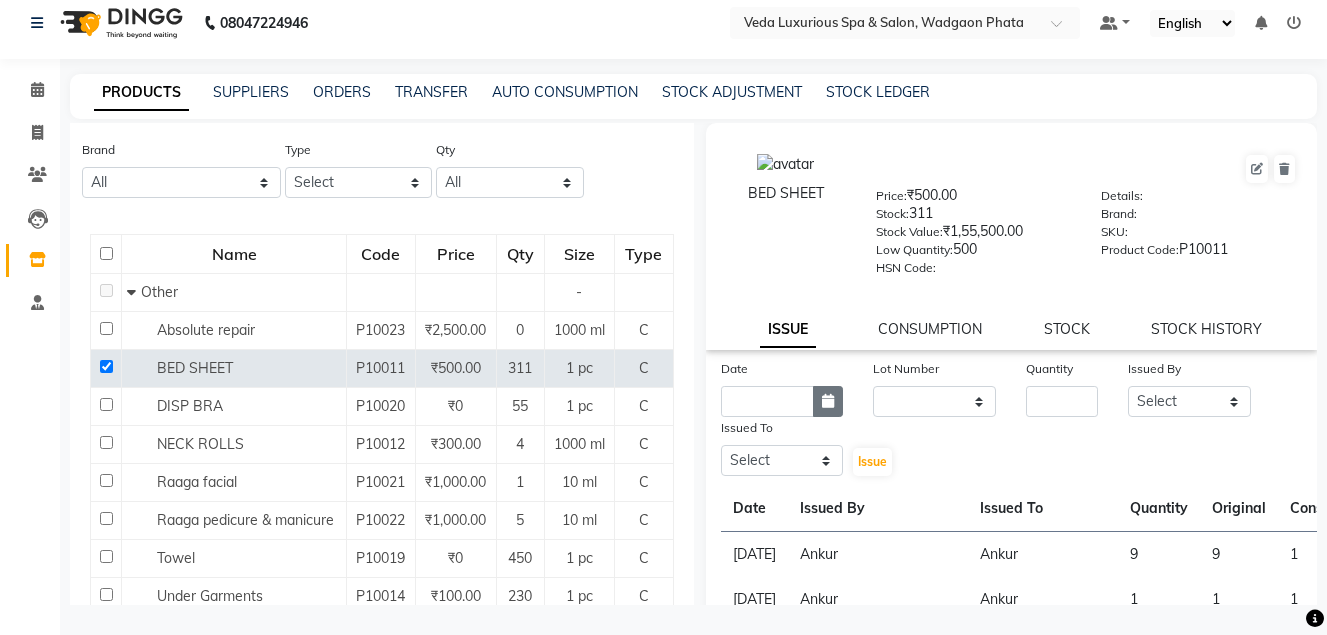 click 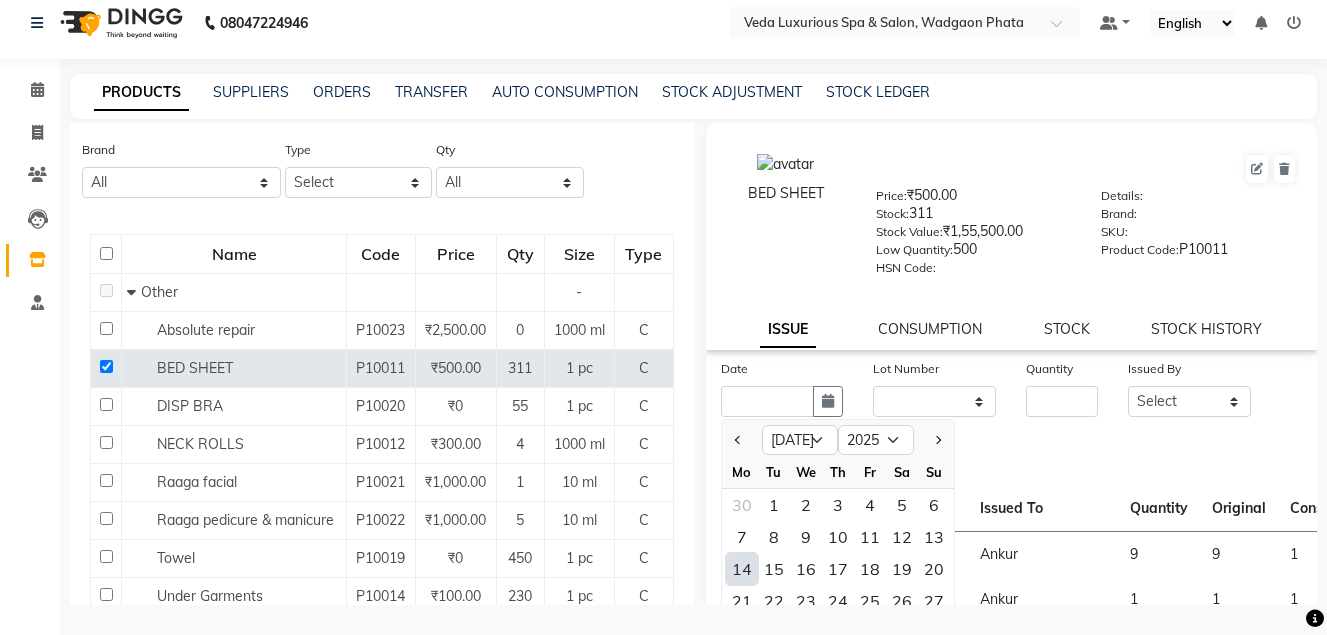 click on "14" 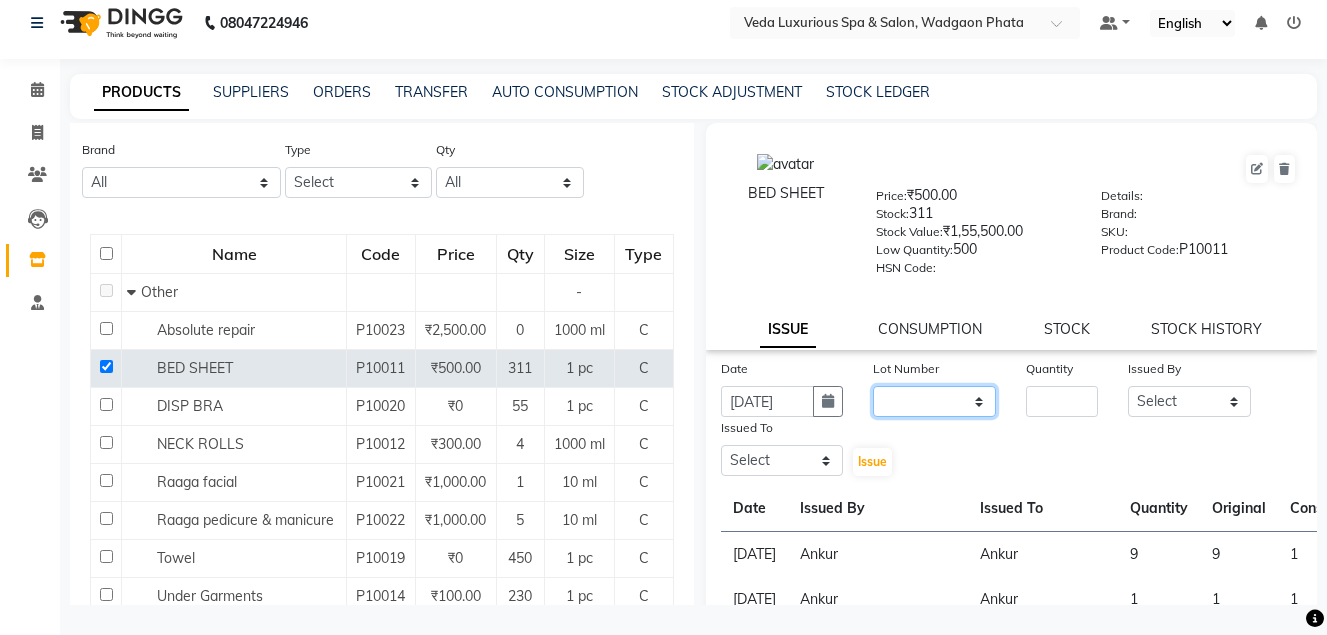 drag, startPoint x: 976, startPoint y: 398, endPoint x: 949, endPoint y: 403, distance: 27.45906 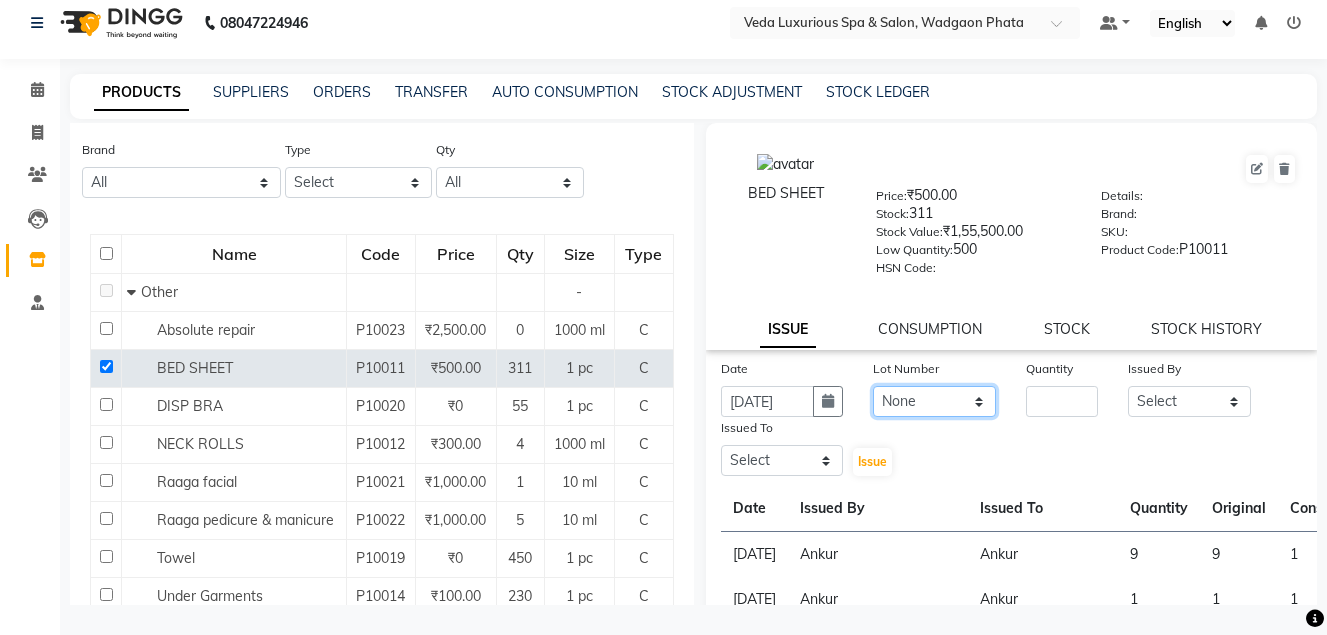 click on "None" 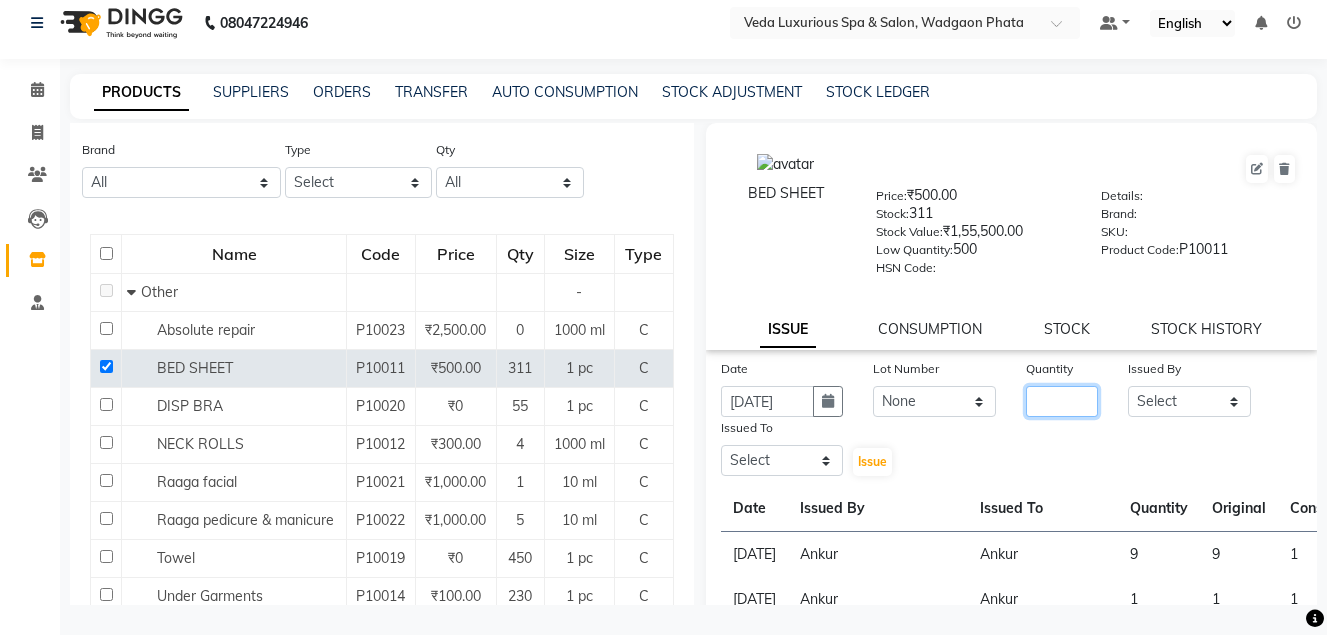 click 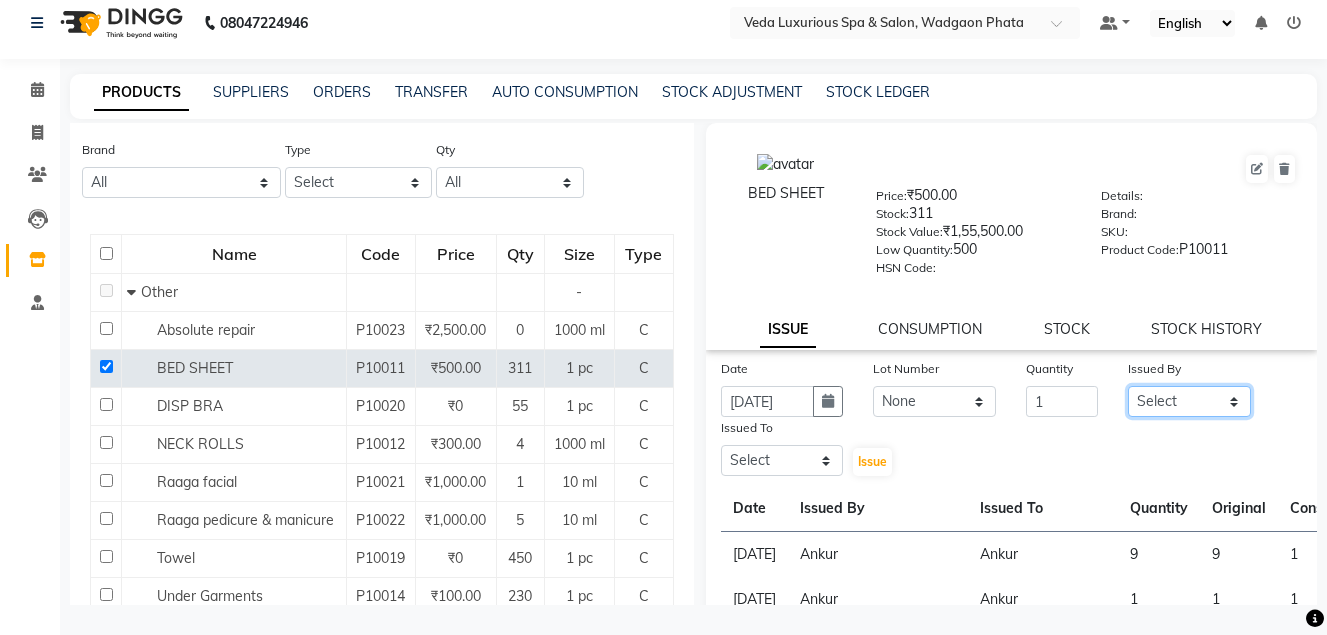 drag, startPoint x: 1197, startPoint y: 393, endPoint x: 1203, endPoint y: 382, distance: 12.529964 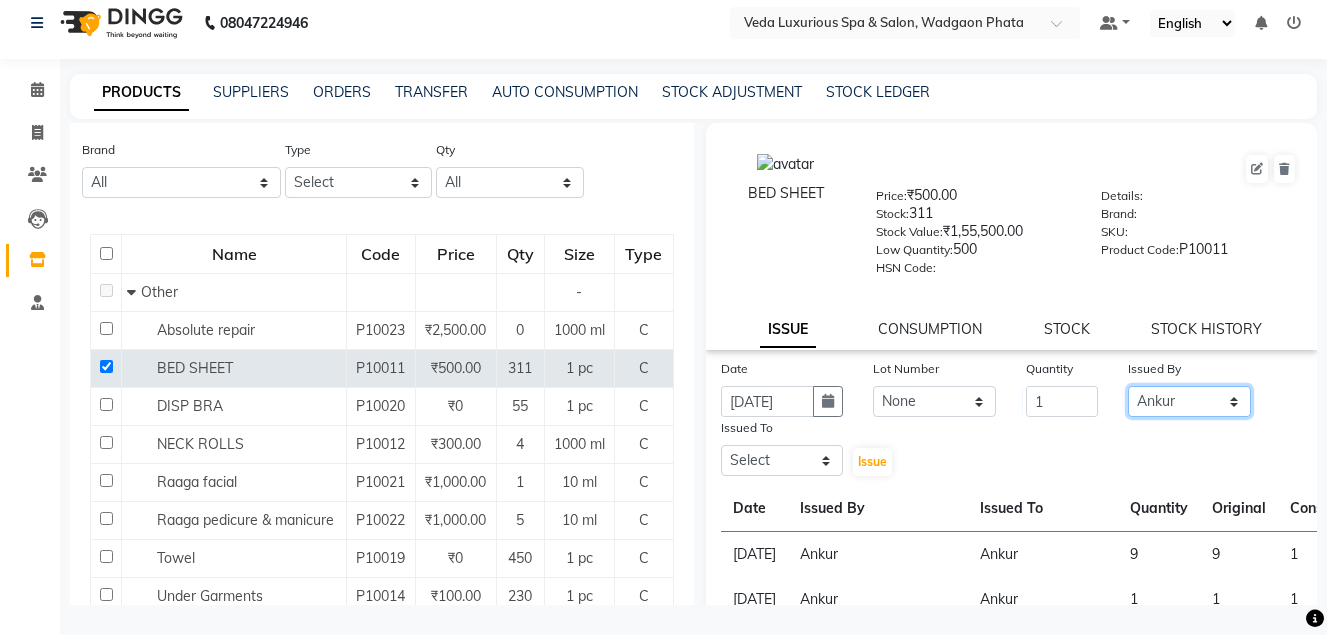 click on "Select Ankur GOLU [PERSON_NAME] lily Mahesh manu [PERSON_NAME] [PERSON_NAME] RP seri VEDA" 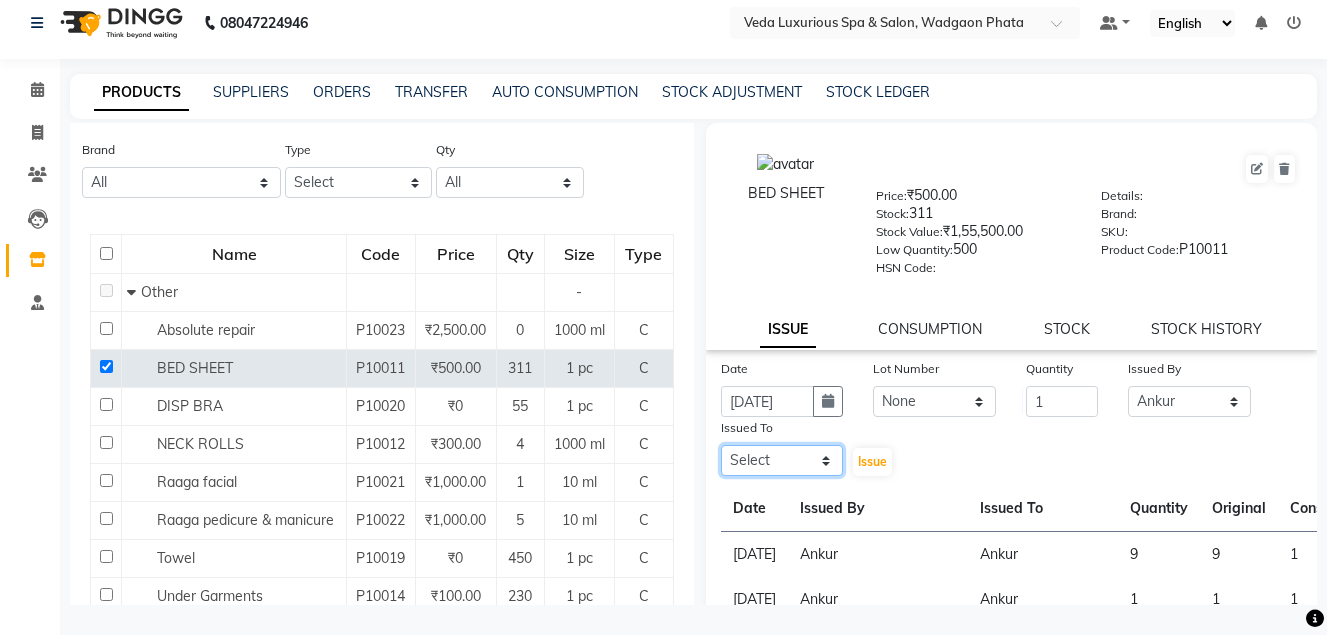 click on "Select Ankur GOLU [PERSON_NAME] lily Mahesh manu [PERSON_NAME] [PERSON_NAME] RP seri VEDA" 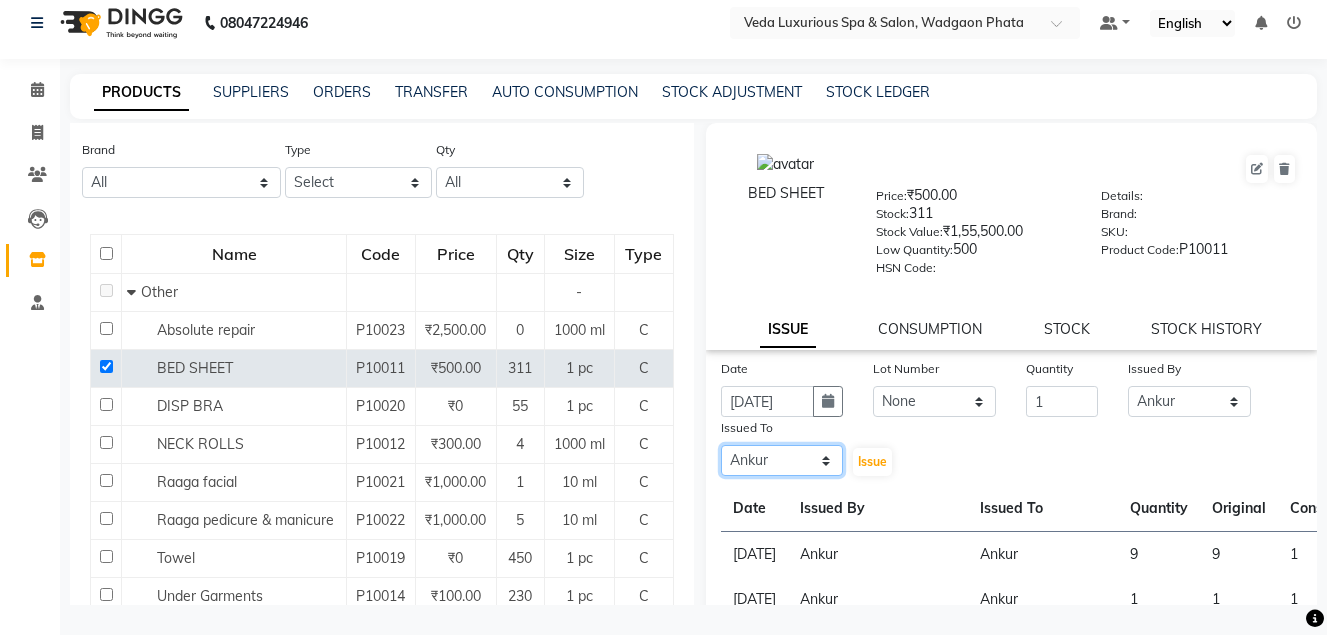 click on "Select Ankur GOLU [PERSON_NAME] lily Mahesh manu [PERSON_NAME] [PERSON_NAME] RP seri VEDA" 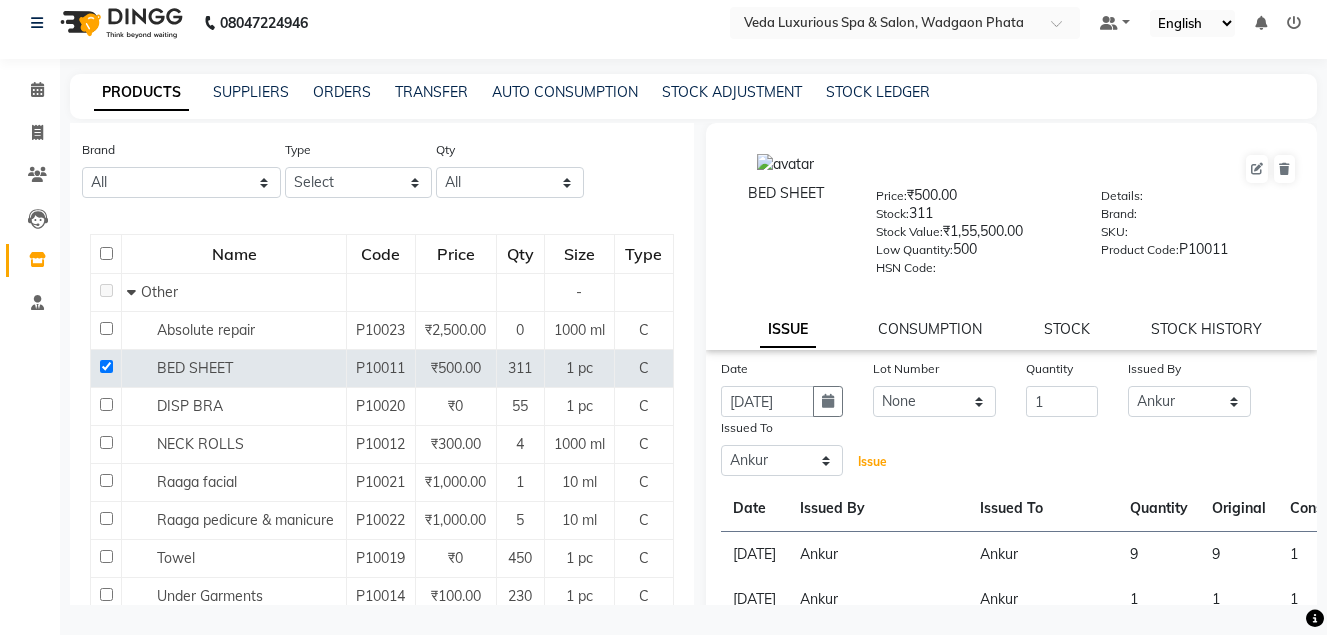 click on "Issue" 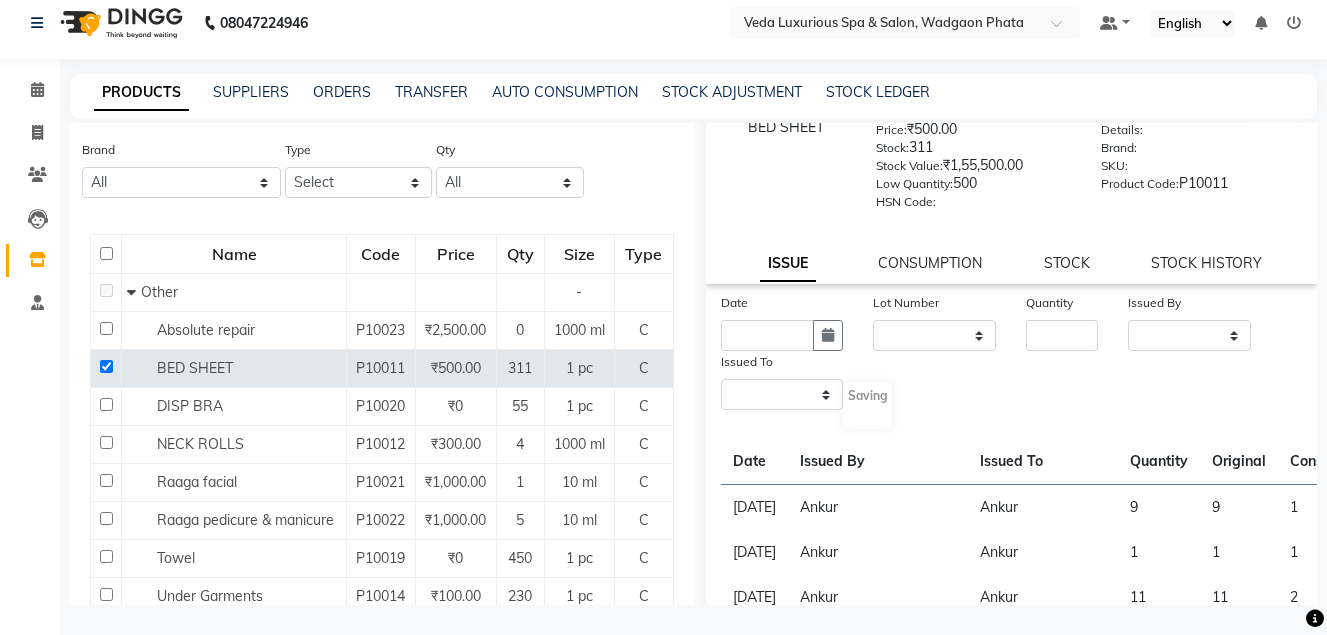scroll, scrollTop: 0, scrollLeft: 0, axis: both 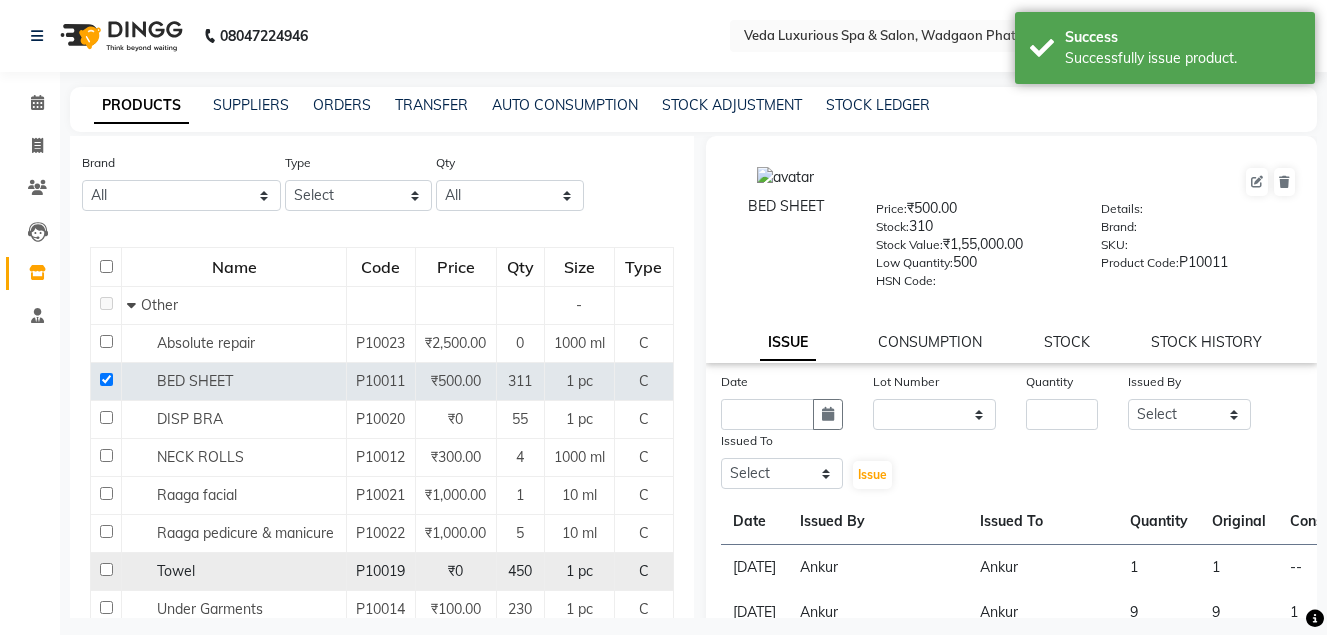 click 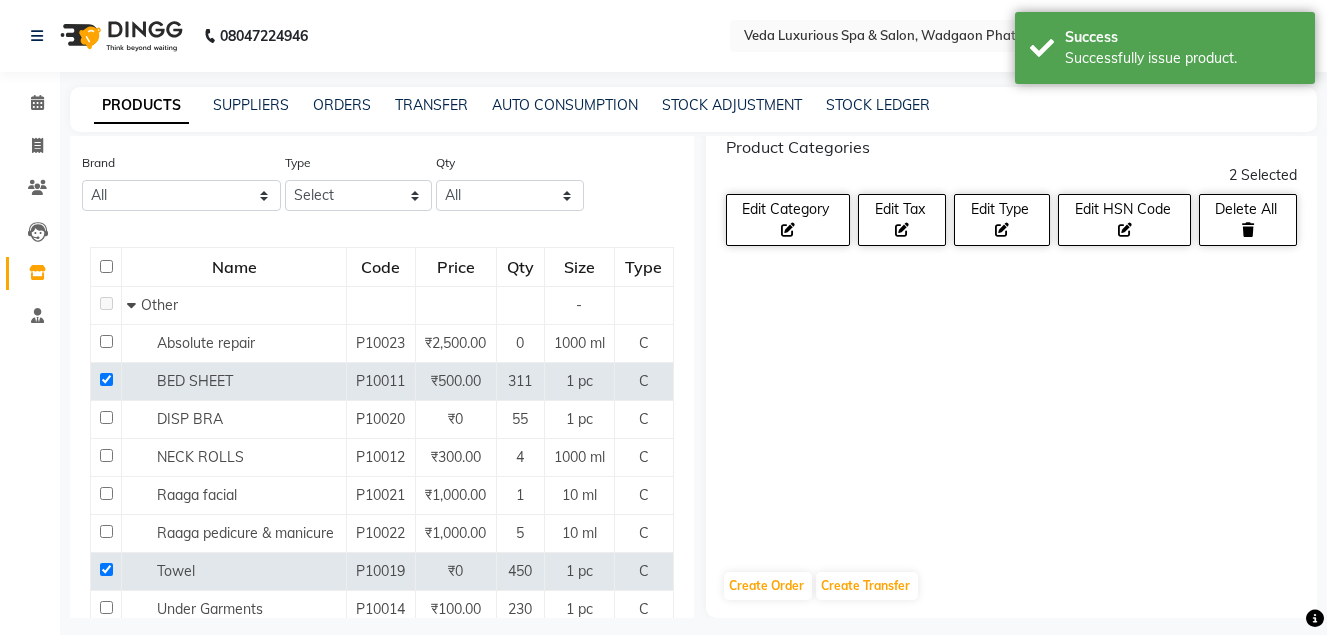scroll, scrollTop: 0, scrollLeft: 0, axis: both 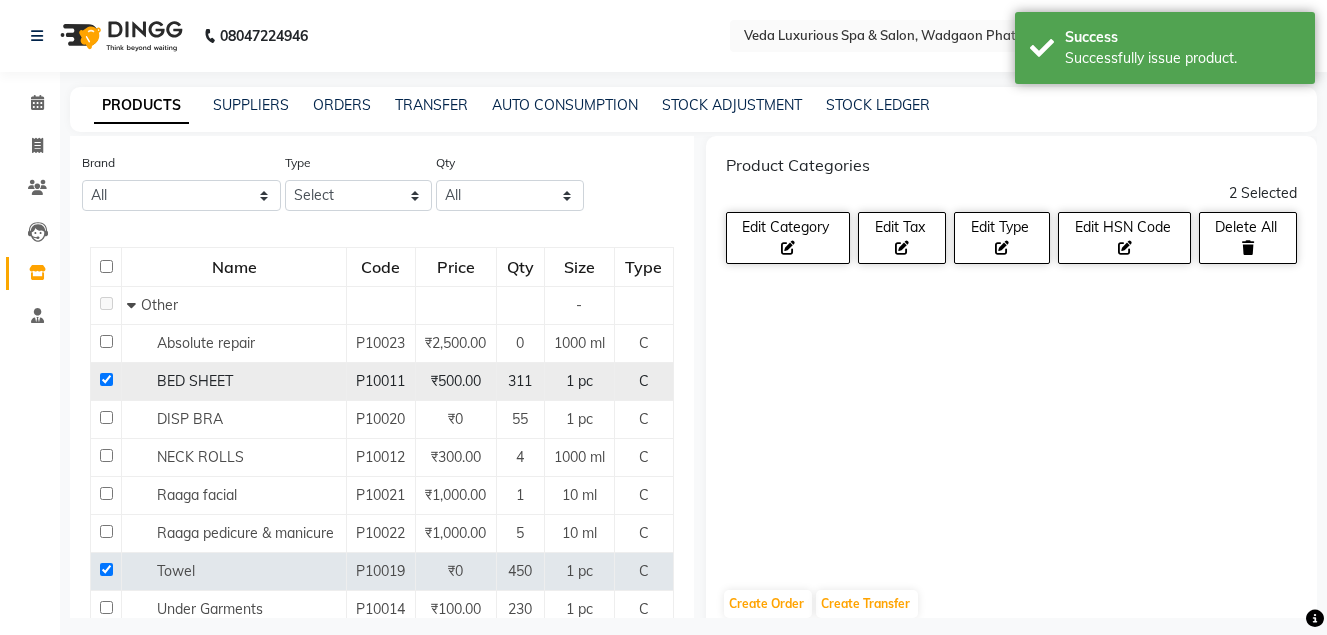 click 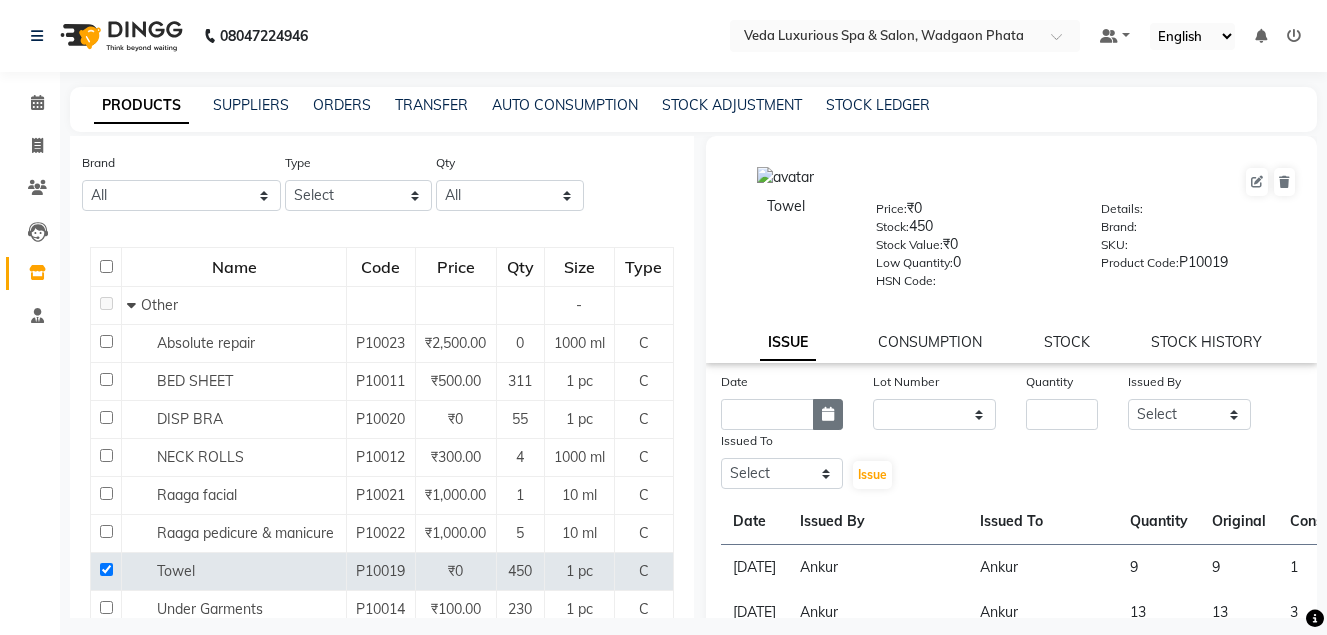 click 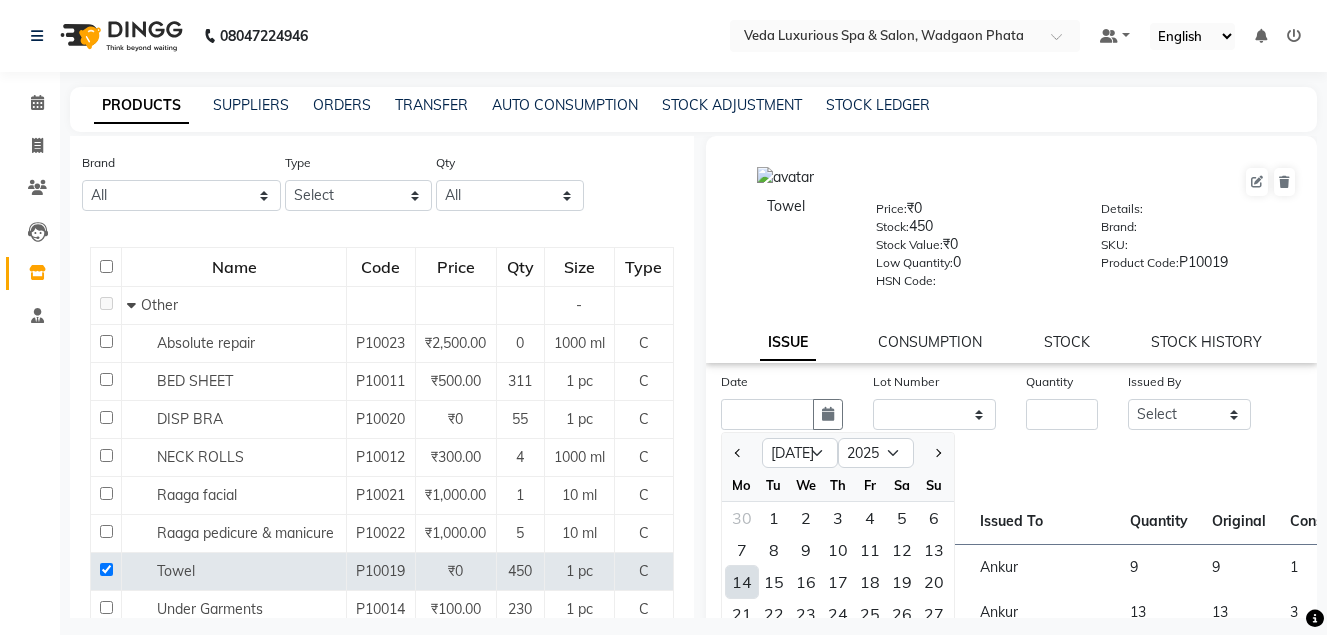 click on "14" 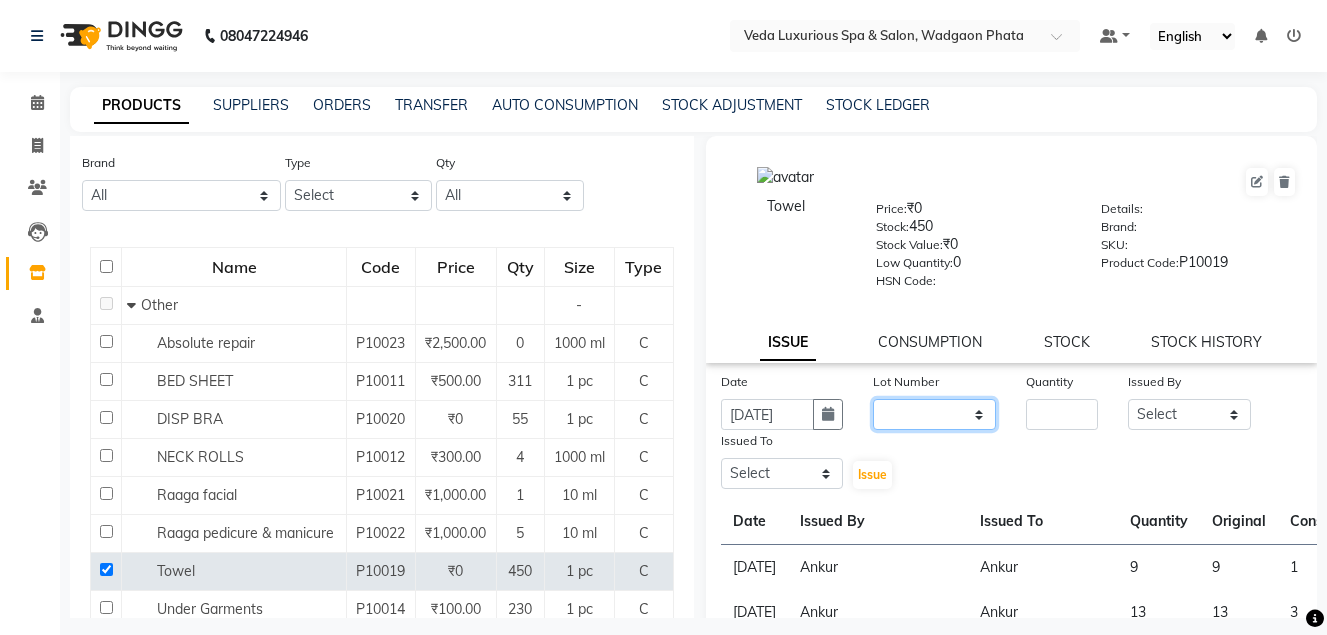 click on "None" 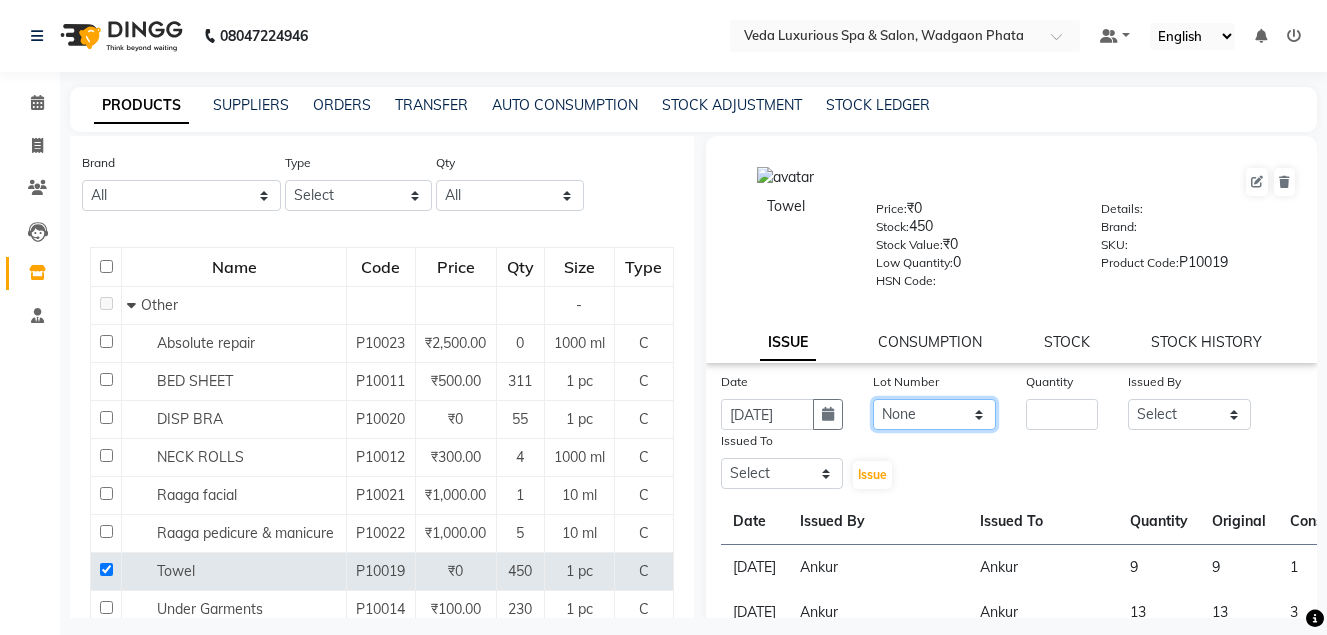 click on "None" 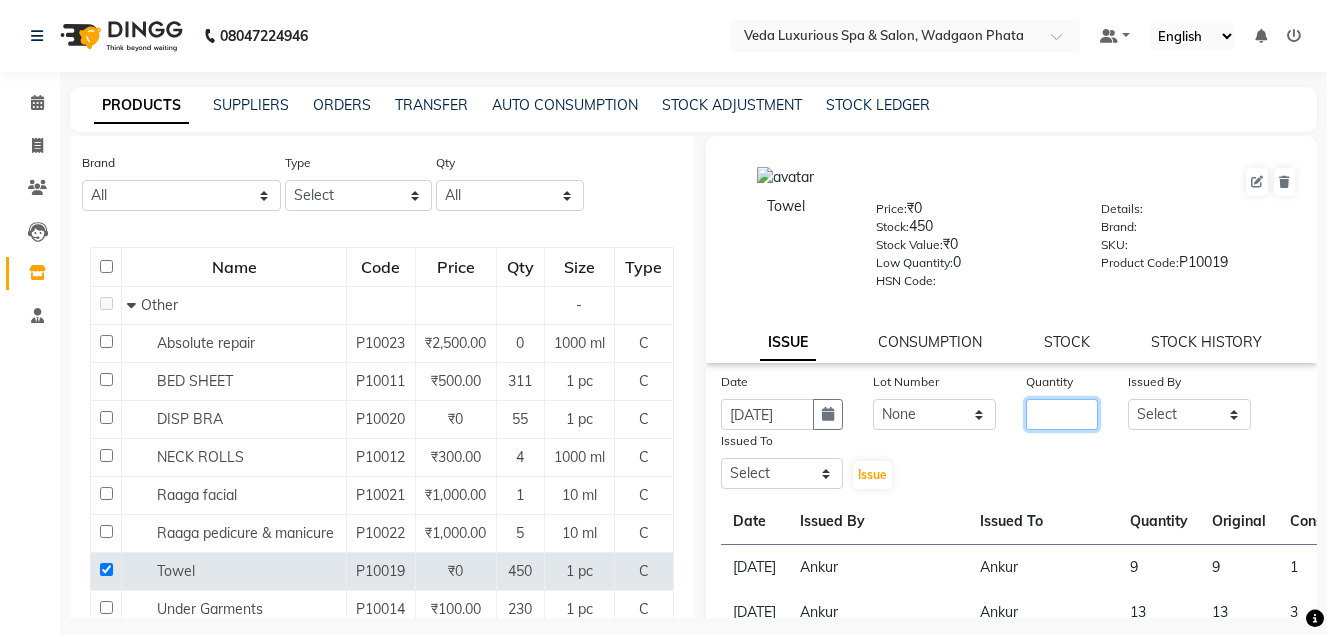 click 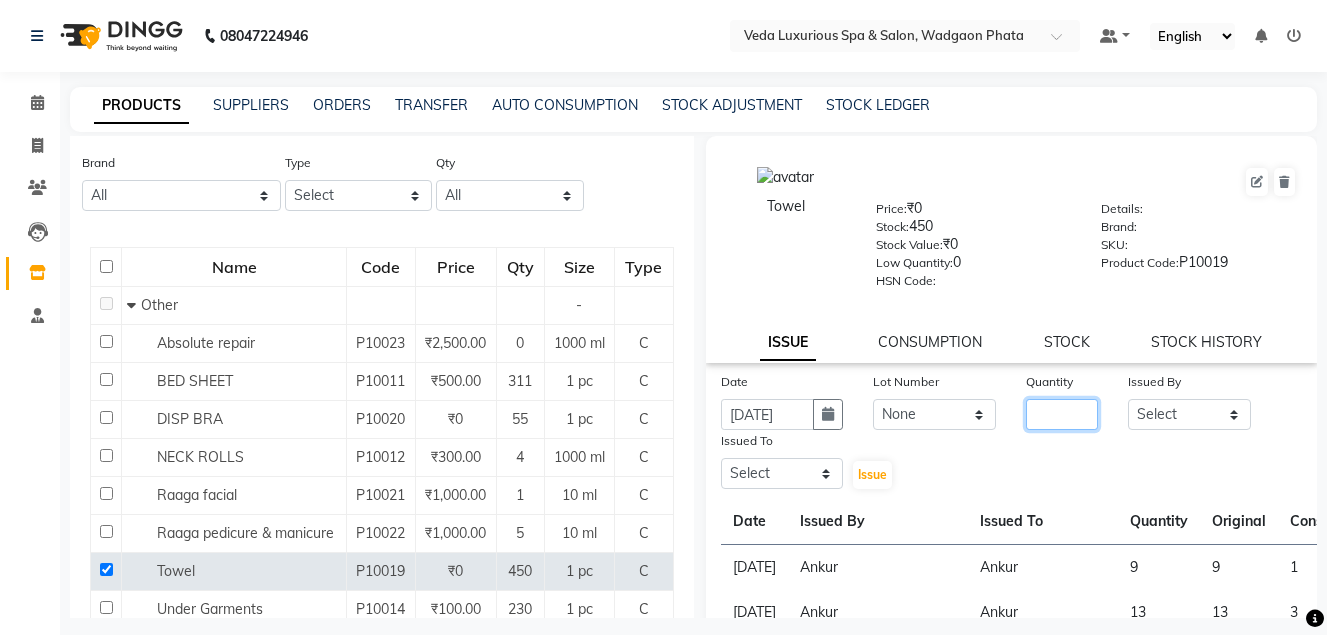 click 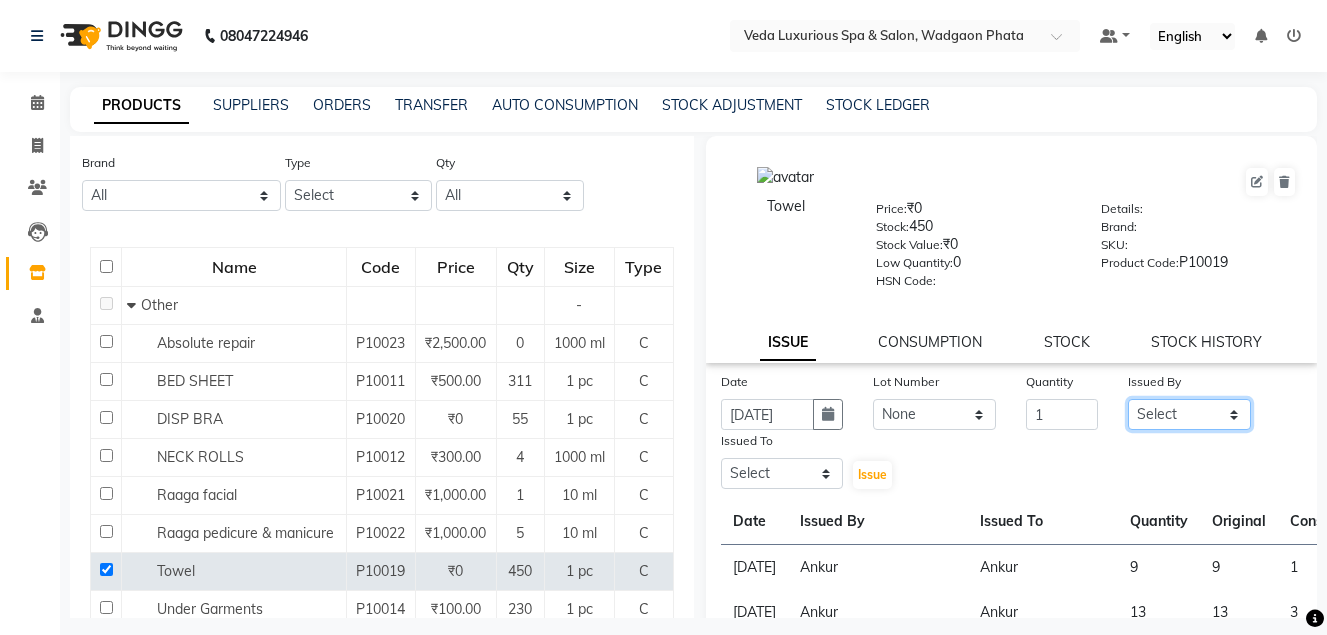 drag, startPoint x: 1157, startPoint y: 415, endPoint x: 1157, endPoint y: 395, distance: 20 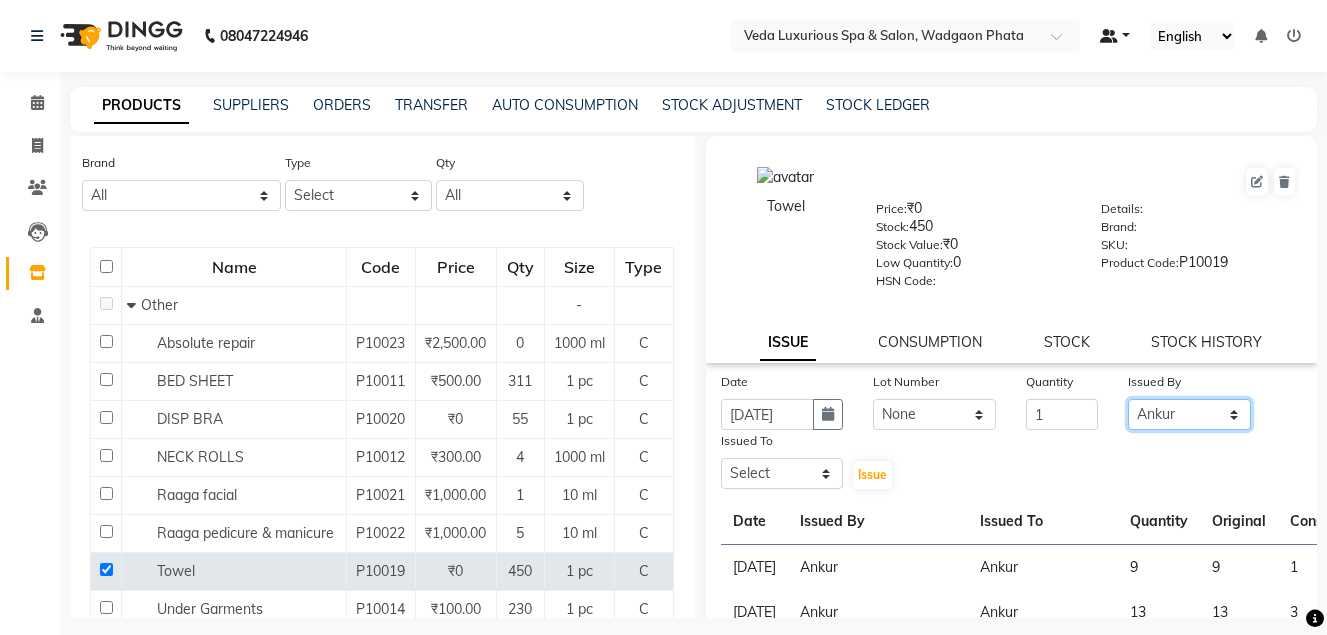 click on "Select Ankur GOLU [PERSON_NAME] lily Mahesh manu [PERSON_NAME] [PERSON_NAME] RP seri VEDA" 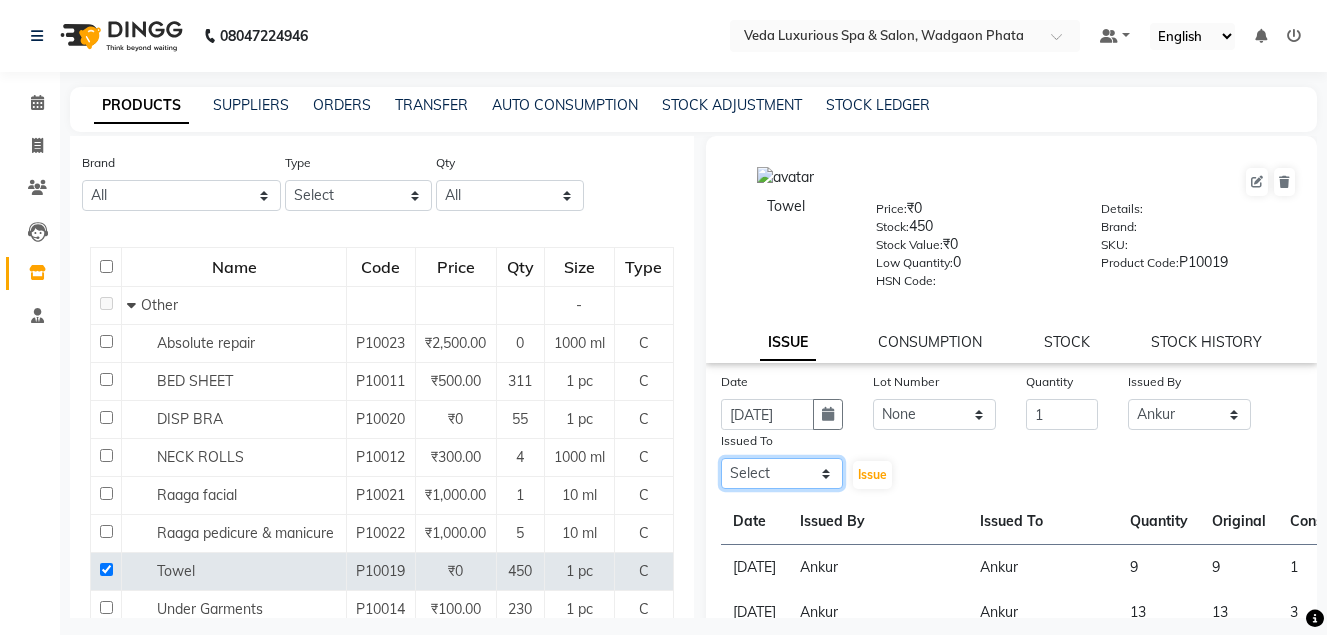 drag, startPoint x: 777, startPoint y: 467, endPoint x: 794, endPoint y: 465, distance: 17.117243 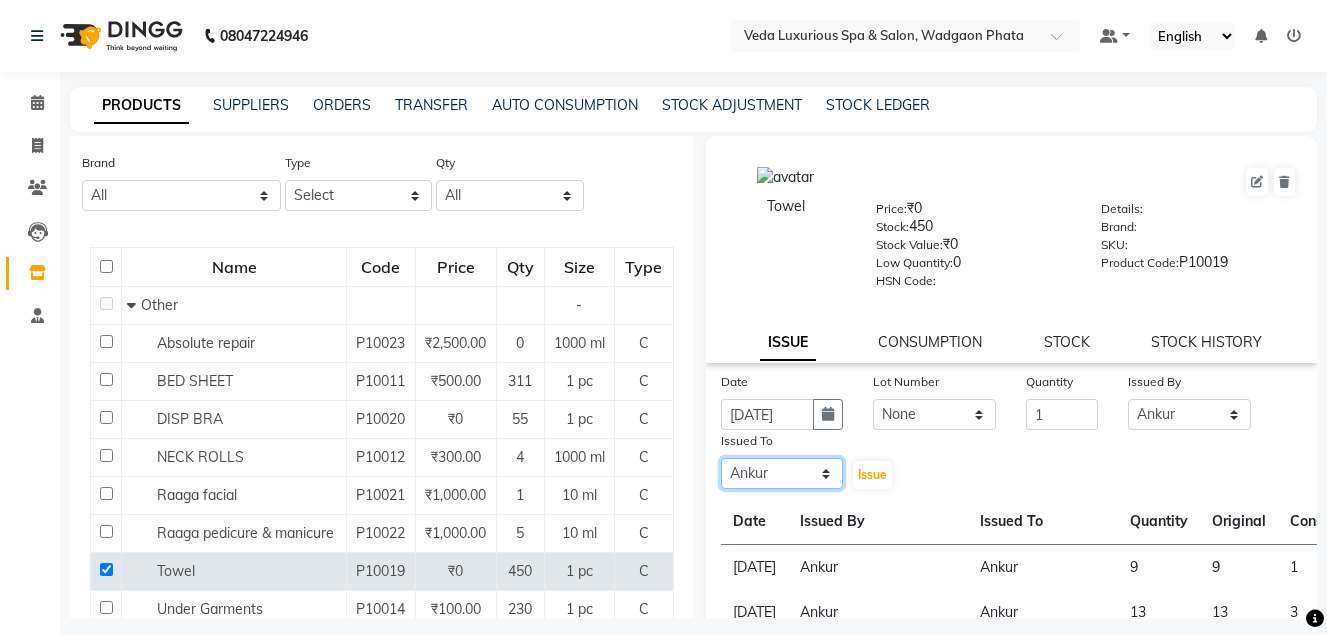 click on "Select Ankur GOLU [PERSON_NAME] lily Mahesh manu [PERSON_NAME] [PERSON_NAME] RP seri VEDA" 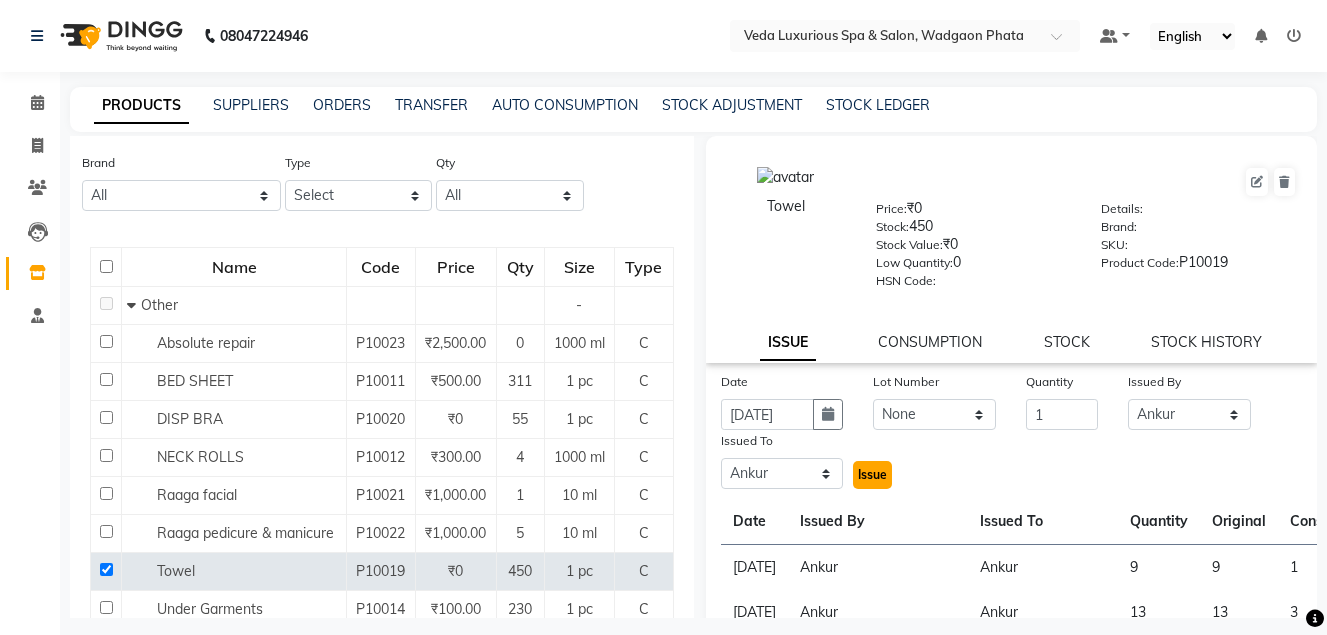 click on "Issue" 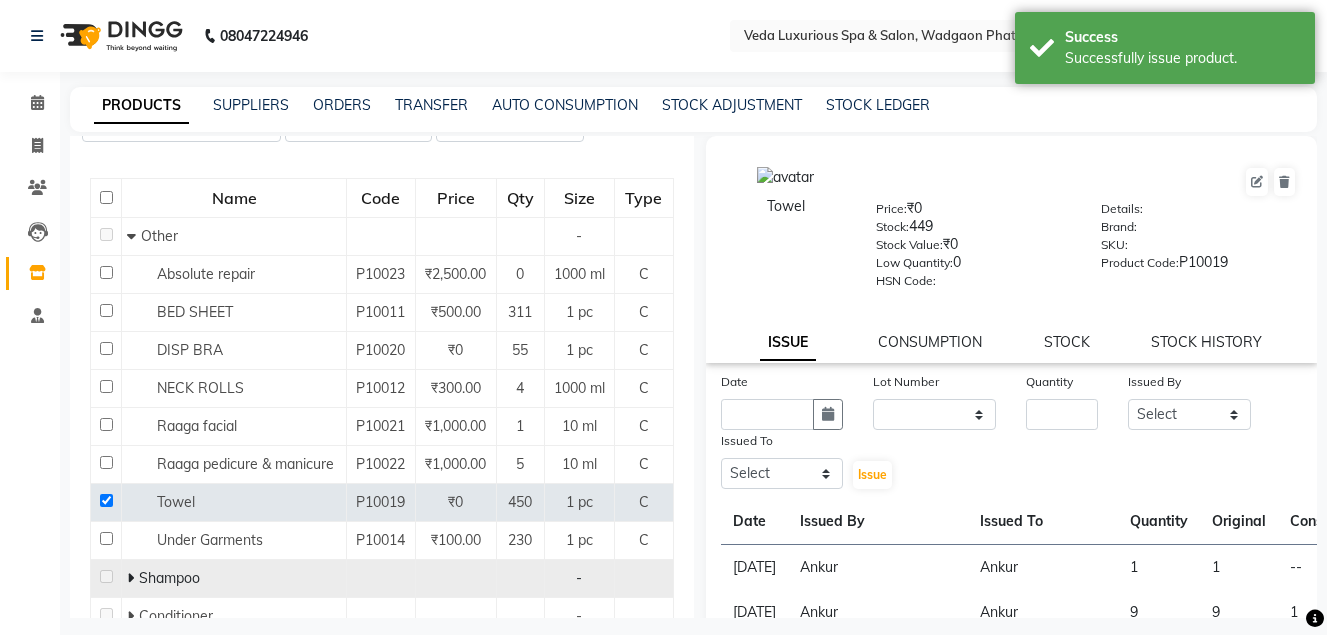 scroll, scrollTop: 200, scrollLeft: 0, axis: vertical 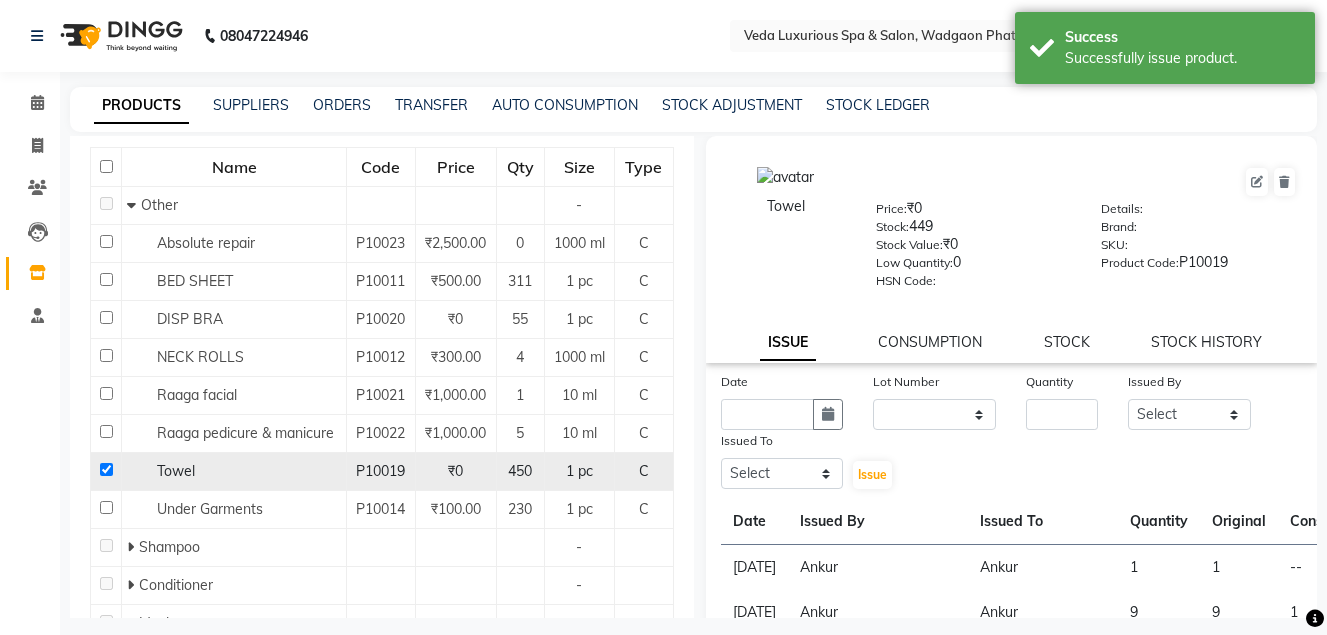 click 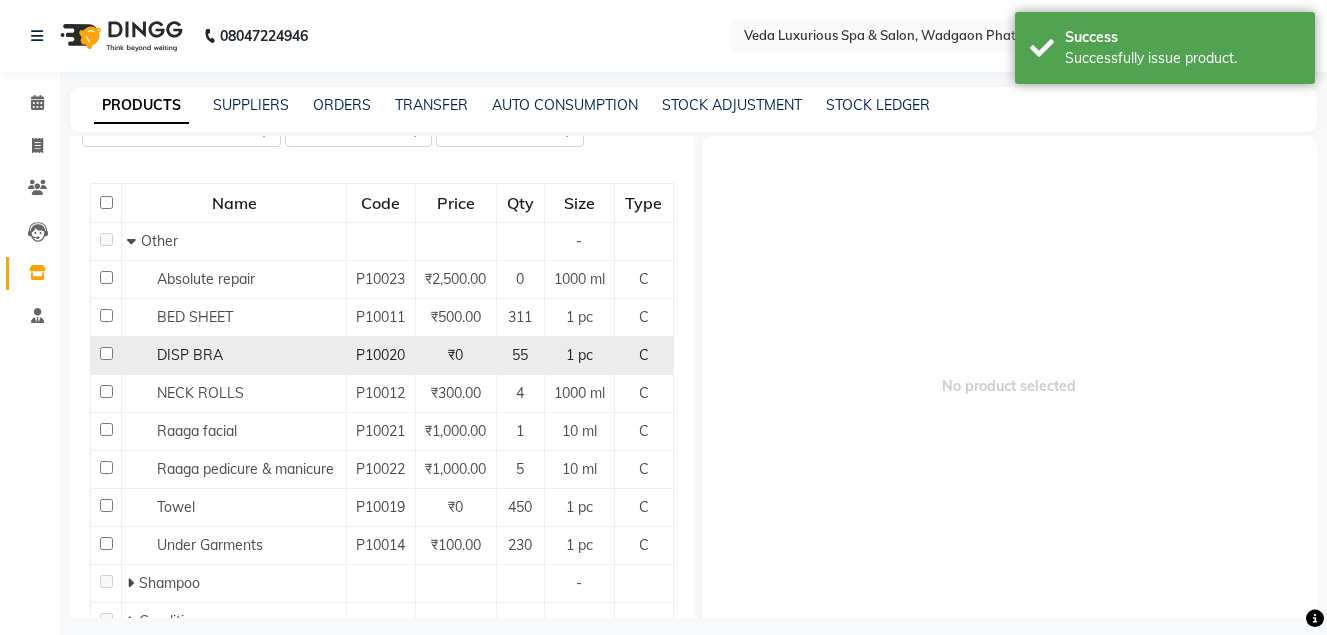 scroll, scrollTop: 200, scrollLeft: 0, axis: vertical 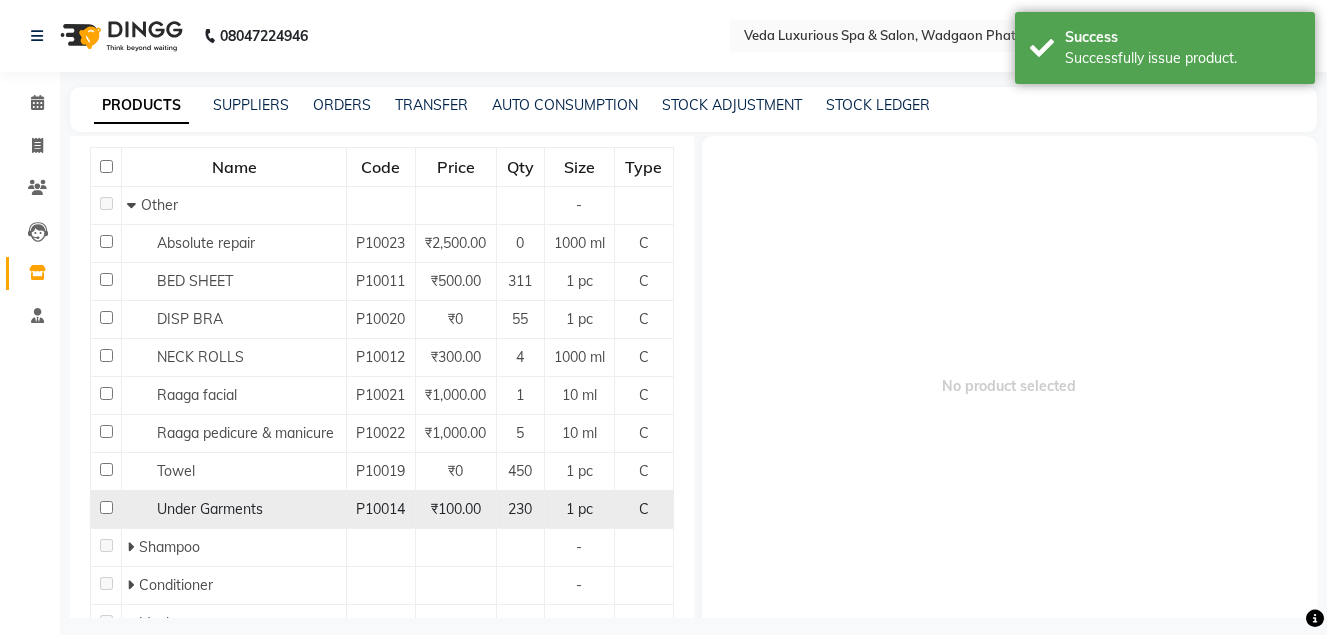 click 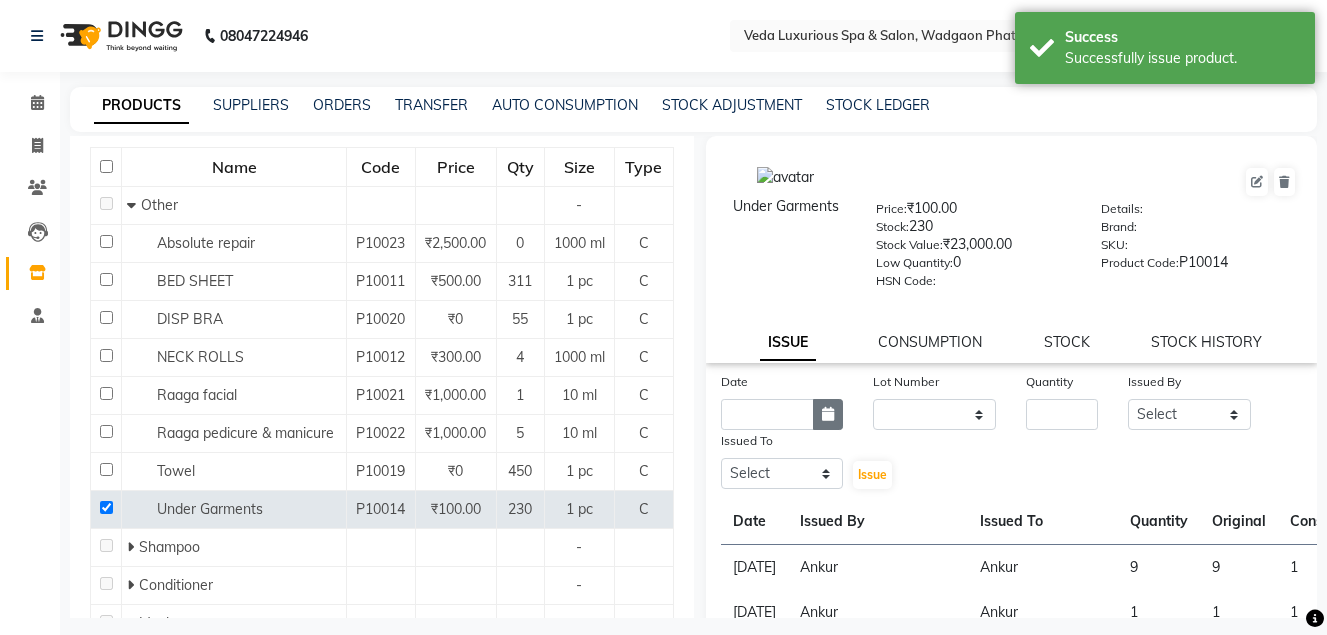 click 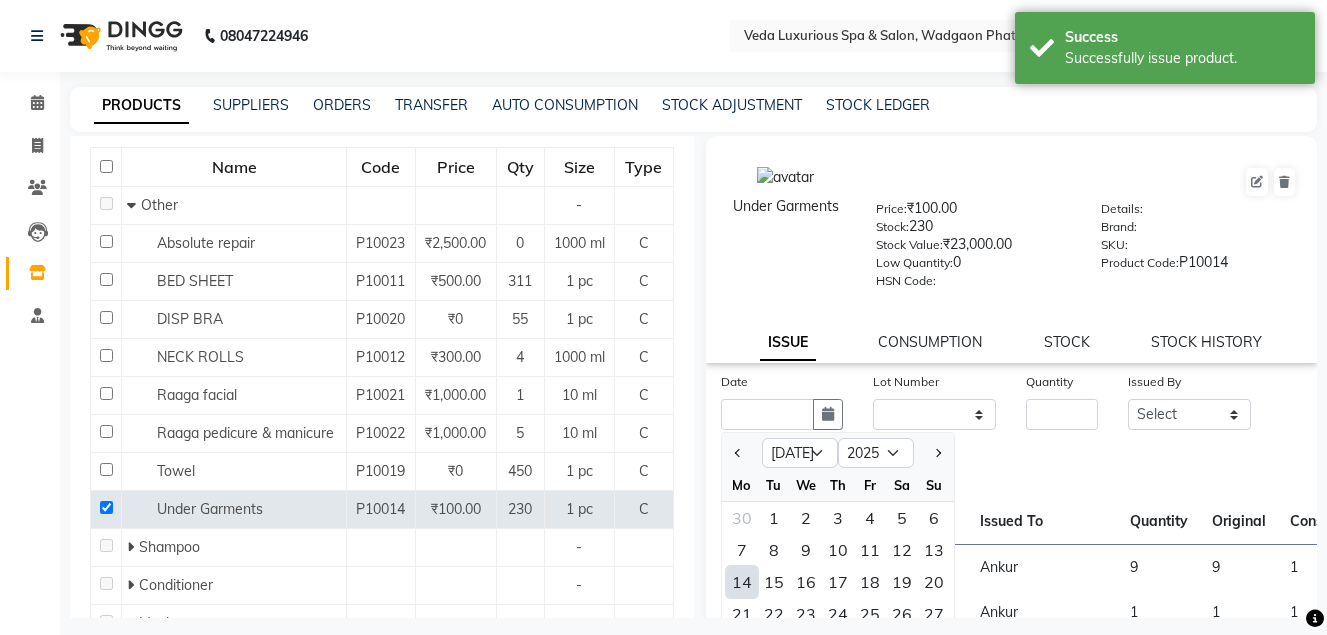 click on "14" 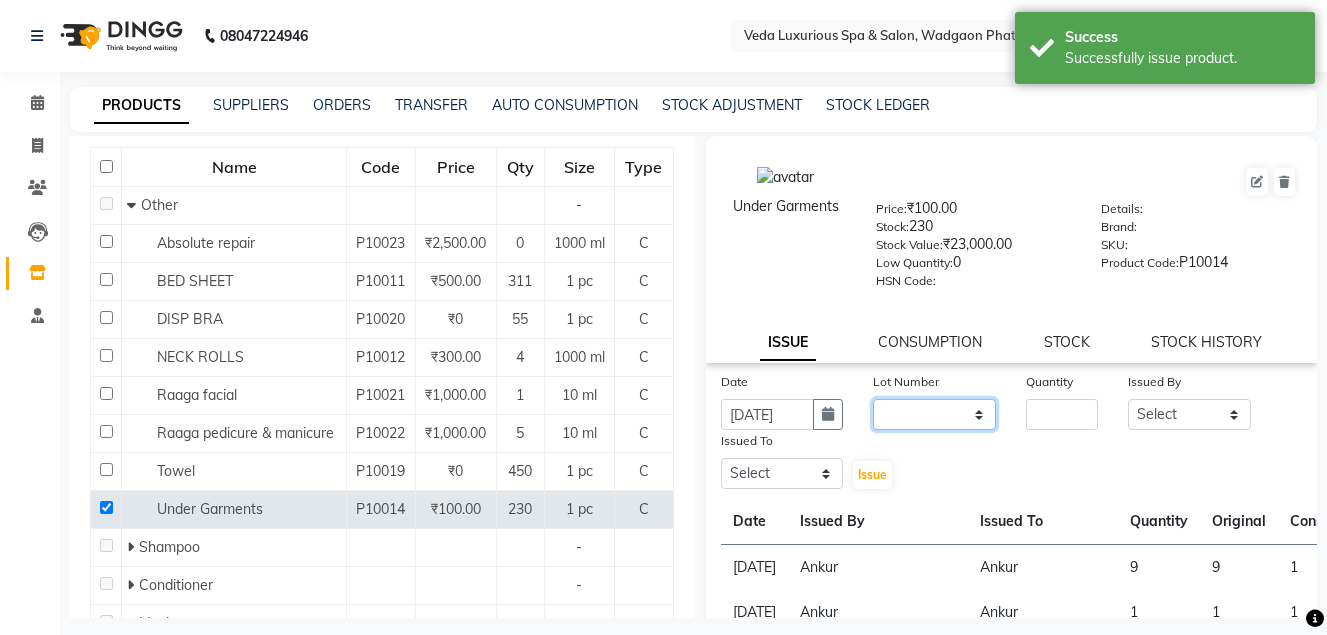click on "None" 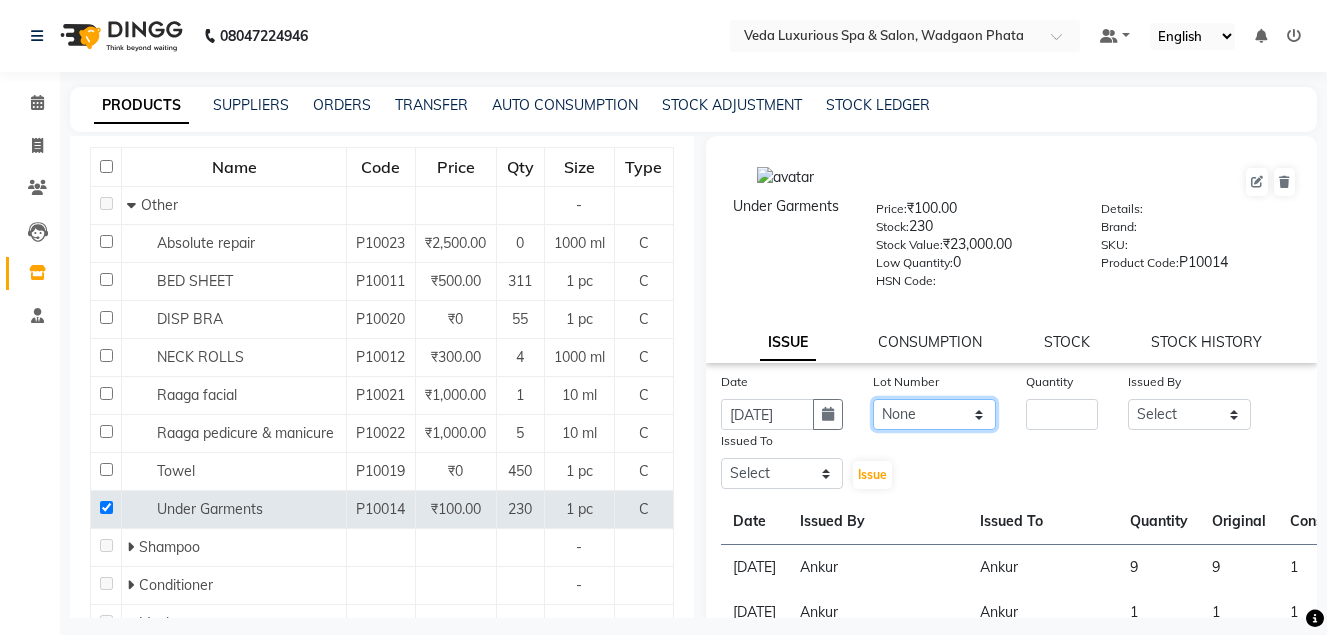 click on "None" 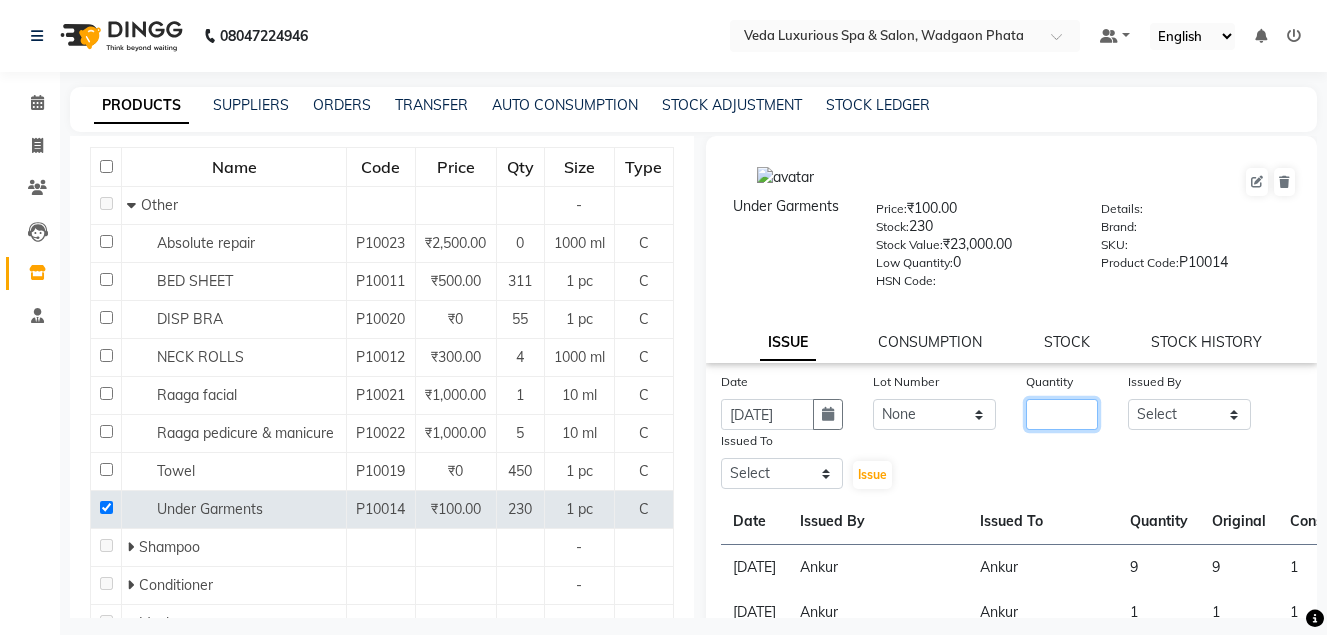 click 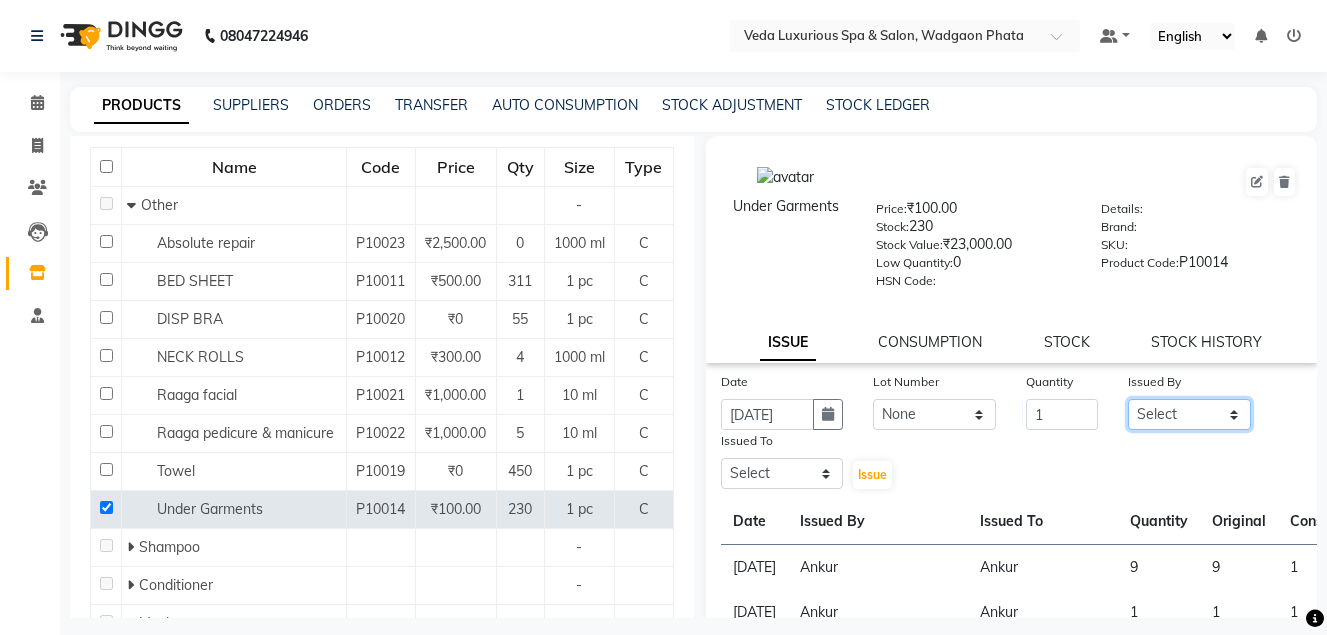 click on "Select Ankur GOLU [PERSON_NAME] lily Mahesh manu [PERSON_NAME] [PERSON_NAME] RP seri VEDA" 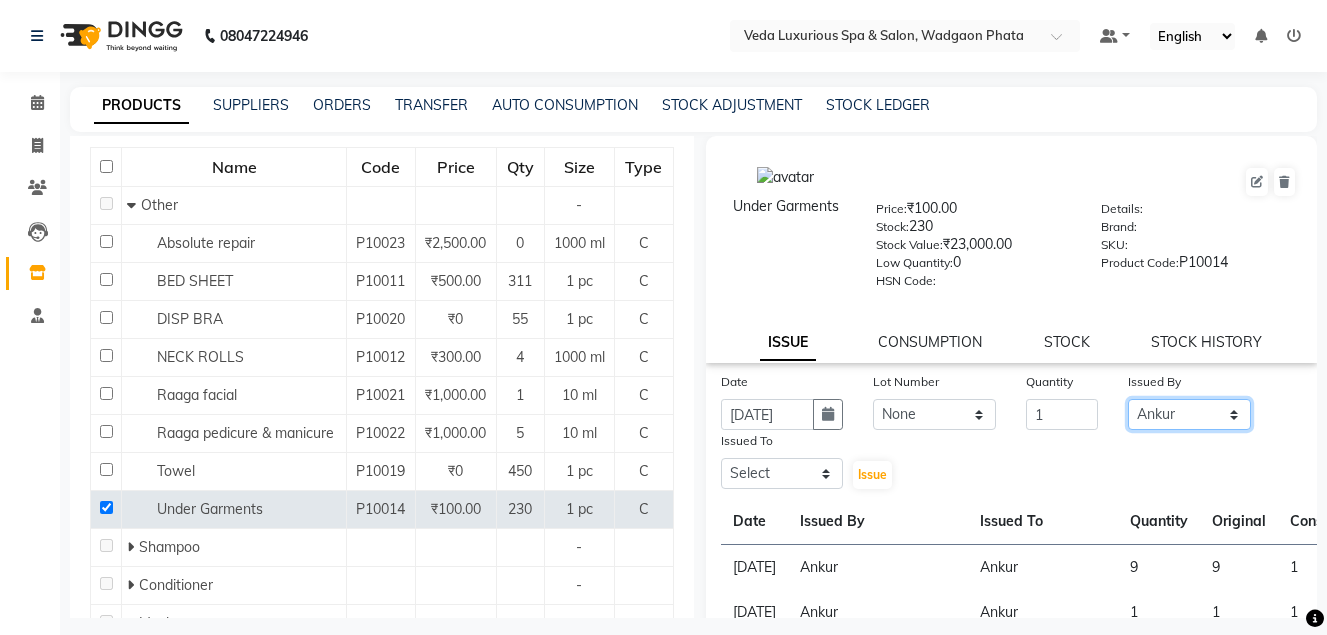 click on "Select Ankur GOLU [PERSON_NAME] lily Mahesh manu [PERSON_NAME] [PERSON_NAME] RP seri VEDA" 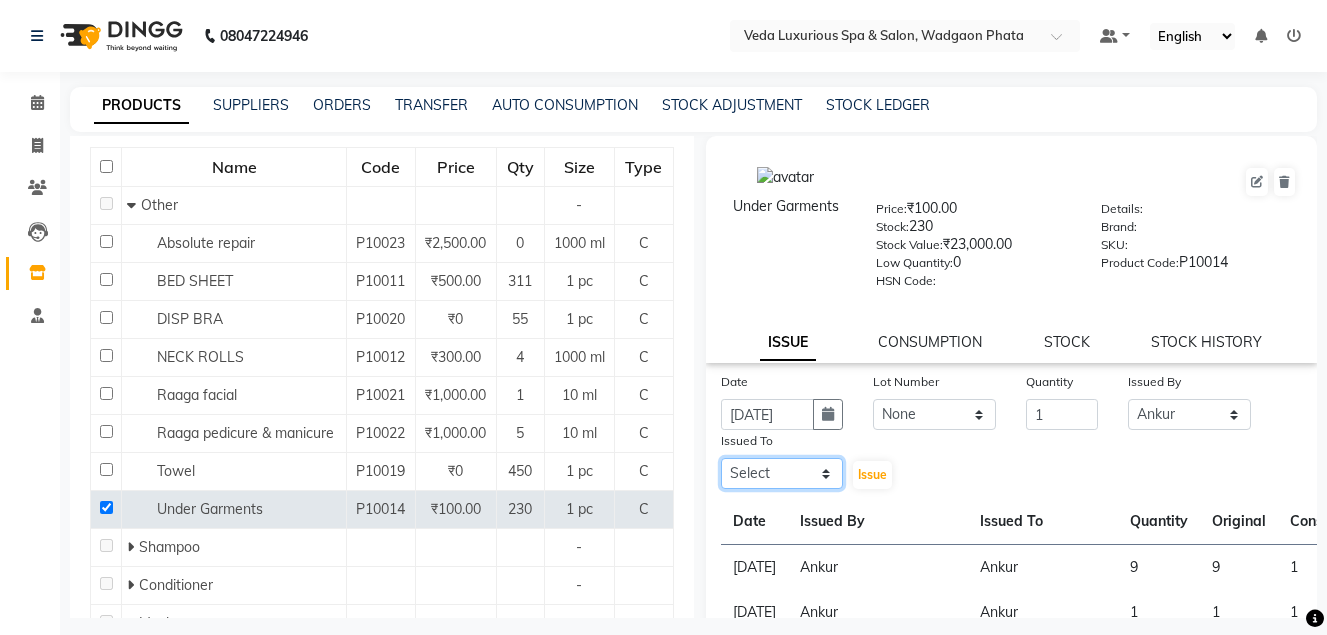 click on "Select Ankur GOLU [PERSON_NAME] lily Mahesh manu [PERSON_NAME] [PERSON_NAME] RP seri VEDA" 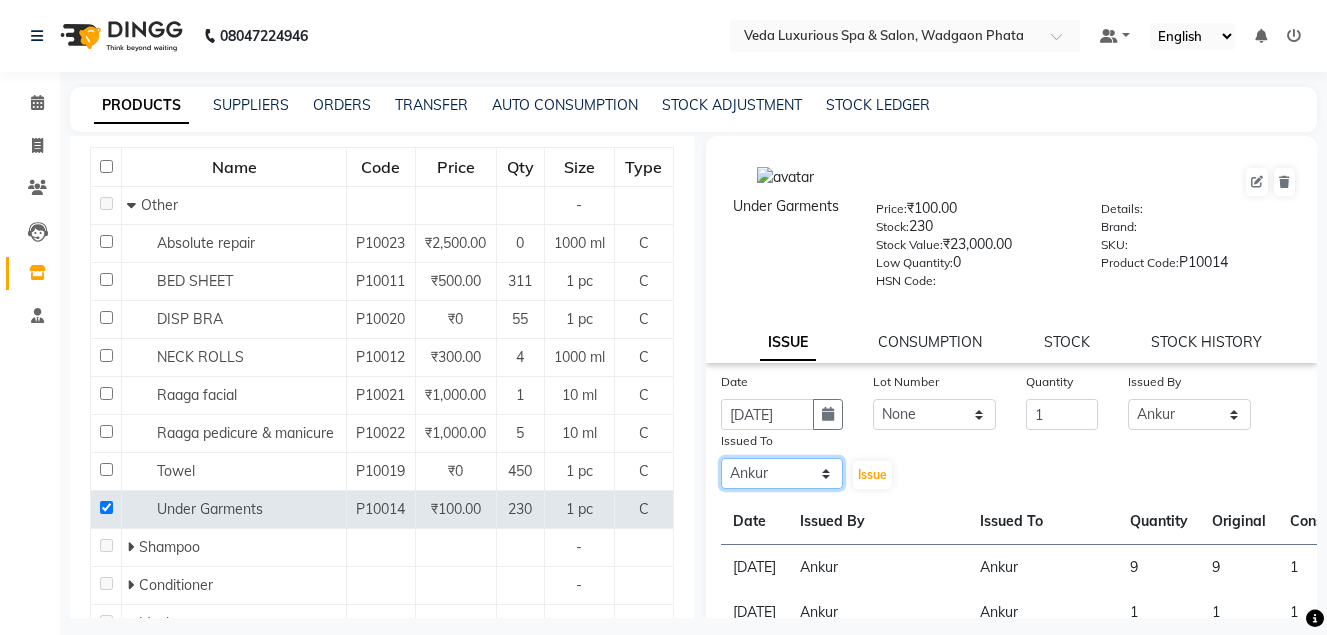 click on "Select Ankur GOLU [PERSON_NAME] lily Mahesh manu [PERSON_NAME] [PERSON_NAME] RP seri VEDA" 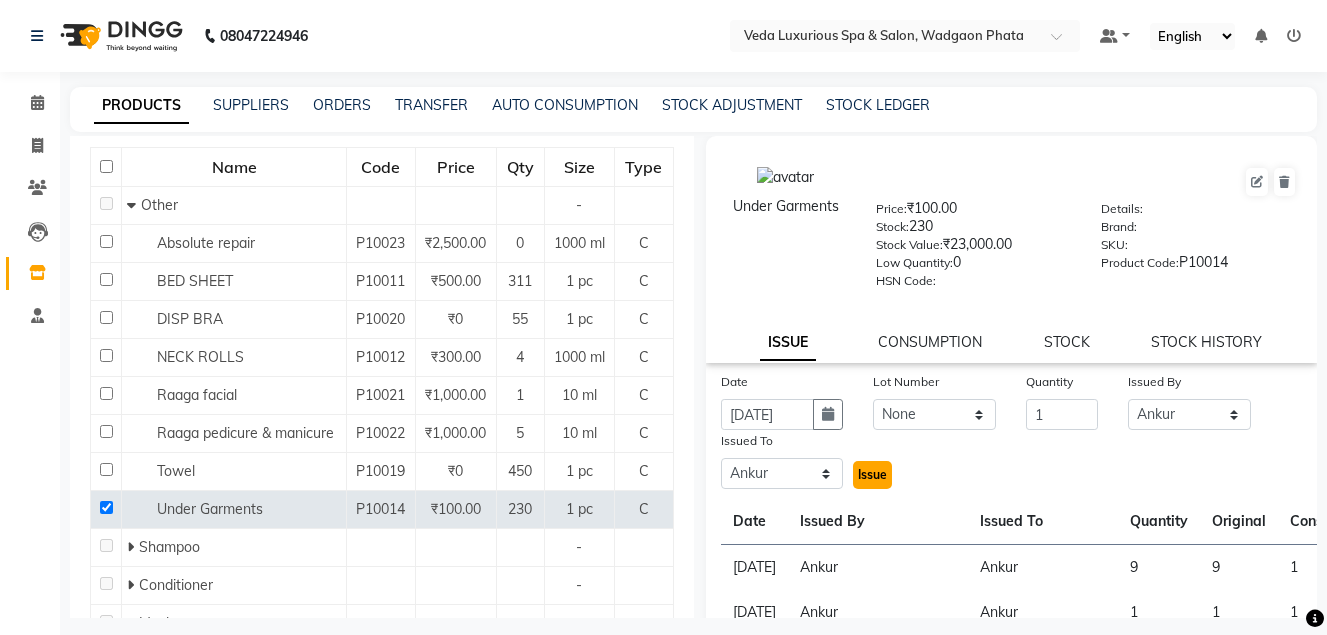 click on "Issue" 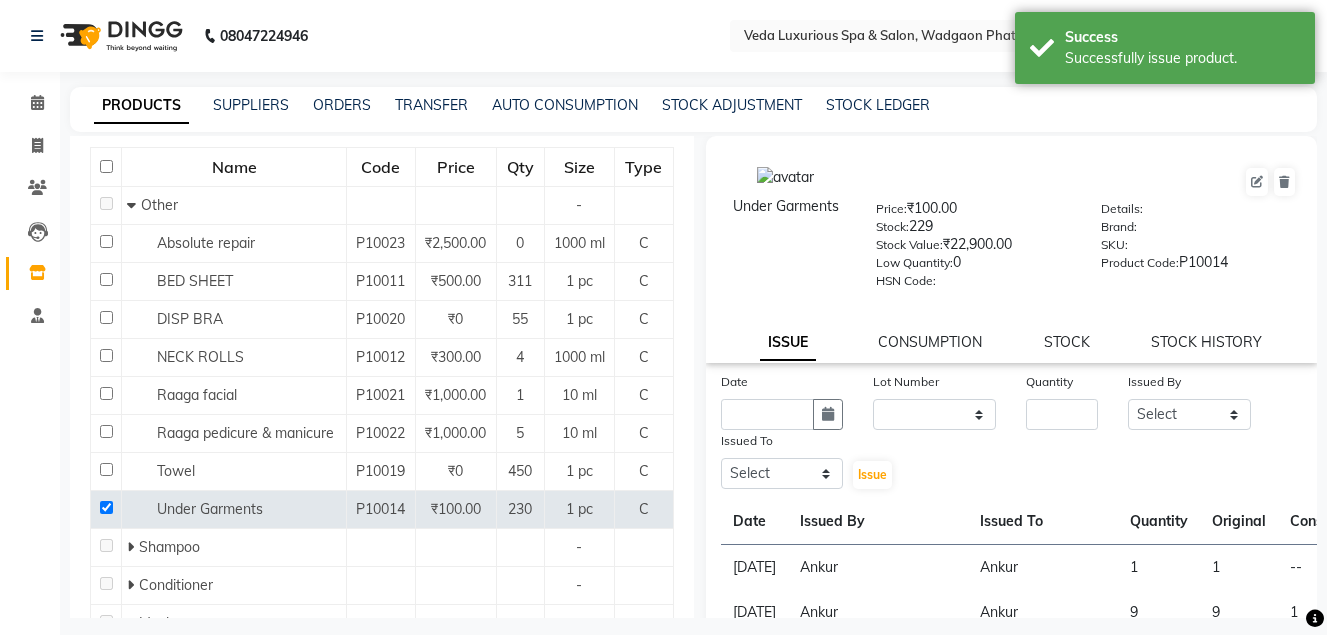 scroll, scrollTop: 13, scrollLeft: 0, axis: vertical 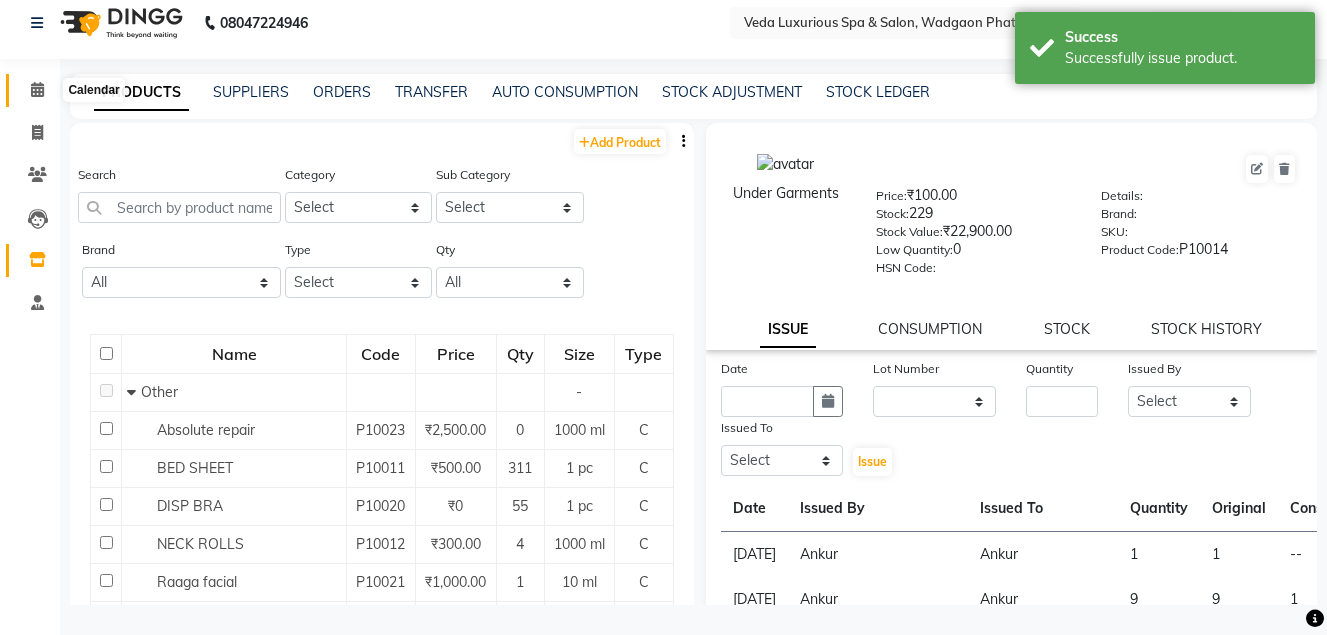 click 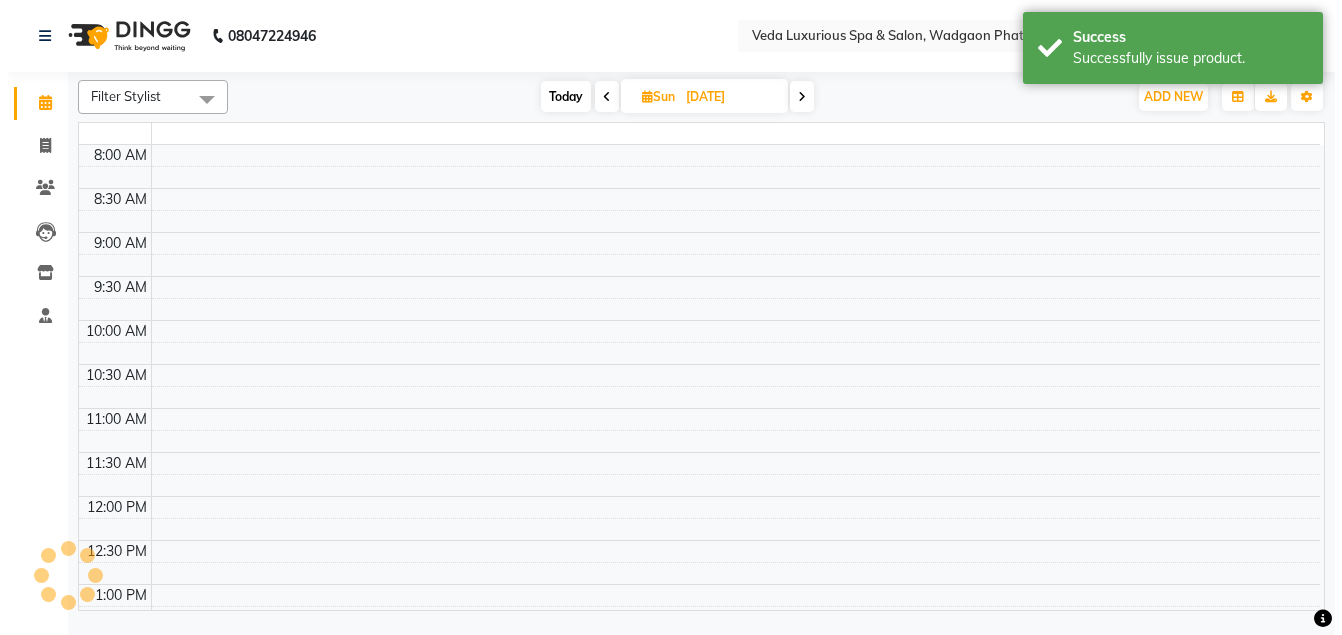 scroll, scrollTop: 0, scrollLeft: 0, axis: both 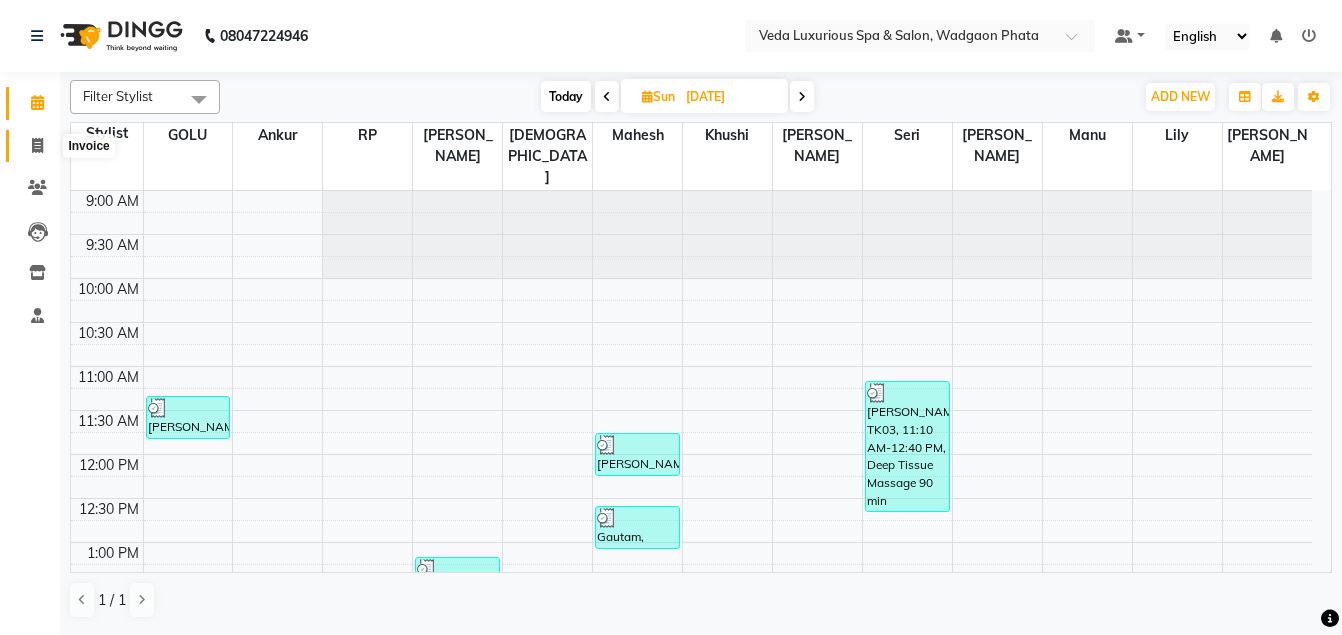 click 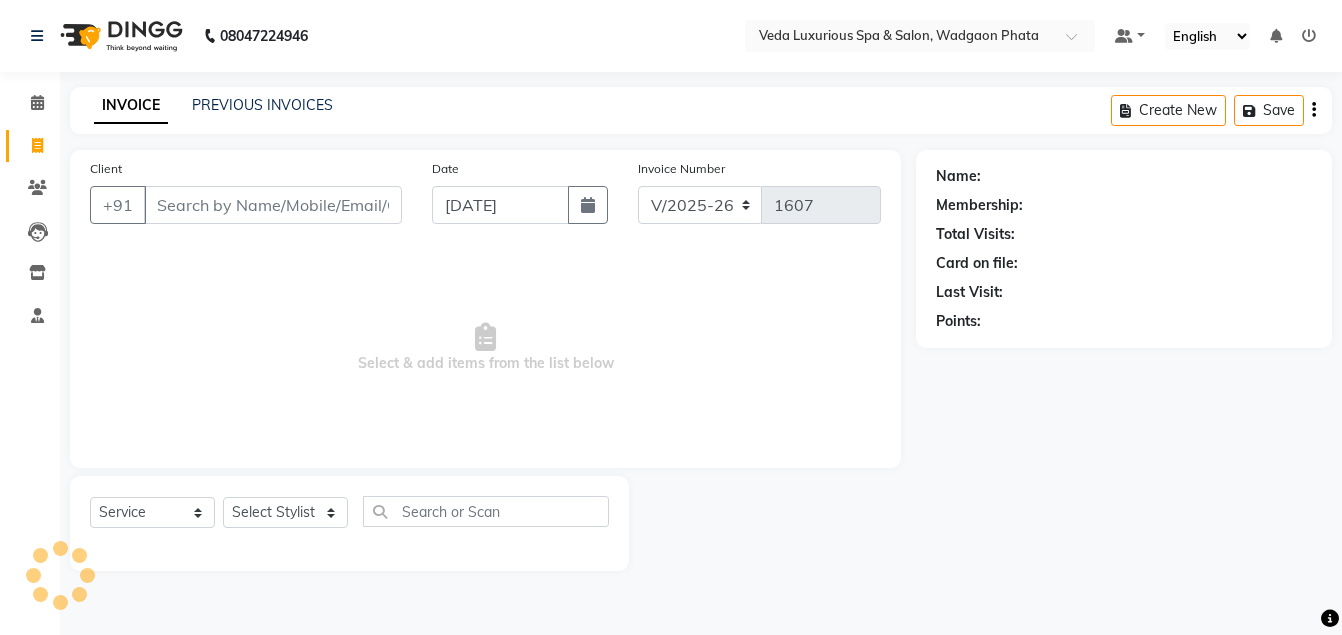 click on "Client" at bounding box center (273, 205) 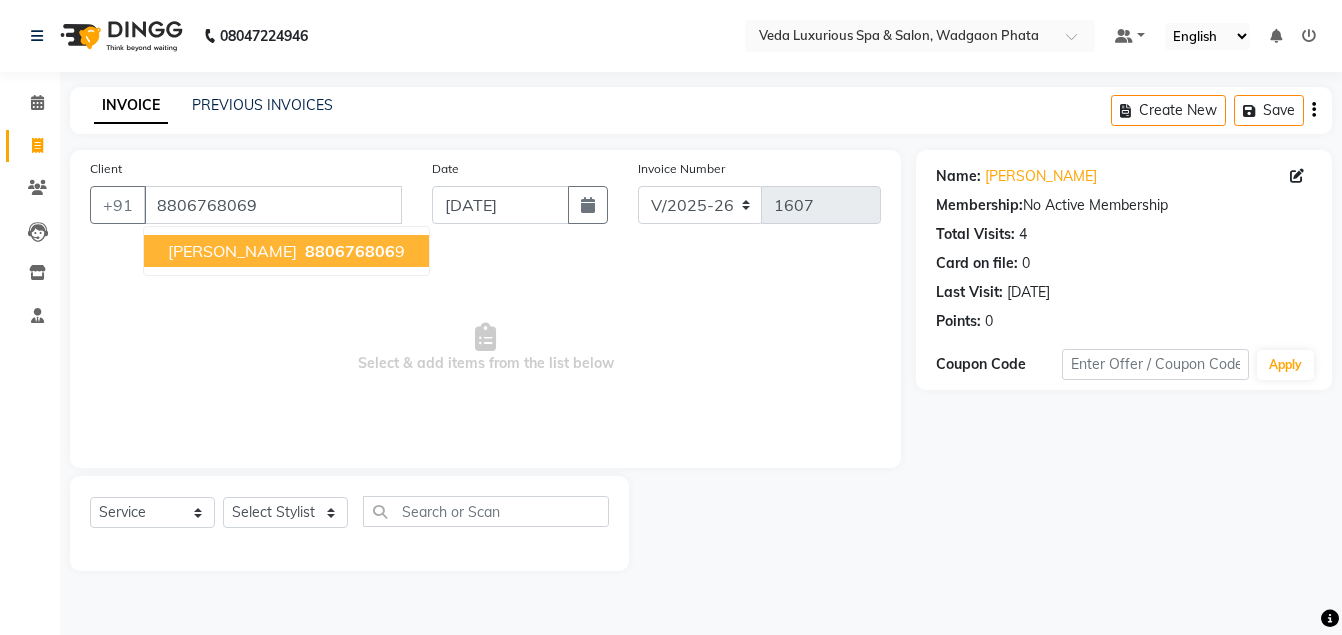 click on "[PERSON_NAME]" at bounding box center [232, 251] 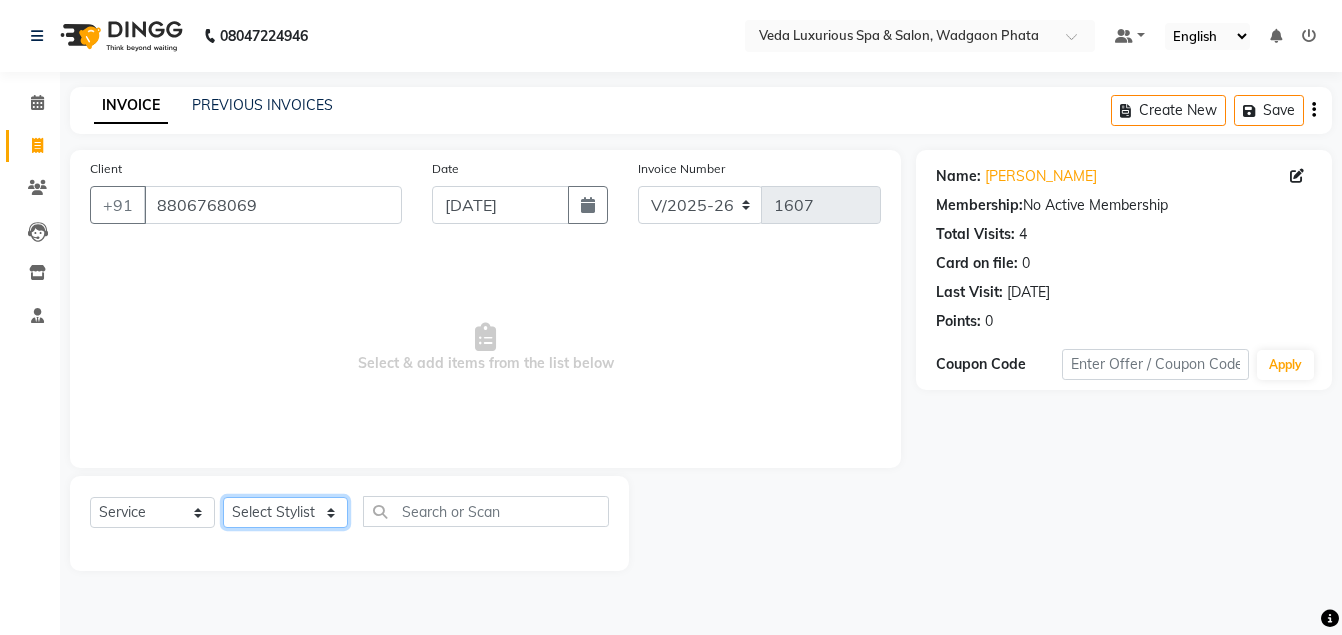 click on "Select Stylist Ankur GOLU [PERSON_NAME] [PERSON_NAME] [PERSON_NAME] RP seri VEDA" 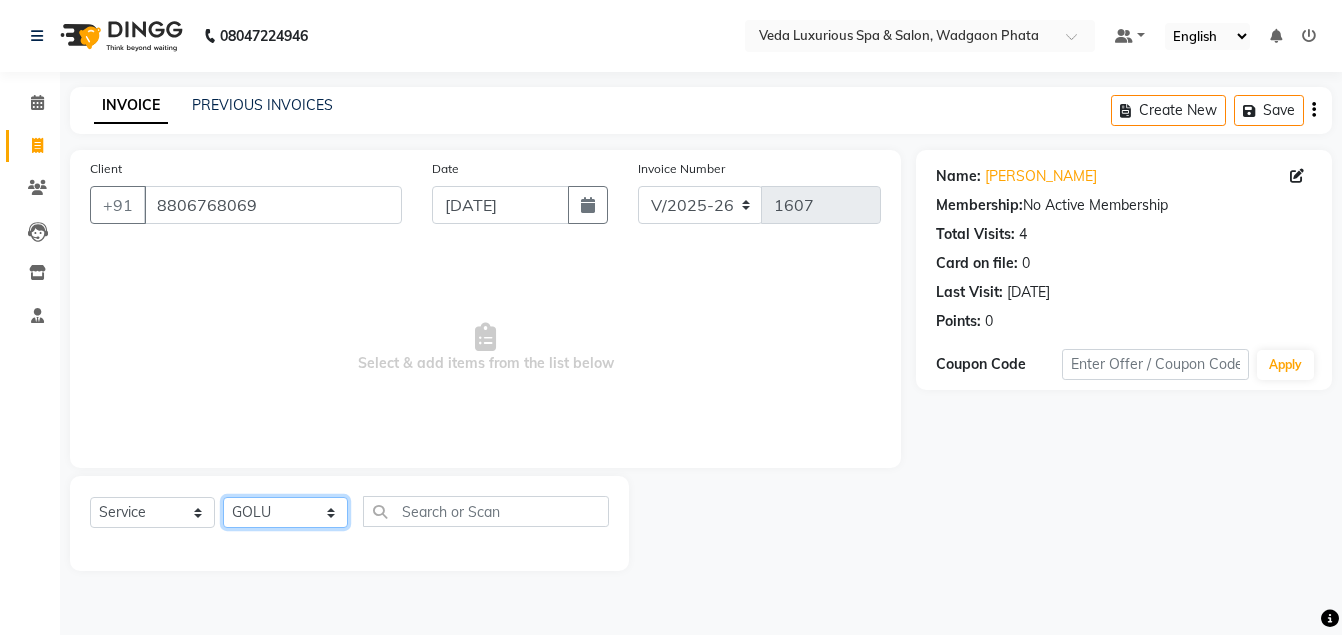 click on "Select Stylist Ankur GOLU [PERSON_NAME] [PERSON_NAME] [PERSON_NAME] RP seri VEDA" 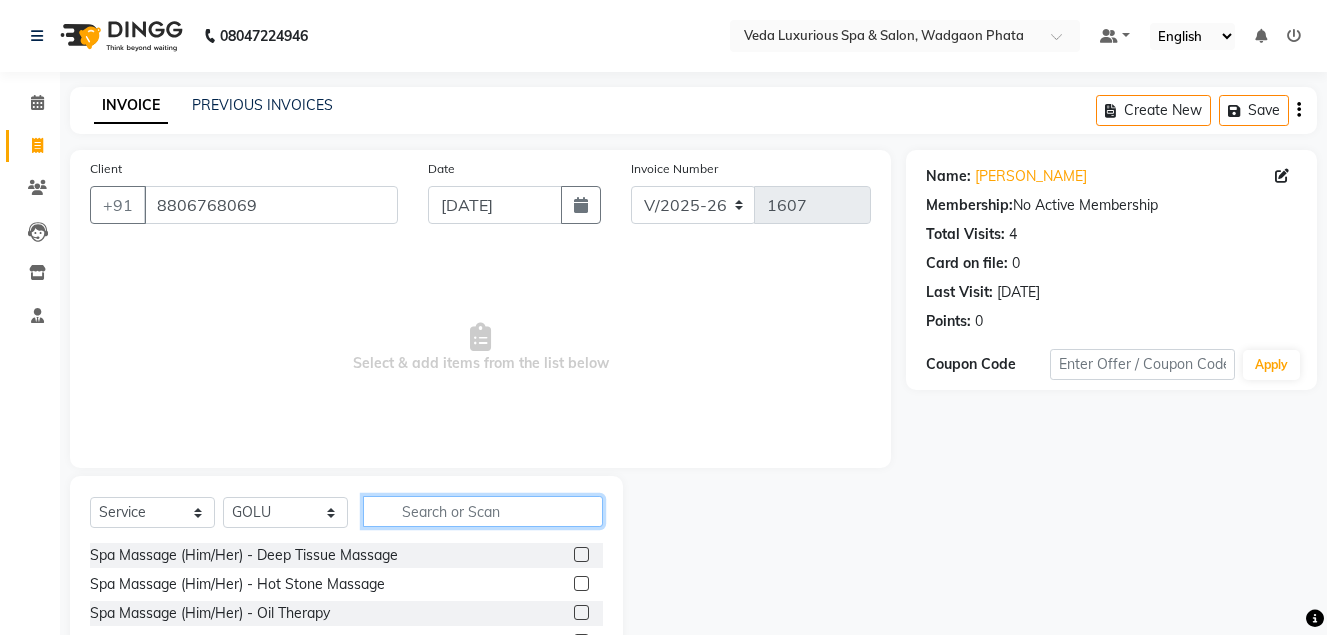 drag, startPoint x: 409, startPoint y: 507, endPoint x: 402, endPoint y: 517, distance: 12.206555 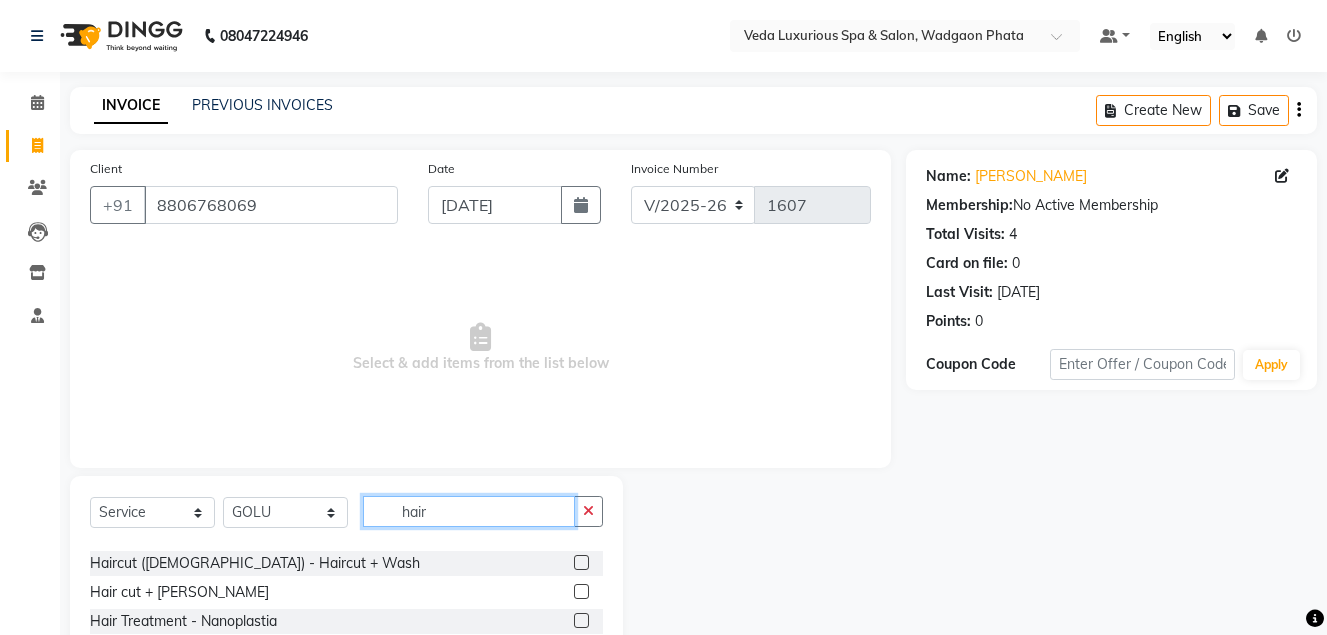 scroll, scrollTop: 400, scrollLeft: 0, axis: vertical 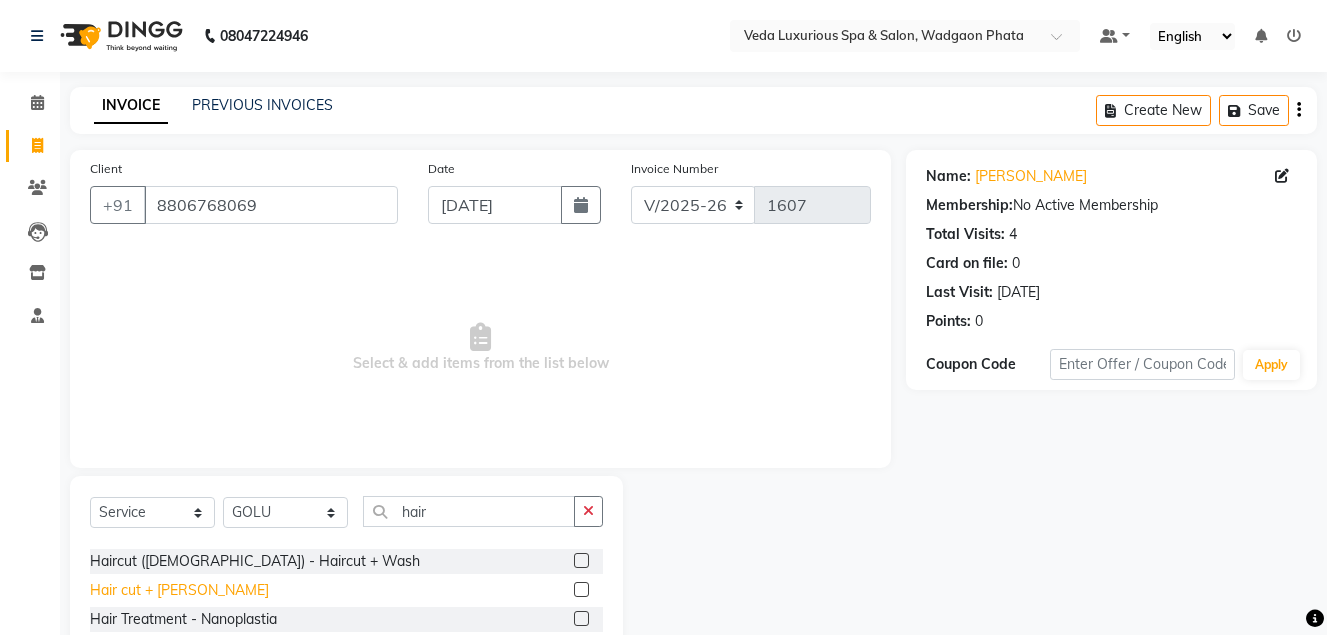 click on "Hair cut + [PERSON_NAME]" 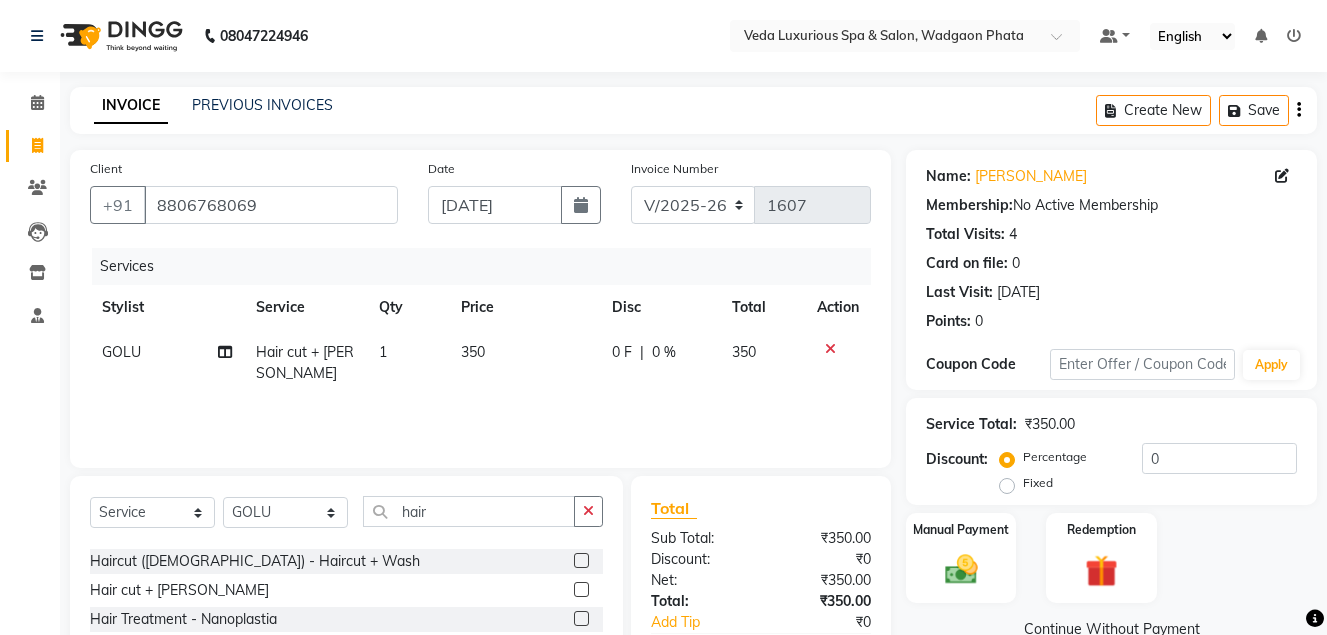 click 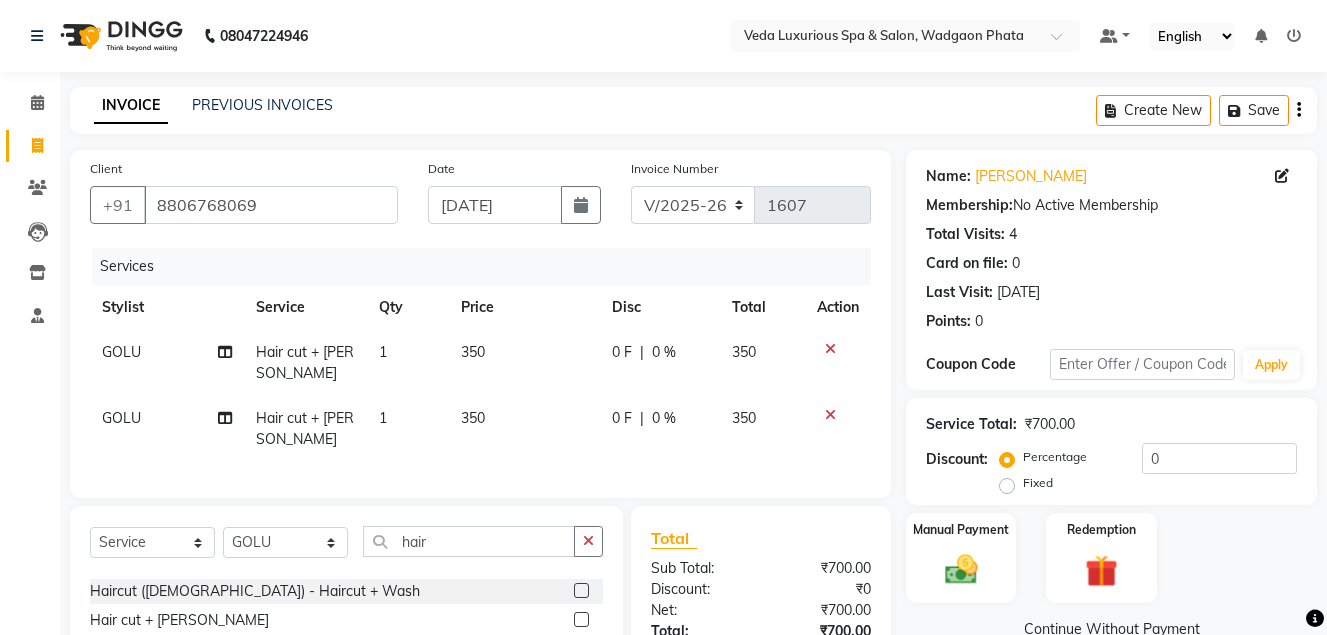 scroll, scrollTop: 100, scrollLeft: 0, axis: vertical 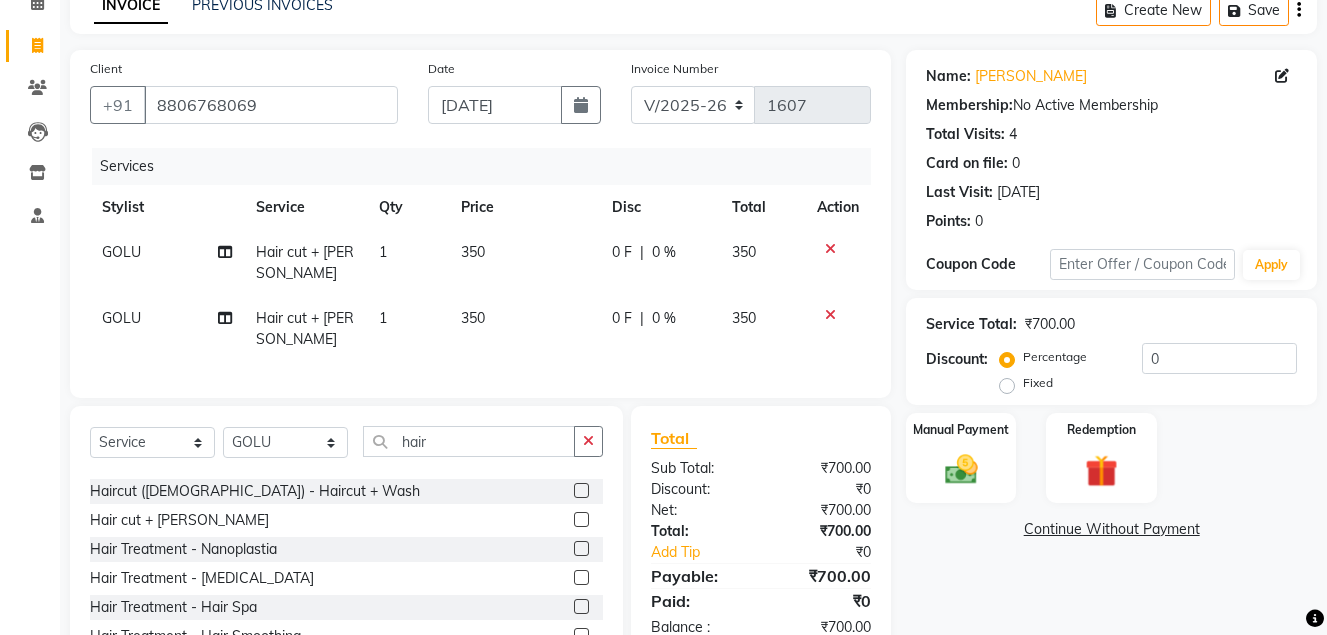 click 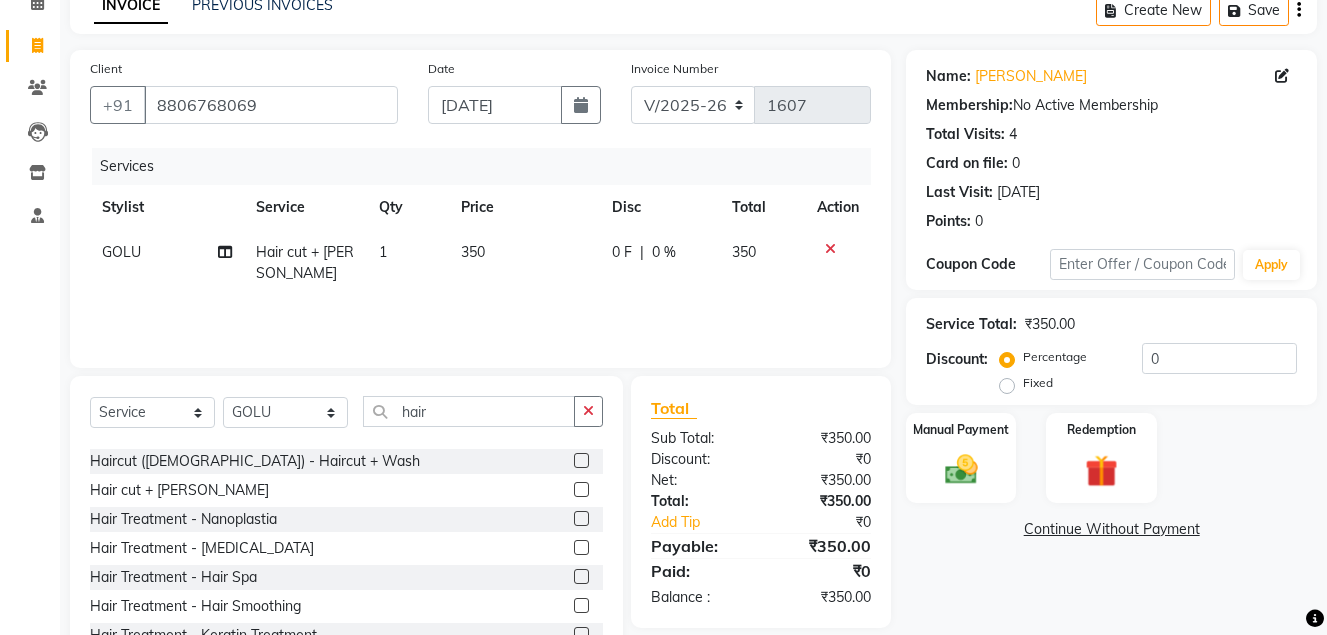 scroll, scrollTop: 166, scrollLeft: 0, axis: vertical 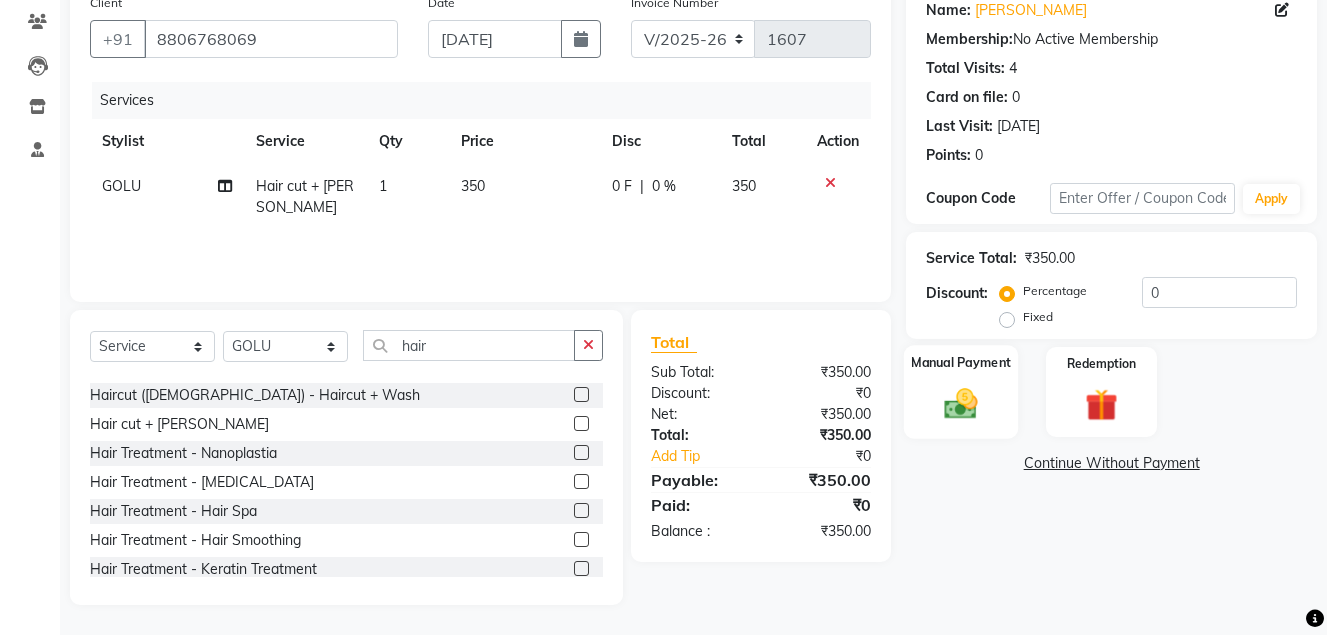 click 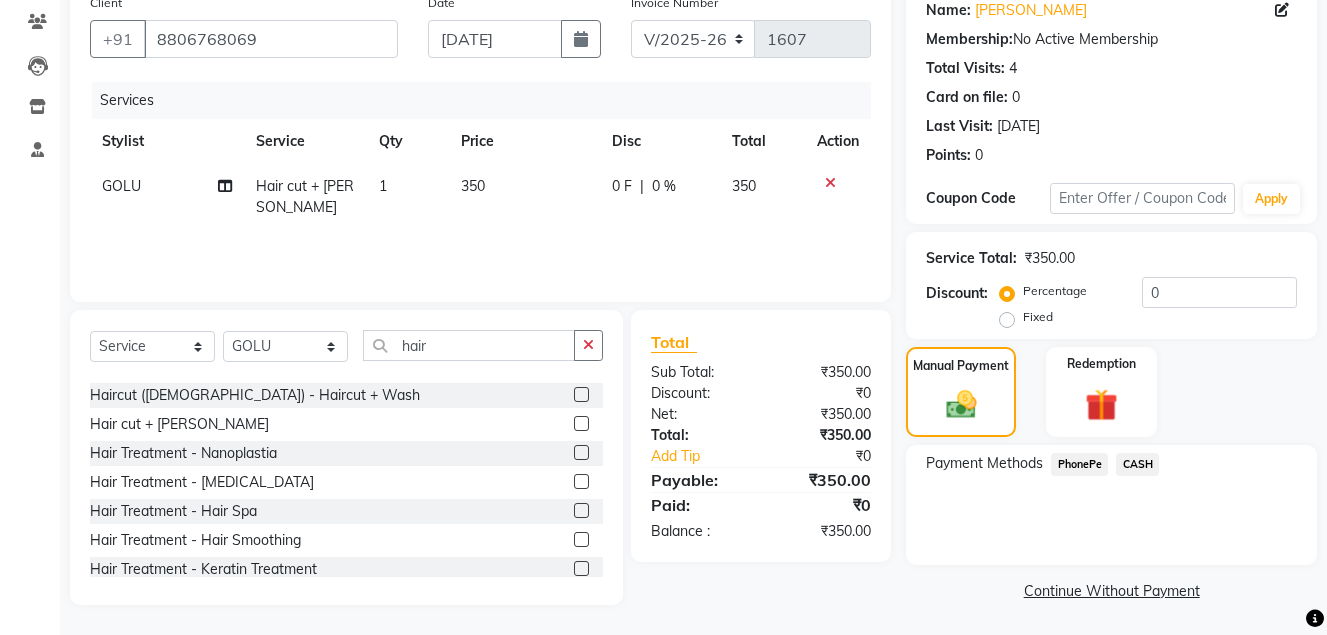 click on "PhonePe" 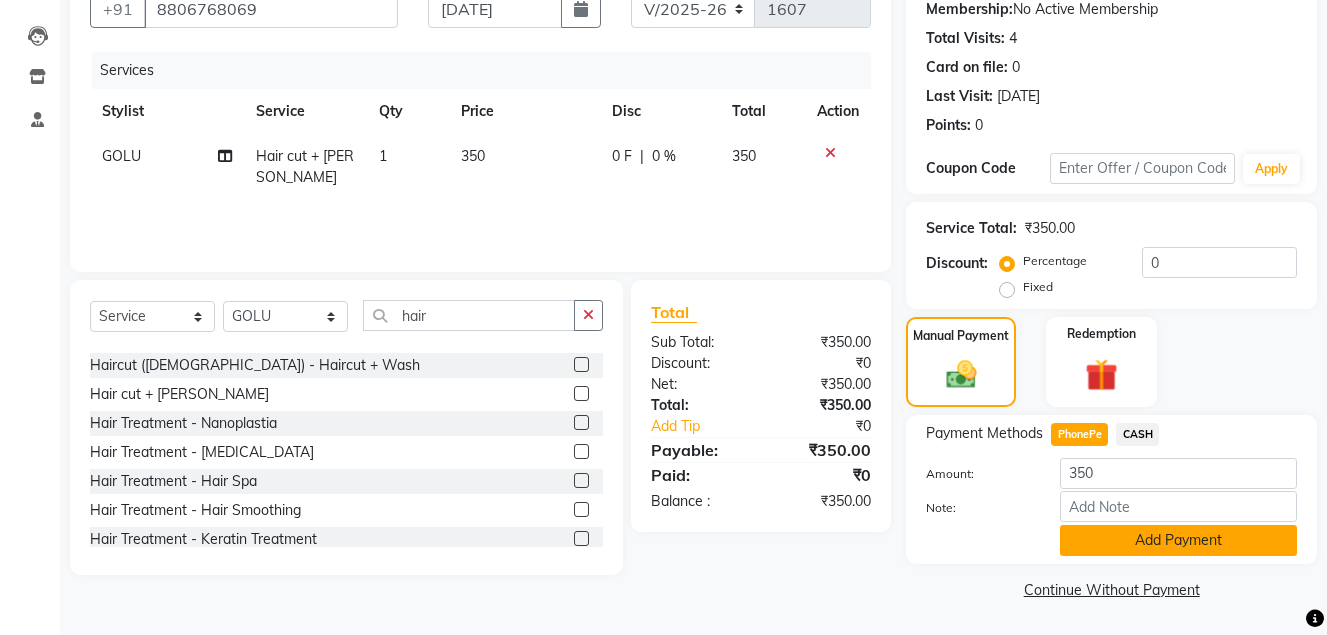 click on "Add Payment" 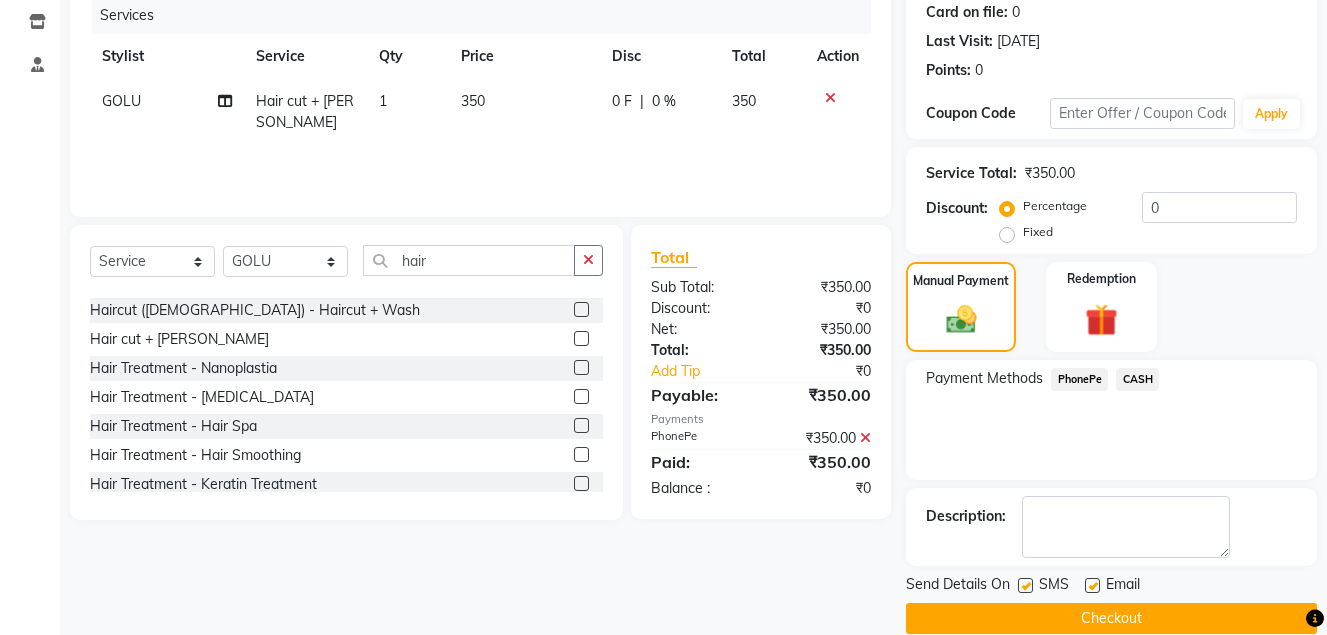 scroll, scrollTop: 280, scrollLeft: 0, axis: vertical 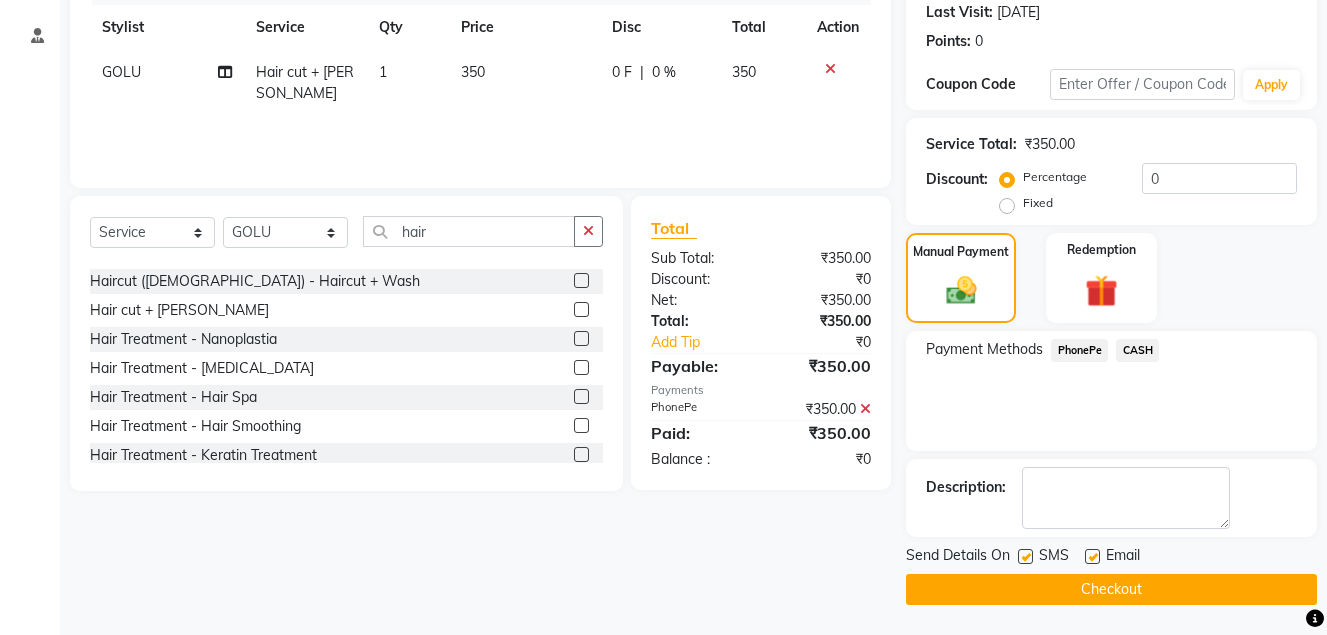 click on "Checkout" 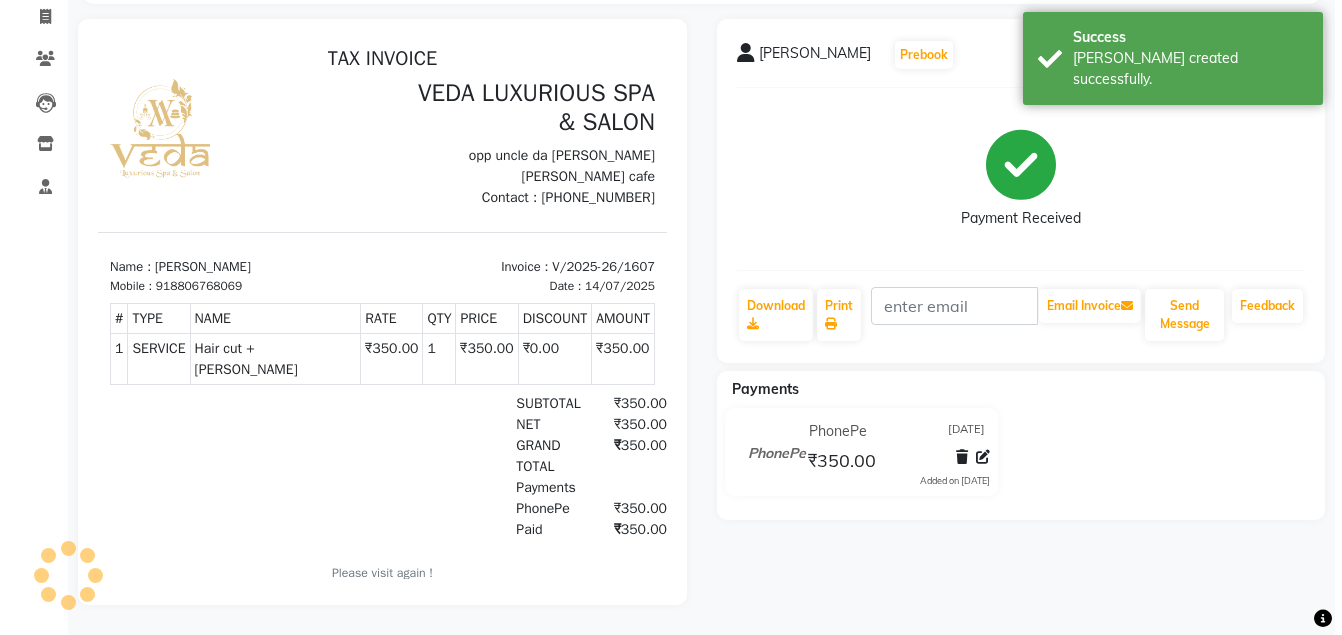 scroll, scrollTop: 0, scrollLeft: 0, axis: both 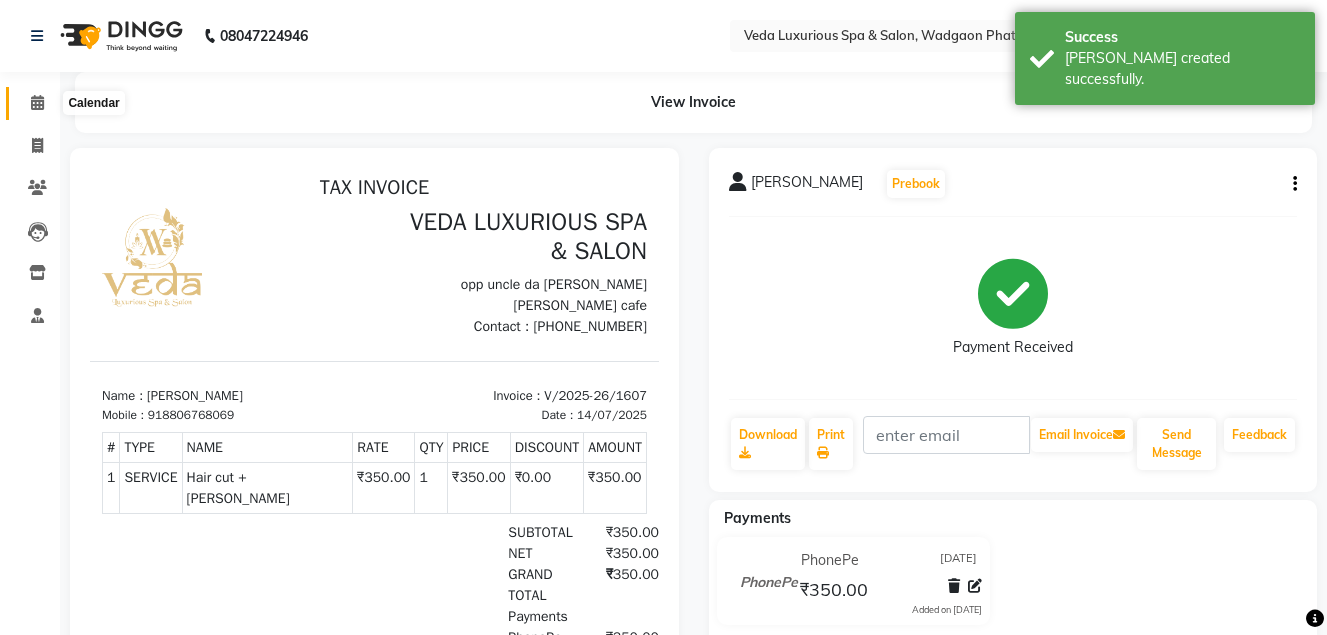 drag, startPoint x: 38, startPoint y: 95, endPoint x: 87, endPoint y: 116, distance: 53.310413 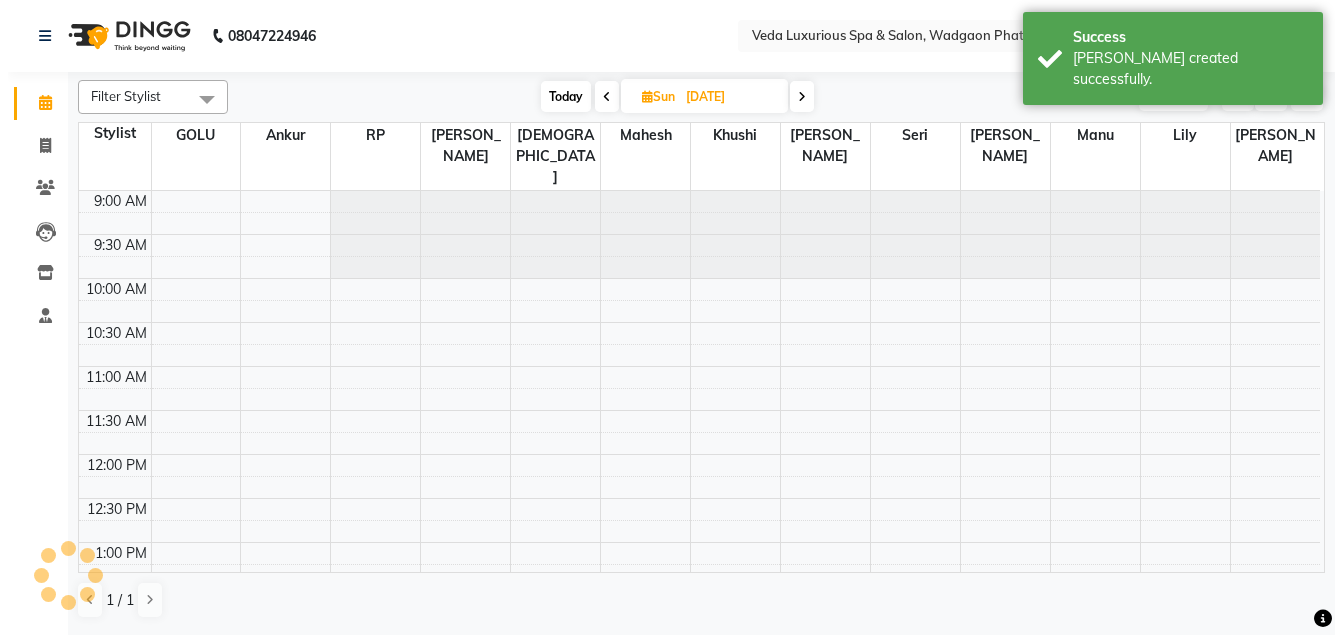 scroll, scrollTop: 0, scrollLeft: 0, axis: both 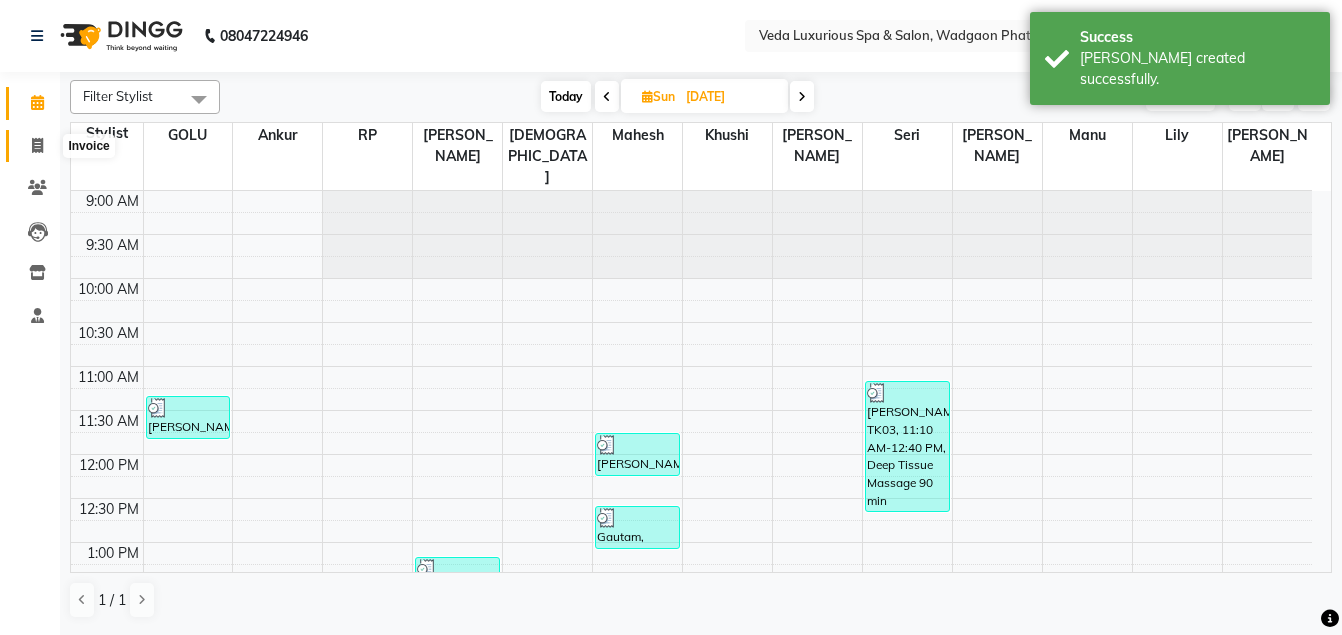 click 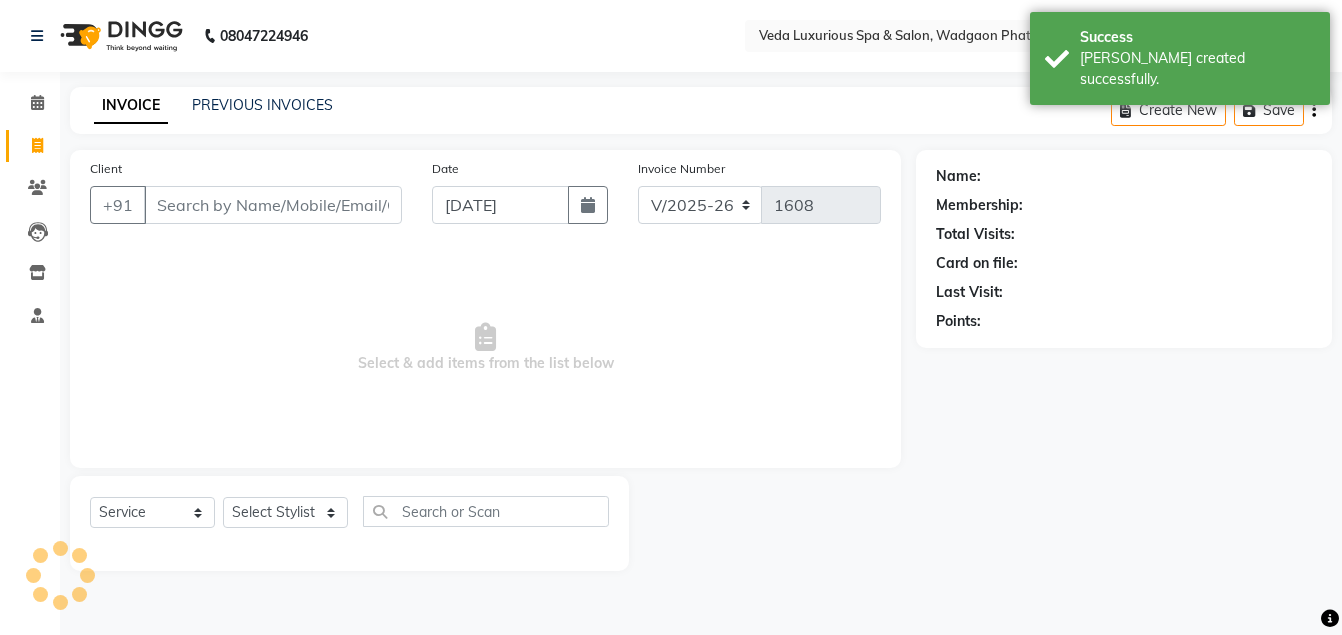 click on "Client" at bounding box center [273, 205] 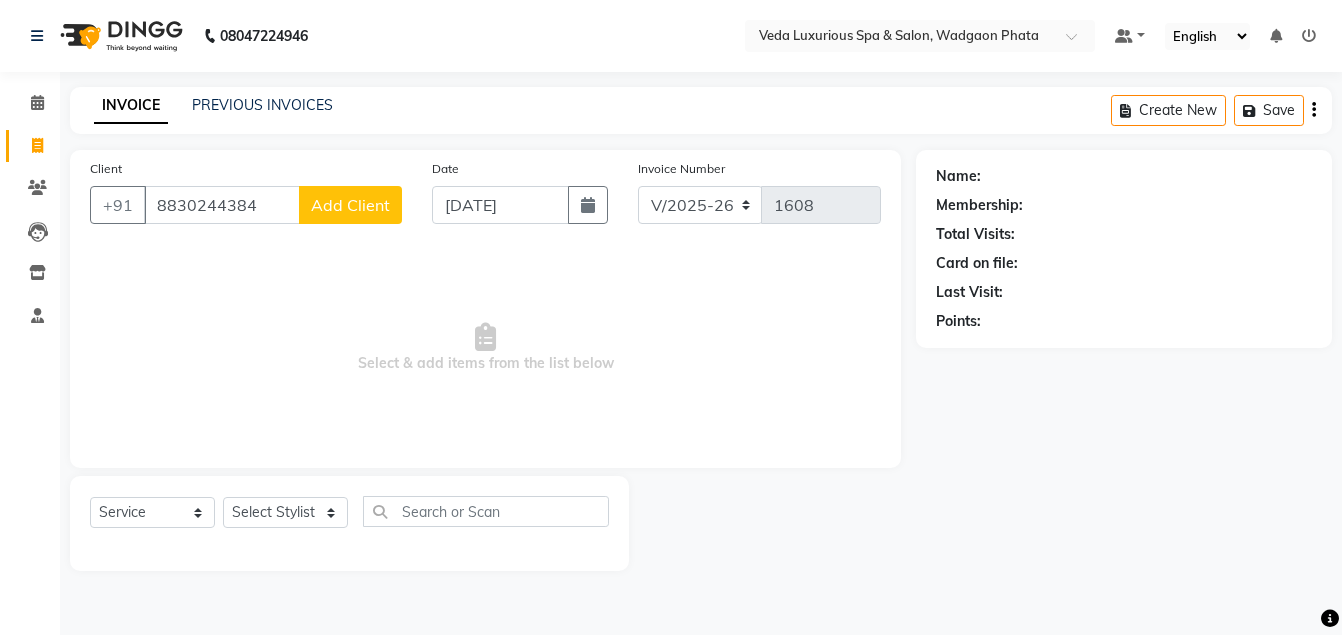 click on "Add Client" 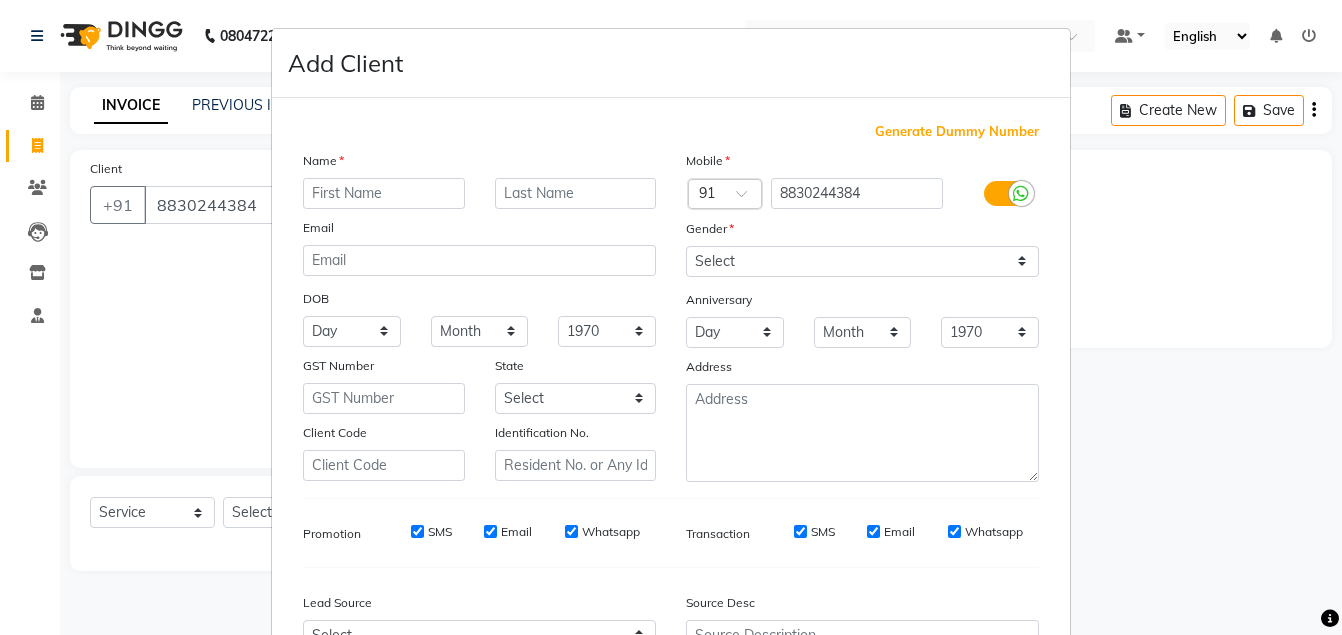 click on "Add Client Generate Dummy Number Name Email DOB Day 01 02 03 04 05 06 07 08 09 10 11 12 13 14 15 16 17 18 19 20 21 22 23 24 25 26 27 28 29 30 31 Month January February March April May June July August September October November [DATE] 1941 1942 1943 1944 1945 1946 1947 1948 1949 1950 1951 1952 1953 1954 1955 1956 1957 1958 1959 1960 1961 1962 1963 1964 1965 1966 1967 1968 1969 1970 1971 1972 1973 1974 1975 1976 1977 1978 1979 1980 1981 1982 1983 1984 1985 1986 1987 1988 1989 1990 1991 1992 1993 1994 1995 1996 1997 1998 1999 2000 2001 2002 2003 2004 2005 2006 2007 2008 2009 2010 2011 2012 2013 2014 2015 2016 2017 2018 2019 2020 2021 2022 2023 2024 GST Number State Select [GEOGRAPHIC_DATA] [GEOGRAPHIC_DATA] [GEOGRAPHIC_DATA] [GEOGRAPHIC_DATA] [GEOGRAPHIC_DATA] [GEOGRAPHIC_DATA] [GEOGRAPHIC_DATA] [GEOGRAPHIC_DATA] and [GEOGRAPHIC_DATA] [GEOGRAPHIC_DATA] [GEOGRAPHIC_DATA] [GEOGRAPHIC_DATA] [GEOGRAPHIC_DATA] [GEOGRAPHIC_DATA] [GEOGRAPHIC_DATA] [GEOGRAPHIC_DATA] [GEOGRAPHIC_DATA] [GEOGRAPHIC_DATA] [GEOGRAPHIC_DATA] [GEOGRAPHIC_DATA] [GEOGRAPHIC_DATA] [GEOGRAPHIC_DATA] [GEOGRAPHIC_DATA] [GEOGRAPHIC_DATA] [GEOGRAPHIC_DATA] [GEOGRAPHIC_DATA] [GEOGRAPHIC_DATA] [GEOGRAPHIC_DATA] [GEOGRAPHIC_DATA] [GEOGRAPHIC_DATA] [GEOGRAPHIC_DATA]" at bounding box center [671, 317] 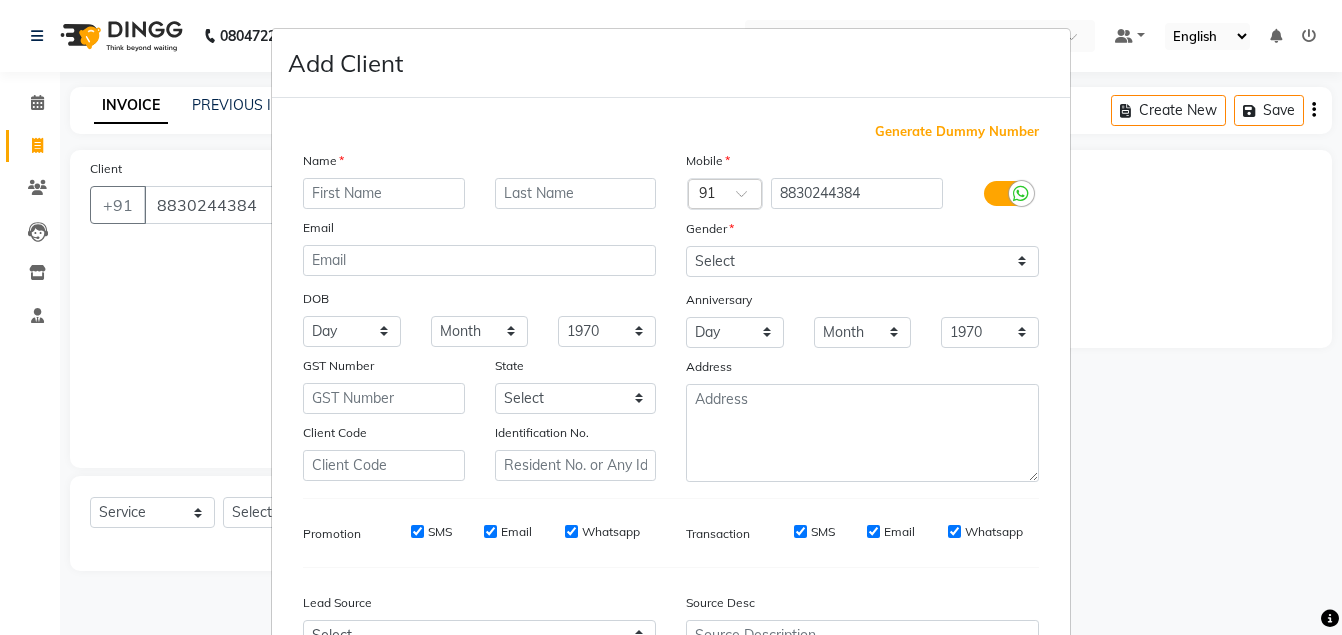 drag, startPoint x: 217, startPoint y: 282, endPoint x: 489, endPoint y: 234, distance: 276.20282 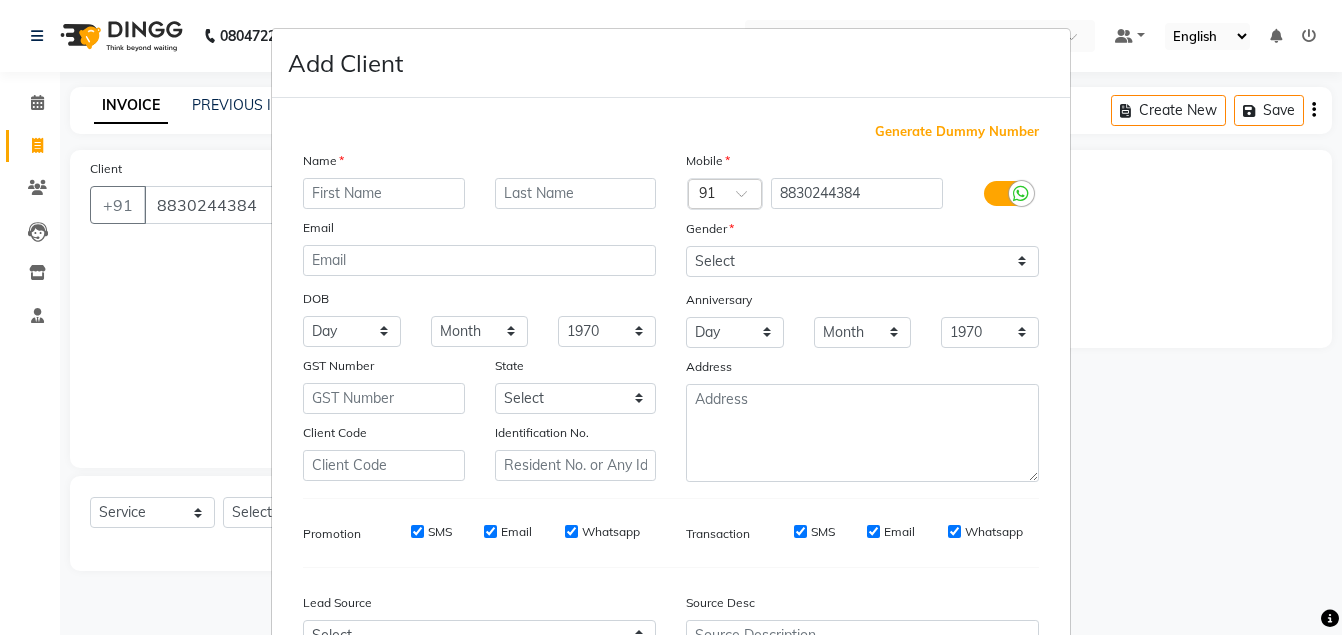 click on "Add Client Generate Dummy Number Name Email DOB Day 01 02 03 04 05 06 07 08 09 10 11 12 13 14 15 16 17 18 19 20 21 22 23 24 25 26 27 28 29 30 31 Month January February March April May June July August September October November [DATE] 1941 1942 1943 1944 1945 1946 1947 1948 1949 1950 1951 1952 1953 1954 1955 1956 1957 1958 1959 1960 1961 1962 1963 1964 1965 1966 1967 1968 1969 1970 1971 1972 1973 1974 1975 1976 1977 1978 1979 1980 1981 1982 1983 1984 1985 1986 1987 1988 1989 1990 1991 1992 1993 1994 1995 1996 1997 1998 1999 2000 2001 2002 2003 2004 2005 2006 2007 2008 2009 2010 2011 2012 2013 2014 2015 2016 2017 2018 2019 2020 2021 2022 2023 2024 GST Number State Select [GEOGRAPHIC_DATA] [GEOGRAPHIC_DATA] [GEOGRAPHIC_DATA] [GEOGRAPHIC_DATA] [GEOGRAPHIC_DATA] [GEOGRAPHIC_DATA] [GEOGRAPHIC_DATA] [GEOGRAPHIC_DATA] and [GEOGRAPHIC_DATA] [GEOGRAPHIC_DATA] [GEOGRAPHIC_DATA] [GEOGRAPHIC_DATA] [GEOGRAPHIC_DATA] [GEOGRAPHIC_DATA] [GEOGRAPHIC_DATA] [GEOGRAPHIC_DATA] [GEOGRAPHIC_DATA] [GEOGRAPHIC_DATA] [GEOGRAPHIC_DATA] [GEOGRAPHIC_DATA] [GEOGRAPHIC_DATA] [GEOGRAPHIC_DATA] [GEOGRAPHIC_DATA] [GEOGRAPHIC_DATA] [GEOGRAPHIC_DATA] [GEOGRAPHIC_DATA] [GEOGRAPHIC_DATA] [GEOGRAPHIC_DATA] [GEOGRAPHIC_DATA] [GEOGRAPHIC_DATA] [GEOGRAPHIC_DATA]" at bounding box center (671, 317) 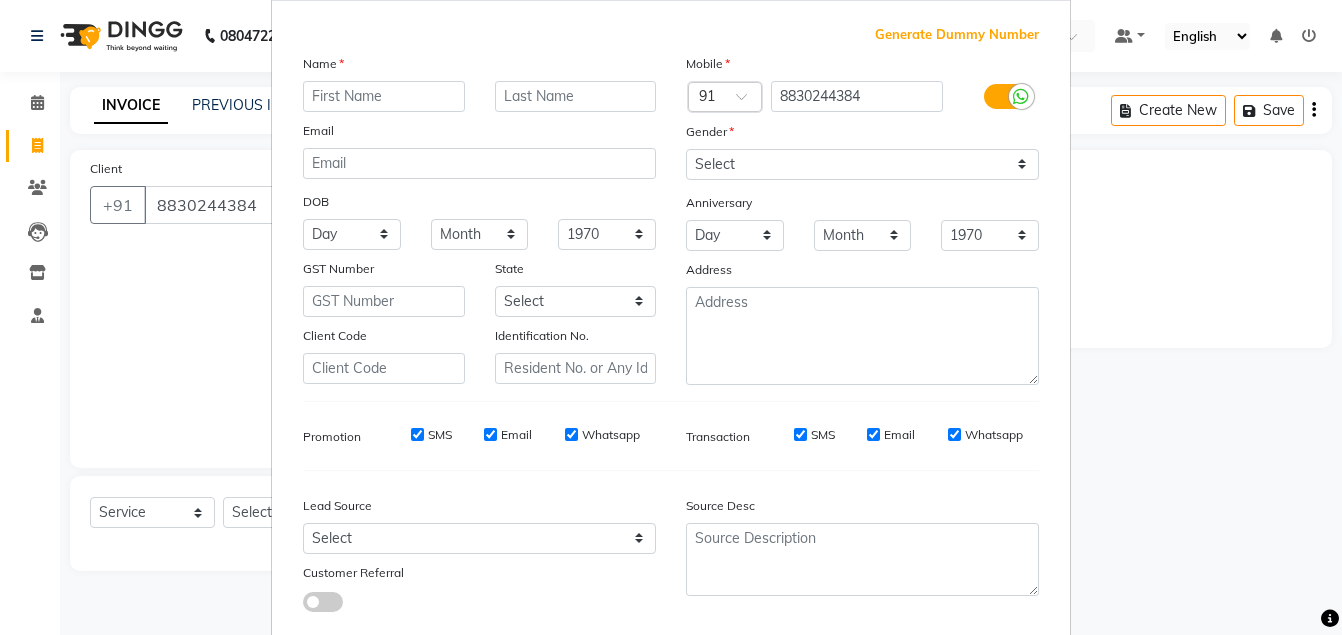 scroll, scrollTop: 214, scrollLeft: 0, axis: vertical 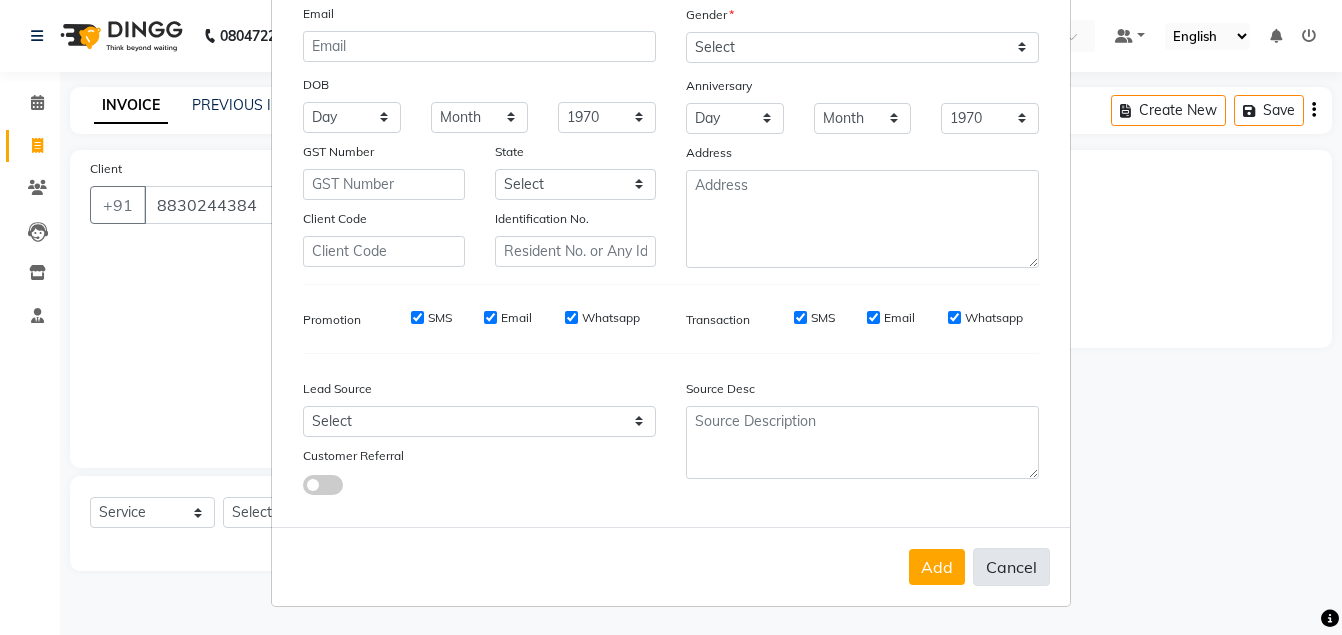 click on "Cancel" at bounding box center (1011, 567) 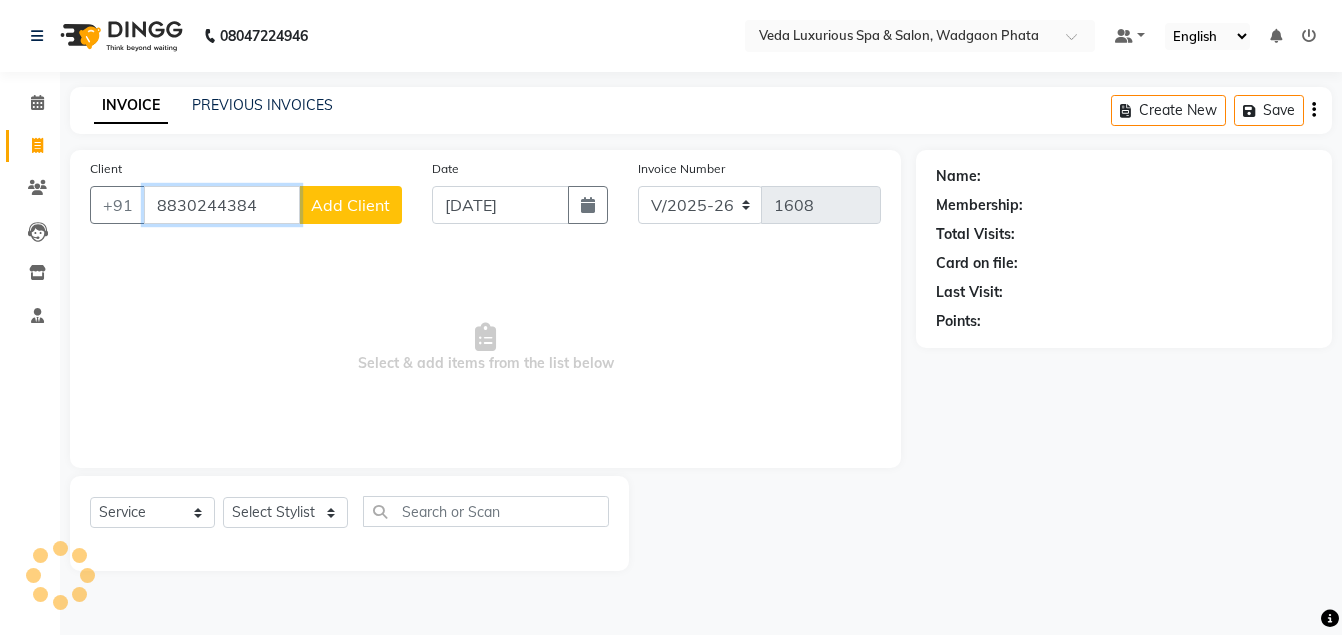 click on "8830244384" at bounding box center (222, 205) 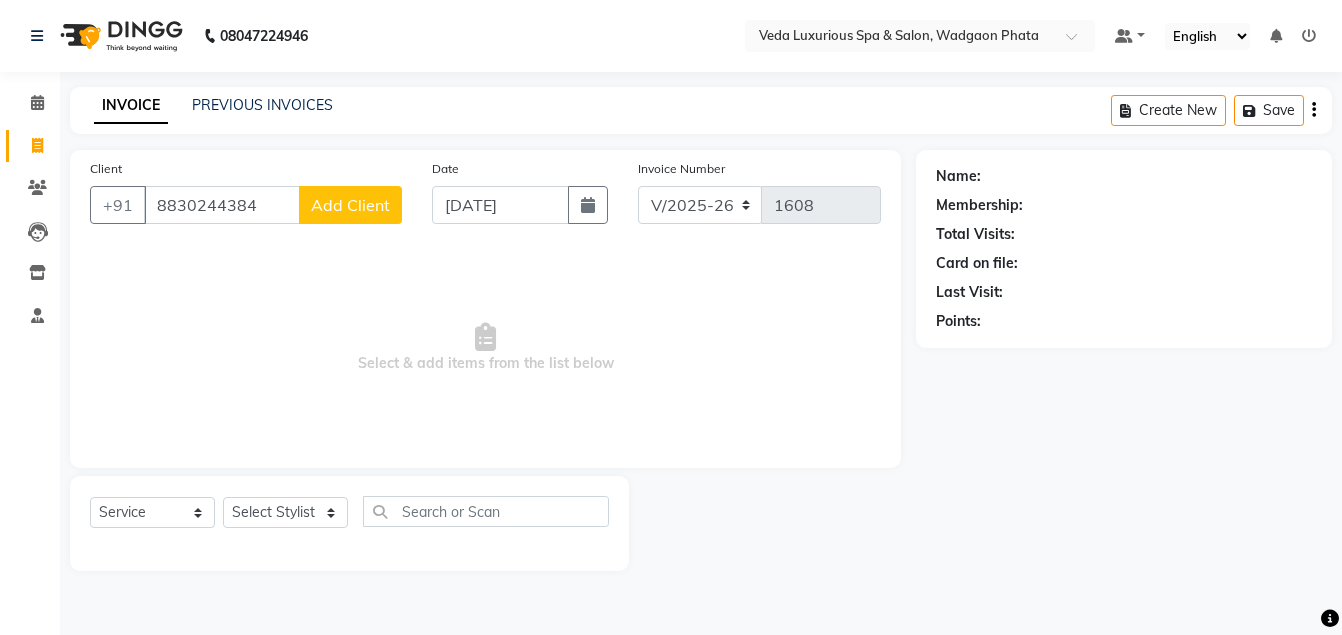 click on "Add Client" 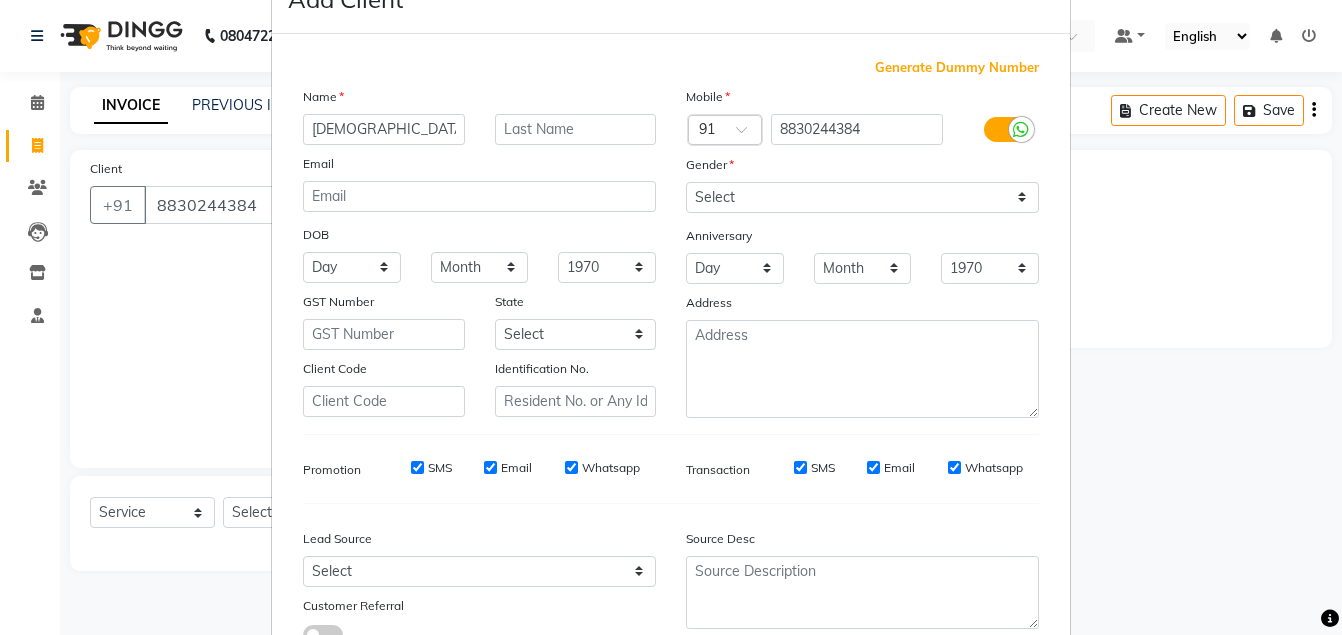 scroll, scrollTop: 100, scrollLeft: 0, axis: vertical 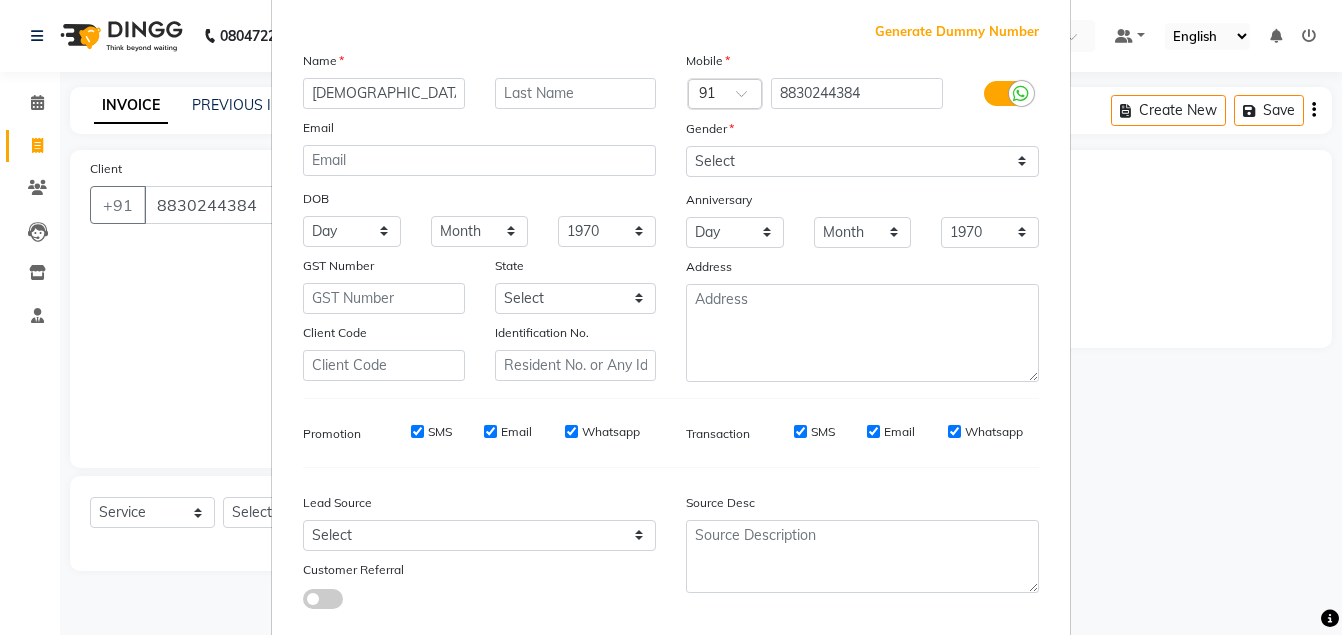 click on "[DEMOGRAPHIC_DATA]" at bounding box center (384, 93) 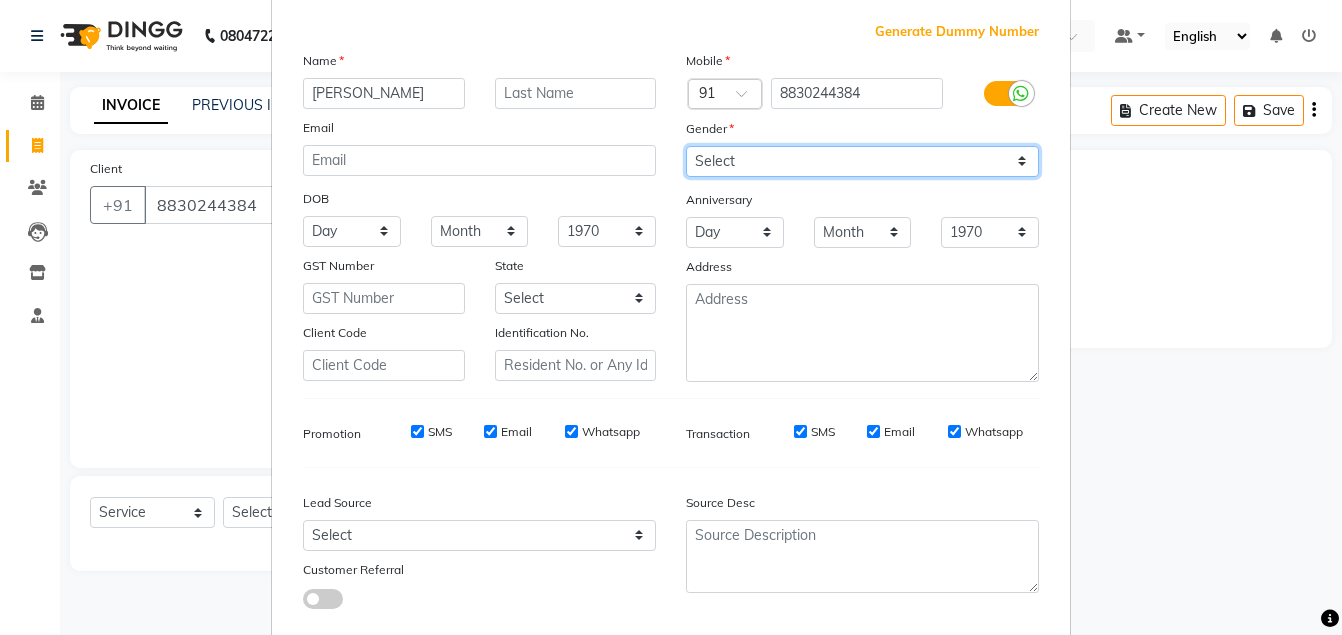 drag, startPoint x: 831, startPoint y: 166, endPoint x: 828, endPoint y: 176, distance: 10.440307 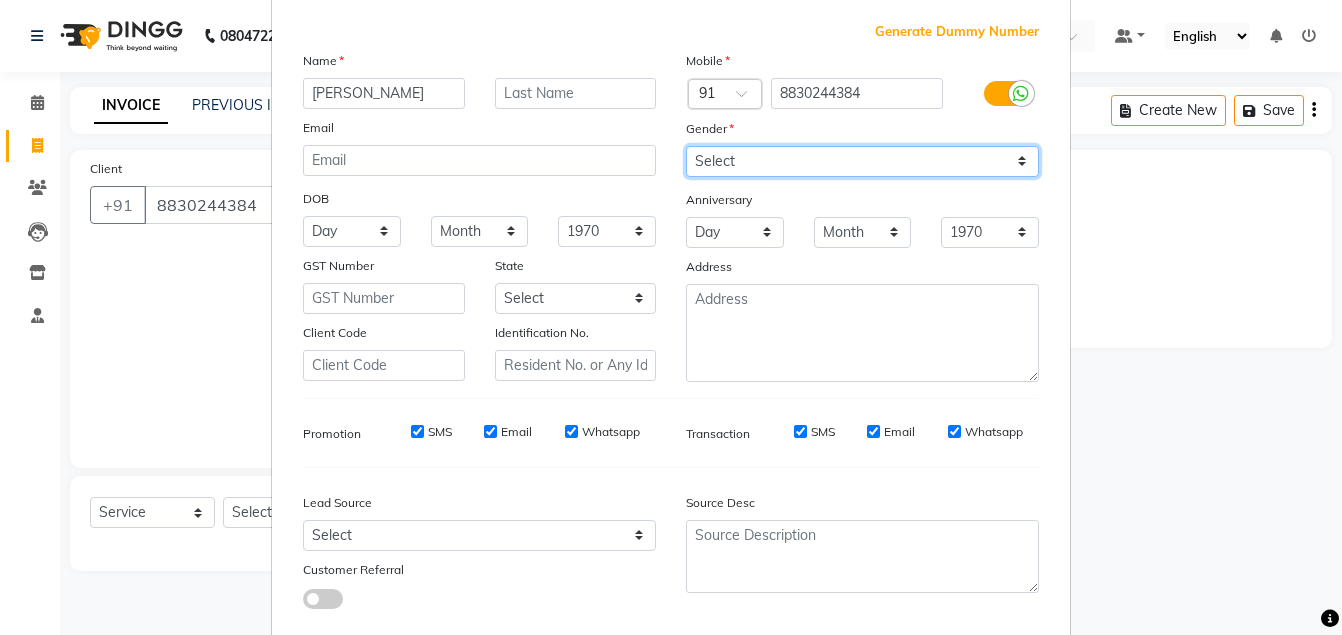 click on "Select [DEMOGRAPHIC_DATA] [DEMOGRAPHIC_DATA] Other Prefer Not To Say" at bounding box center (862, 161) 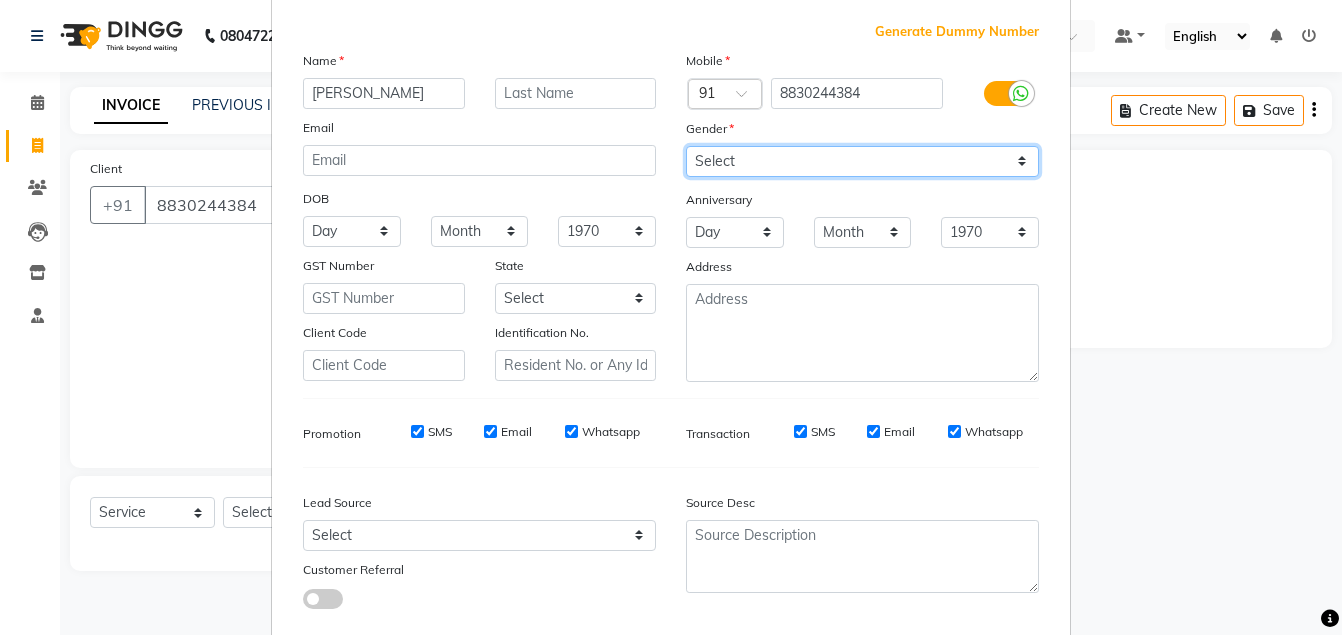 click on "Select [DEMOGRAPHIC_DATA] [DEMOGRAPHIC_DATA] Other Prefer Not To Say" at bounding box center (862, 161) 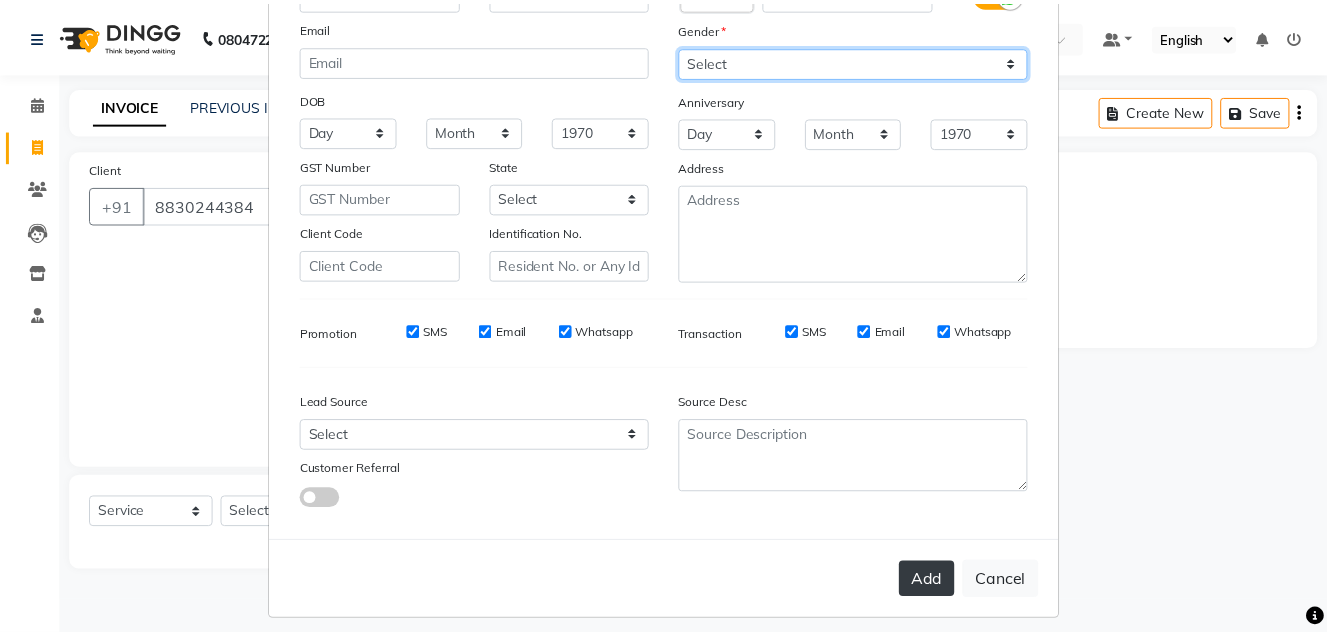 scroll, scrollTop: 214, scrollLeft: 0, axis: vertical 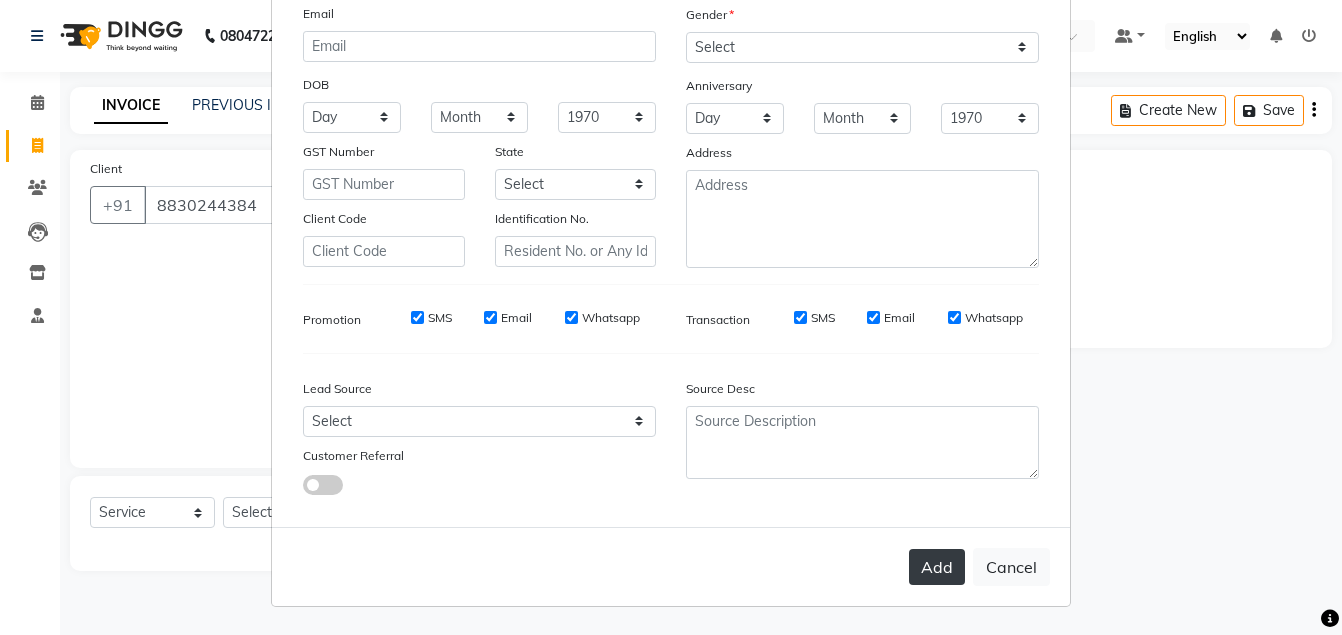 click on "Add" at bounding box center (937, 567) 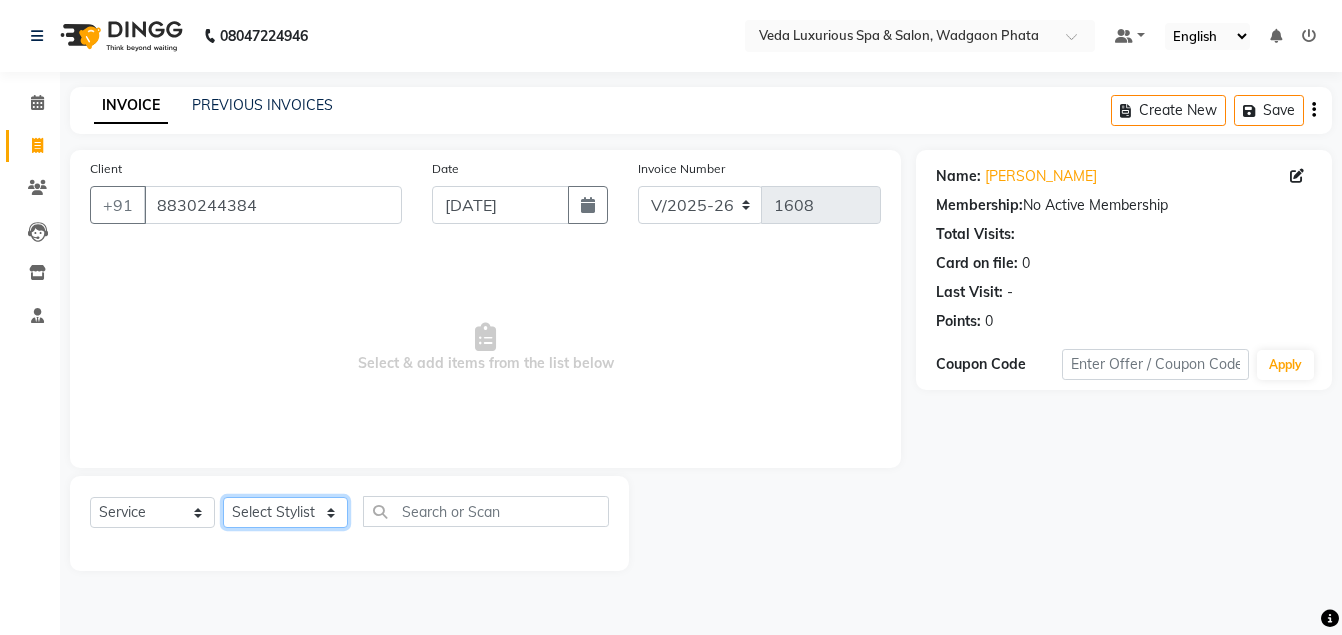 click on "Select Stylist Ankur GOLU [PERSON_NAME] [PERSON_NAME] [PERSON_NAME] RP seri VEDA" 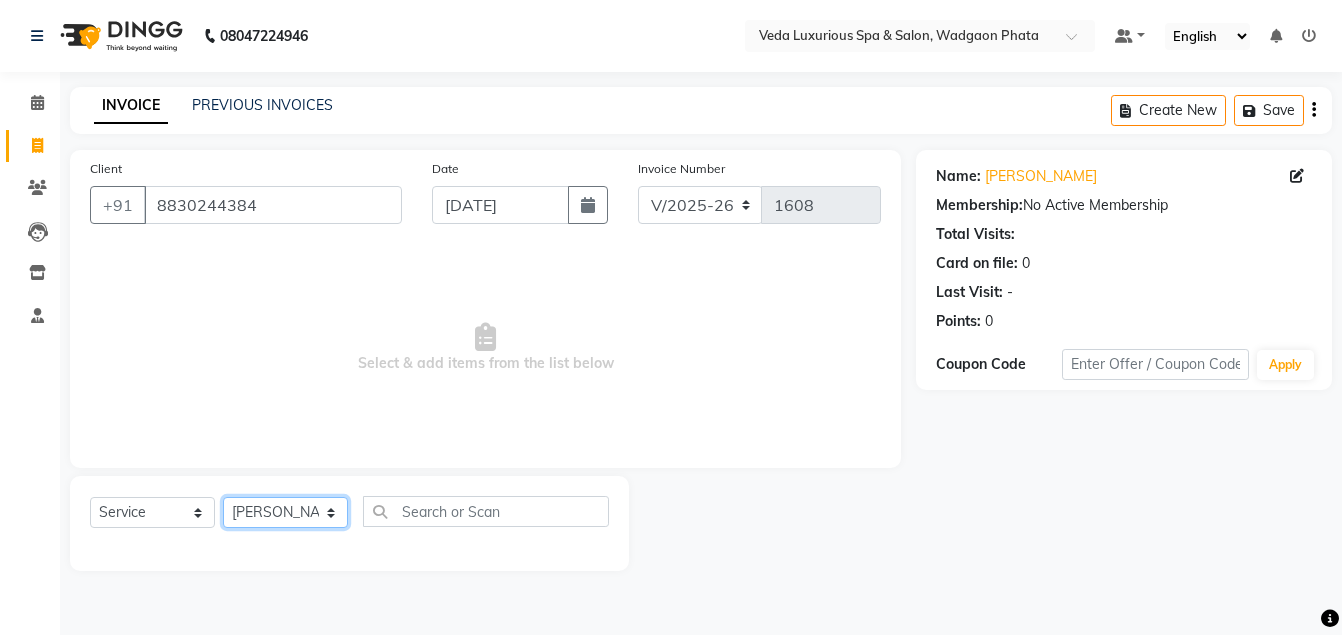 click on "Select Stylist Ankur GOLU [PERSON_NAME] [PERSON_NAME] [PERSON_NAME] RP seri VEDA" 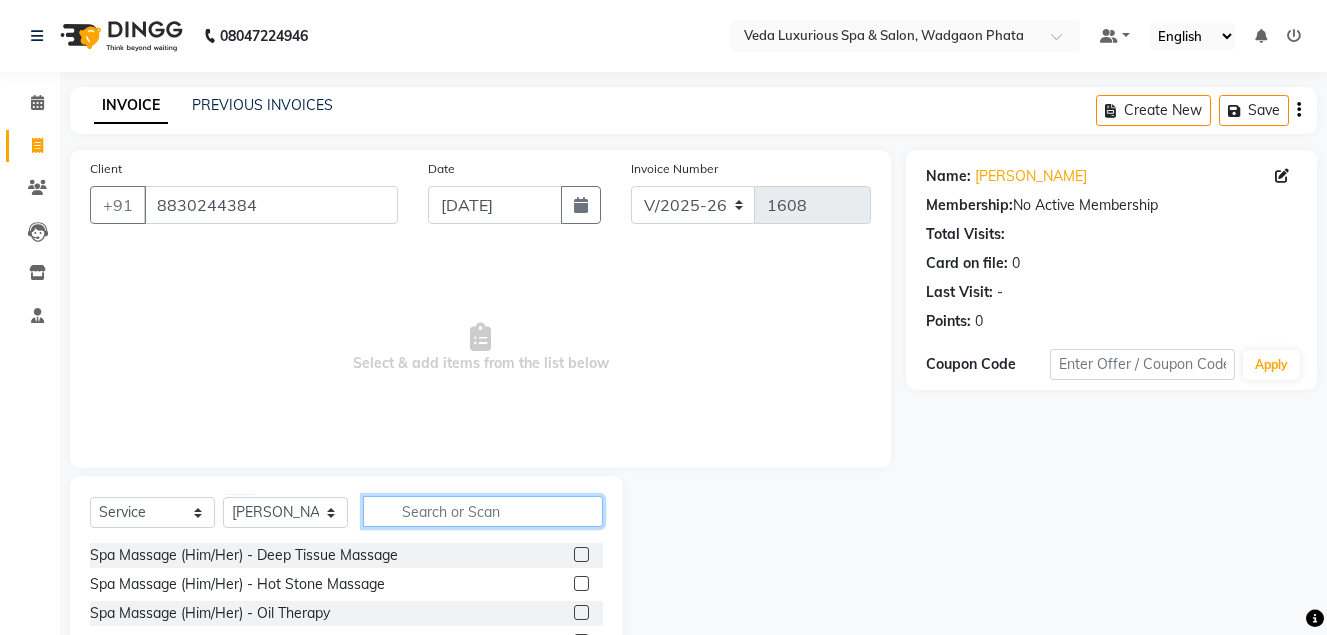 click 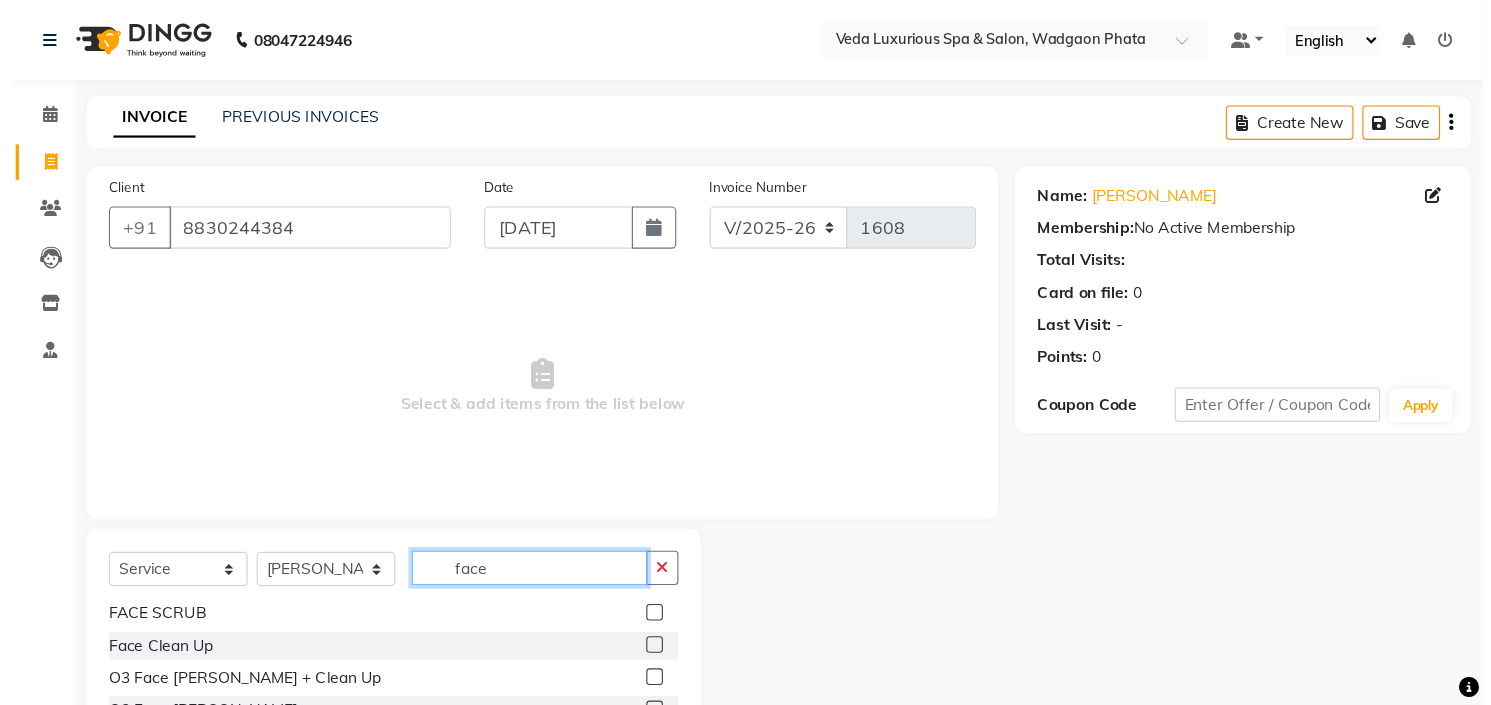 scroll, scrollTop: 0, scrollLeft: 0, axis: both 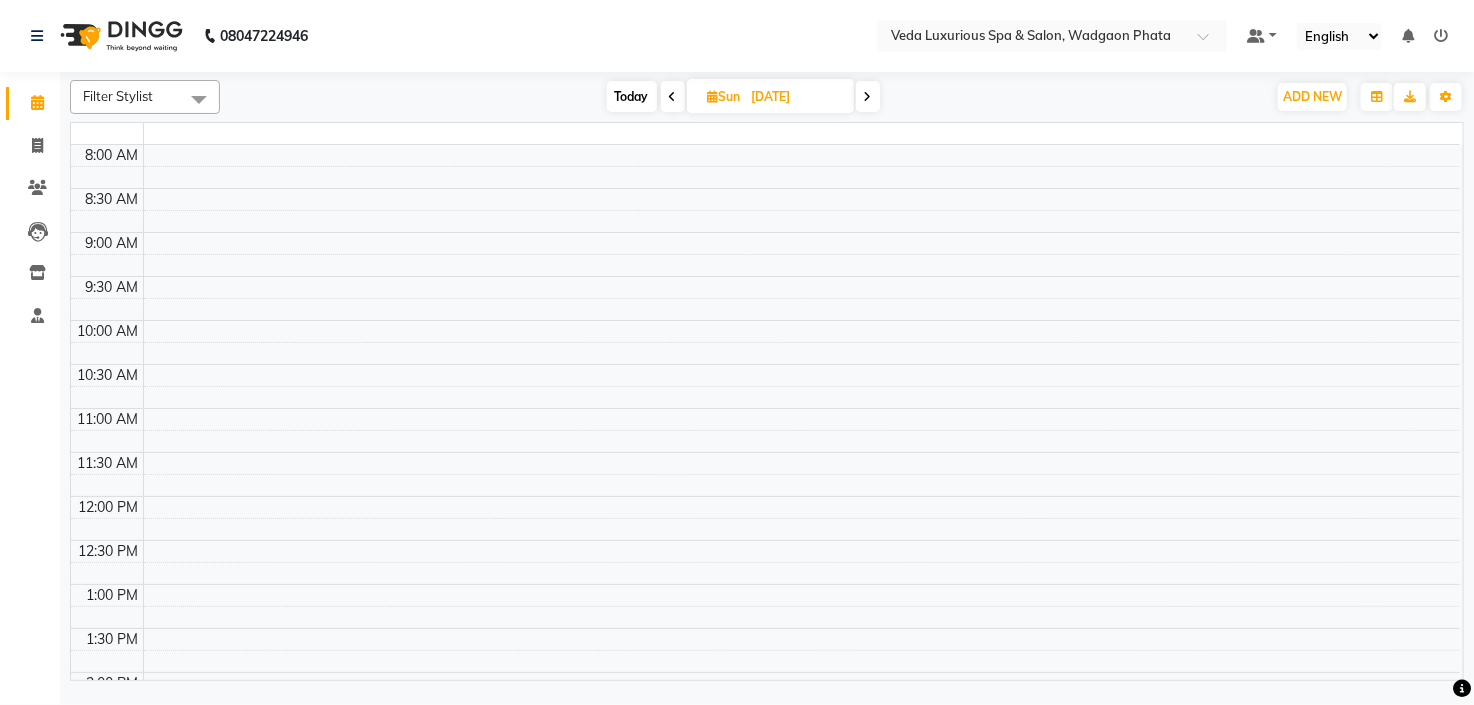 click 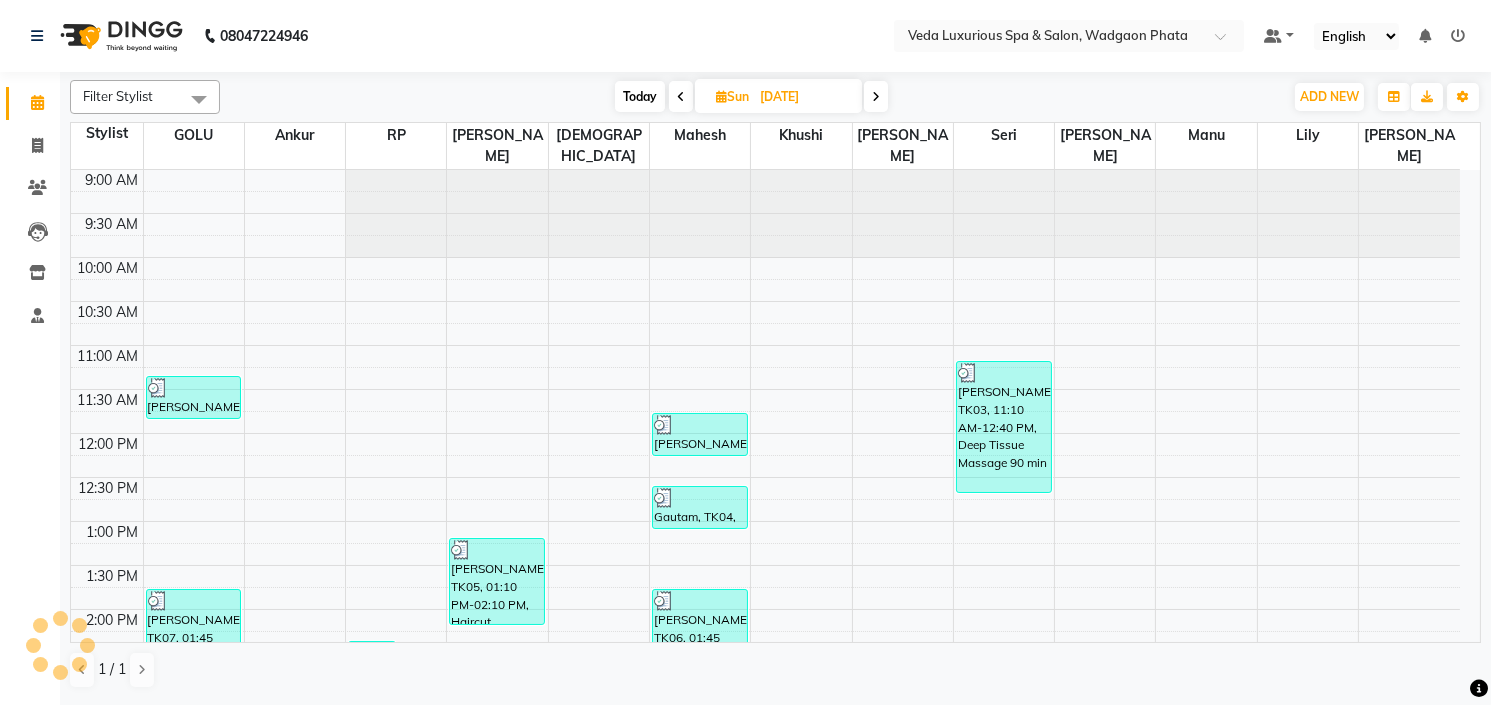 scroll, scrollTop: 0, scrollLeft: 0, axis: both 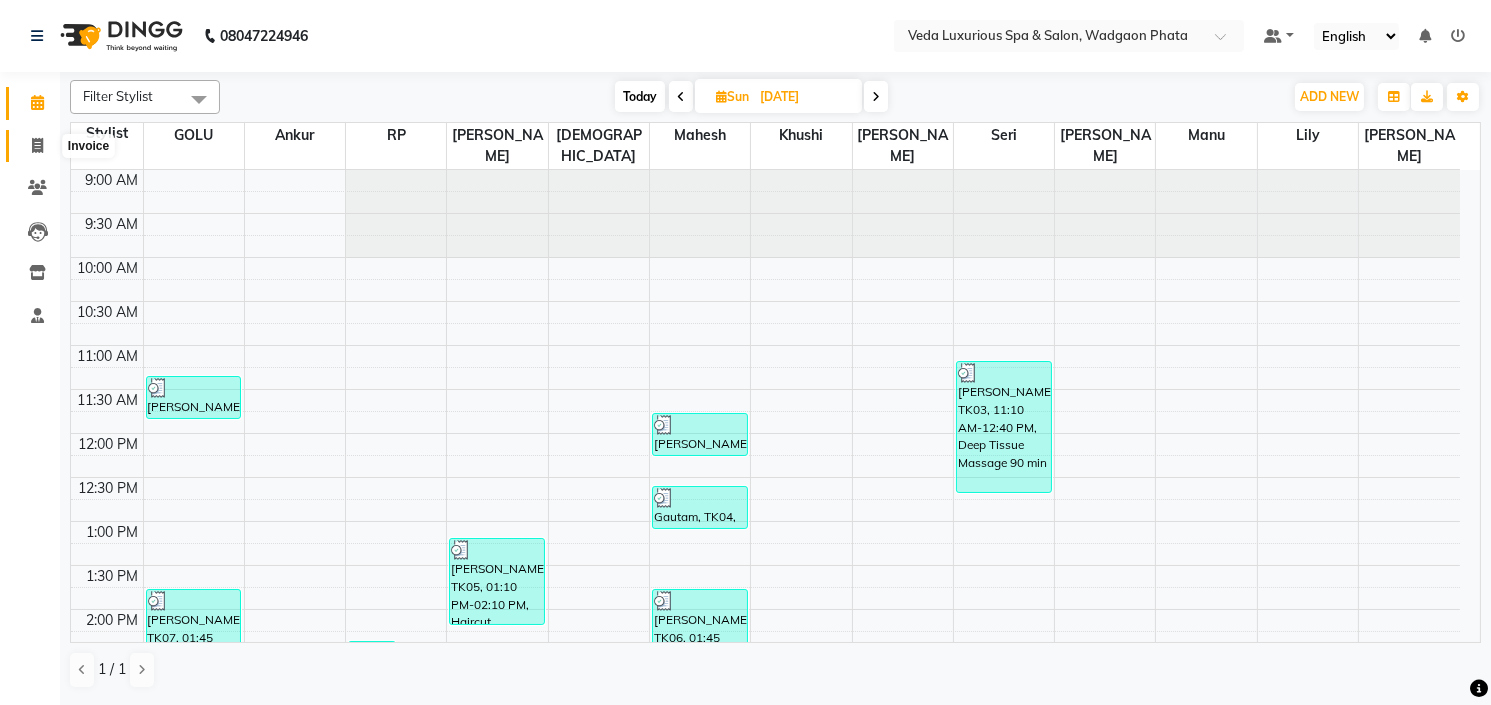 click 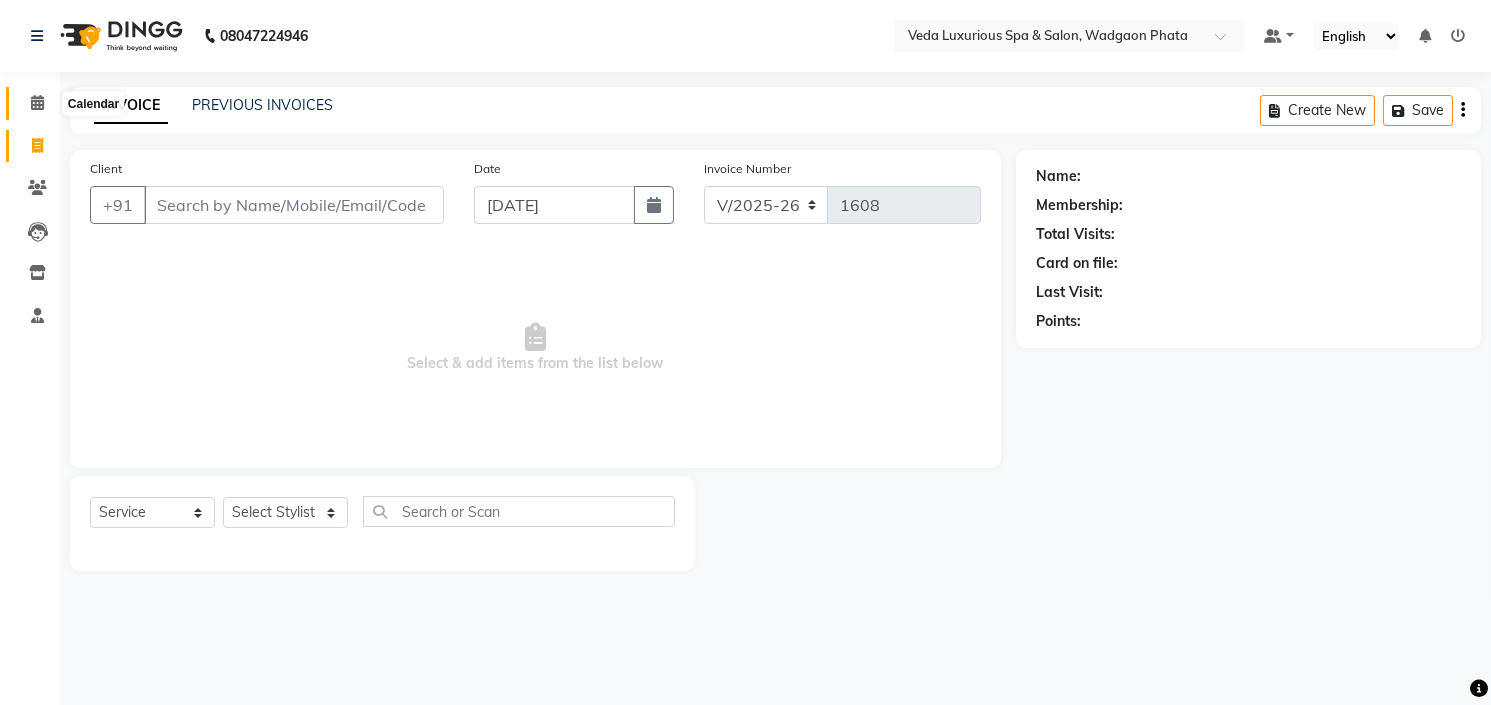 click 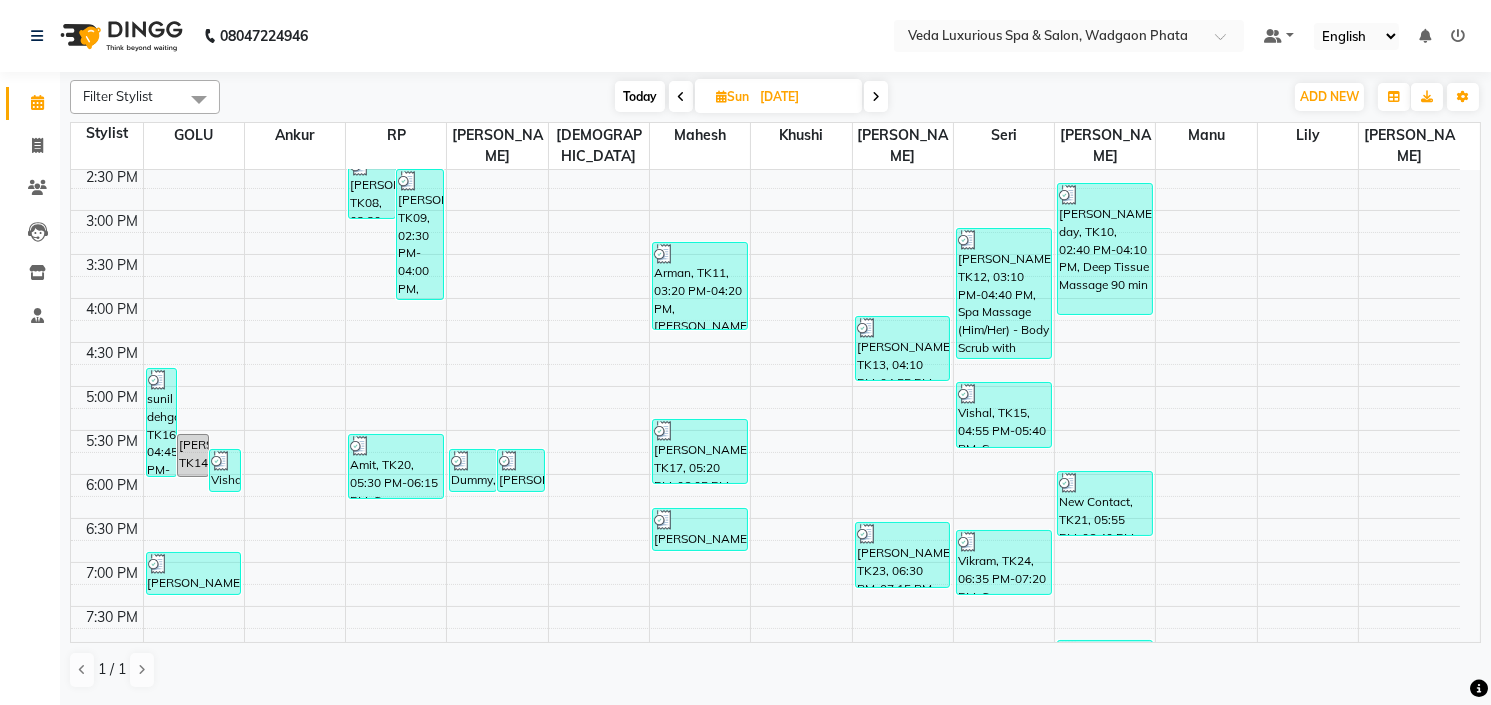 scroll, scrollTop: 555, scrollLeft: 0, axis: vertical 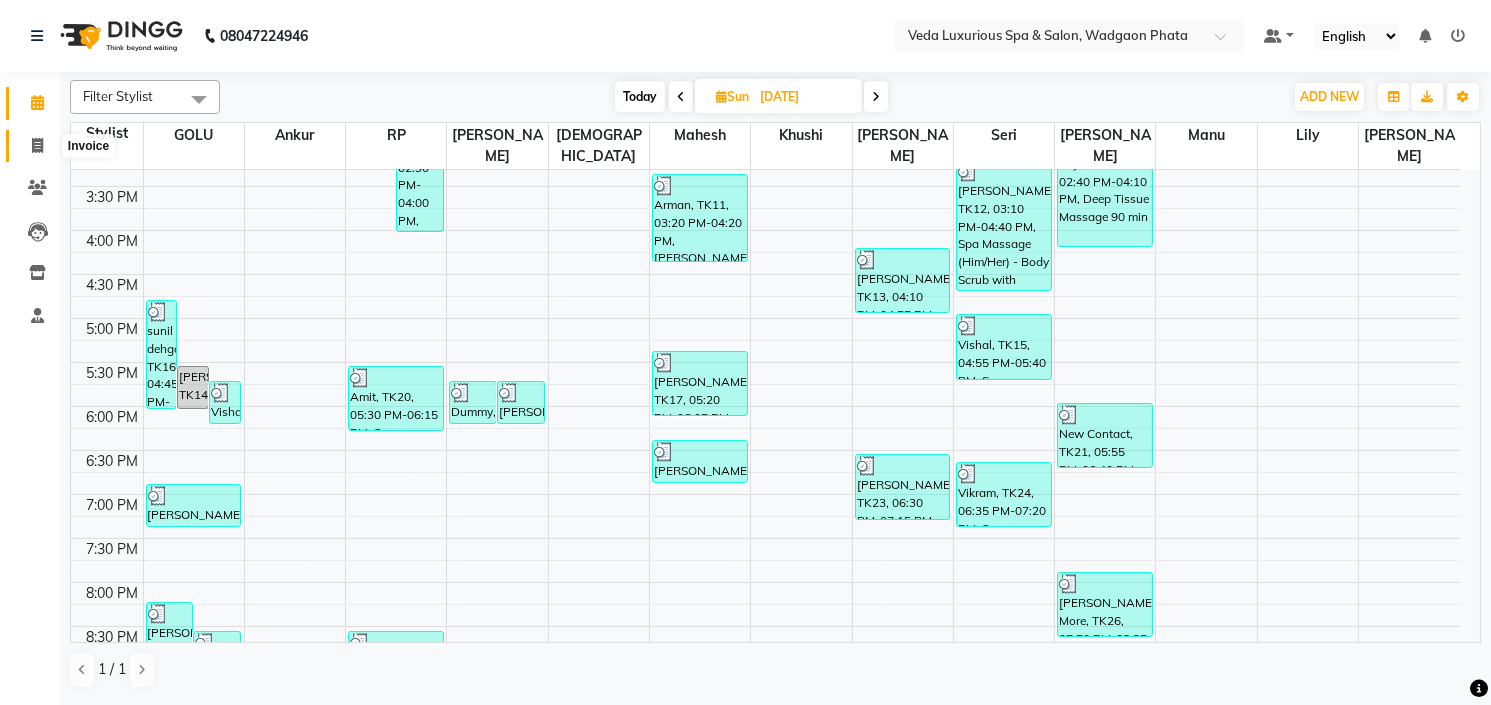click 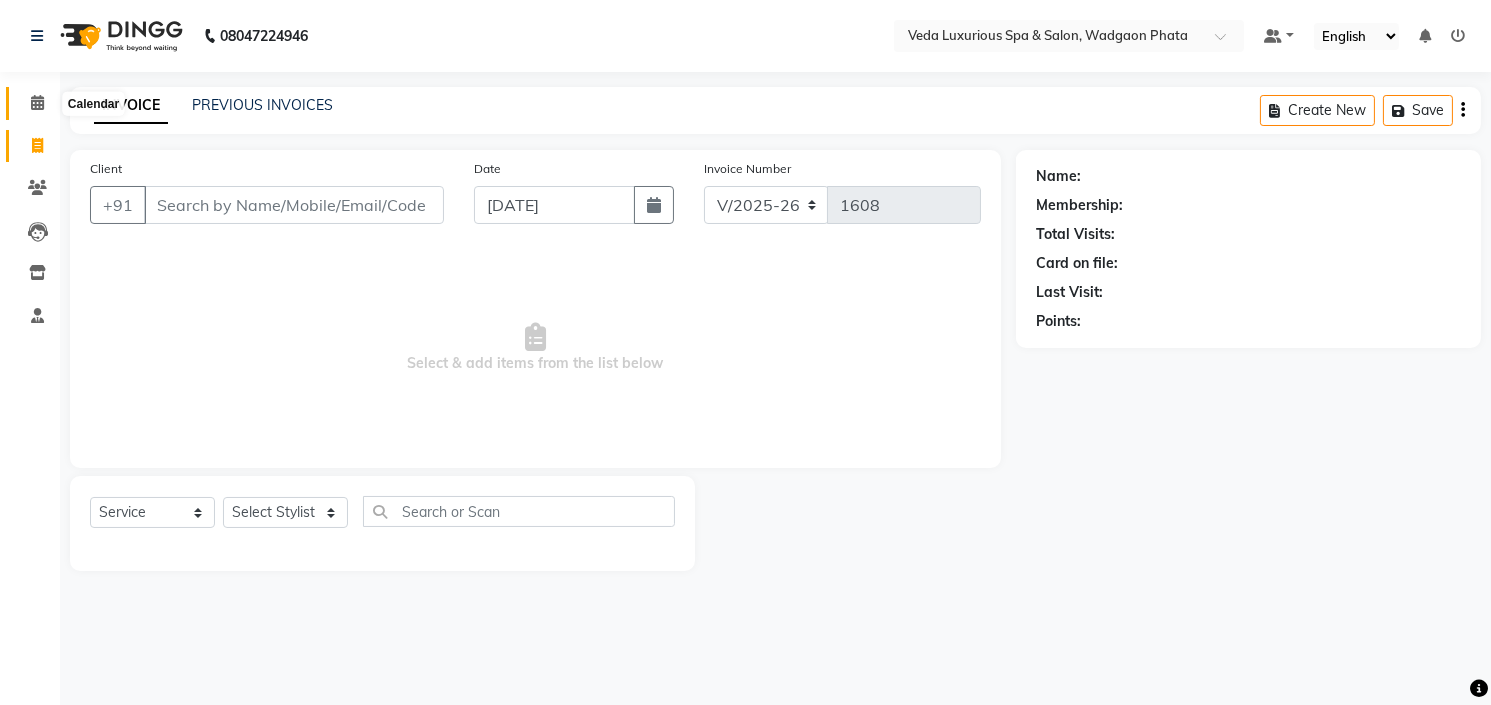 click 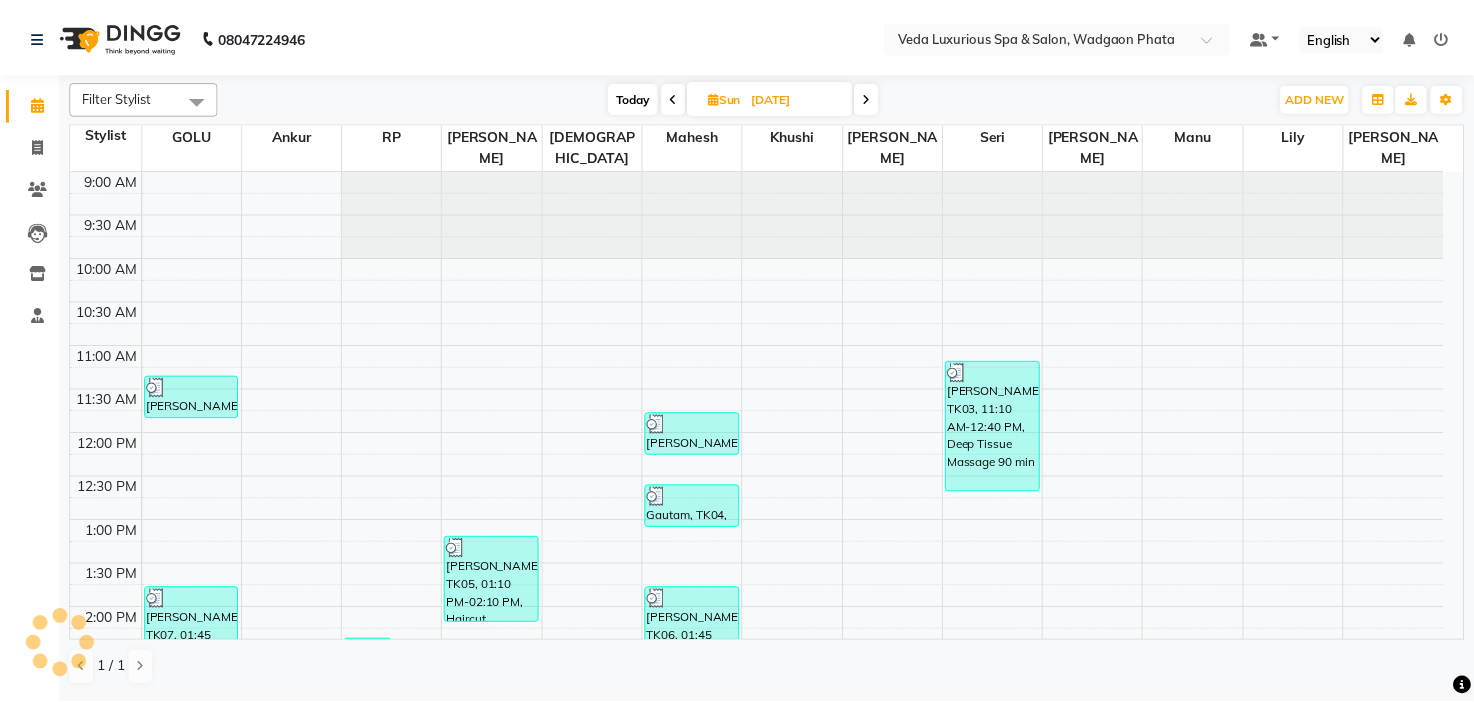 scroll, scrollTop: 744, scrollLeft: 0, axis: vertical 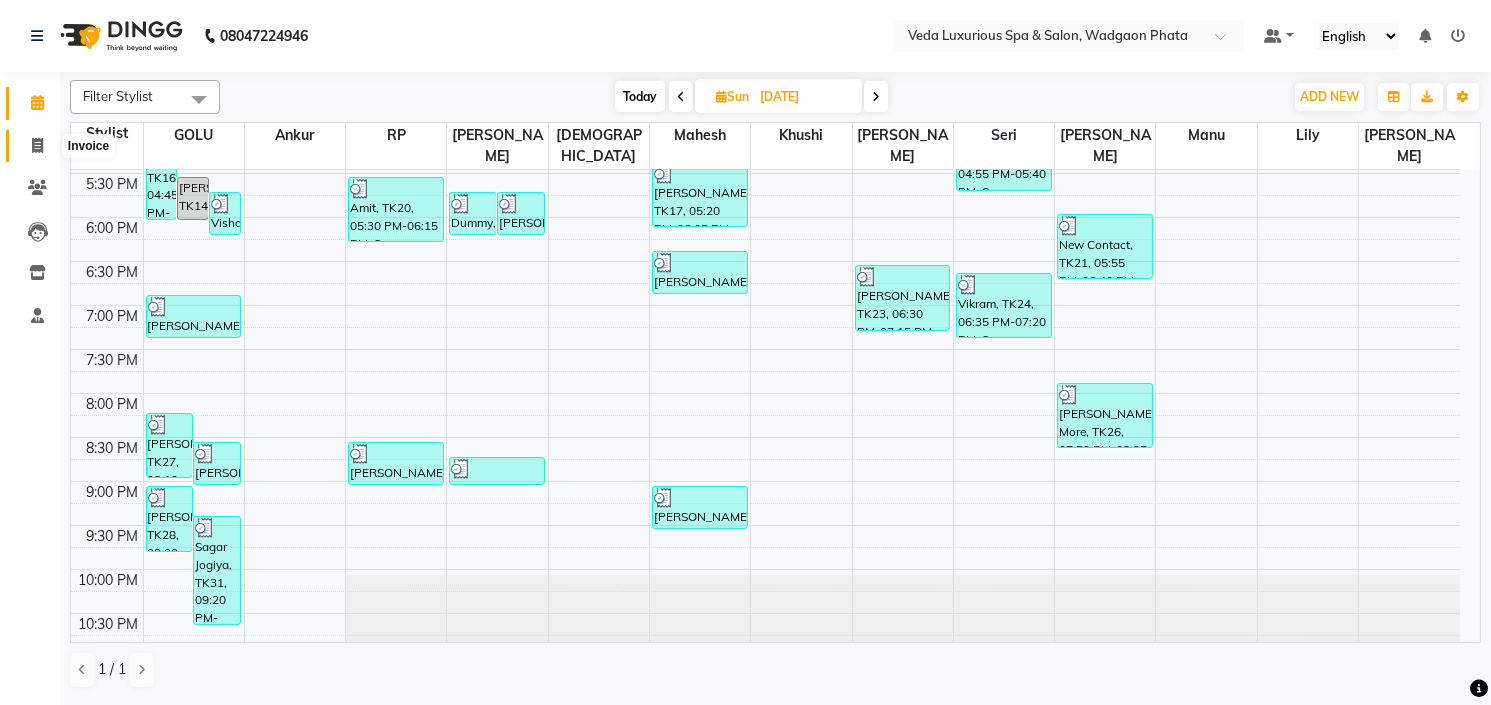 click 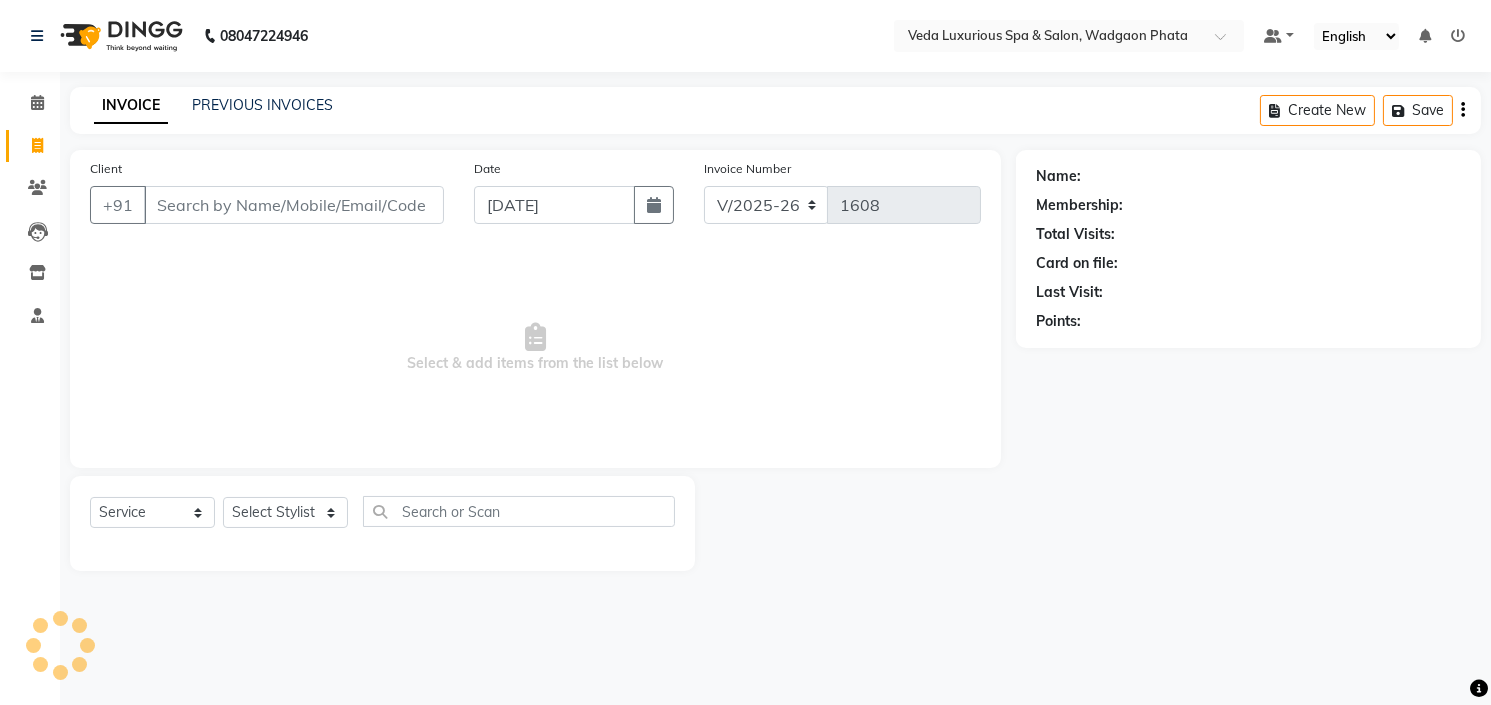 click on "Client" at bounding box center [294, 205] 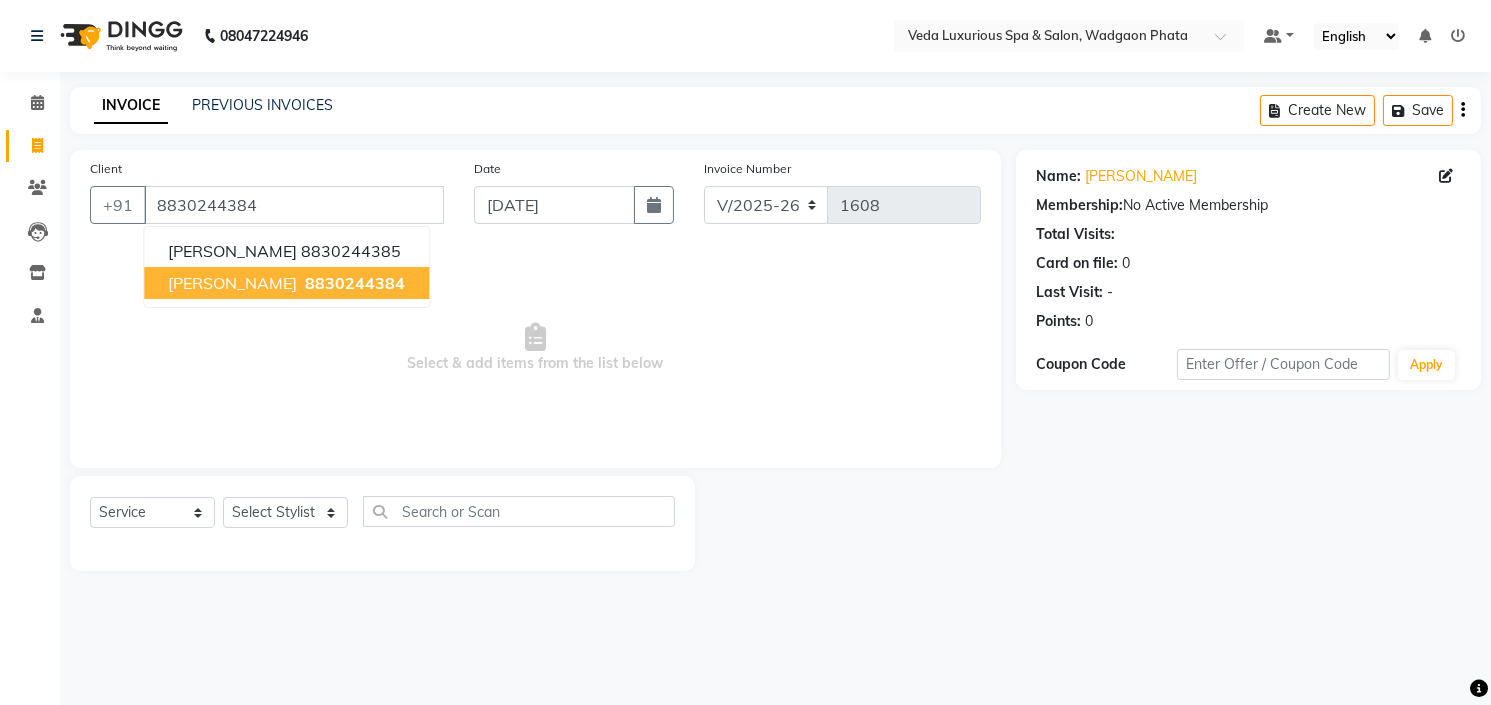 click on "8830244384" at bounding box center [355, 283] 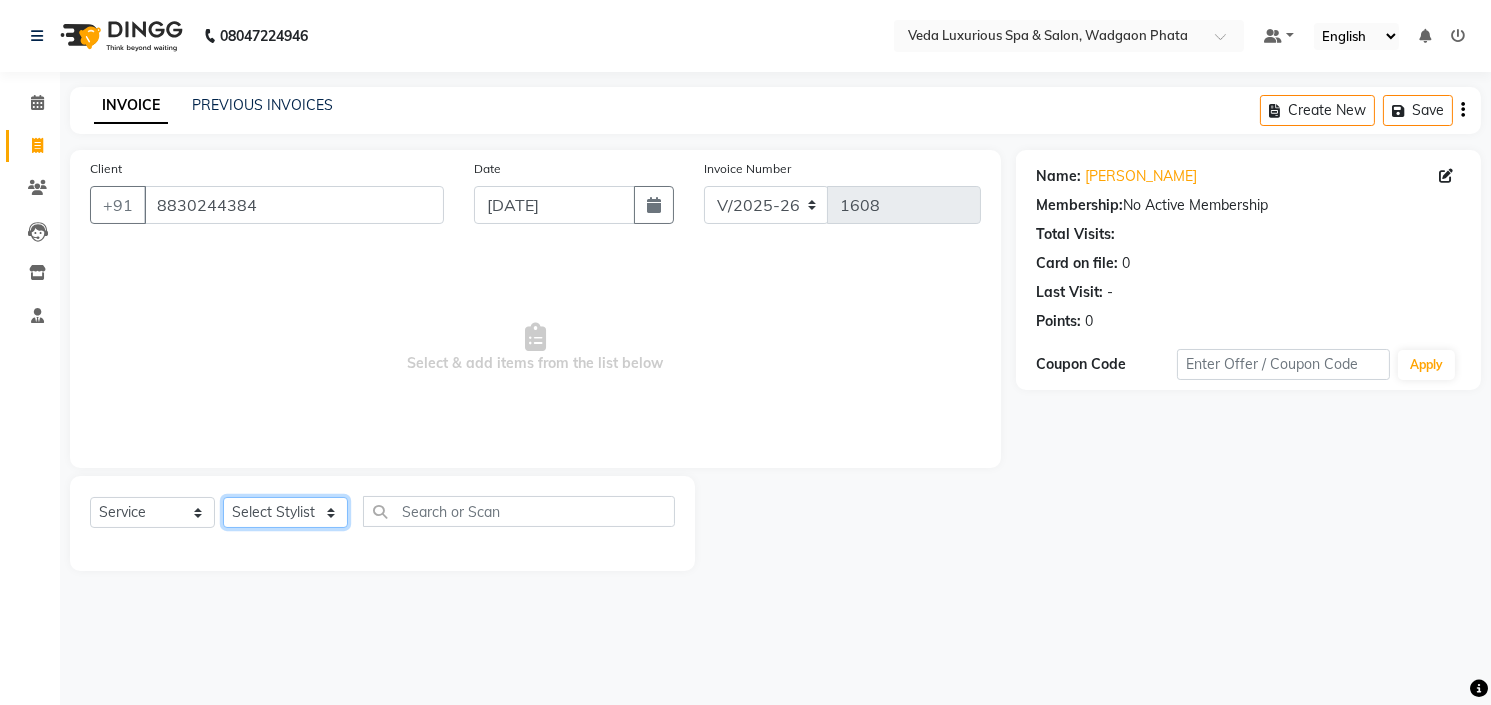 click on "Select Stylist Ankur GOLU [PERSON_NAME] [PERSON_NAME] [PERSON_NAME] RP seri VEDA" 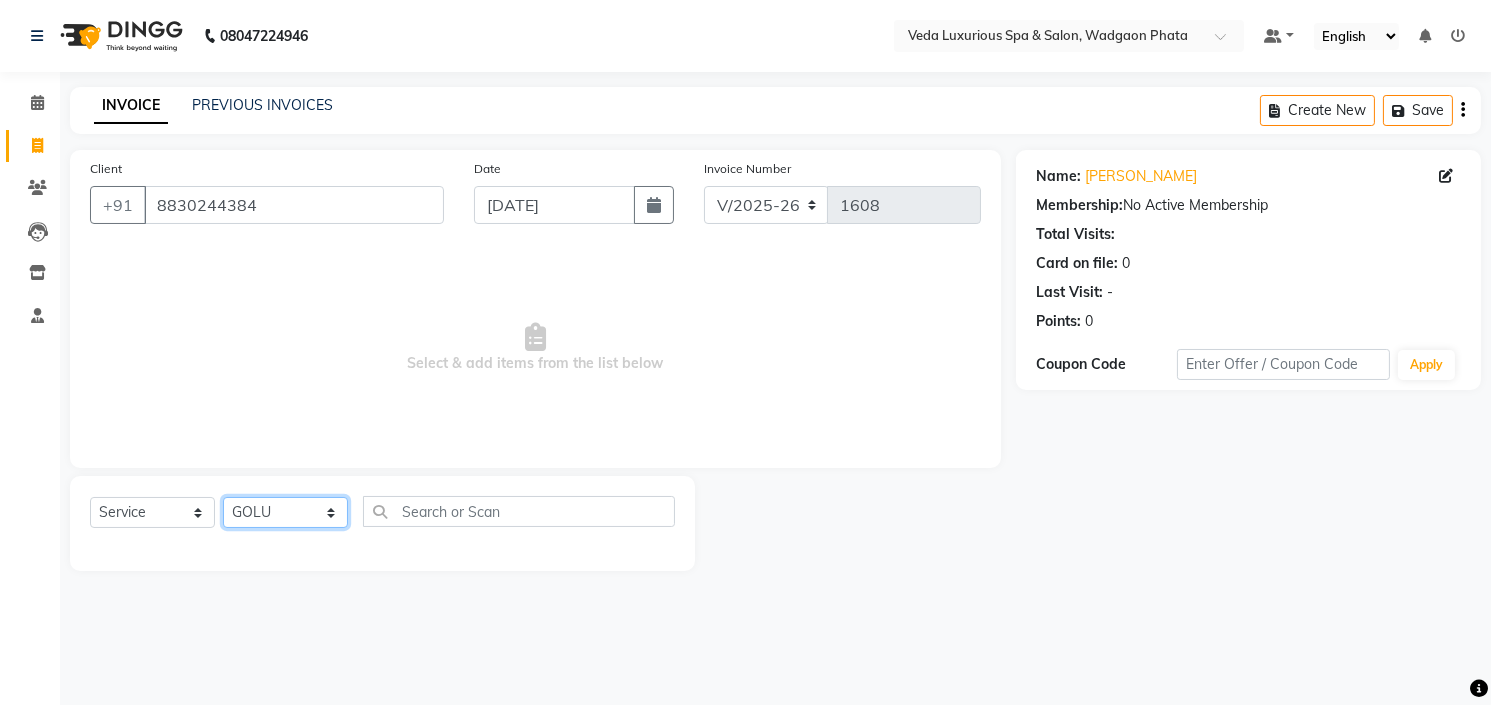 click on "Select Stylist Ankur GOLU [PERSON_NAME] [PERSON_NAME] [PERSON_NAME] RP seri VEDA" 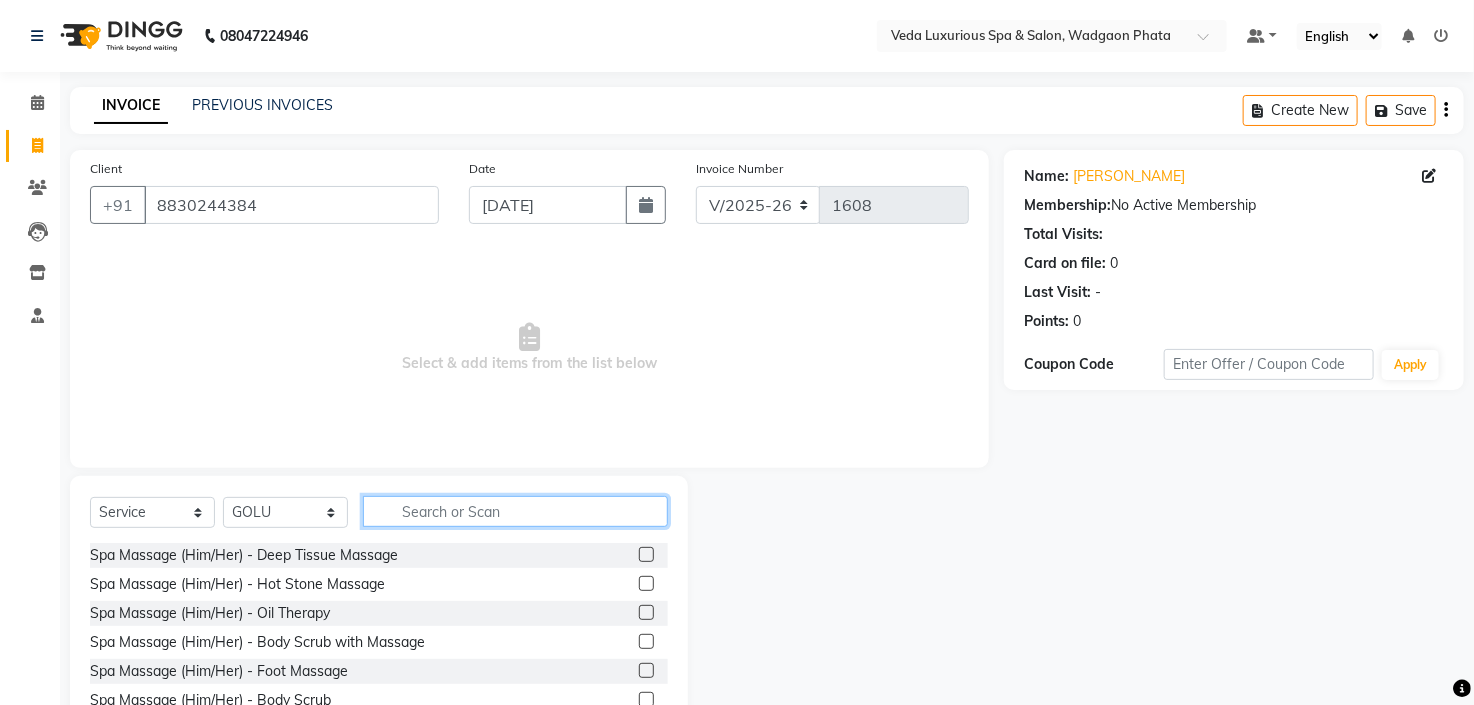 click 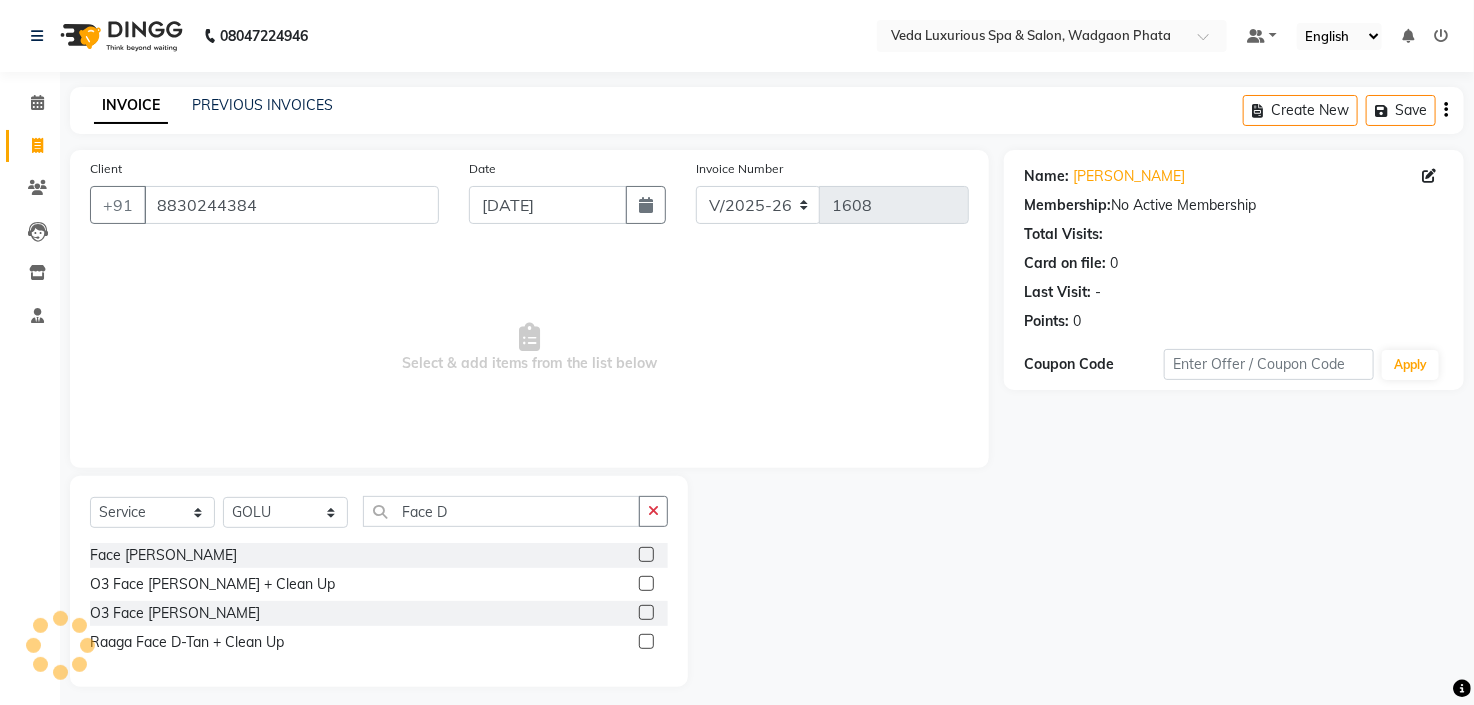 click 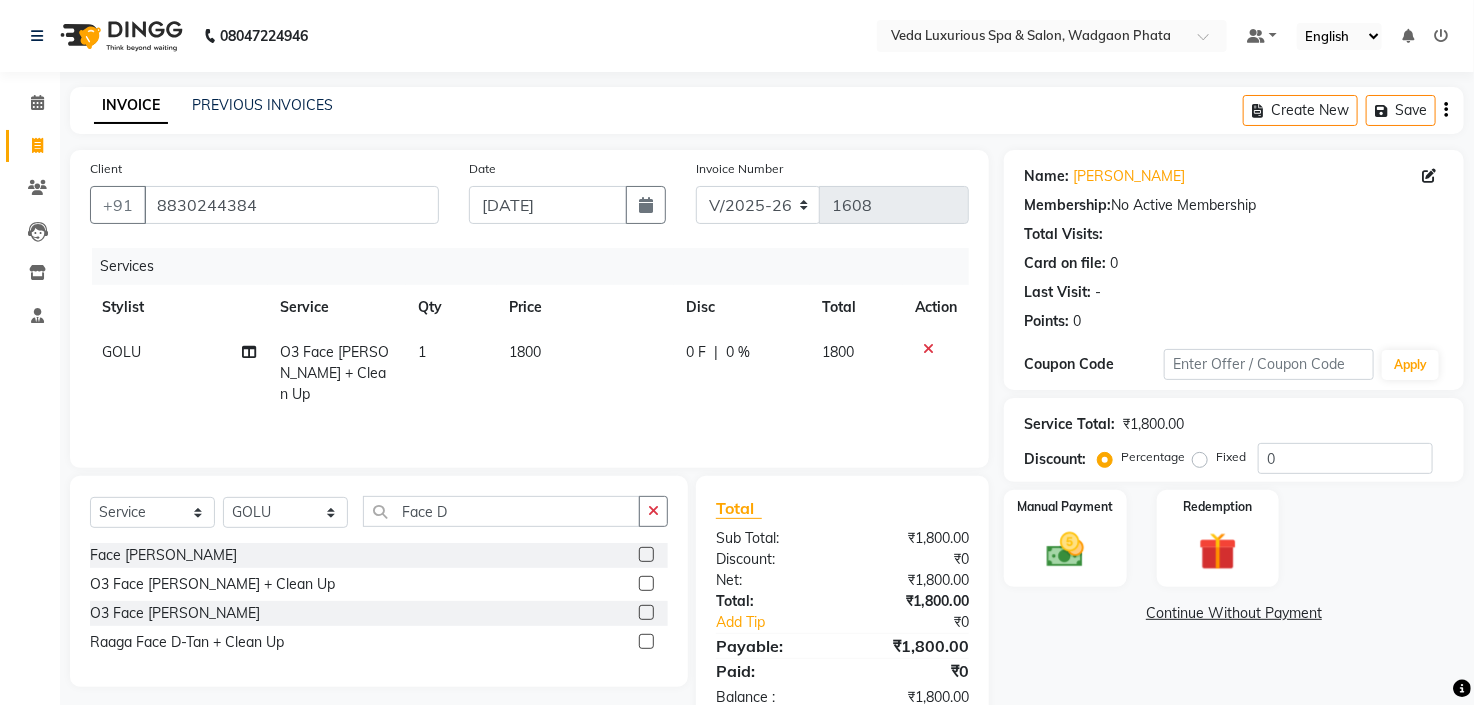 click 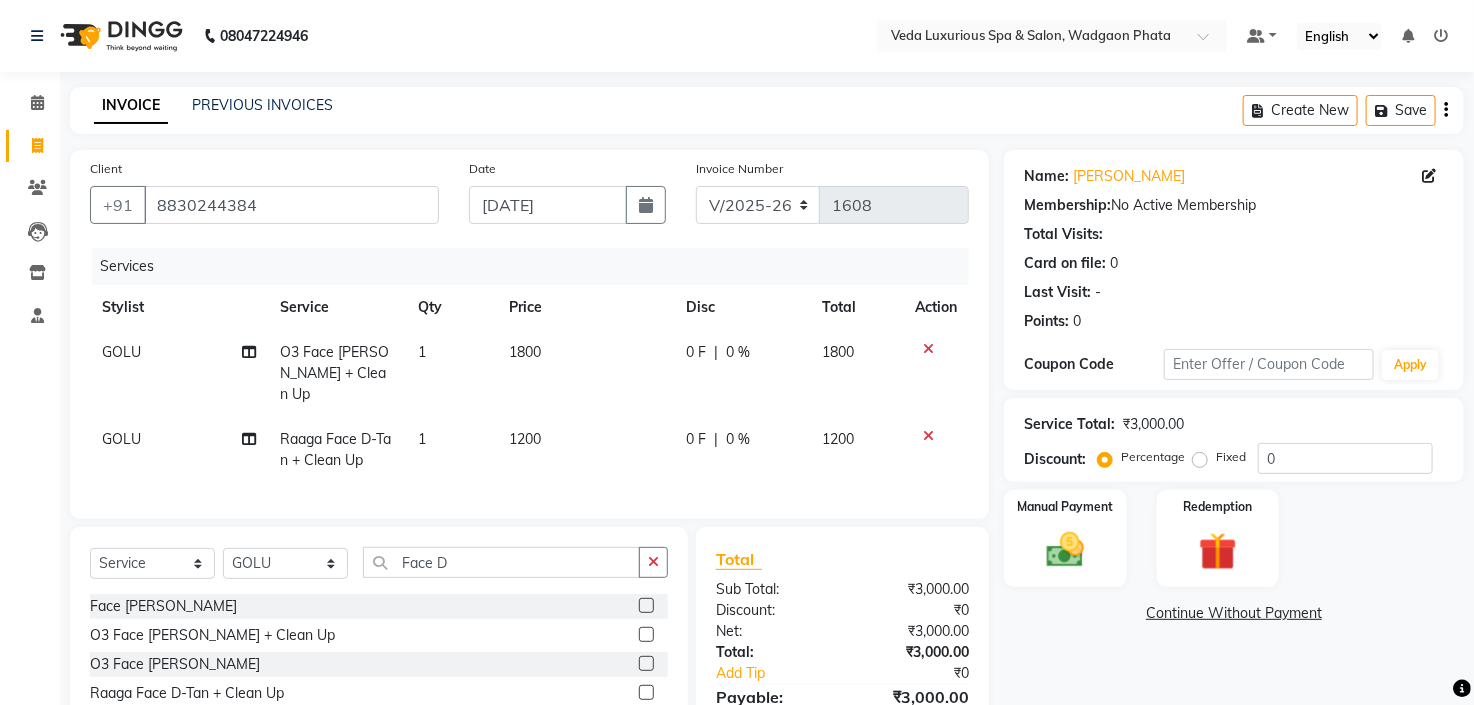click 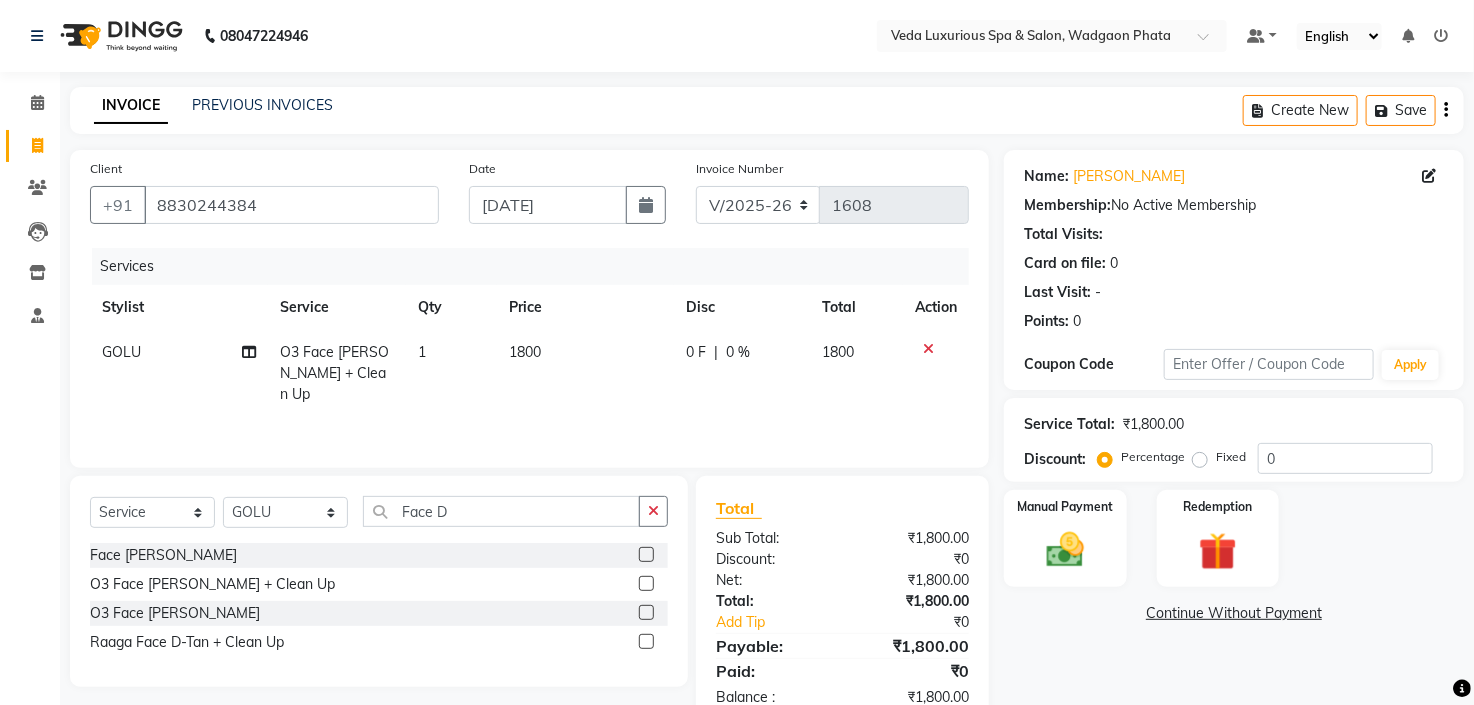 click 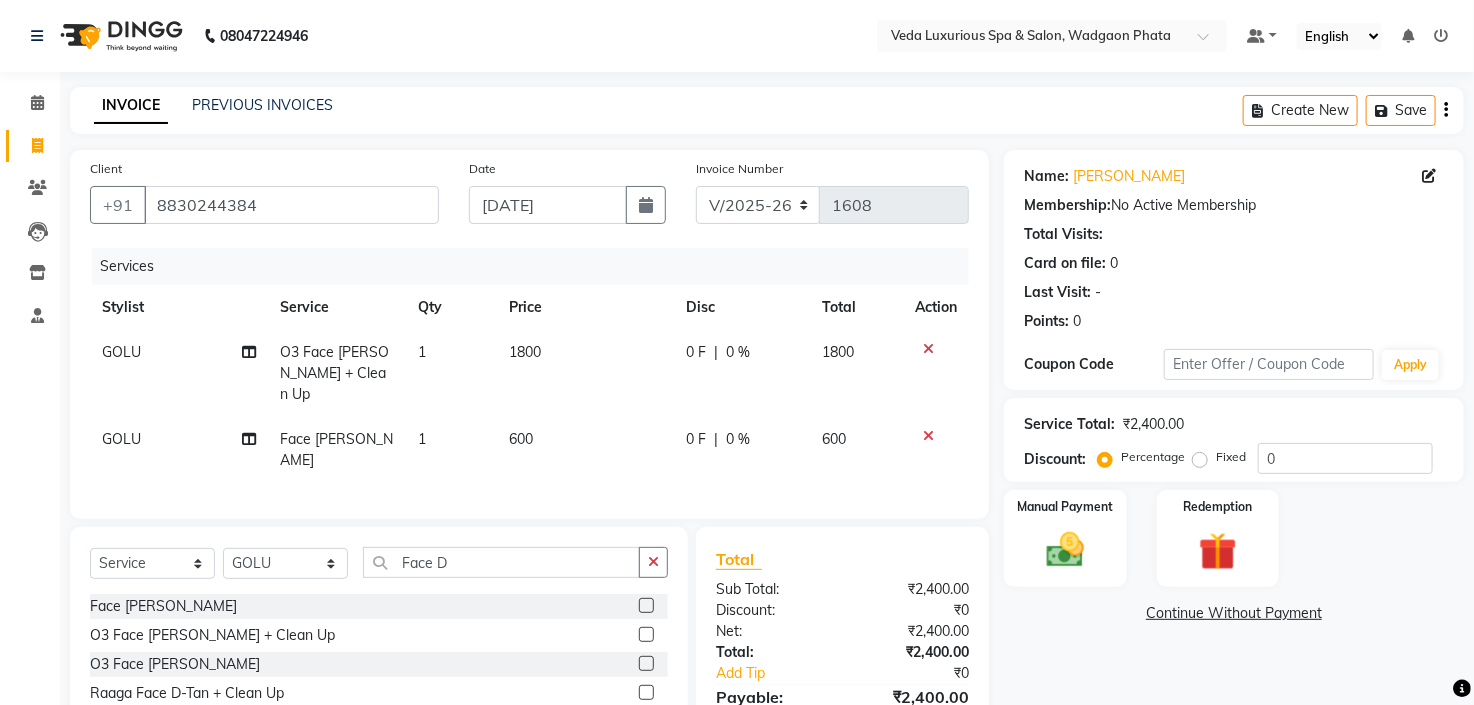 click 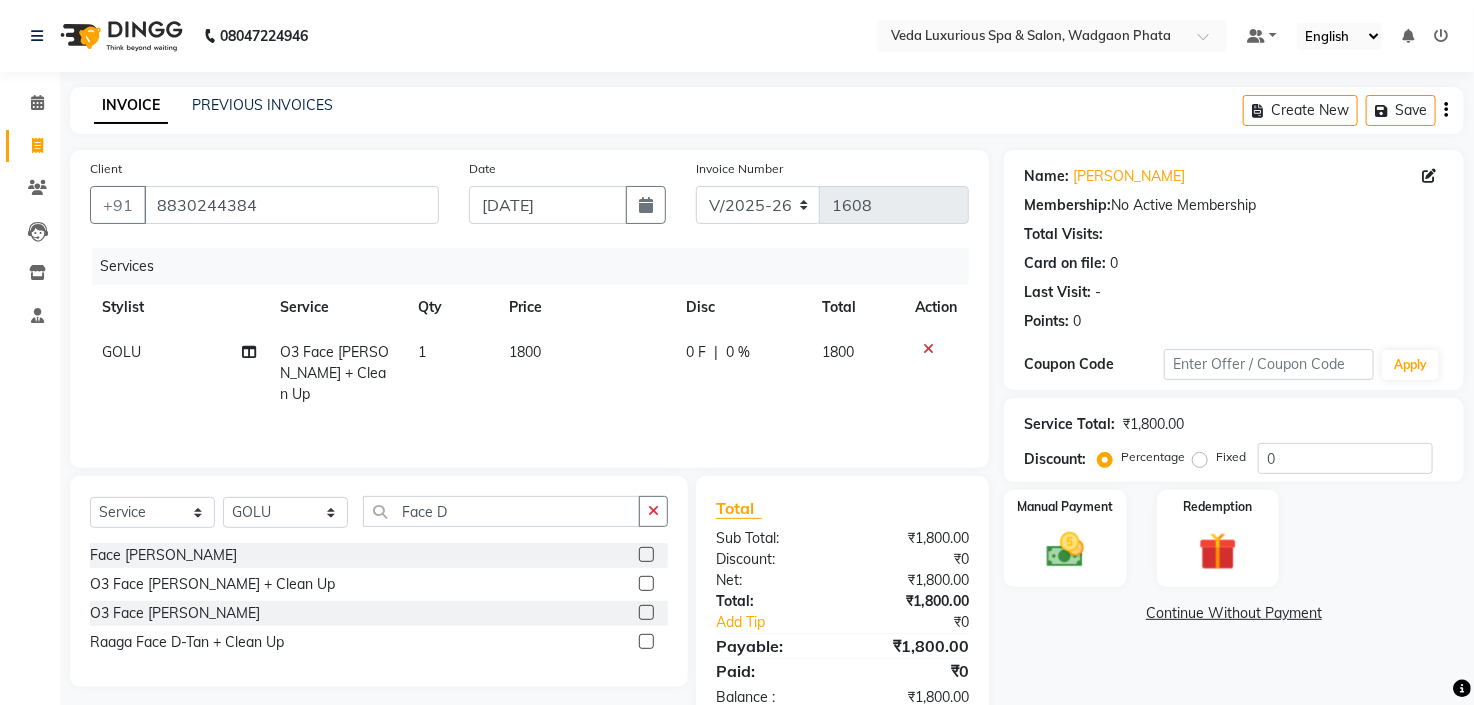 click on "1800" 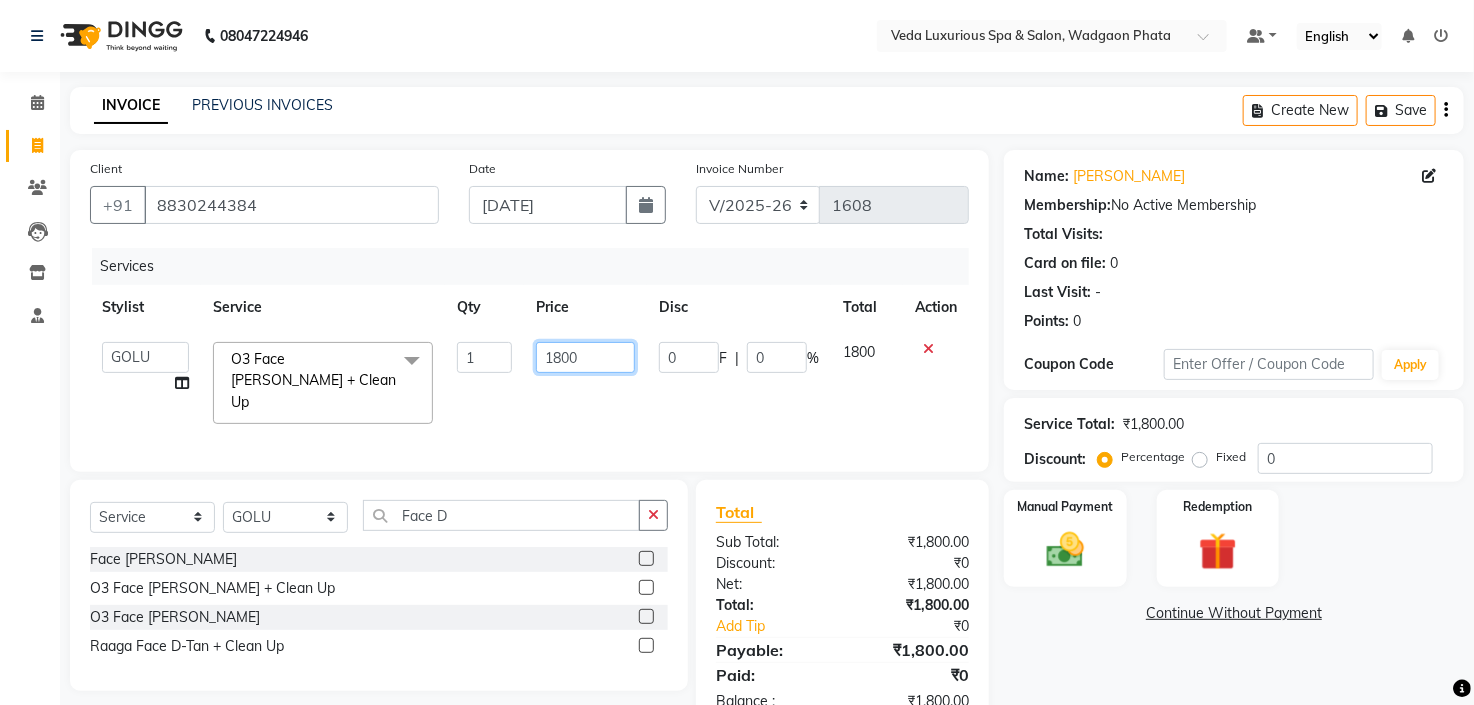 click on "1800" 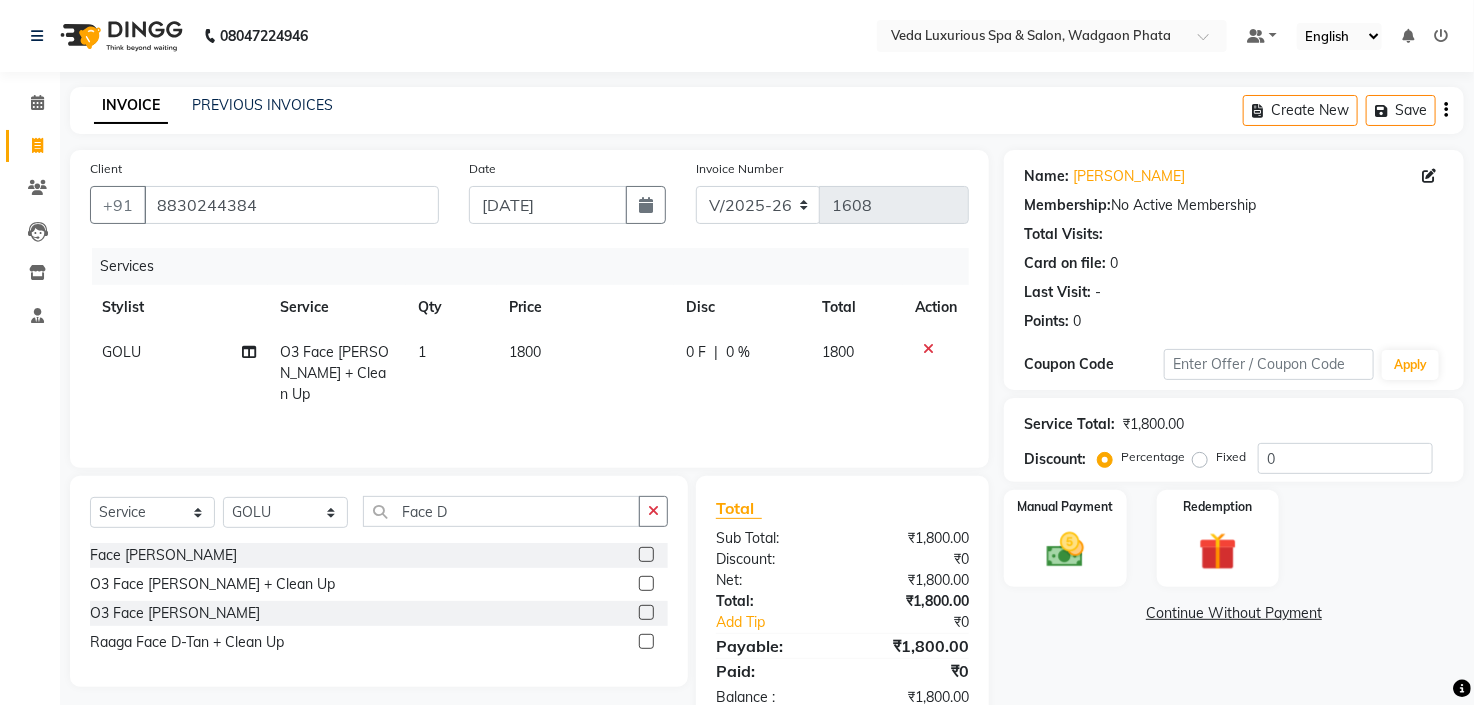 click on "0 F" 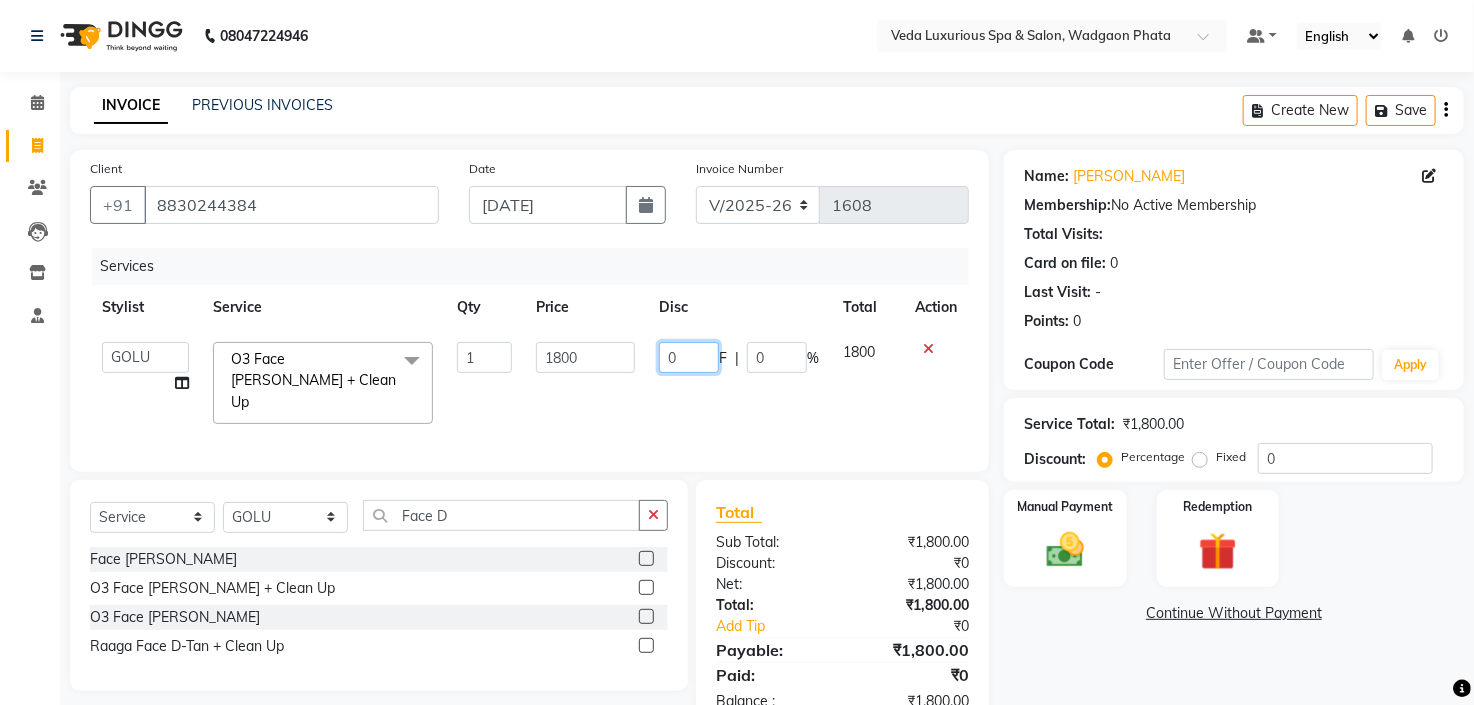 click on "0" 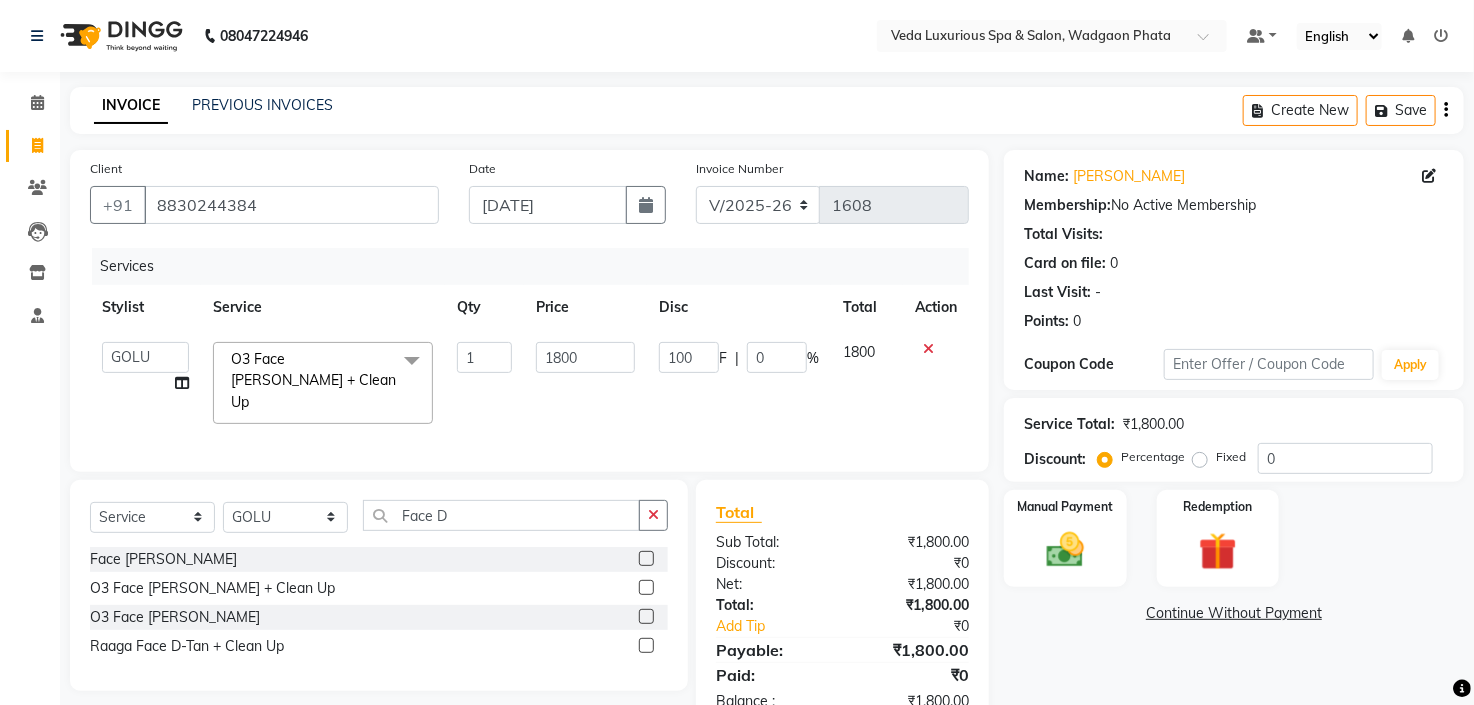 click on "Services Stylist Service Qty Price Disc Total Action  Ankur   GOLU   [PERSON_NAME]   manu   [PERSON_NAME]   [PERSON_NAME]   RP   seri   VEDA  O3 Face [PERSON_NAME] + Clean Up  x Spa Massage (Him/Her) - Deep Tissue Massage  Spa Massage (Him/Her) - Hot Stone Massage  Spa Massage (Him/Her) - Oil Therapy Spa Massage (Him/Her) - Body Scrub with Massage  Spa Massage (Him/Her) - Foot Massage  Spa Massage (Him/Her) - Body Scrub  Spa Massage (Him/Her) - Aromatheraphy Massage  Balinese Massage Head Massage Deep Tissue Massage 90 min Spa Massage Foot Massage Balinese Massage 90min Hot Oil Massage Four Hand Massage Swedish Massage Aromatheraphy (90 min) Body Scrub With Massage 4 Hand Traditional Thai Massage Steam Bath HEAD MASSAGE Face Clean Up Other Couple  Massage (60 M) (Married only) Couple Massage (90 M) (Married only) Deep Tissue Massage  Deep Tissue Massage (90 min)  Body Scrub With Massage  Head ,Neck,Shoulder,Back Dry Massage Retreate Spa Package - 2 Hours (up) Haircut ([DEMOGRAPHIC_DATA]) - Haircut Hair Wash & Blow Dry 1" 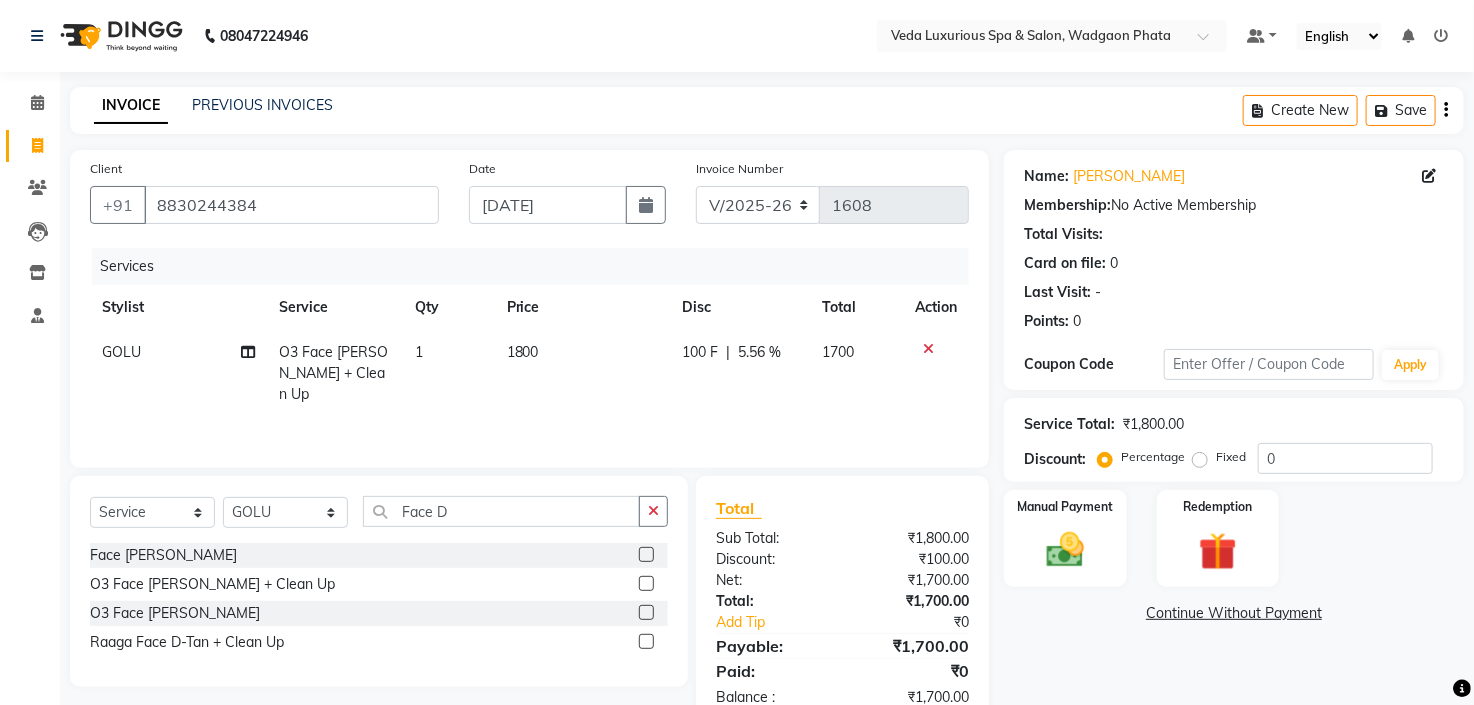 scroll, scrollTop: 53, scrollLeft: 0, axis: vertical 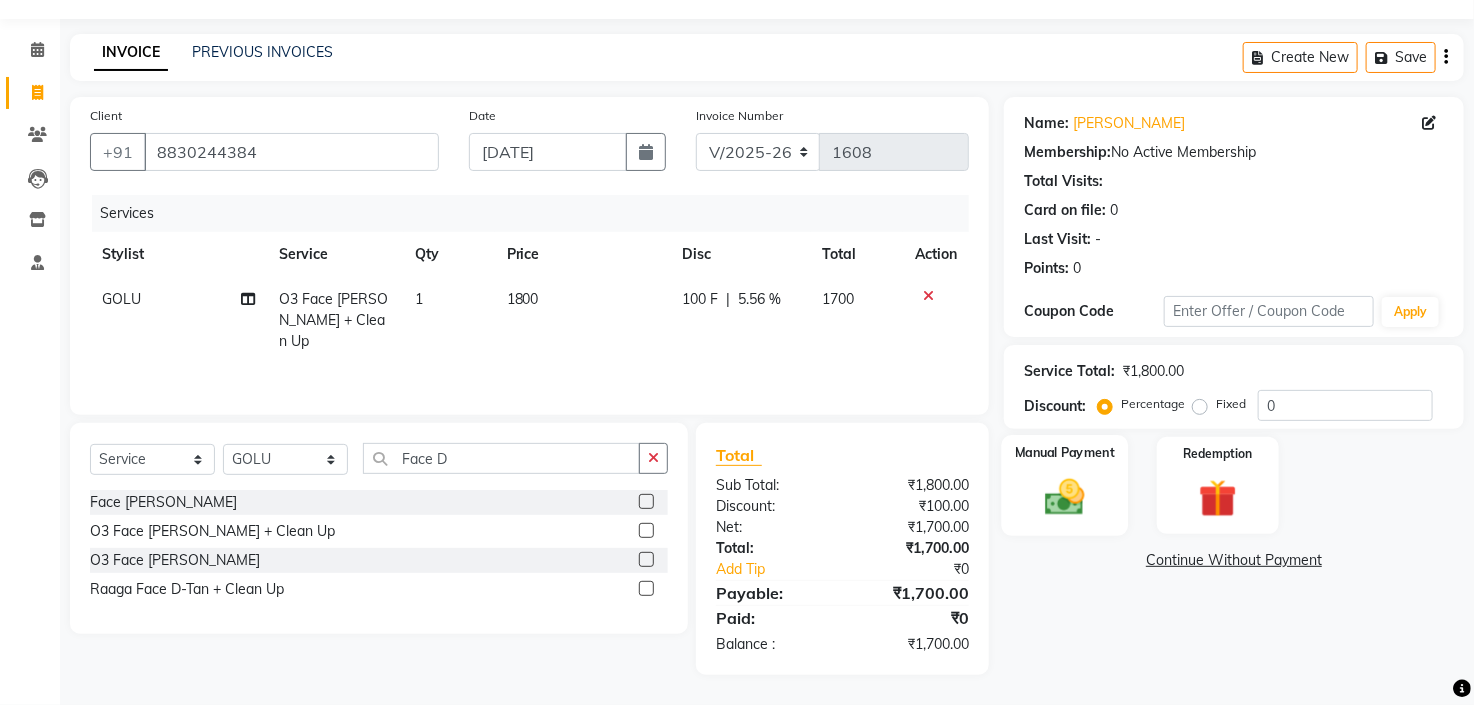 click on "Manual Payment" 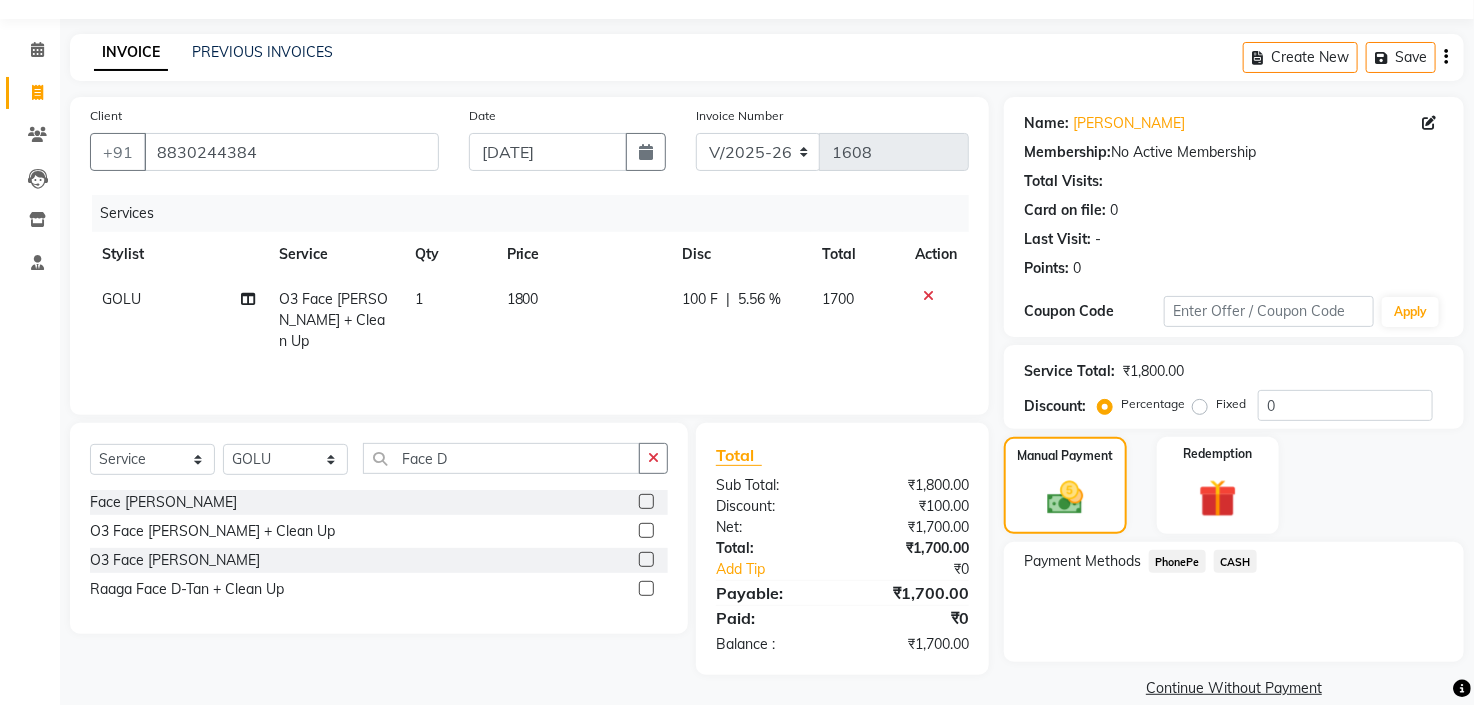 click on "PhonePe" 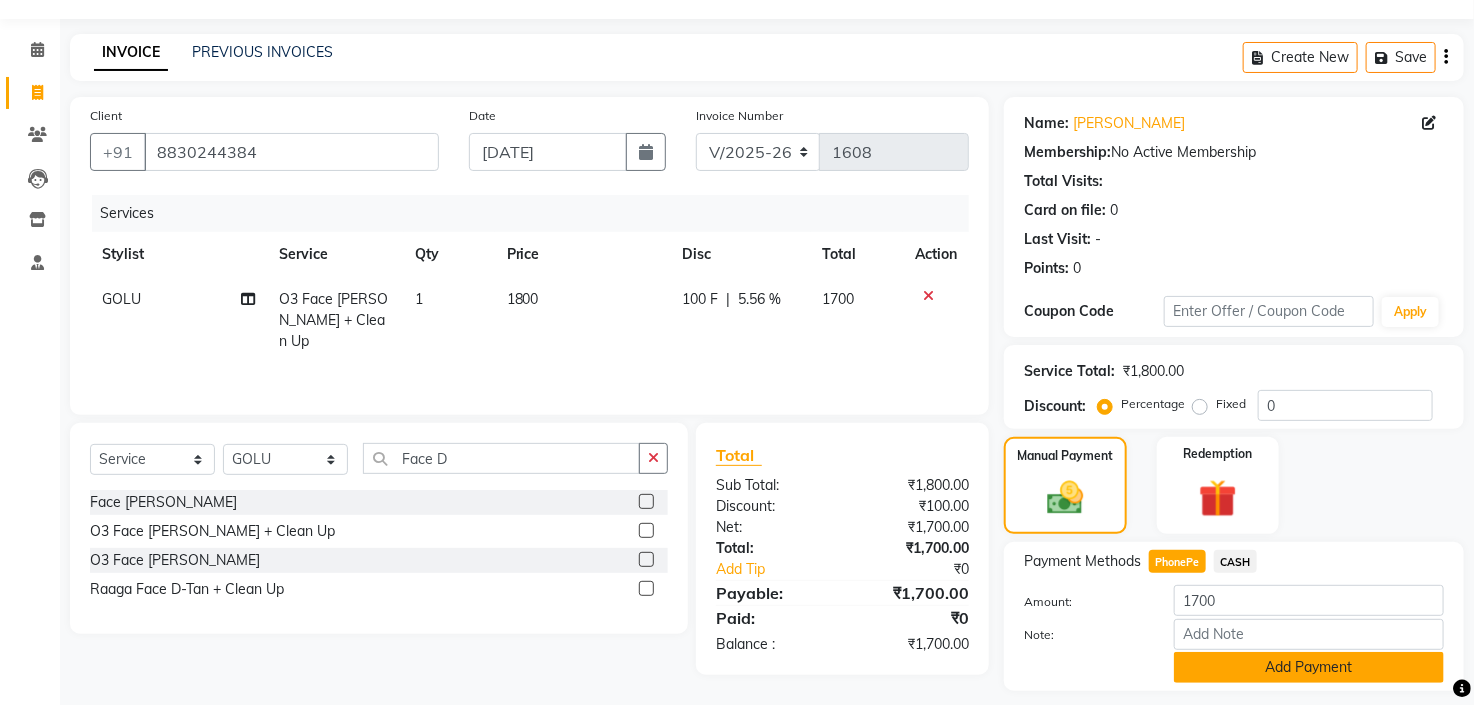 scroll, scrollTop: 133, scrollLeft: 0, axis: vertical 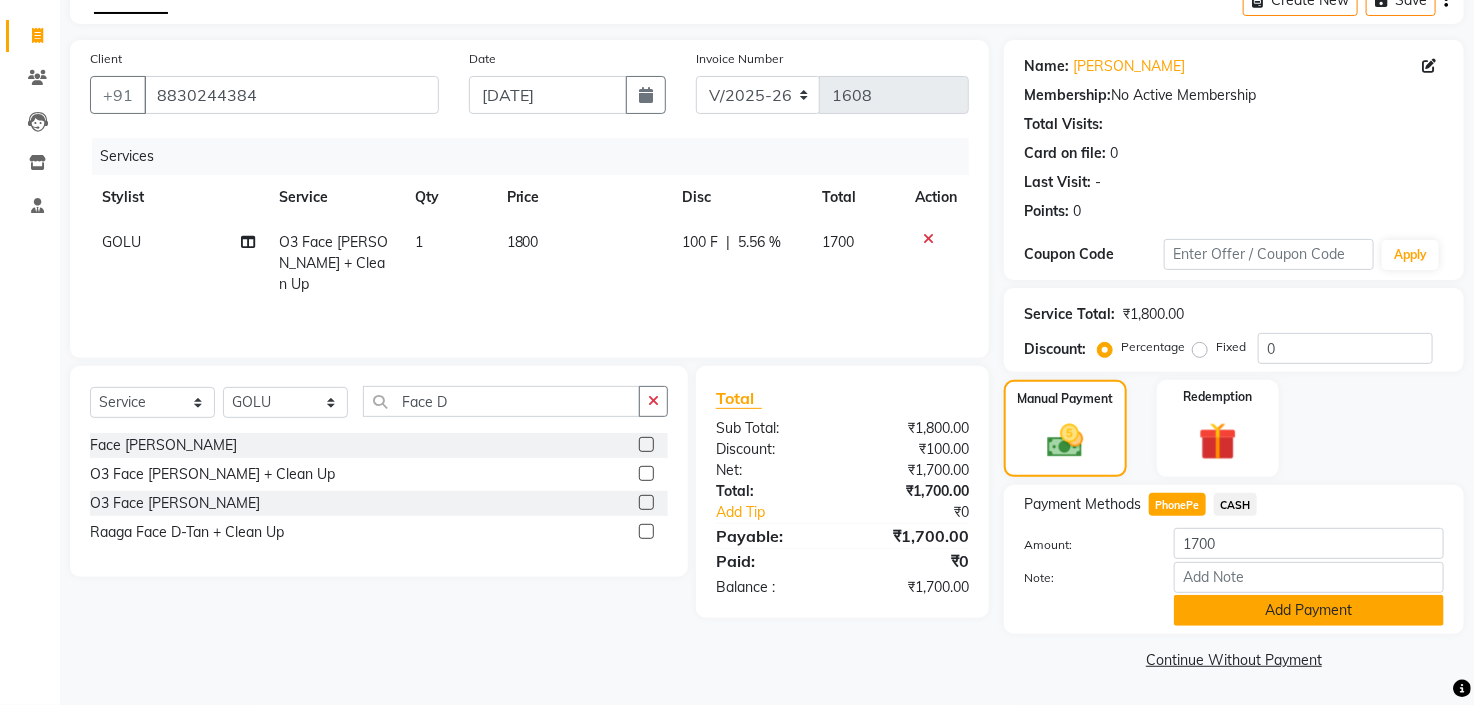 click on "Add Payment" 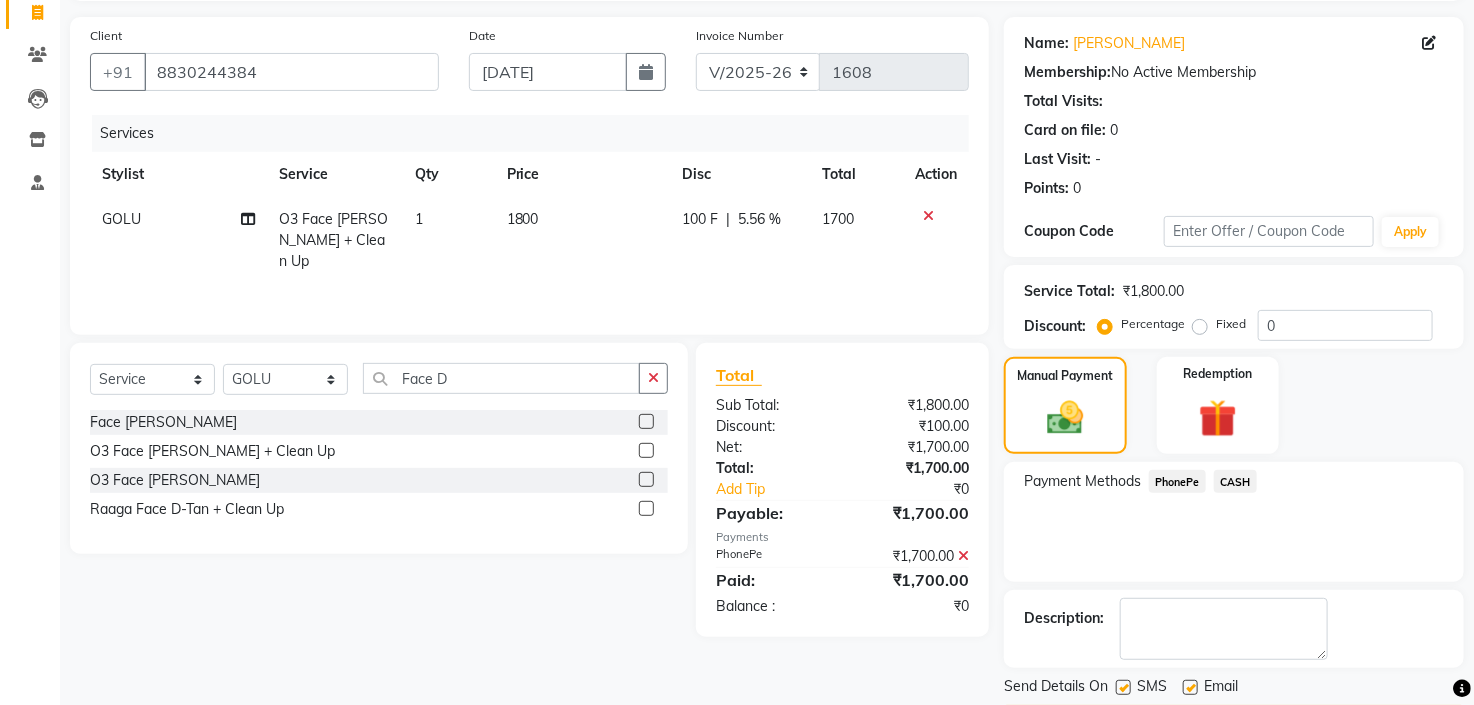 scroll, scrollTop: 216, scrollLeft: 0, axis: vertical 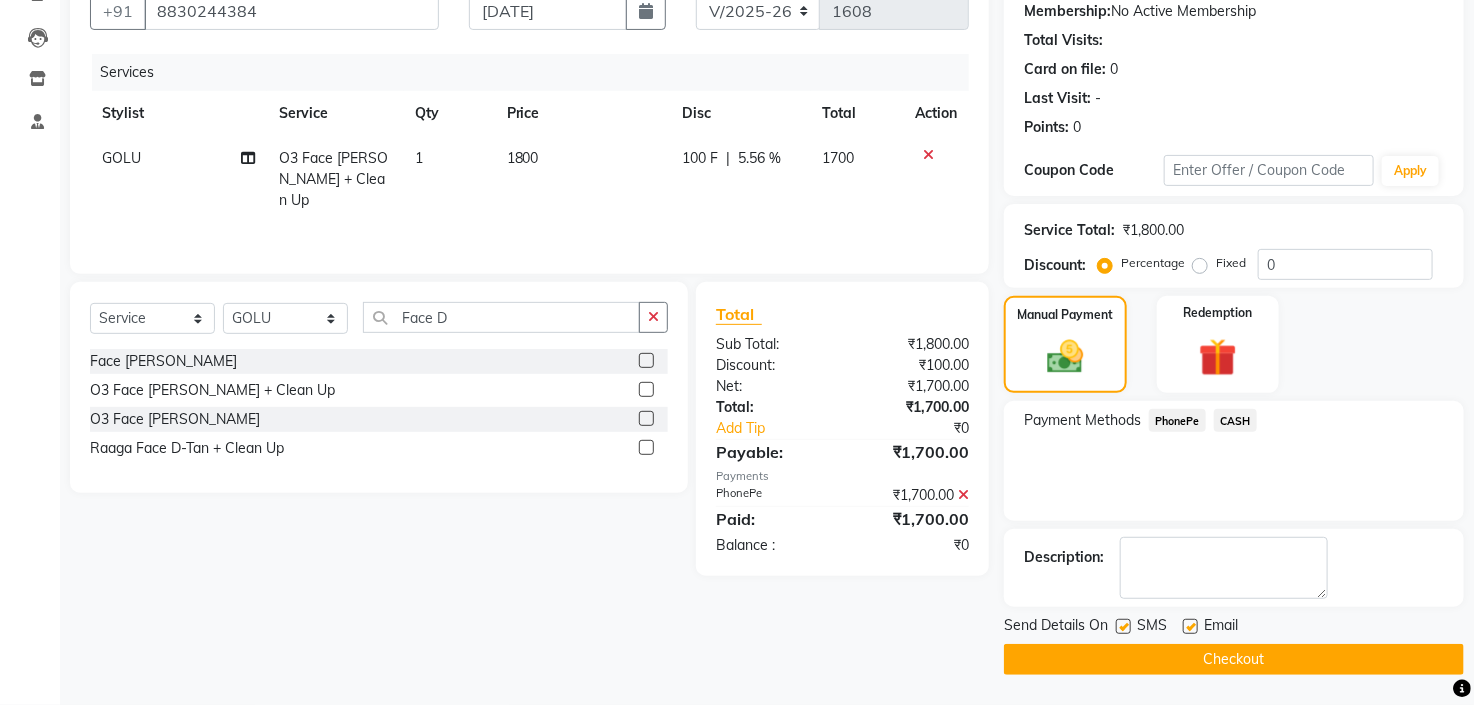 click on "Checkout" 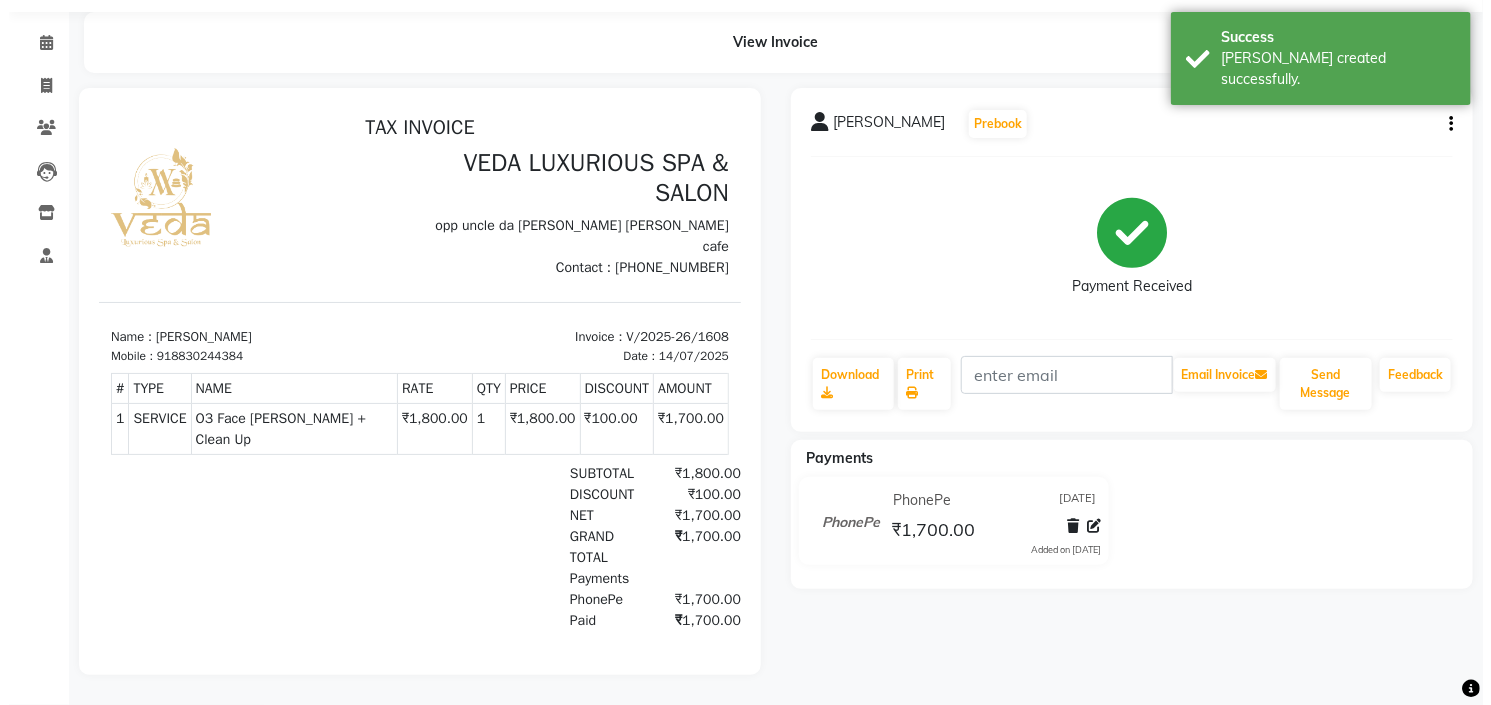 scroll, scrollTop: 0, scrollLeft: 0, axis: both 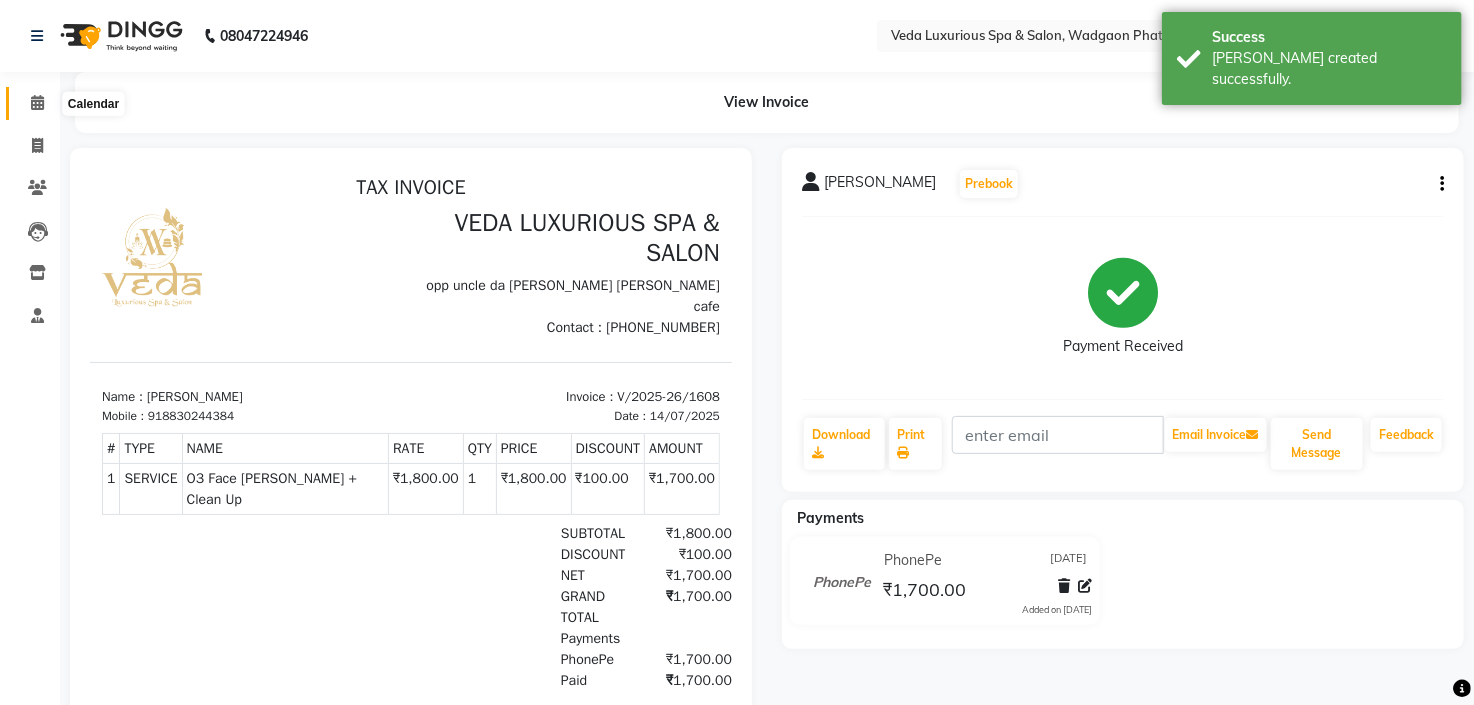 click 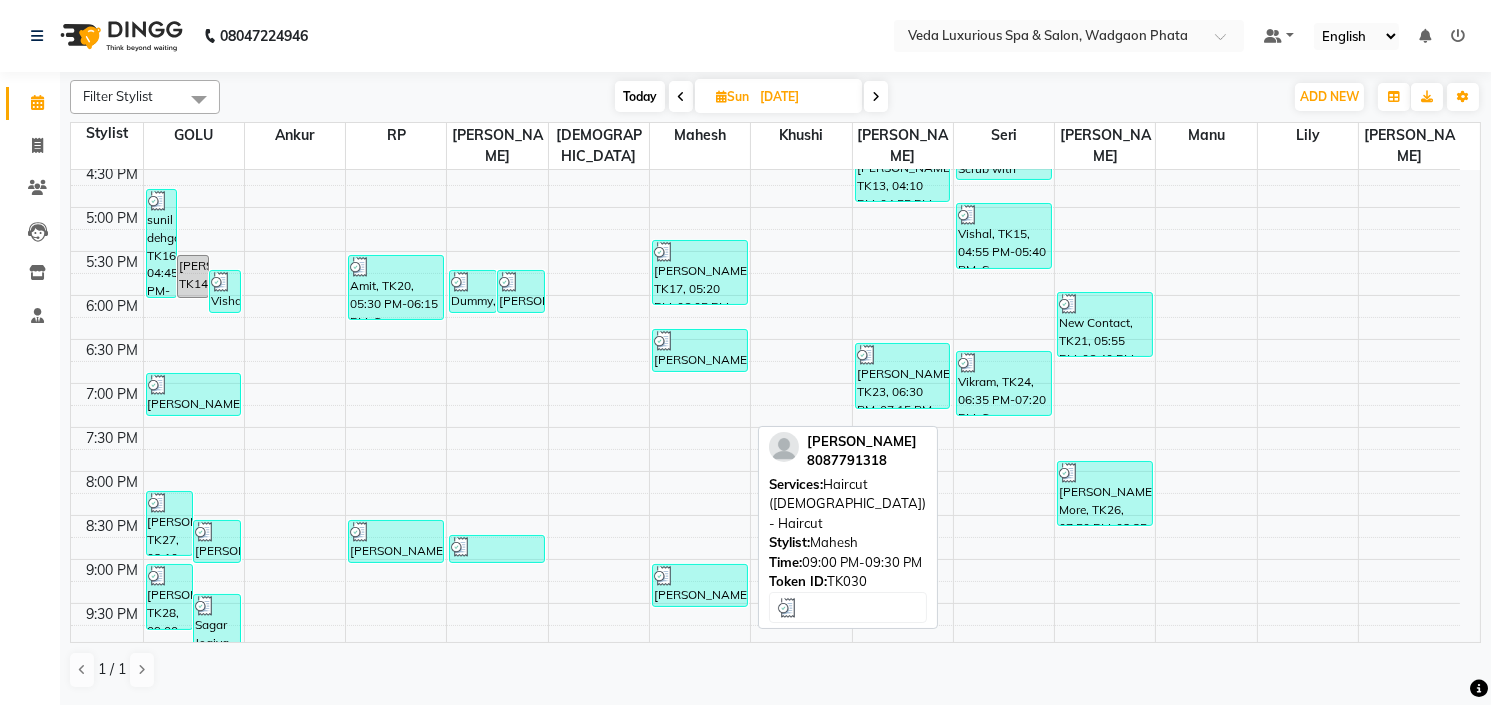 scroll, scrollTop: 744, scrollLeft: 0, axis: vertical 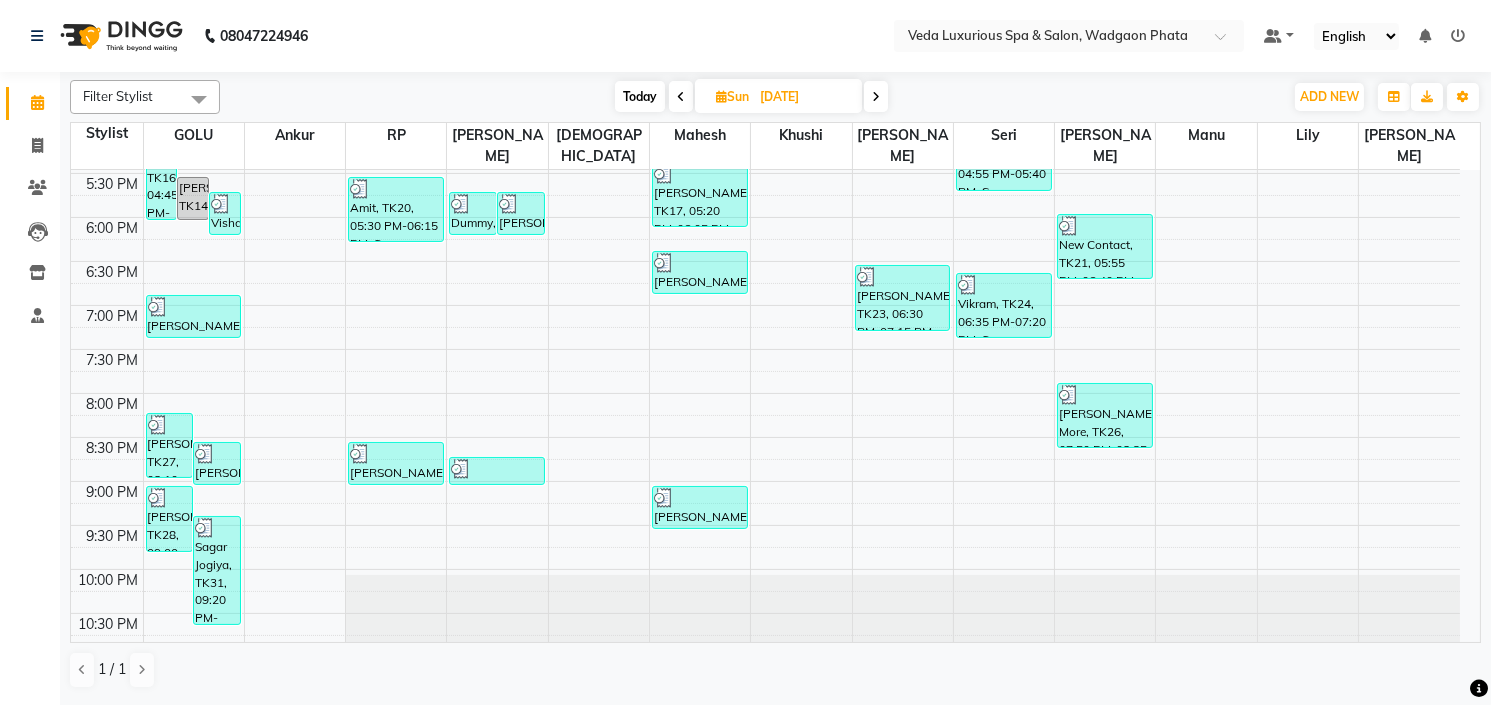 click at bounding box center (876, 97) 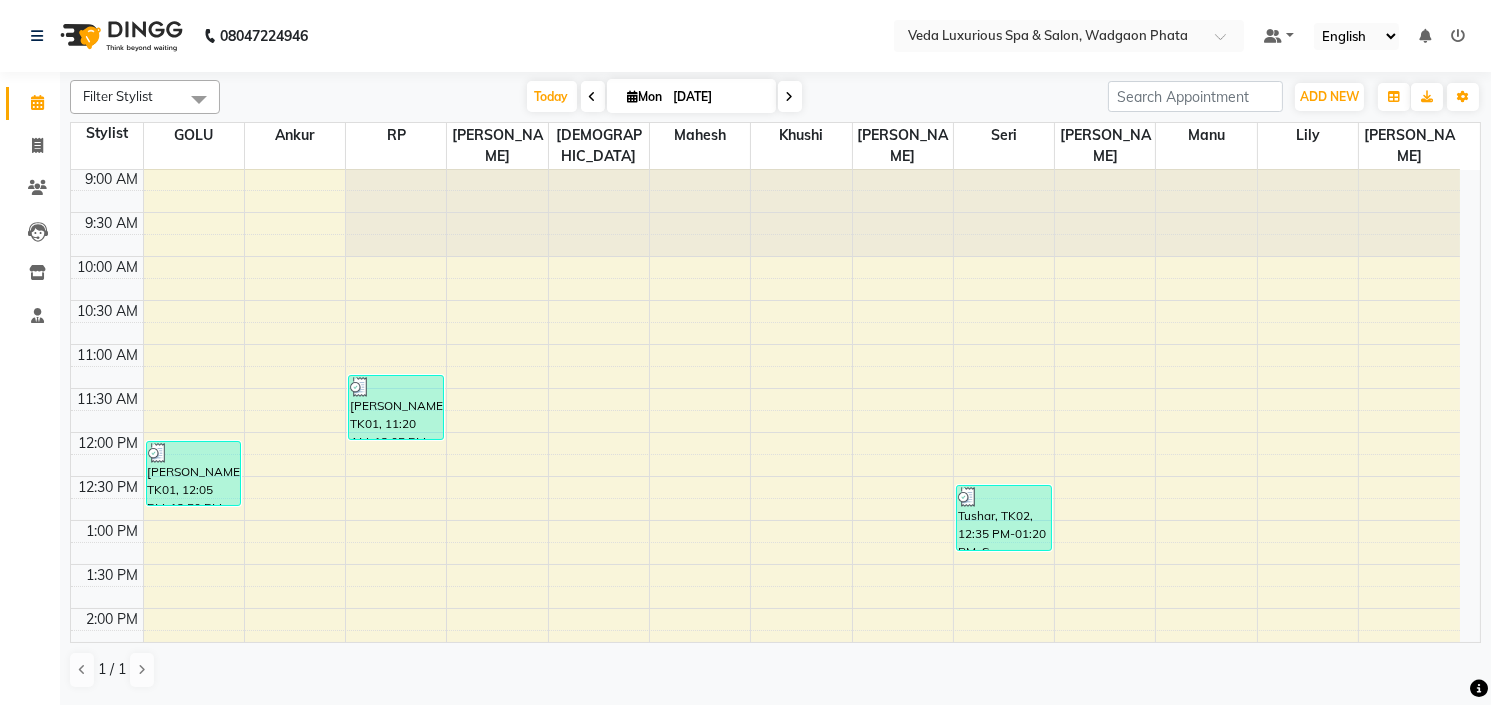 scroll, scrollTop: 0, scrollLeft: 0, axis: both 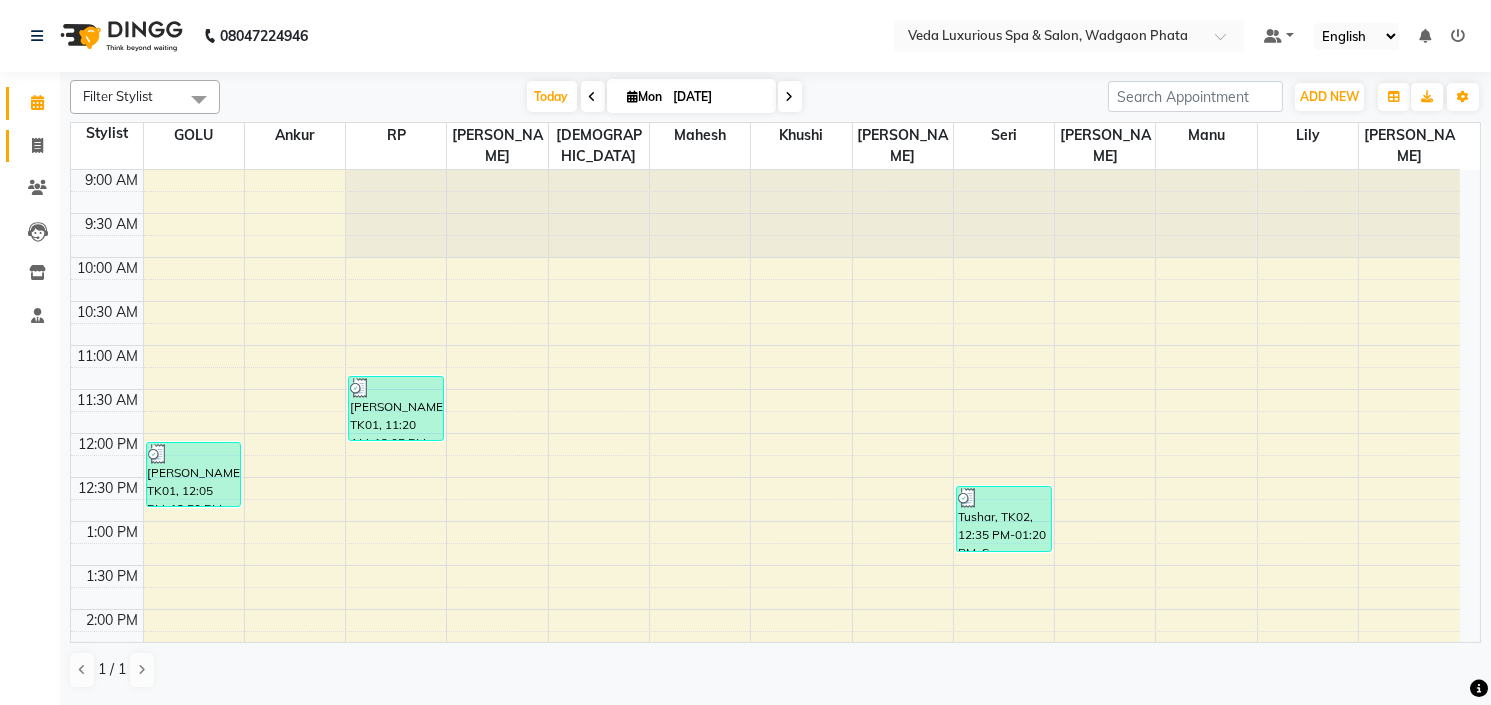 click on "Invoice" 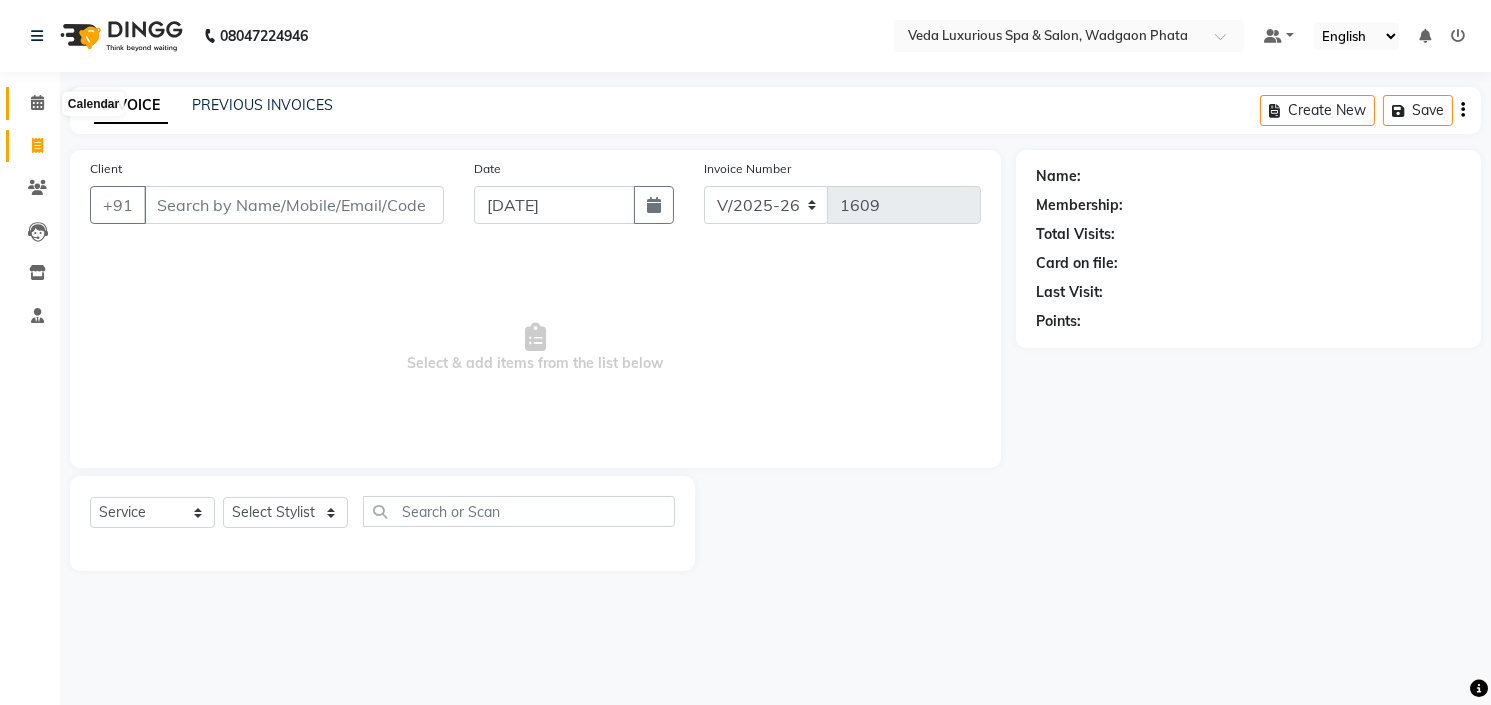 click 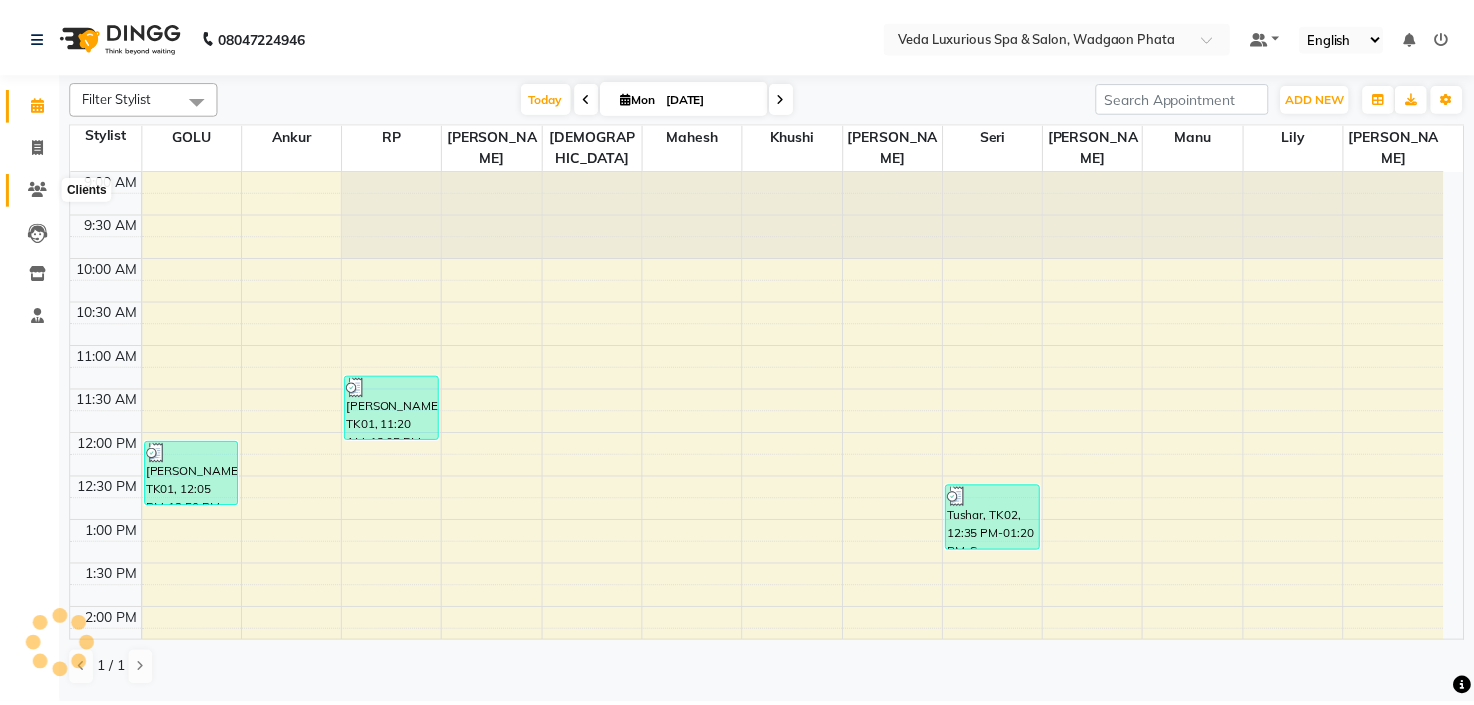 scroll, scrollTop: 705, scrollLeft: 0, axis: vertical 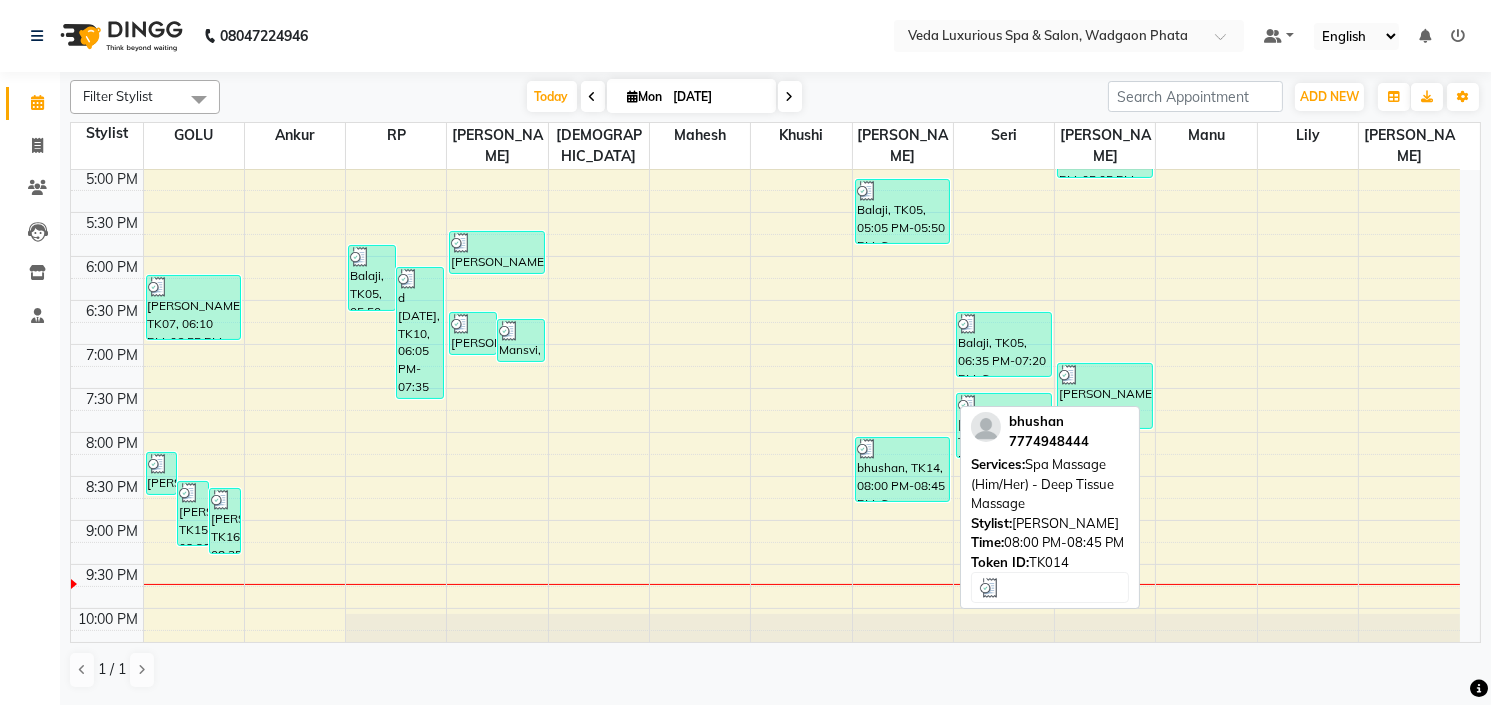 click on "bhushan, TK14, 08:00 PM-08:45 PM, Spa Massage (Him/Her) - Deep Tissue Massage" at bounding box center [903, 469] 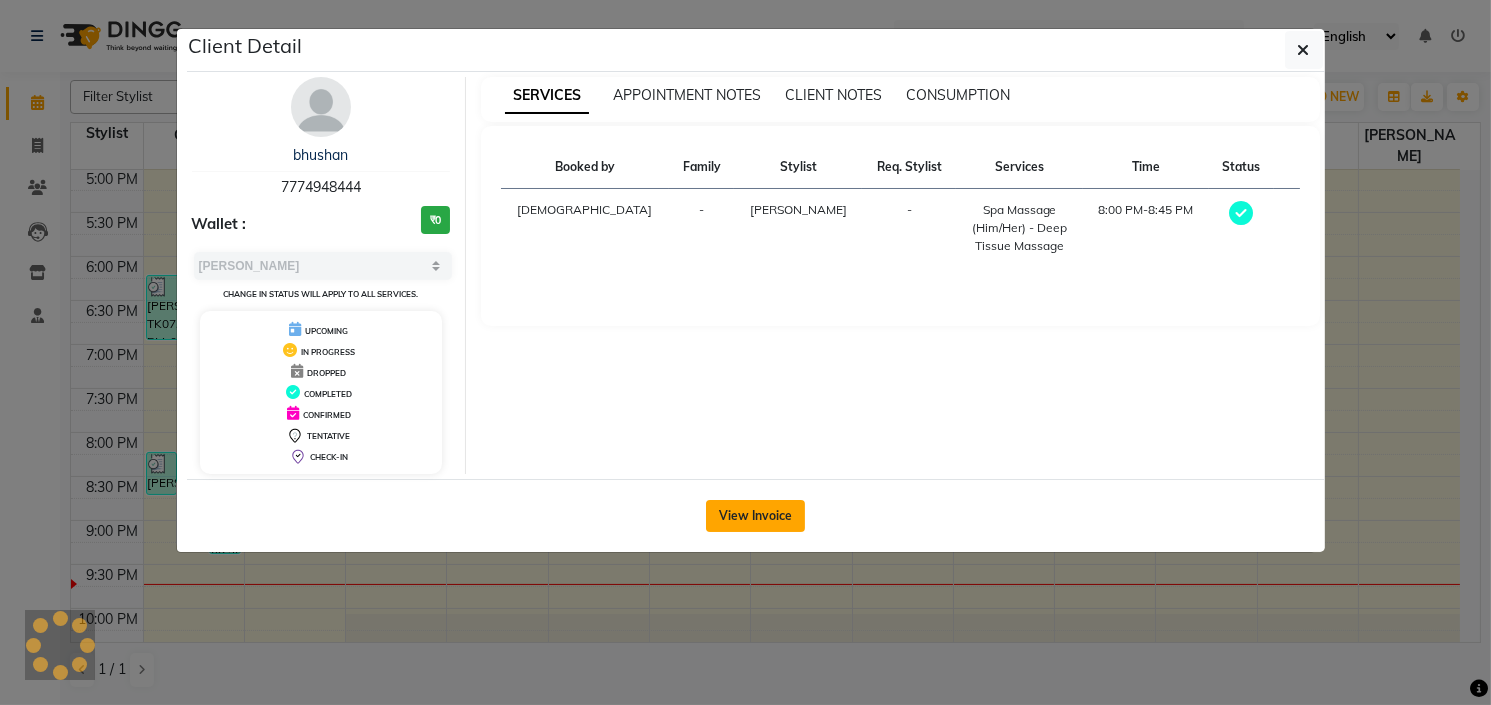 click on "View Invoice" 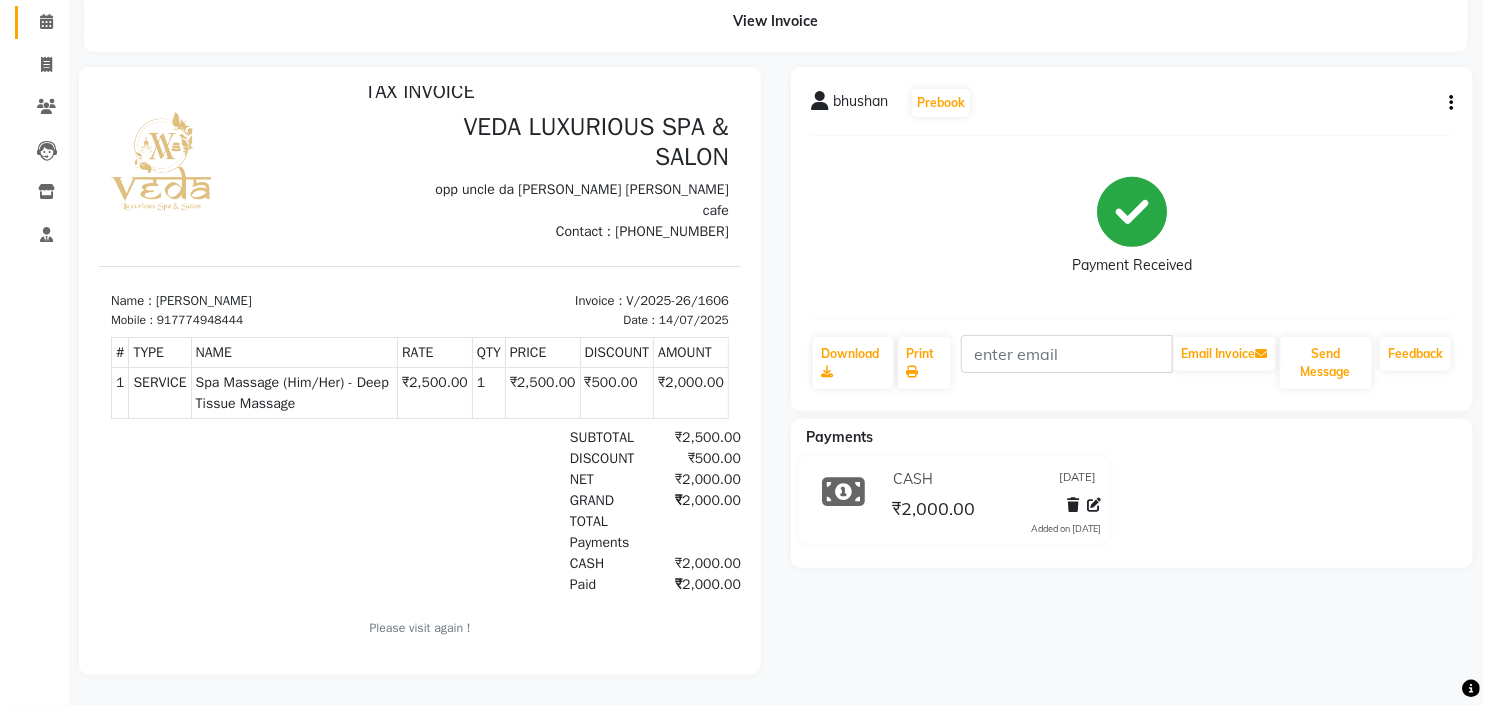 scroll, scrollTop: 0, scrollLeft: 0, axis: both 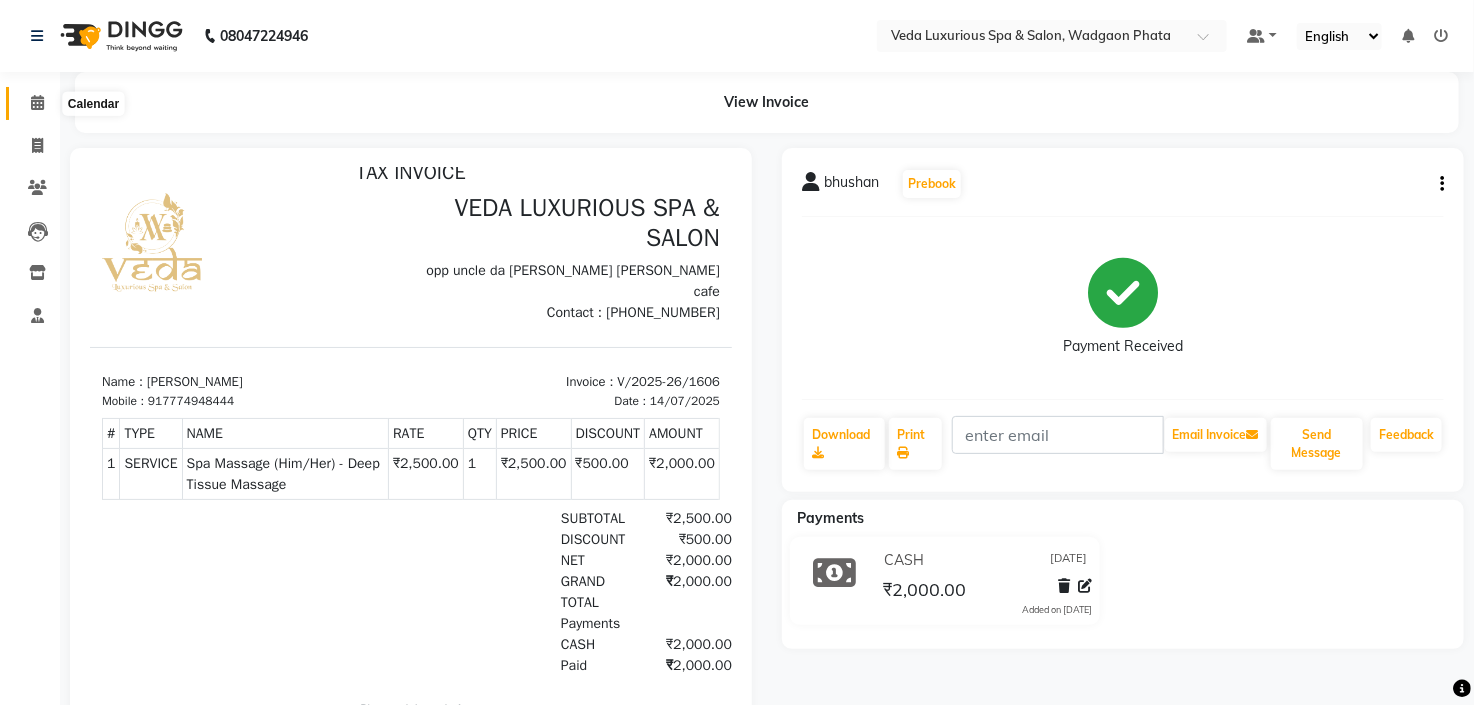 click 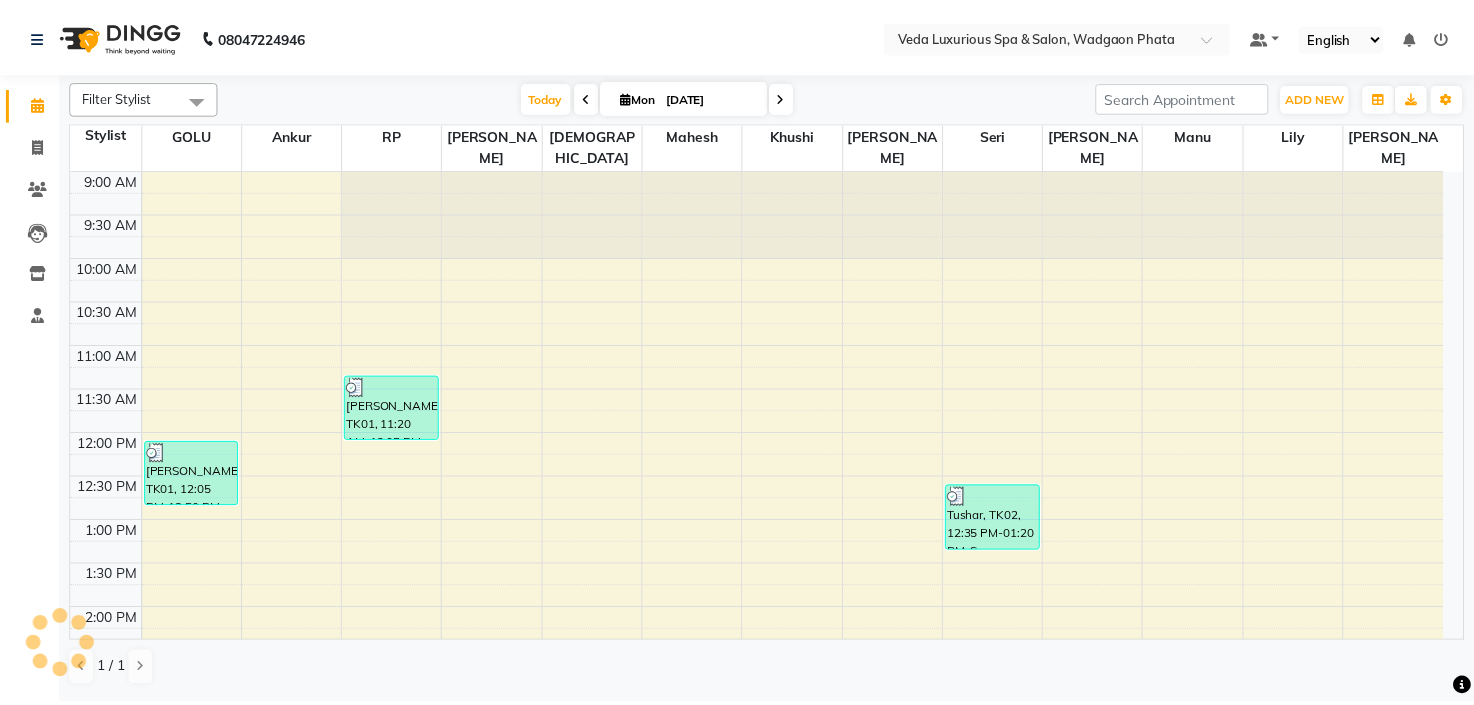 scroll, scrollTop: 705, scrollLeft: 0, axis: vertical 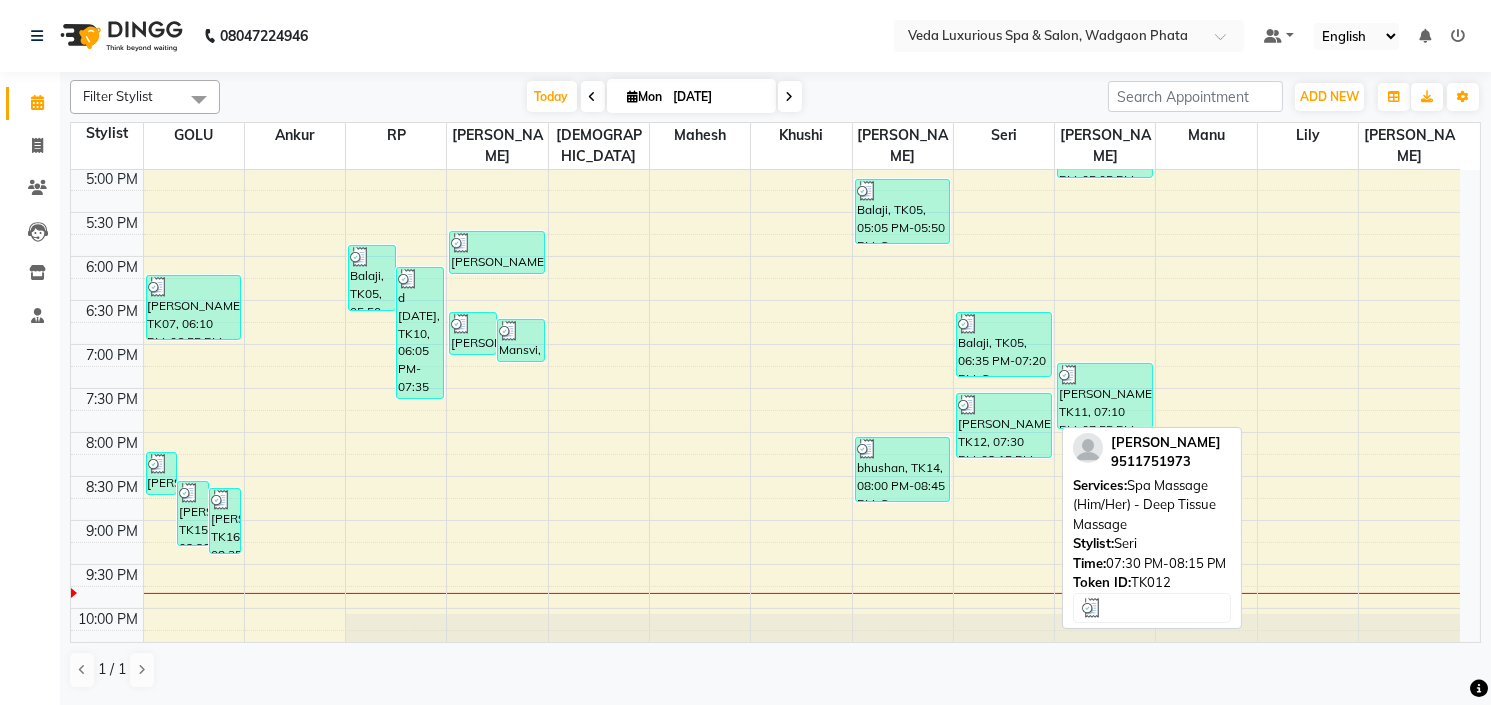 click on "[PERSON_NAME], TK12, 07:30 PM-08:15 PM, Spa Massage (Him/Her) - Deep Tissue Massage" at bounding box center (1004, 425) 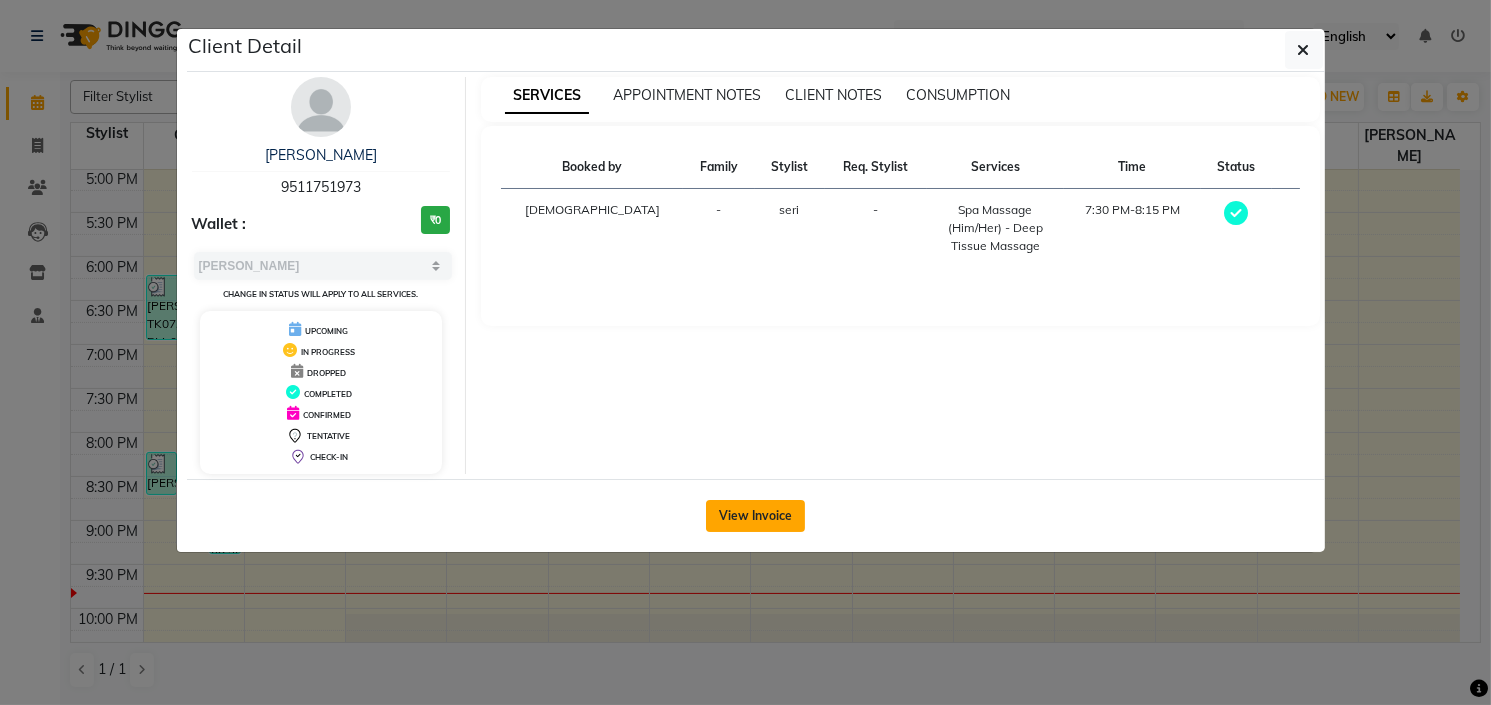 click on "View Invoice" 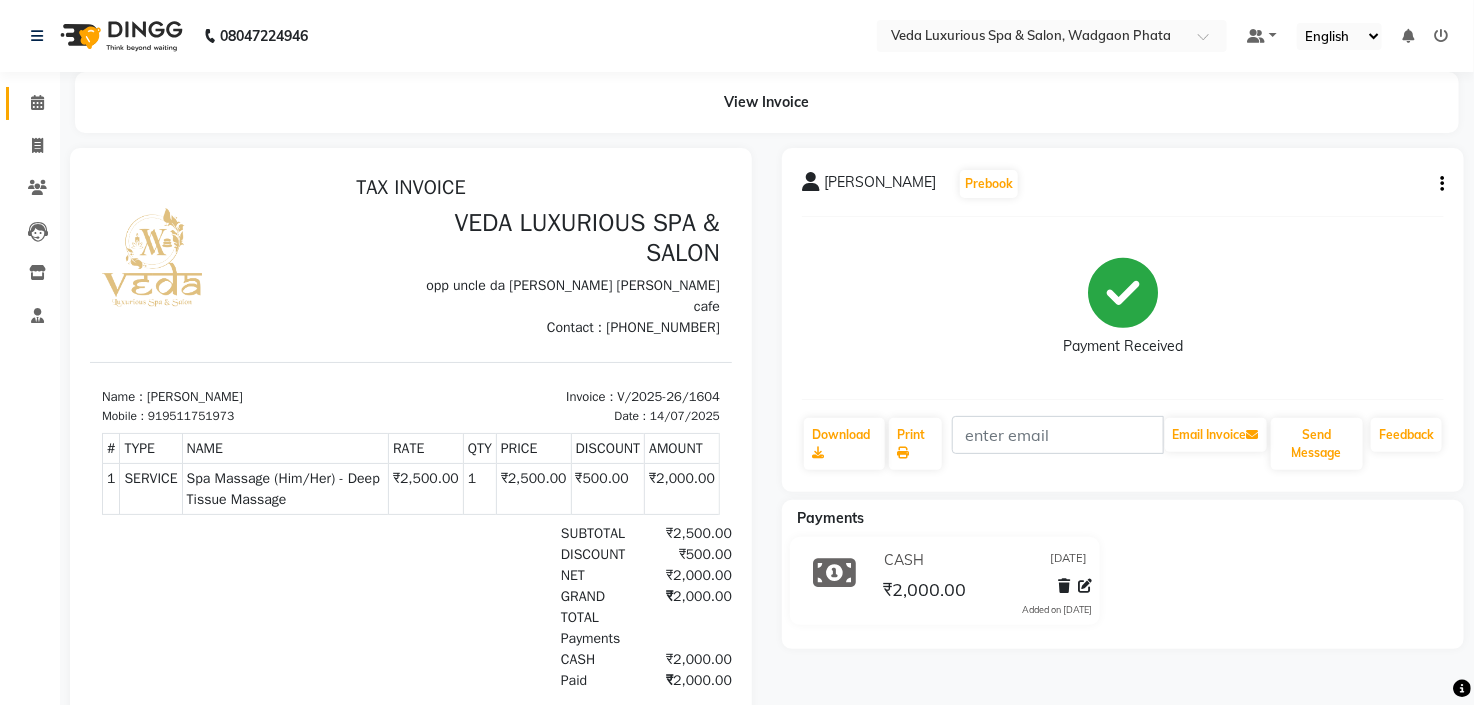 scroll, scrollTop: 15, scrollLeft: 0, axis: vertical 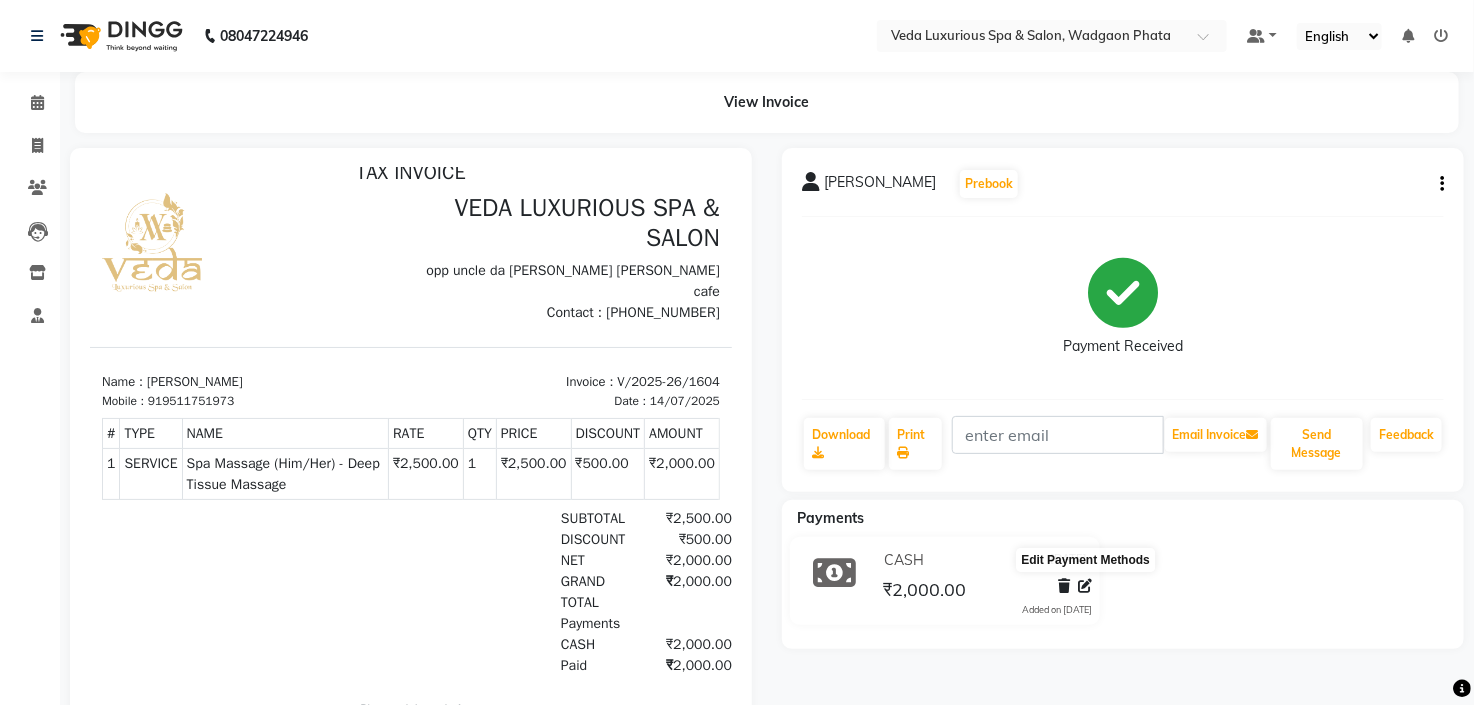 click 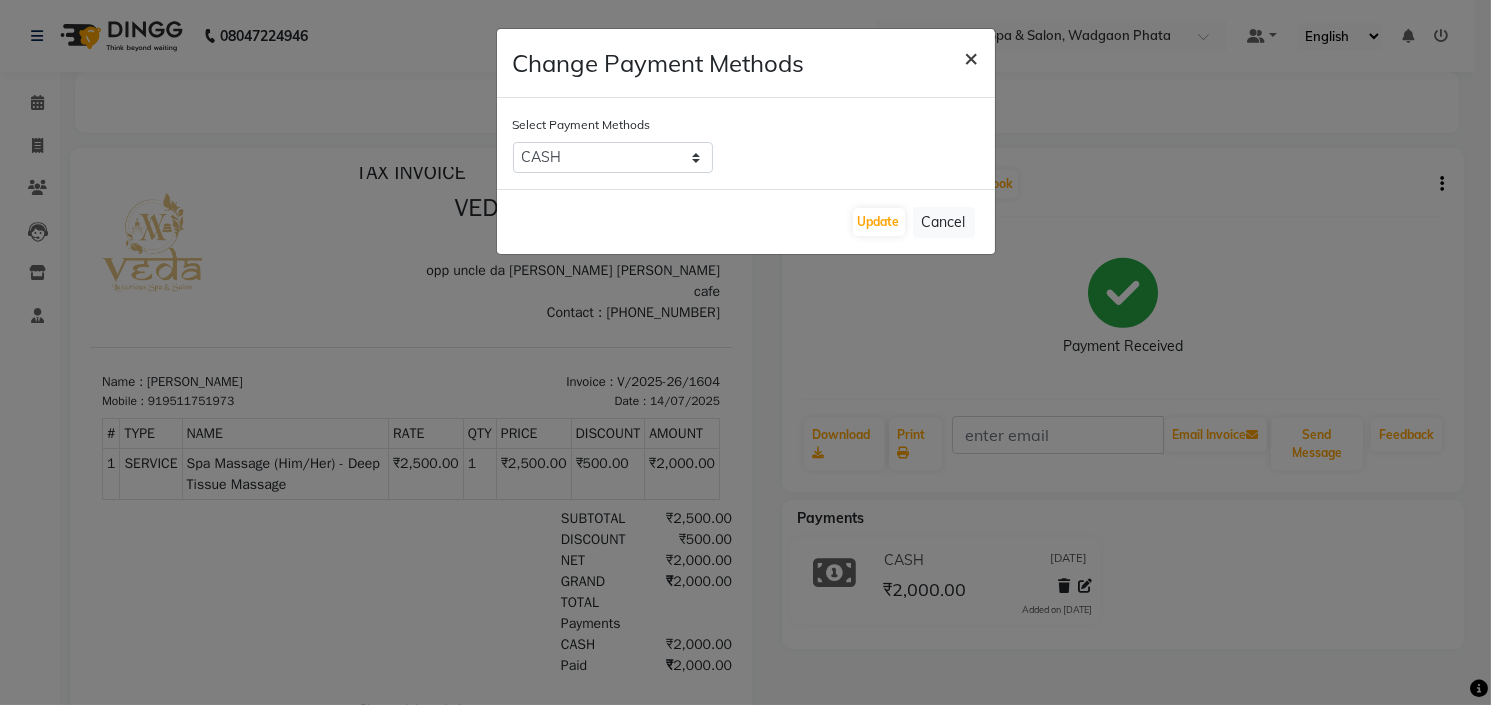 click on "×" 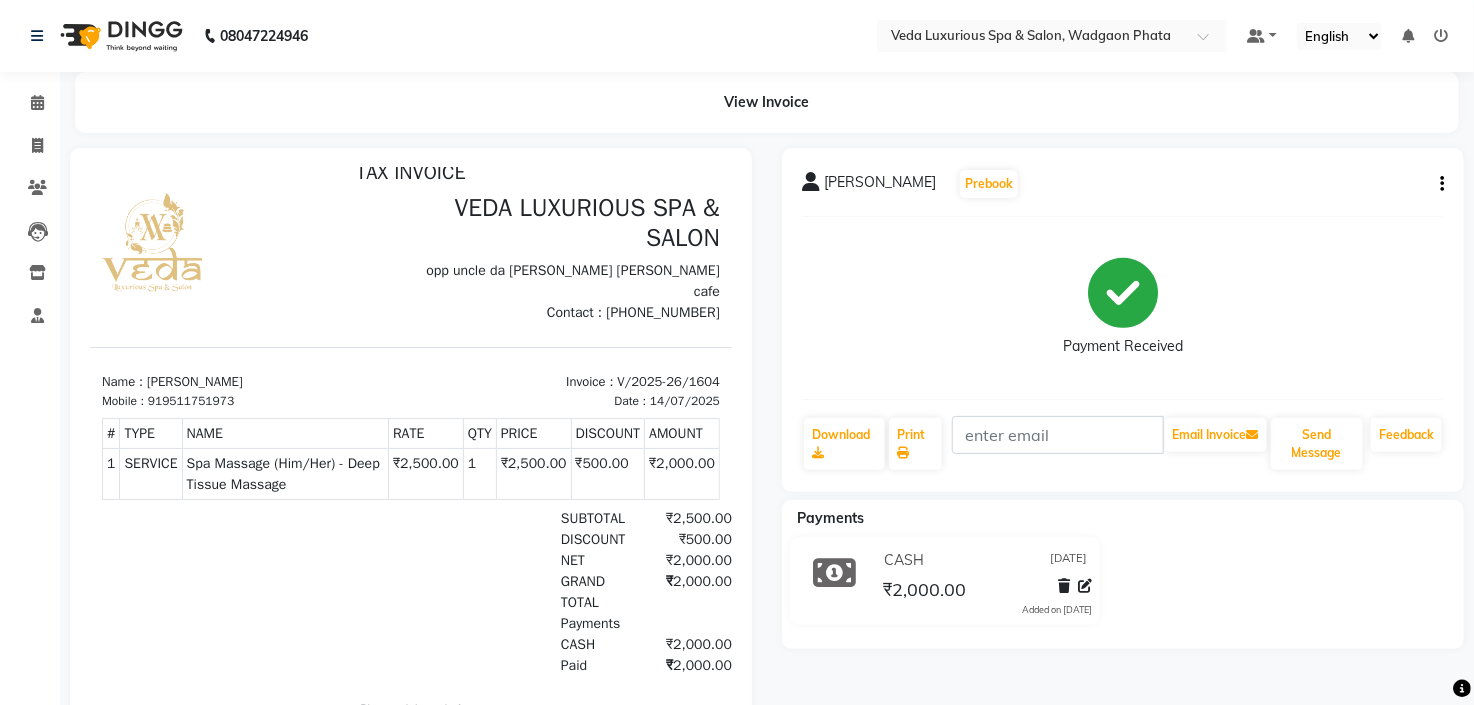 click 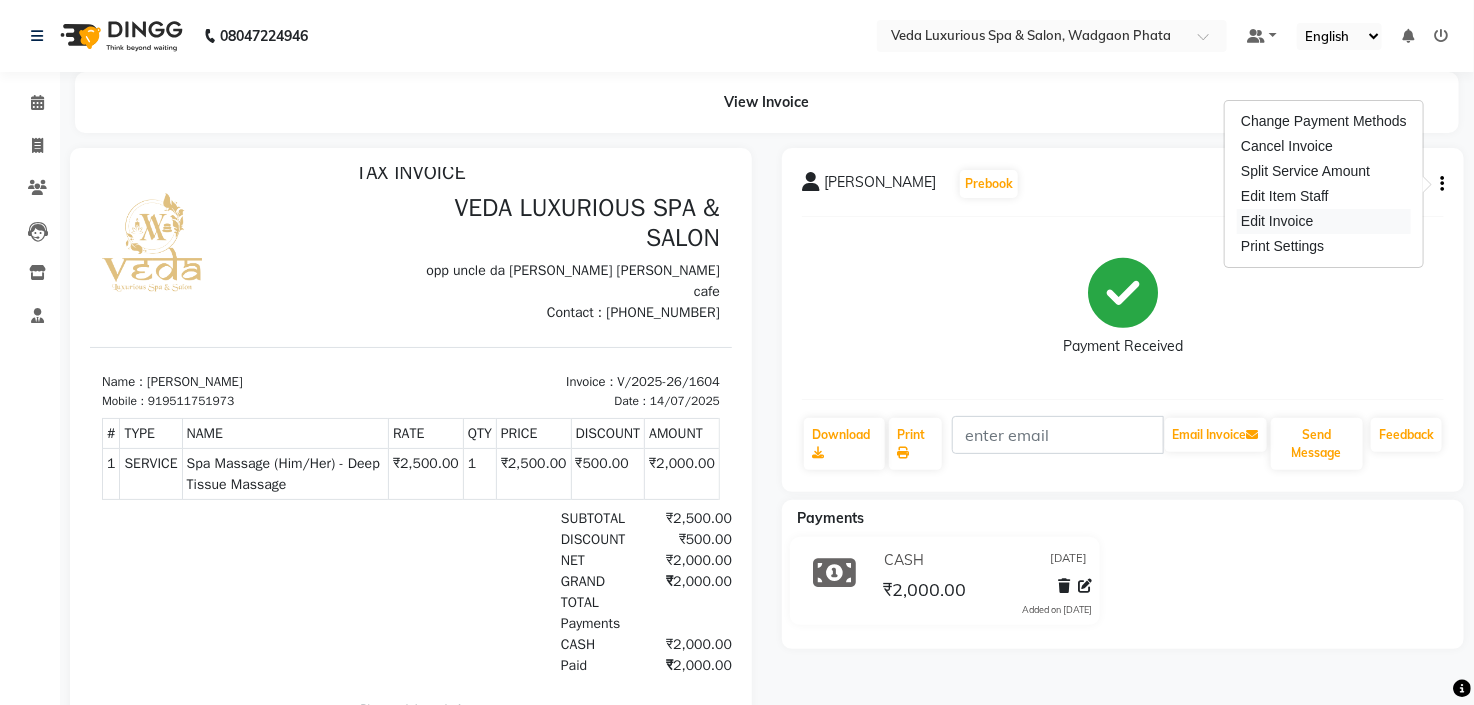 click on "Edit Invoice" at bounding box center (1324, 221) 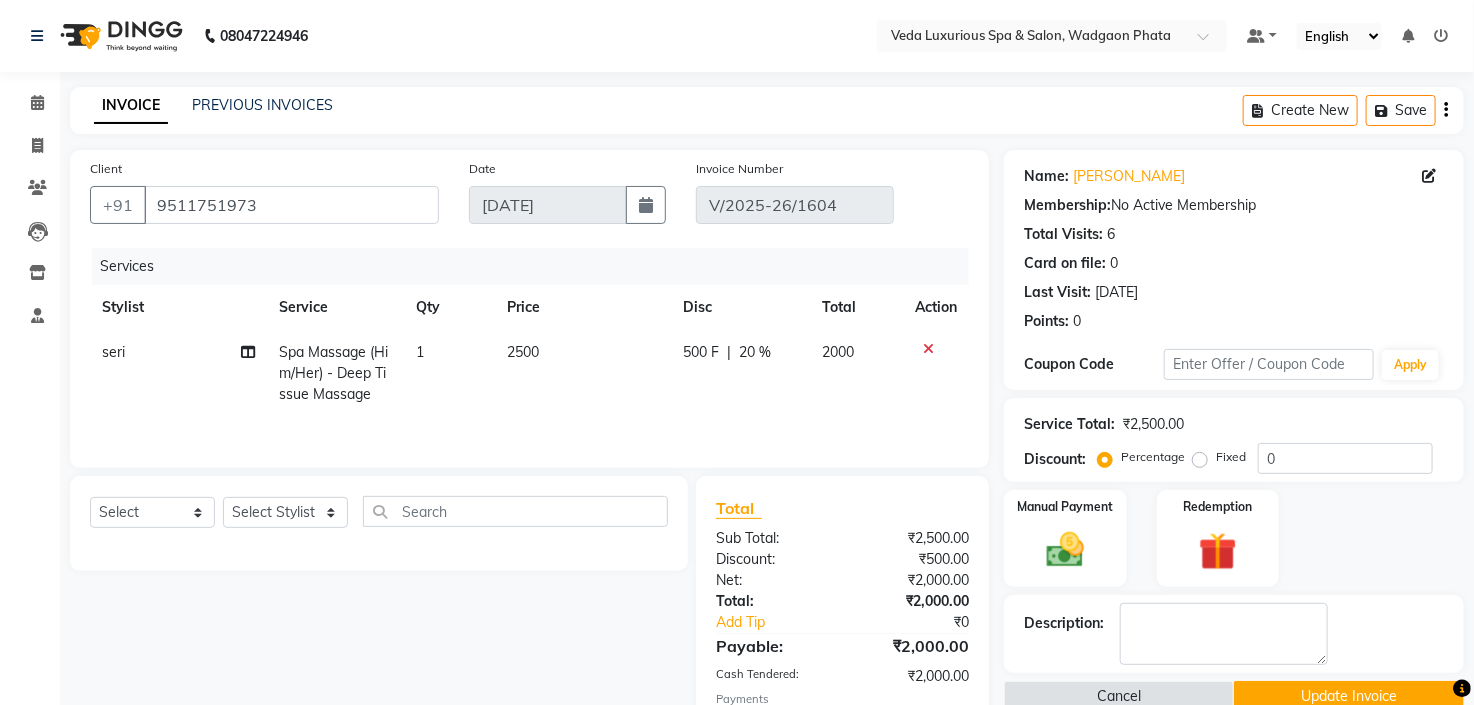 click on "2500" 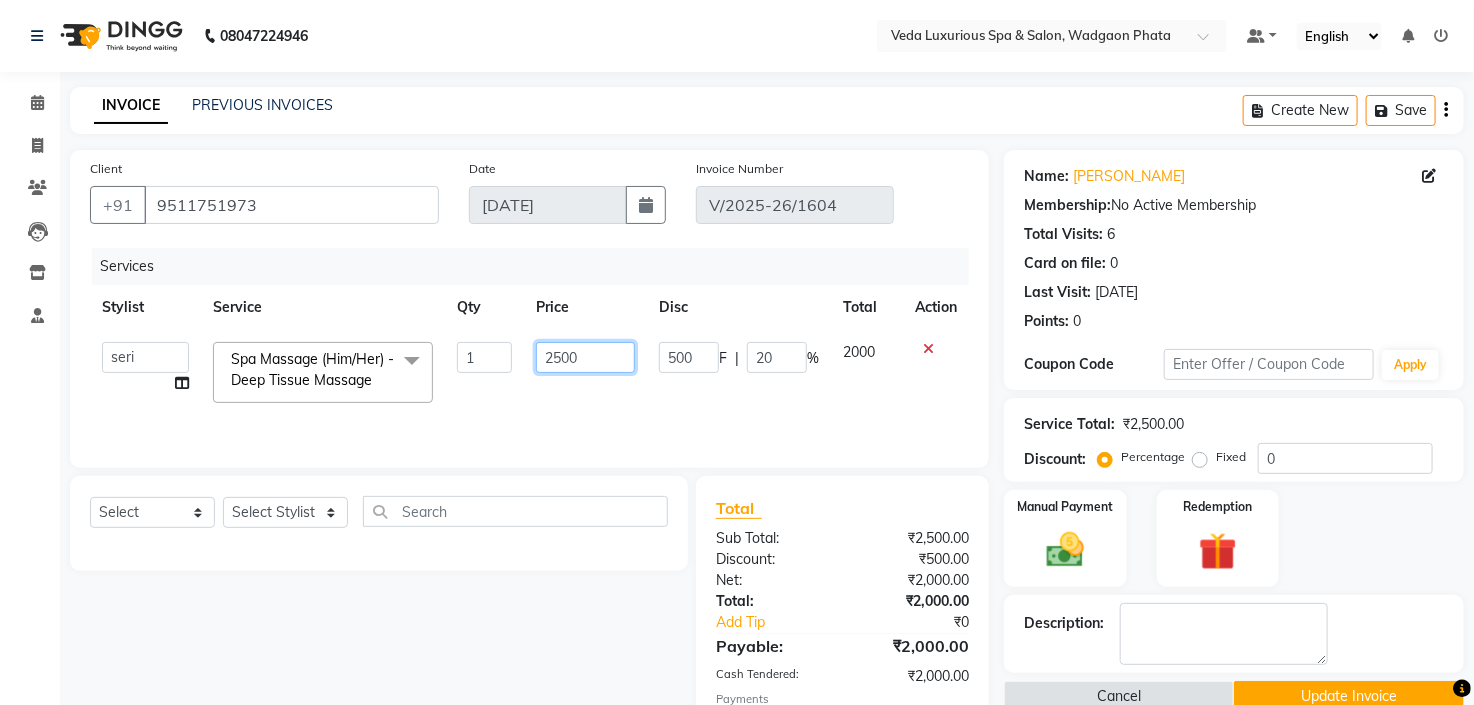 click on "2500" 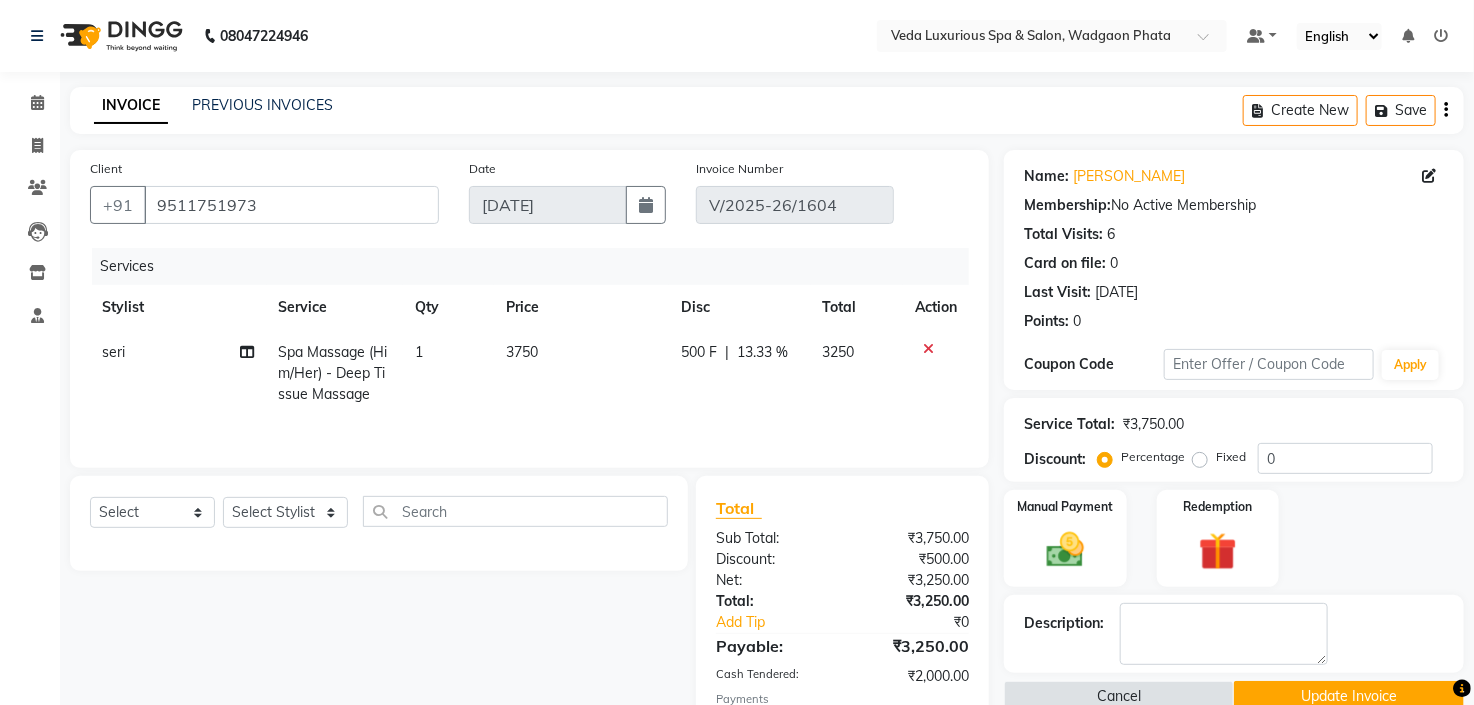 click on "13.33 %" 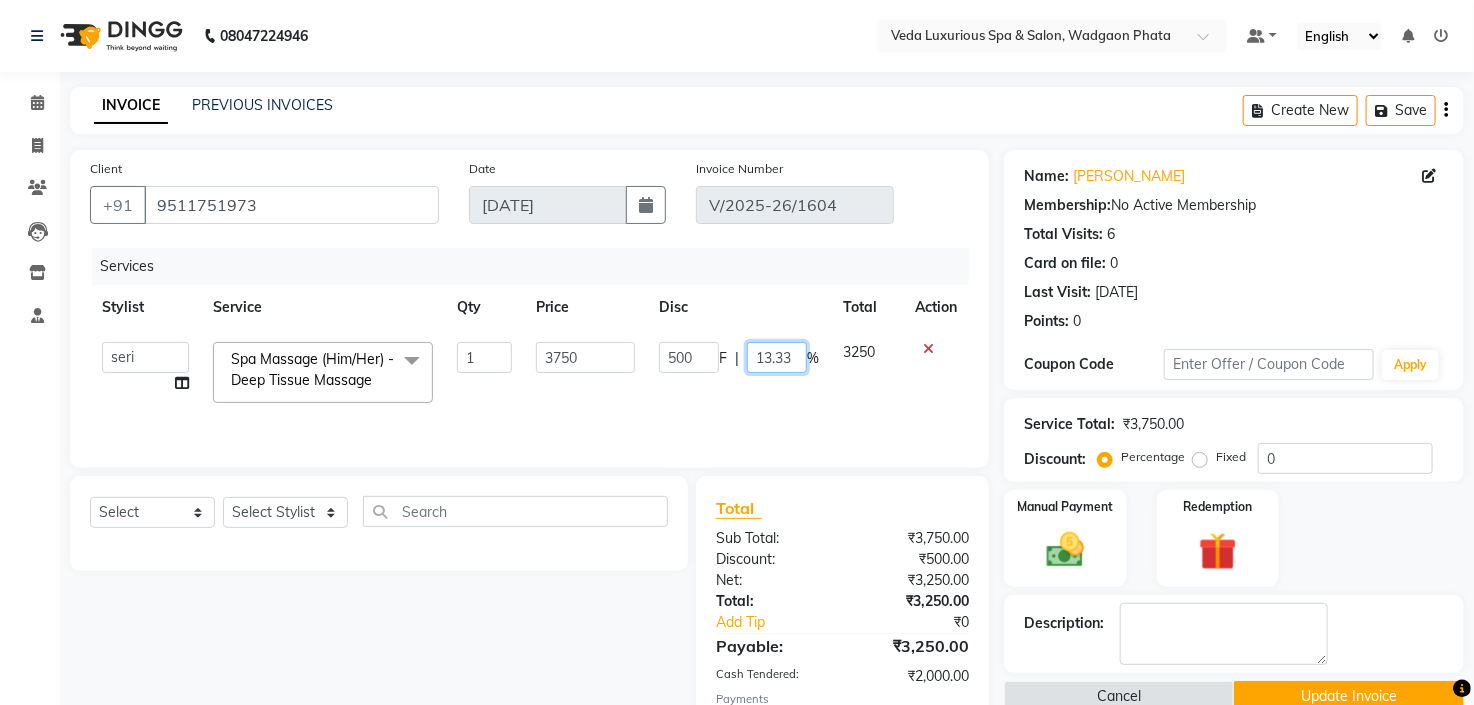 click on "13.33" 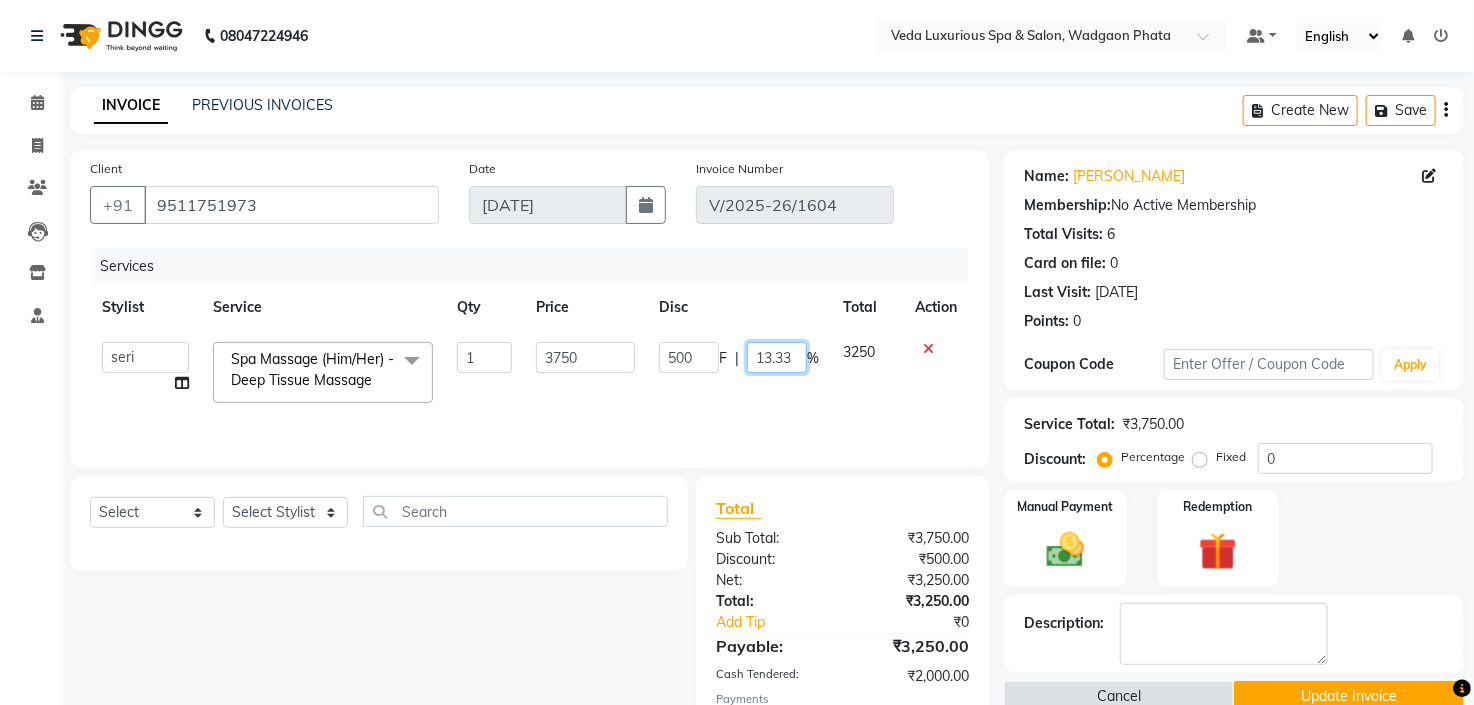 click on "13.33" 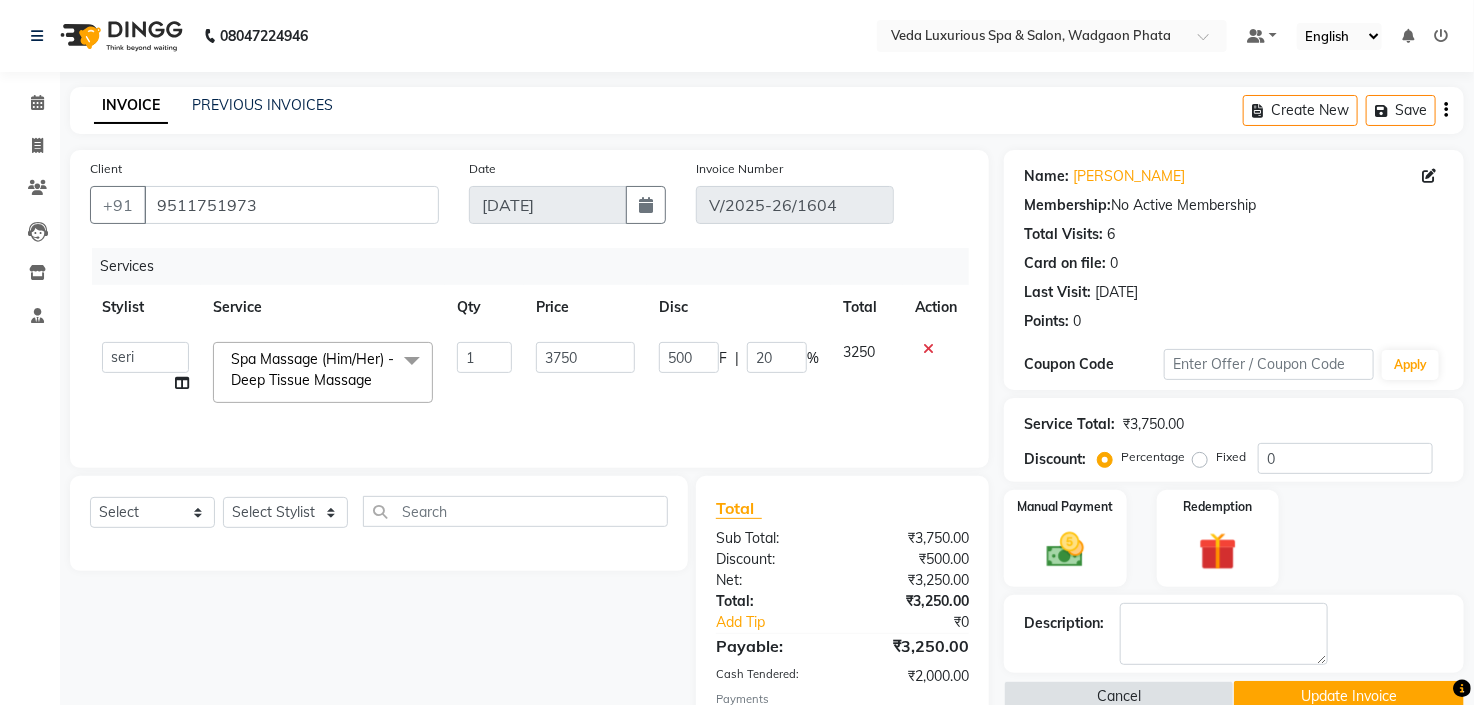 click on "Ankur   GOLU   [PERSON_NAME]   [PERSON_NAME]   manu   [PERSON_NAME]   [PERSON_NAME]   RP   seri   VEDA  Spa Massage (Him/Her) - Deep Tissue Massage   x Spa Massage (Him/Her) - Deep Tissue Massage  Spa Massage (Him/Her) - Hot Stone Massage  Spa Massage (Him/Her) - Oil Therapy Spa Massage (Him/Her) - Body Scrub with Massage  Spa Massage (Him/Her) - Foot Massage  Spa Massage (Him/Her) - Body Scrub  Spa Massage (Him/Her) - Aromatheraphy Massage  Balinese Massage Head Massage Deep Tissue Massage 90 min Spa Massage Foot Massage Balinese Massage 90min Hot Oil Massage Four Hand Massage Swedish Massage Aromatheraphy (90 min) Body Scrub With Massage 4 Hand Traditional Thai Massage Steam Bath HEAD MASSAGE Face Clean Up Other Couple  Massage (60 M) (Married only) Couple Massage (90 M) (Married only) Deep Tissue Massage  Deep Tissue Massage (90 min)  Body Scrub With Massage  Head ,Neck,Shoulder,Back Dry Massage Retreat Spa Package - 2 Hours Pamper Me(Head Massage, Body Scrub, Body Massage, Veda Mocktail Drink) Blow Dry Hair Wash" 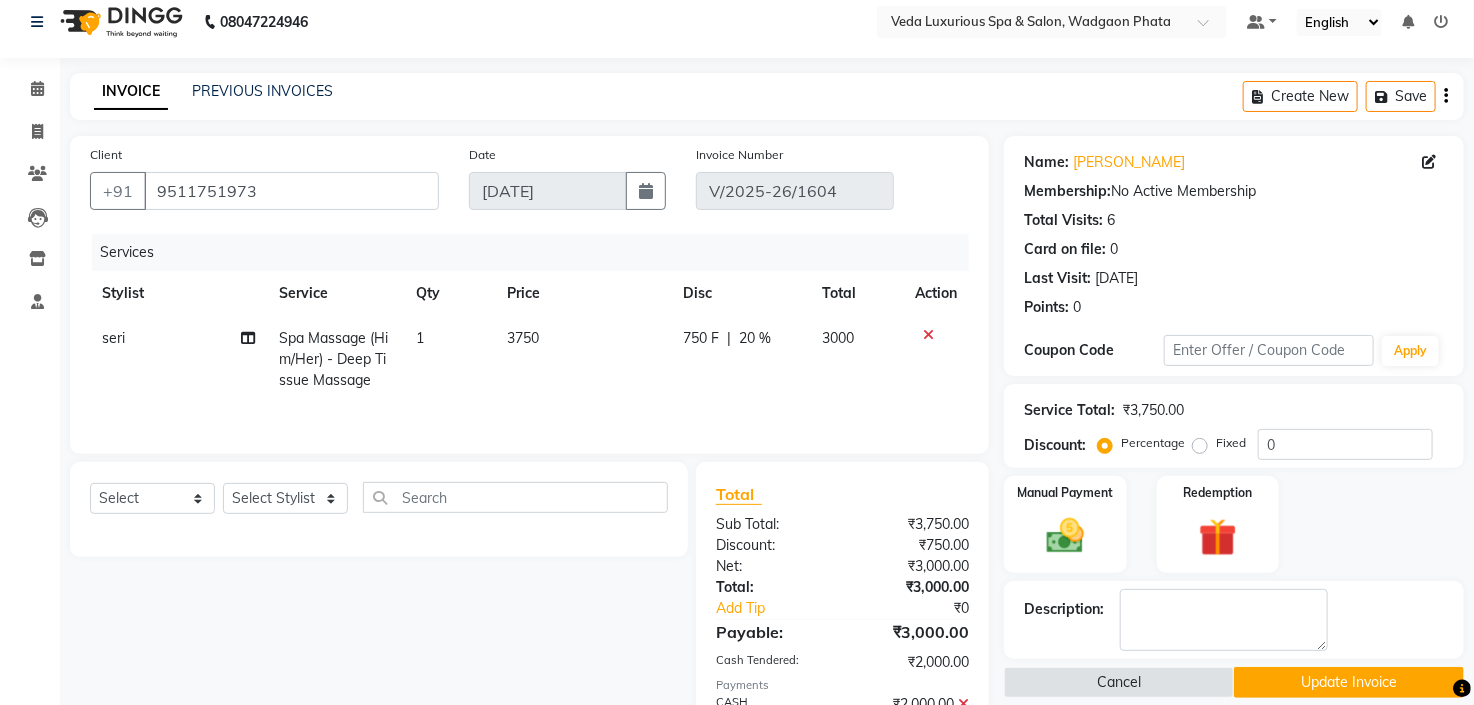 scroll, scrollTop: 125, scrollLeft: 0, axis: vertical 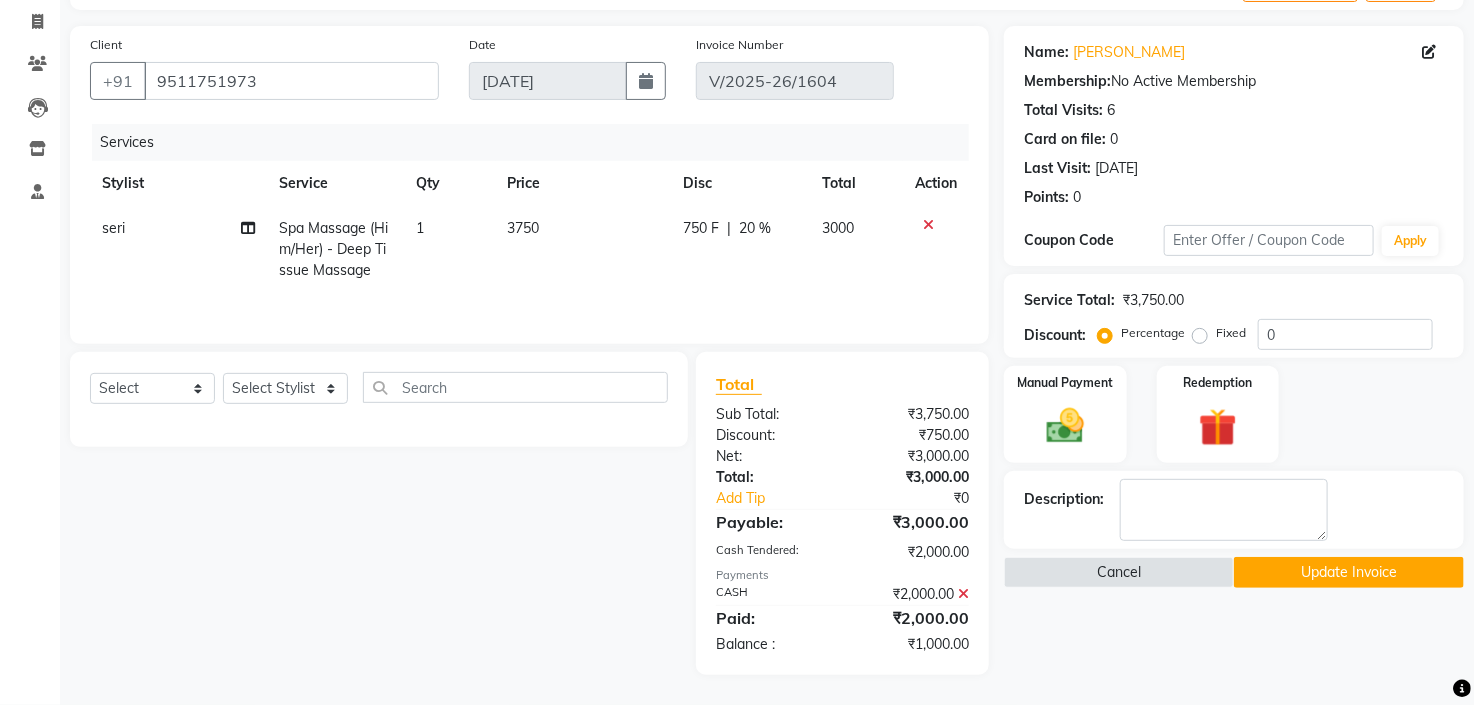 click on "3750" 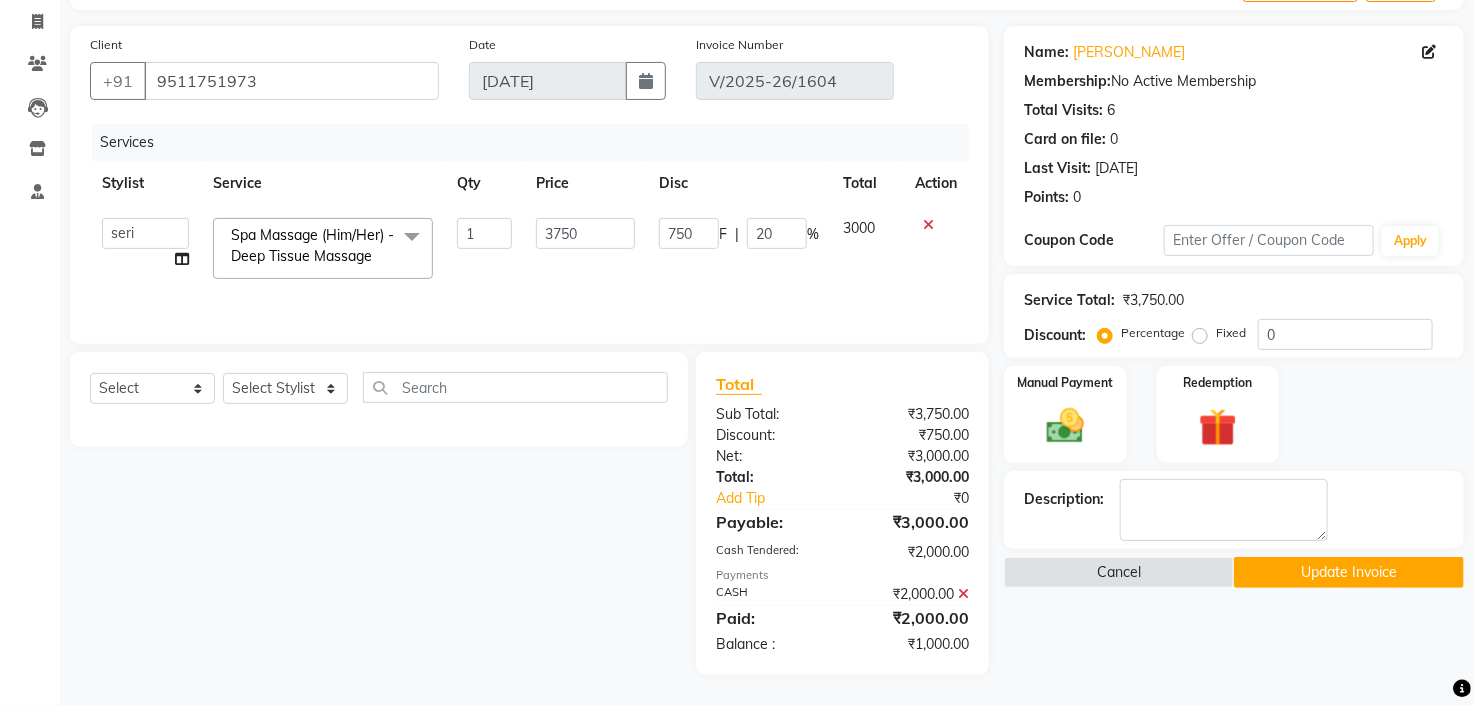 scroll, scrollTop: 123, scrollLeft: 0, axis: vertical 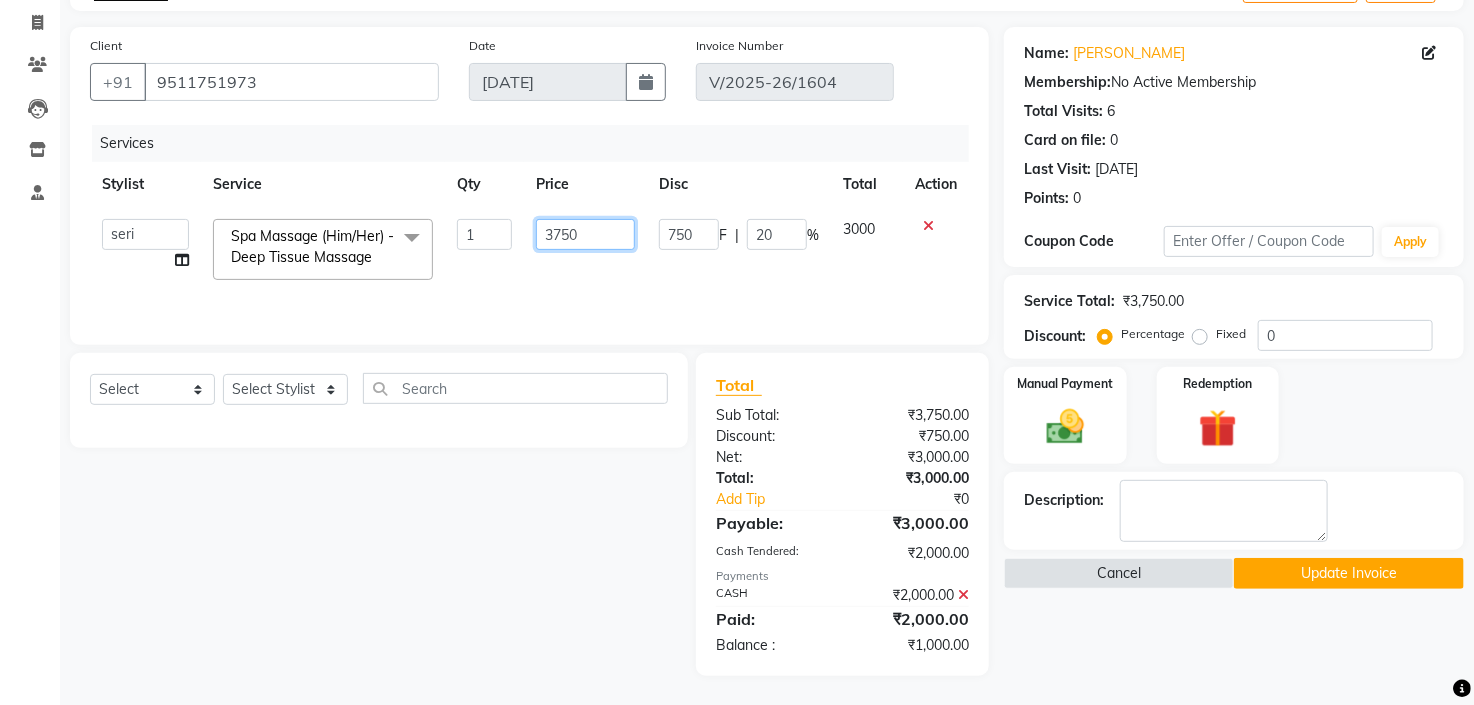 click on "3750" 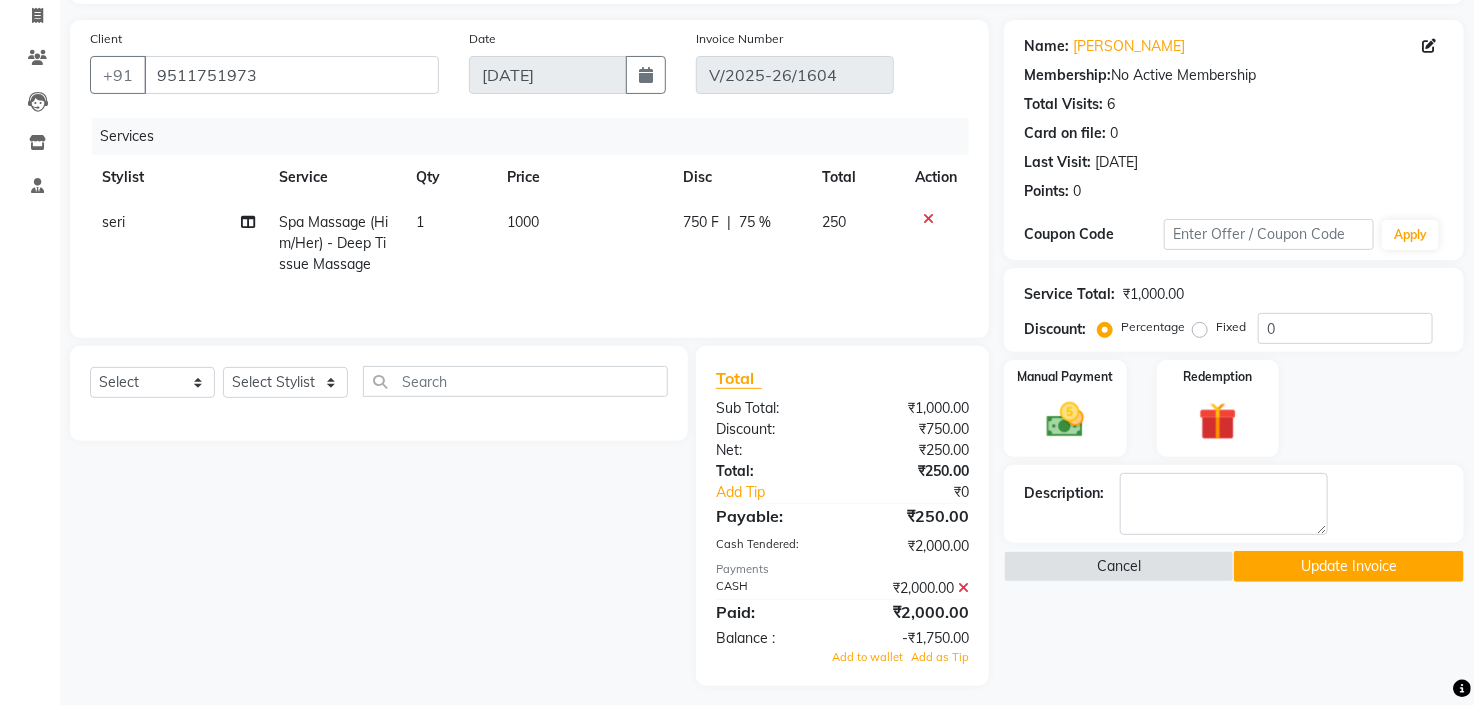 scroll, scrollTop: 142, scrollLeft: 0, axis: vertical 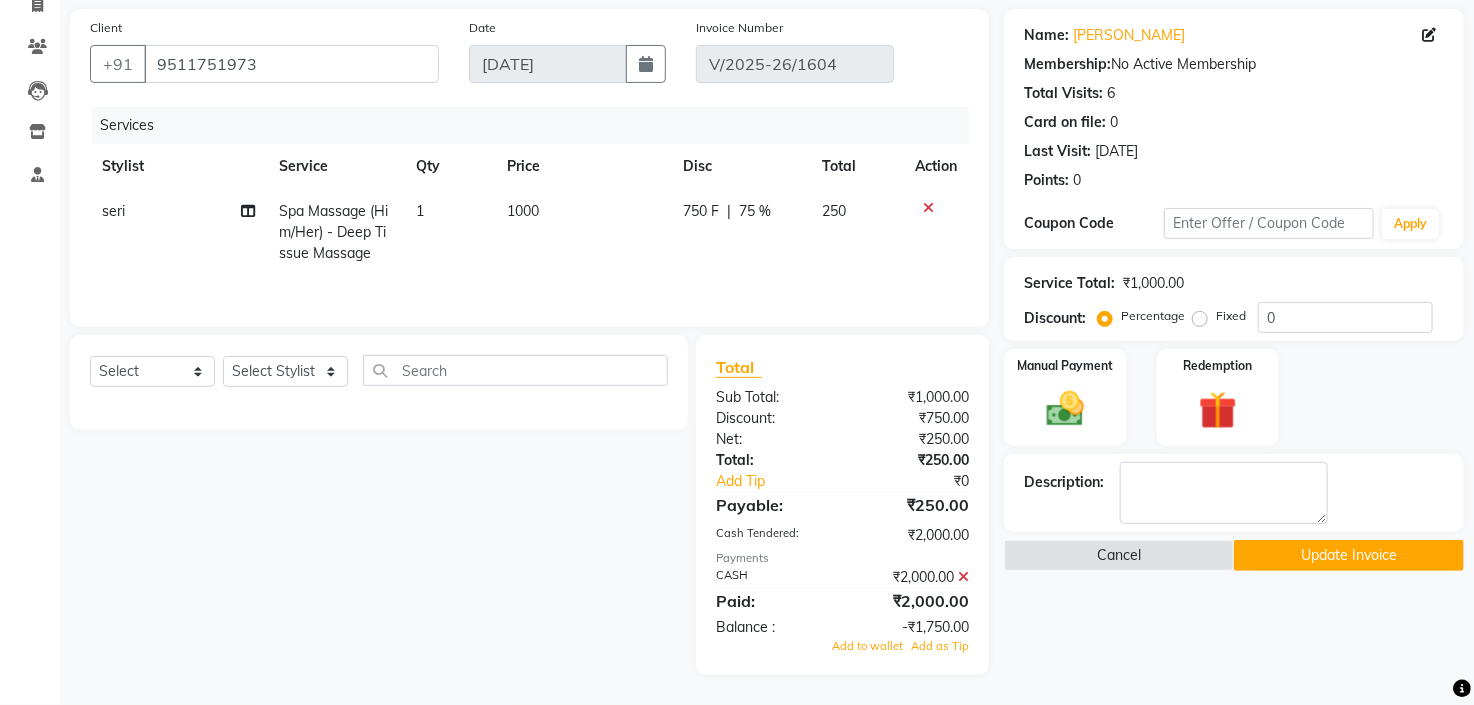 click on "750 F" 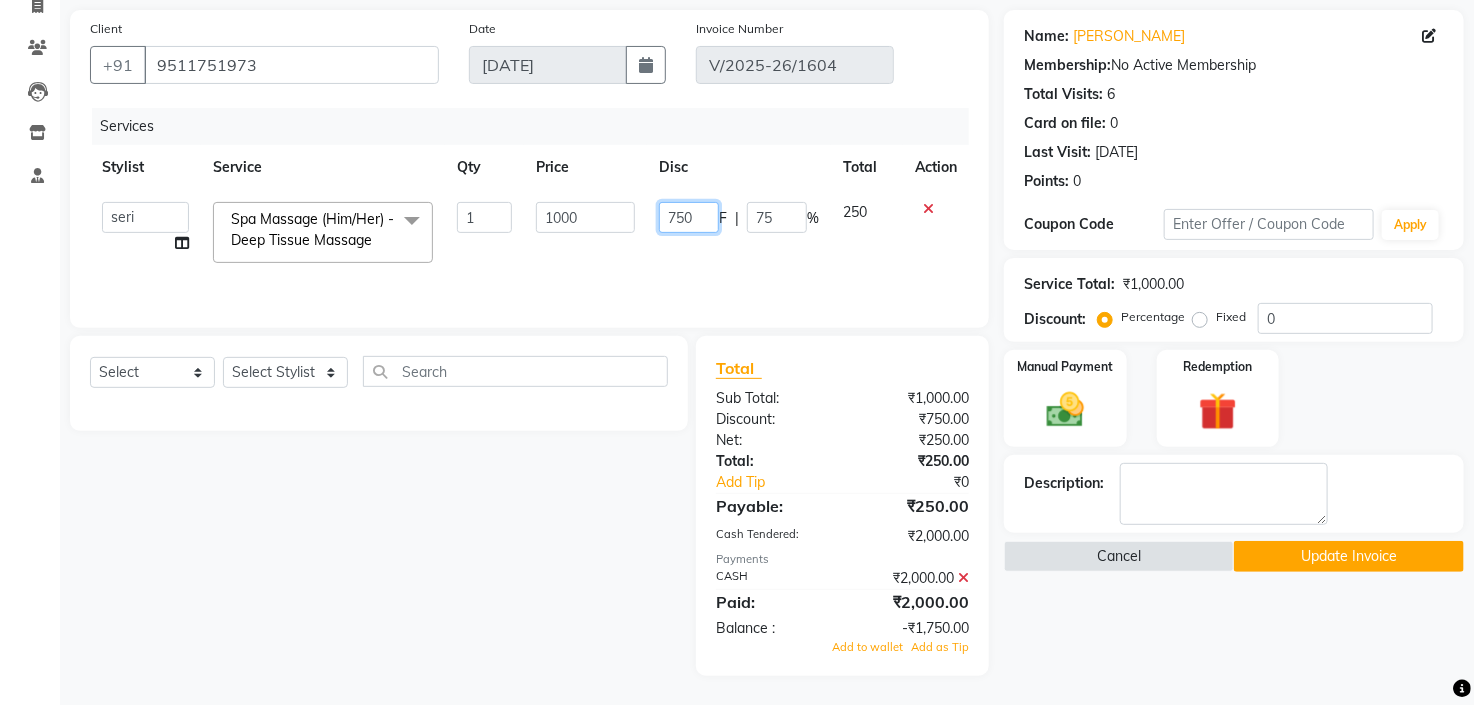 click on "750" 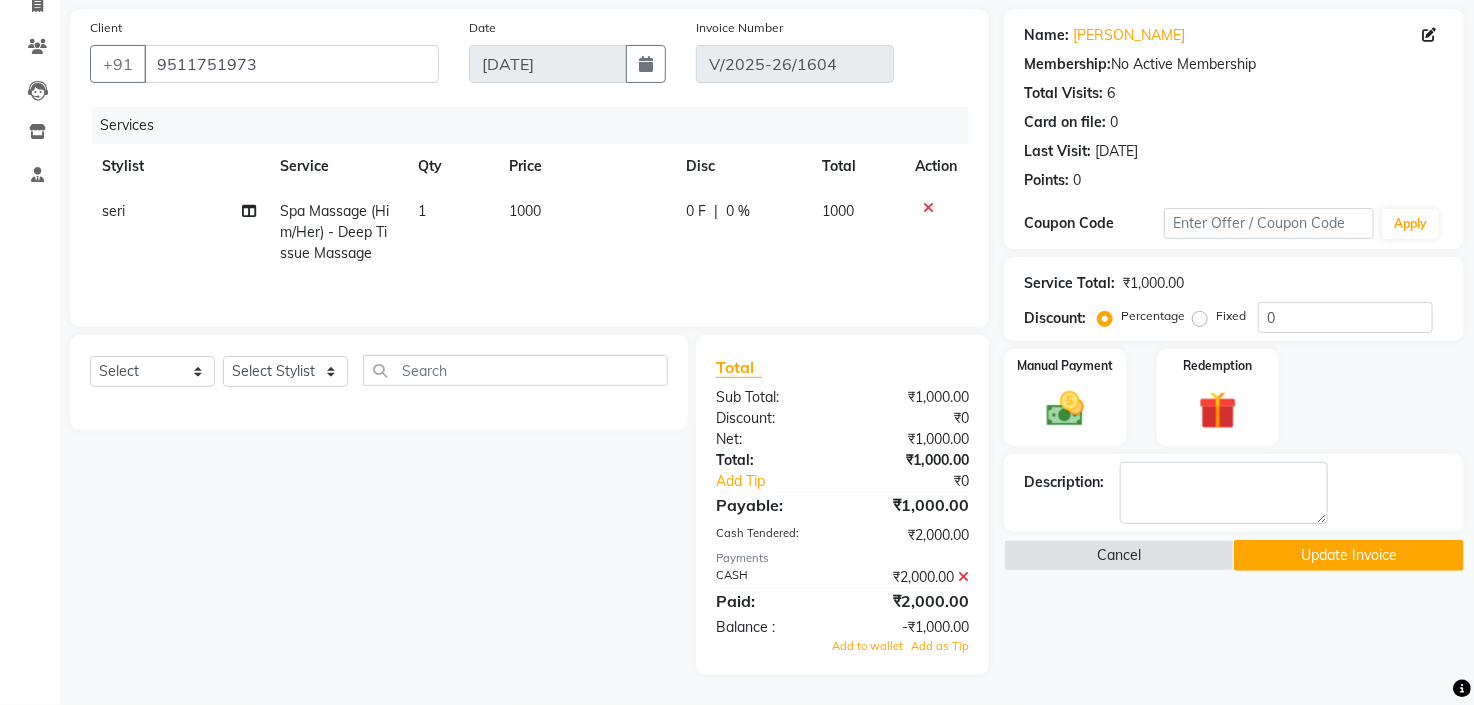 scroll, scrollTop: 31, scrollLeft: 0, axis: vertical 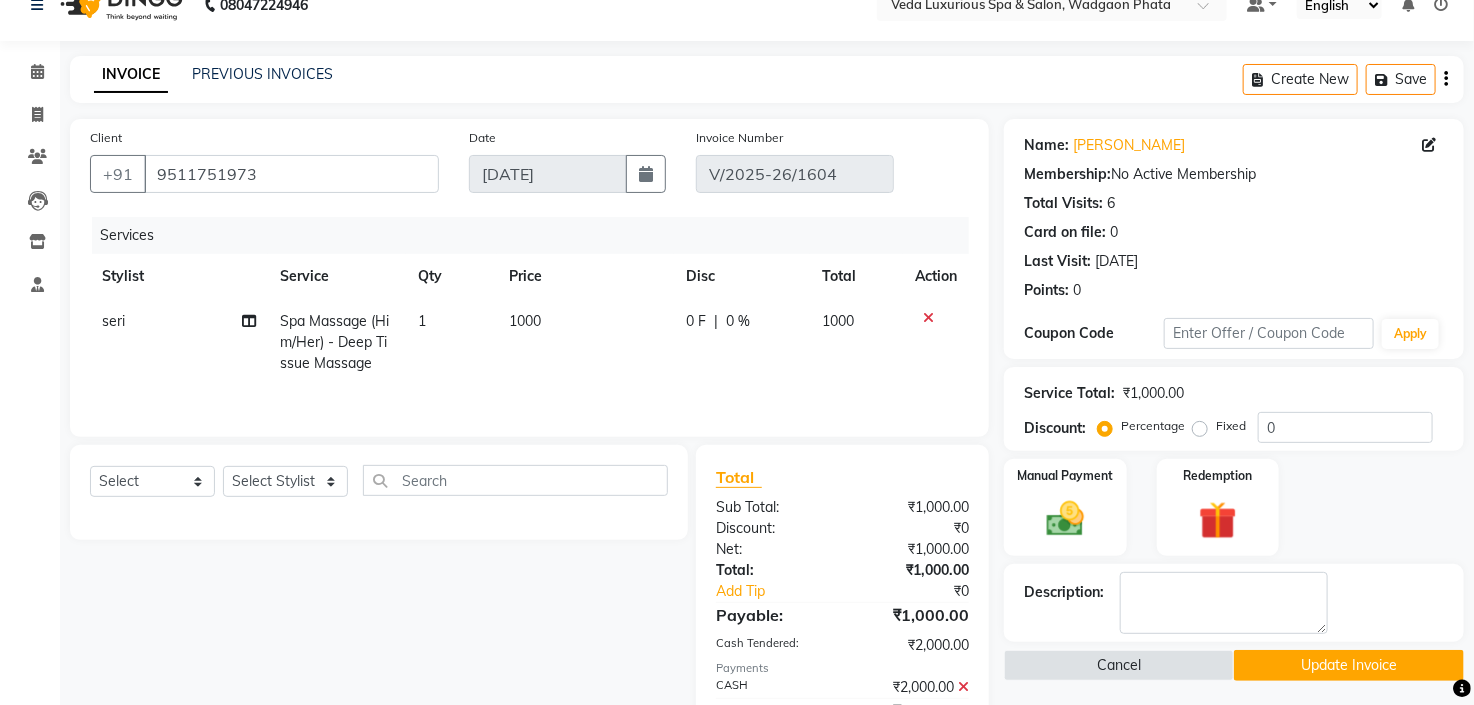 click on "1000" 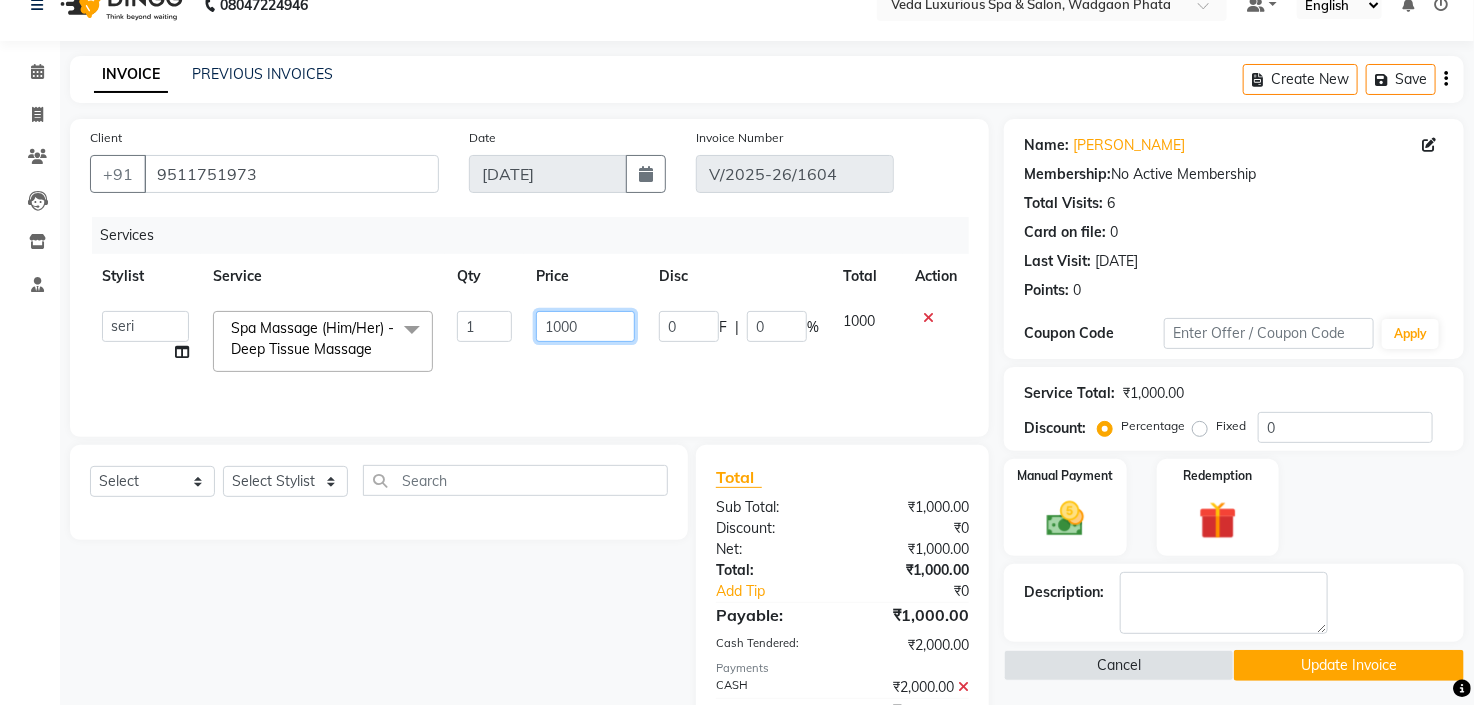 click on "1000" 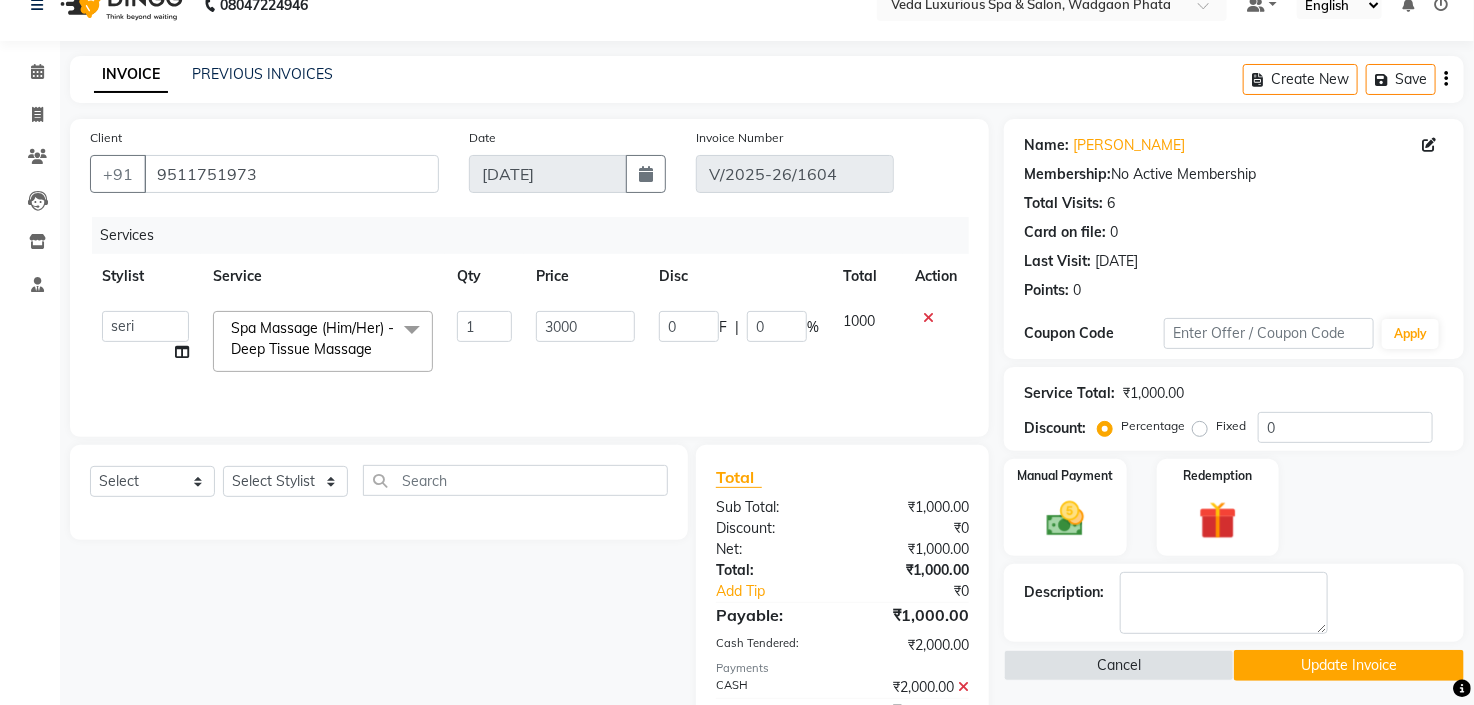 click on "0 F | 0 %" 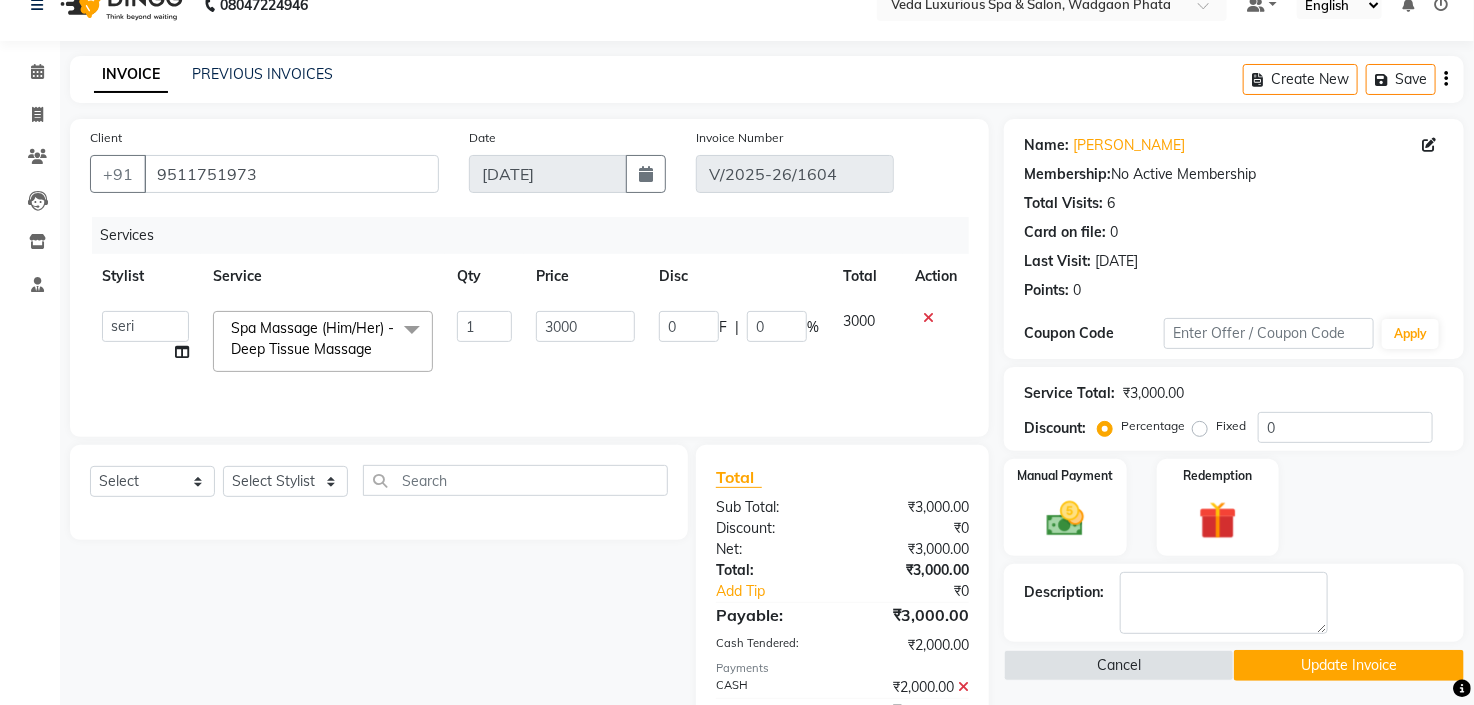 scroll, scrollTop: 123, scrollLeft: 0, axis: vertical 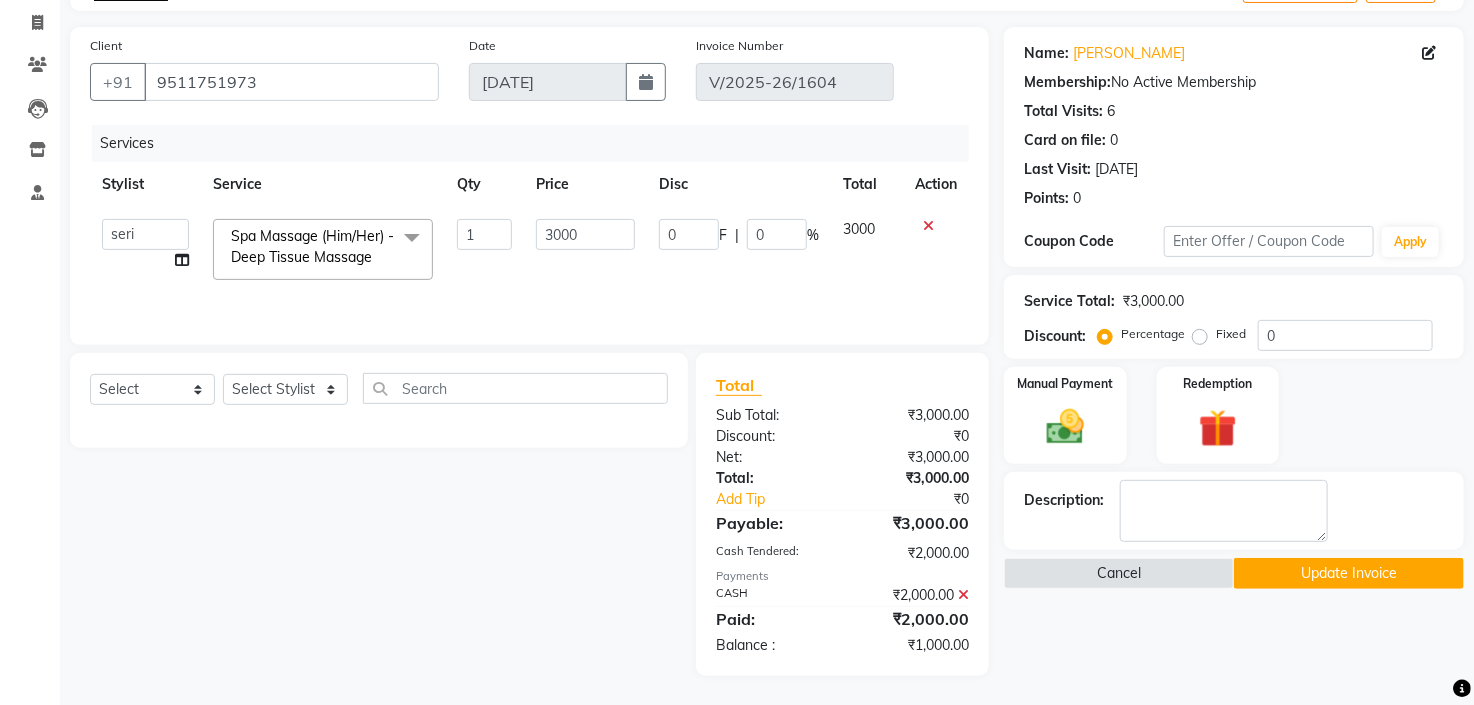 click on "Update Invoice" 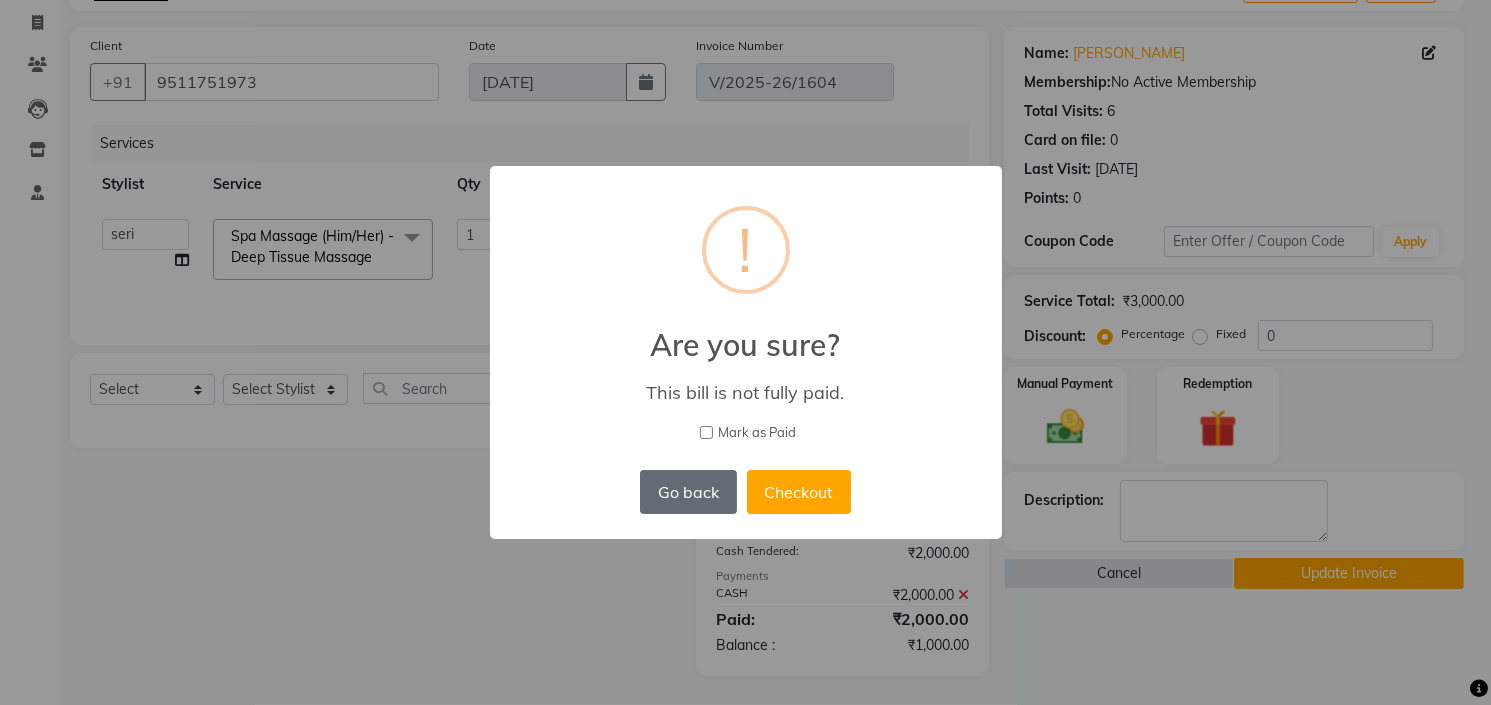 click on "Go back" at bounding box center [688, 492] 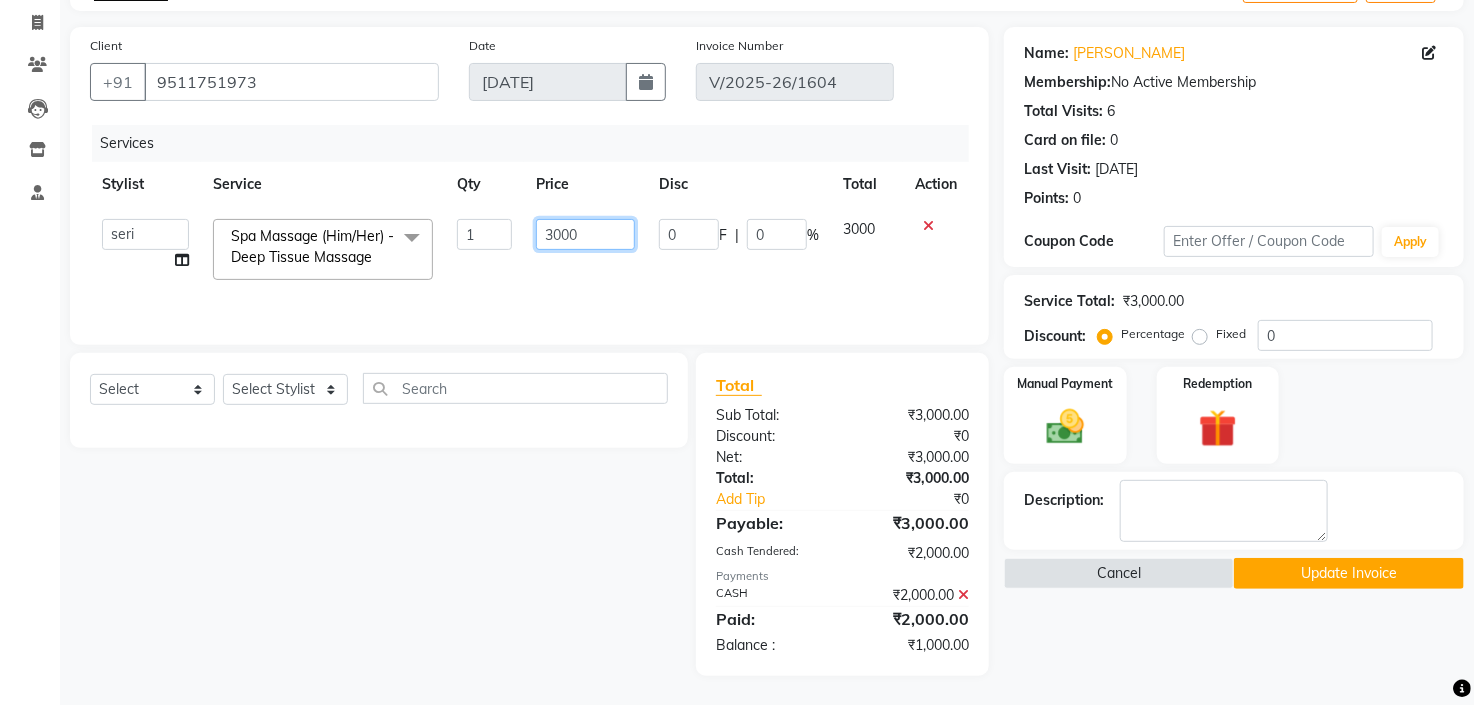 click on "3000" 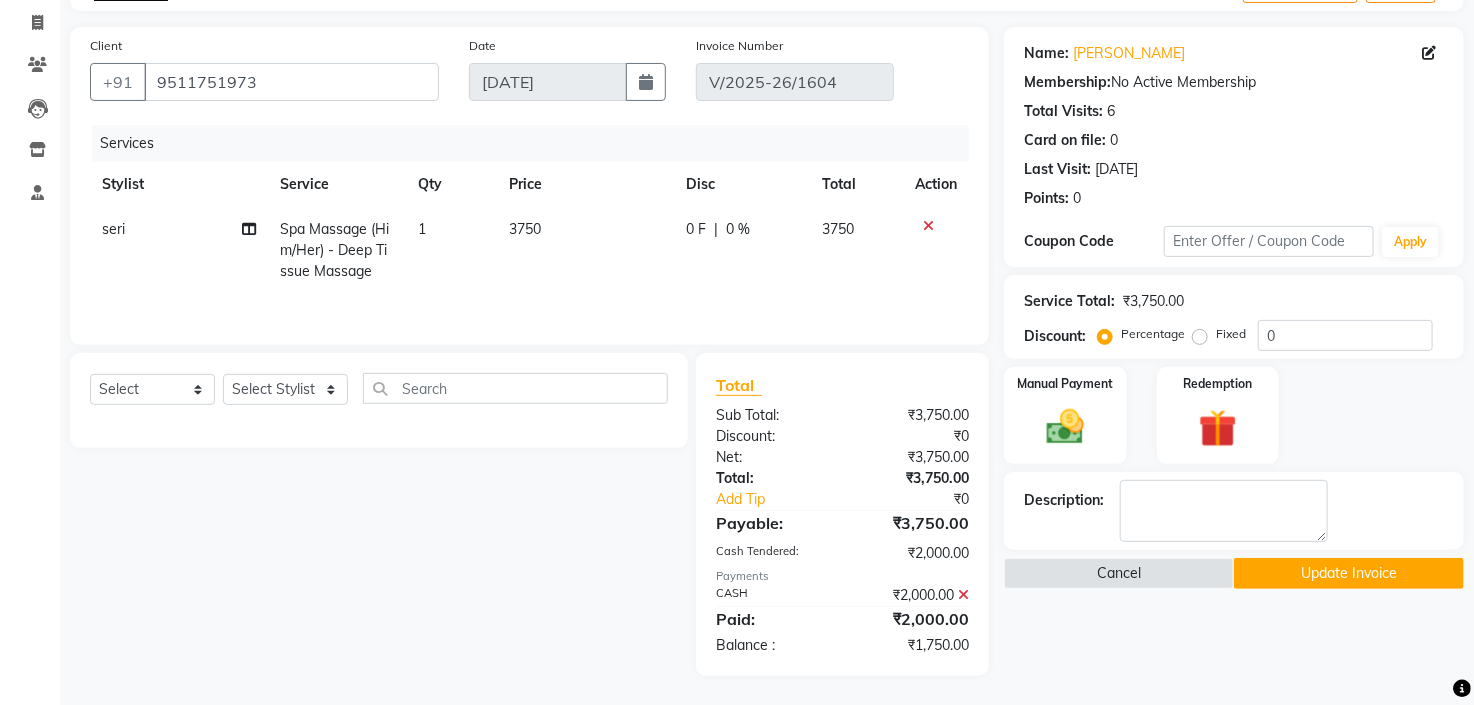 click on "0 %" 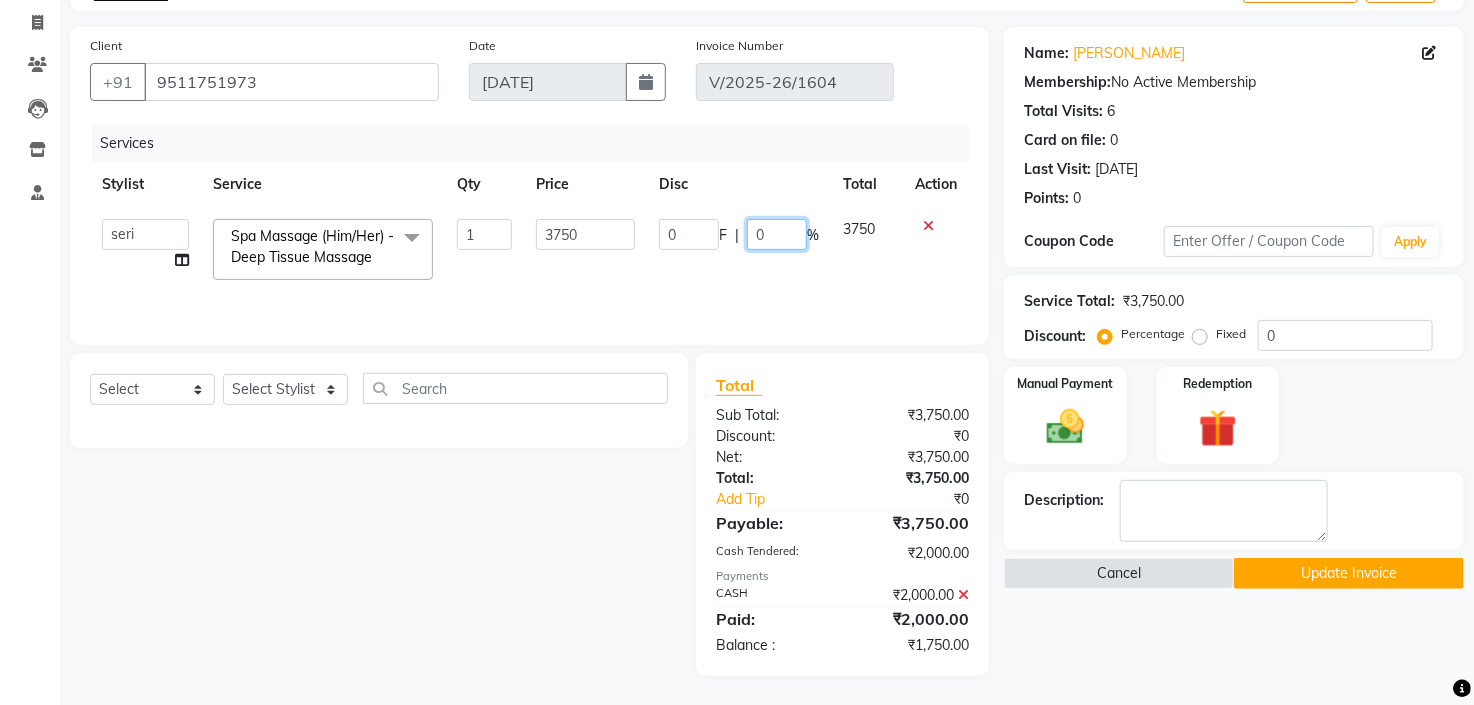 click on "0" 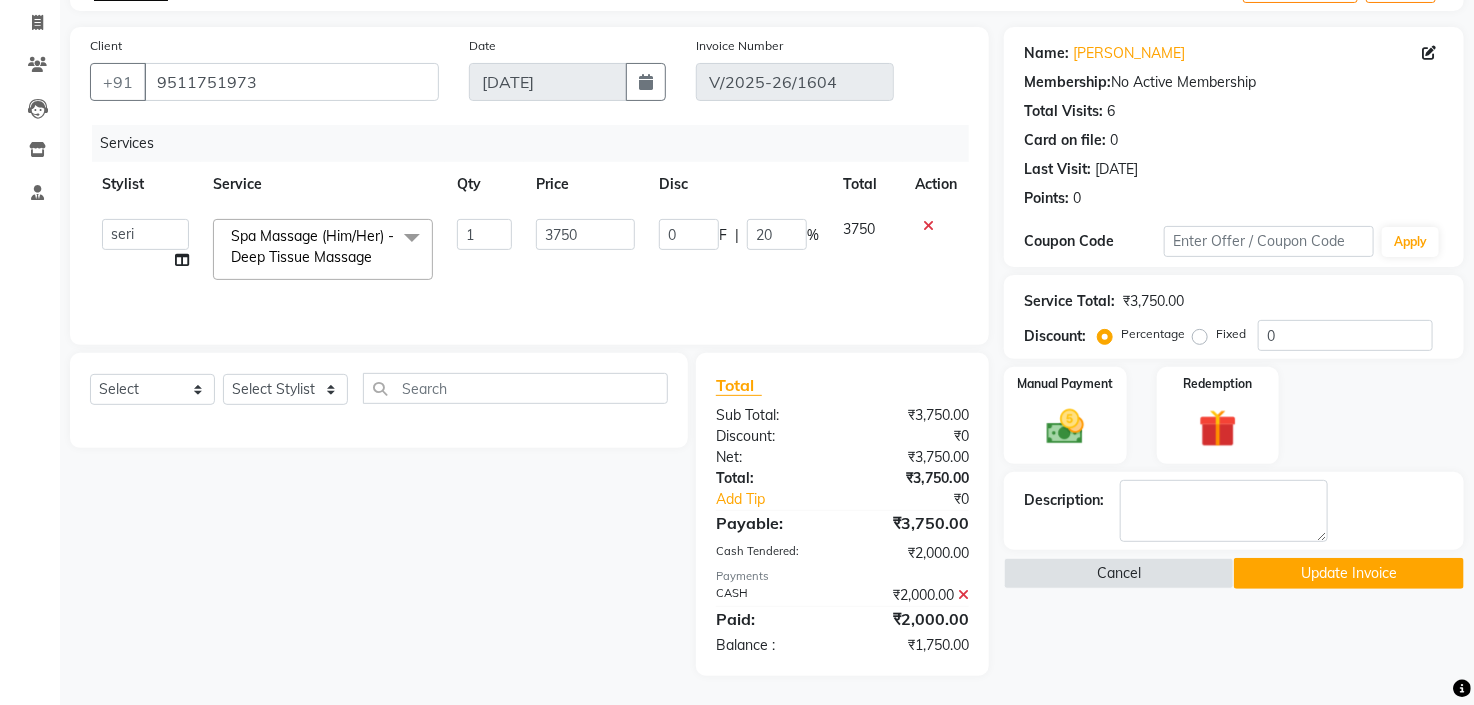 drag, startPoint x: 700, startPoint y: 267, endPoint x: 720, endPoint y: 265, distance: 20.09975 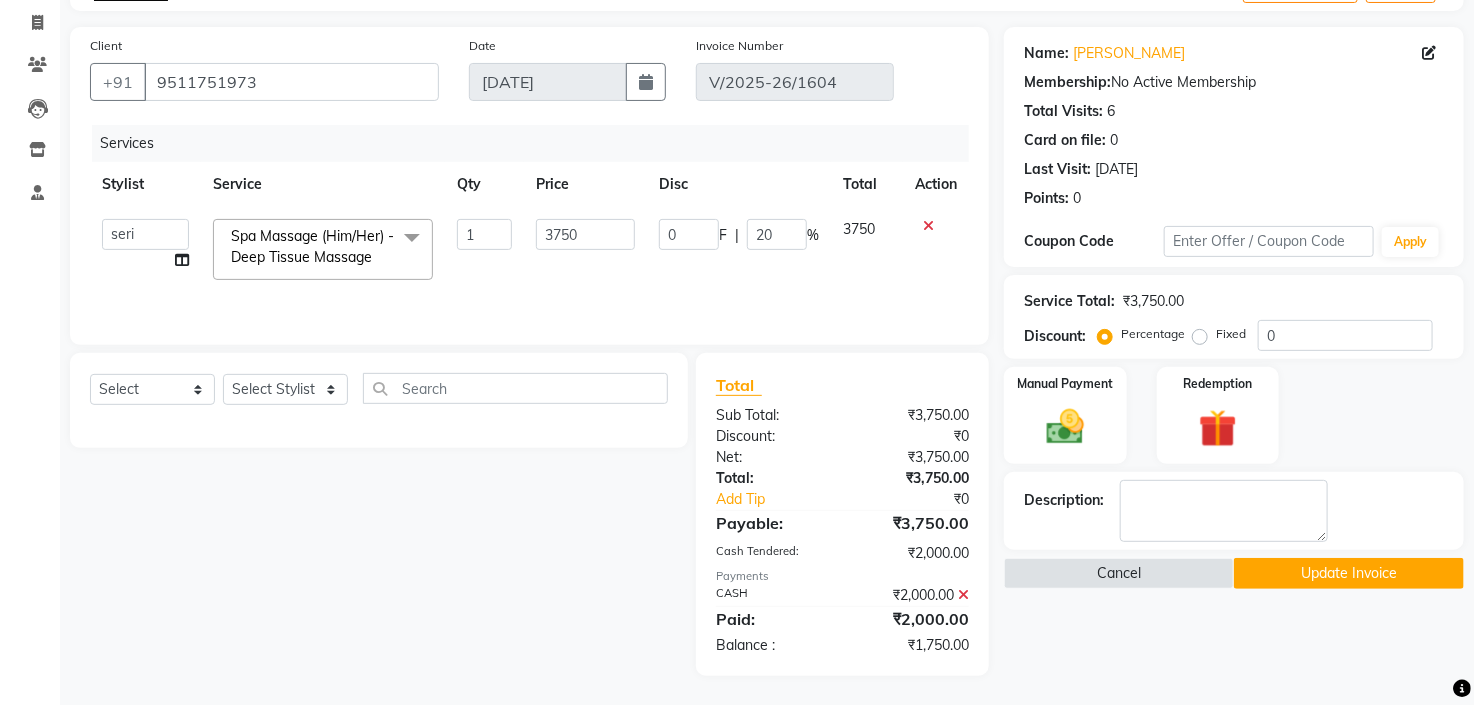 click on "0 F | 20 %" 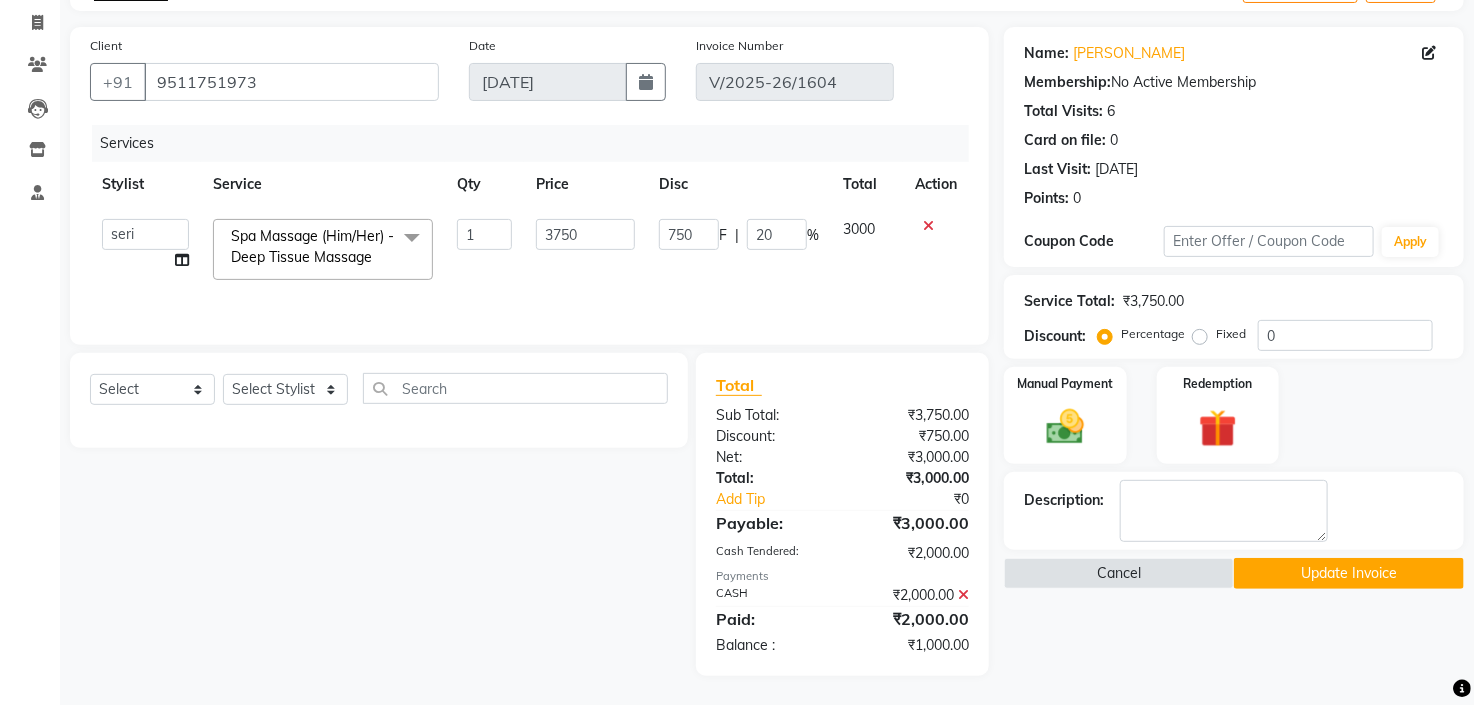 click on "Update Invoice" 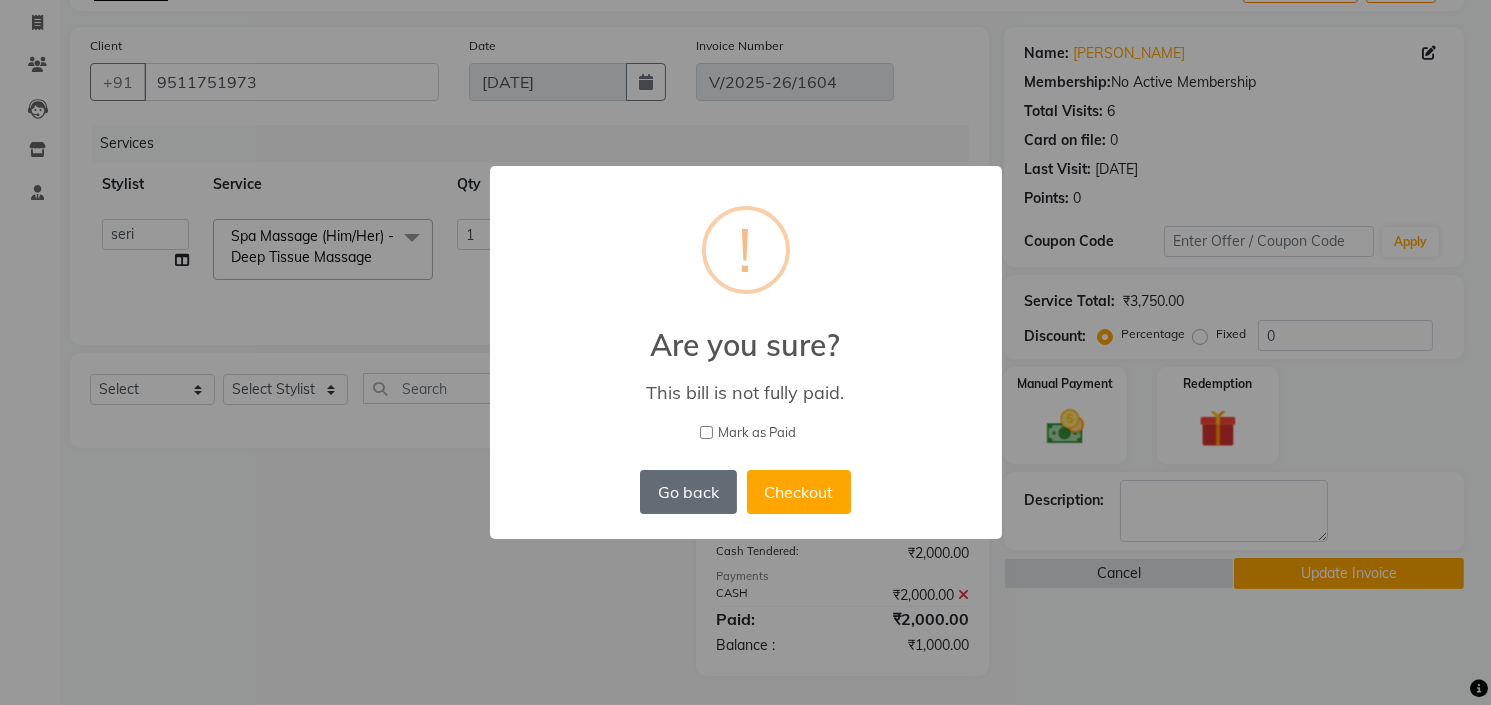 click on "Go back" at bounding box center [688, 492] 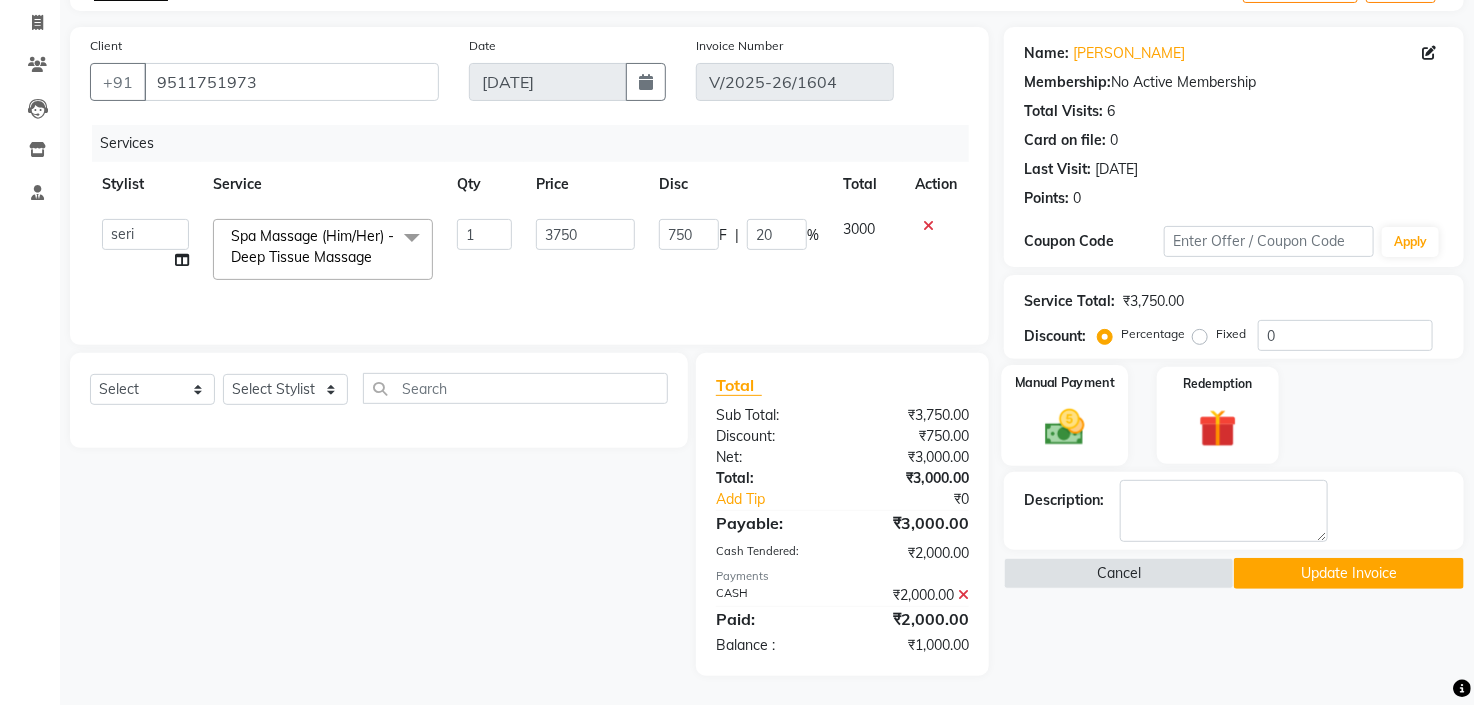 click 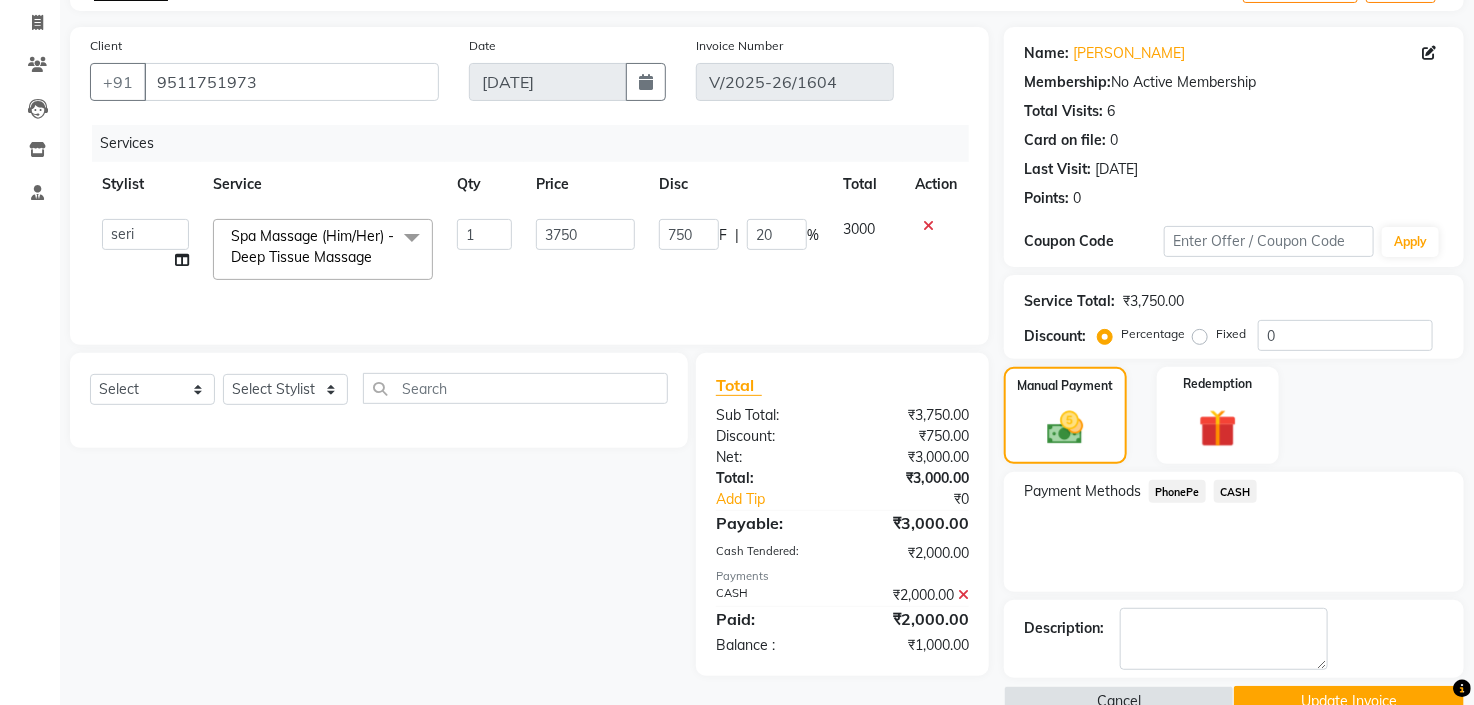 click on "PhonePe" 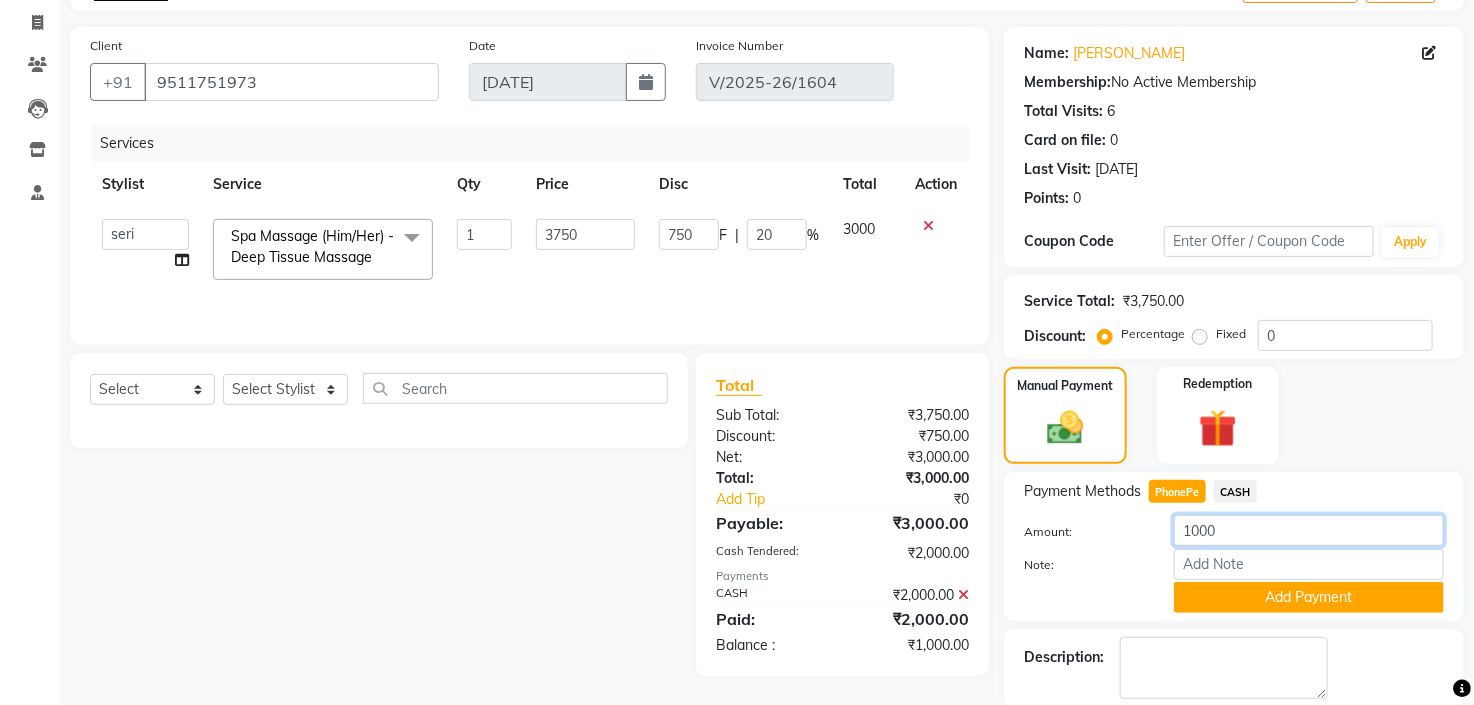 click on "1000" 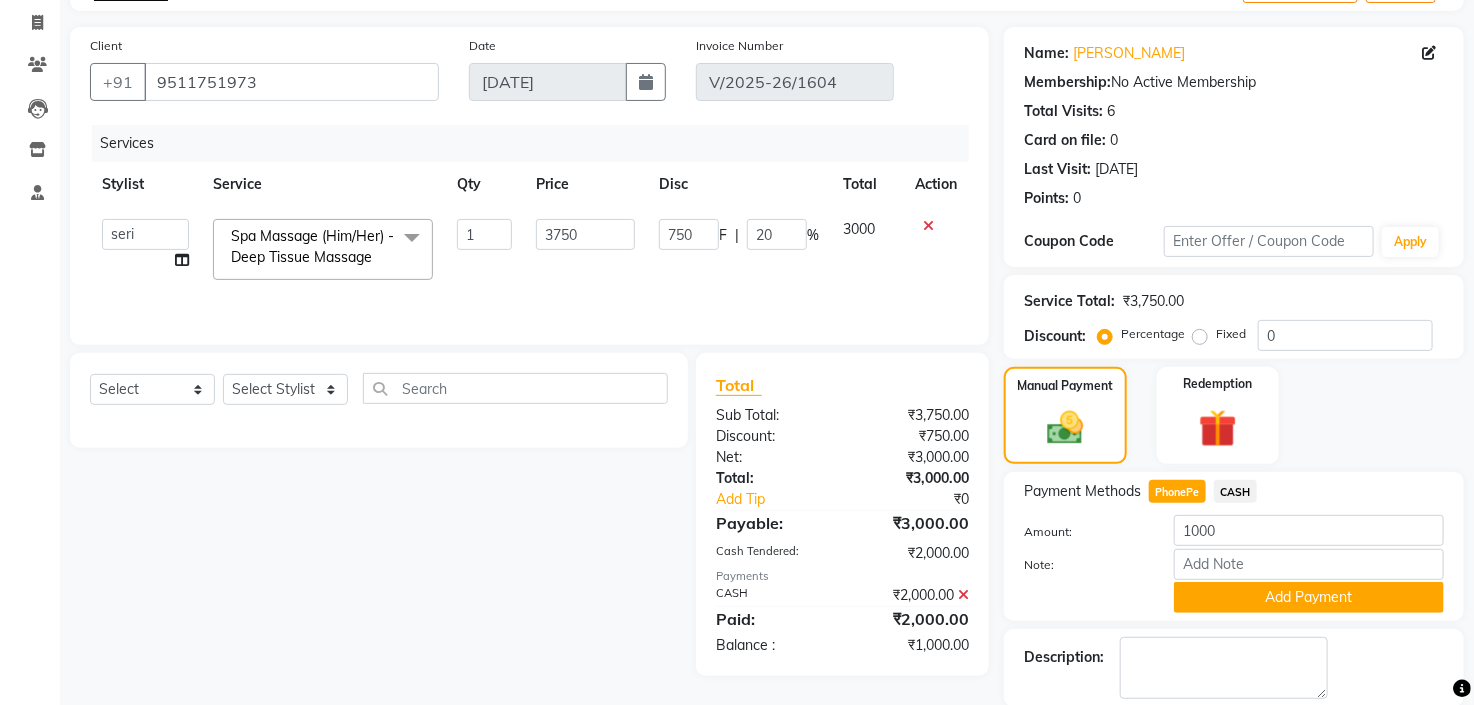 click on "CASH" 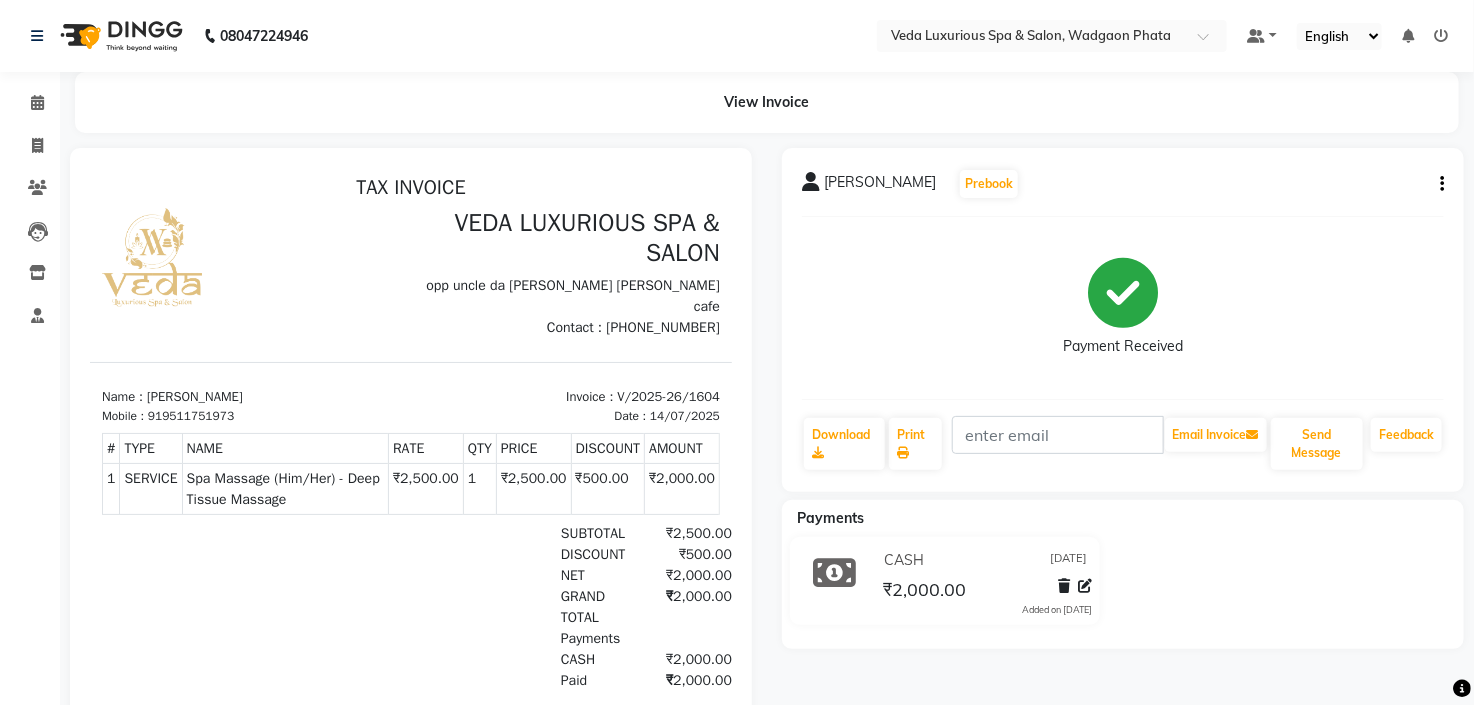scroll, scrollTop: 0, scrollLeft: 0, axis: both 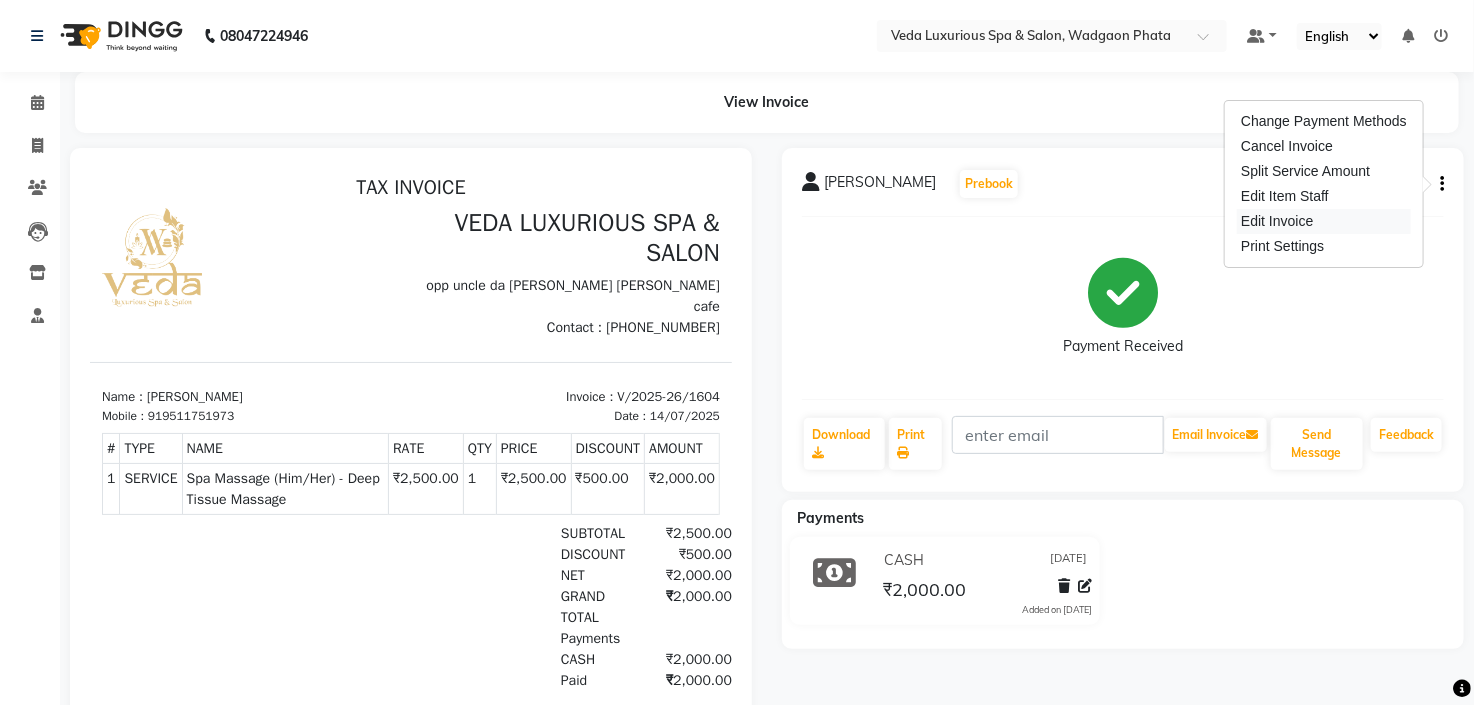click on "Edit Invoice" at bounding box center [1324, 221] 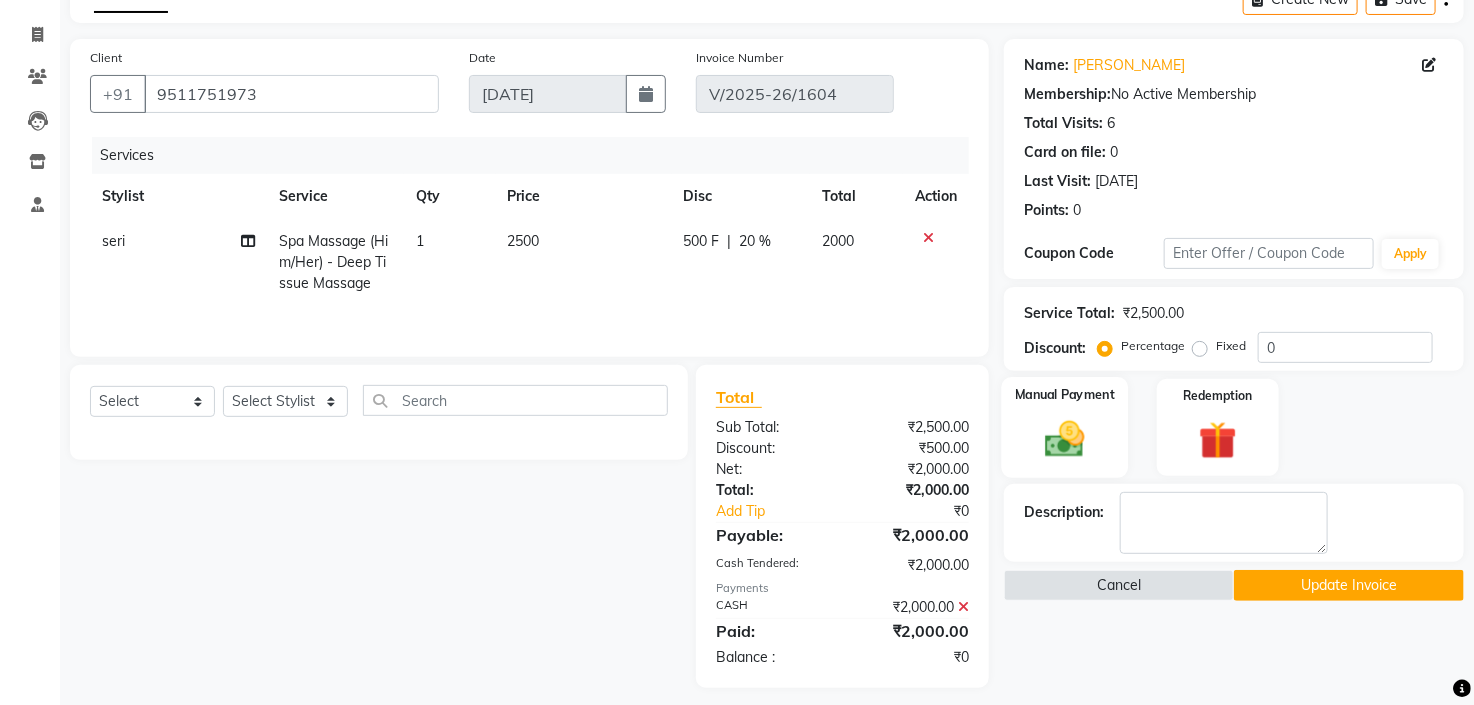 scroll, scrollTop: 125, scrollLeft: 0, axis: vertical 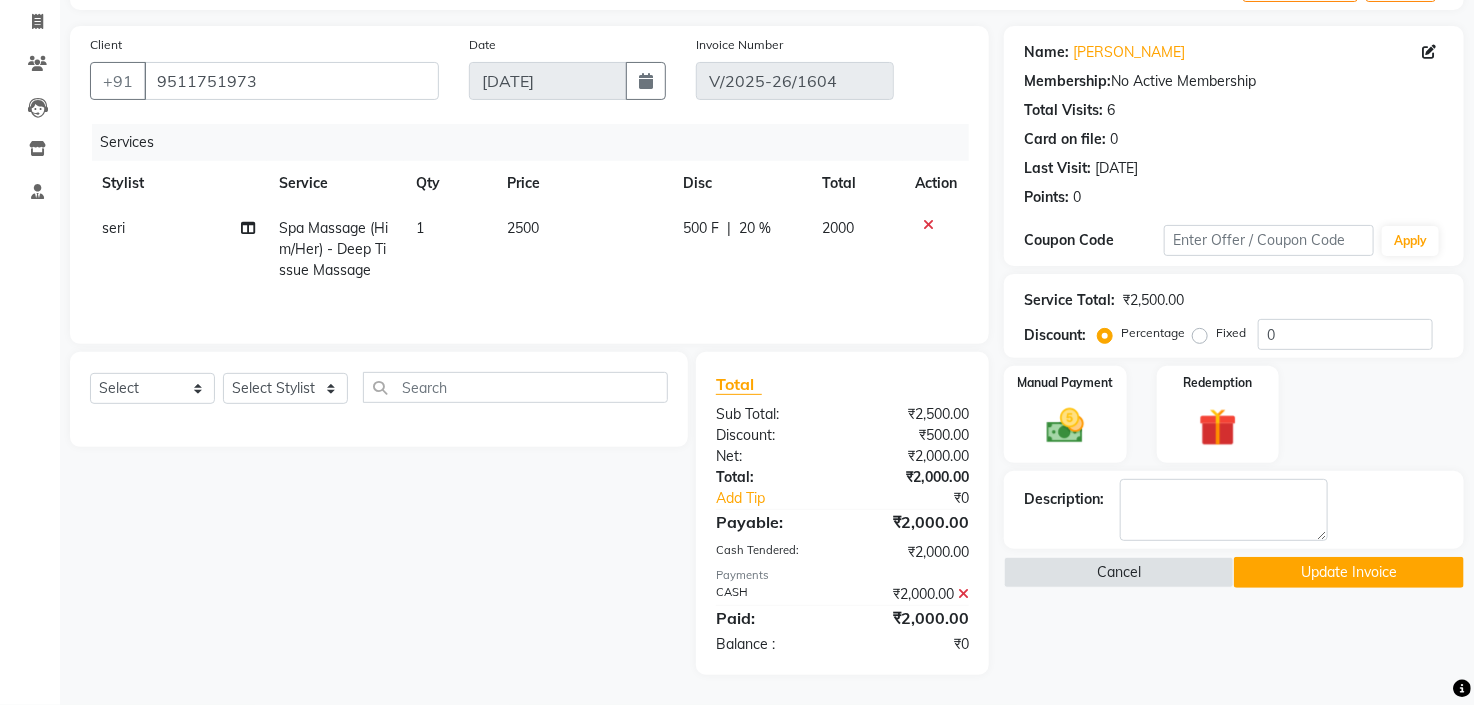 click on "2500" 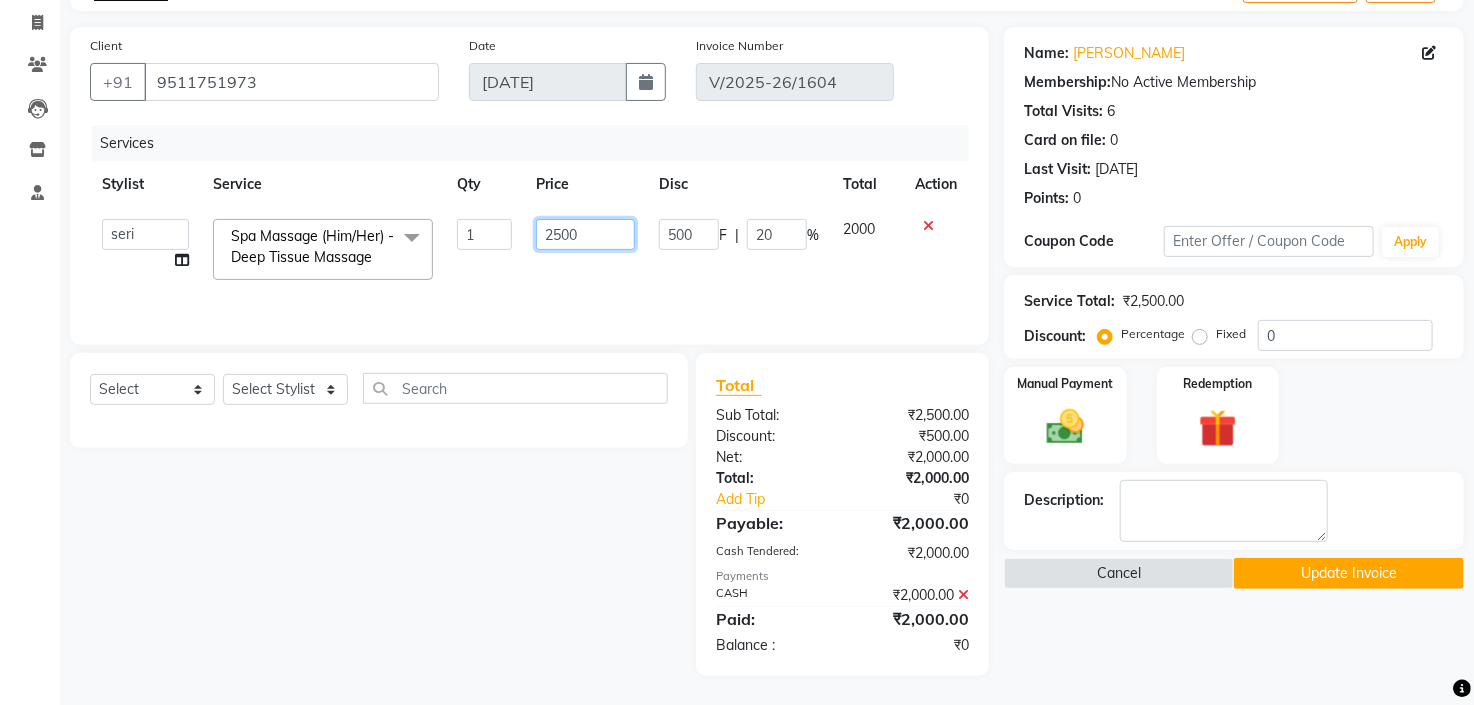 click on "2500" 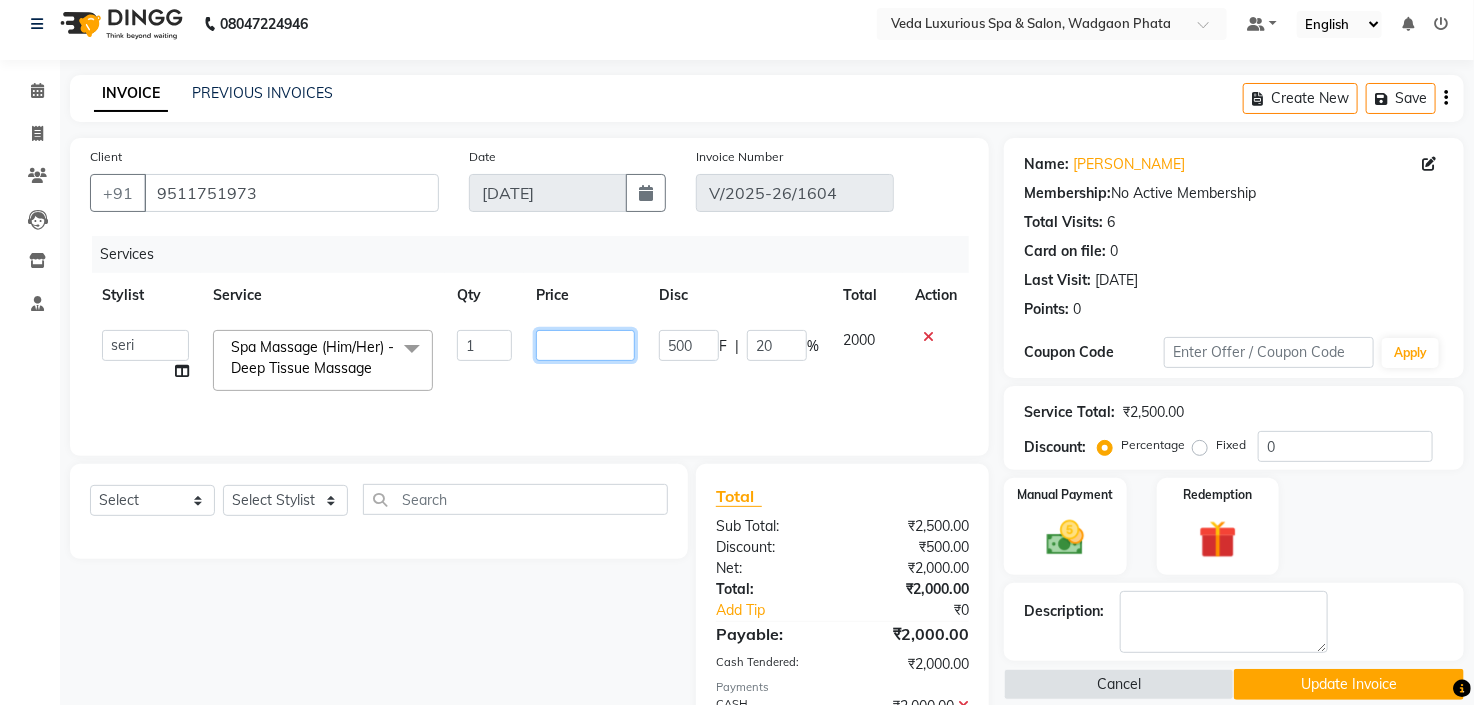 scroll, scrollTop: 123, scrollLeft: 0, axis: vertical 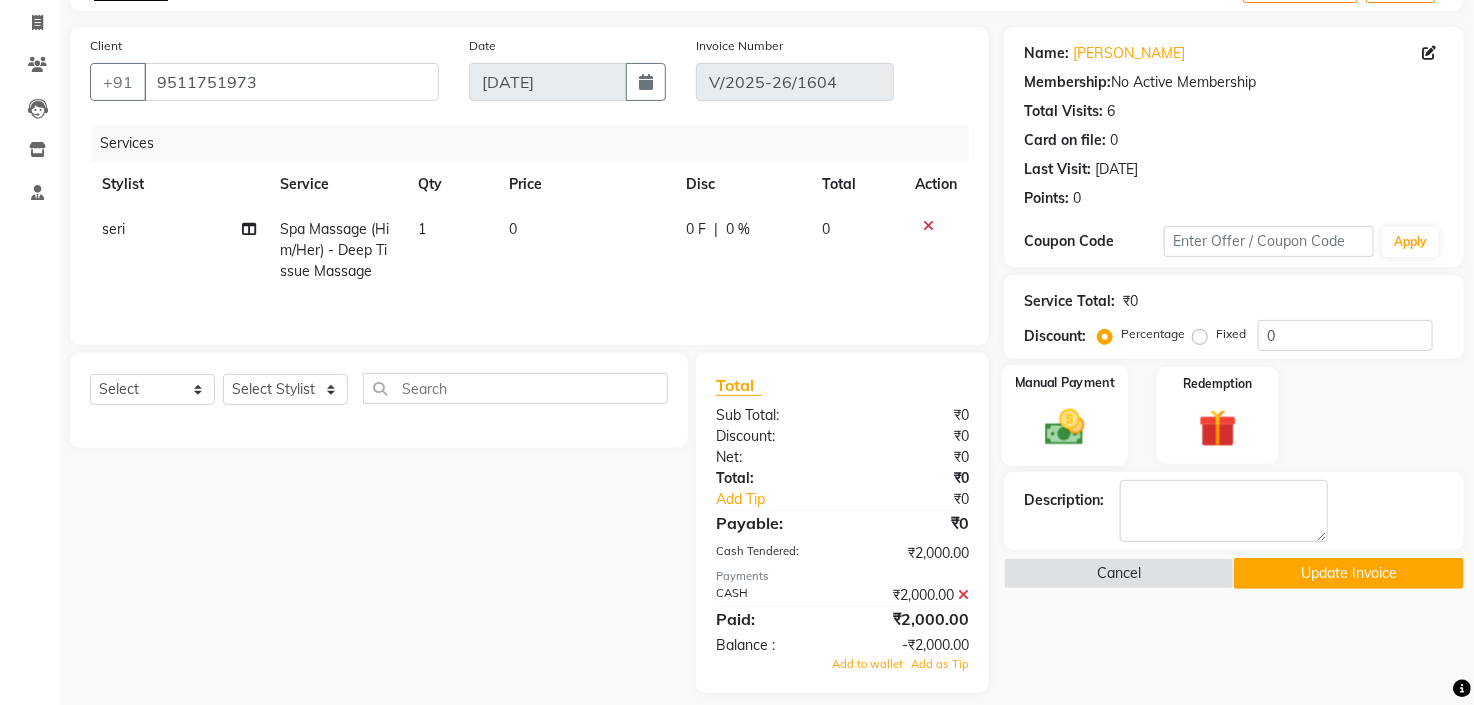 click 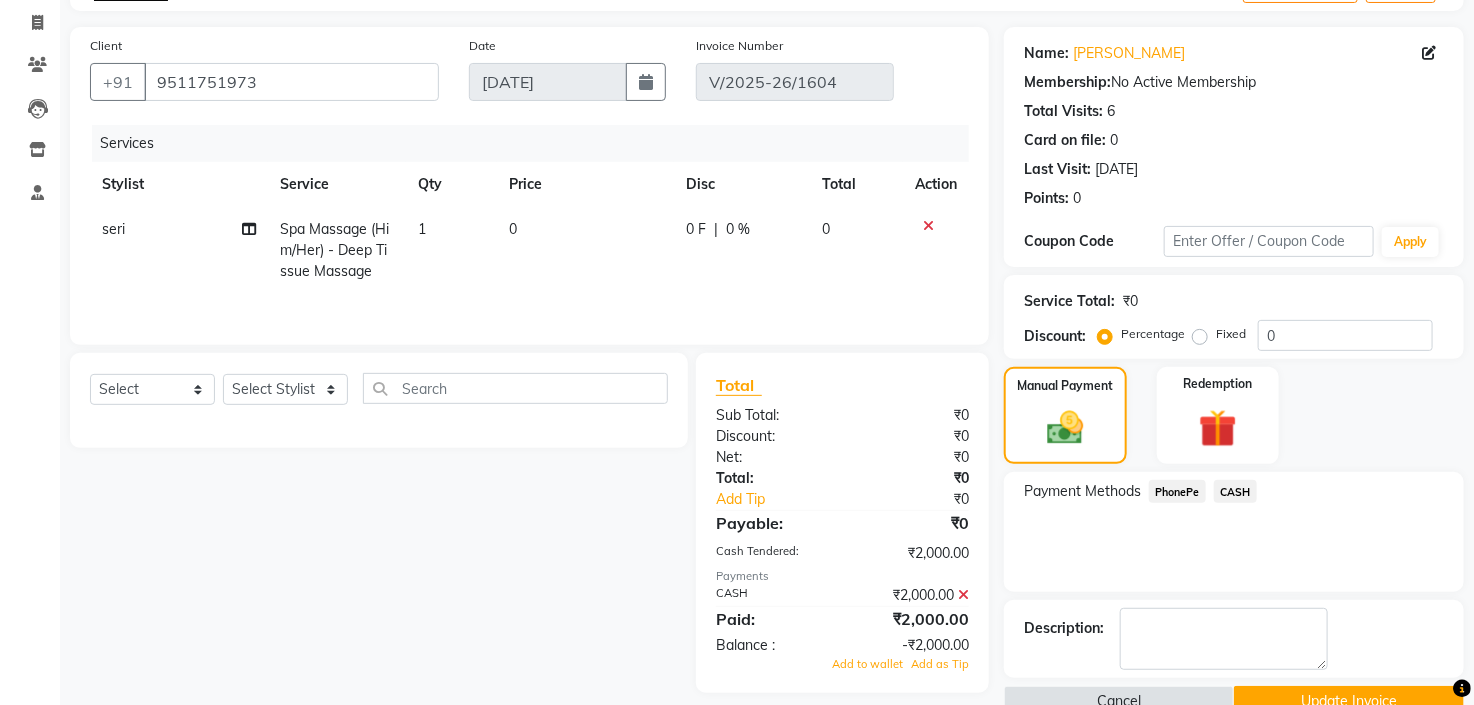 click on "CASH" 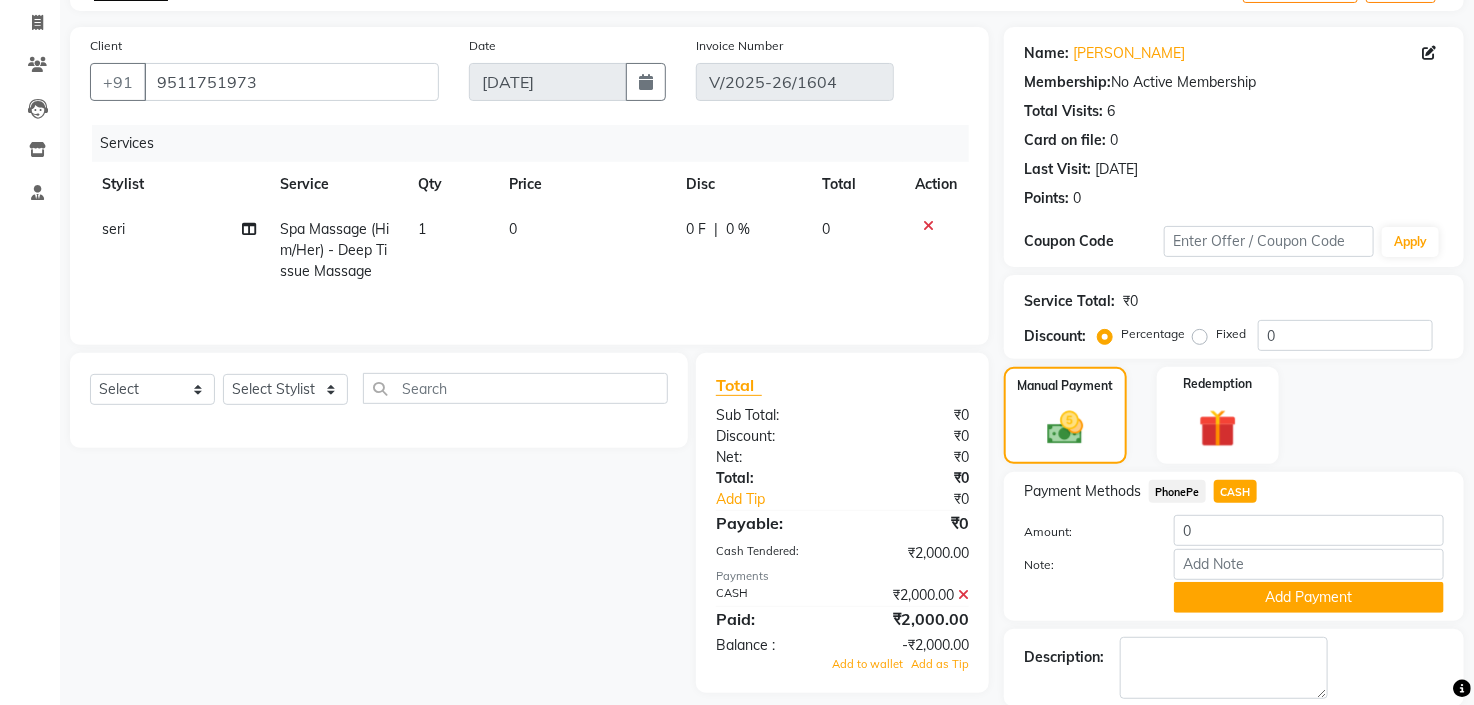 scroll, scrollTop: 217, scrollLeft: 0, axis: vertical 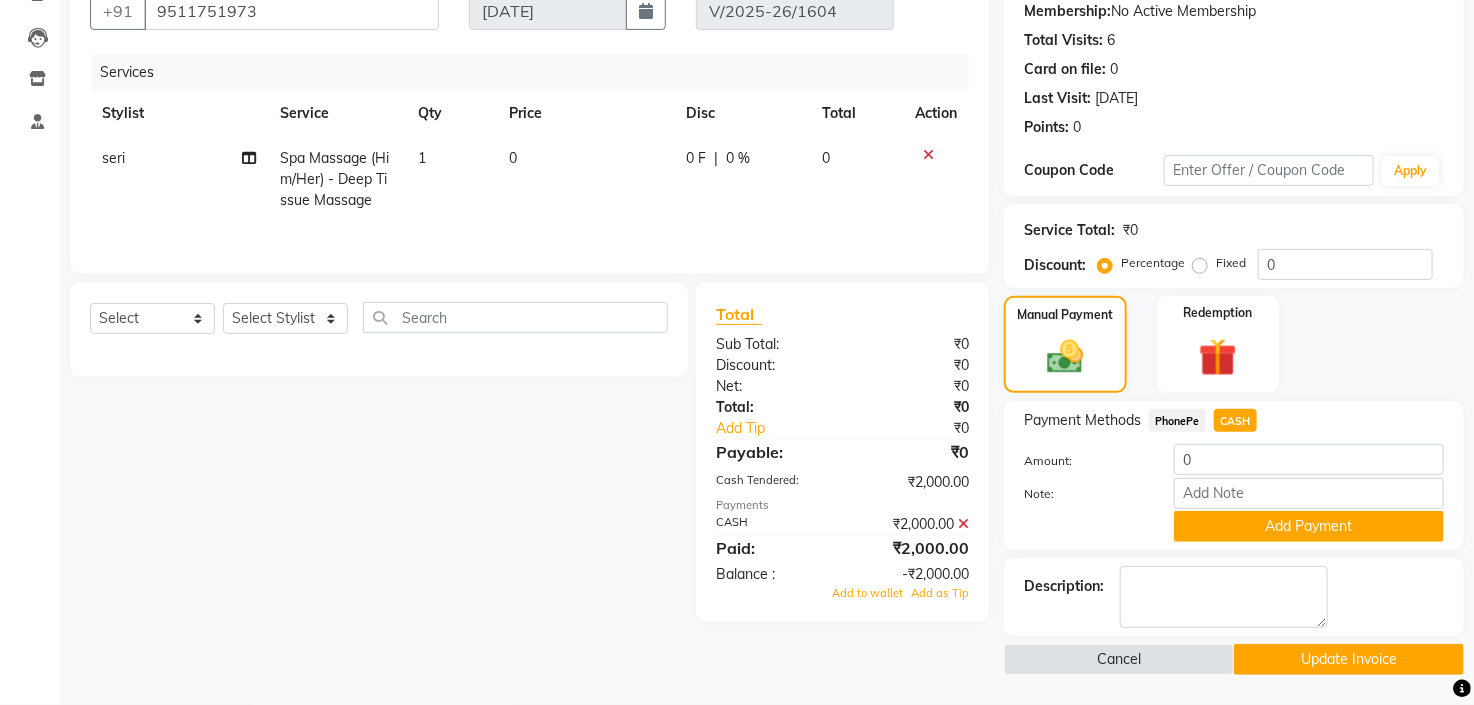 click on "PhonePe" 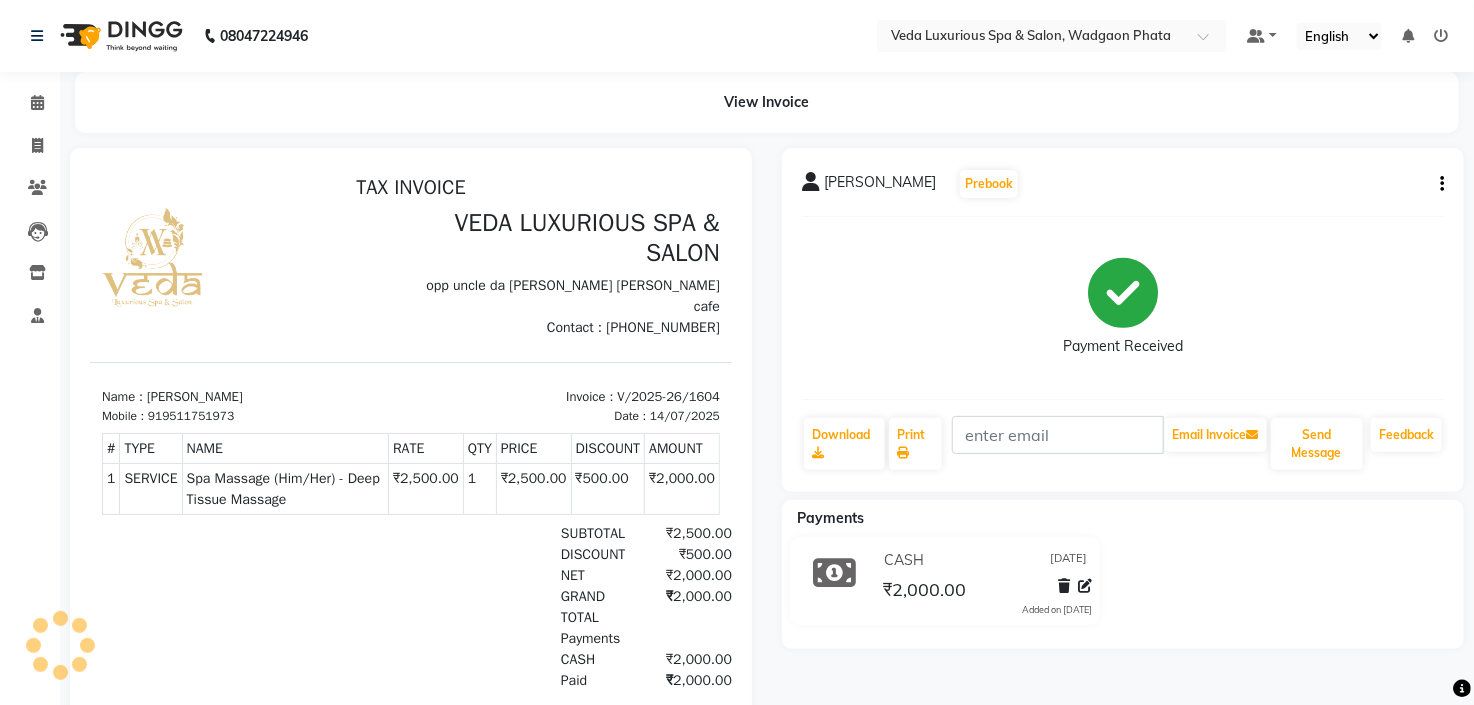 scroll, scrollTop: 0, scrollLeft: 0, axis: both 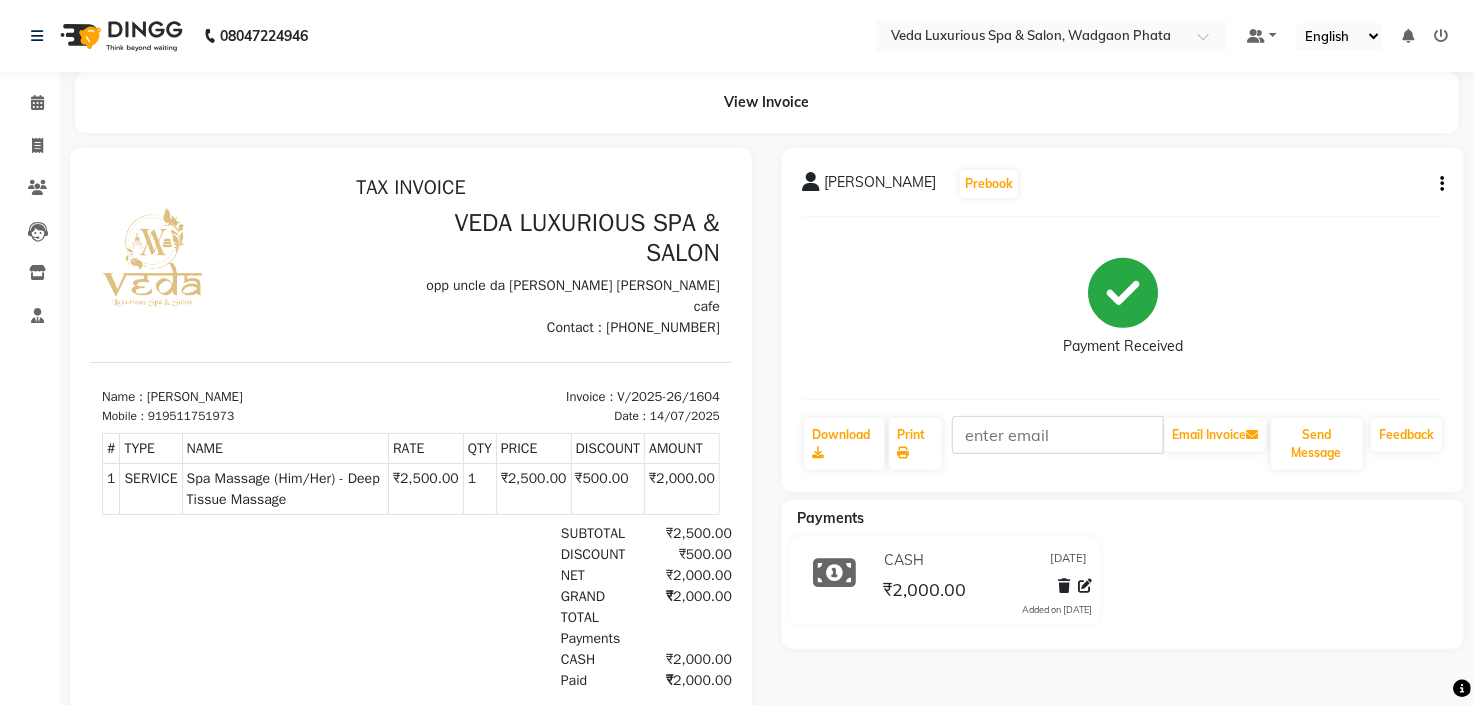 click 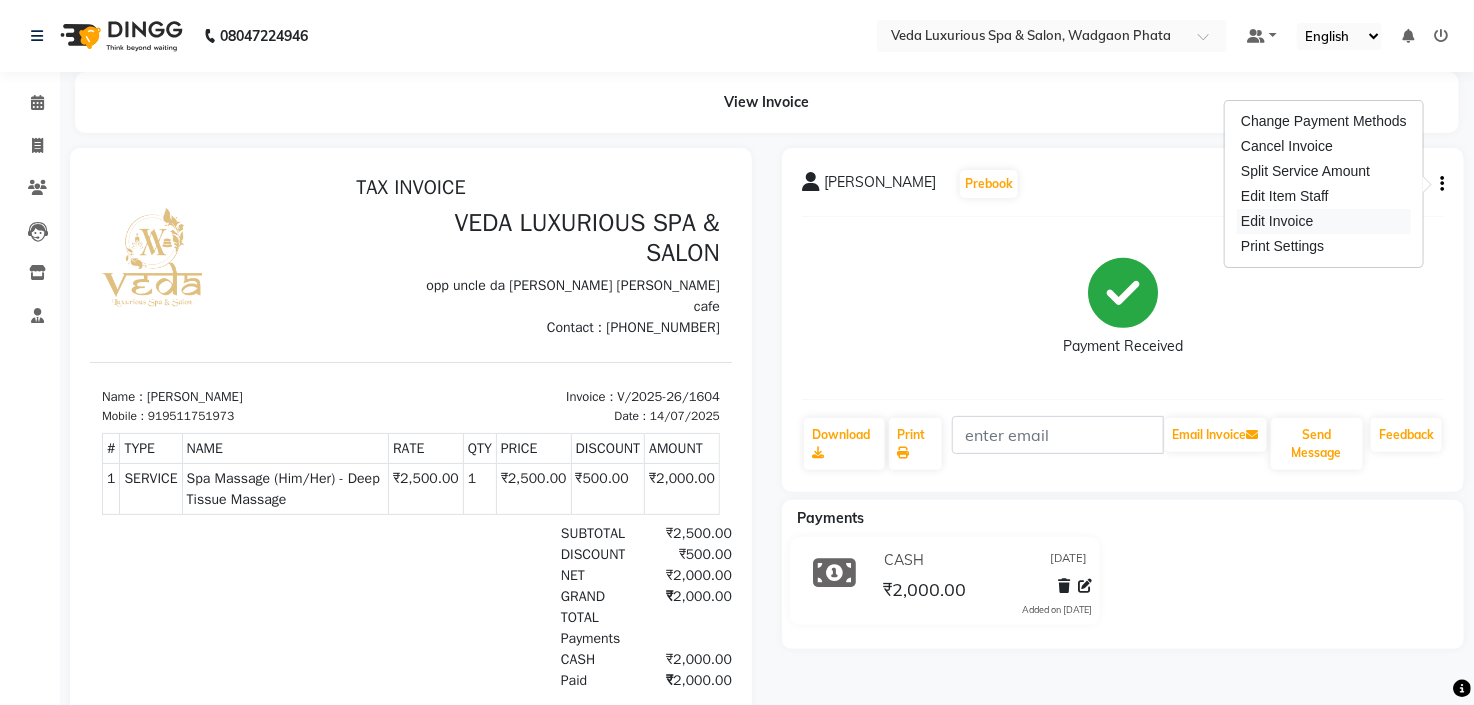 click on "Edit Invoice" at bounding box center [1324, 221] 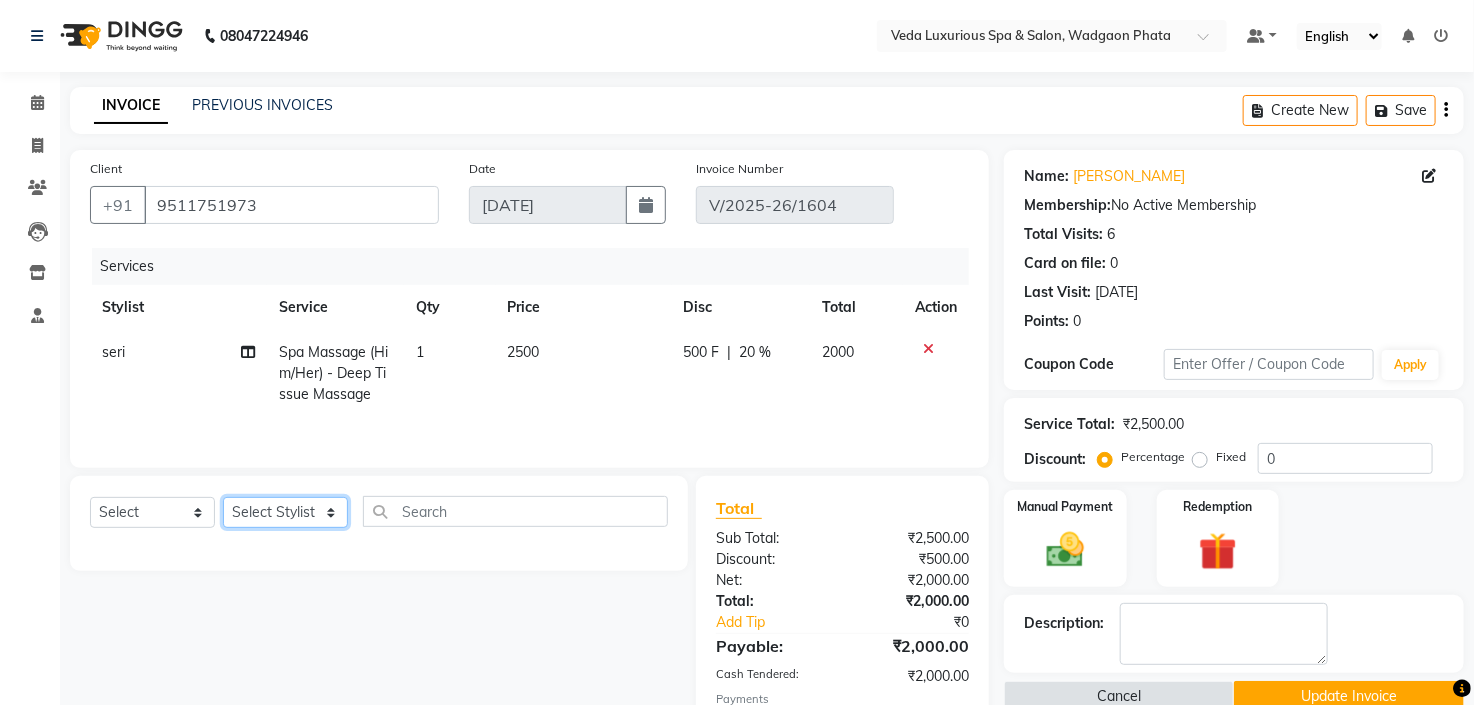 click on "Select Stylist Ankur GOLU [PERSON_NAME] [PERSON_NAME] [PERSON_NAME] RP seri VEDA" 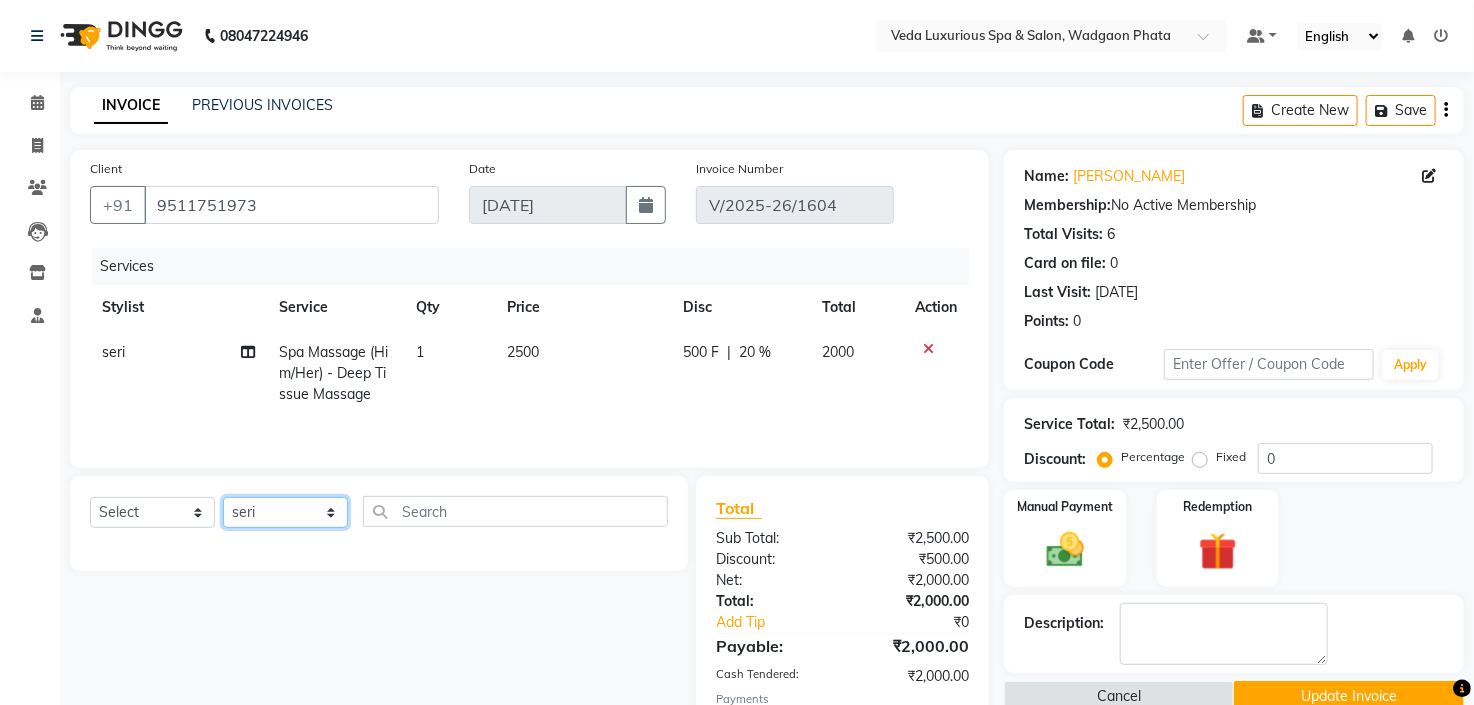 click on "Select Stylist Ankur GOLU [PERSON_NAME] [PERSON_NAME] [PERSON_NAME] RP seri VEDA" 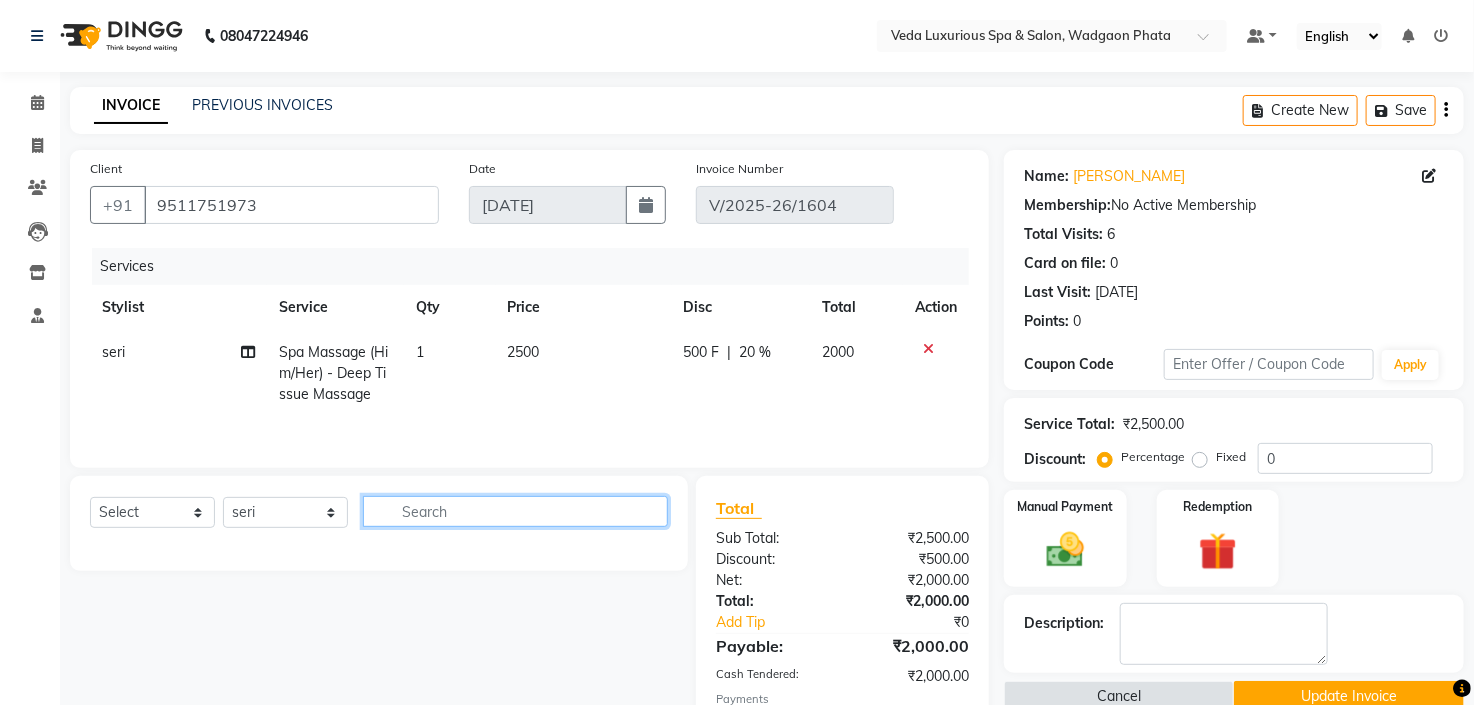 click 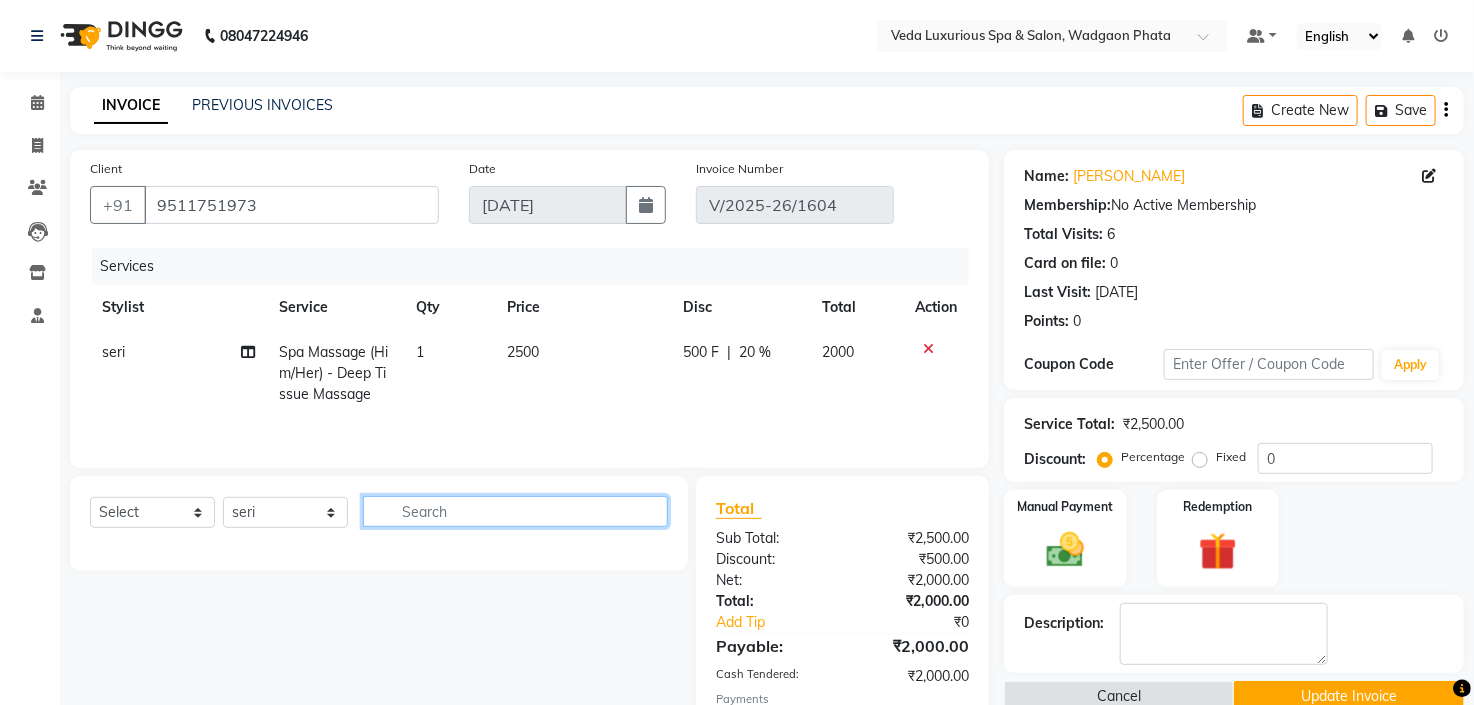 click 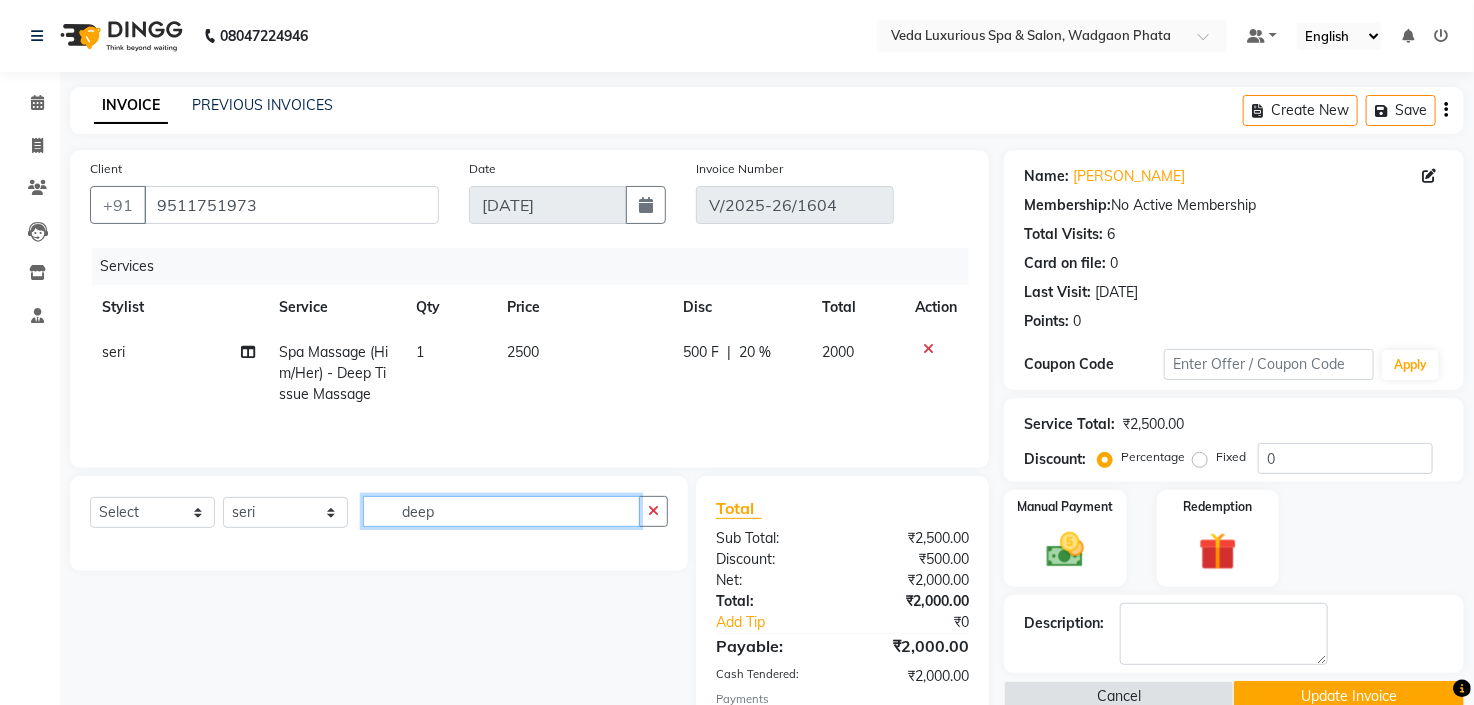 click on "deep" 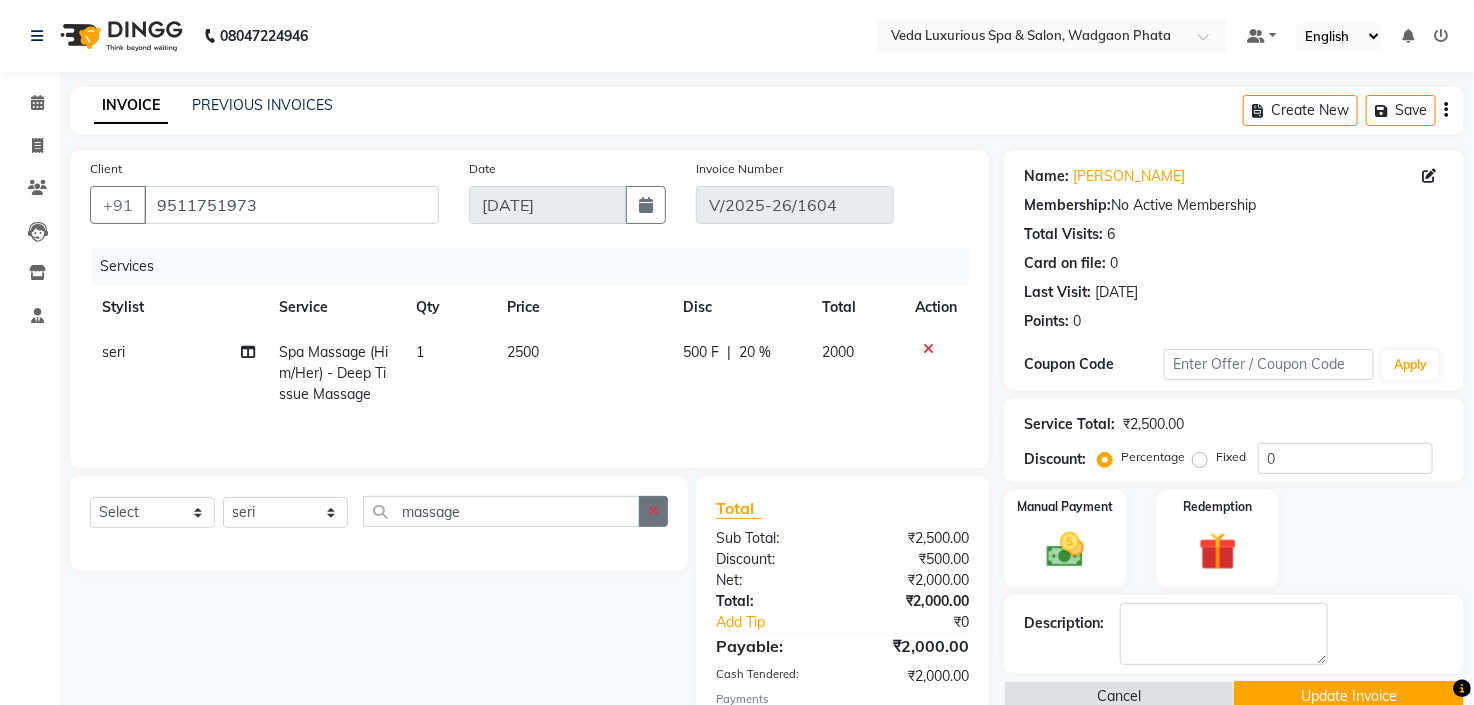 click 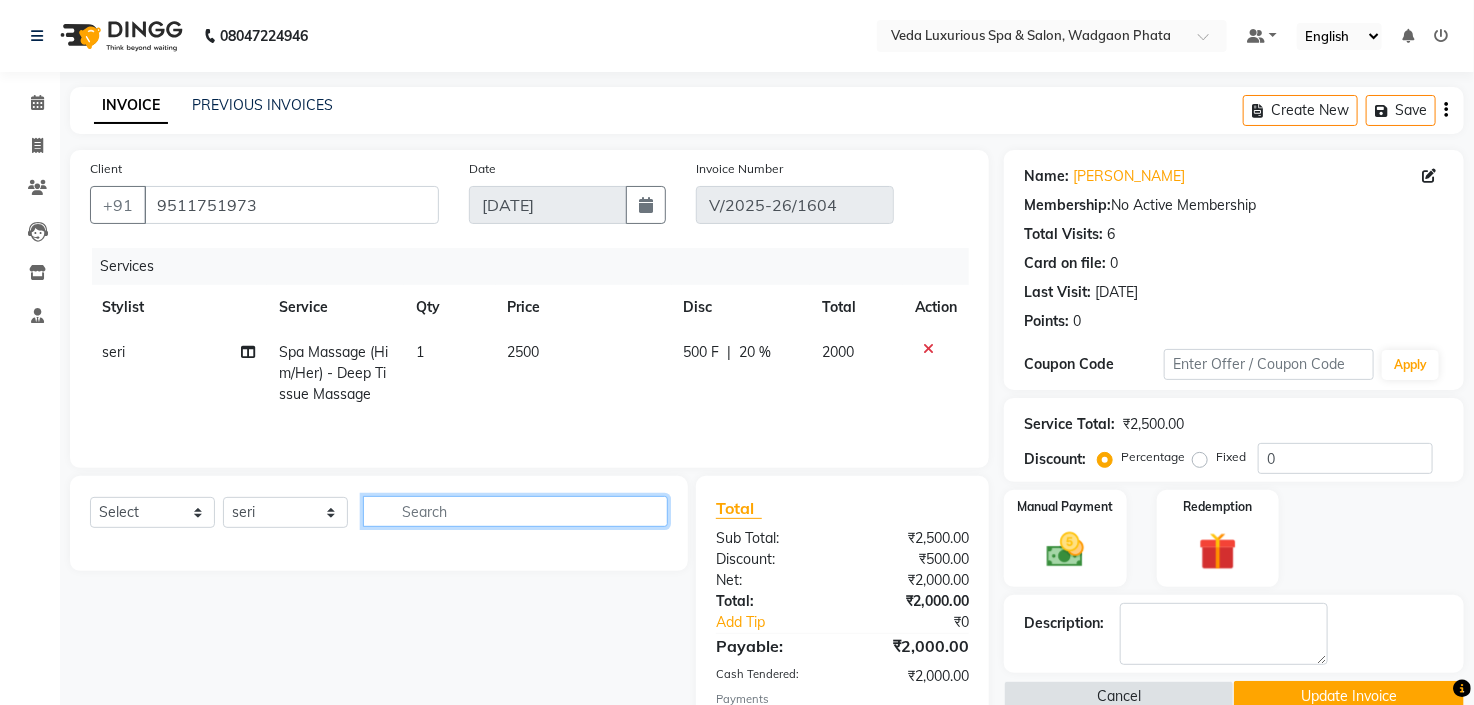 click 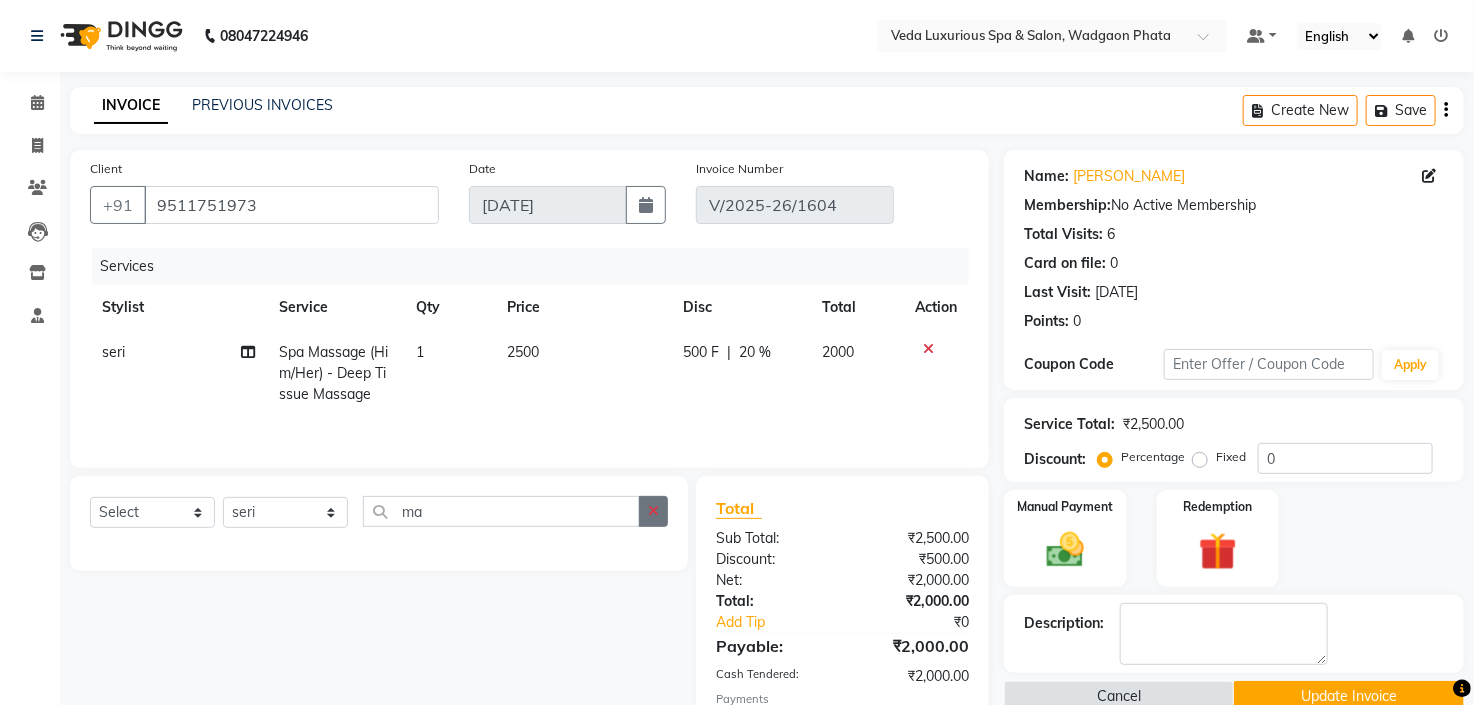 click 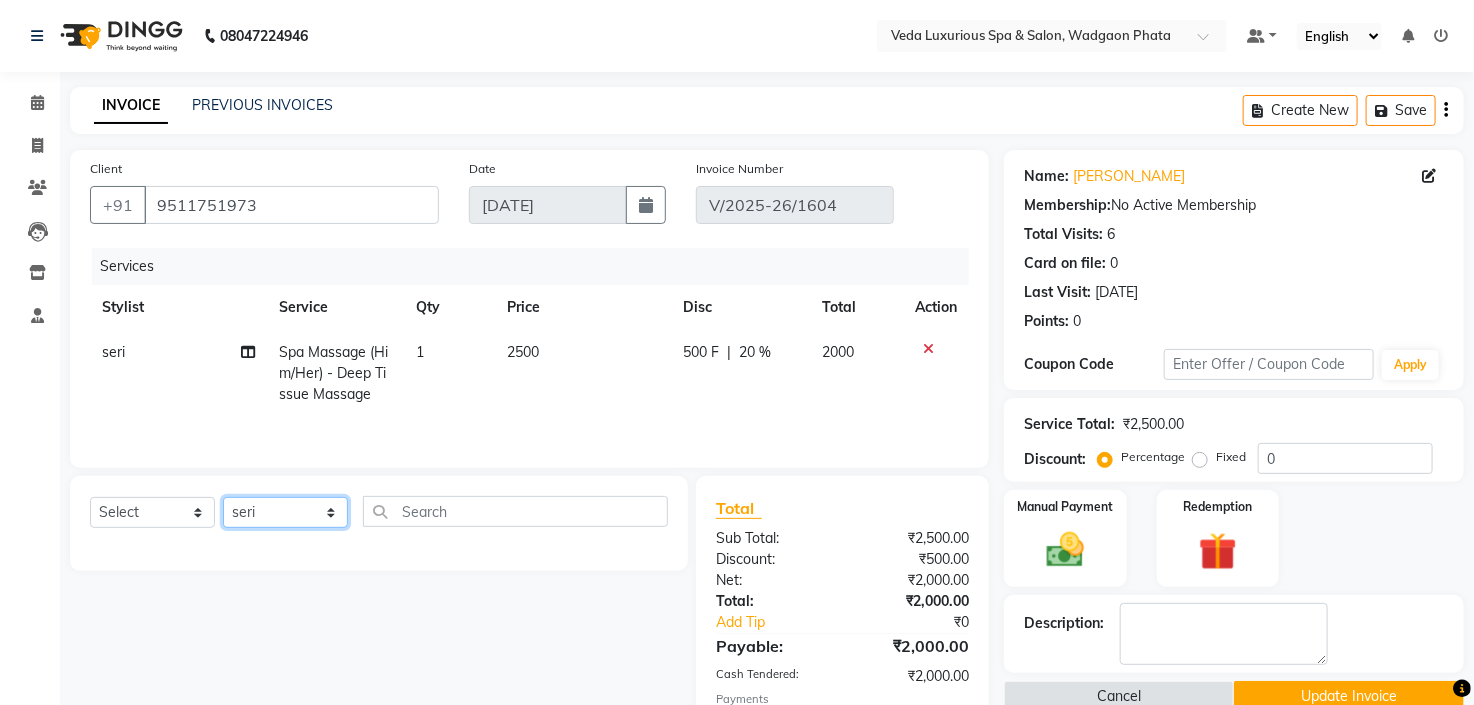 click on "Select Stylist Ankur GOLU [PERSON_NAME] [PERSON_NAME] [PERSON_NAME] RP seri VEDA" 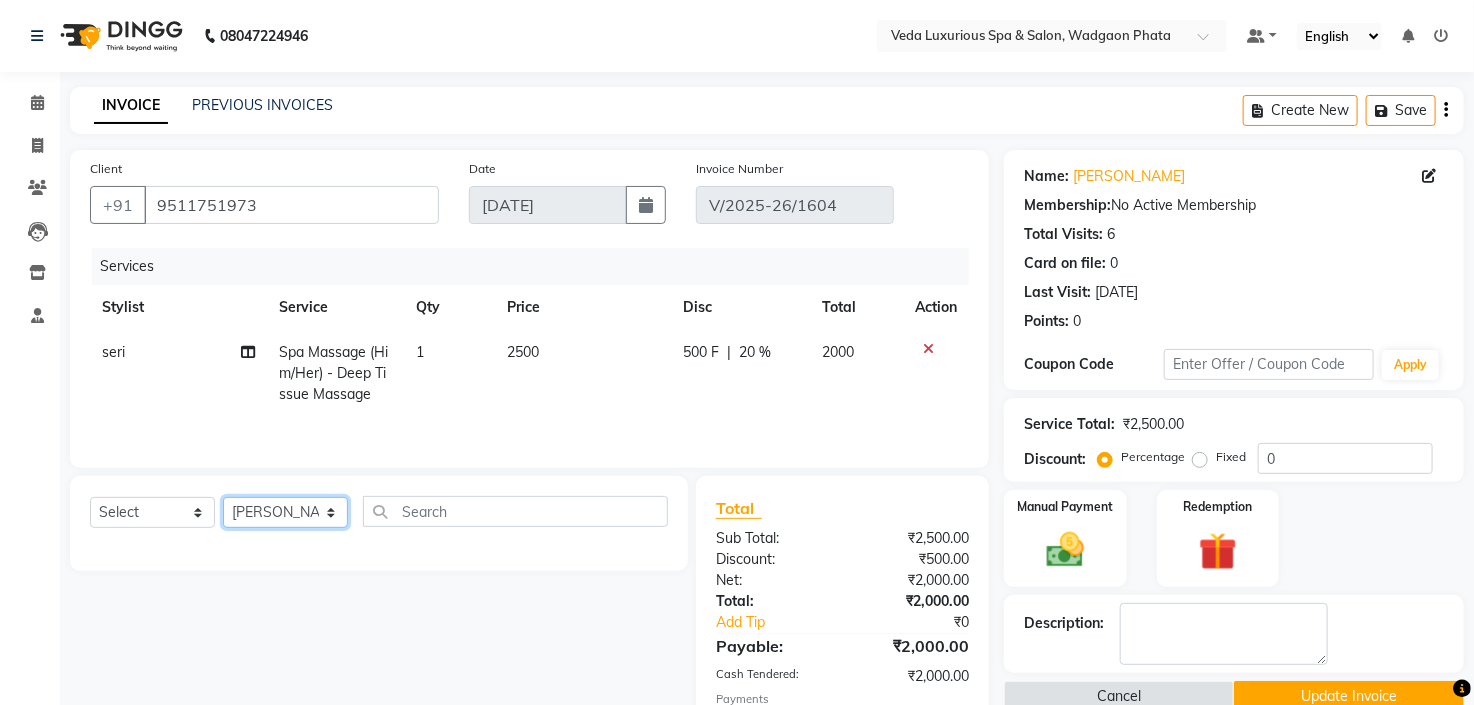click on "Select Stylist Ankur GOLU [PERSON_NAME] [PERSON_NAME] [PERSON_NAME] RP seri VEDA" 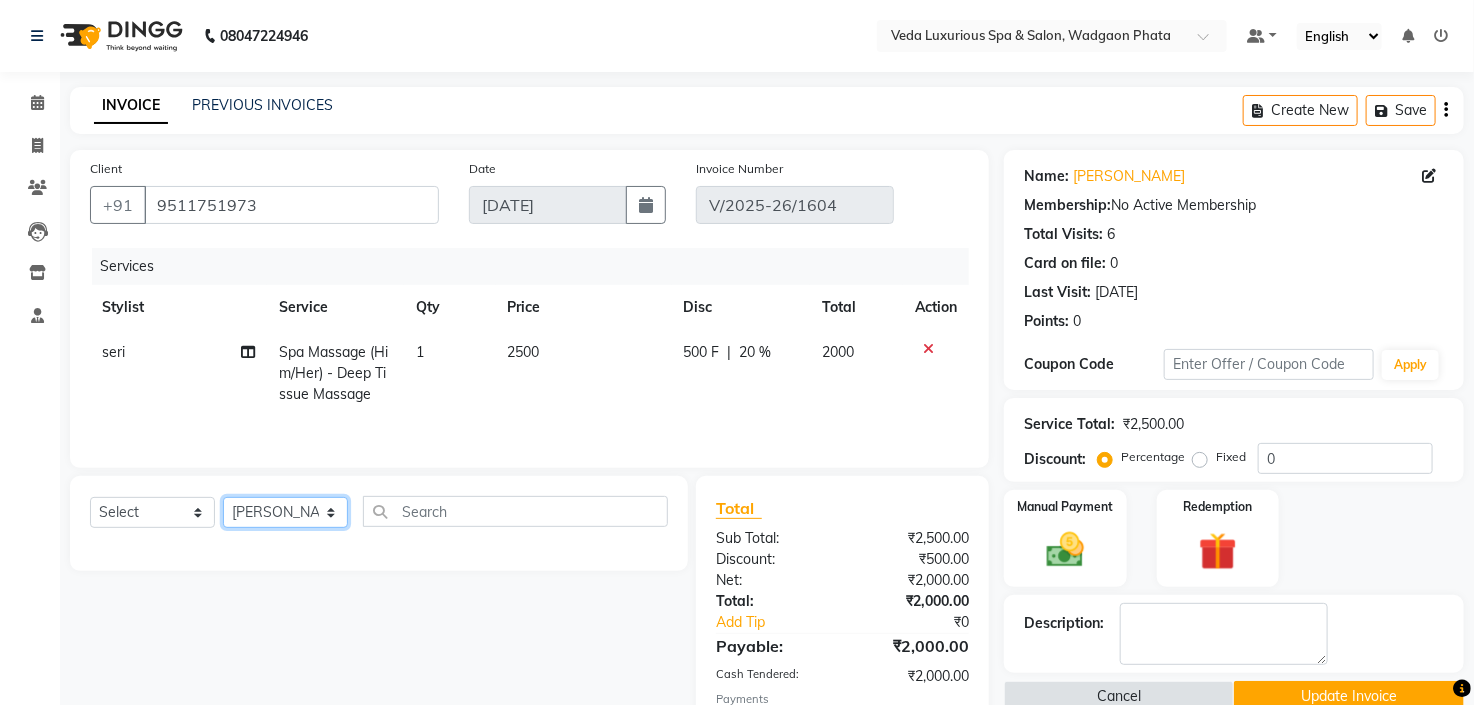 click on "Select Stylist Ankur GOLU [PERSON_NAME] [PERSON_NAME] [PERSON_NAME] RP seri VEDA" 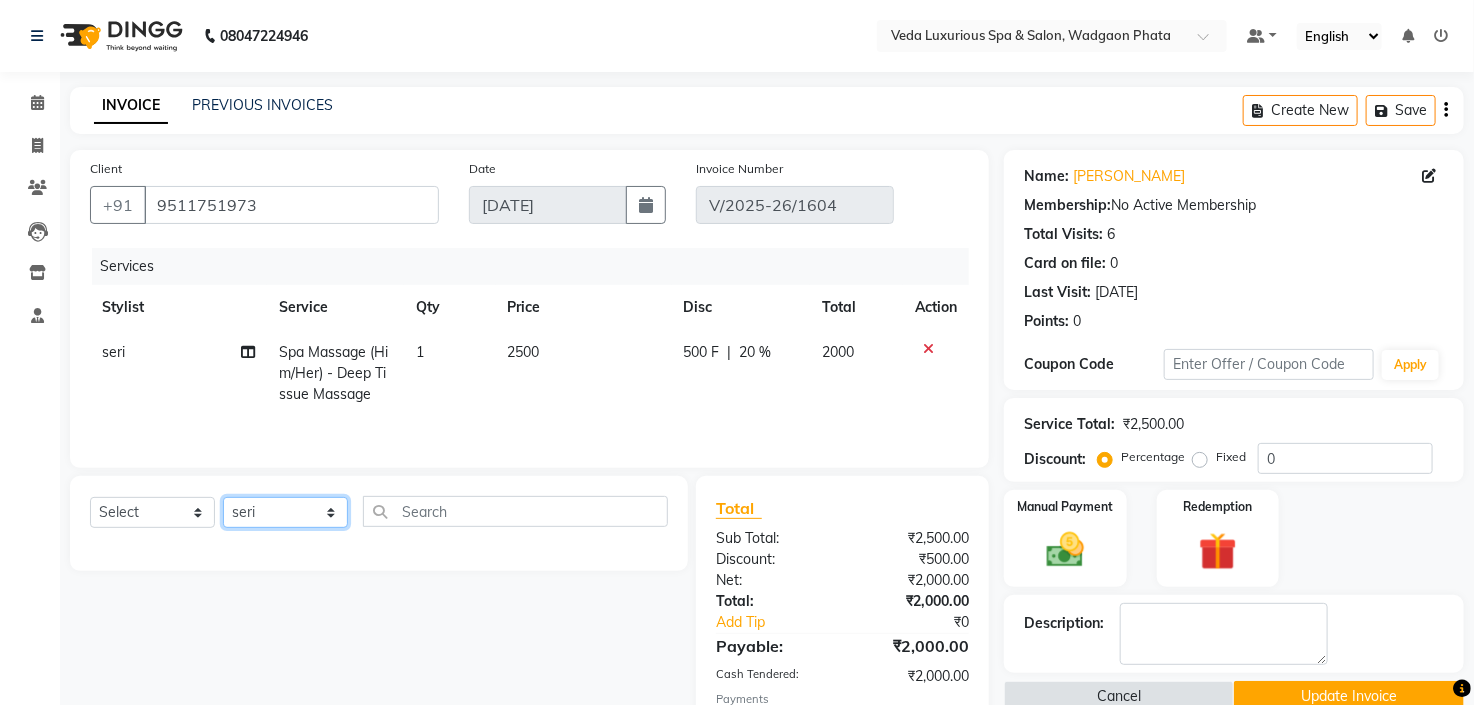 click on "Select Stylist Ankur GOLU [PERSON_NAME] [PERSON_NAME] [PERSON_NAME] RP seri VEDA" 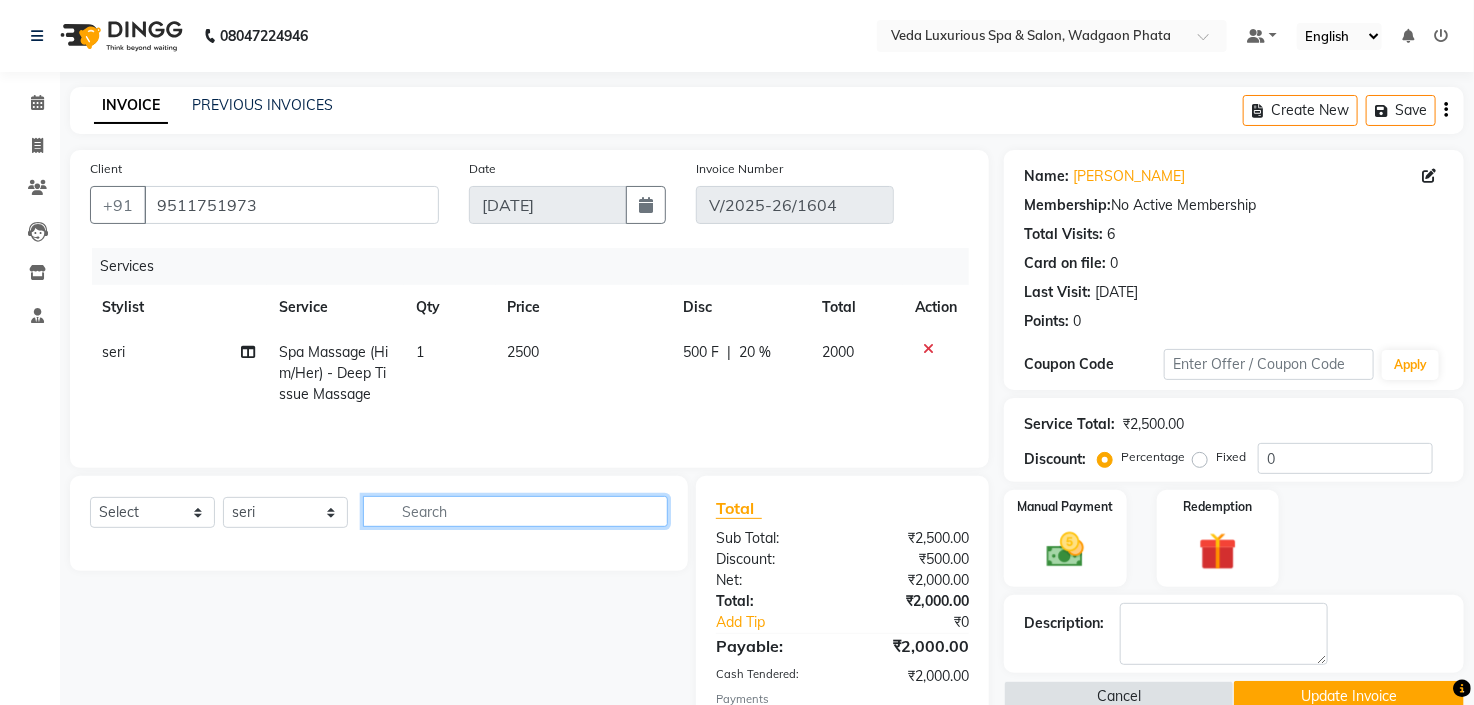 click 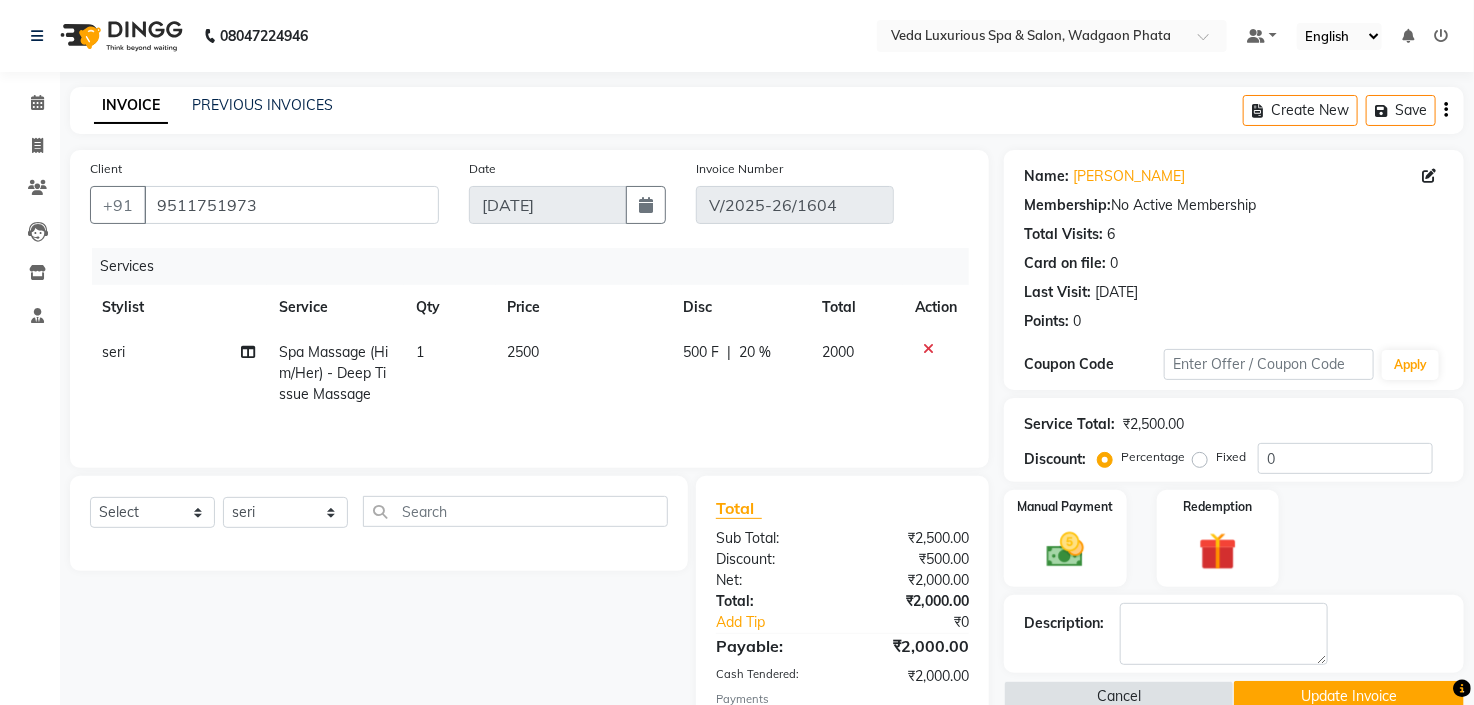 click on "1" 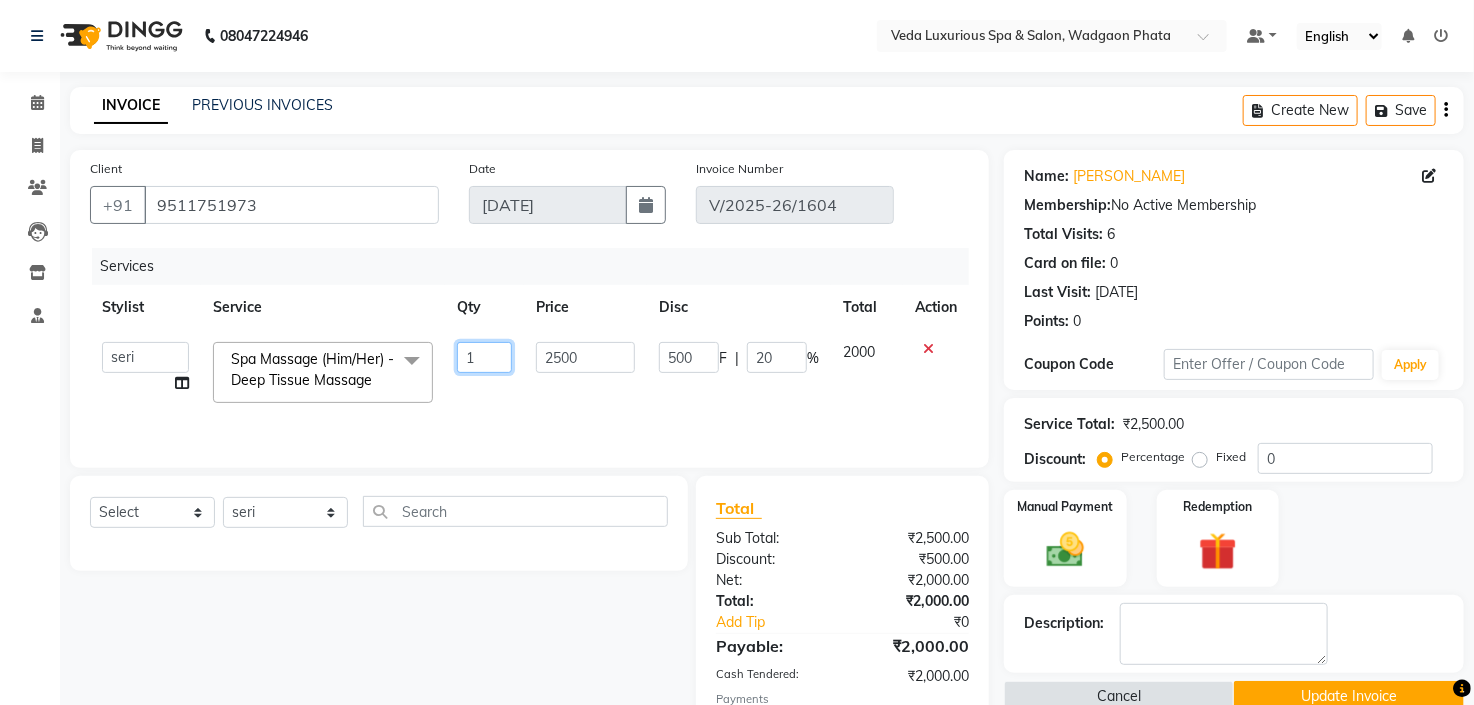 click on "1" 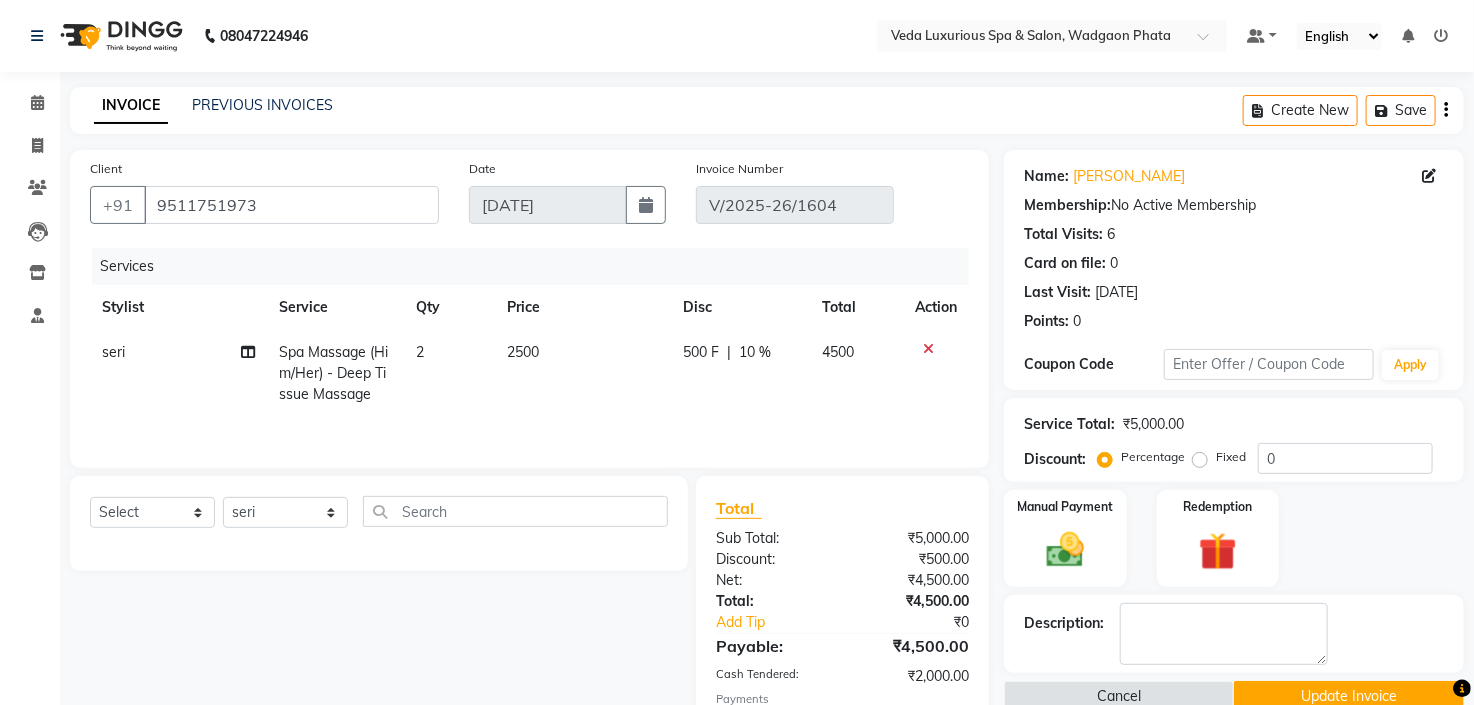 click on "2500" 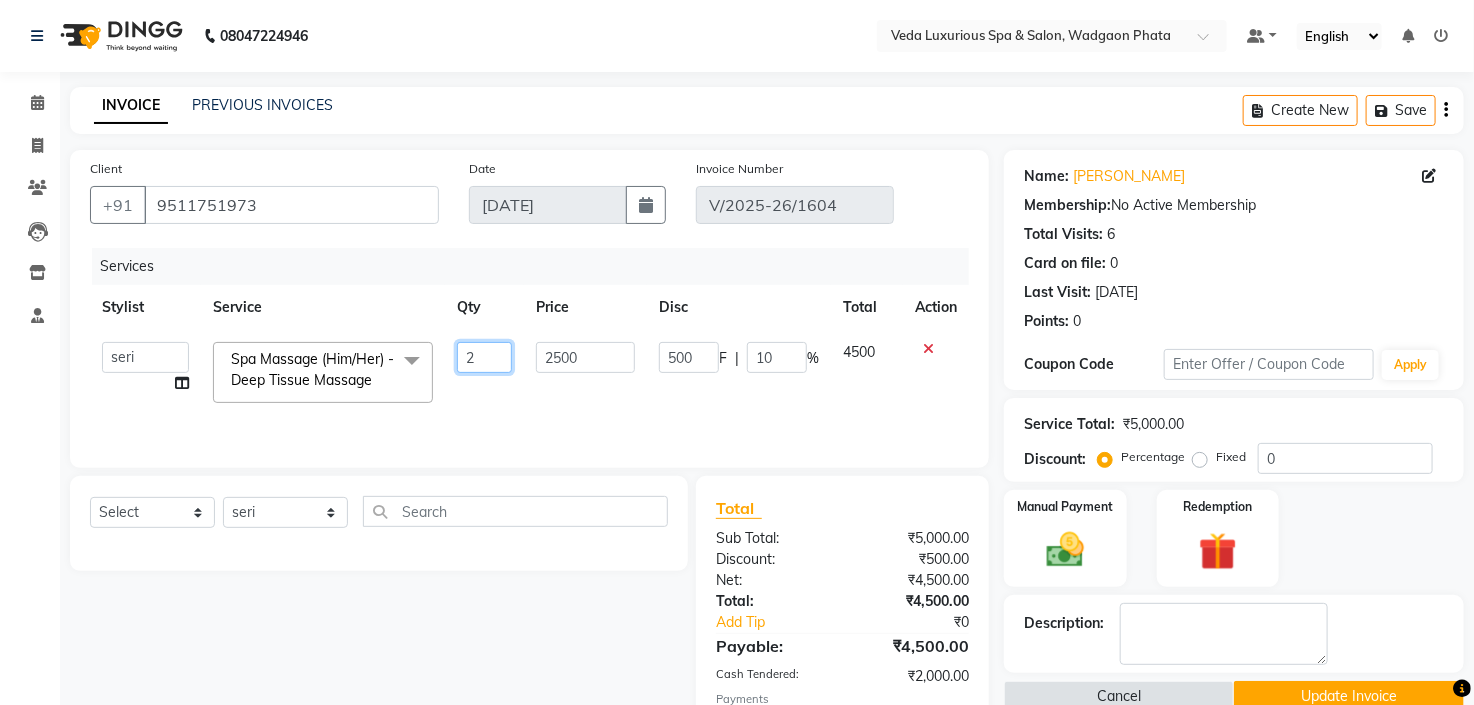 click on "2" 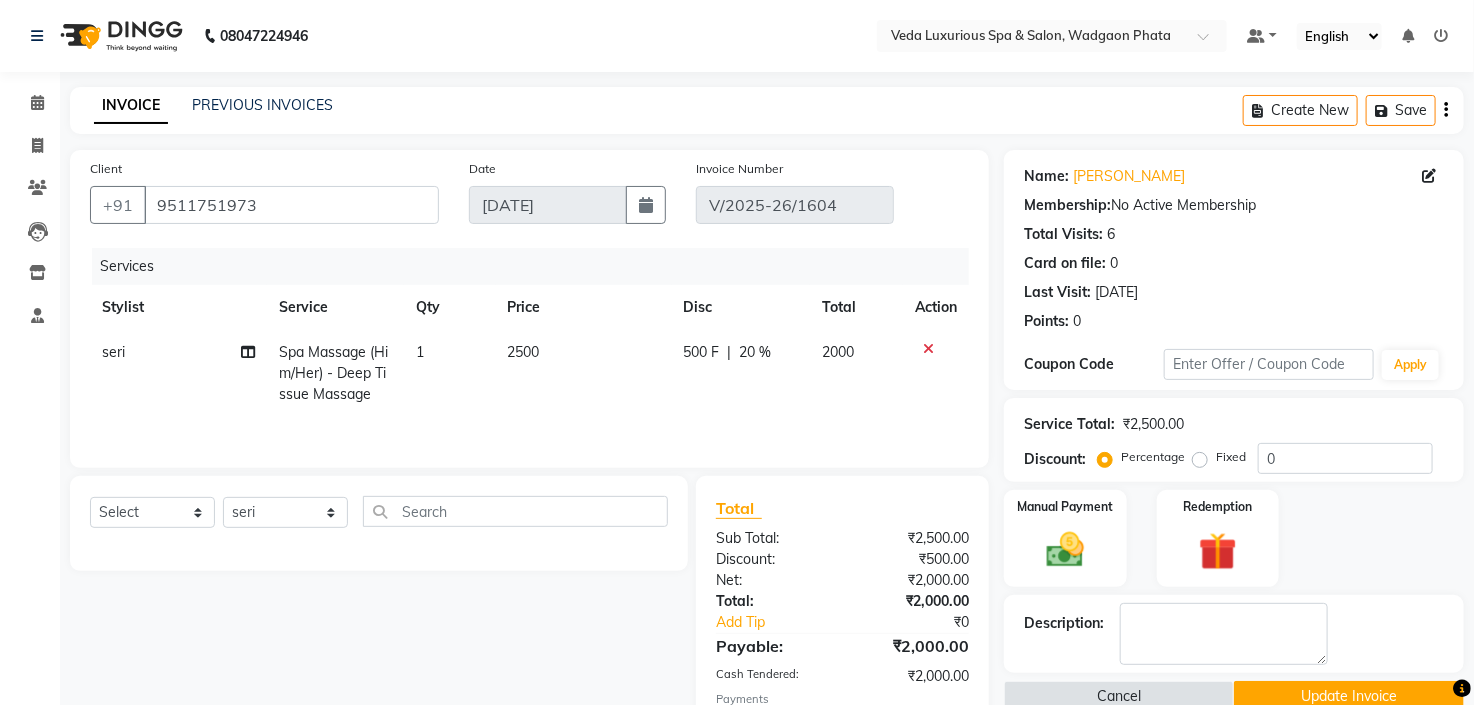 scroll, scrollTop: 125, scrollLeft: 0, axis: vertical 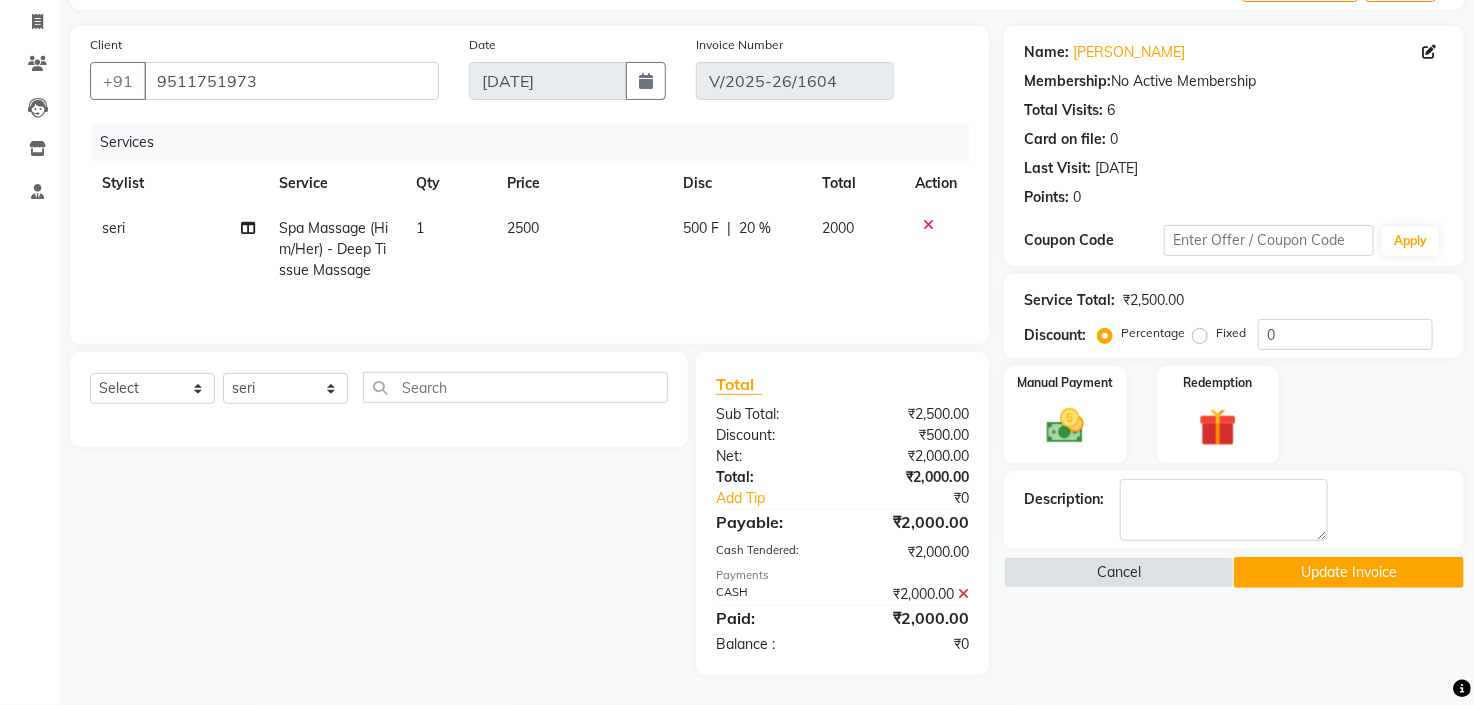 click on "2500" 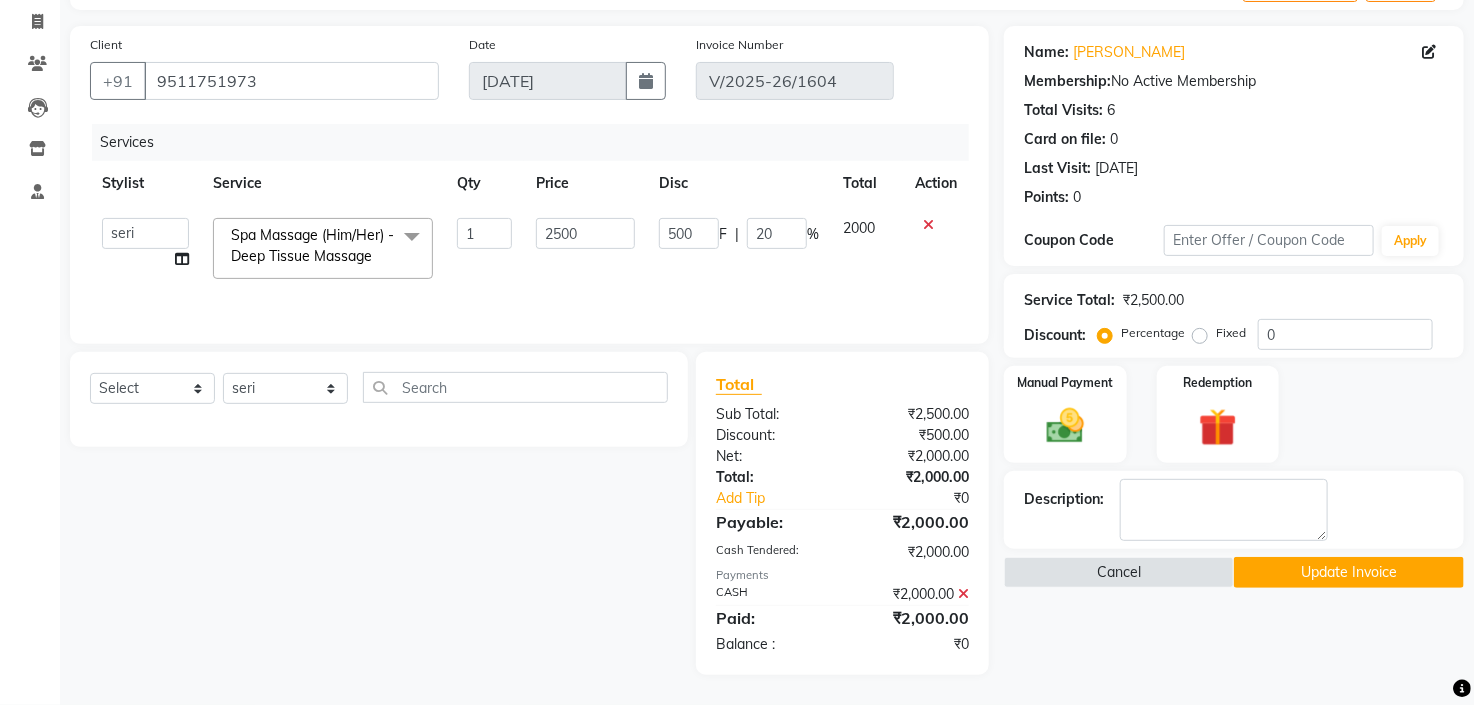 scroll, scrollTop: 123, scrollLeft: 0, axis: vertical 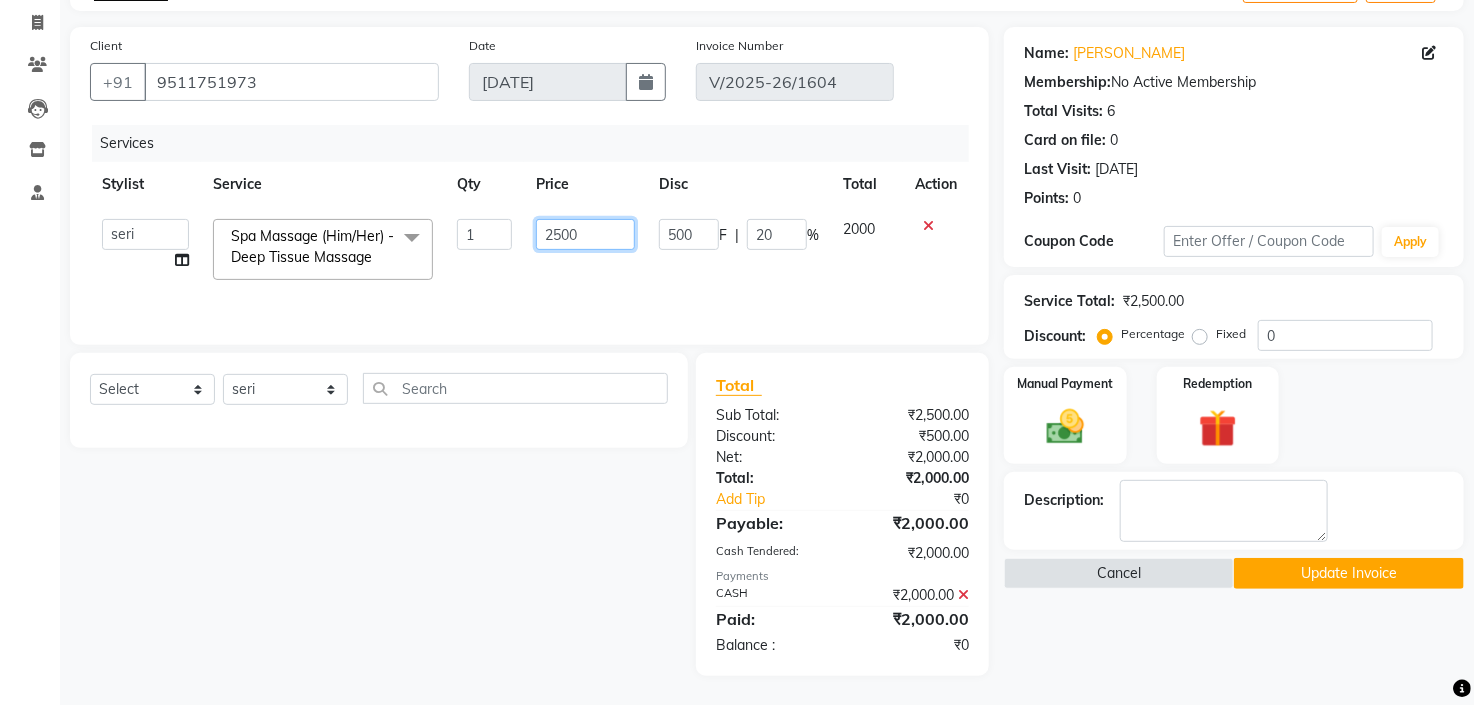 click on "2500" 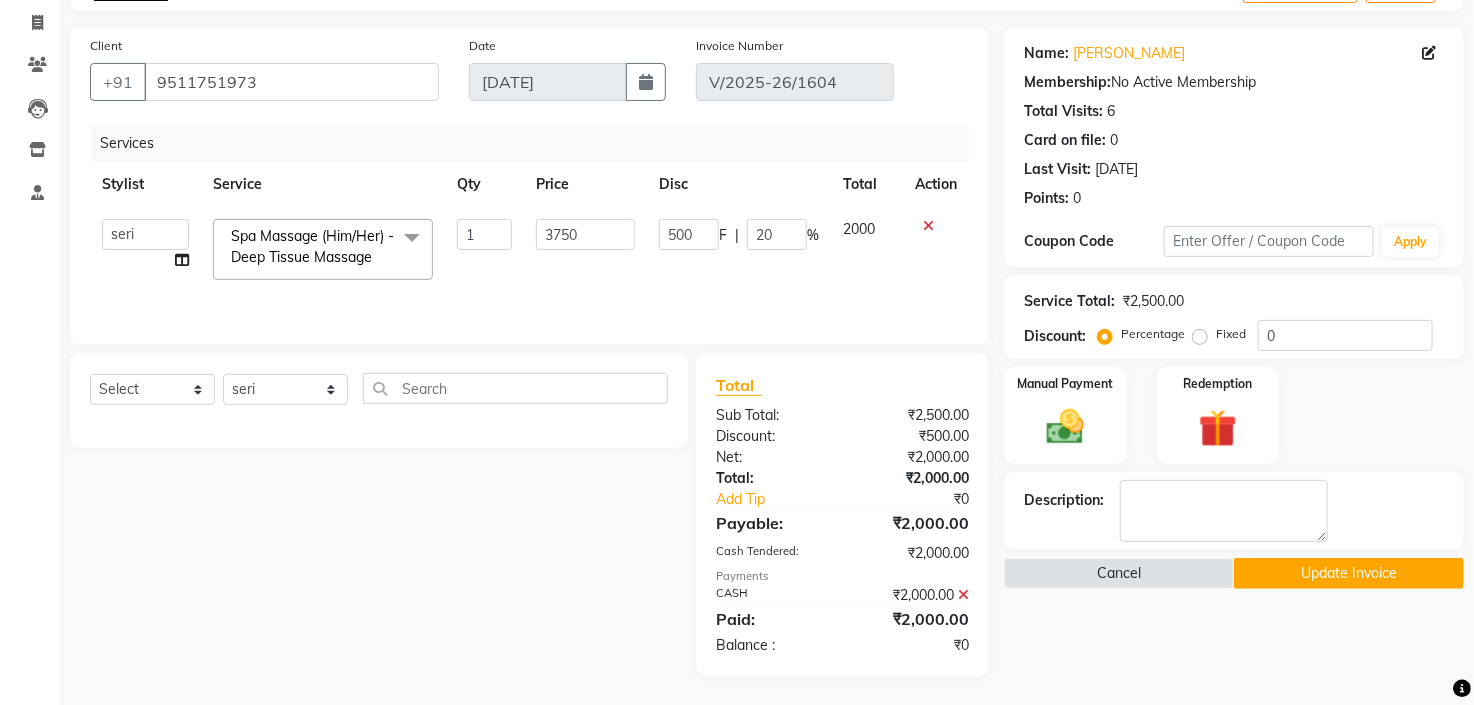 click on "500 F | 20 %" 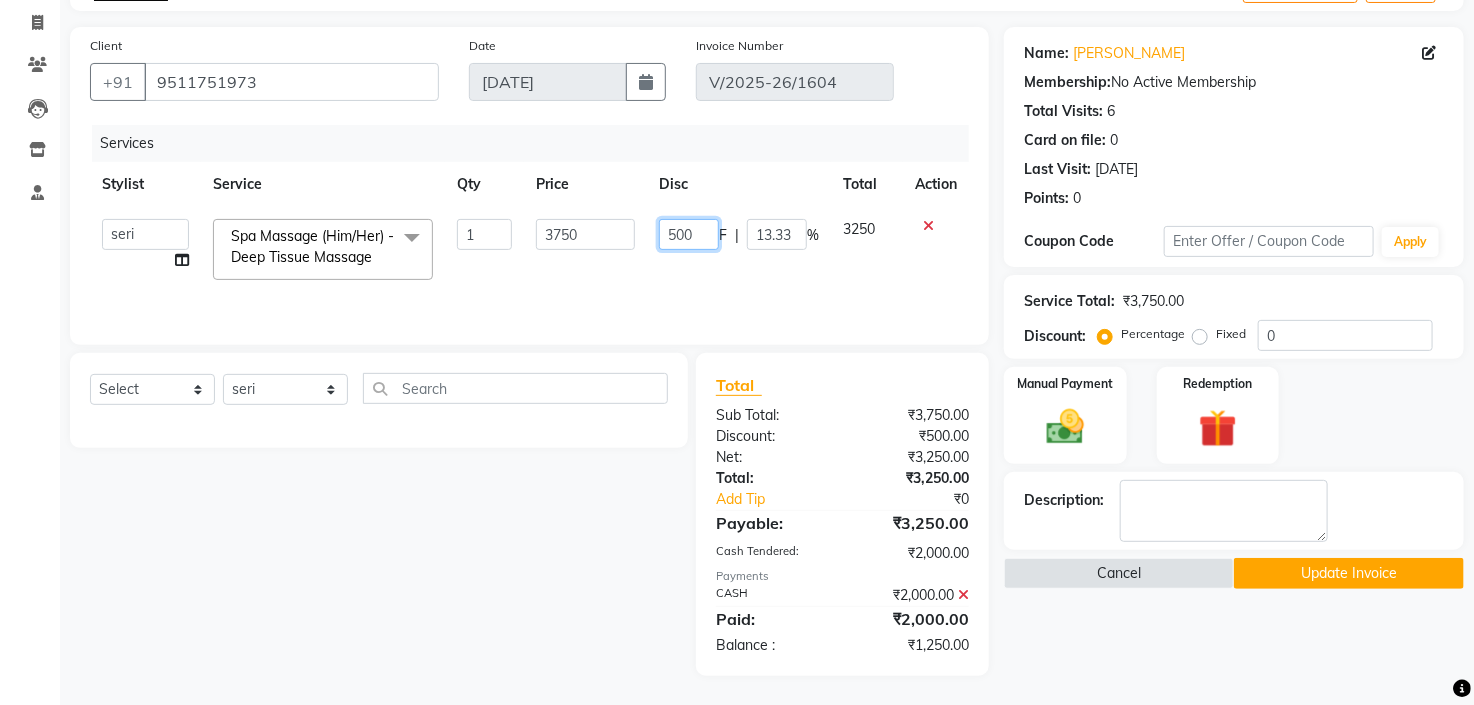 click on "500" 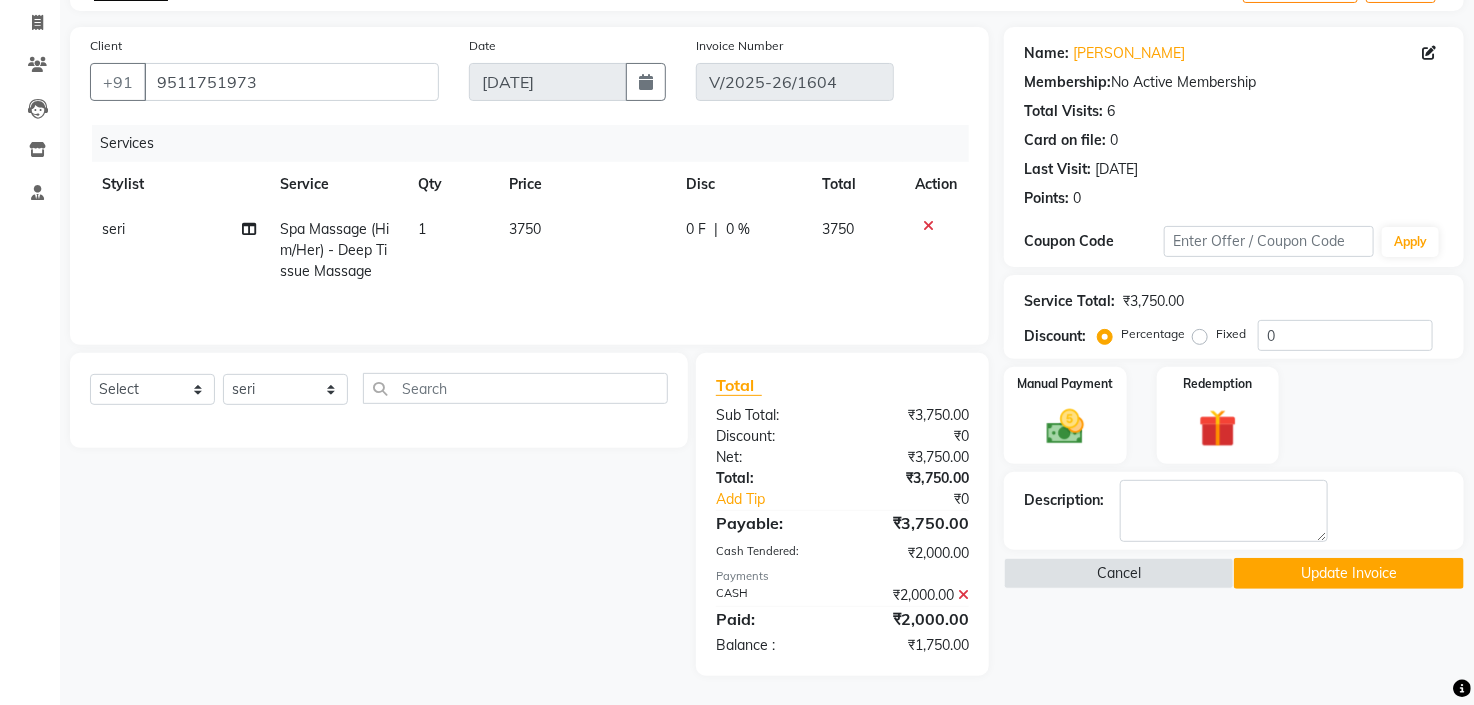click on "0 %" 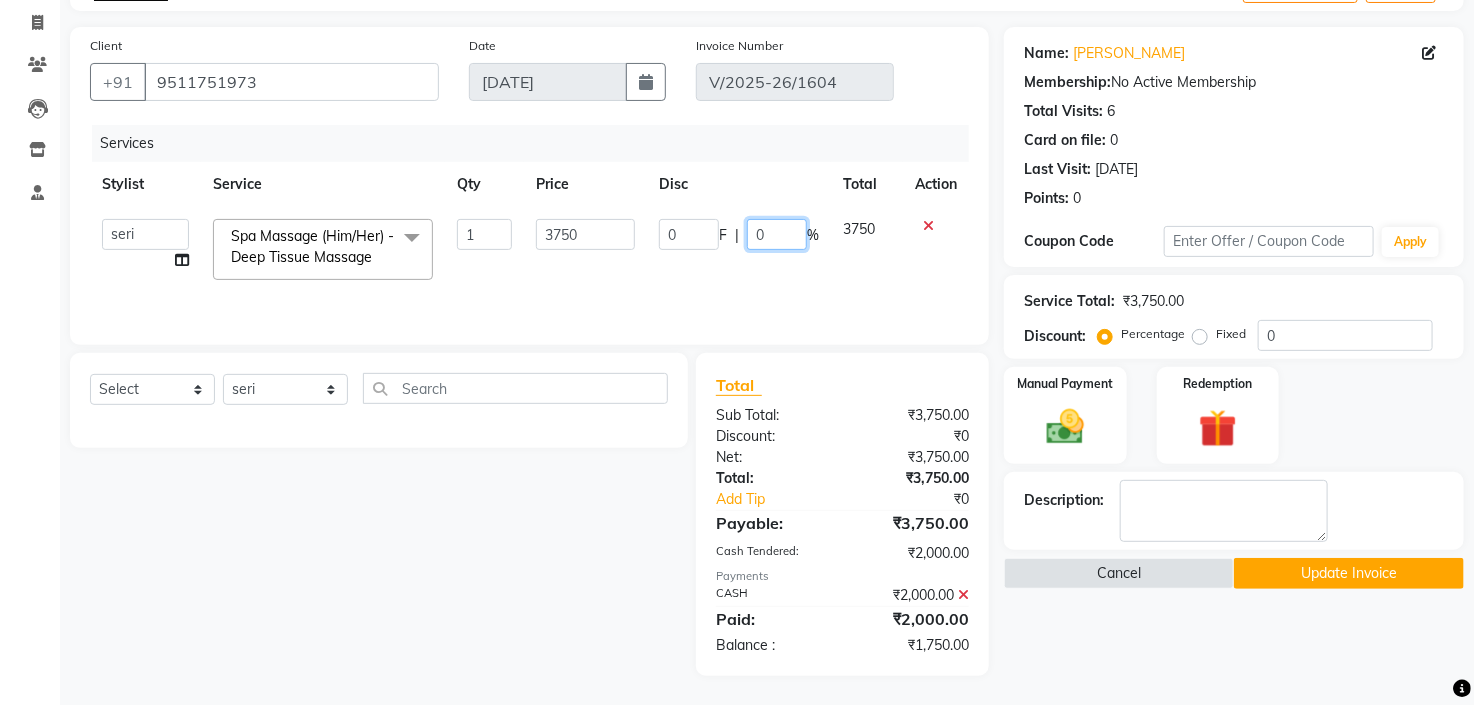 click on "0" 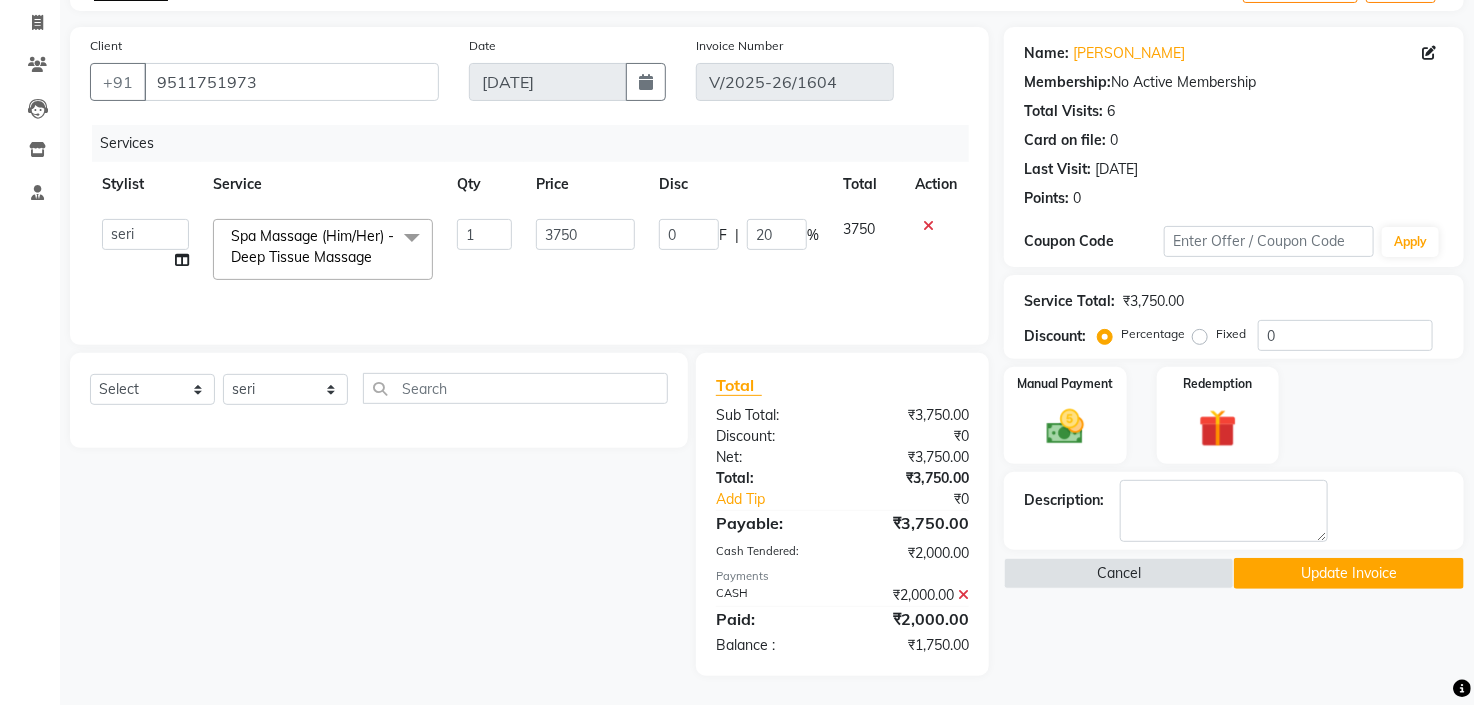 click on "0 F | 20 %" 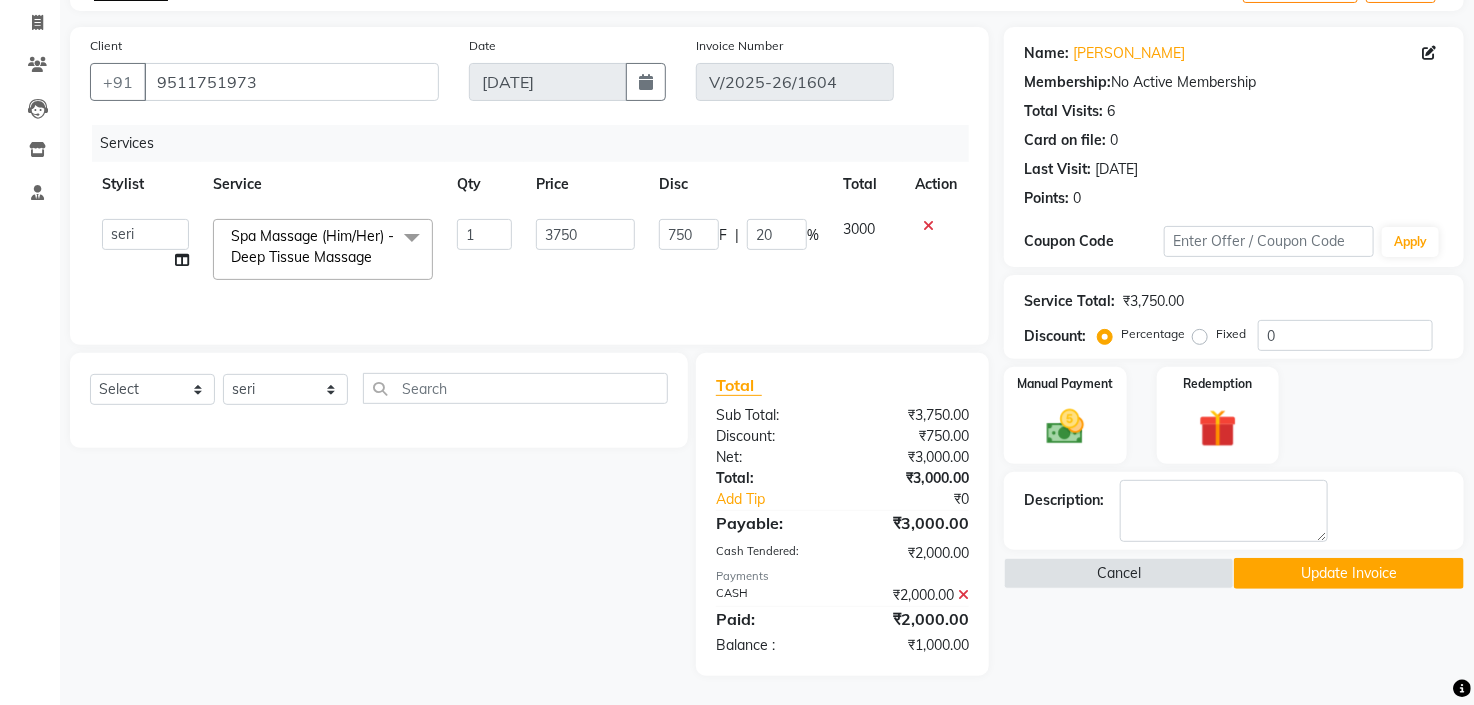 click on "Update Invoice" 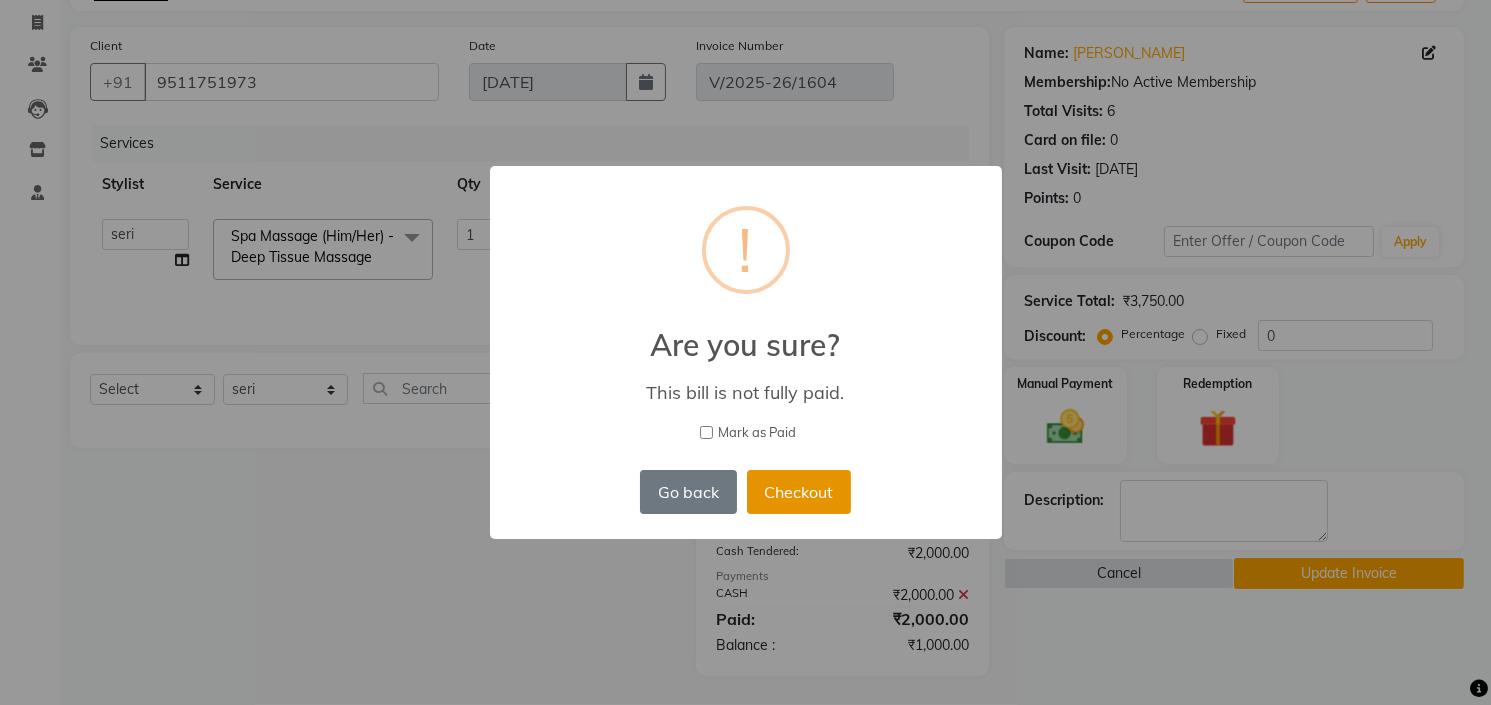 click on "Checkout" at bounding box center (799, 492) 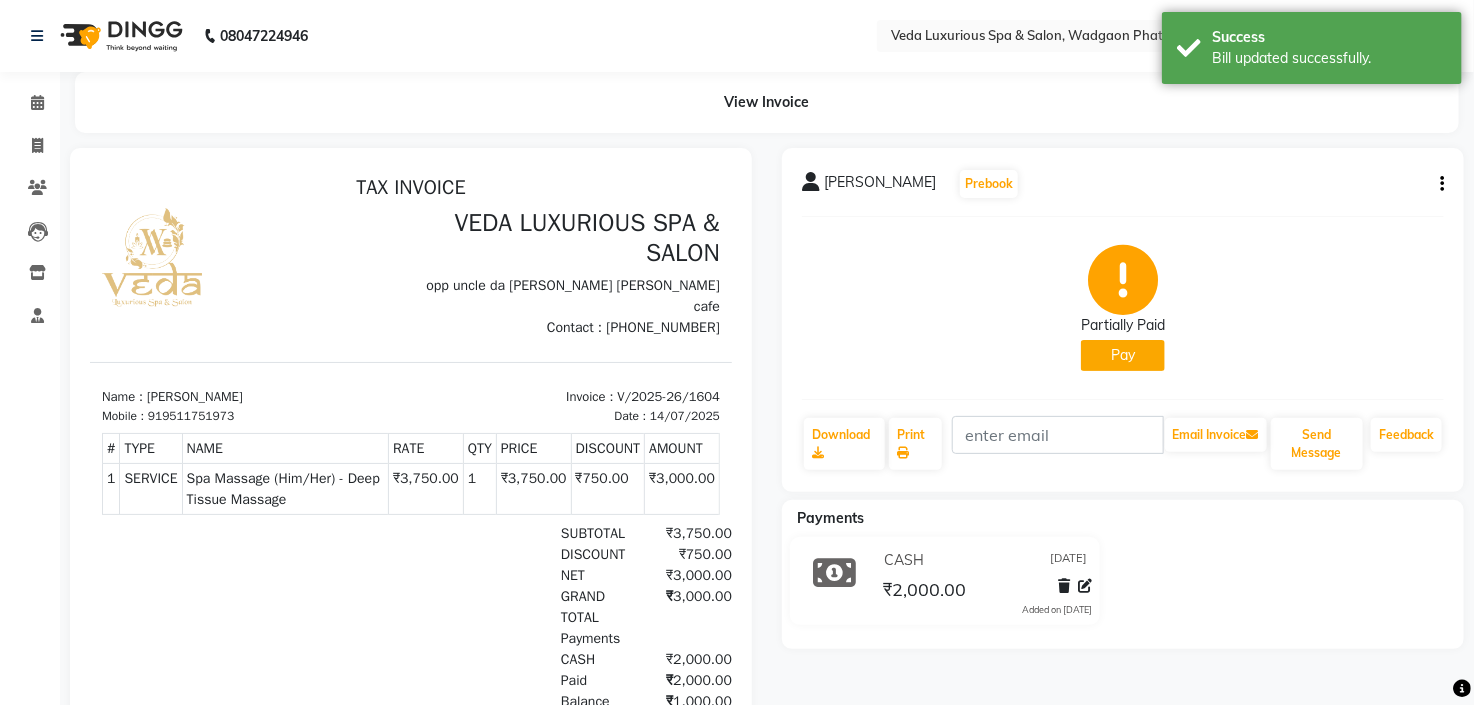 scroll, scrollTop: 111, scrollLeft: 0, axis: vertical 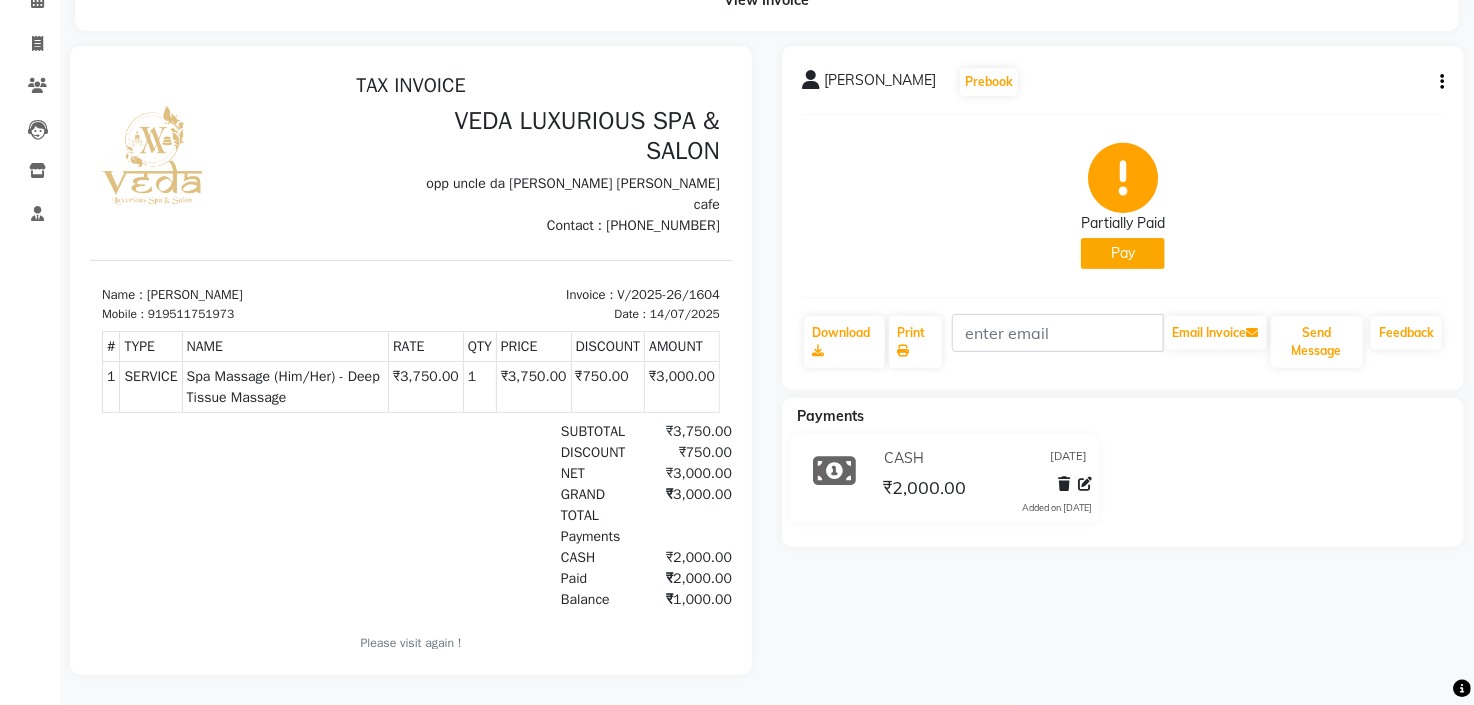 click on "Pay" 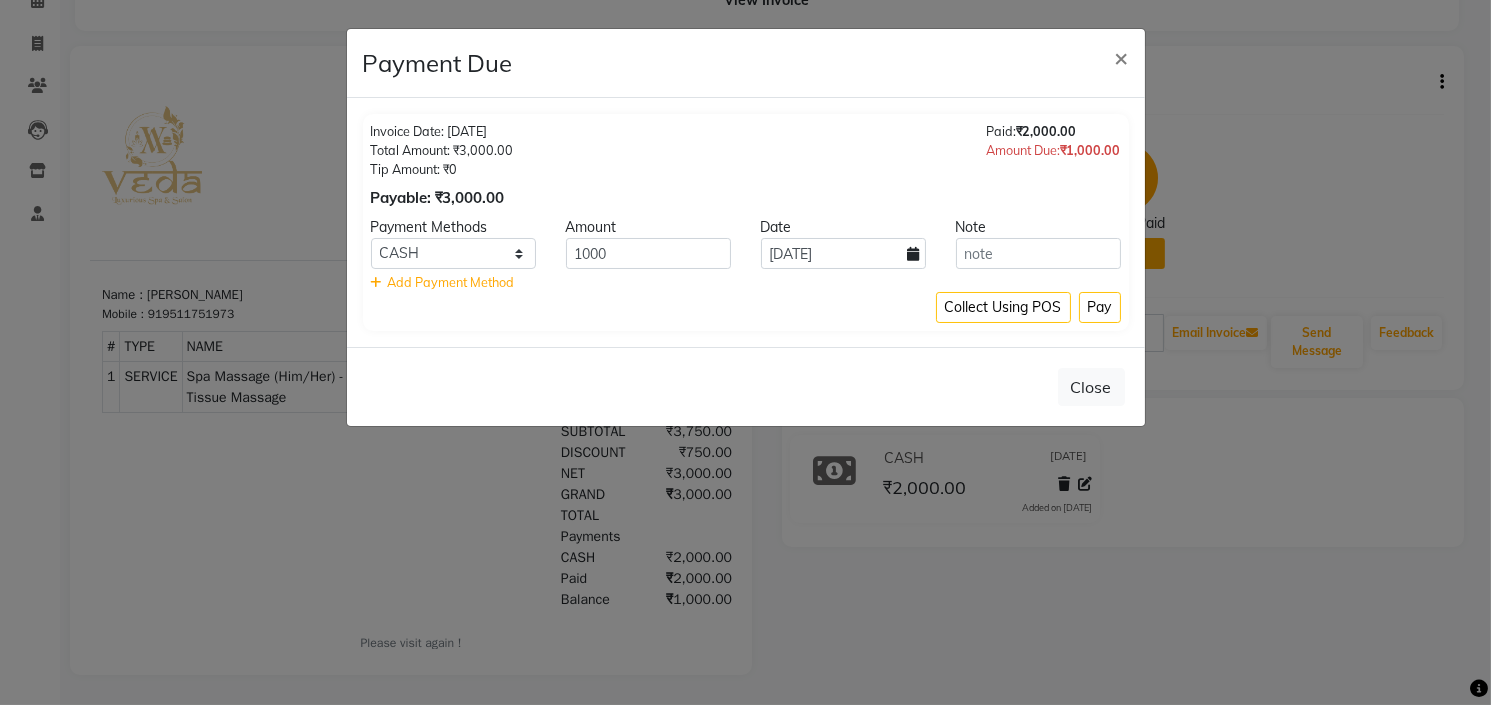 drag, startPoint x: 1105, startPoint y: 310, endPoint x: 1126, endPoint y: 317, distance: 22.135944 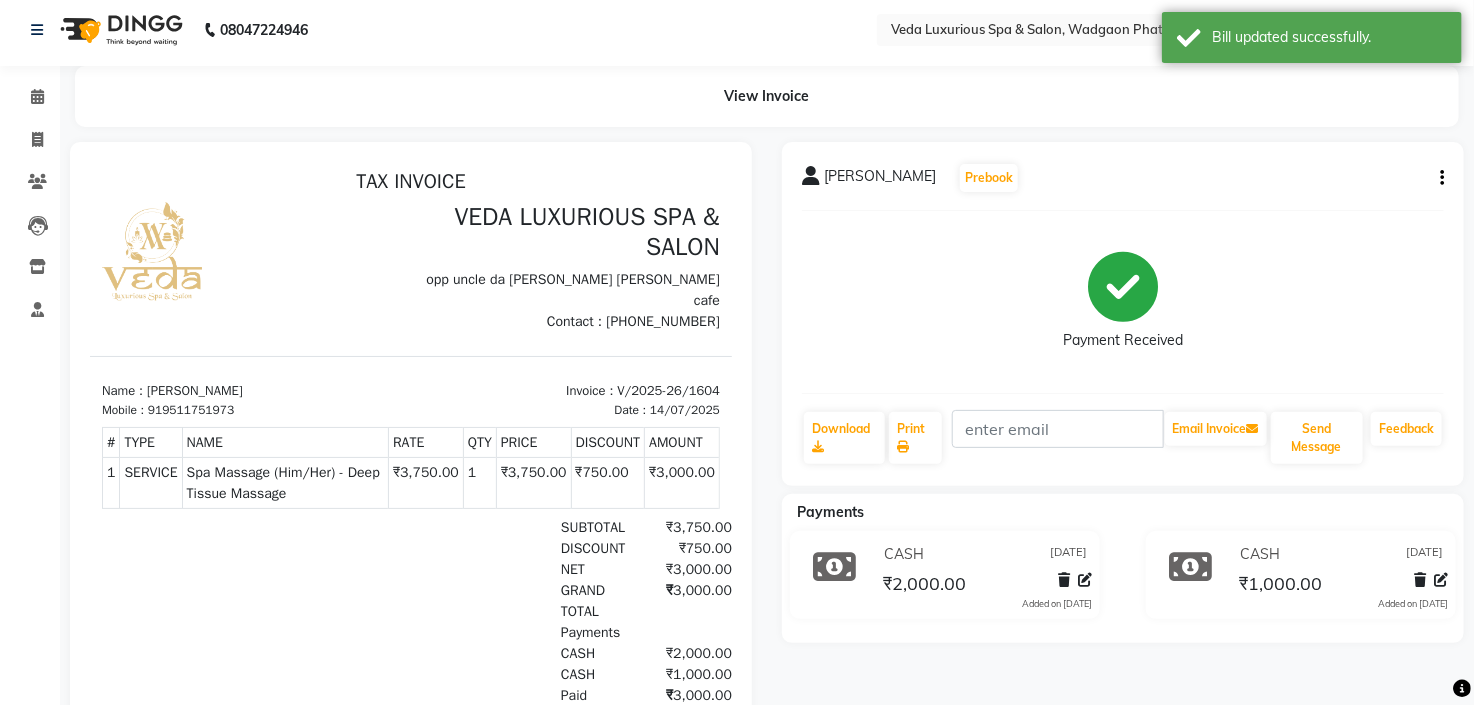 scroll, scrollTop: 117, scrollLeft: 0, axis: vertical 